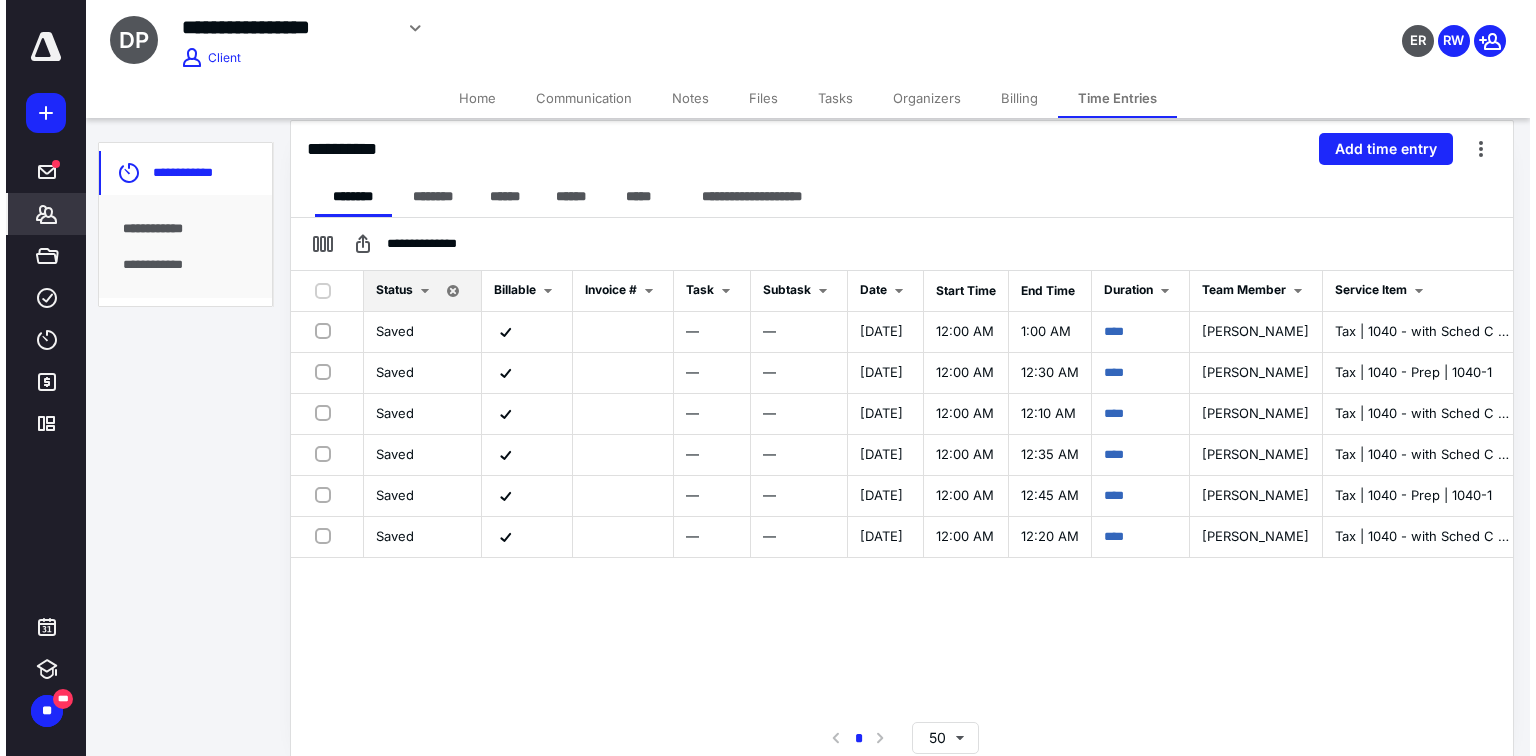 scroll, scrollTop: 0, scrollLeft: 0, axis: both 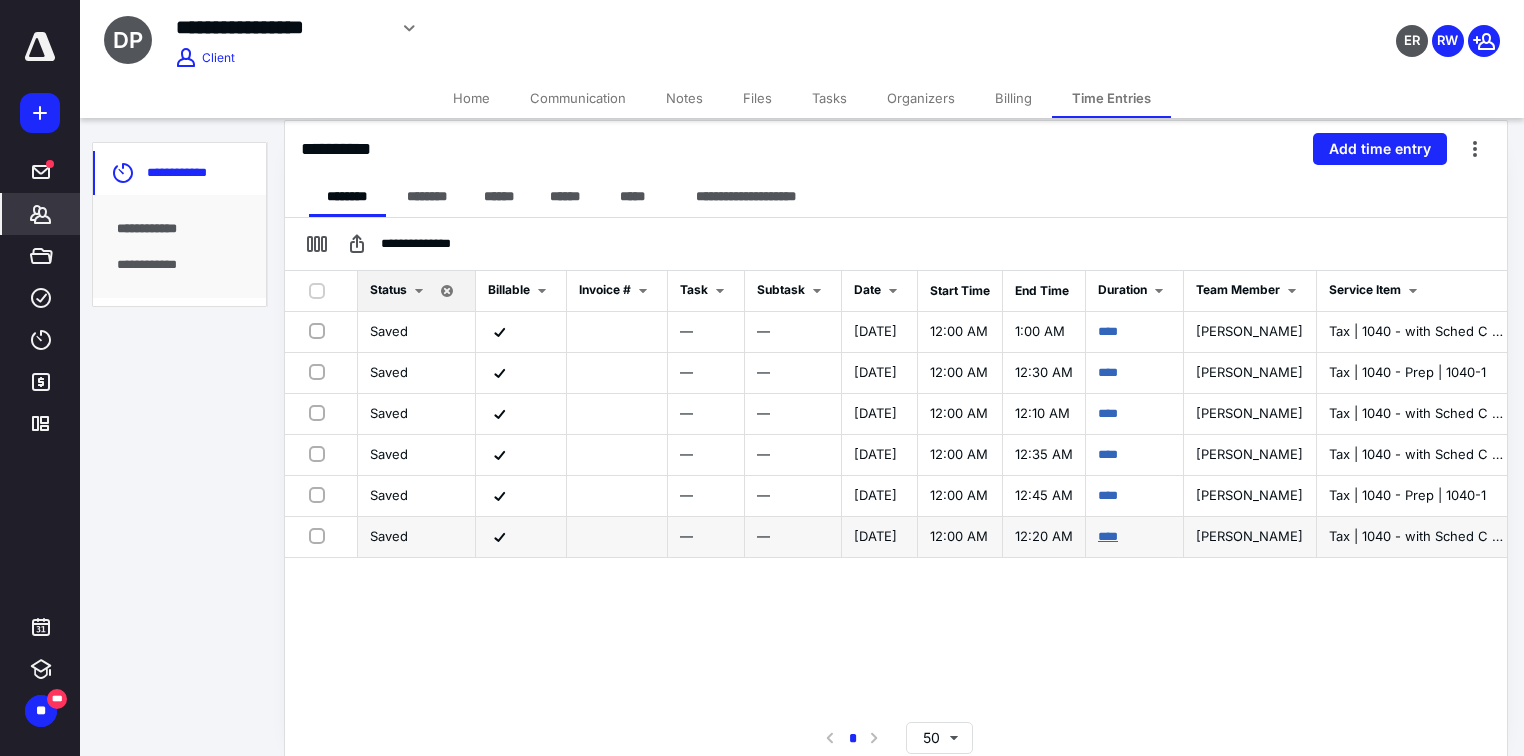click on "****" at bounding box center (1108, 536) 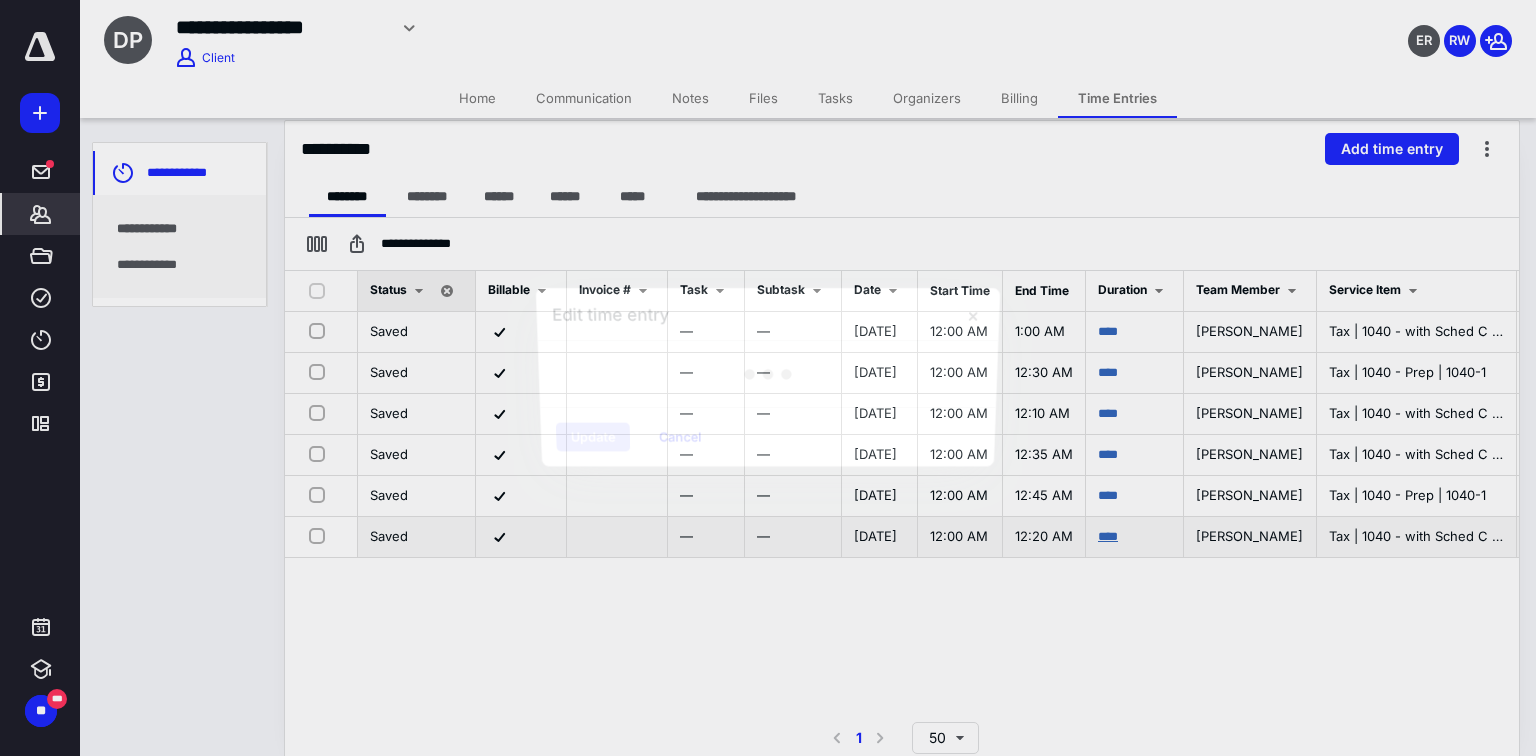 click at bounding box center (768, 378) 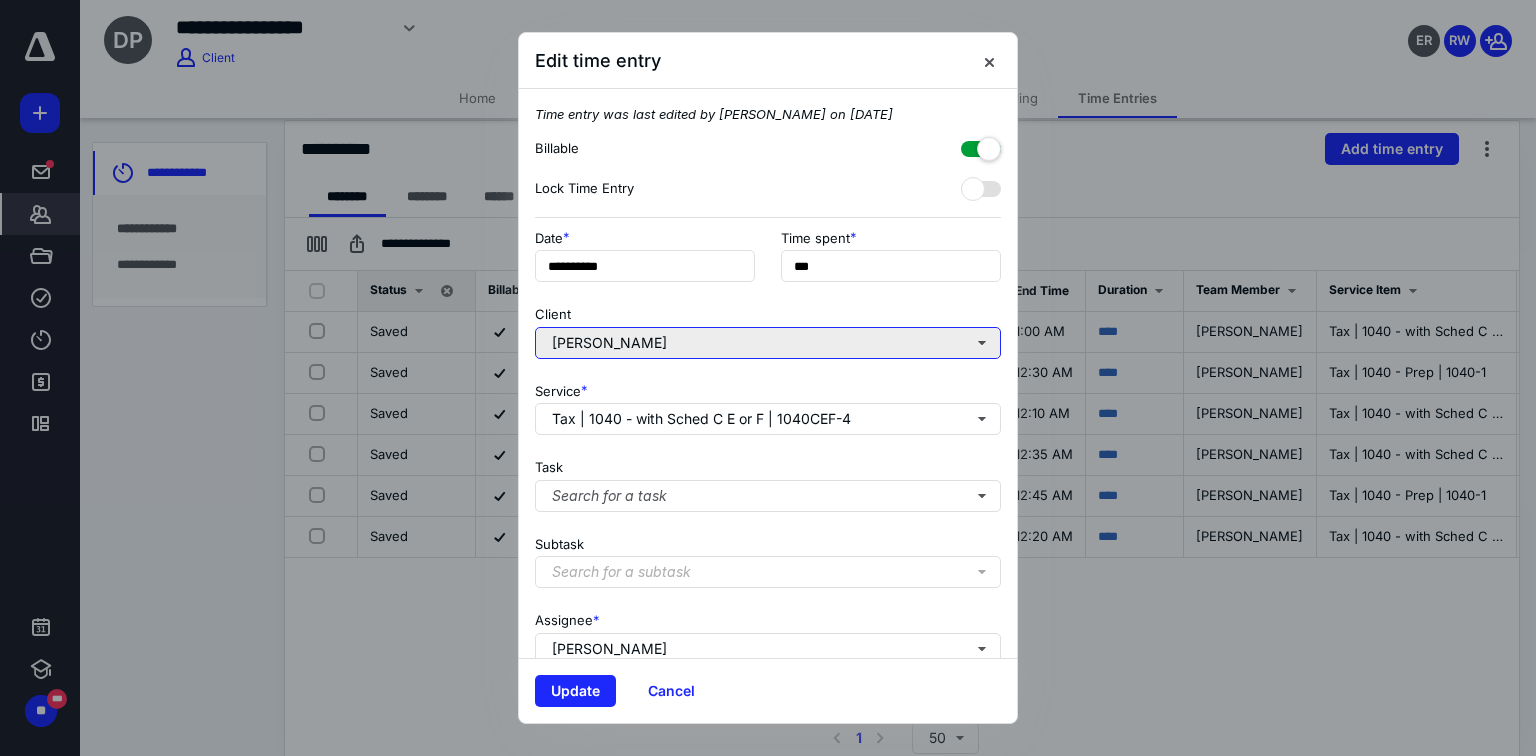 click on "[PERSON_NAME]" at bounding box center (768, 343) 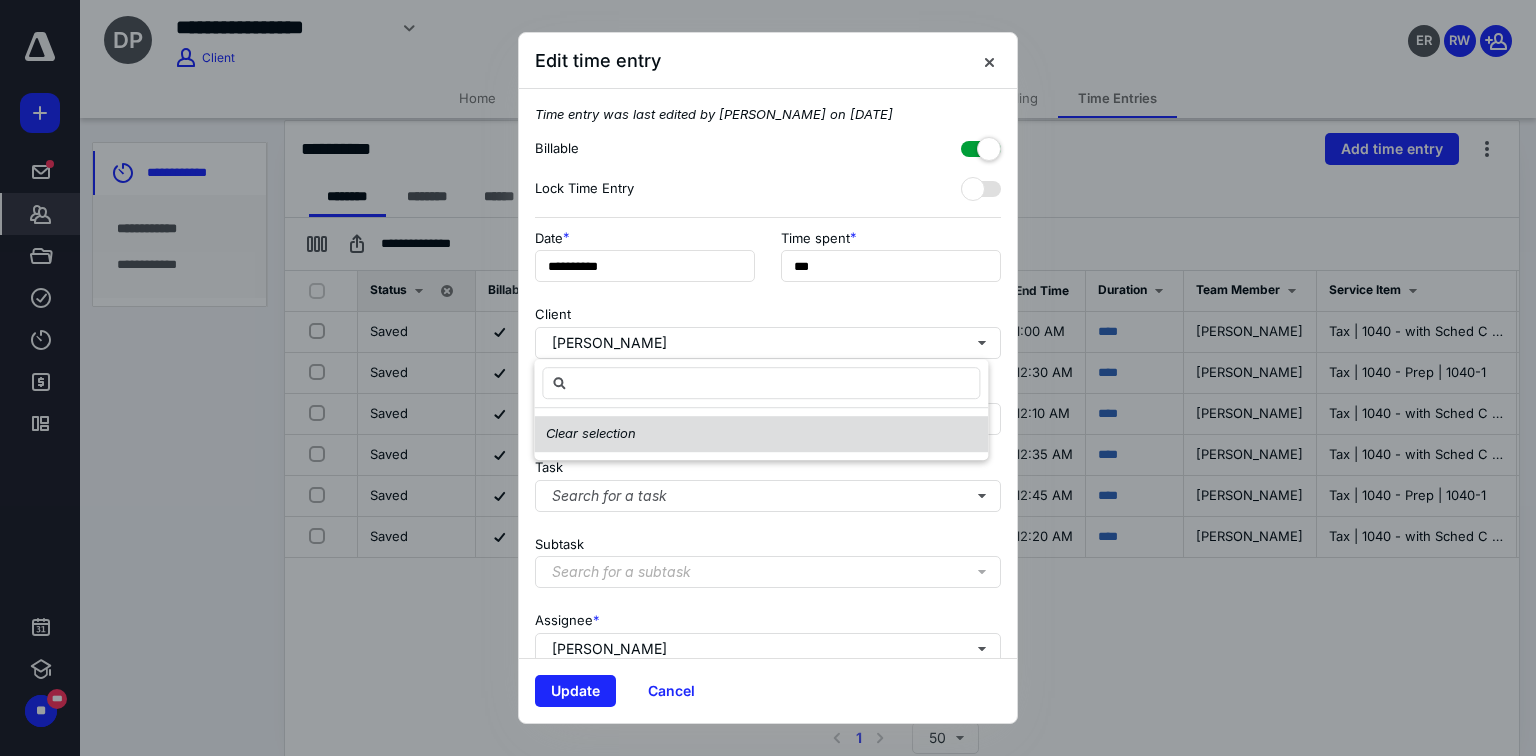 click on "Clear selection" at bounding box center [591, 434] 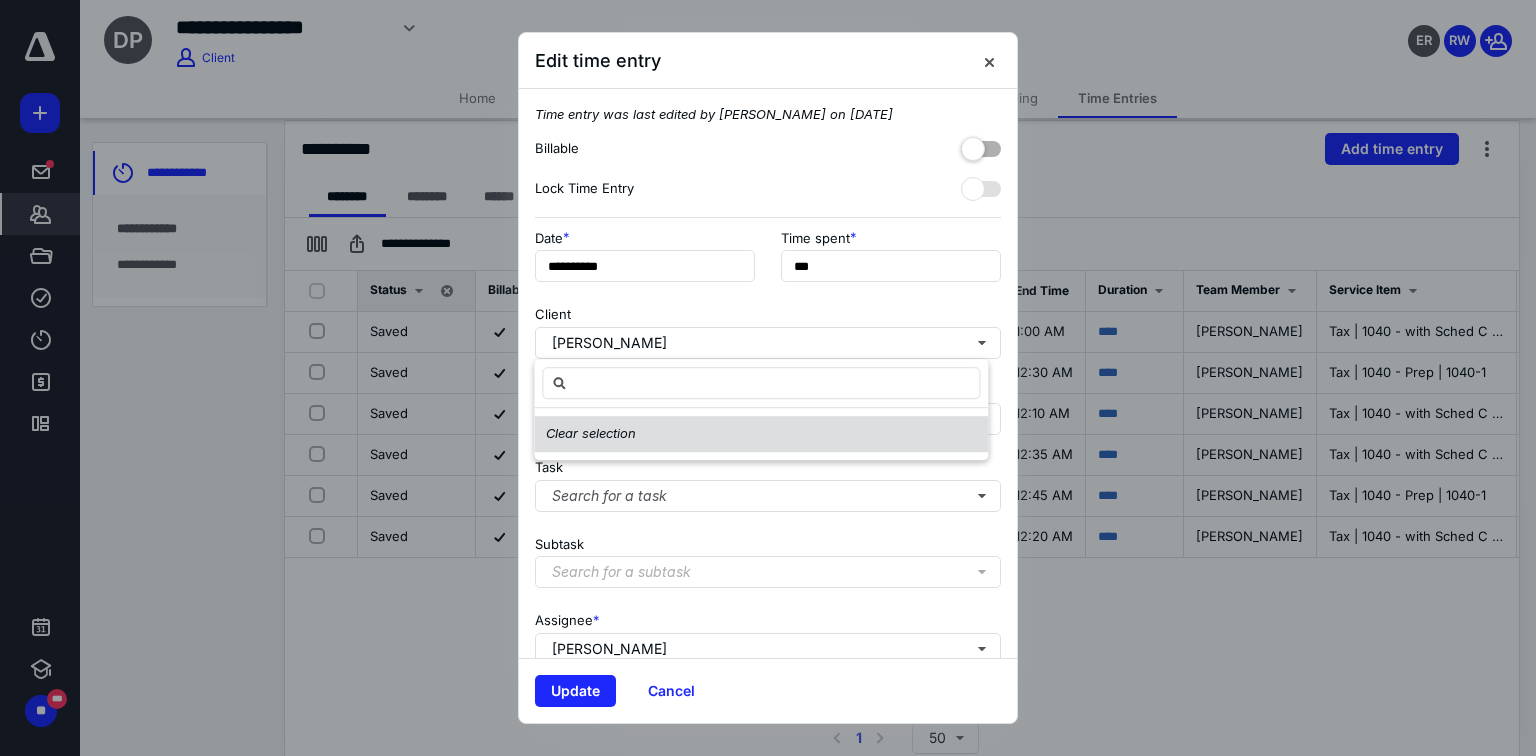 checkbox on "false" 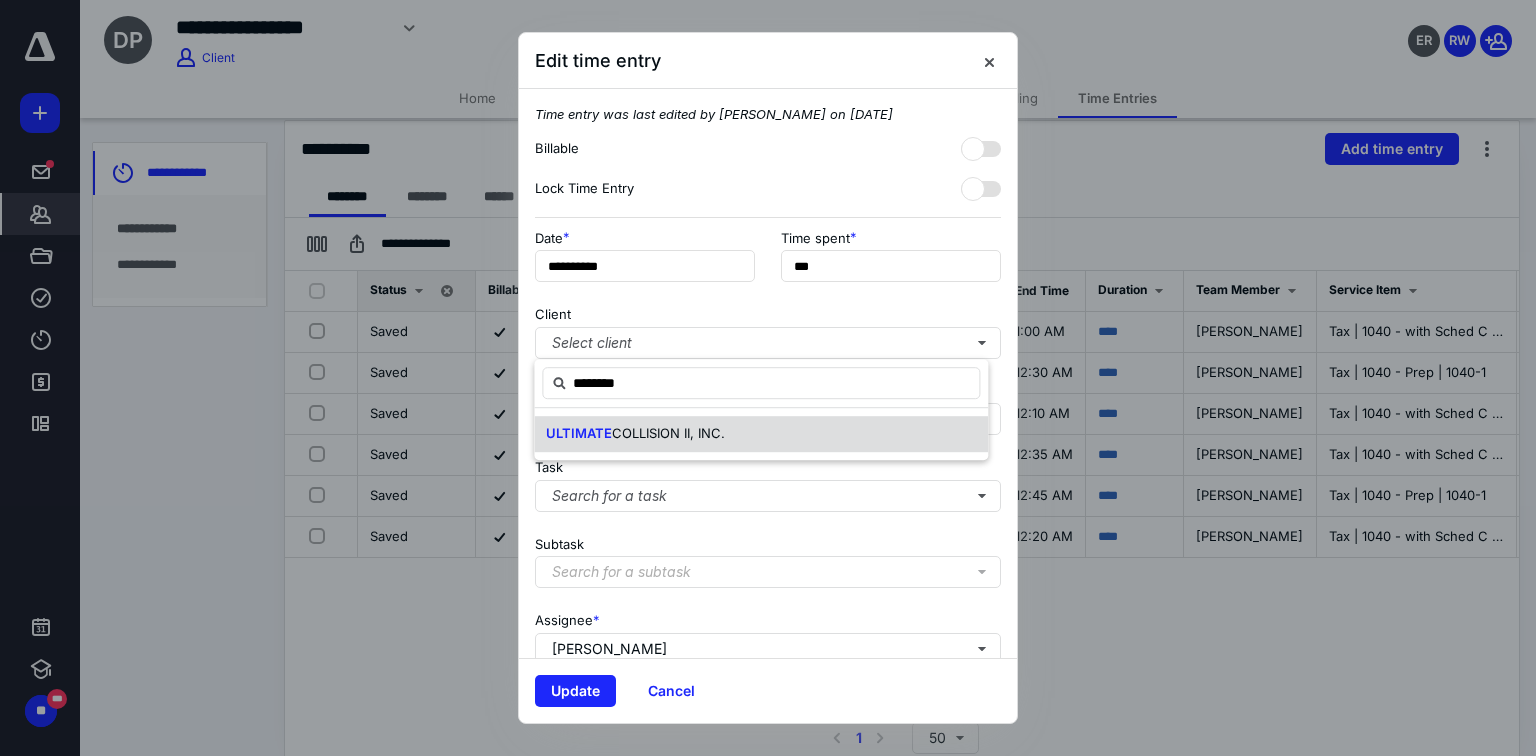 click on "ULTIMATE  COLLISION II, INC." at bounding box center (761, 434) 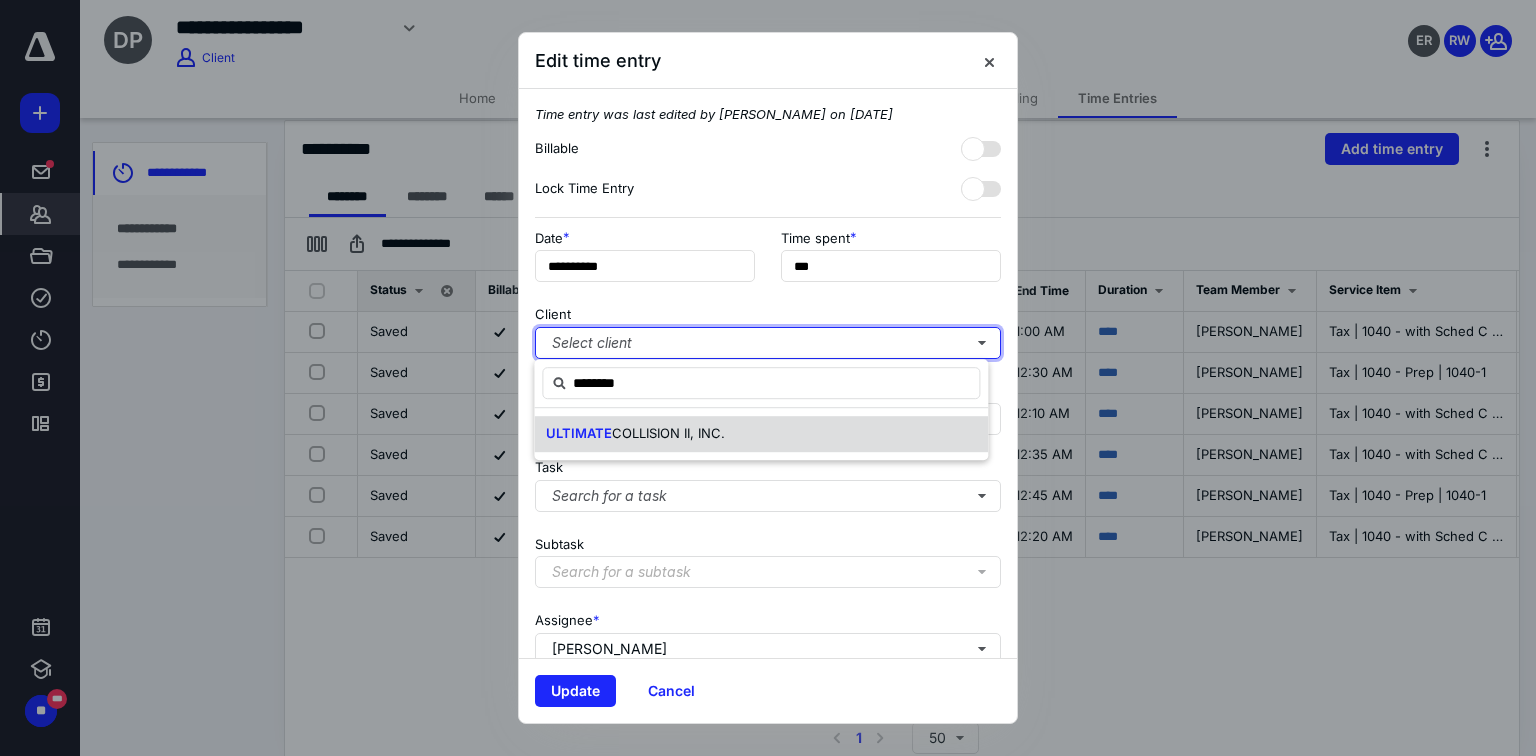 type 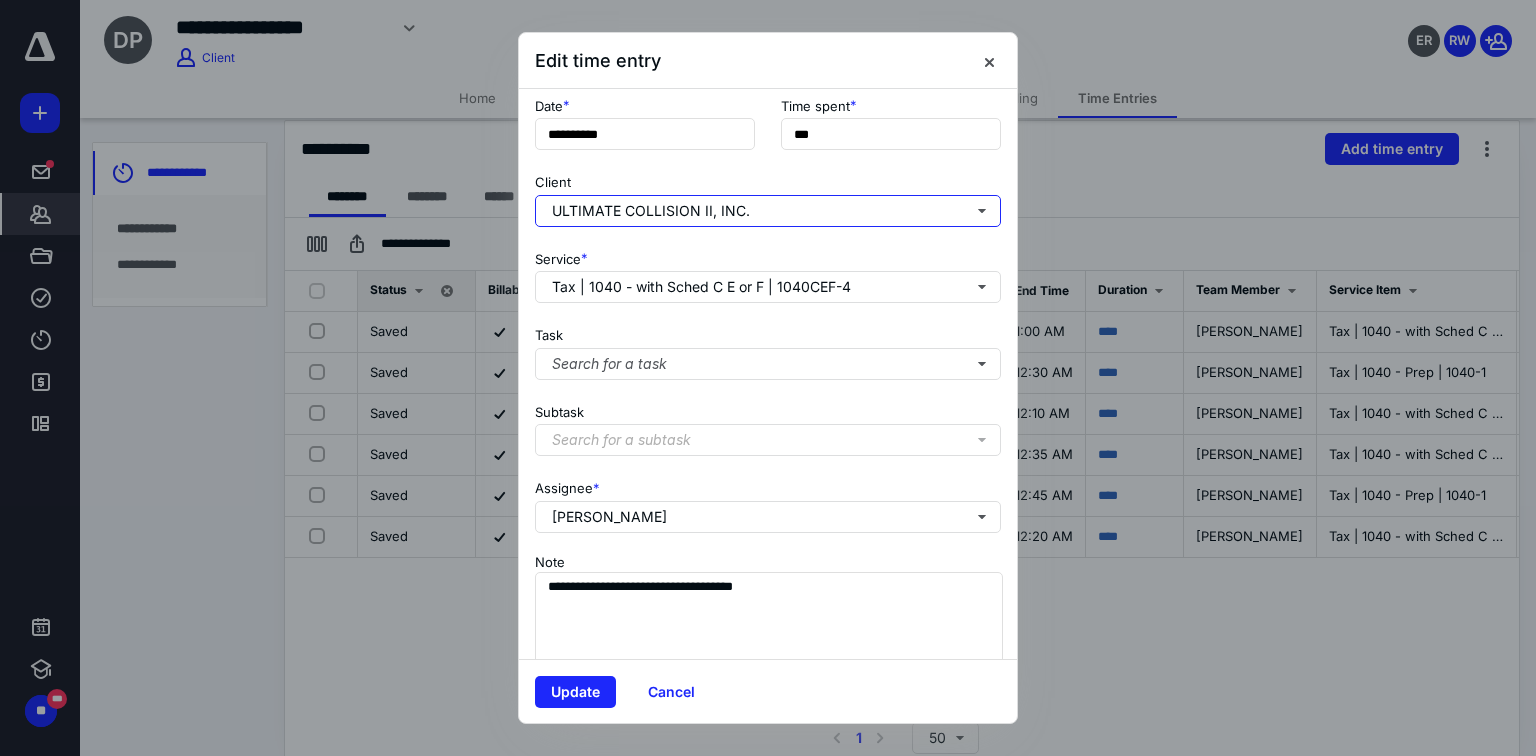 scroll, scrollTop: 161, scrollLeft: 0, axis: vertical 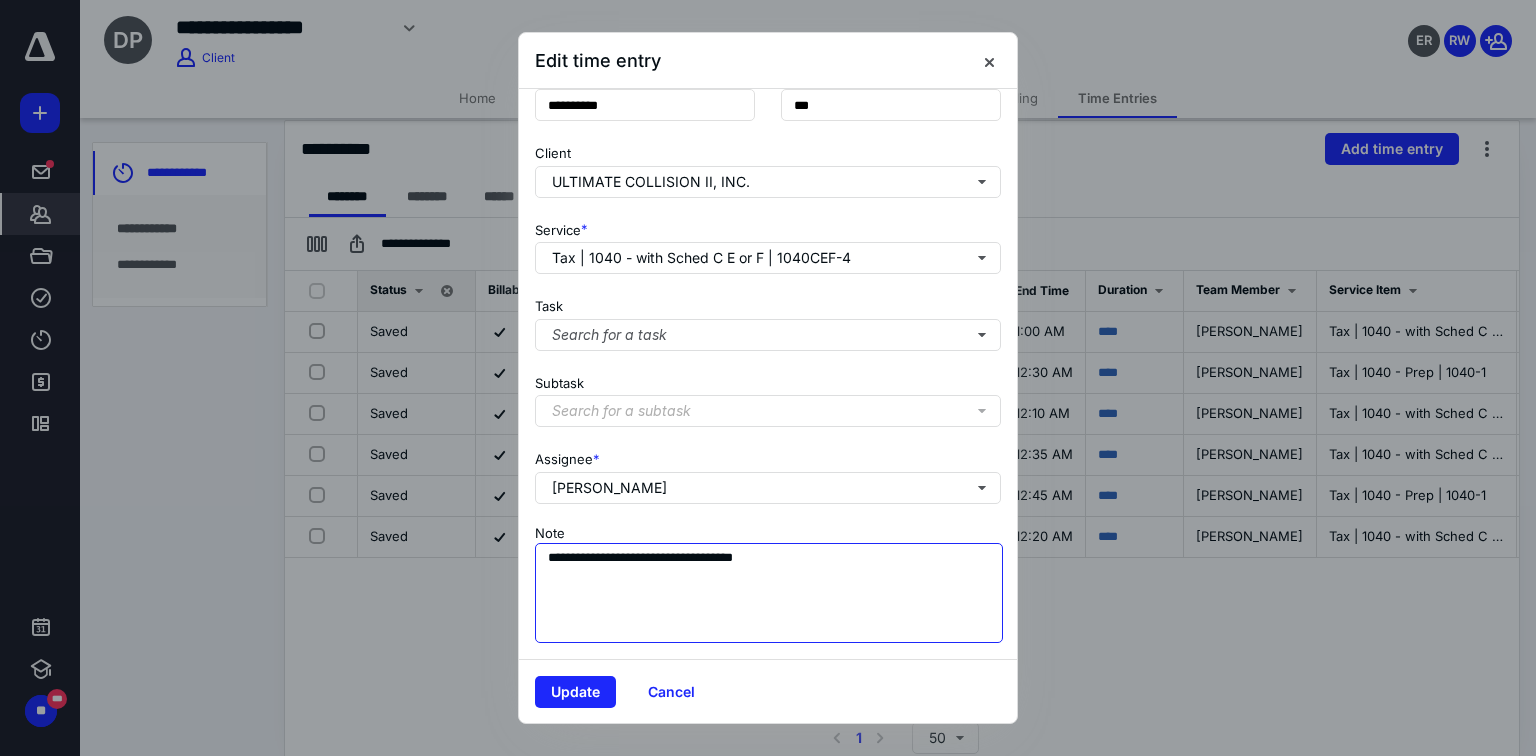 click on "**********" at bounding box center (769, 593) 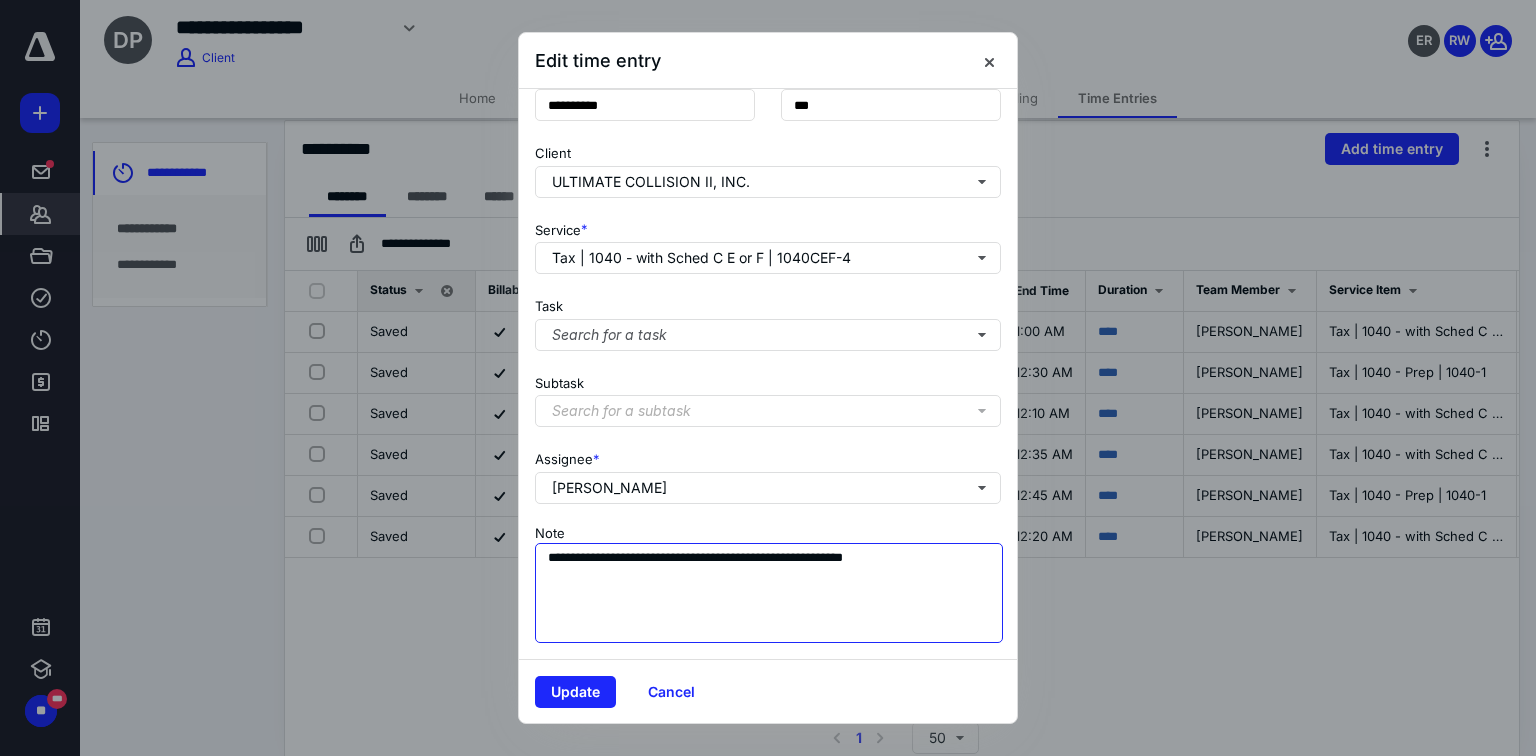 drag, startPoint x: 547, startPoint y: 559, endPoint x: 706, endPoint y: 558, distance: 159.00314 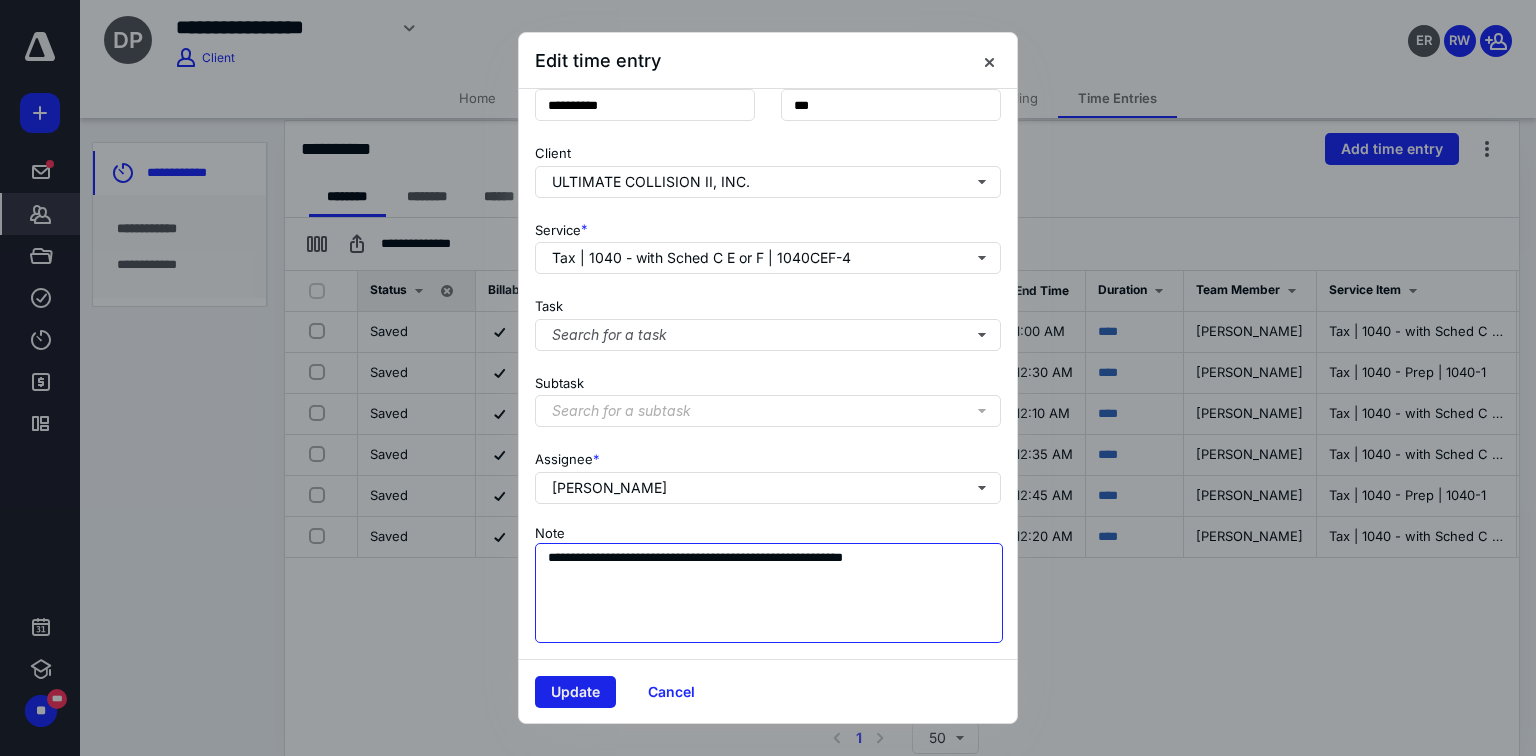 type on "**********" 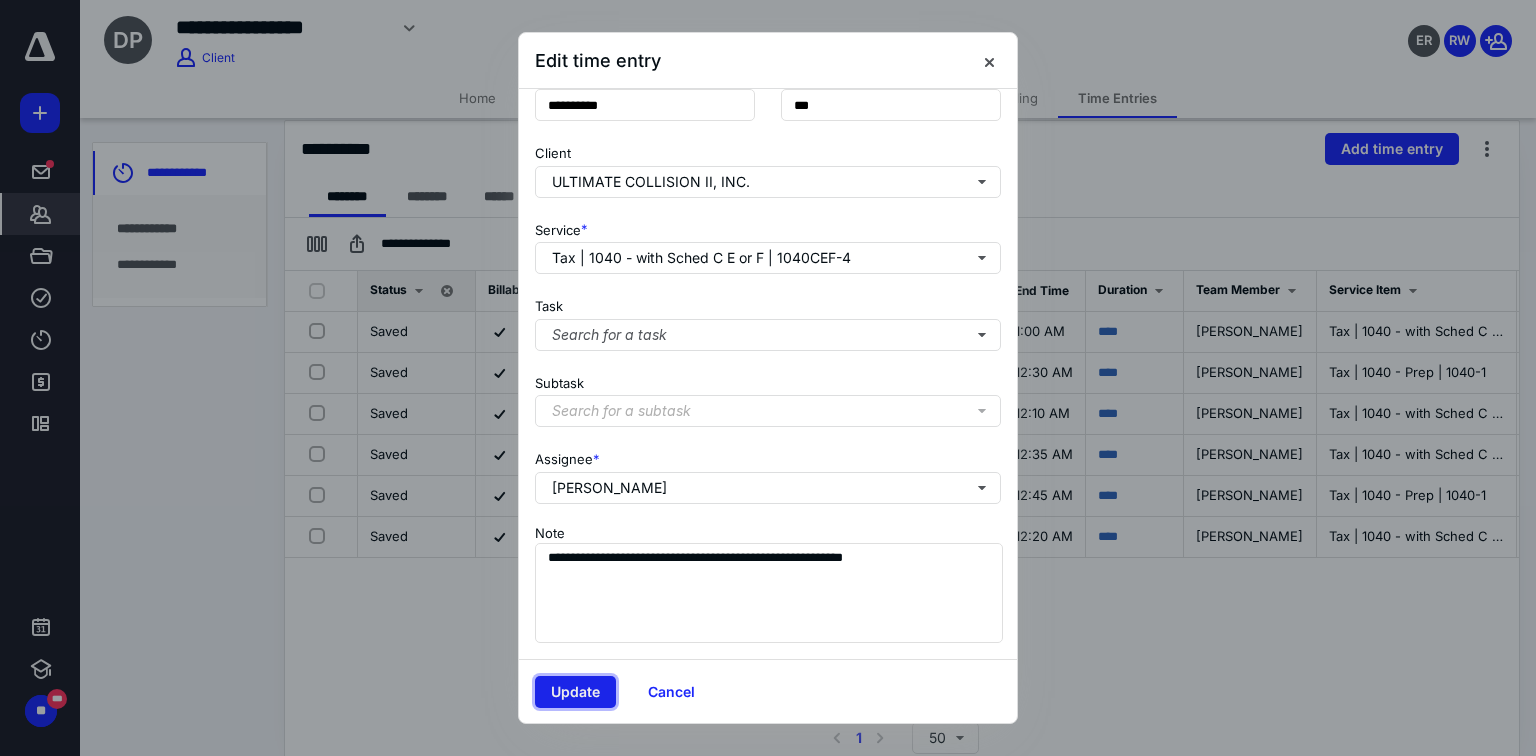 click on "Update" at bounding box center [575, 692] 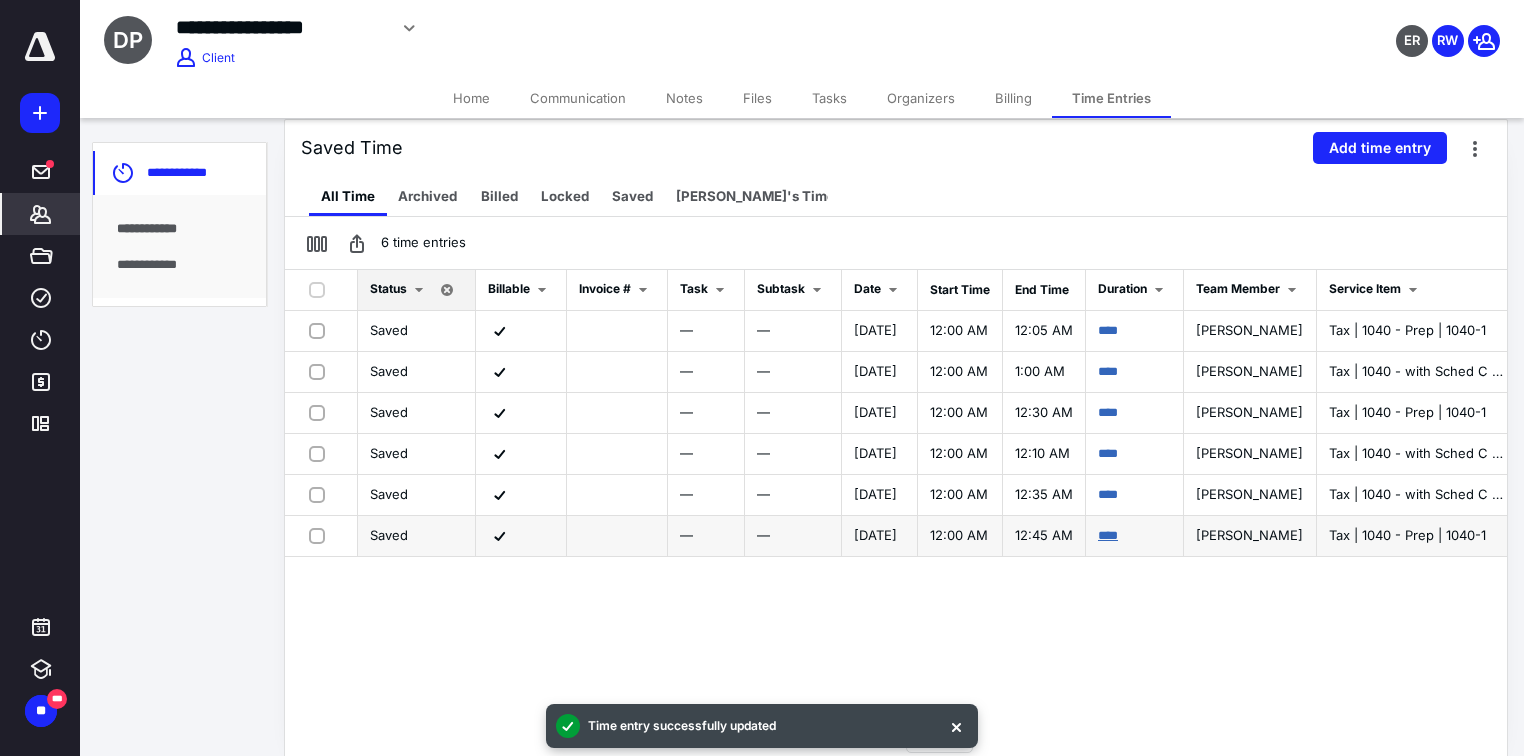 click on "****" at bounding box center (1108, 535) 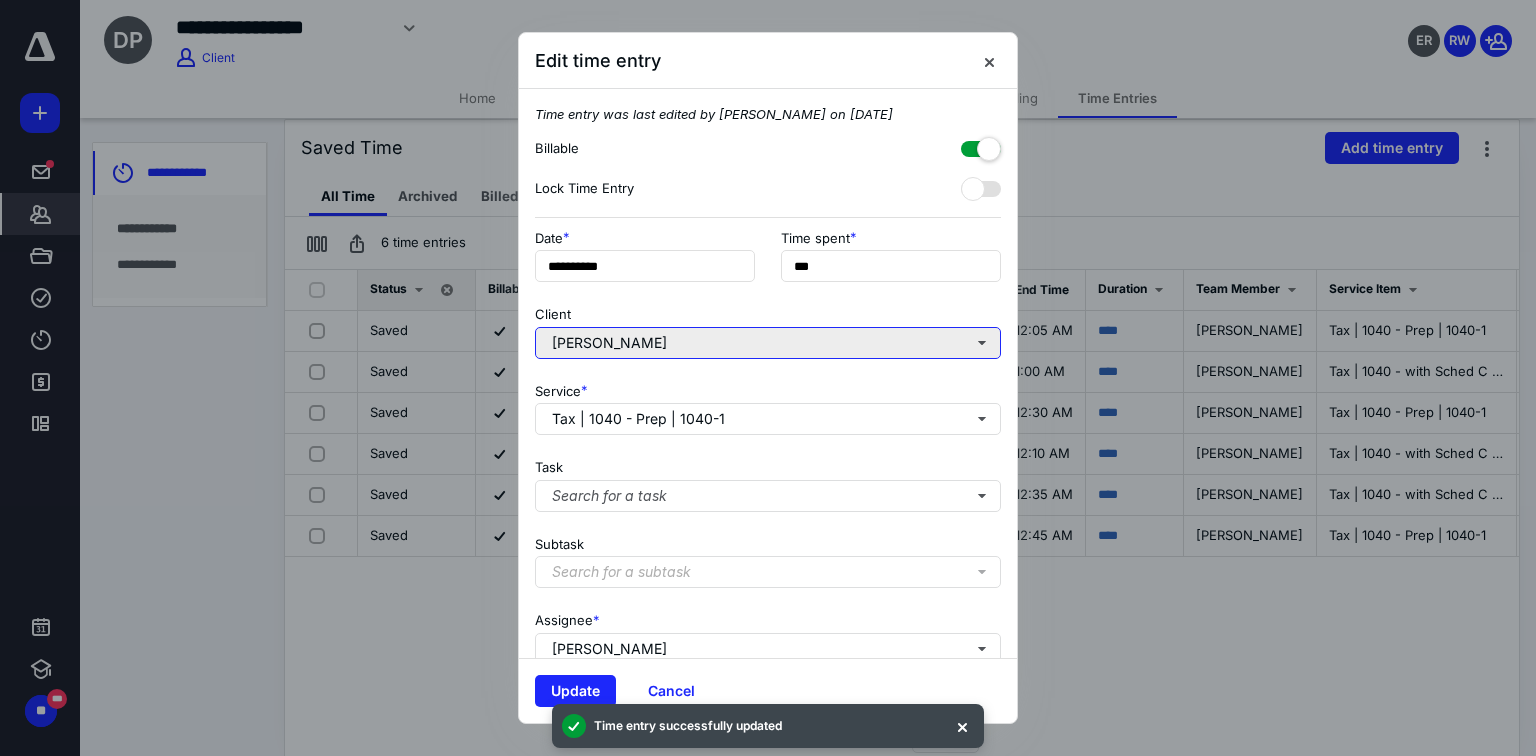 click on "[PERSON_NAME]" at bounding box center (768, 343) 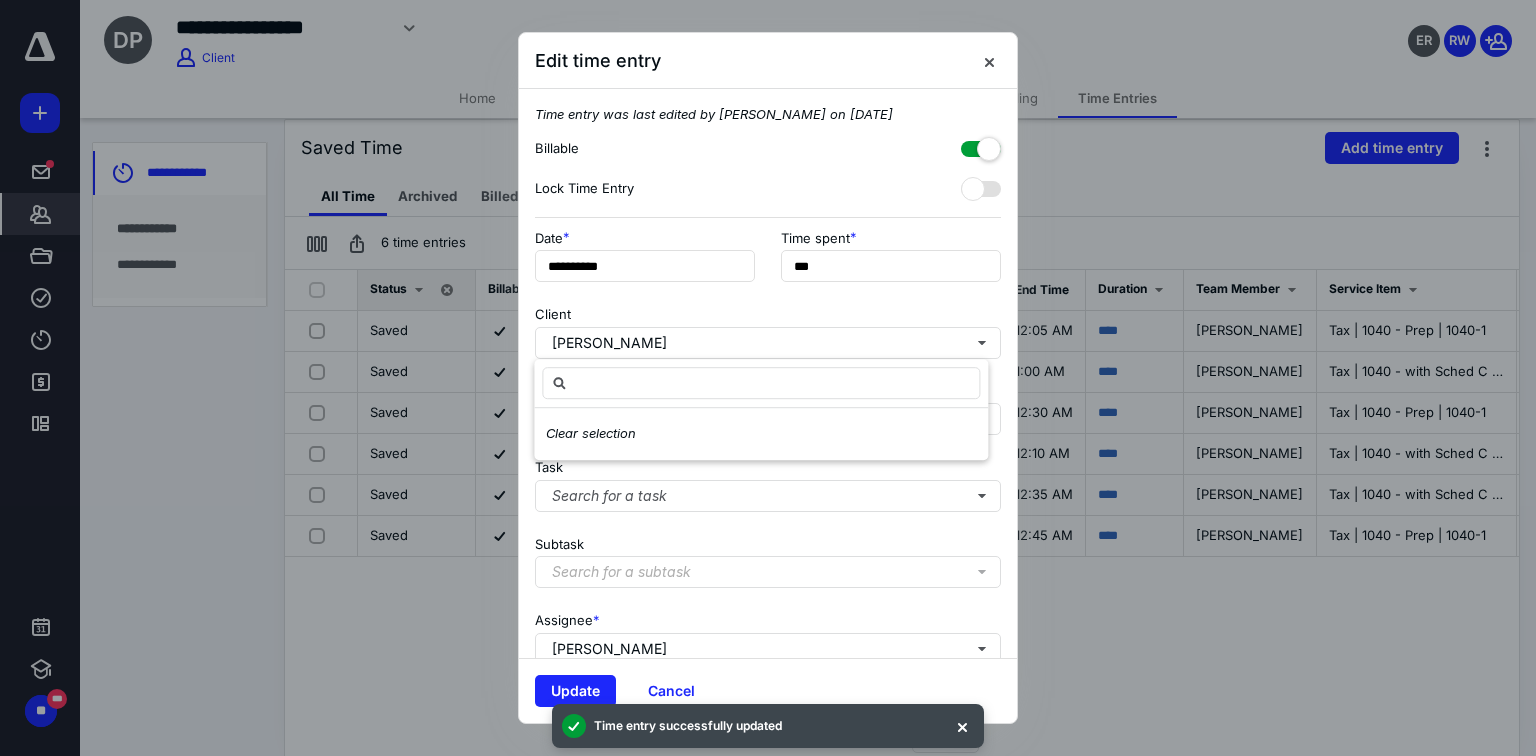 click on "Clear selection" at bounding box center (591, 434) 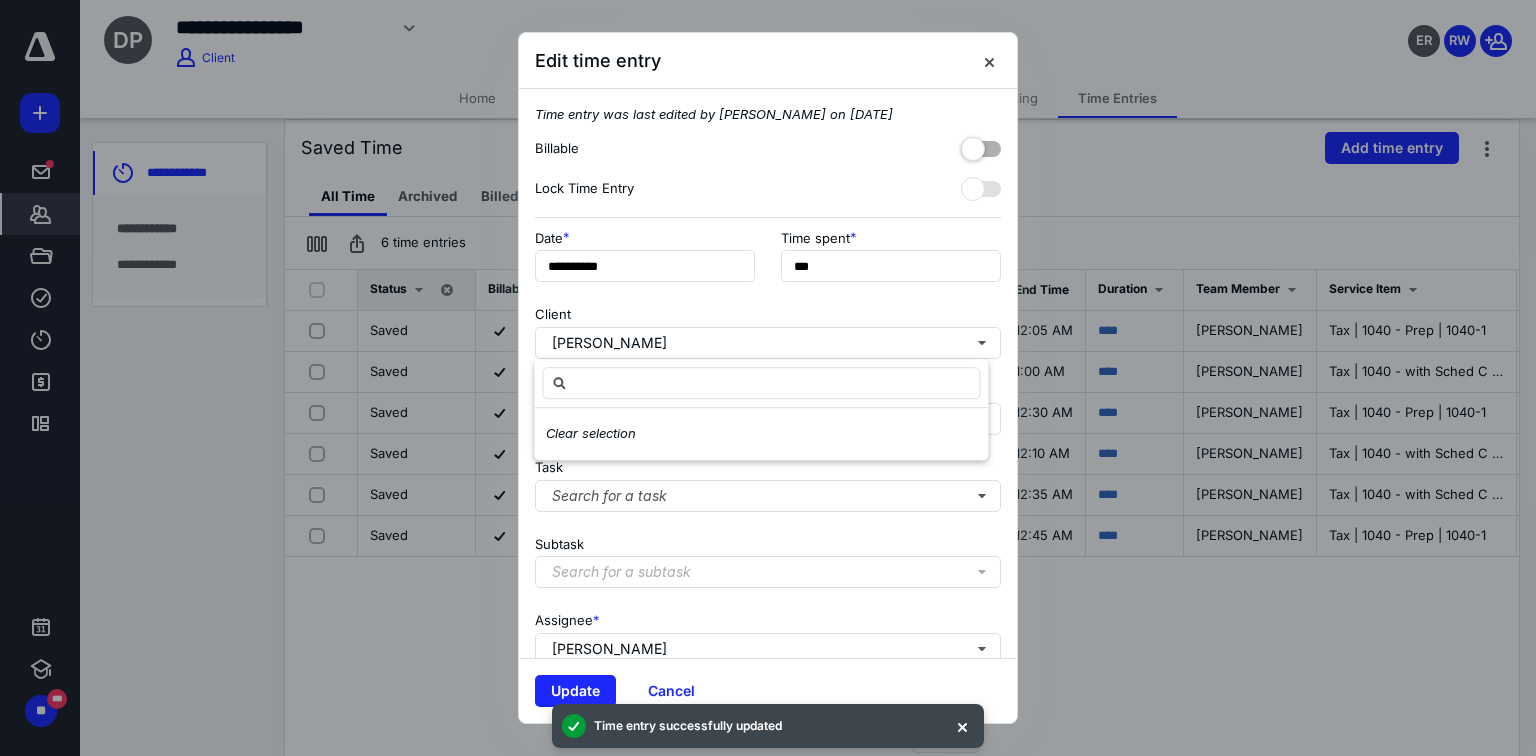 checkbox on "false" 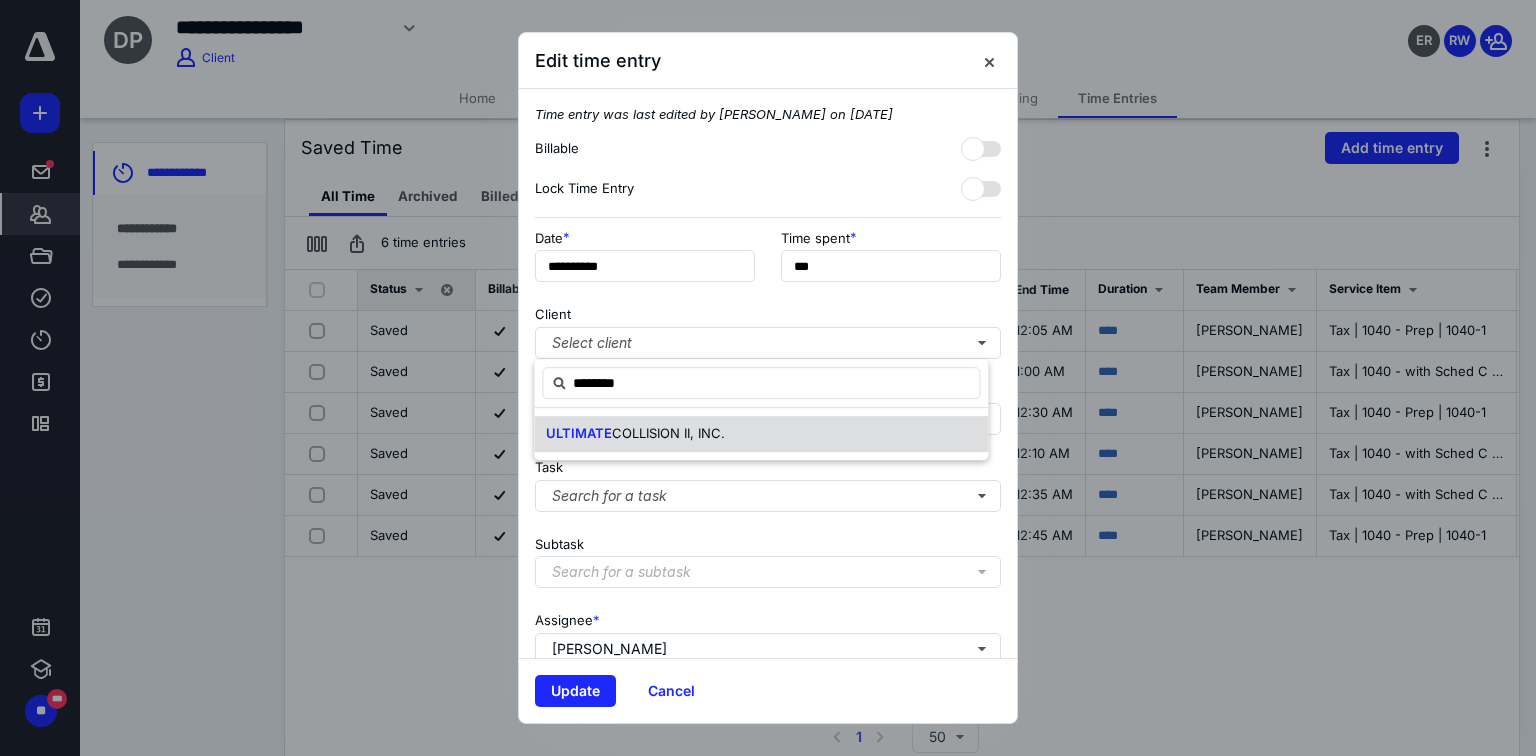 click on "ULTIMATE  COLLISION II, INC." at bounding box center [761, 434] 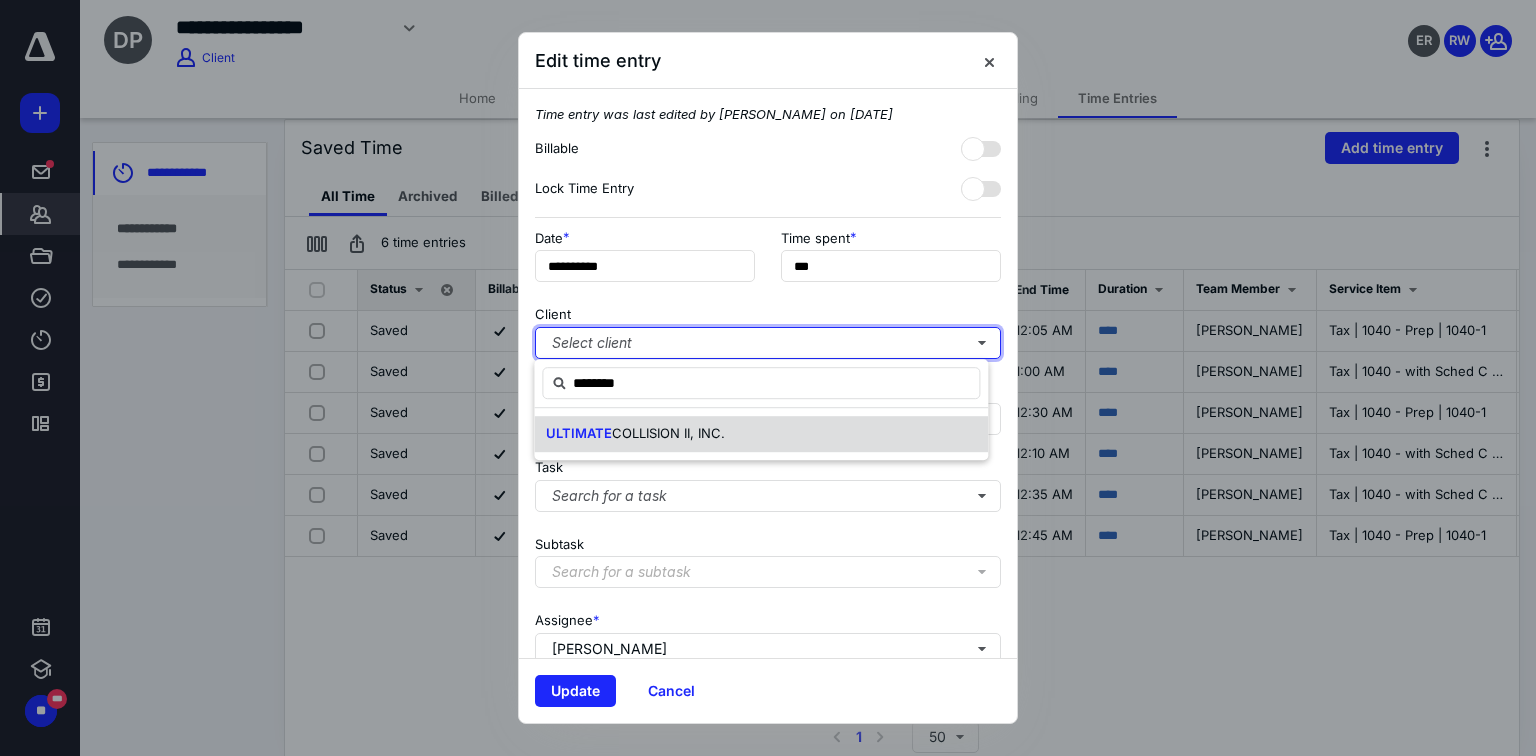 type 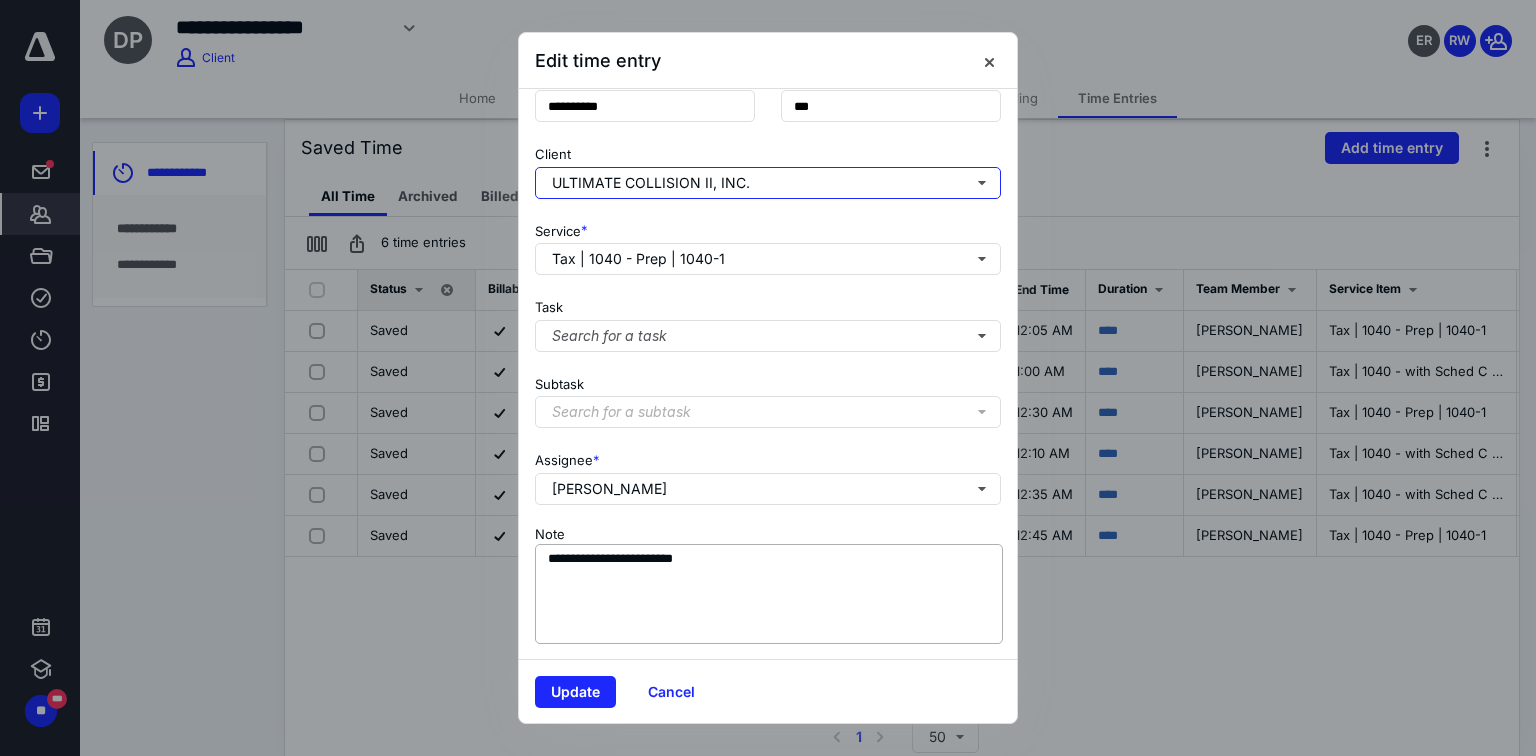 scroll, scrollTop: 161, scrollLeft: 0, axis: vertical 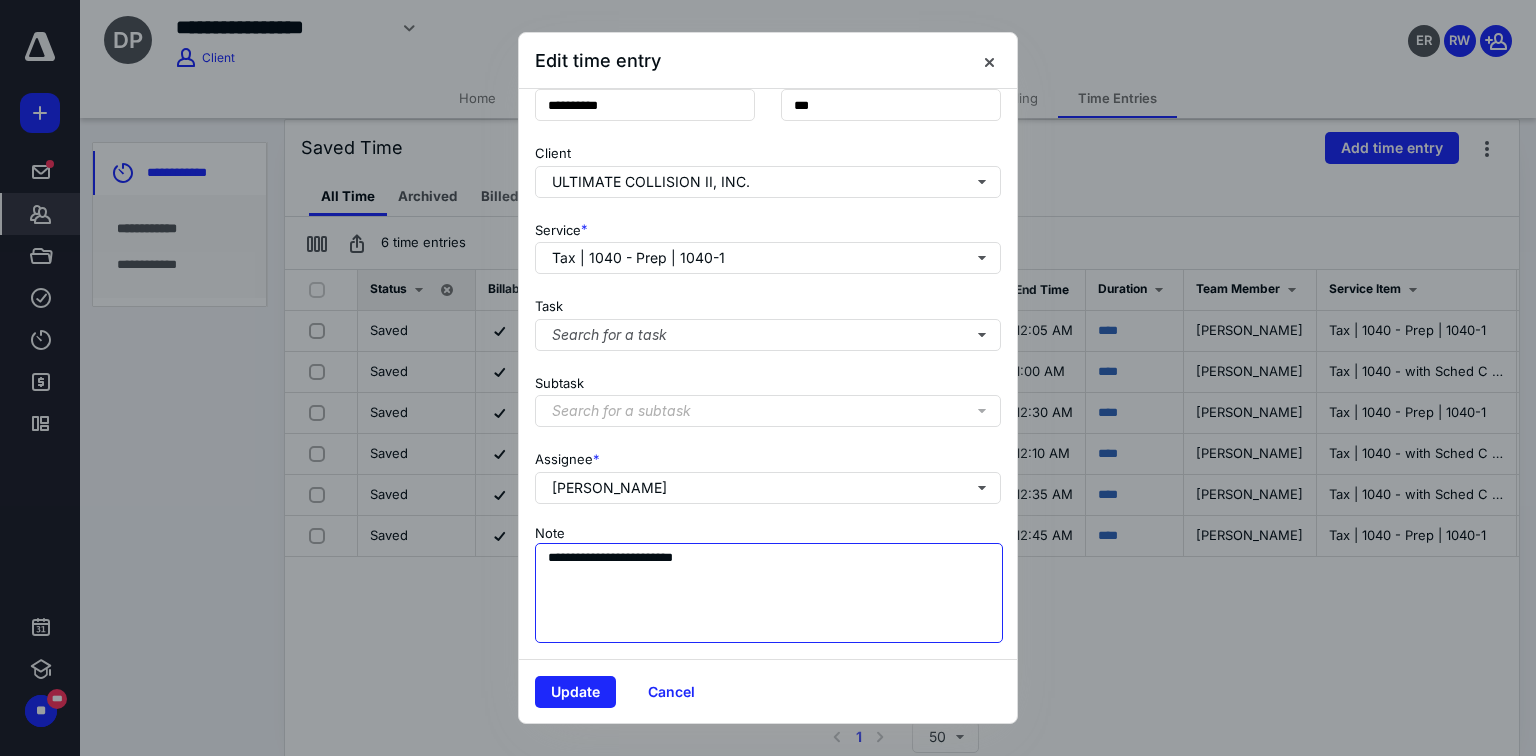 click on "**********" at bounding box center (769, 593) 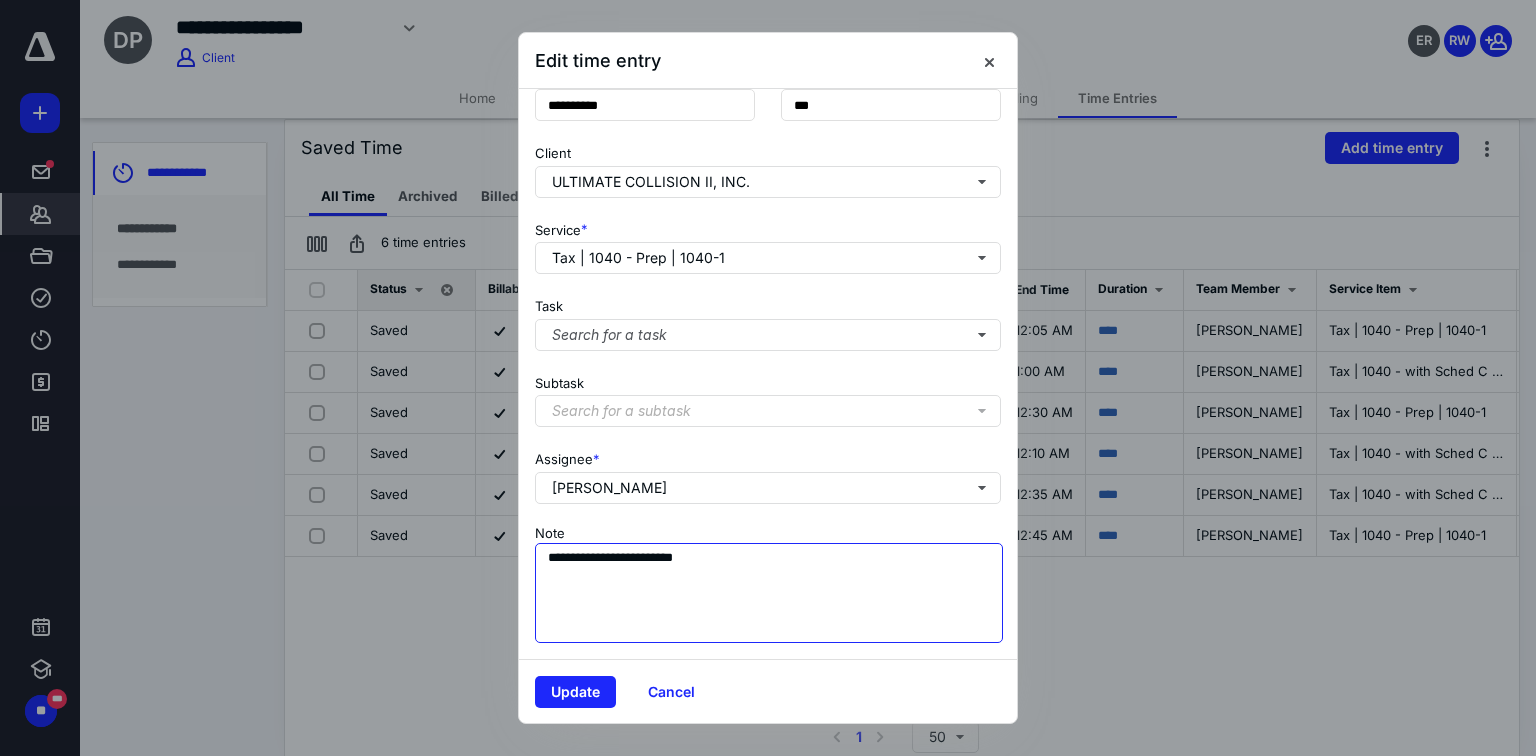 paste on "**********" 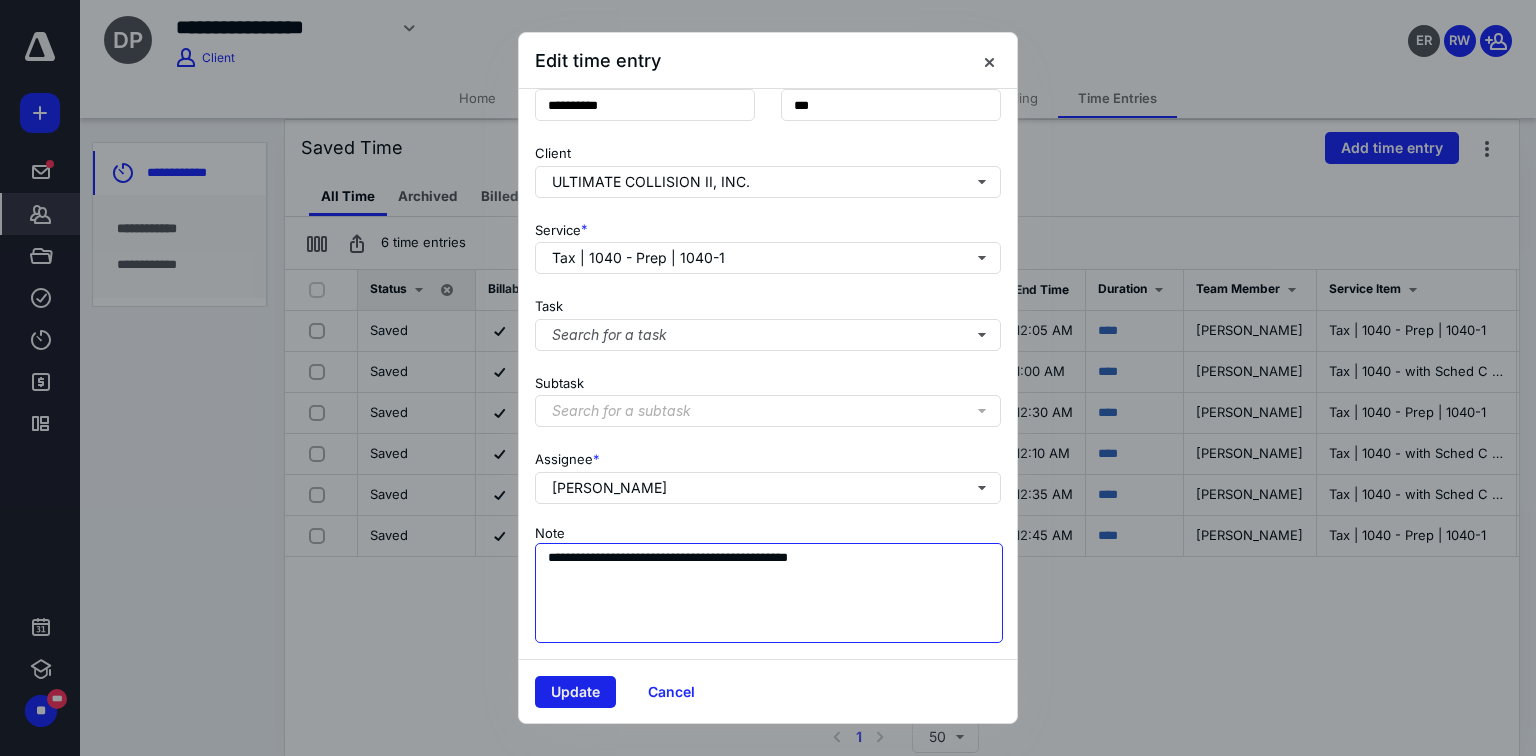 type on "**********" 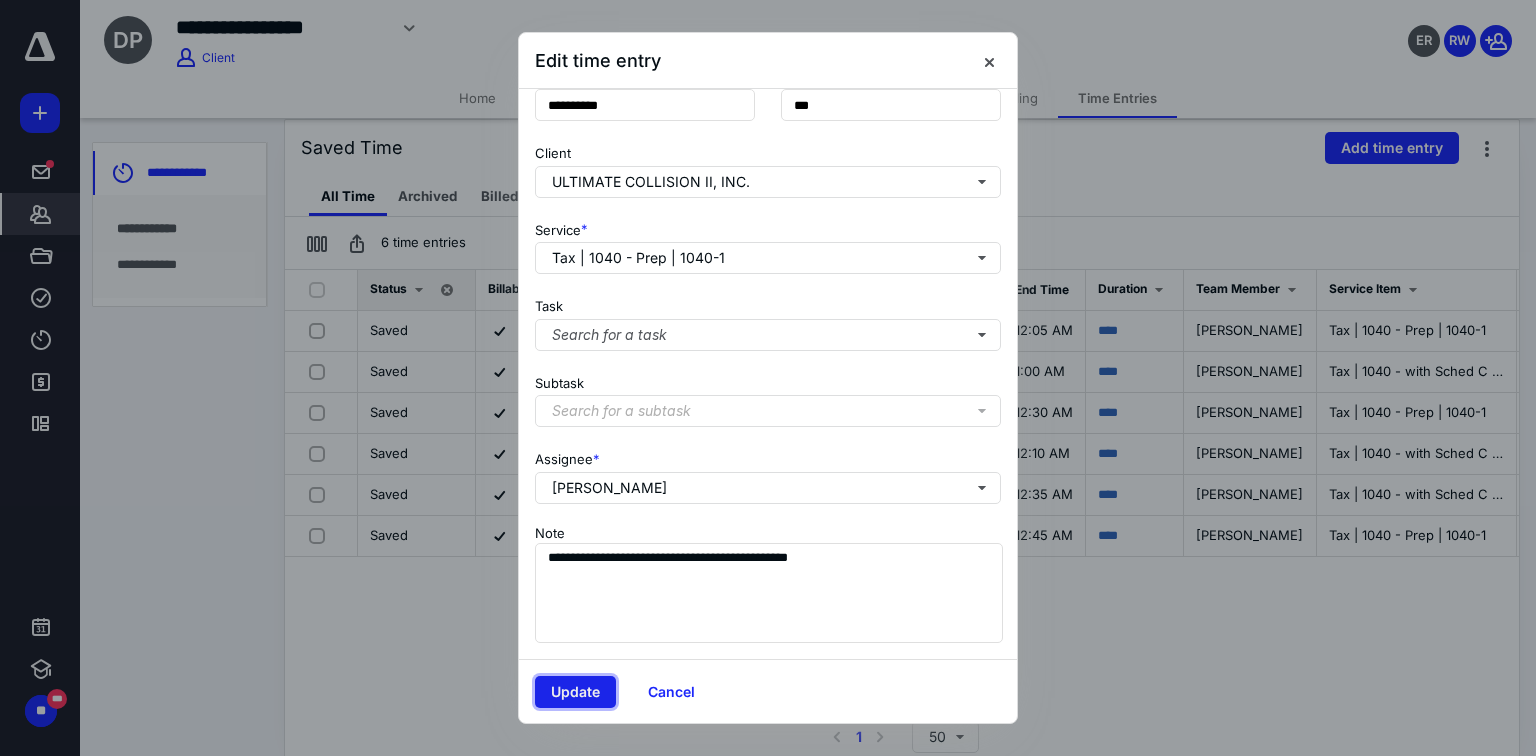 click on "Update" at bounding box center (575, 692) 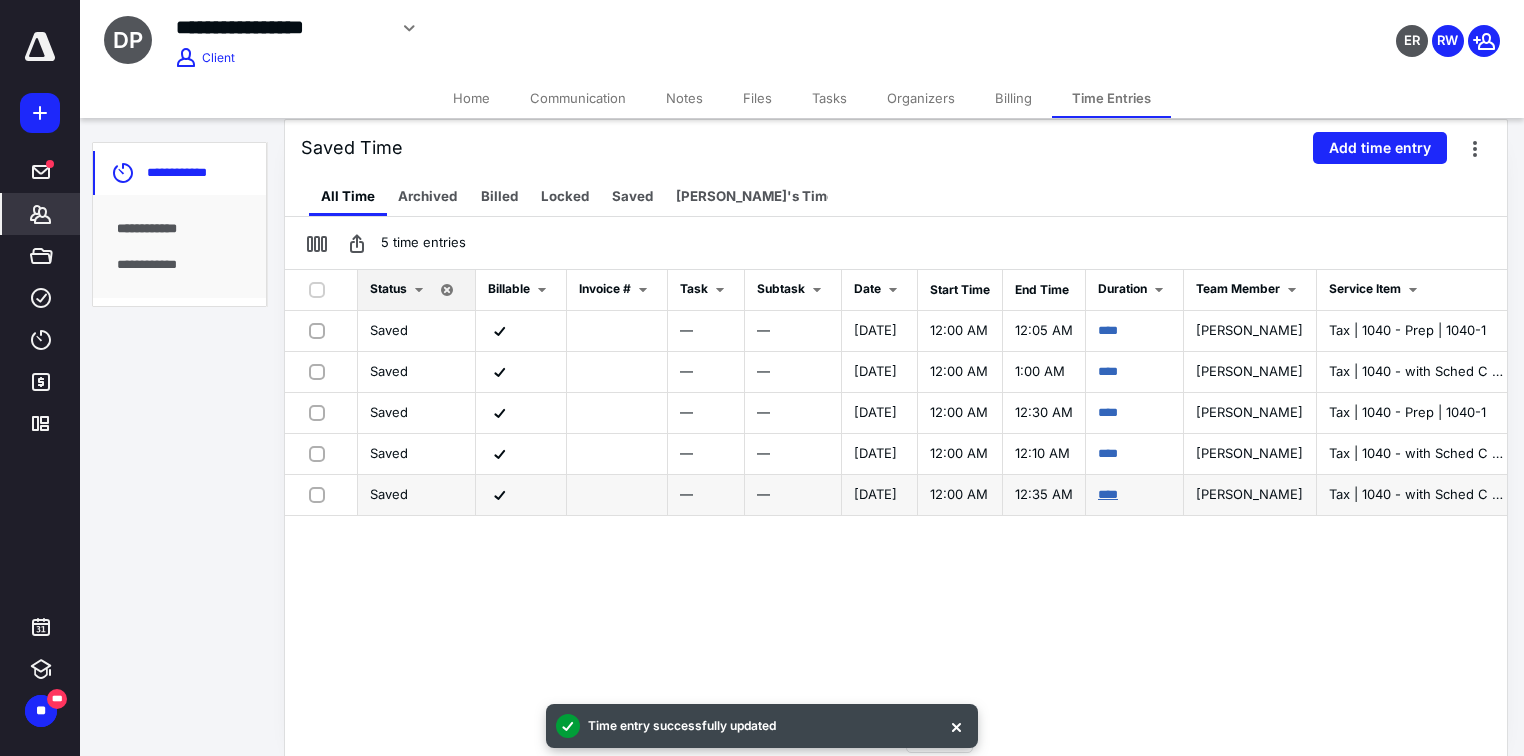 click on "****" at bounding box center [1108, 494] 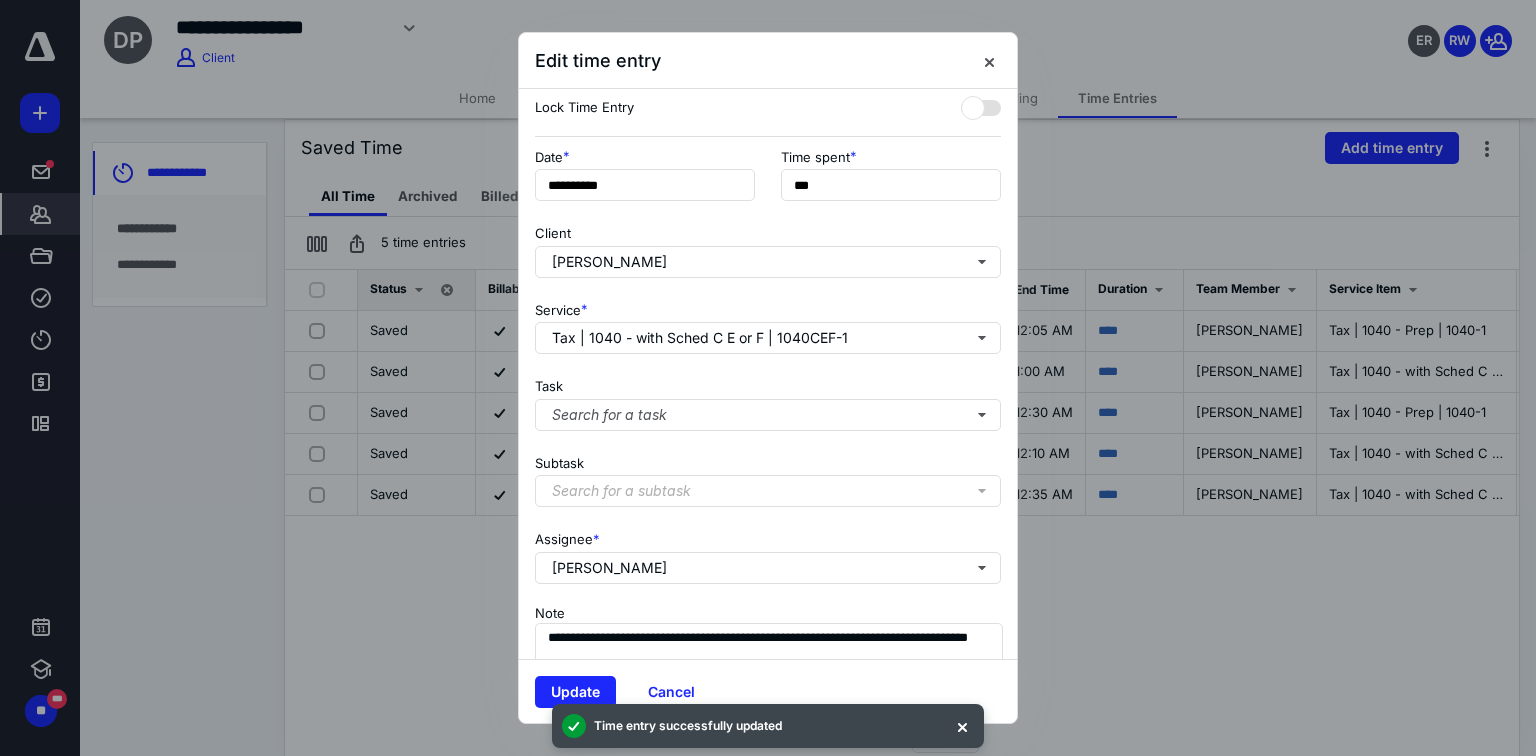 scroll, scrollTop: 161, scrollLeft: 0, axis: vertical 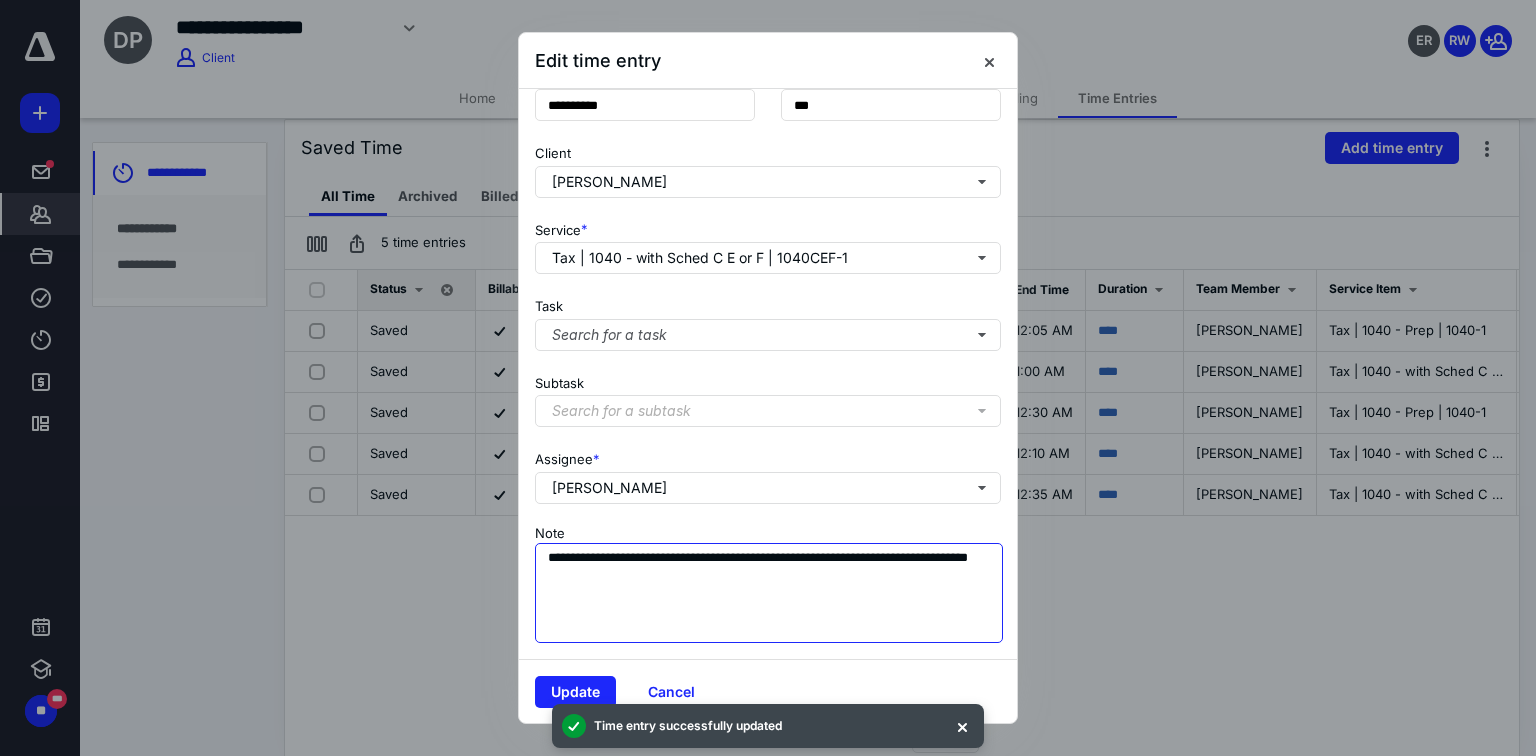 click on "**********" at bounding box center (769, 593) 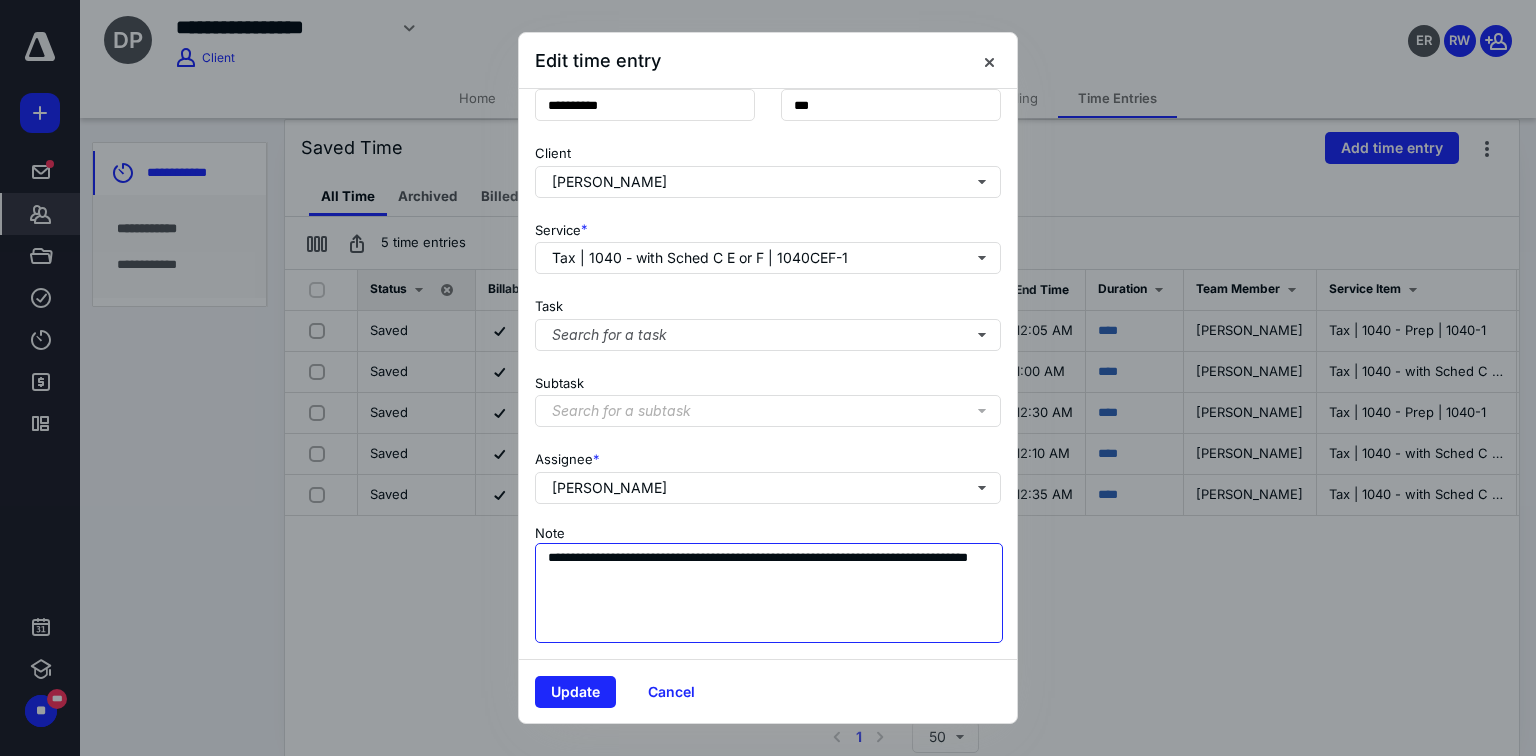 paste on "**********" 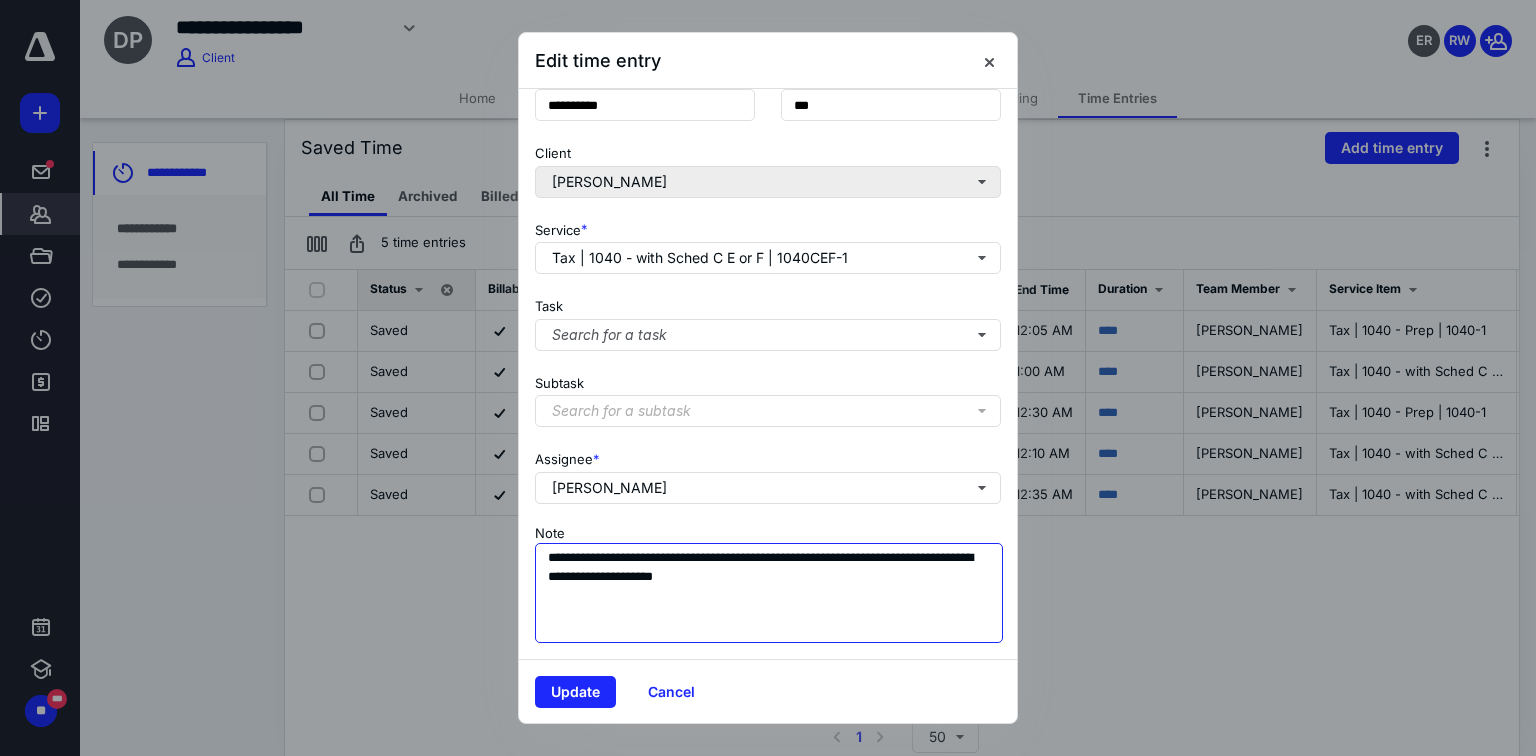 type on "**********" 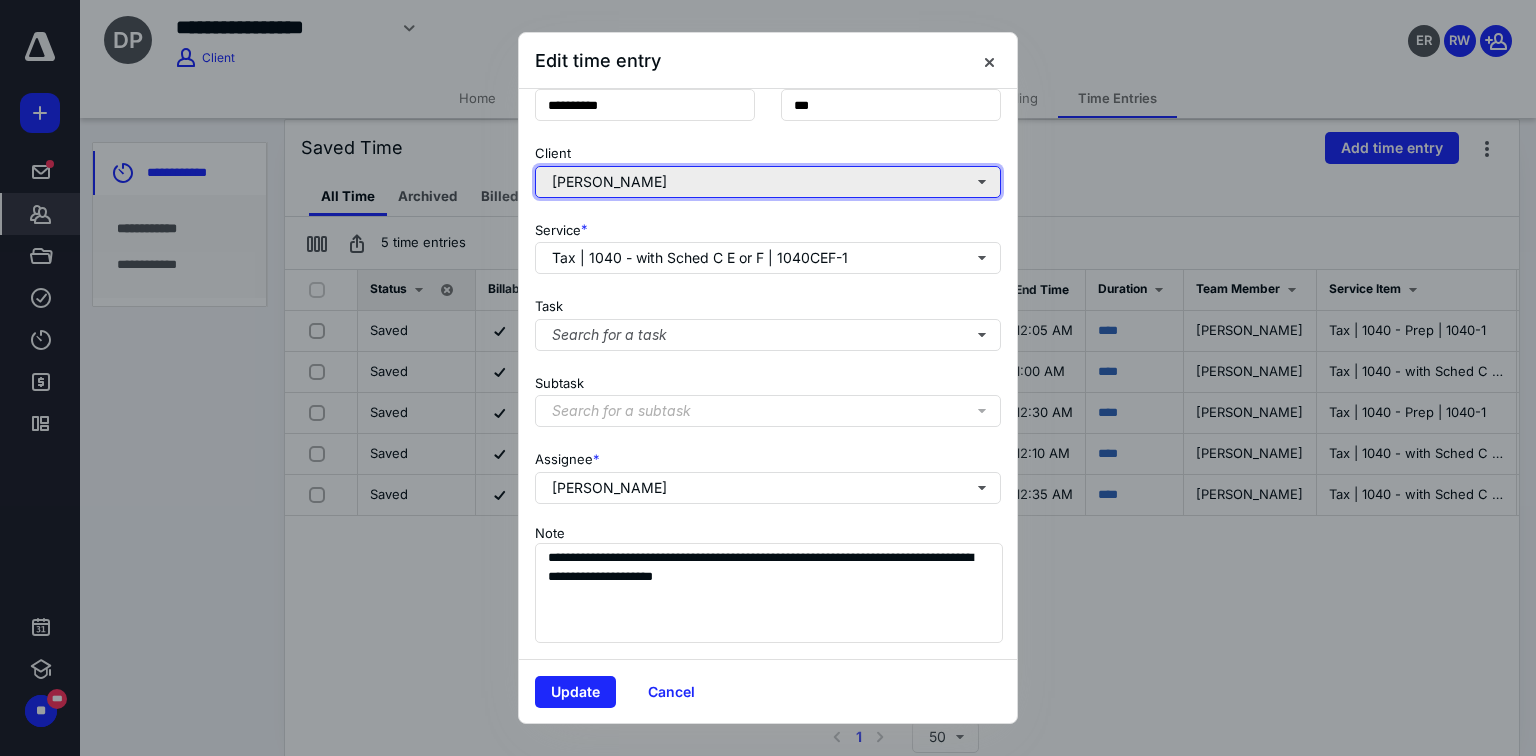 click on "[PERSON_NAME]" at bounding box center (768, 182) 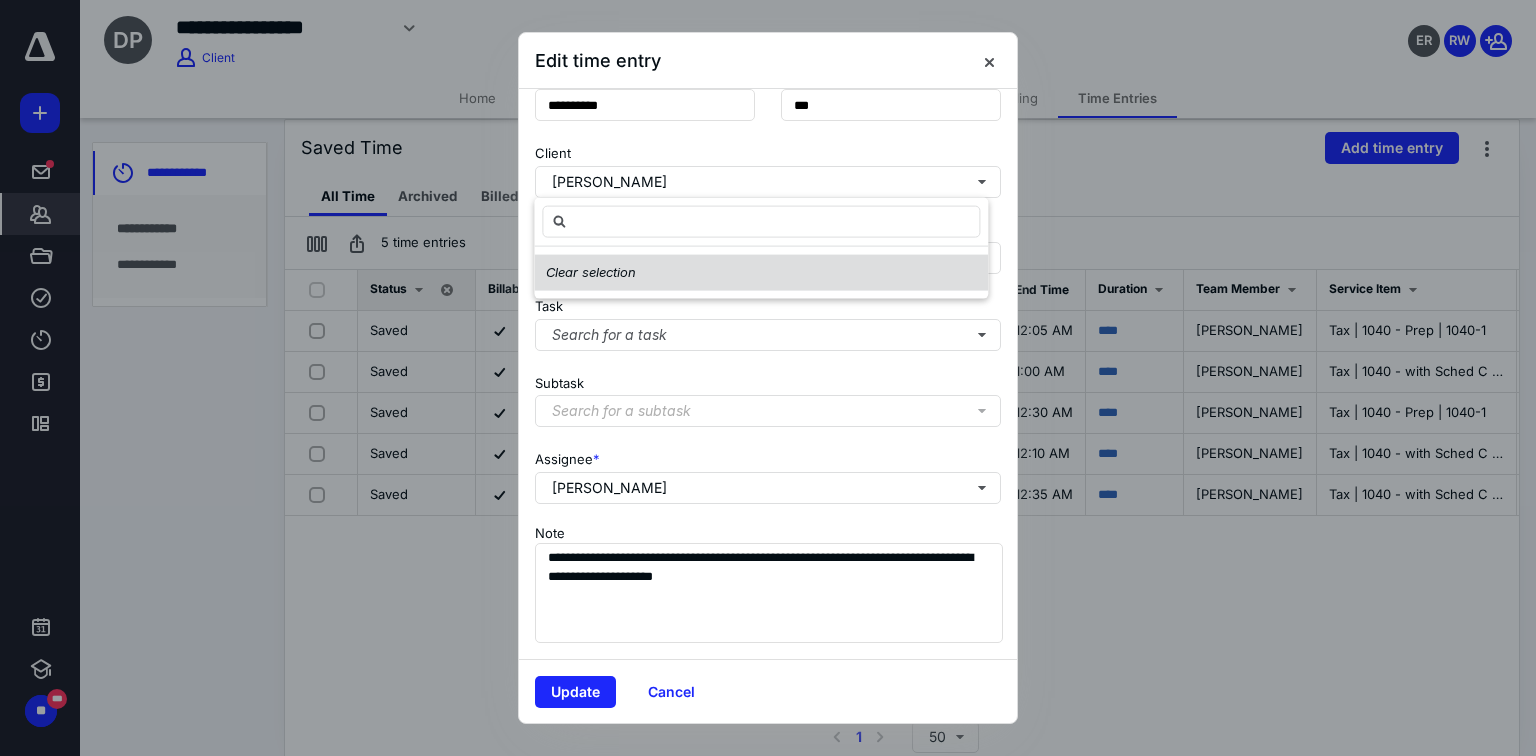 click on "Clear selection" at bounding box center [591, 273] 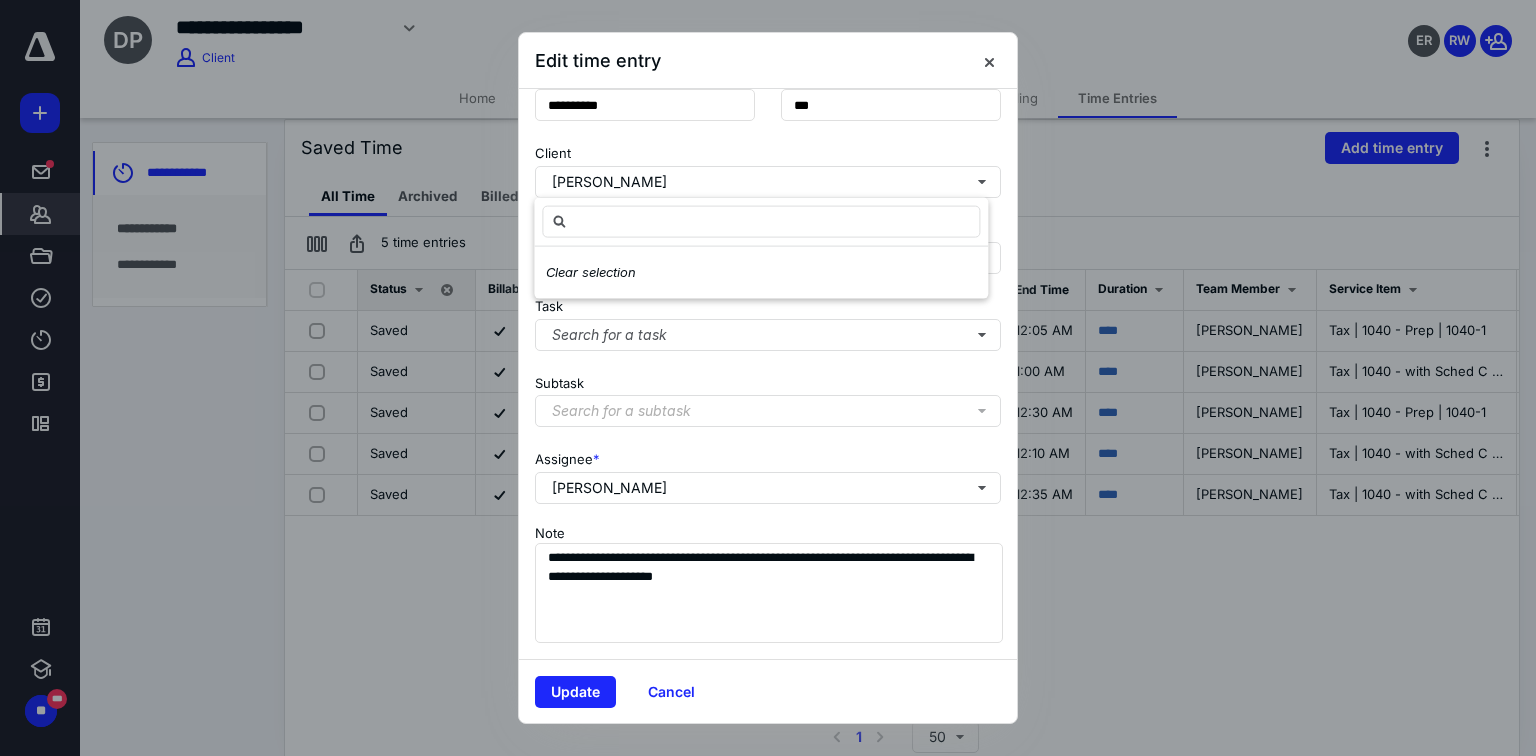 checkbox on "false" 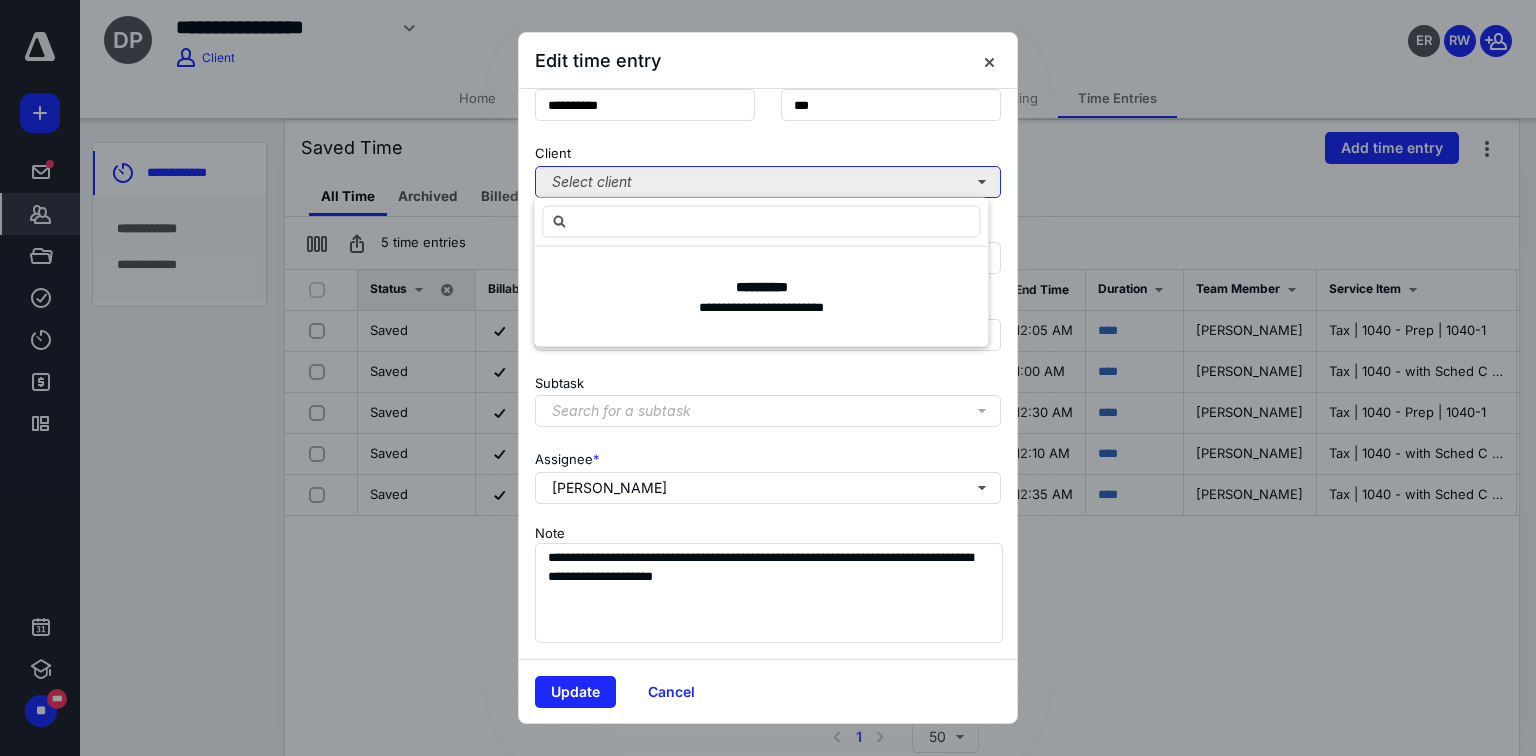 click on "Select client" at bounding box center (768, 182) 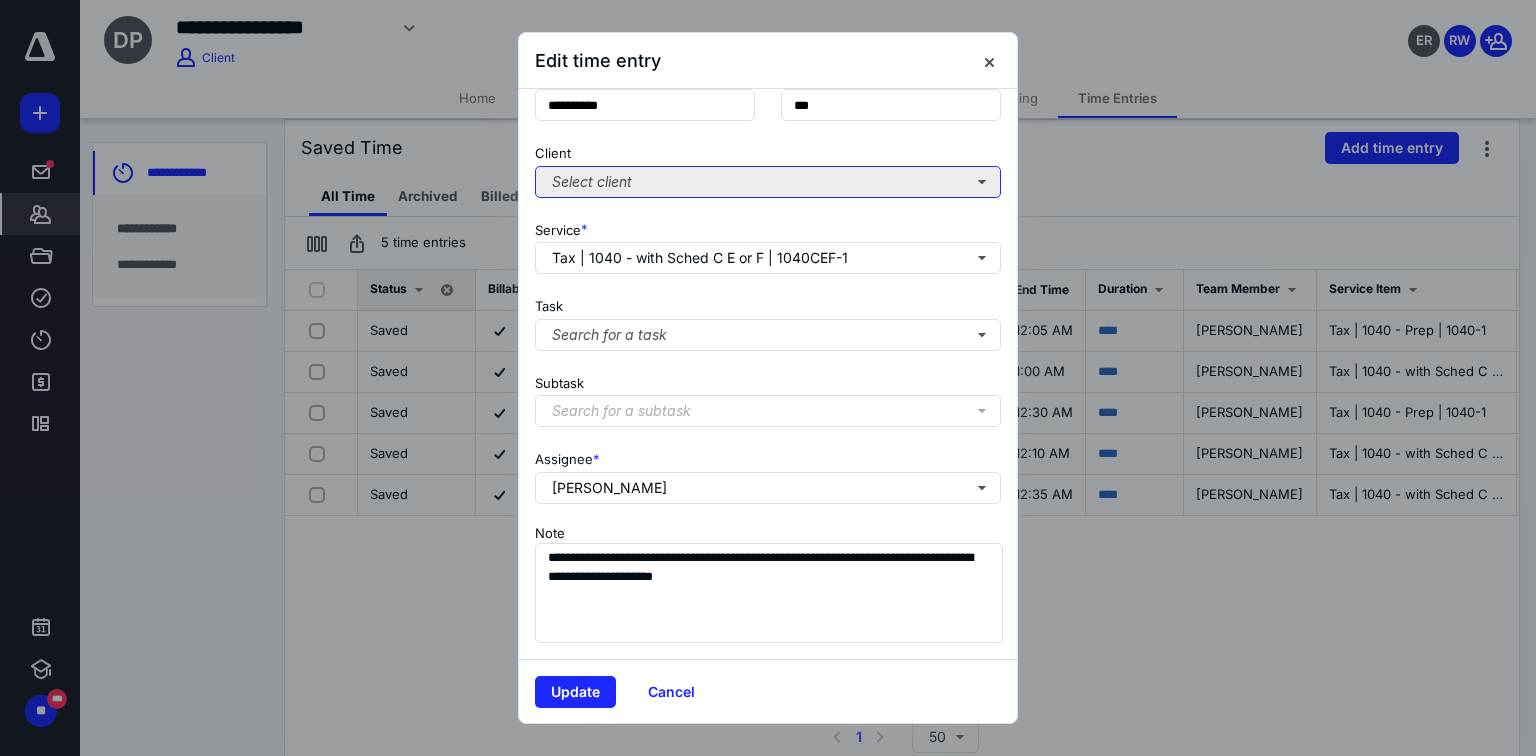 type 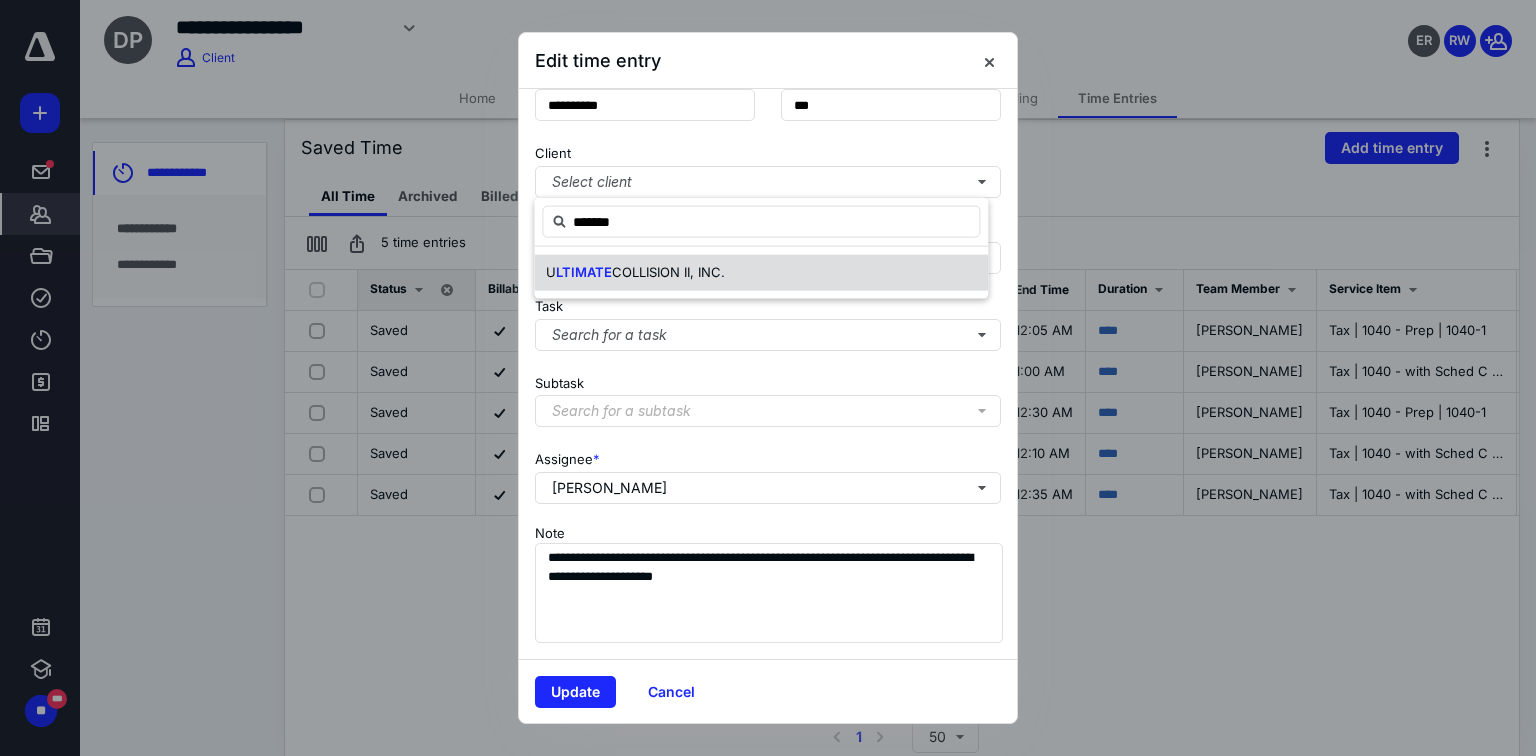 click on "LTIMATE" at bounding box center [584, 272] 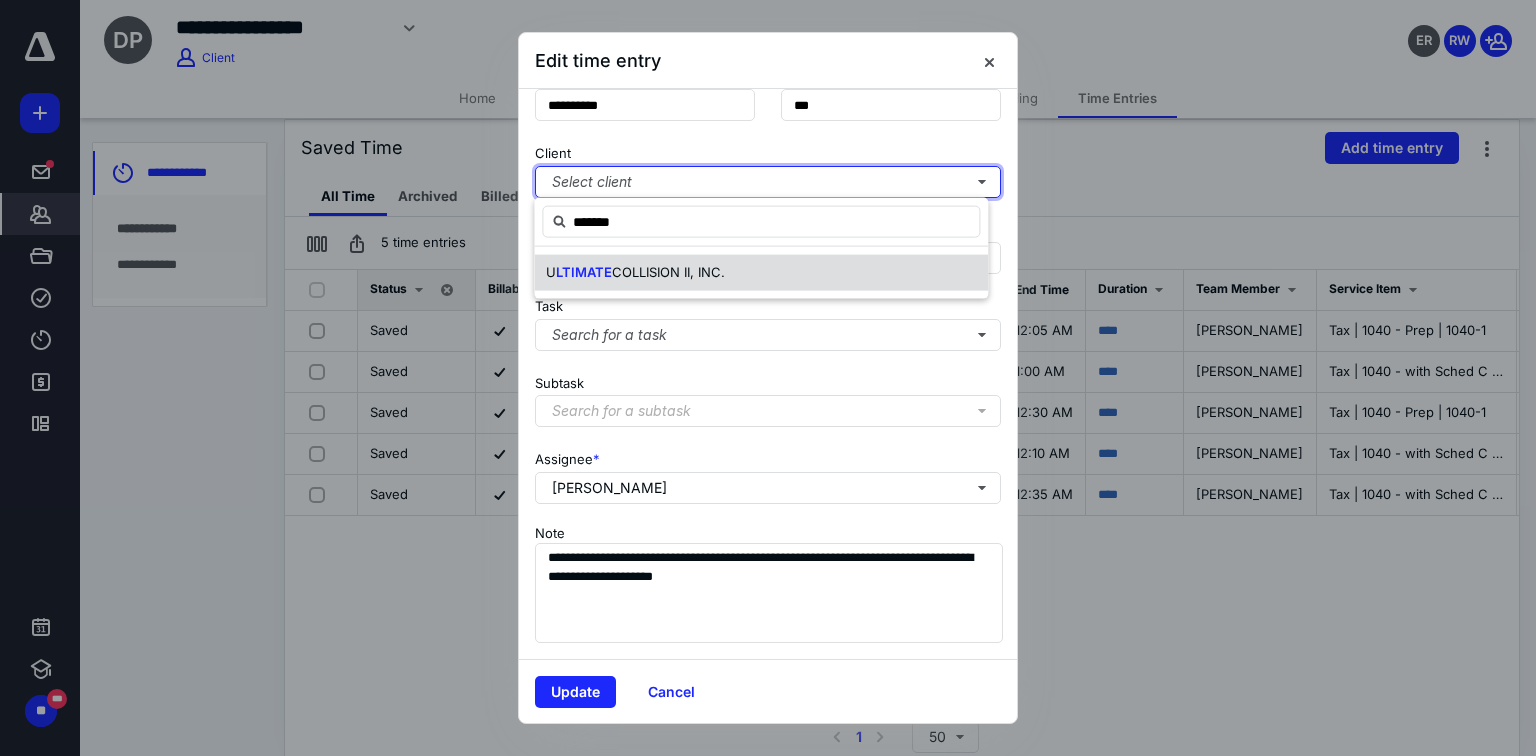 type 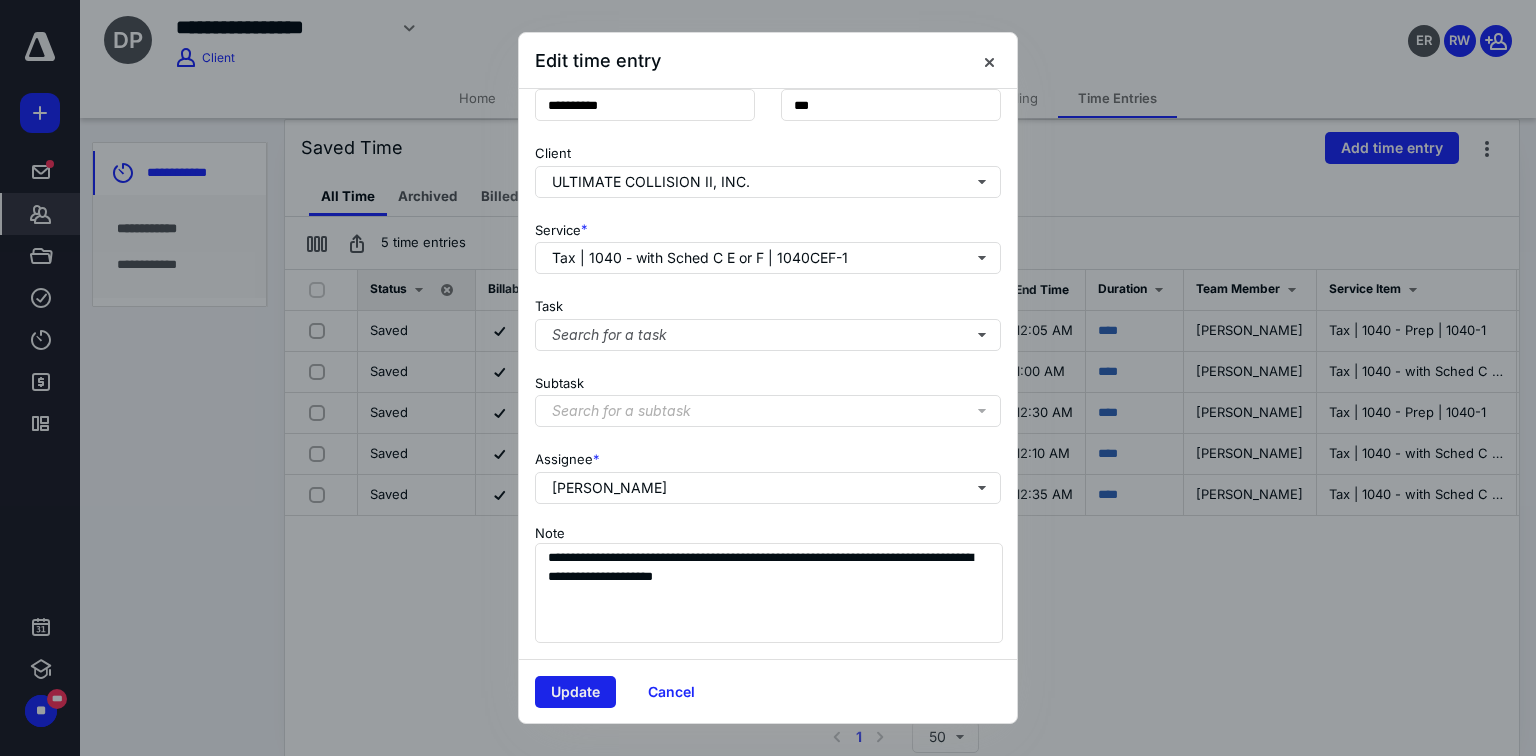 click on "Update" at bounding box center [575, 692] 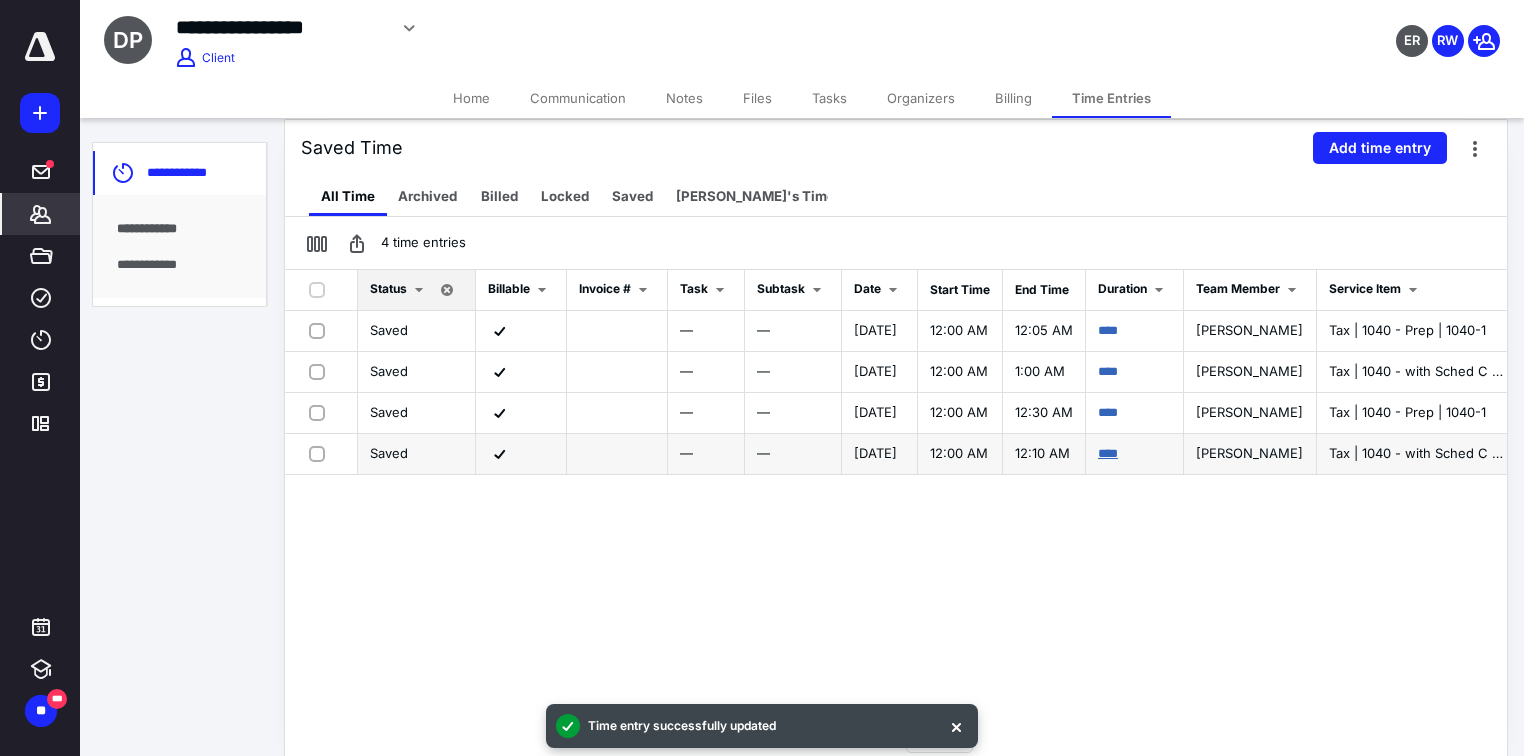 click on "****" at bounding box center (1108, 453) 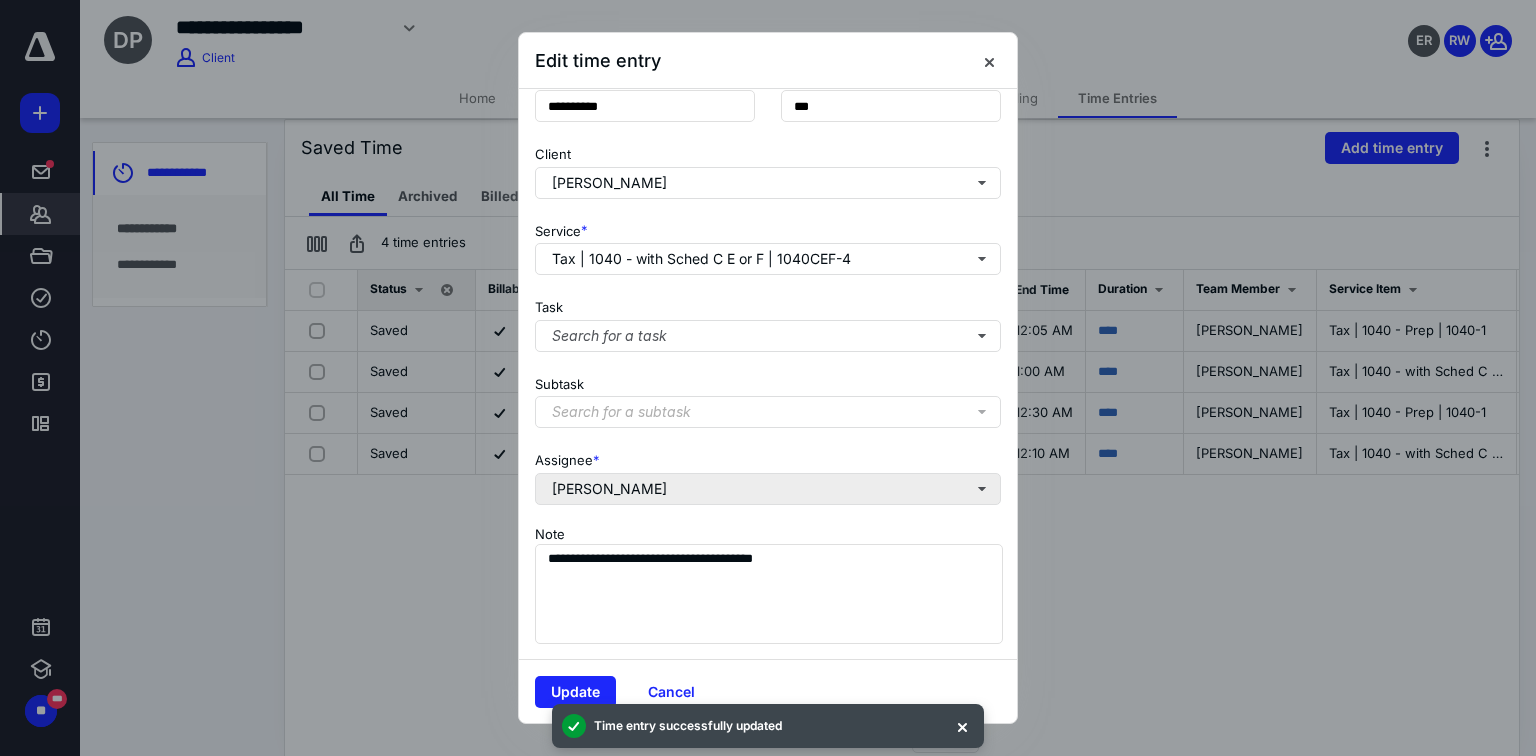scroll, scrollTop: 161, scrollLeft: 0, axis: vertical 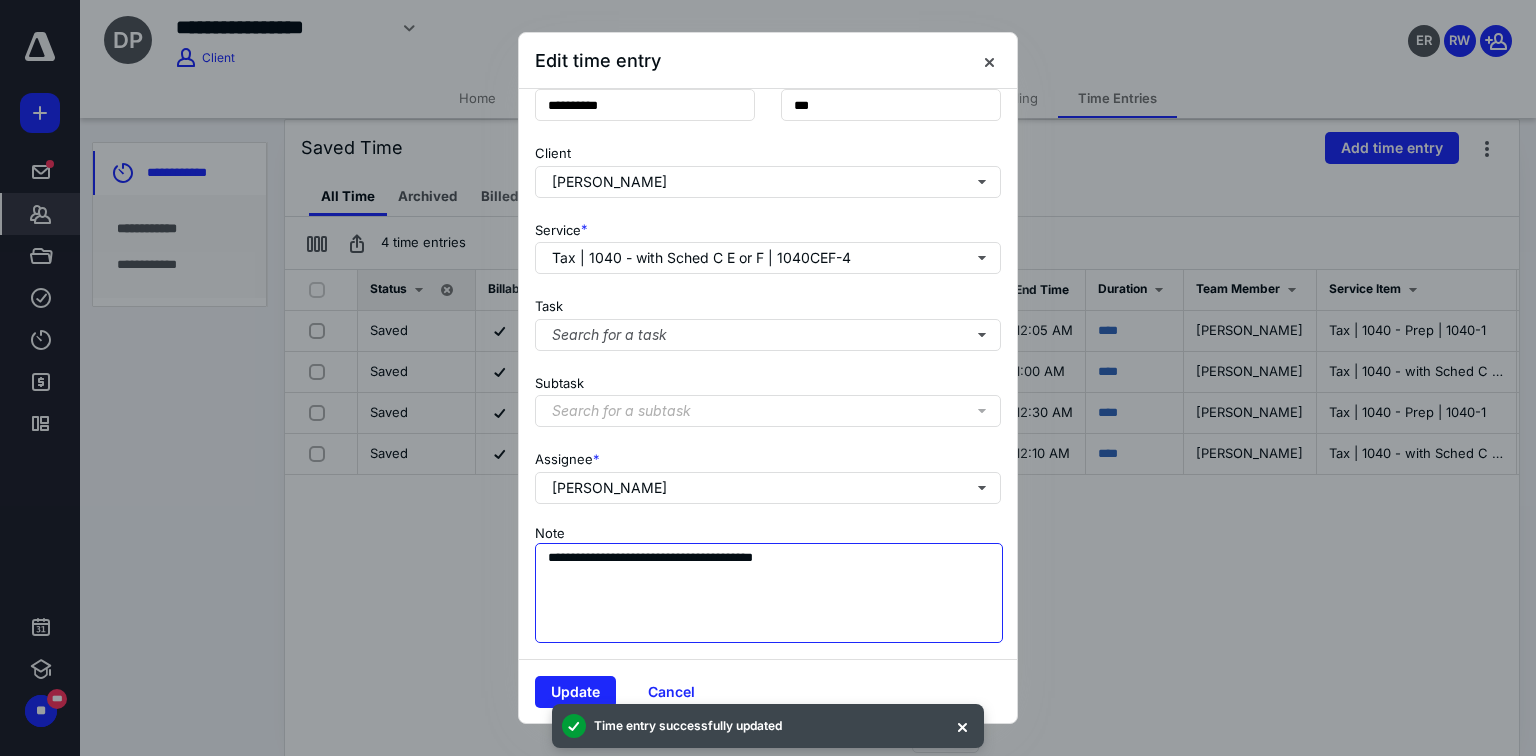 click on "**********" at bounding box center (769, 593) 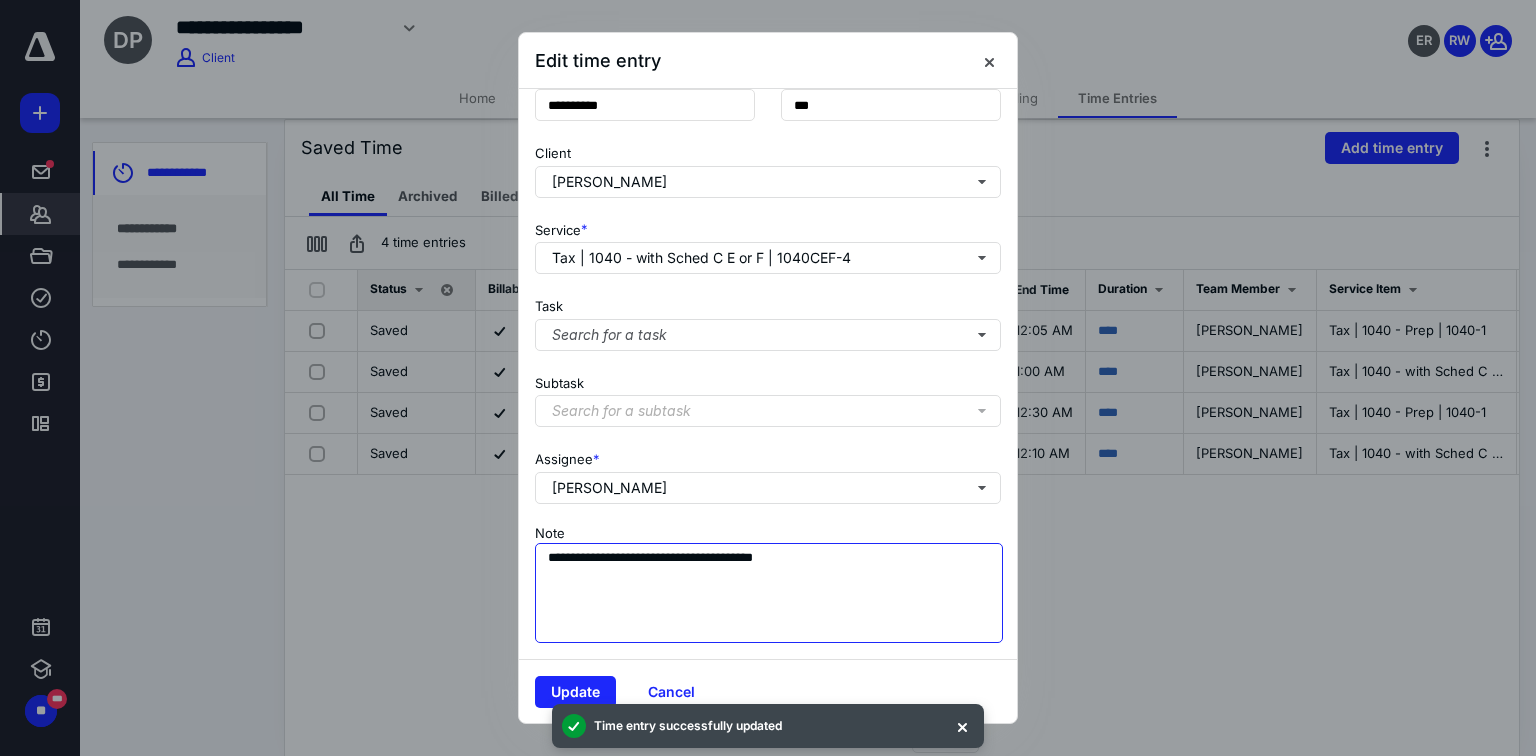 paste on "**********" 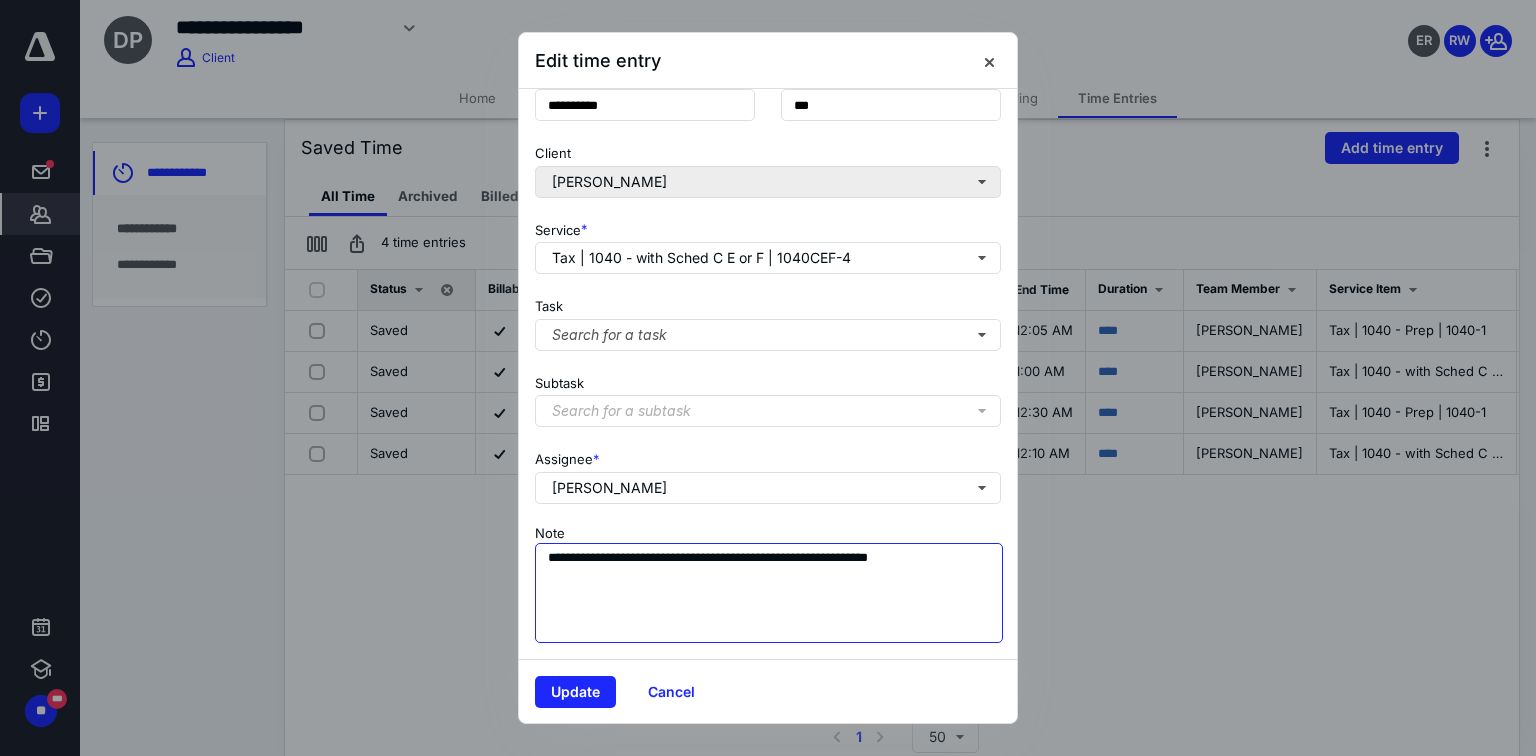 type on "**********" 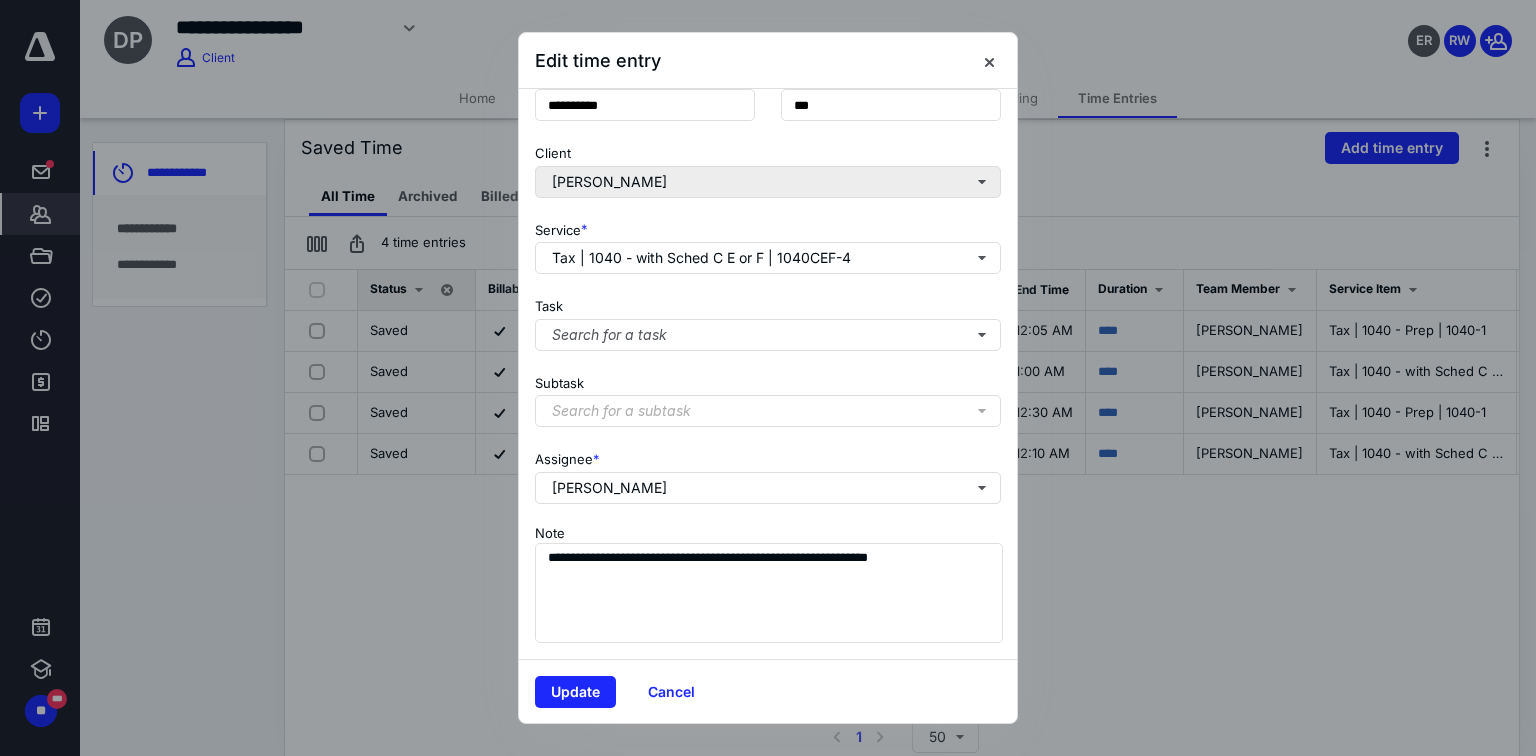 click on "Client [PERSON_NAME]" at bounding box center (768, 167) 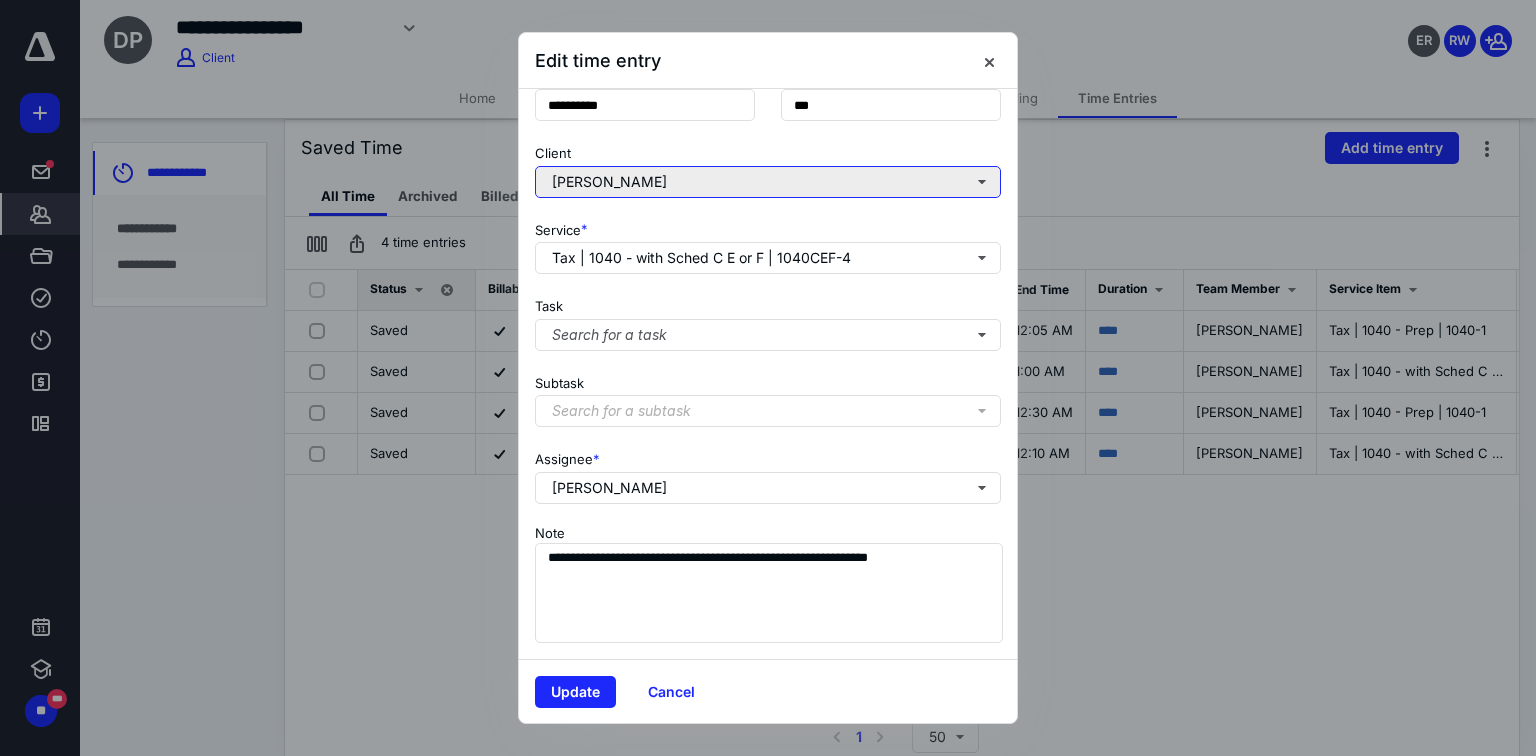 click on "[PERSON_NAME]" at bounding box center [768, 182] 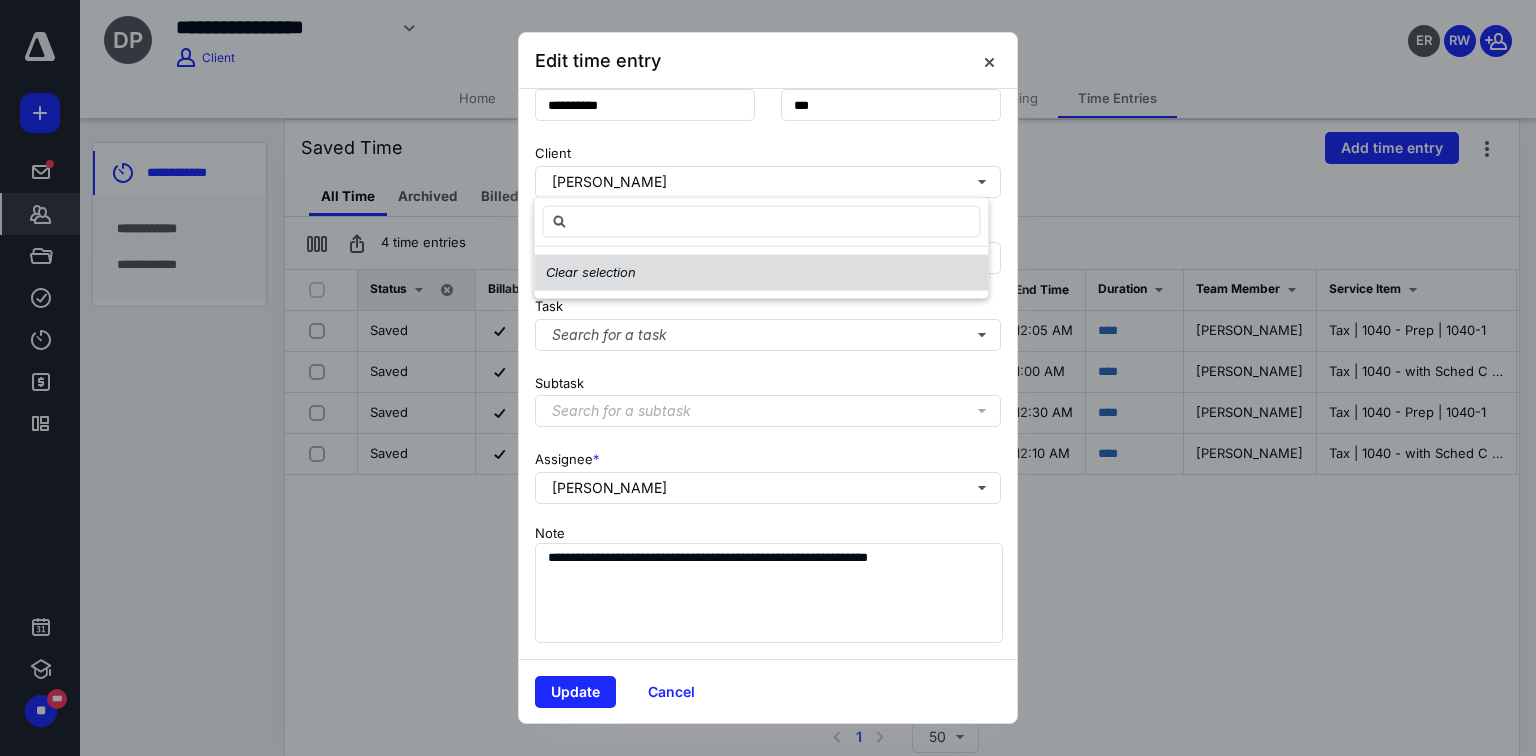 click on "Clear selection" at bounding box center [761, 273] 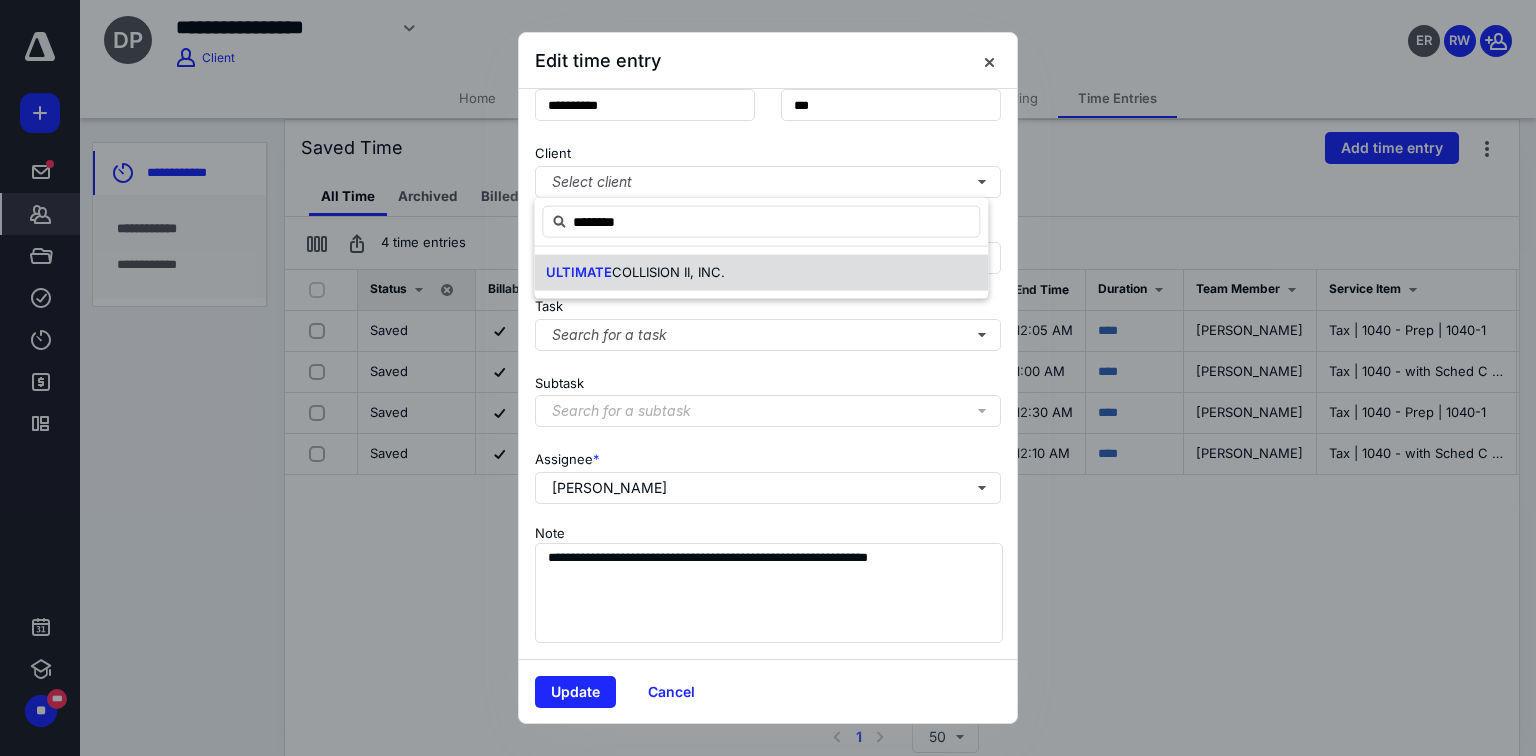 click on "ULTIMATE  COLLISION II, INC." at bounding box center [635, 273] 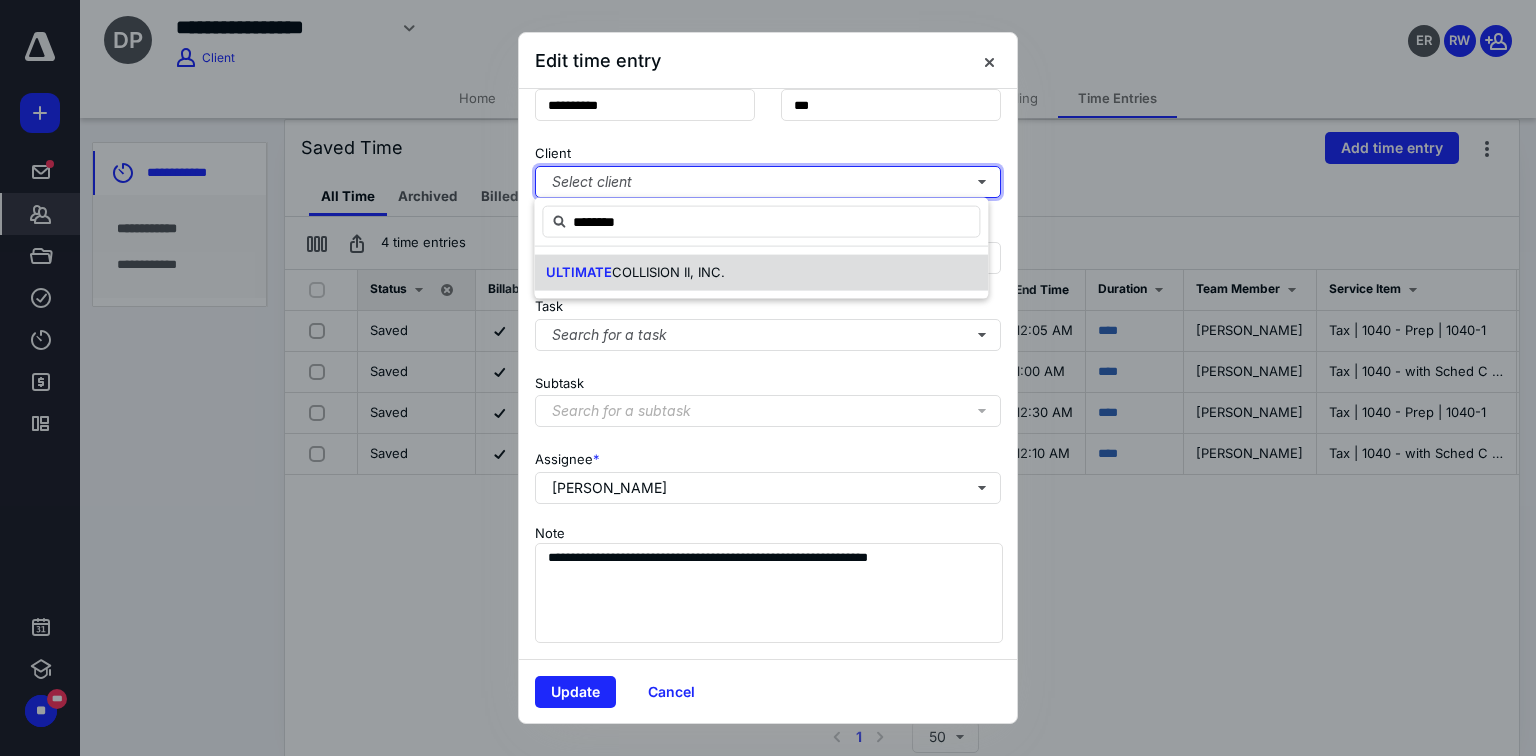type 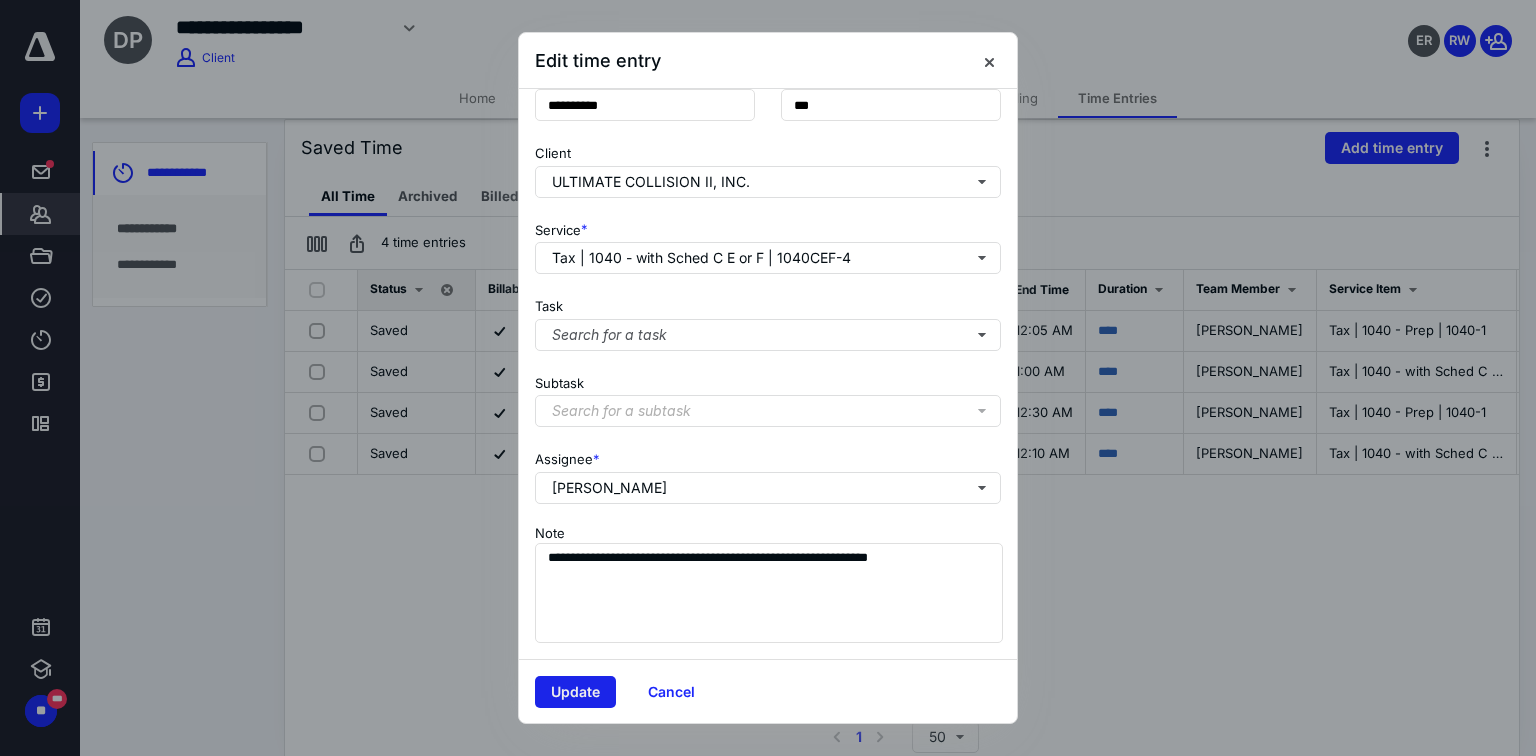 click on "Update" at bounding box center [575, 692] 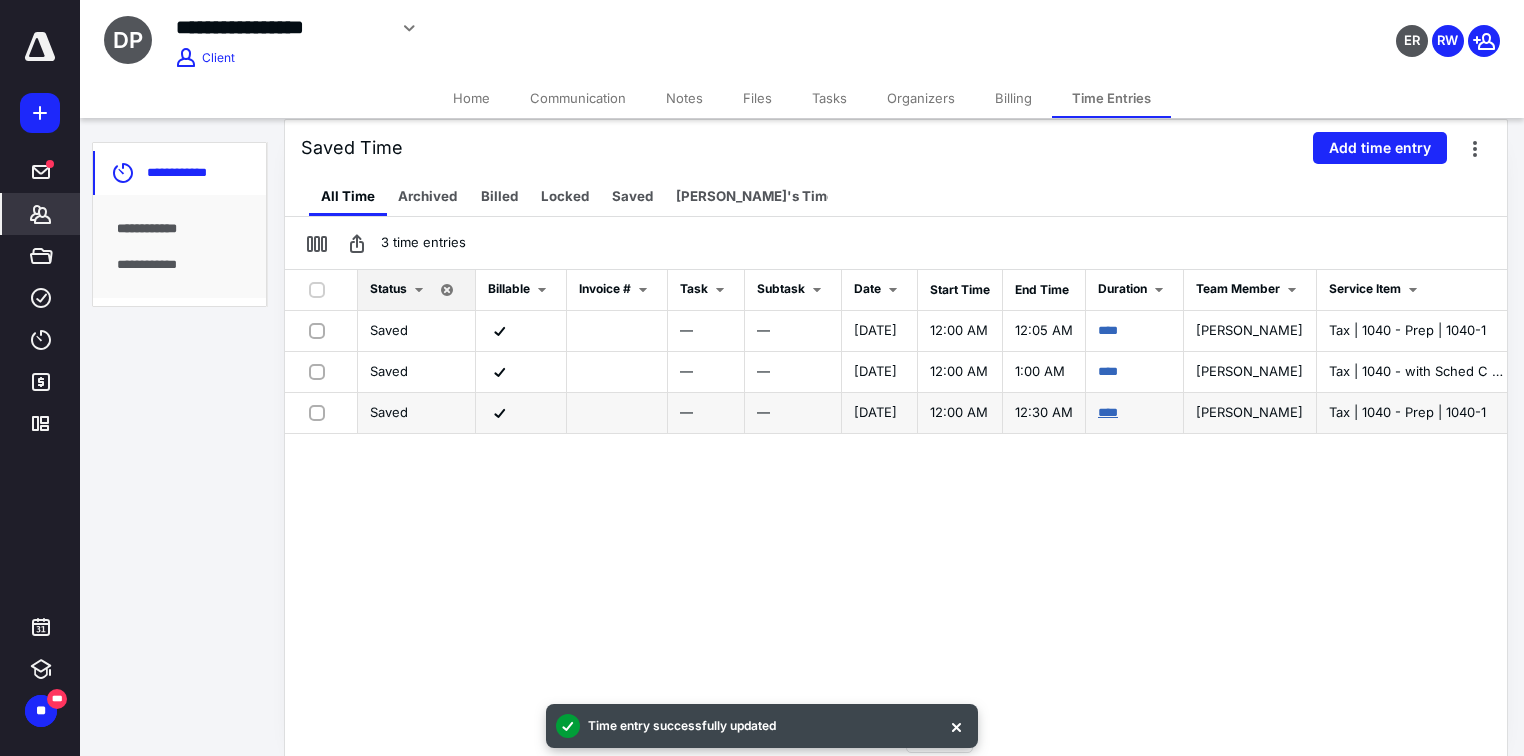 click on "****" at bounding box center [1108, 412] 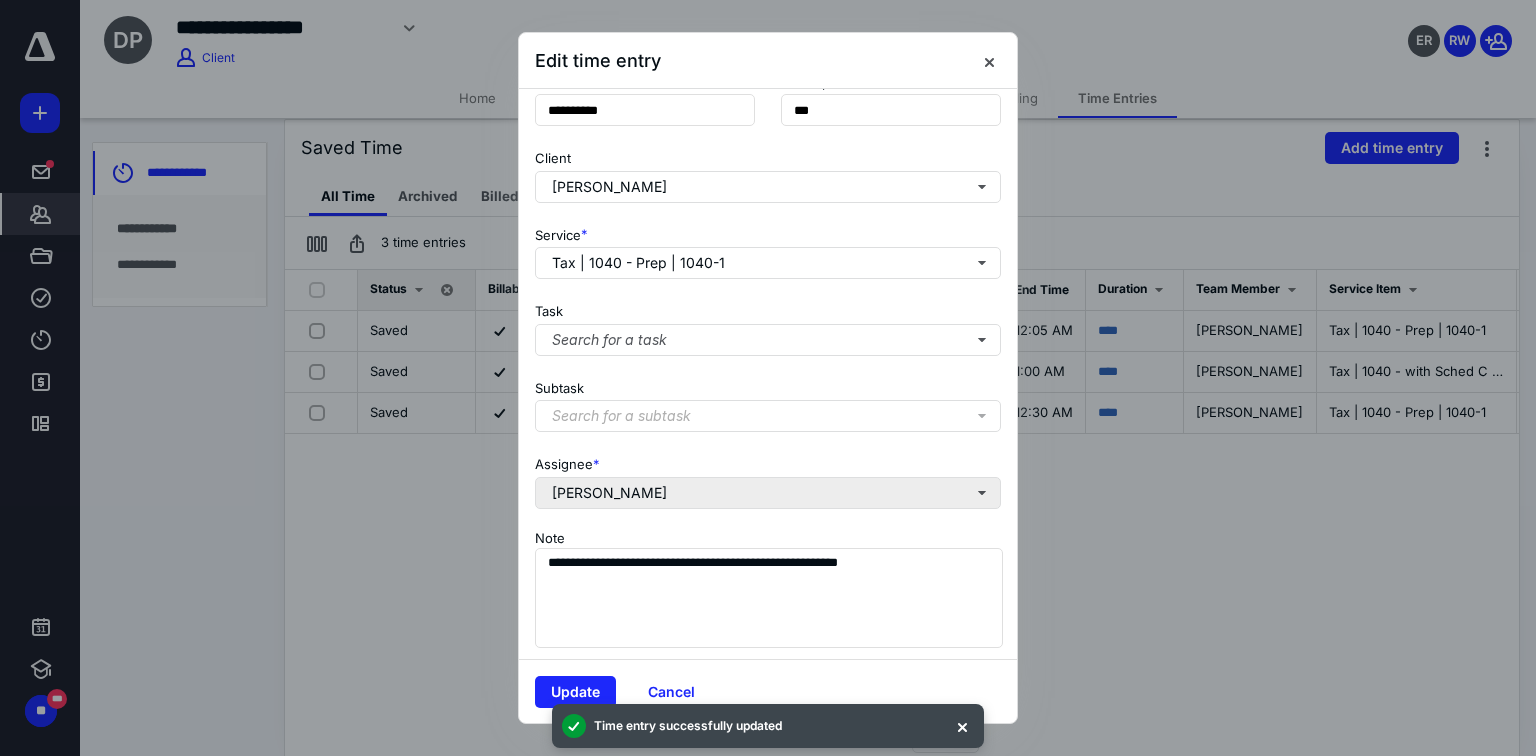 scroll, scrollTop: 161, scrollLeft: 0, axis: vertical 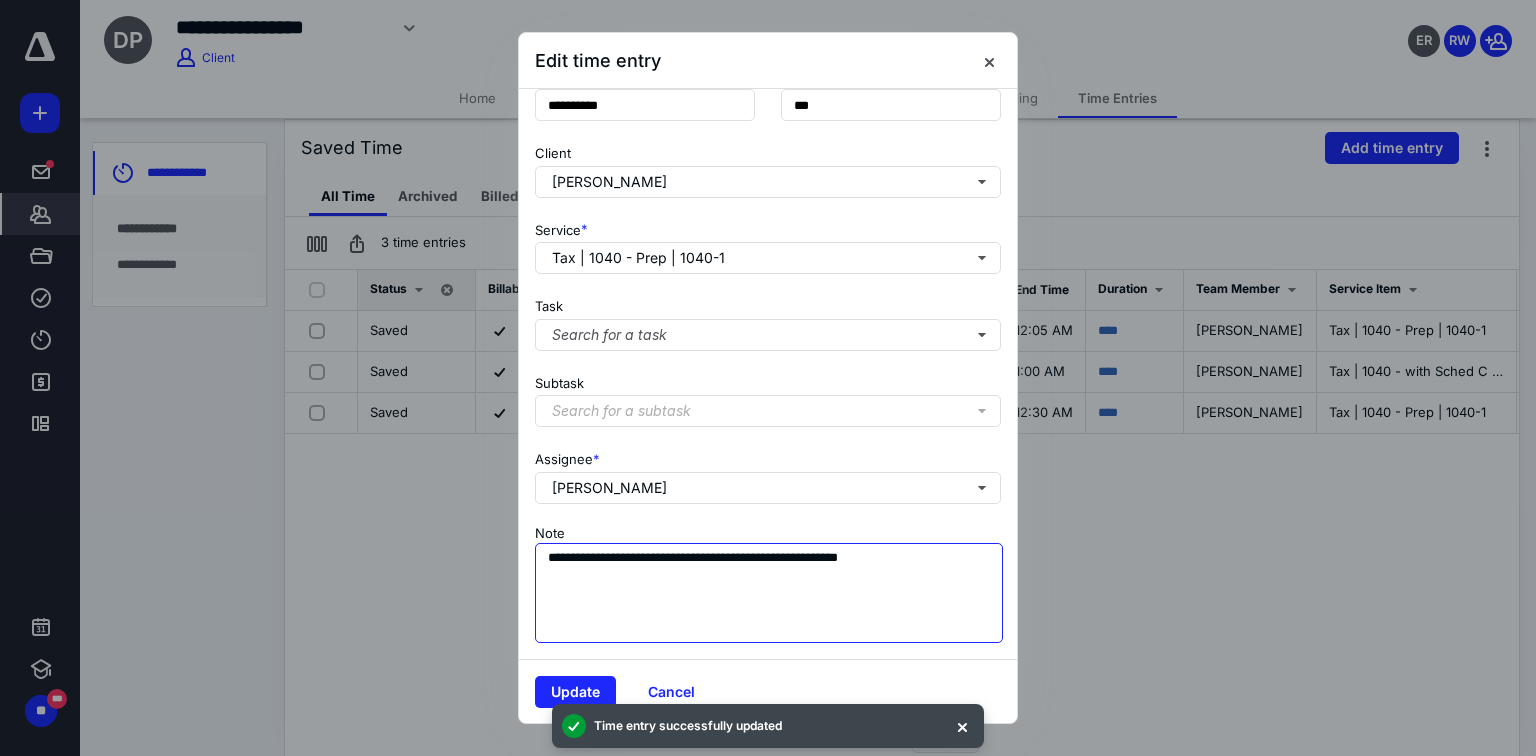 click on "**********" at bounding box center [769, 593] 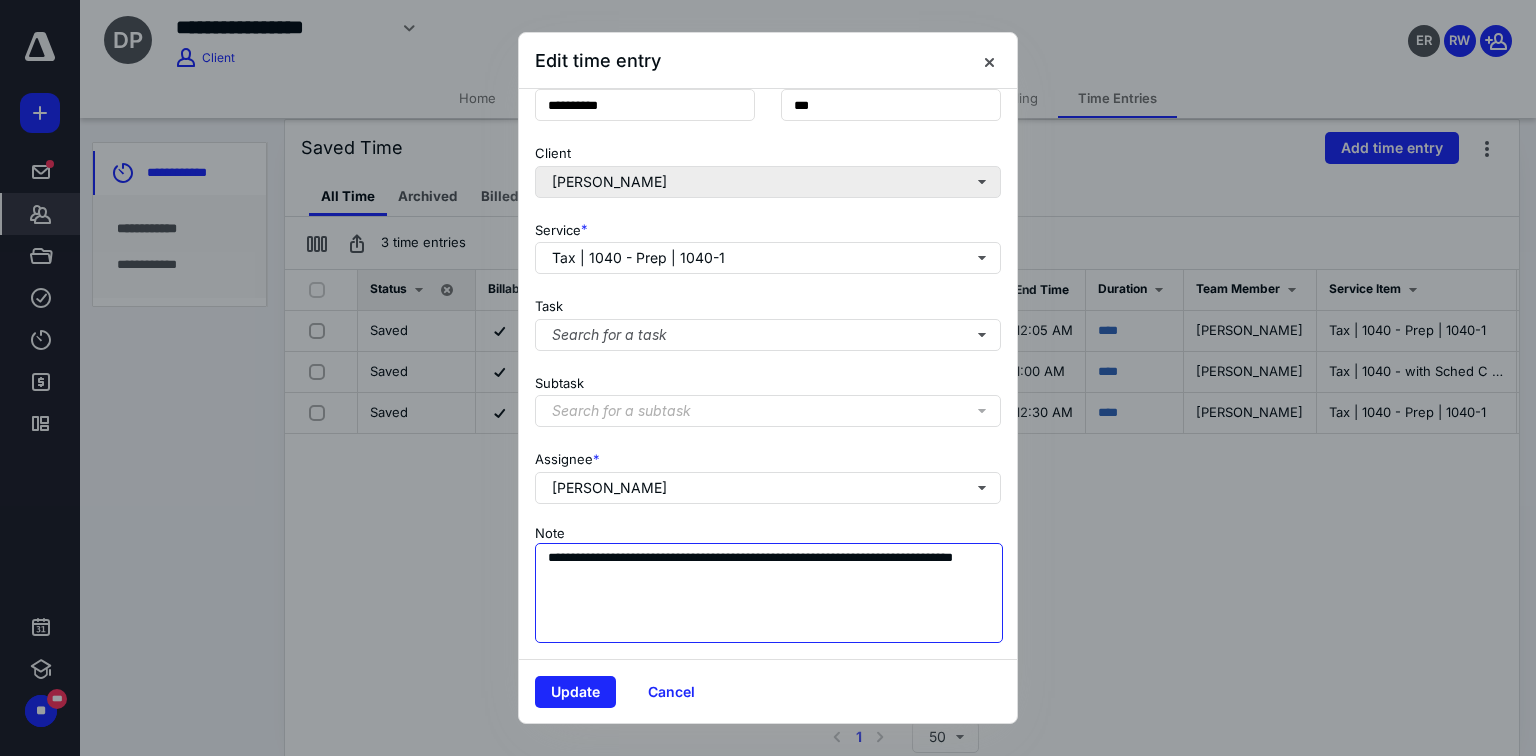 type on "**********" 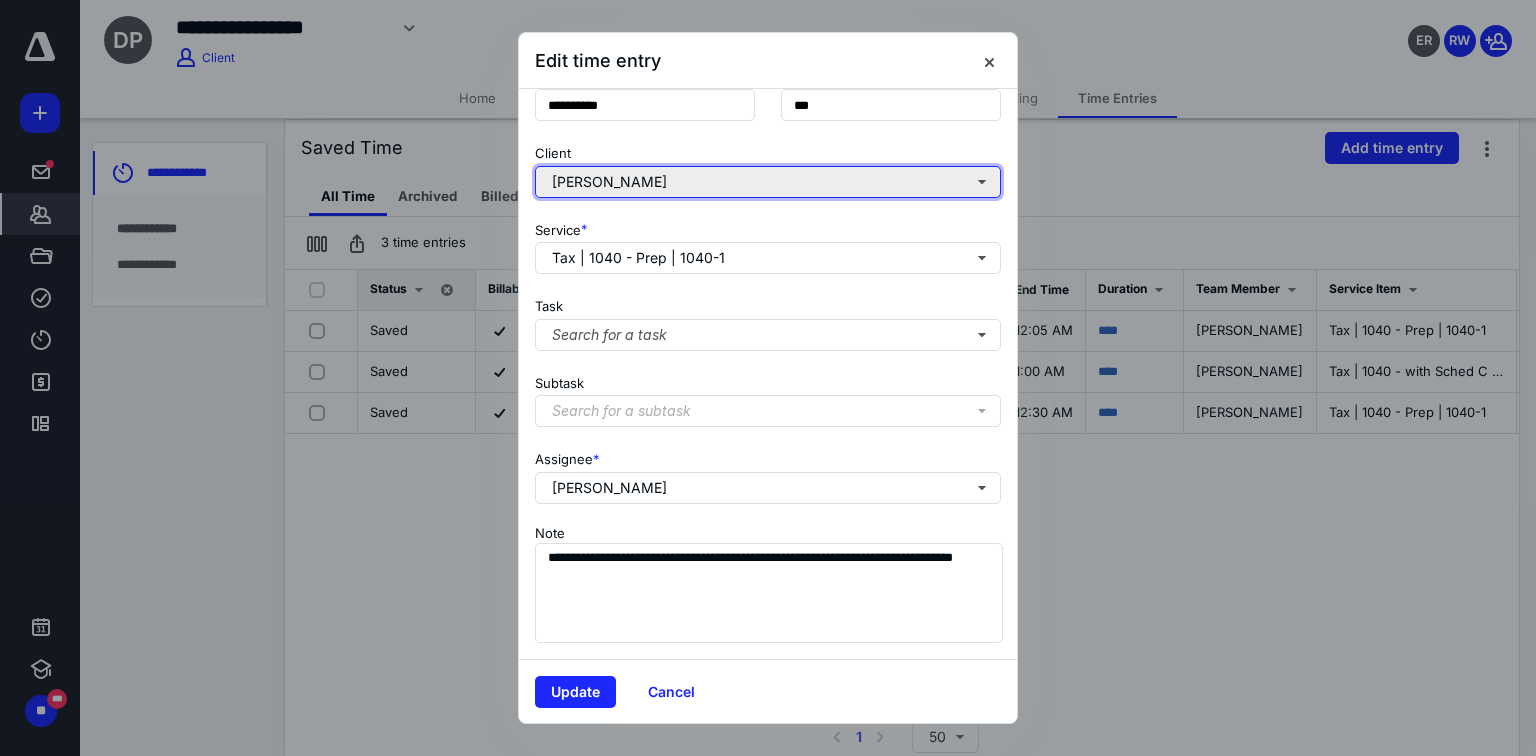 click on "[PERSON_NAME]" at bounding box center (768, 182) 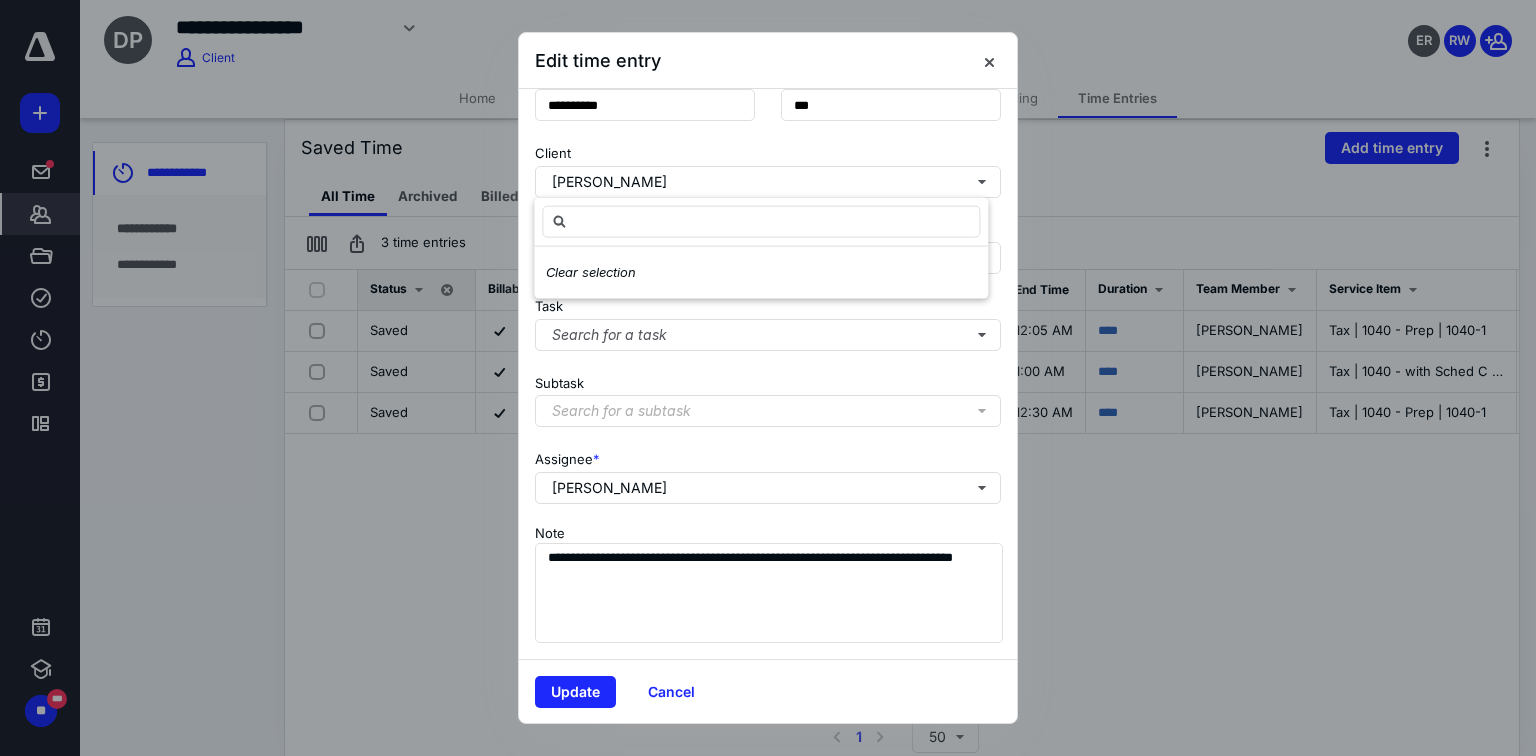 click on "Clear selection" at bounding box center [591, 273] 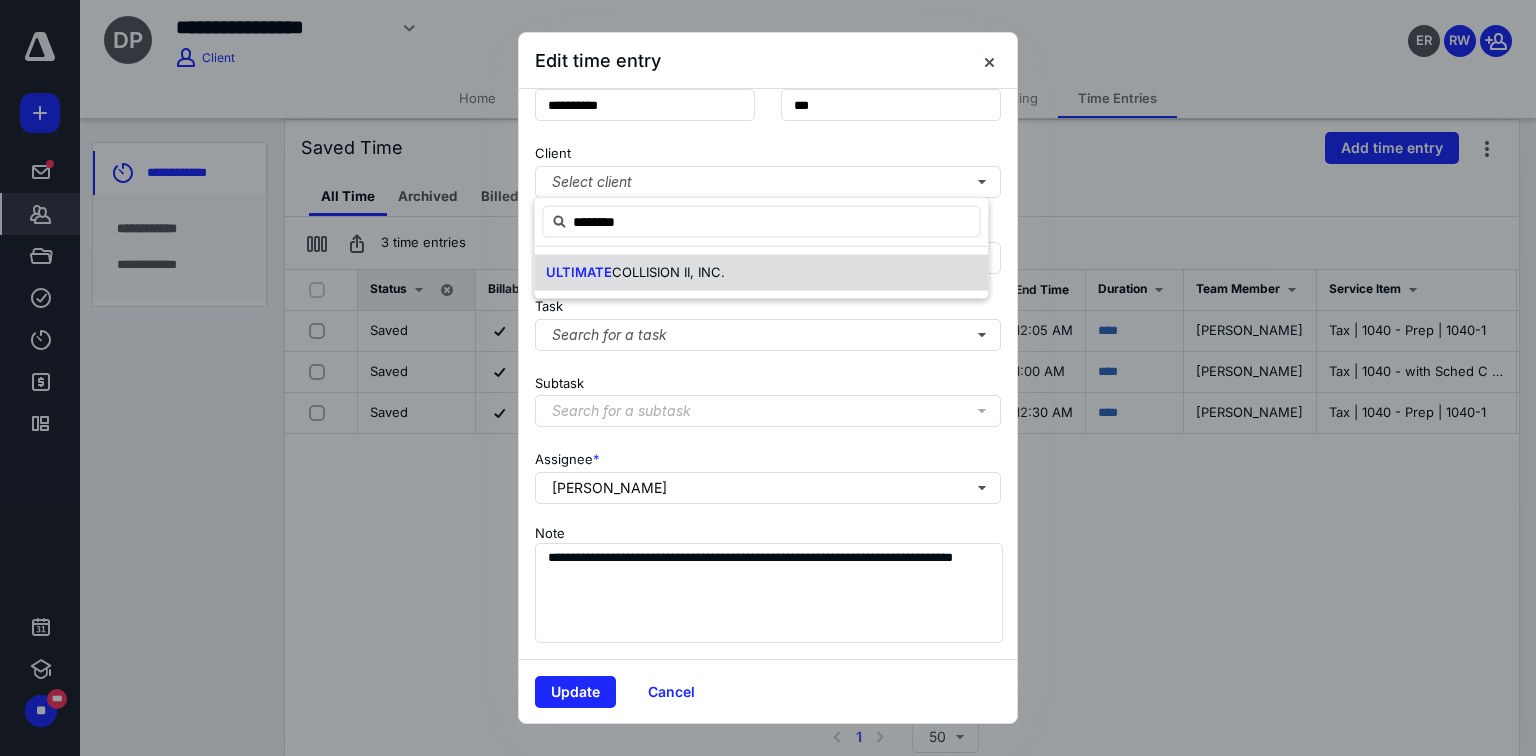 click on "ULTIMATE  COLLISION II, INC." at bounding box center (761, 273) 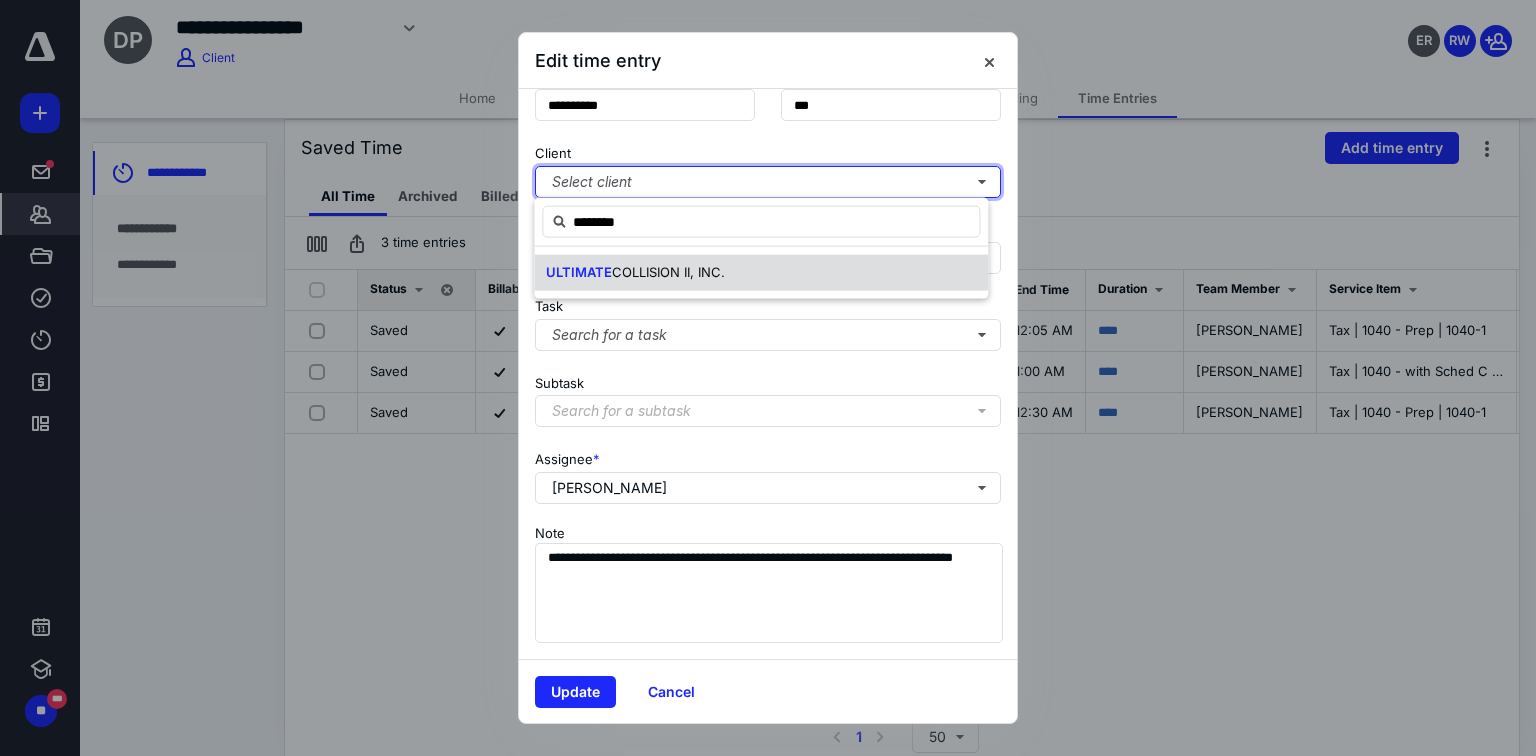 type 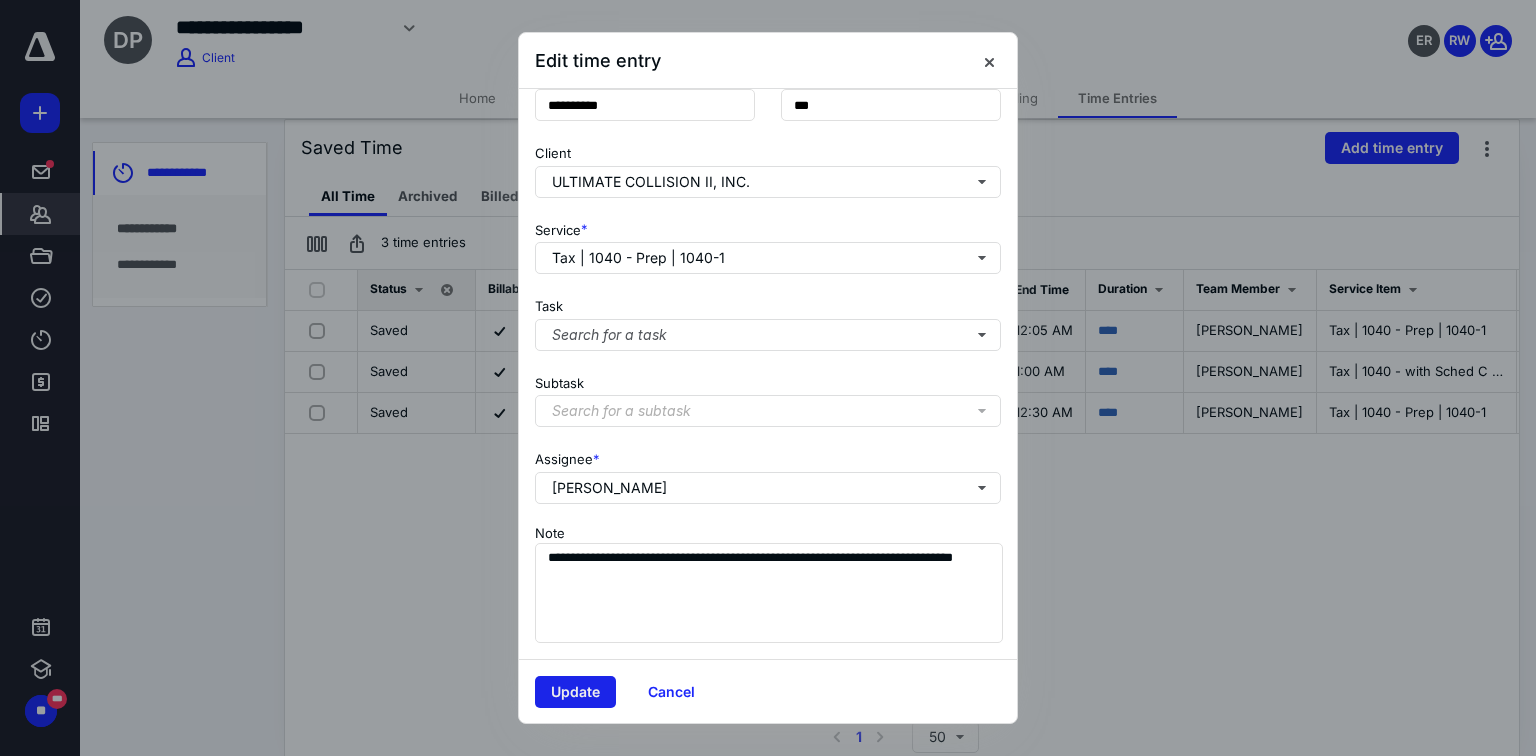 click on "Update" at bounding box center [575, 692] 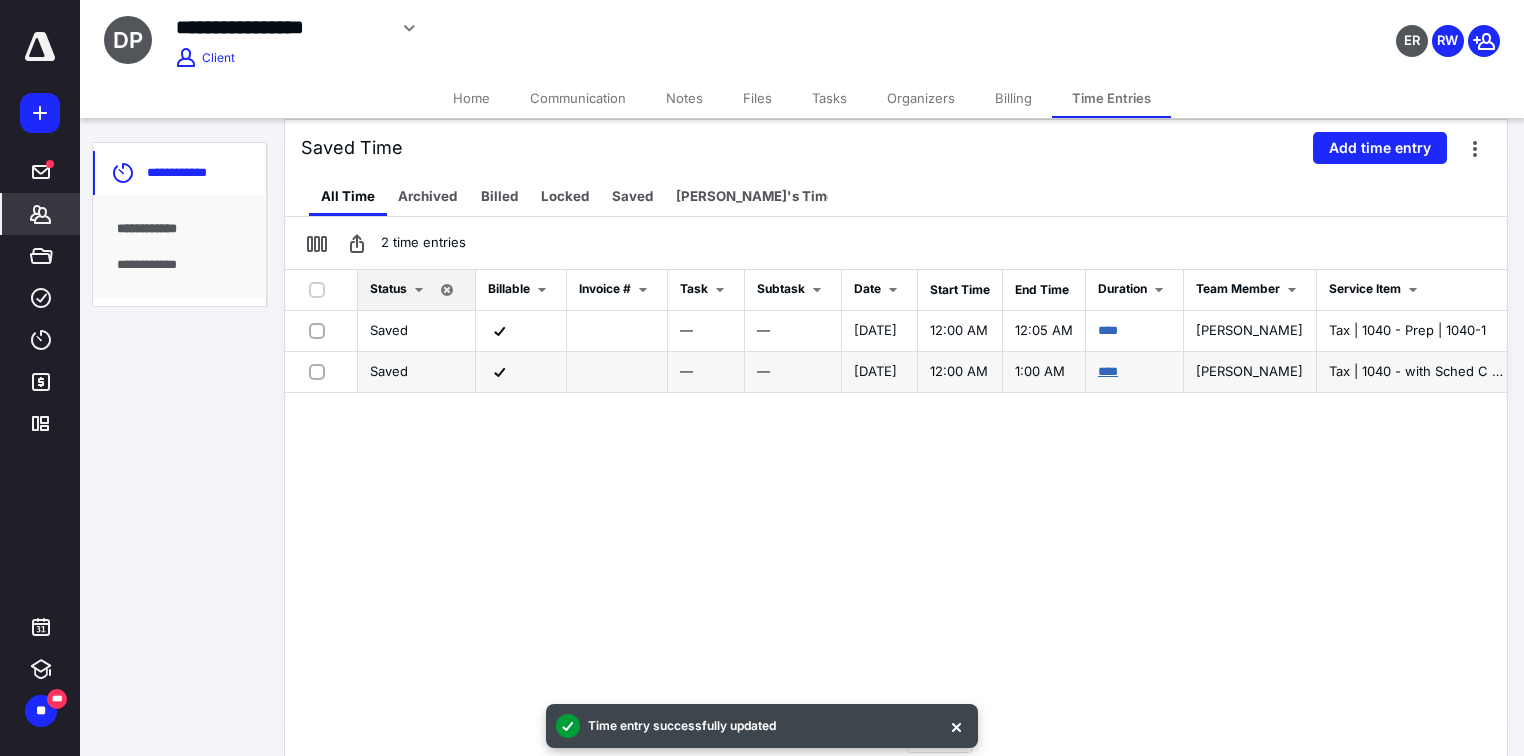 click on "****" at bounding box center [1108, 371] 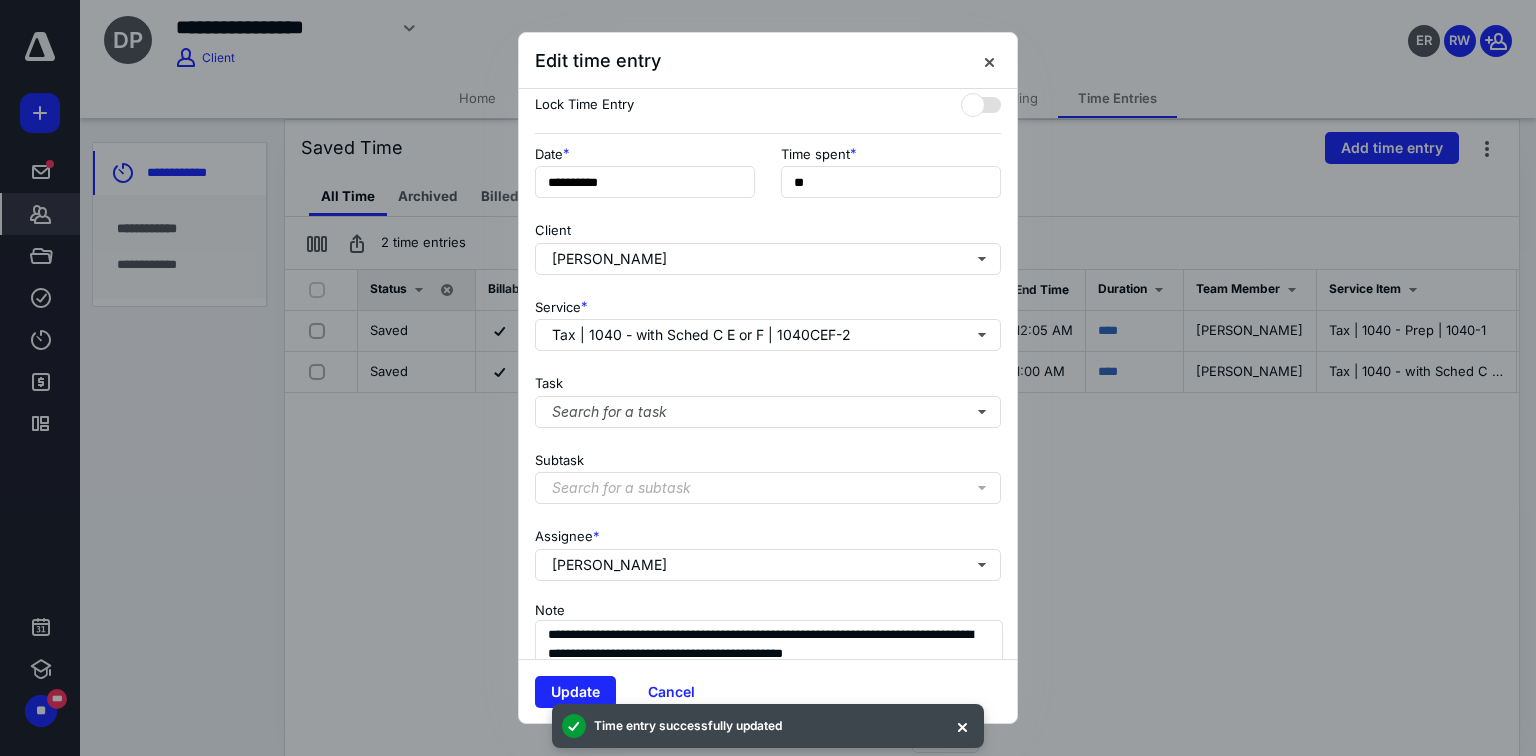 scroll, scrollTop: 161, scrollLeft: 0, axis: vertical 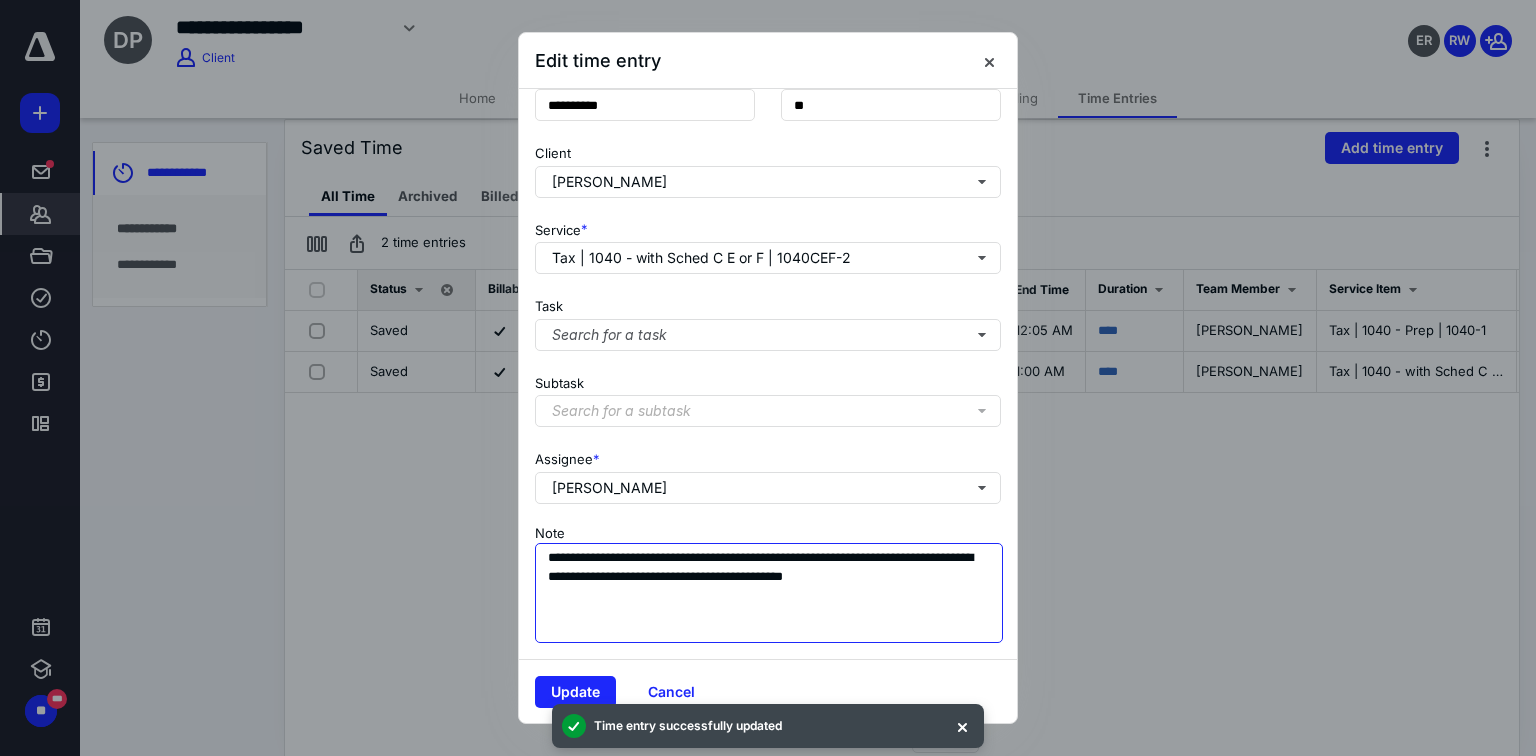 click on "**********" at bounding box center (769, 593) 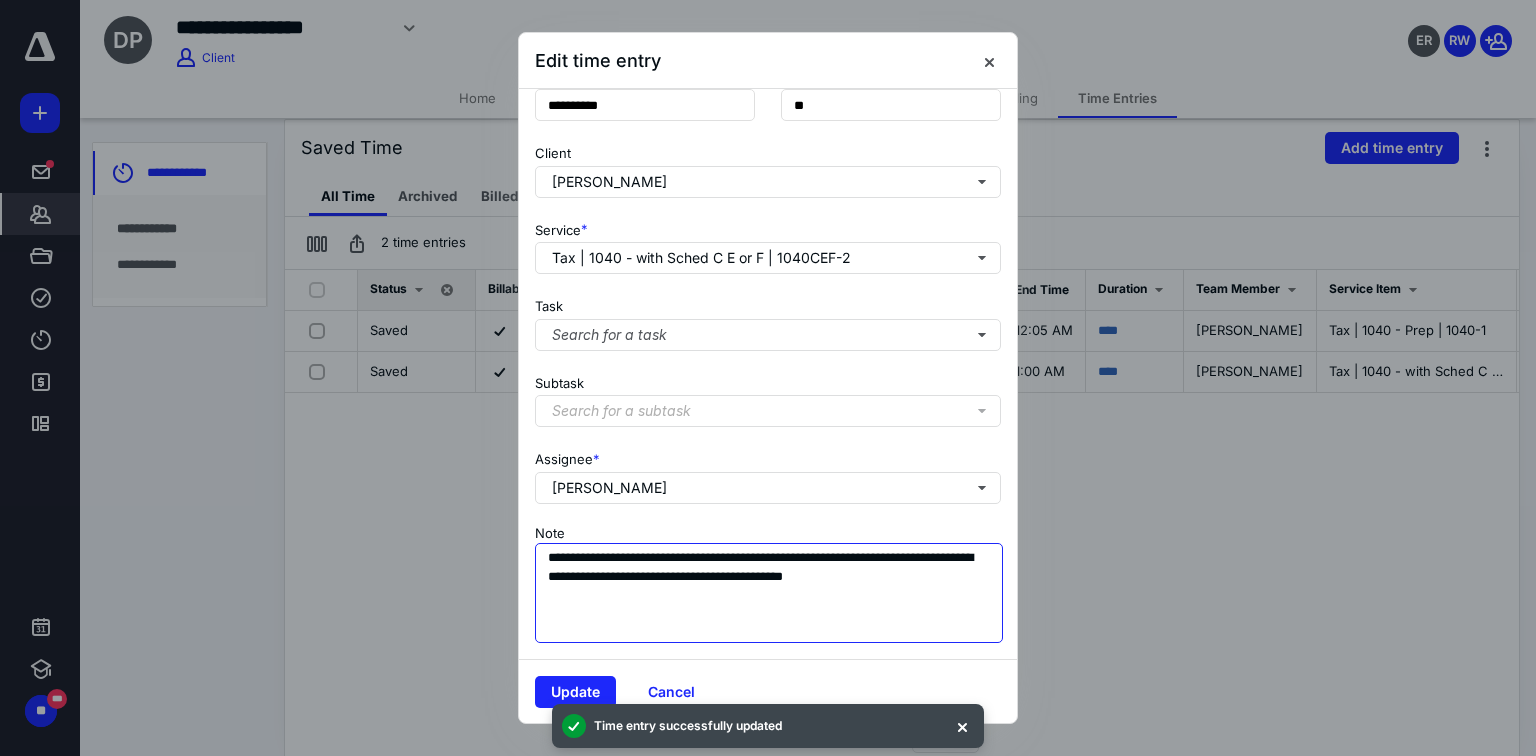paste on "**********" 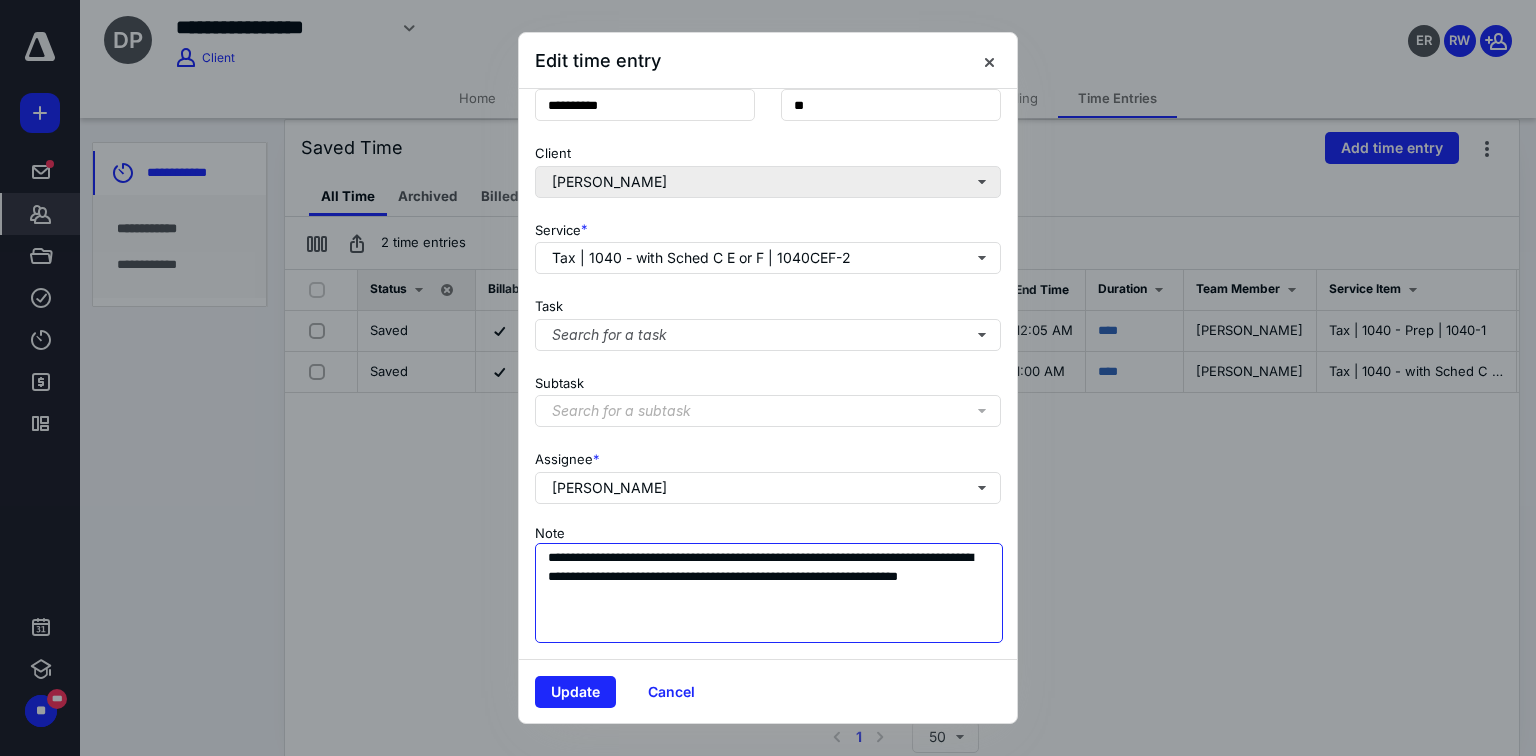 type on "**********" 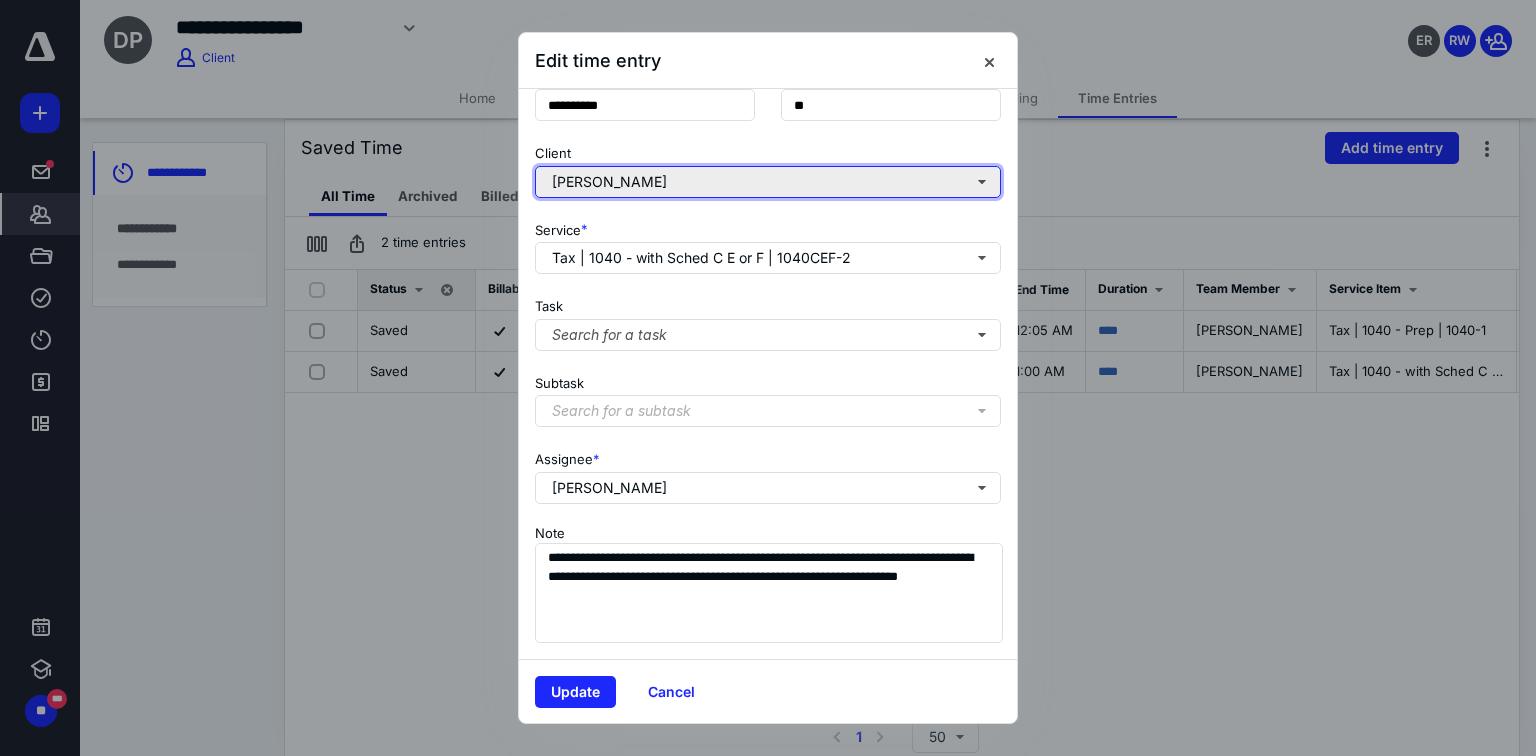 click on "[PERSON_NAME]" at bounding box center (768, 182) 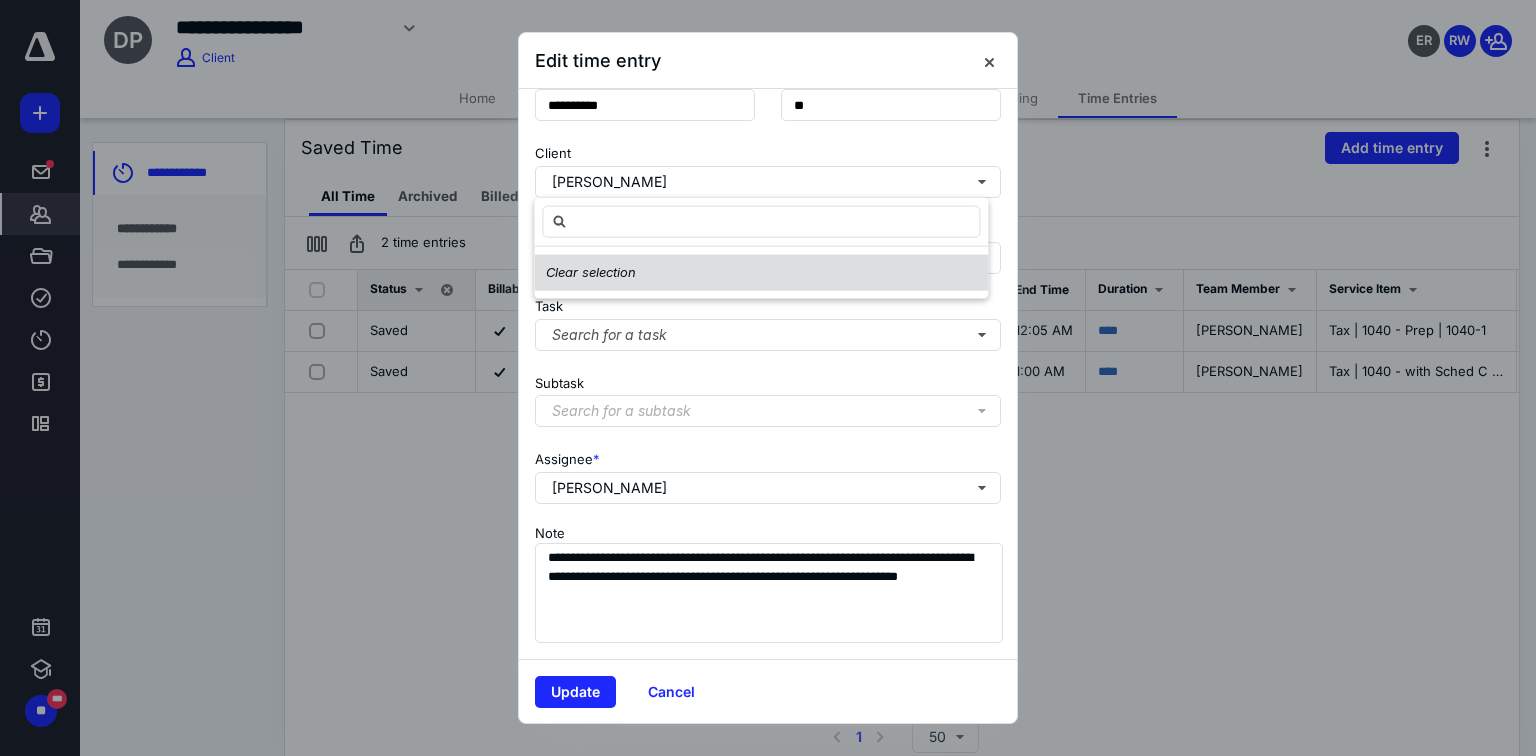 click on "Clear selection" at bounding box center (591, 273) 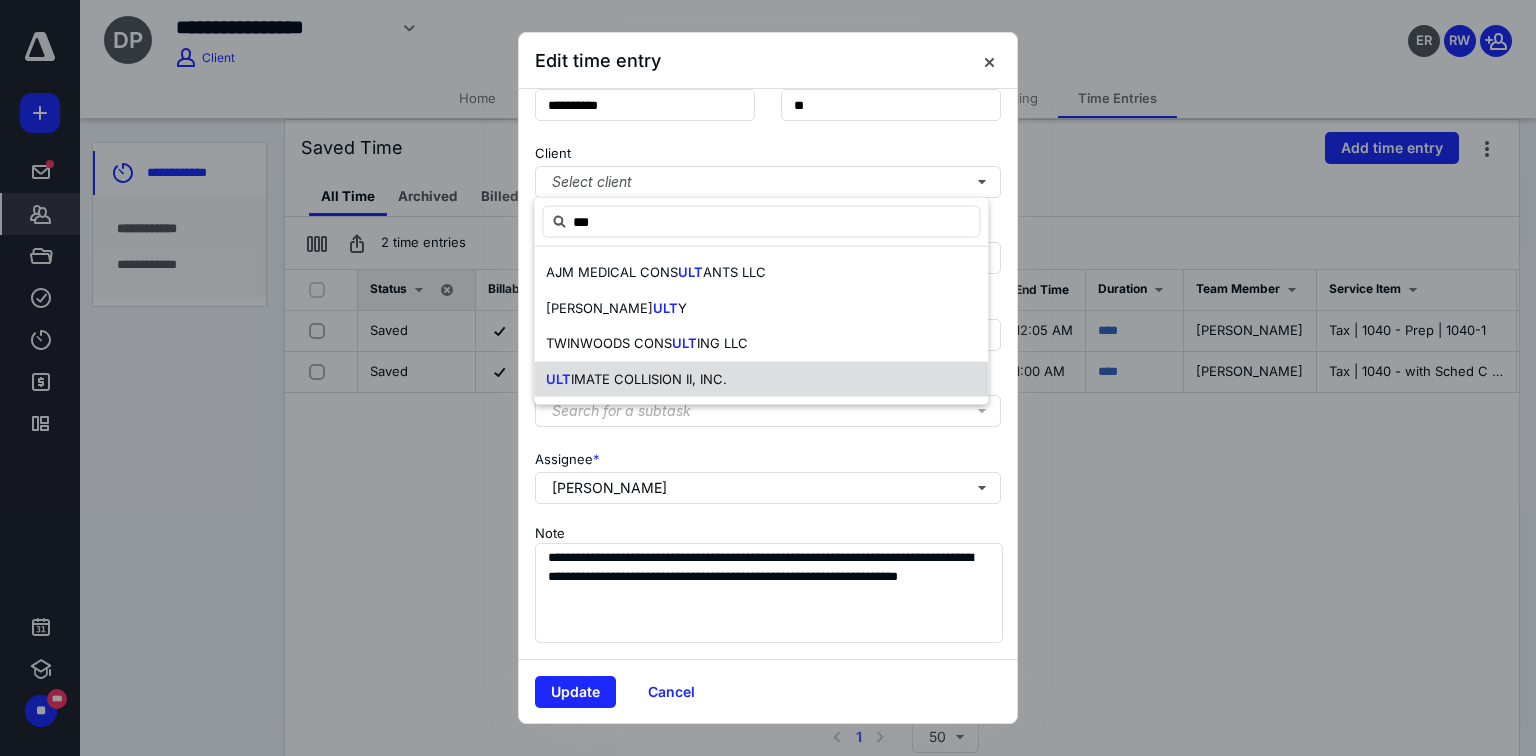 click on "IMATE COLLISION II, INC." at bounding box center (649, 378) 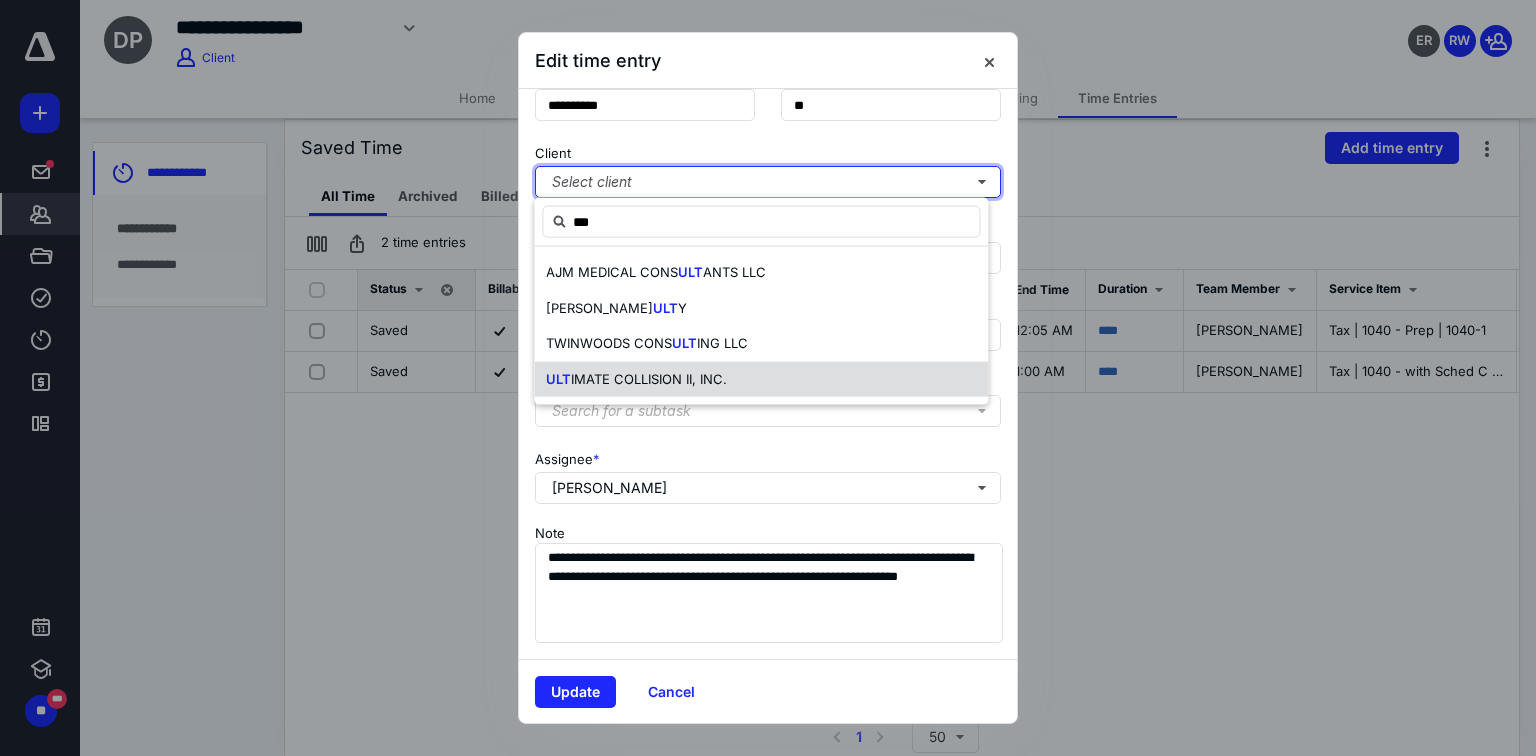type 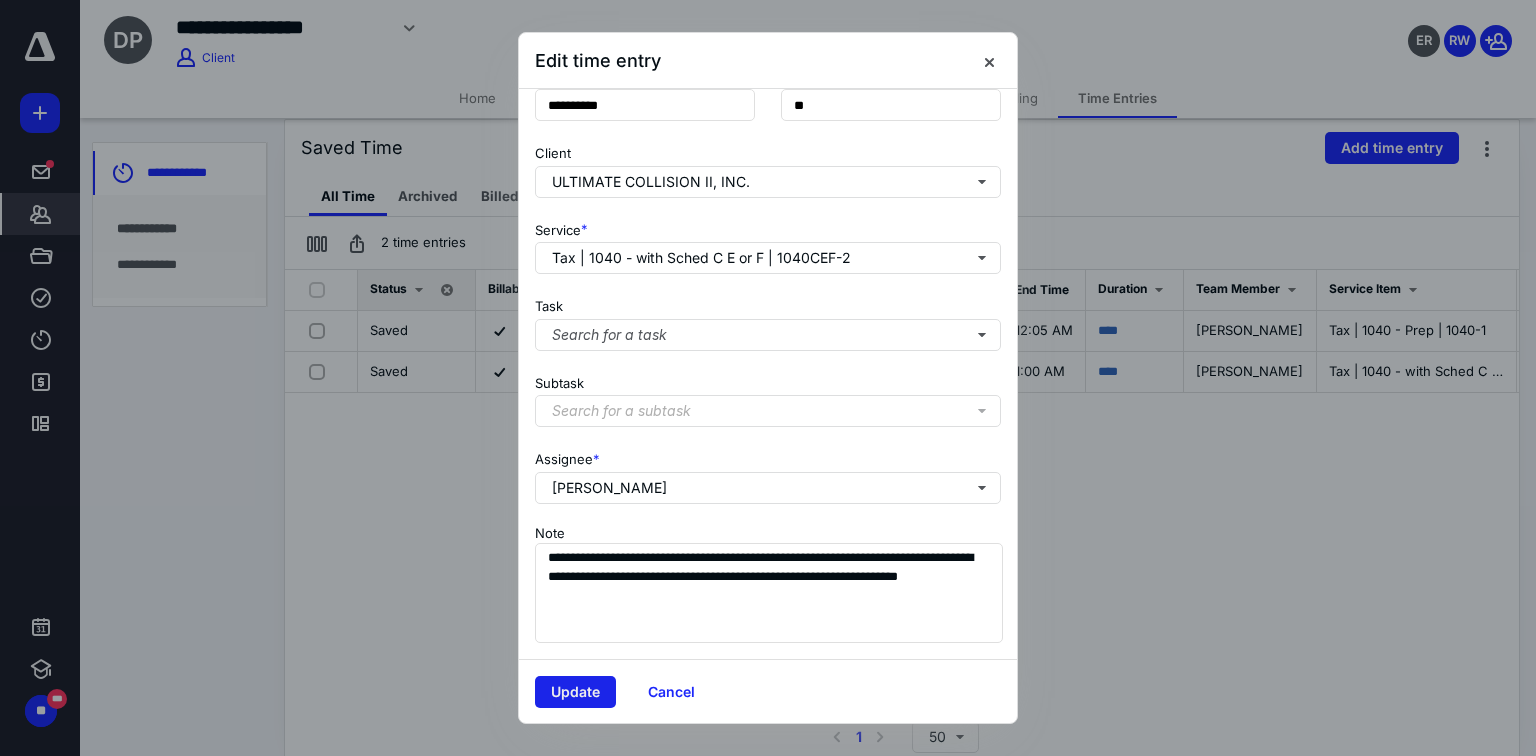 click on "Update" at bounding box center (575, 692) 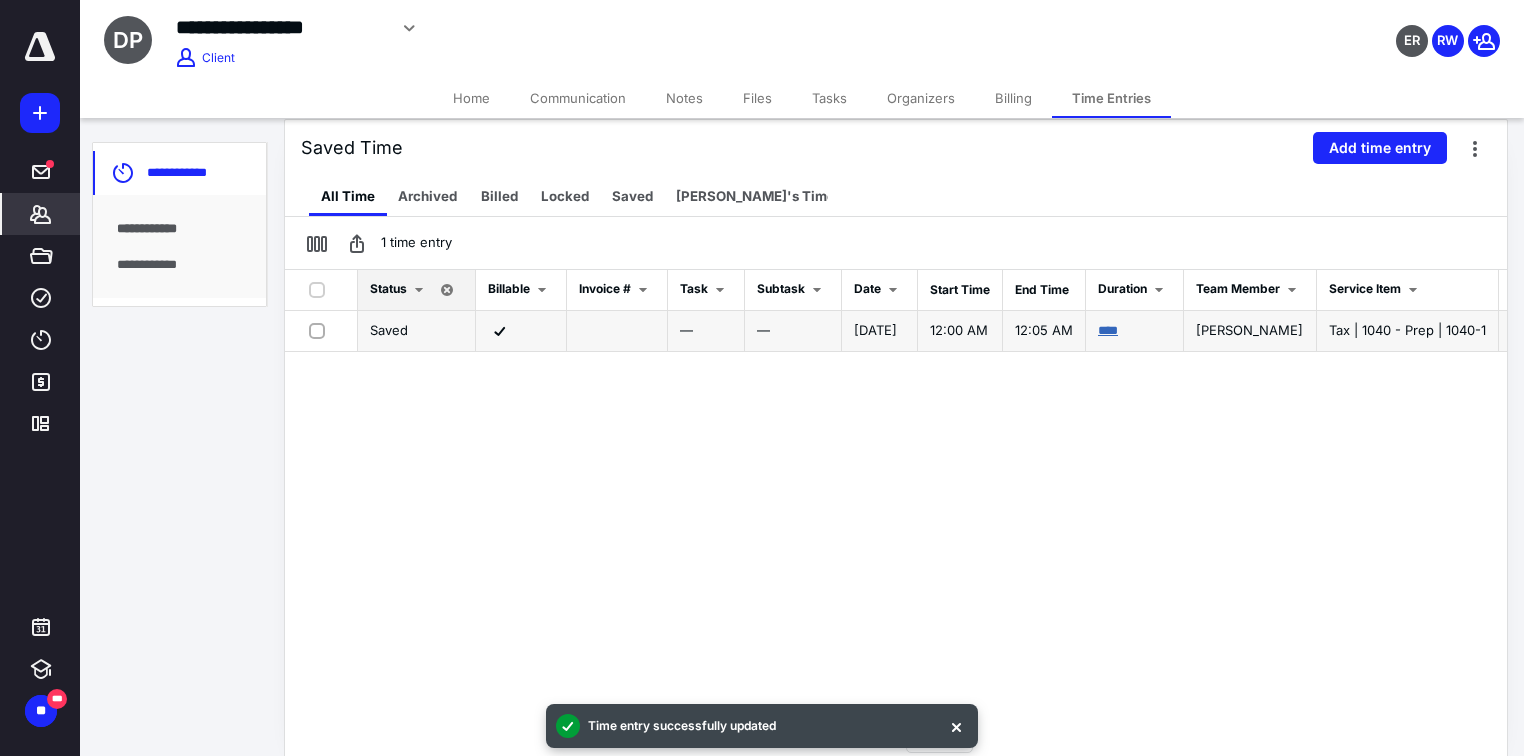 click on "****" at bounding box center (1108, 330) 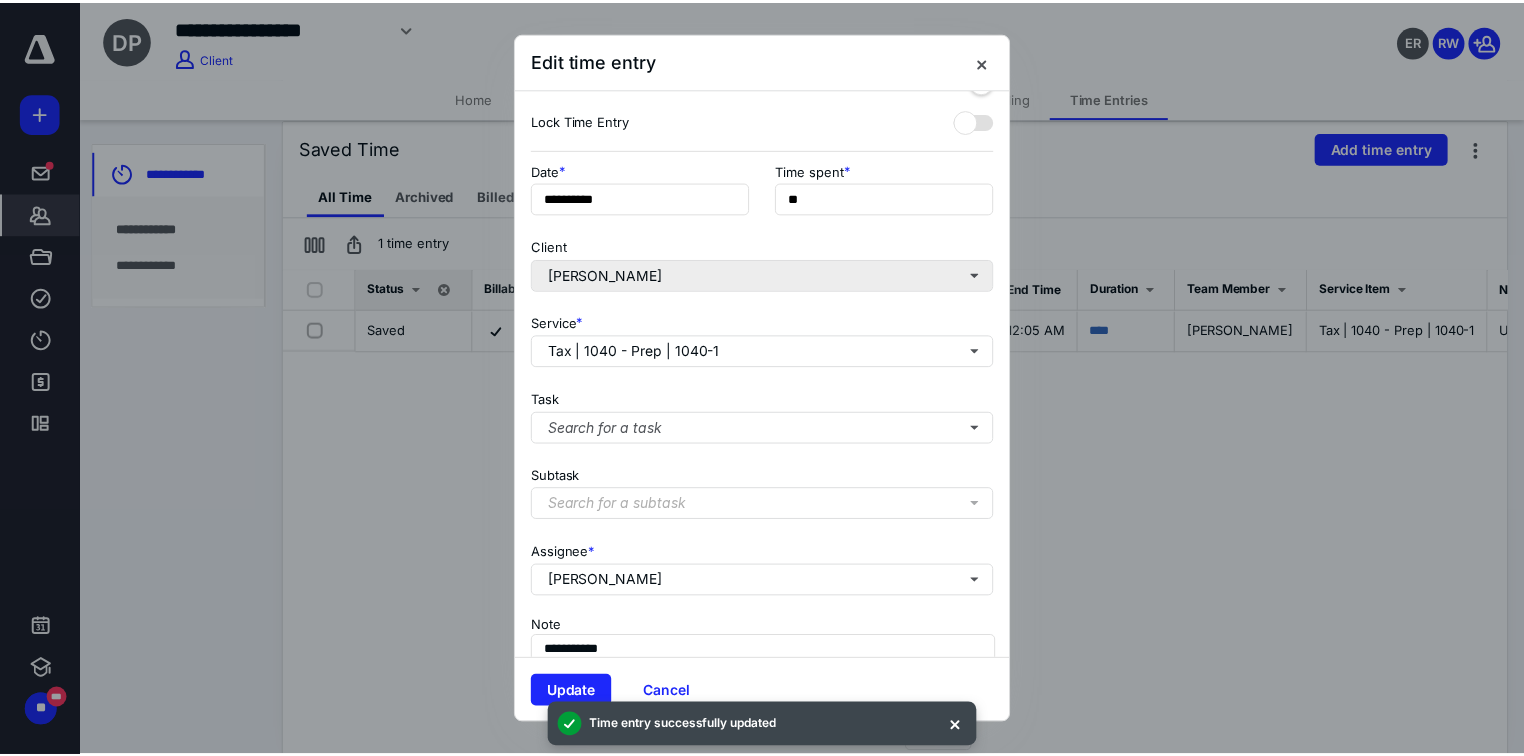scroll, scrollTop: 160, scrollLeft: 0, axis: vertical 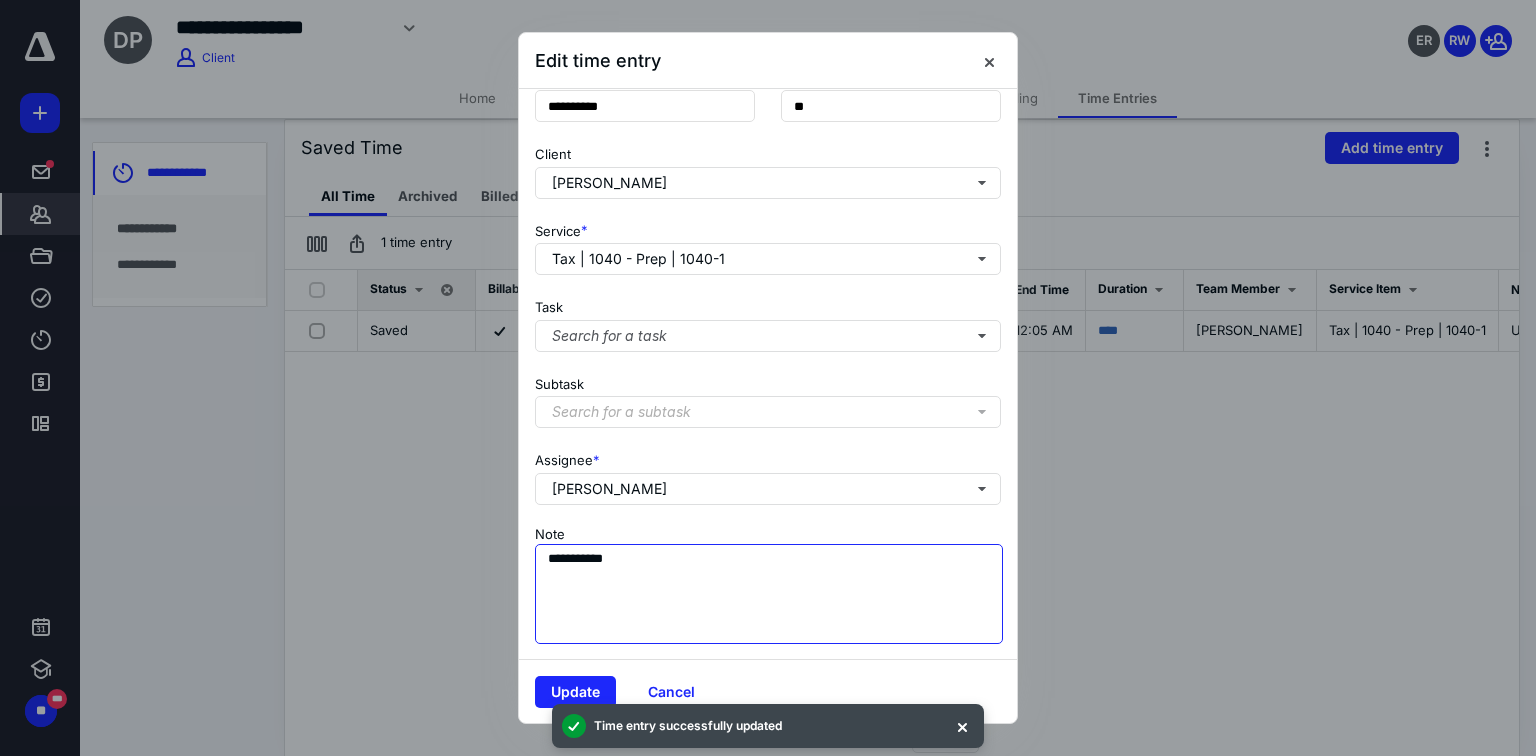 click on "**********" at bounding box center [769, 594] 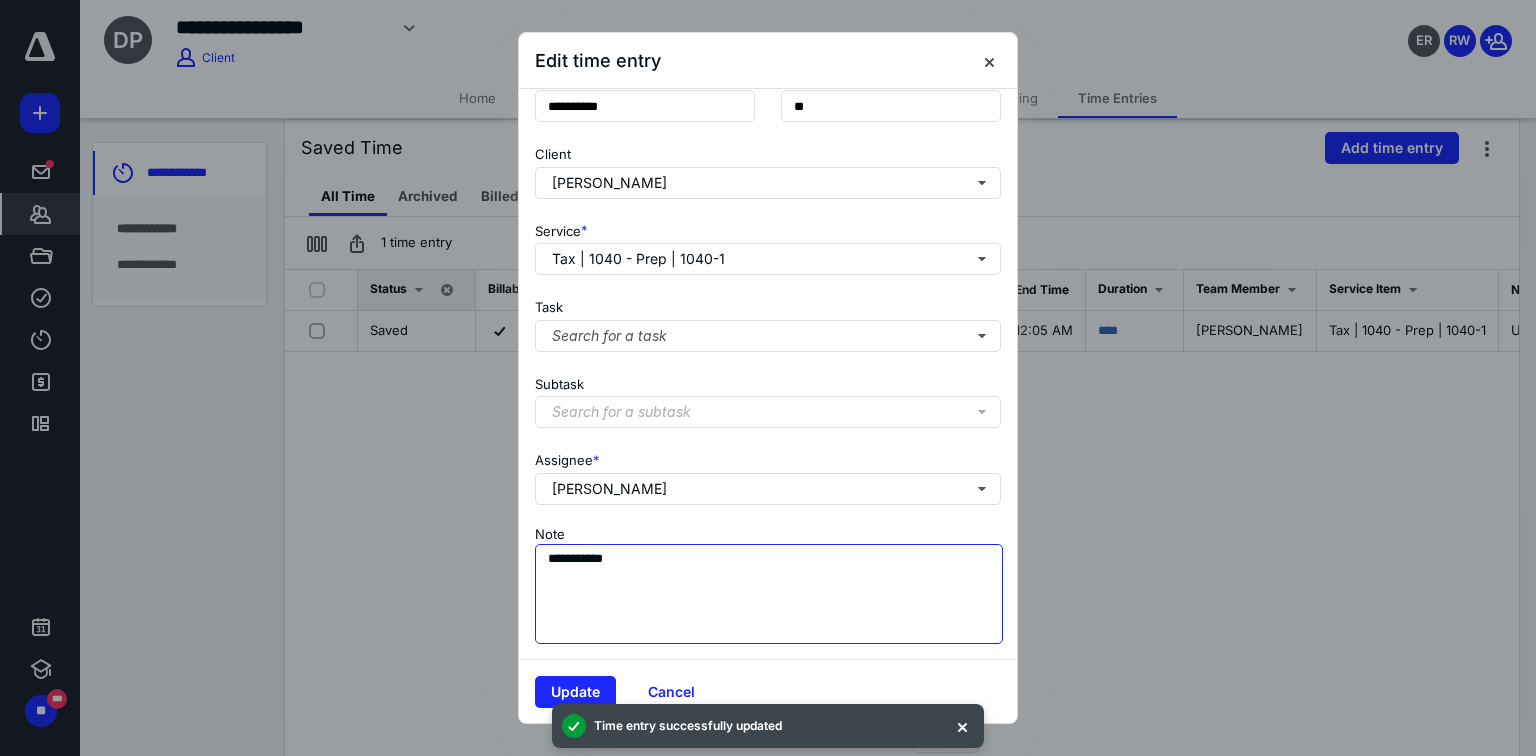 paste on "**********" 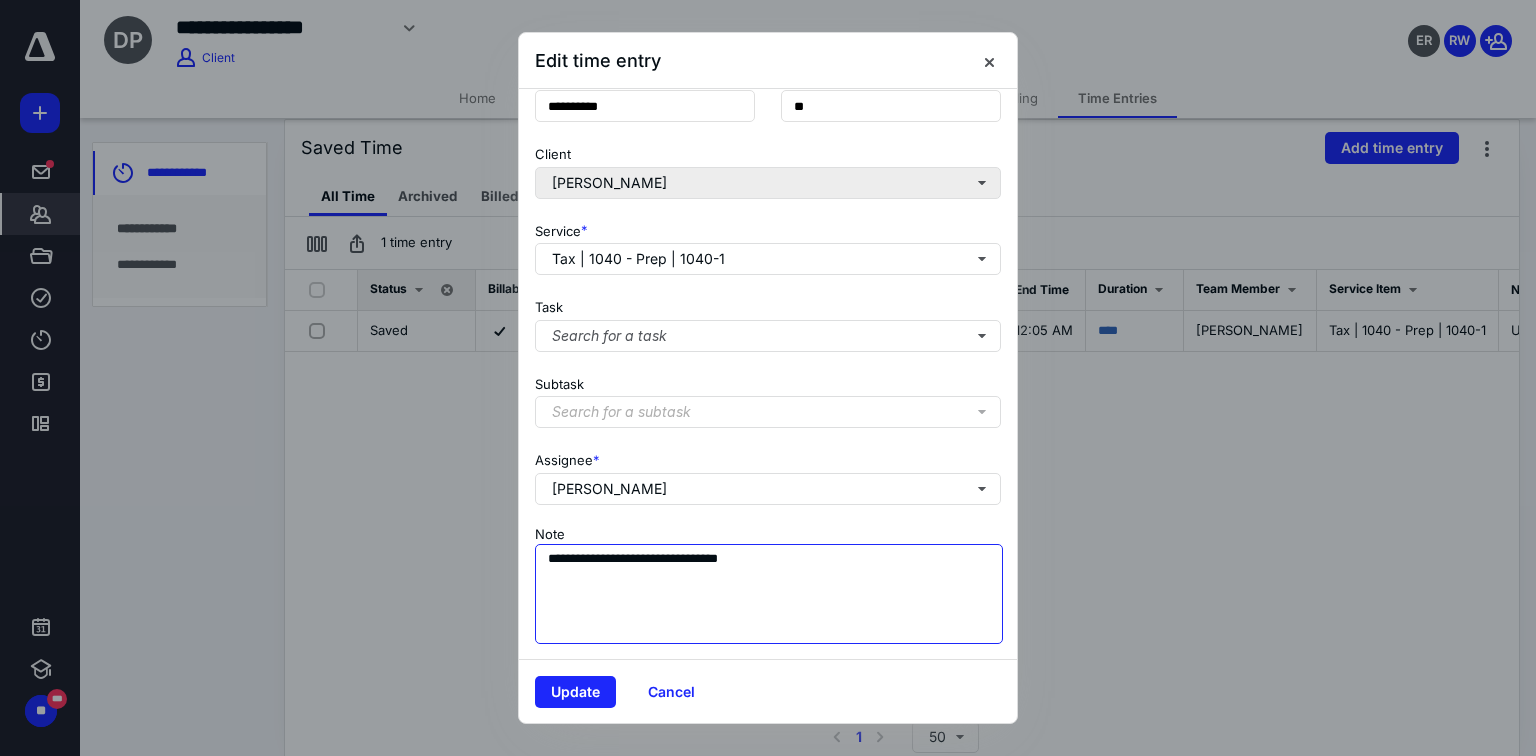 type on "**********" 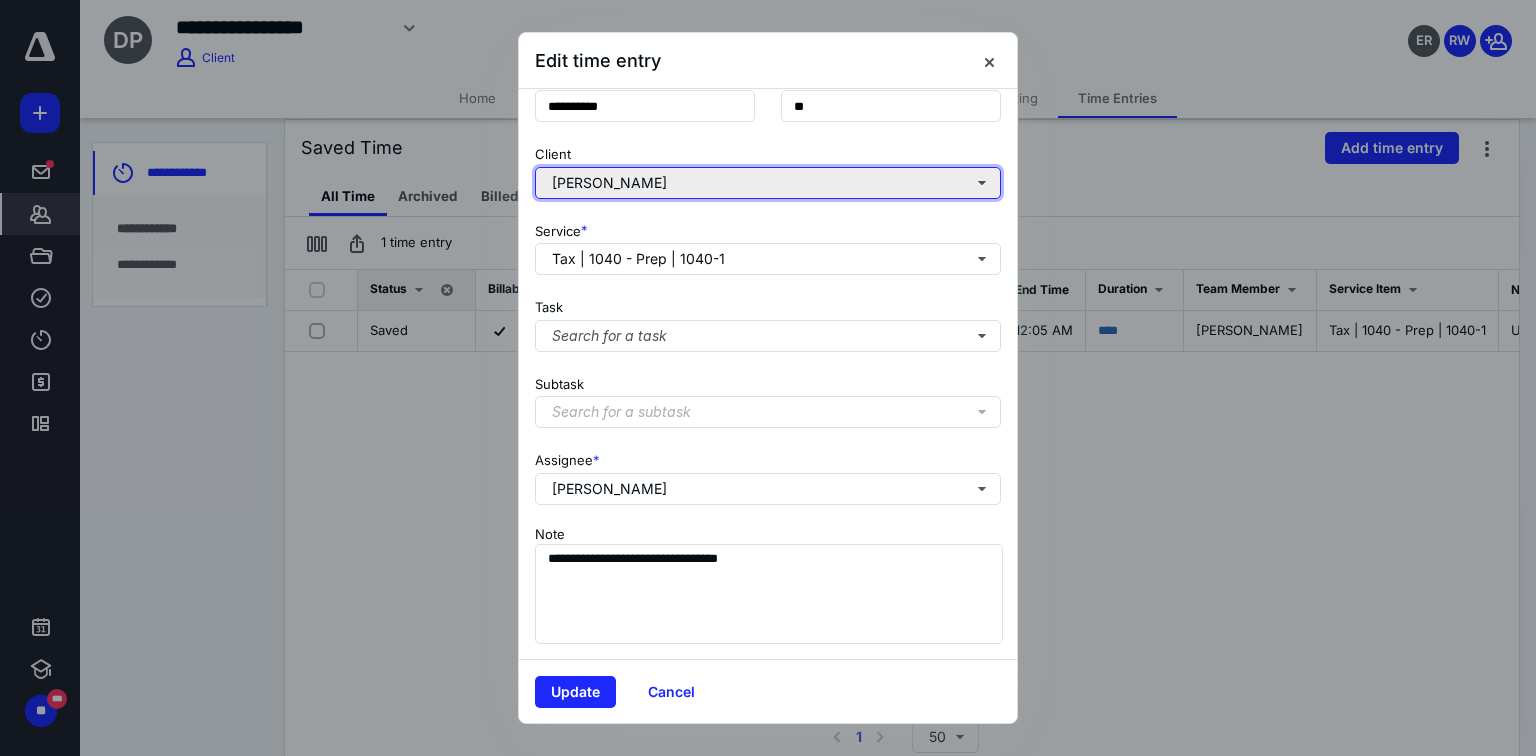 click on "[PERSON_NAME]" at bounding box center [768, 183] 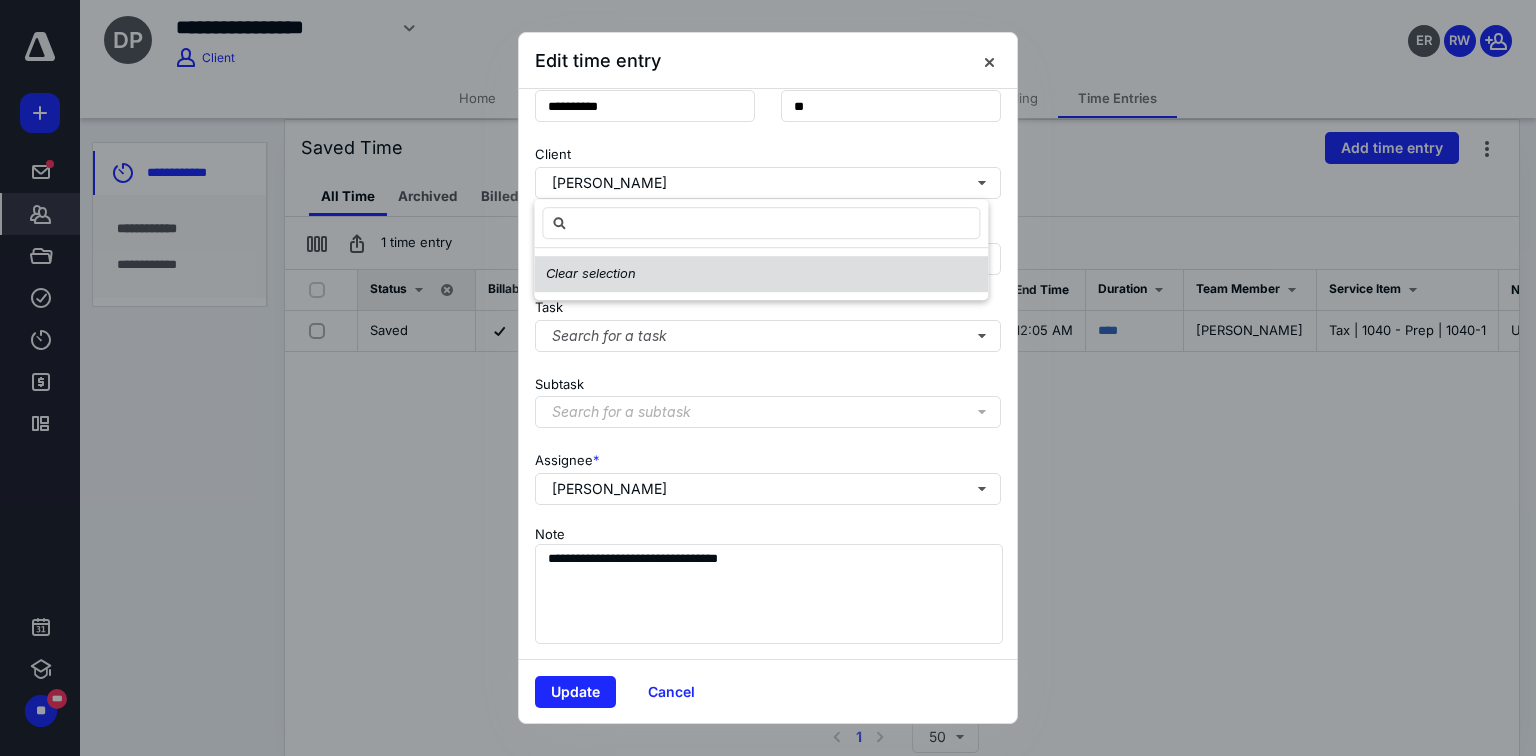 click on "Clear selection" at bounding box center (591, 274) 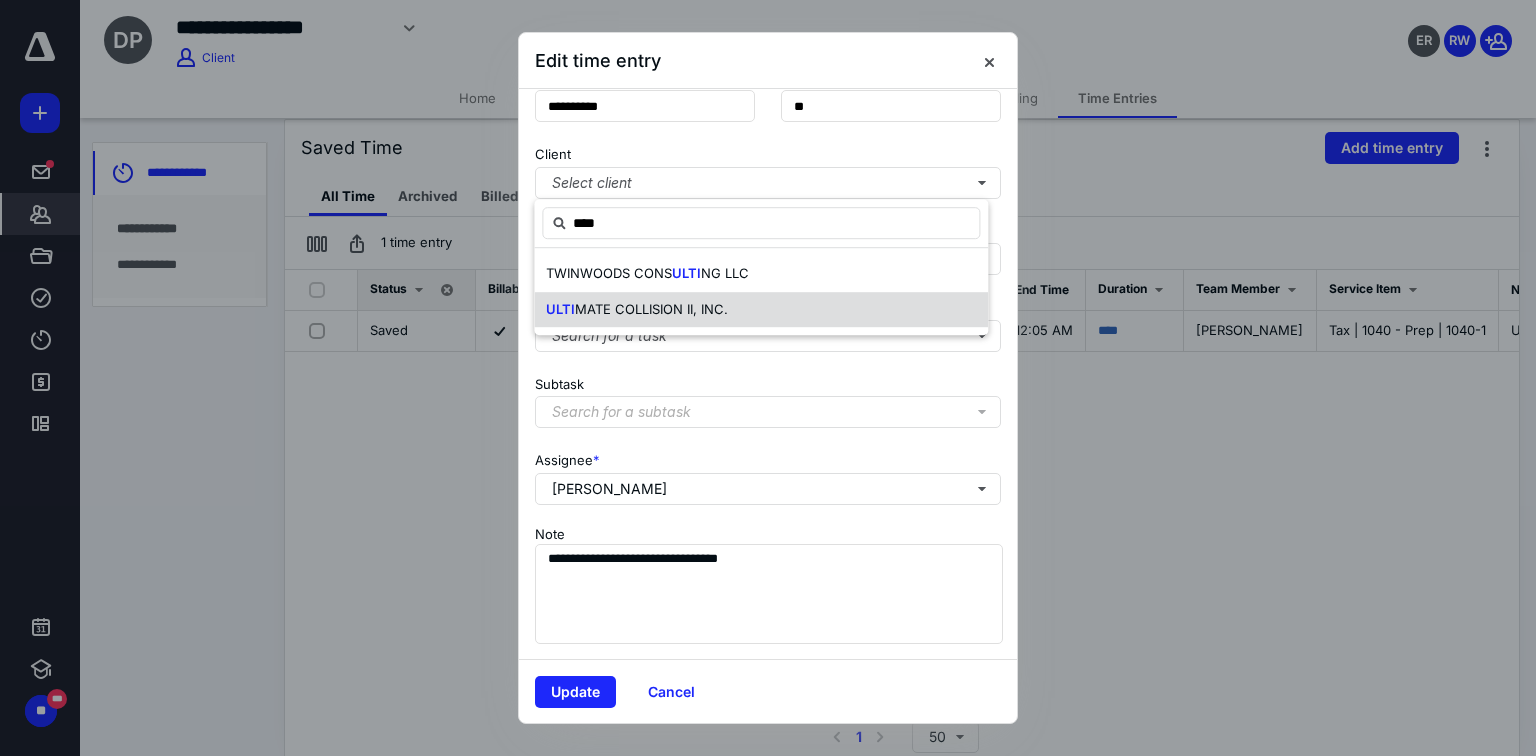 click on "ULTI MATE COLLISION II, INC." at bounding box center [637, 310] 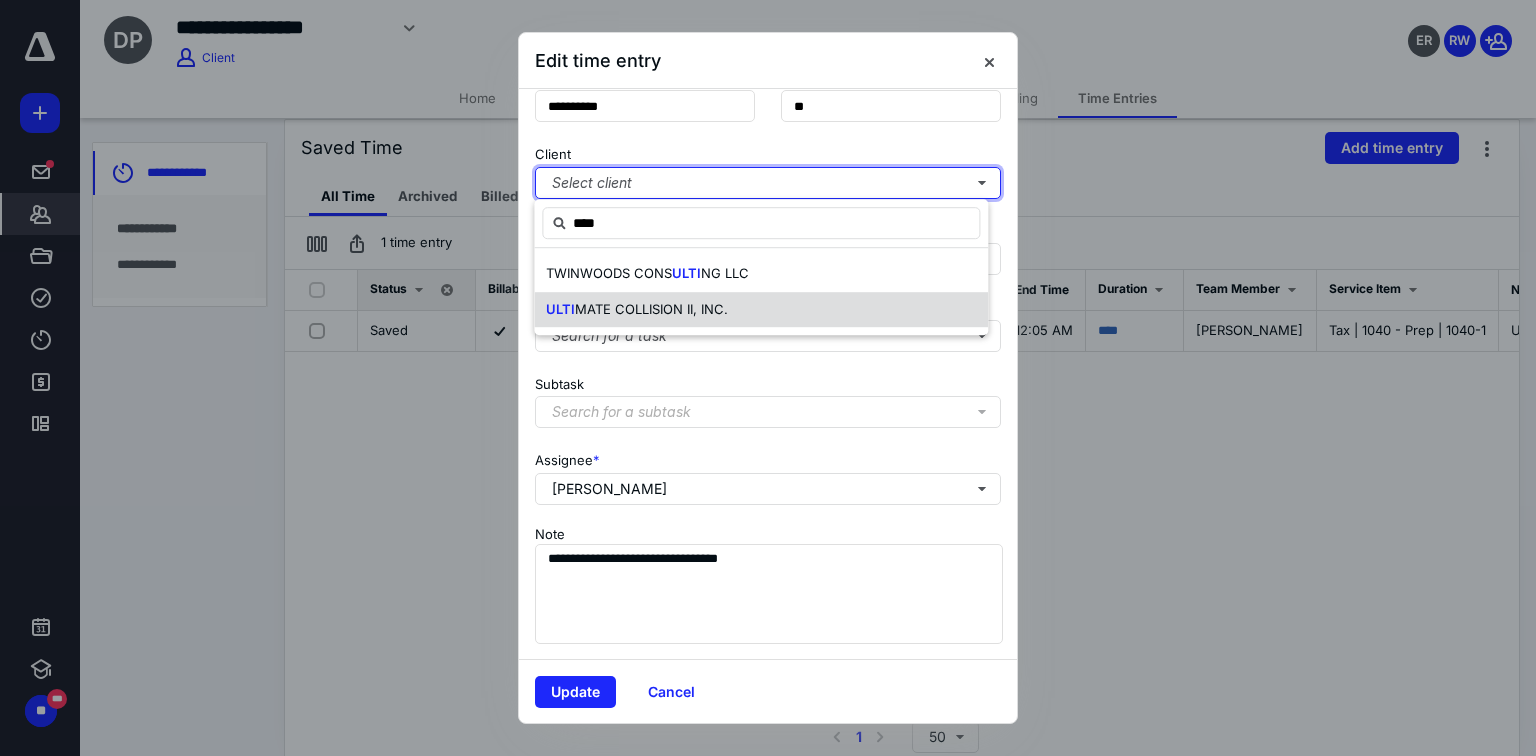 type 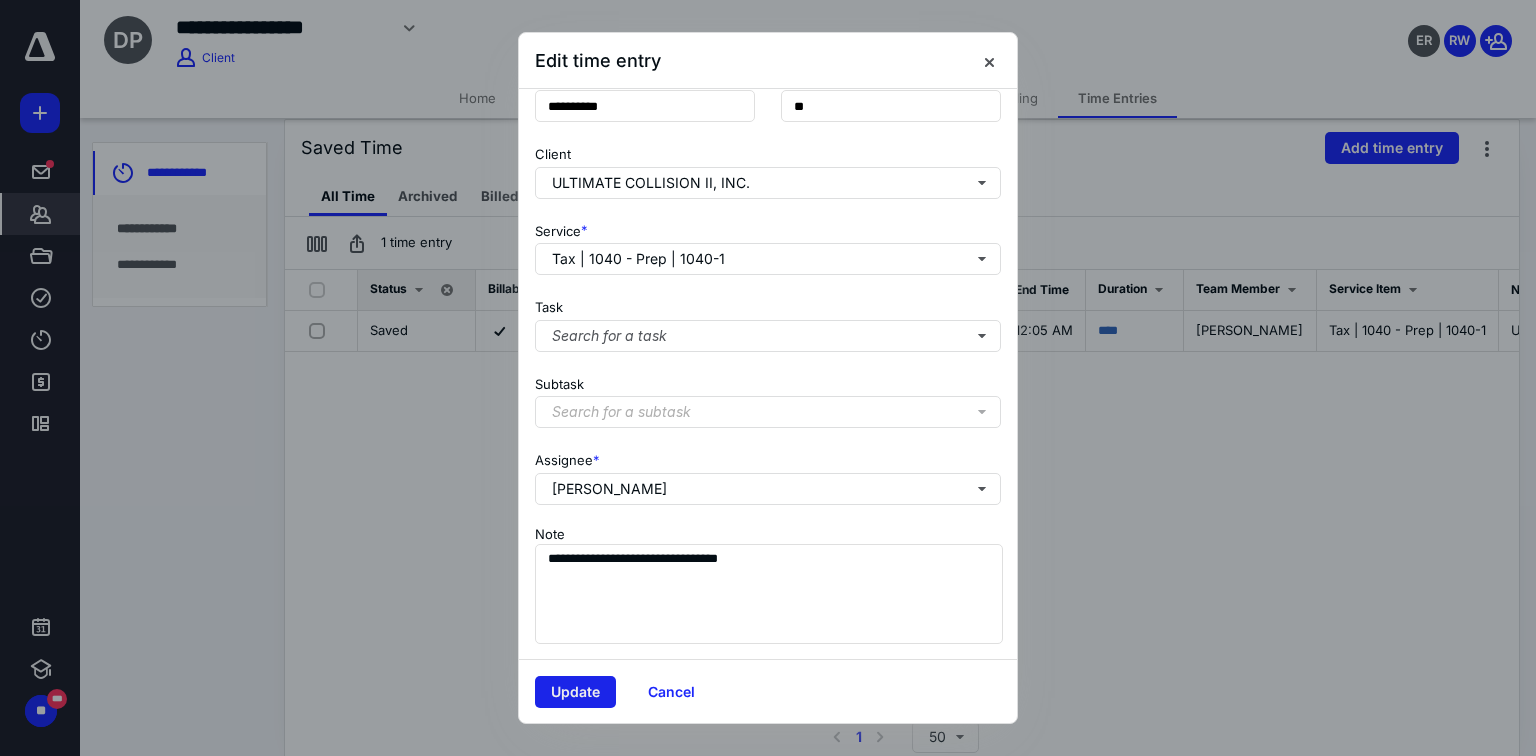 click on "Update" at bounding box center [575, 692] 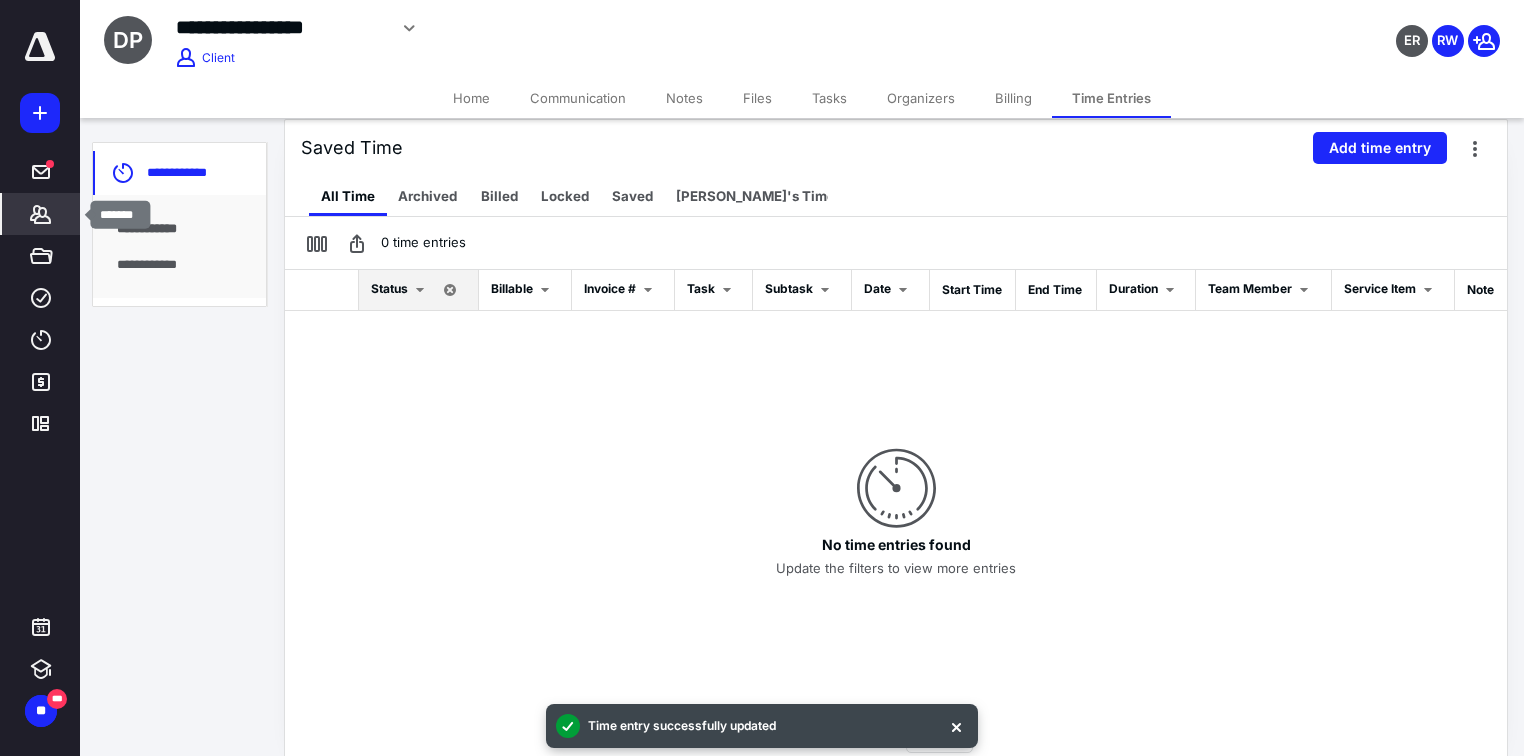 click 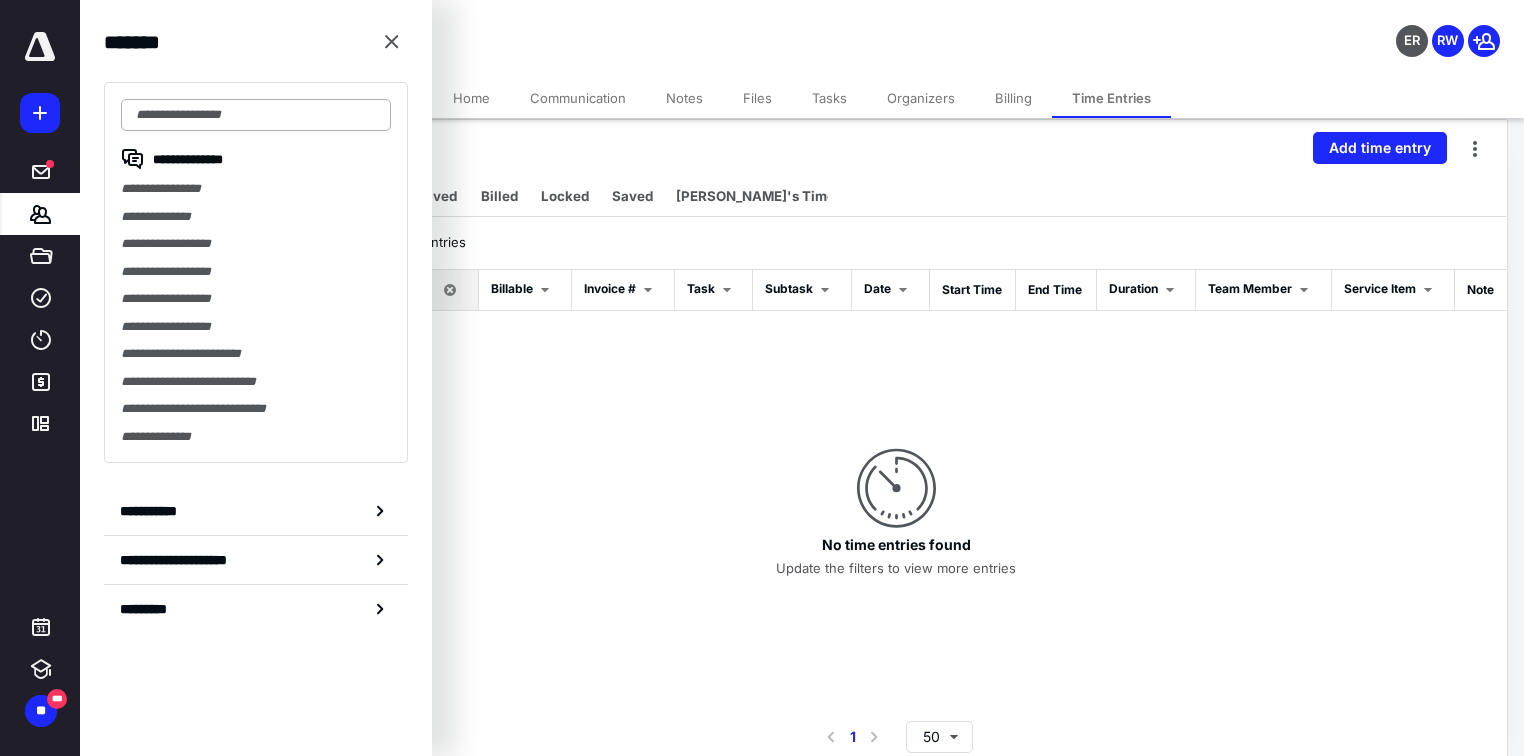 click at bounding box center (256, 115) 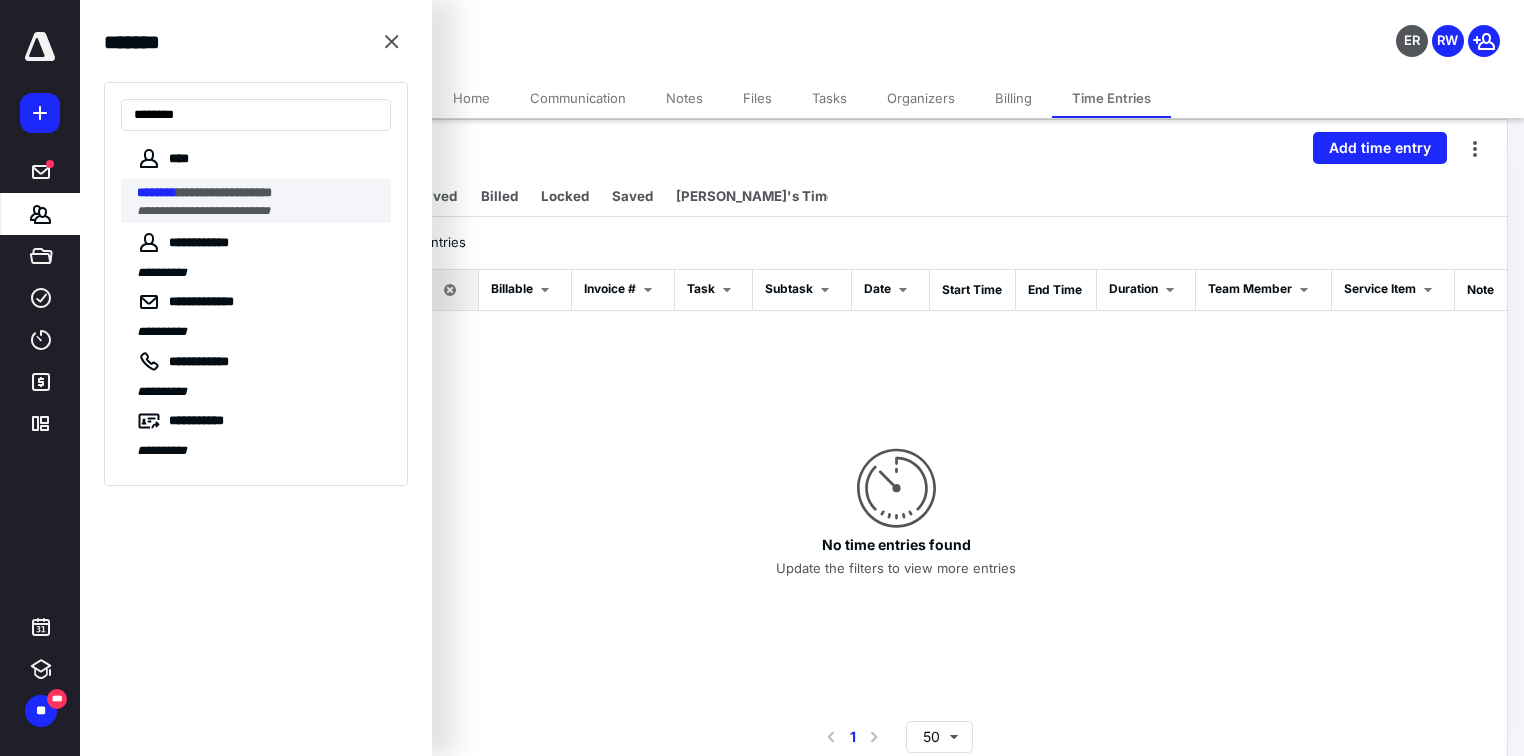 type on "********" 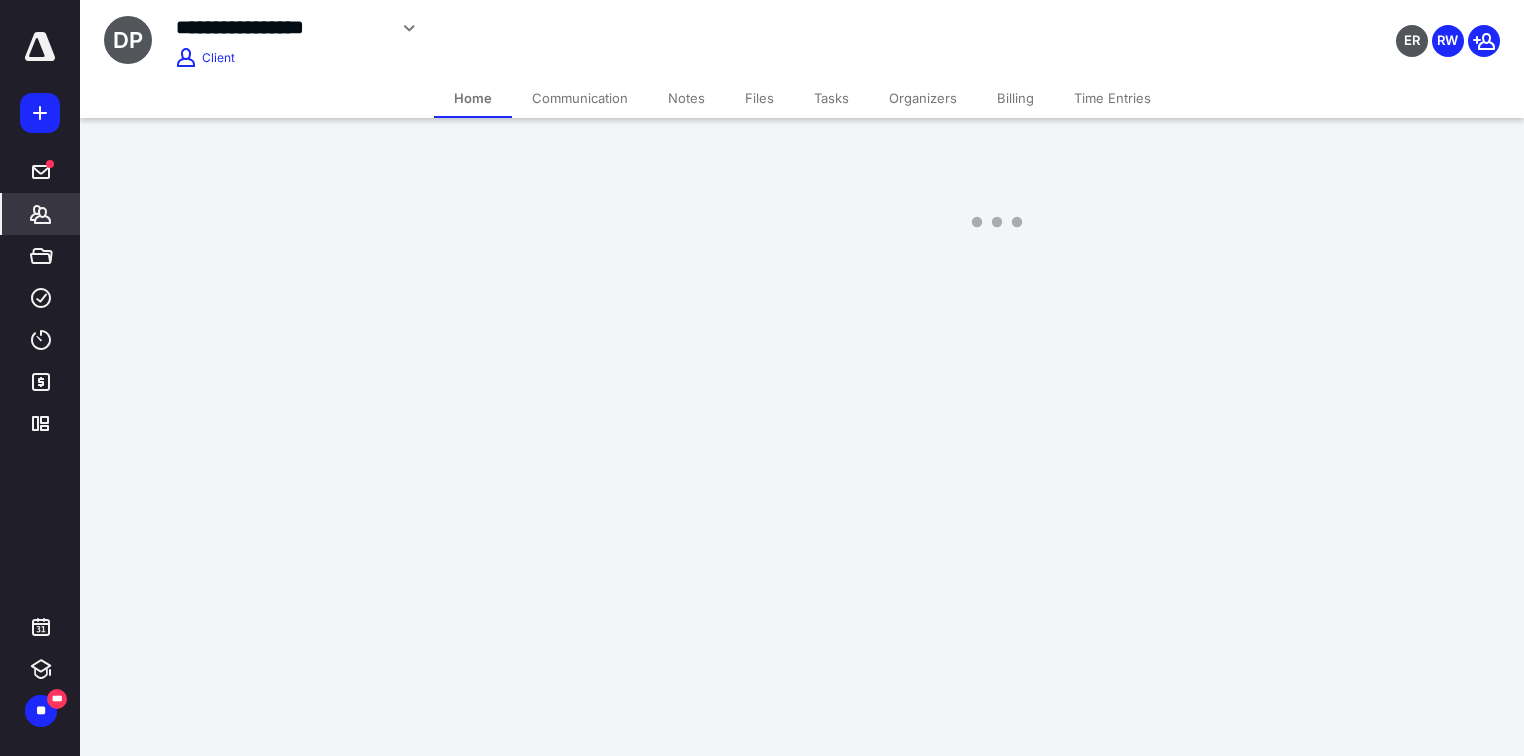 scroll, scrollTop: 0, scrollLeft: 0, axis: both 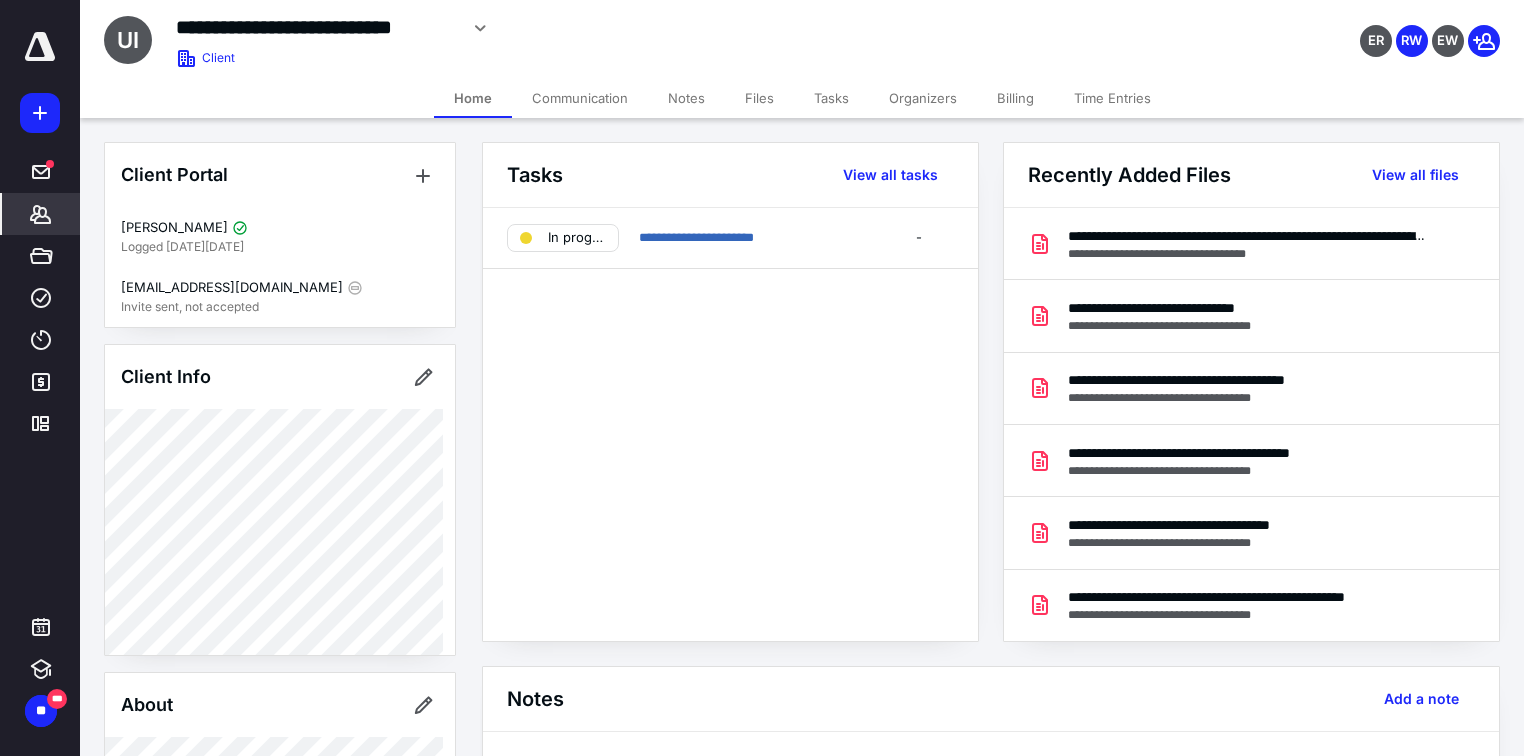 click on "Time Entries" at bounding box center [1112, 98] 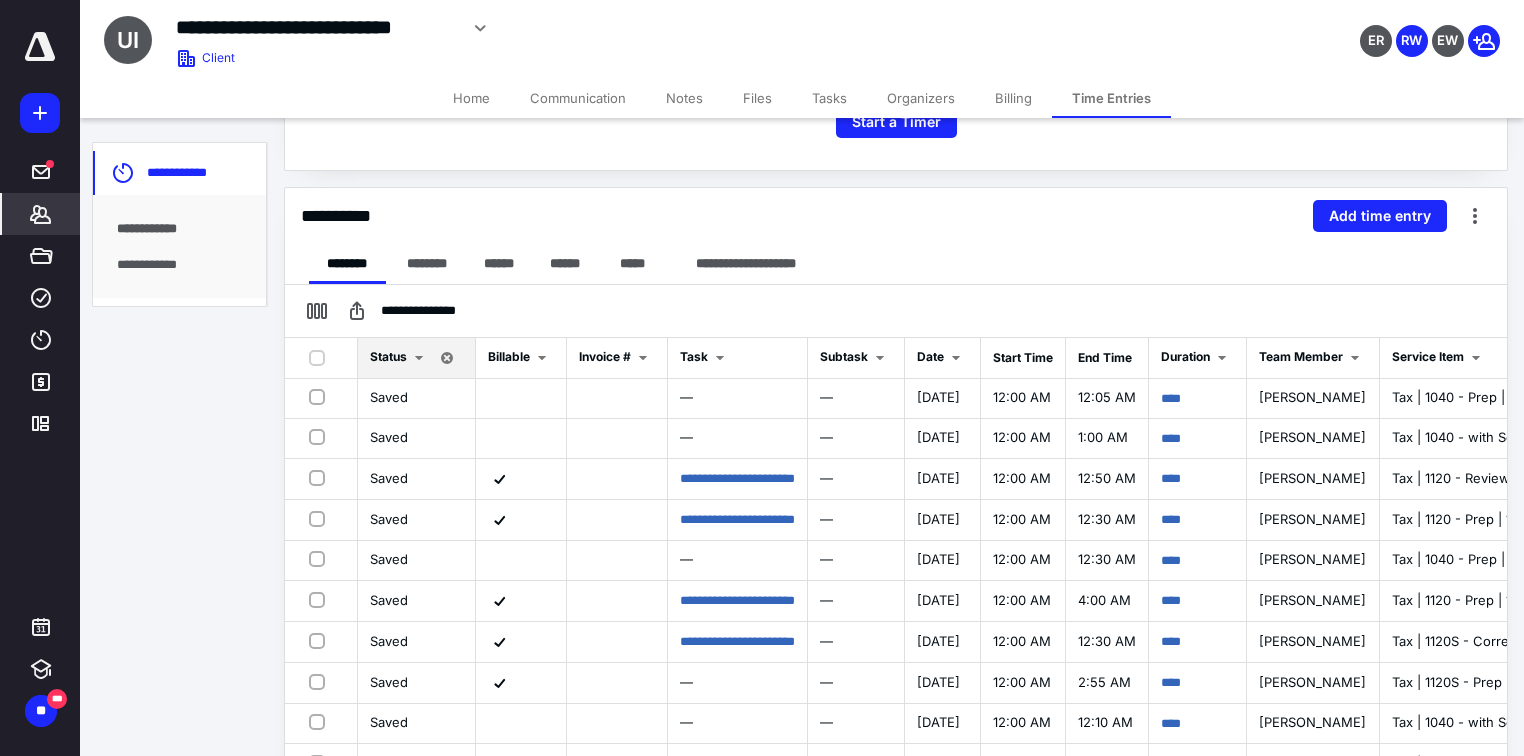 scroll, scrollTop: 444, scrollLeft: 0, axis: vertical 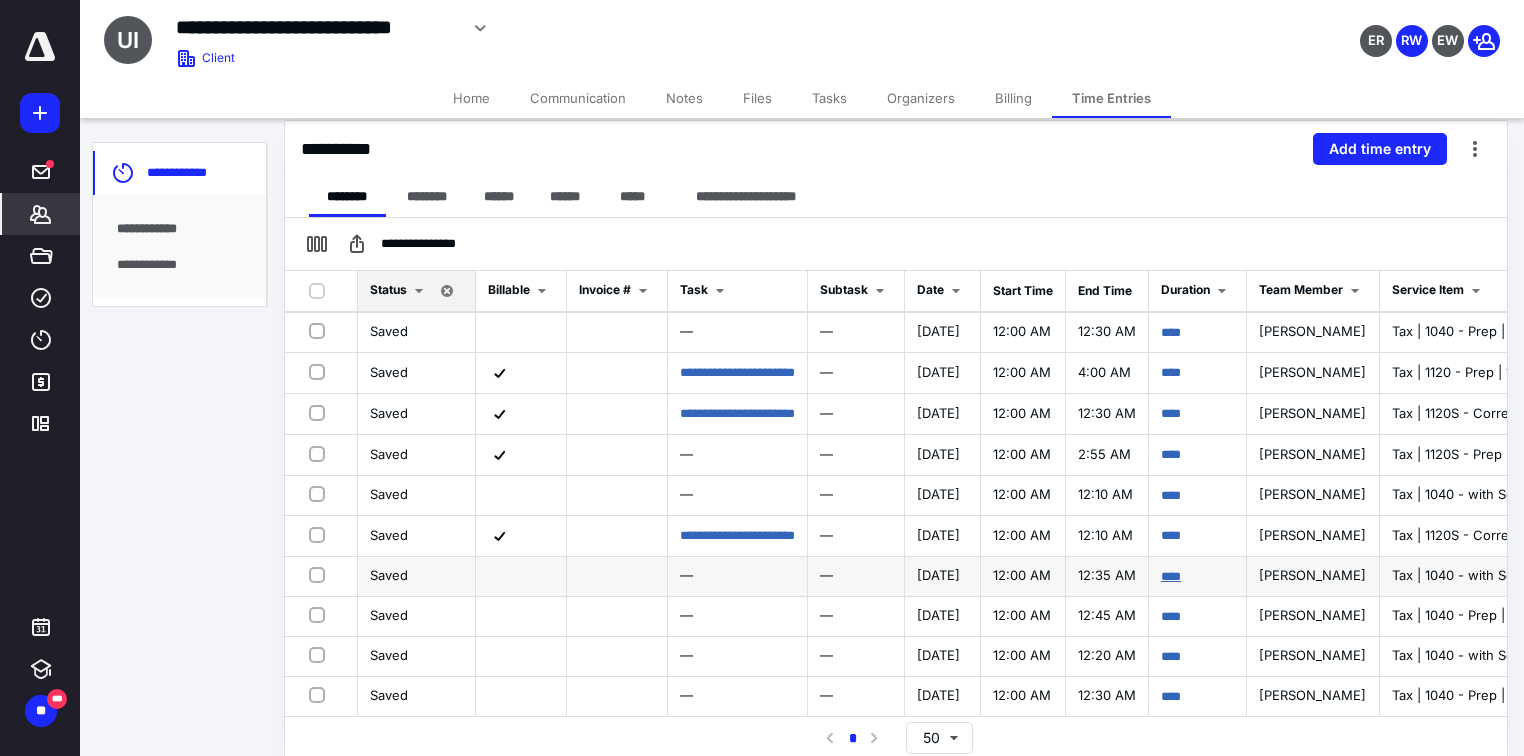 click on "****" at bounding box center (1171, 576) 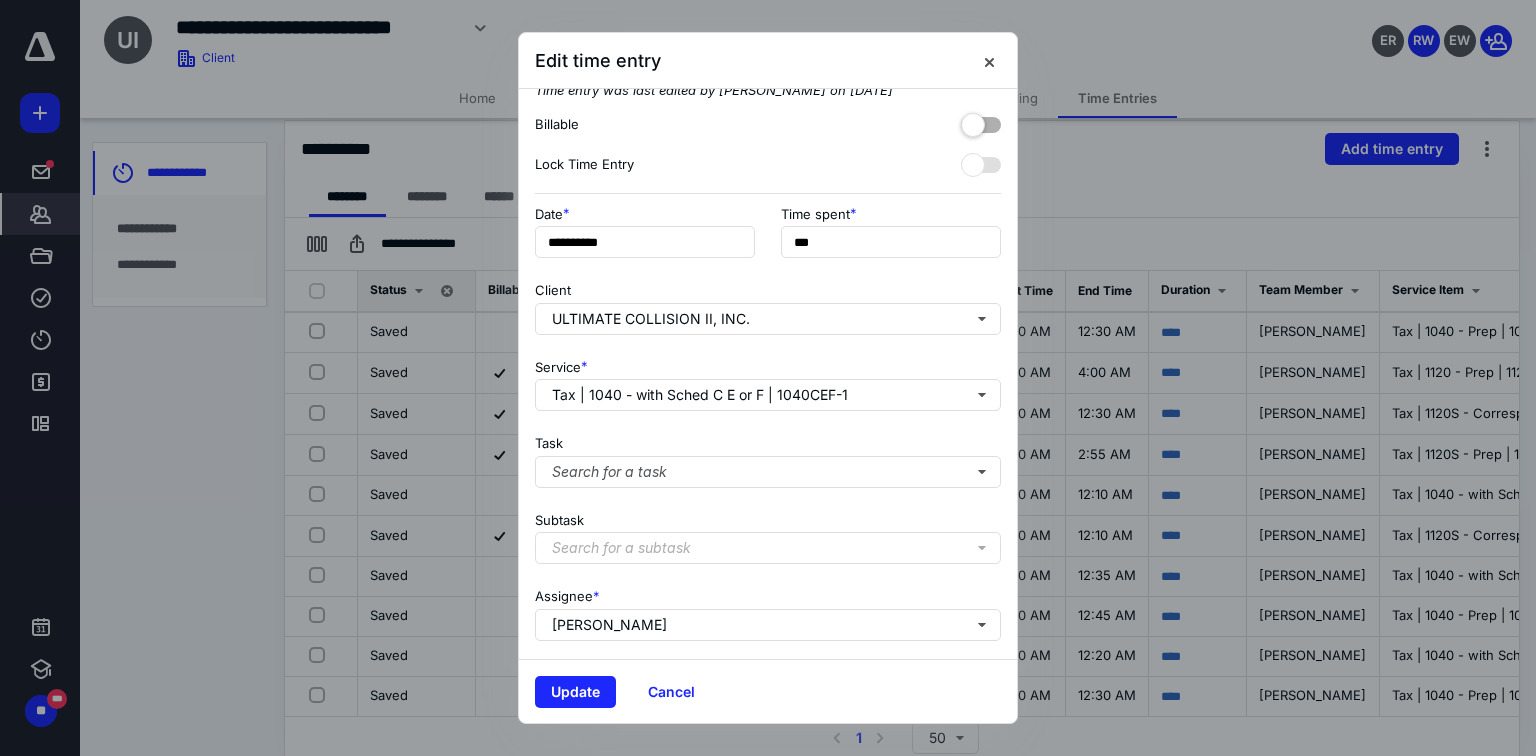 scroll, scrollTop: 0, scrollLeft: 0, axis: both 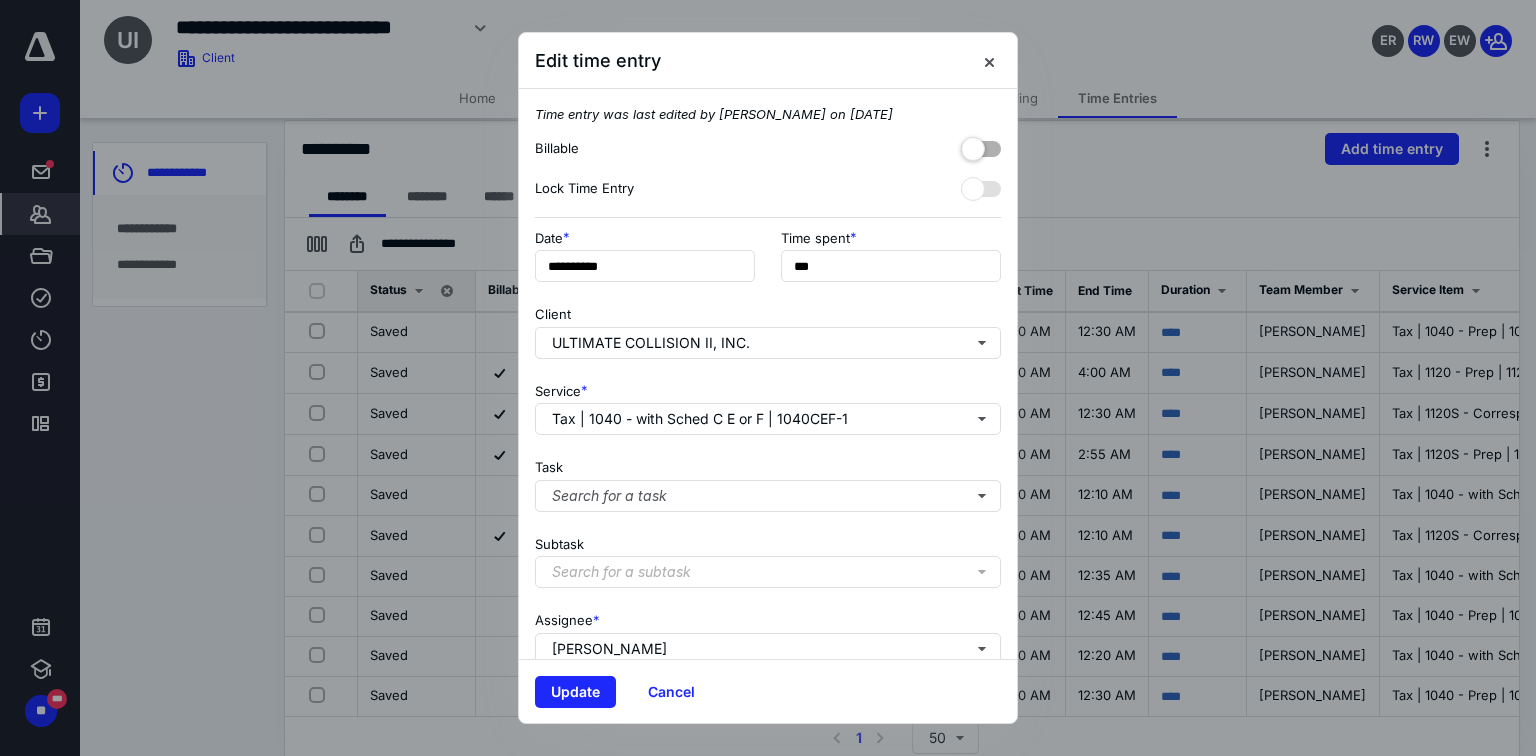 click at bounding box center [981, 145] 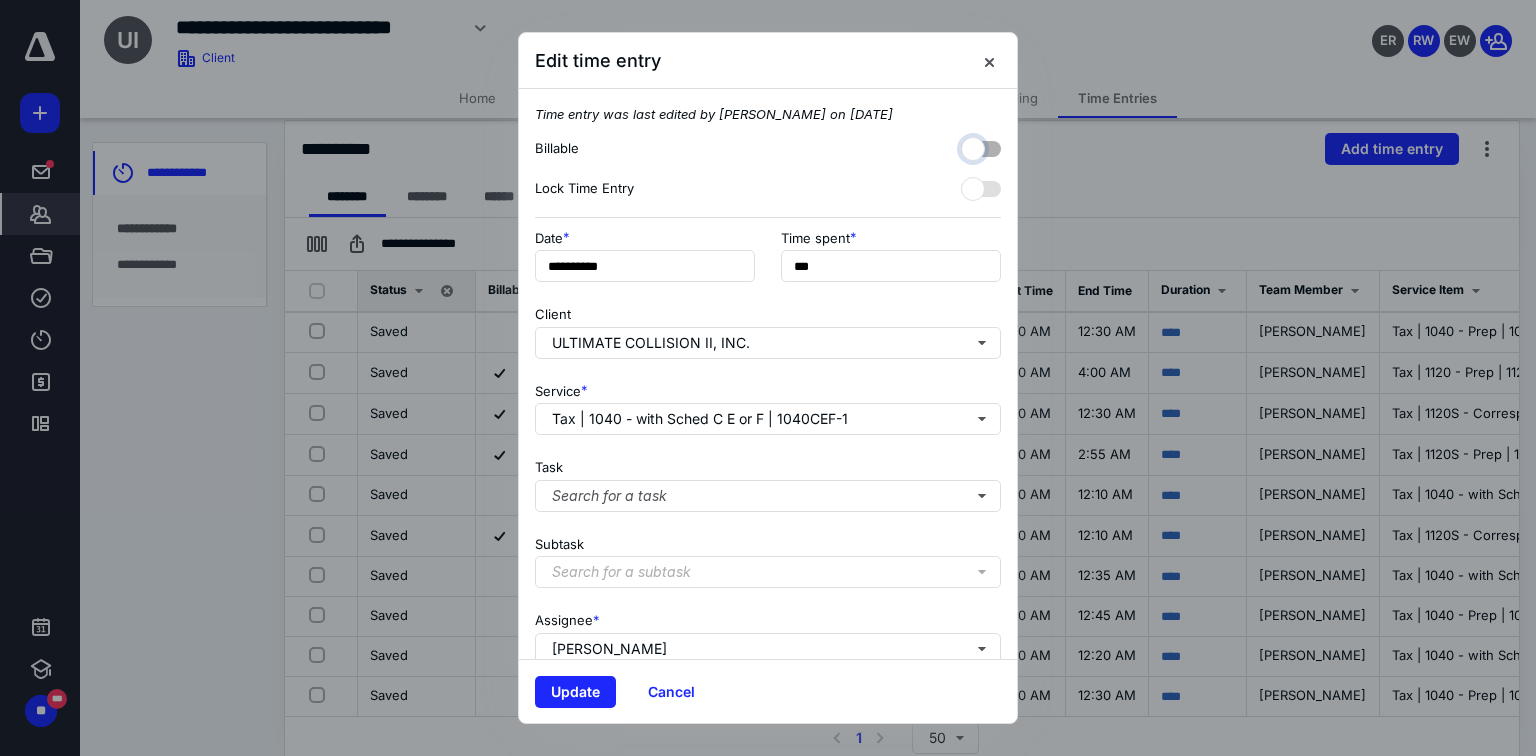 click at bounding box center [971, 146] 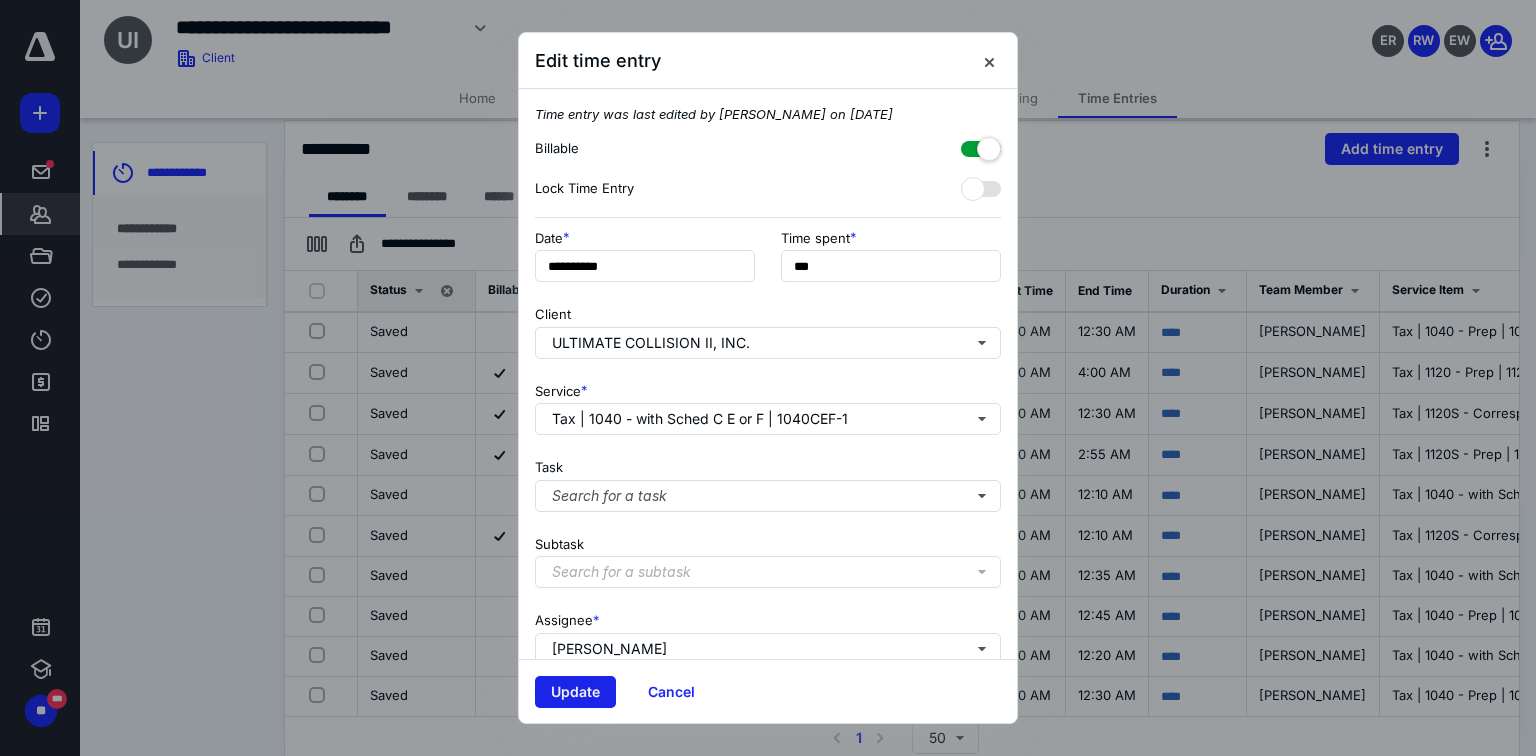 click on "Update" at bounding box center (575, 692) 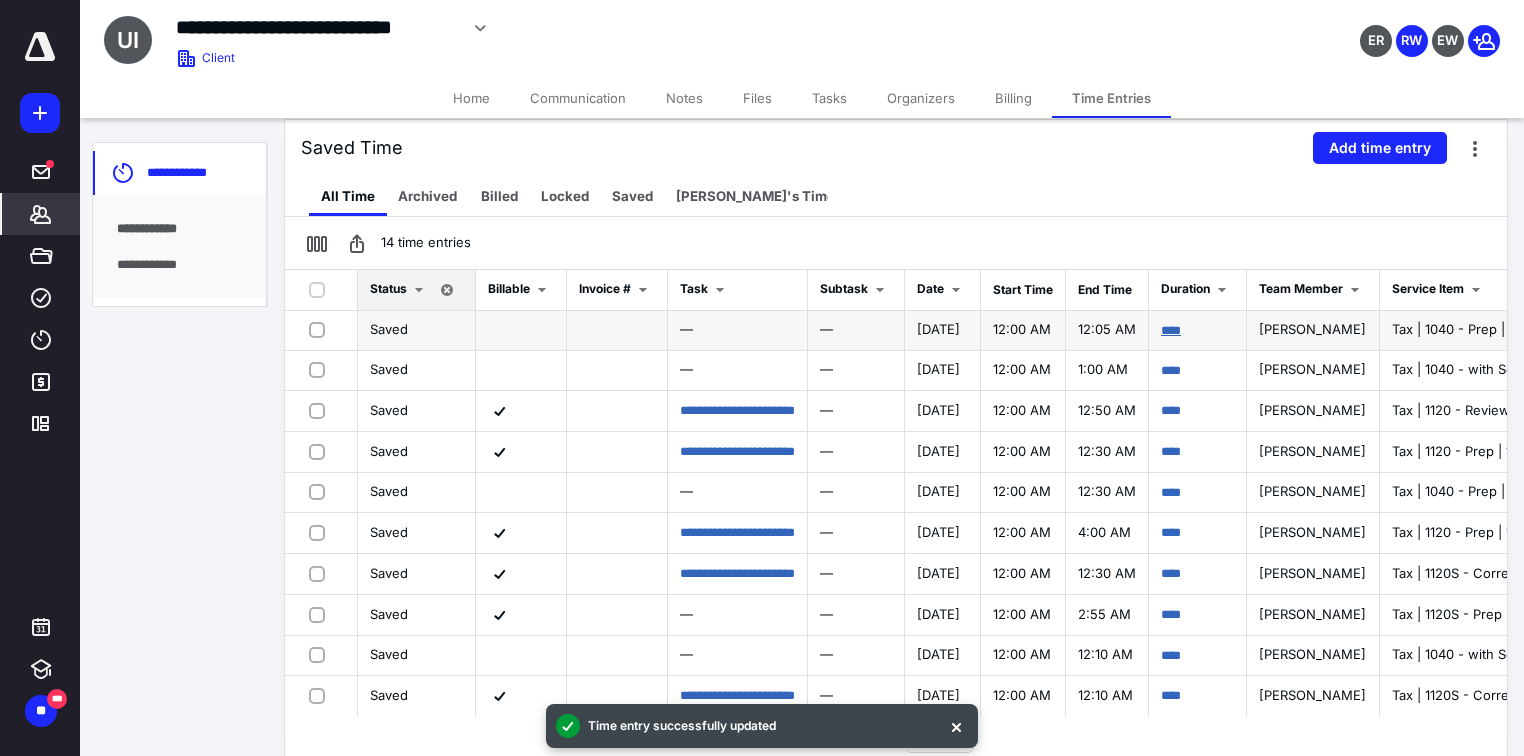 click on "****" at bounding box center (1171, 330) 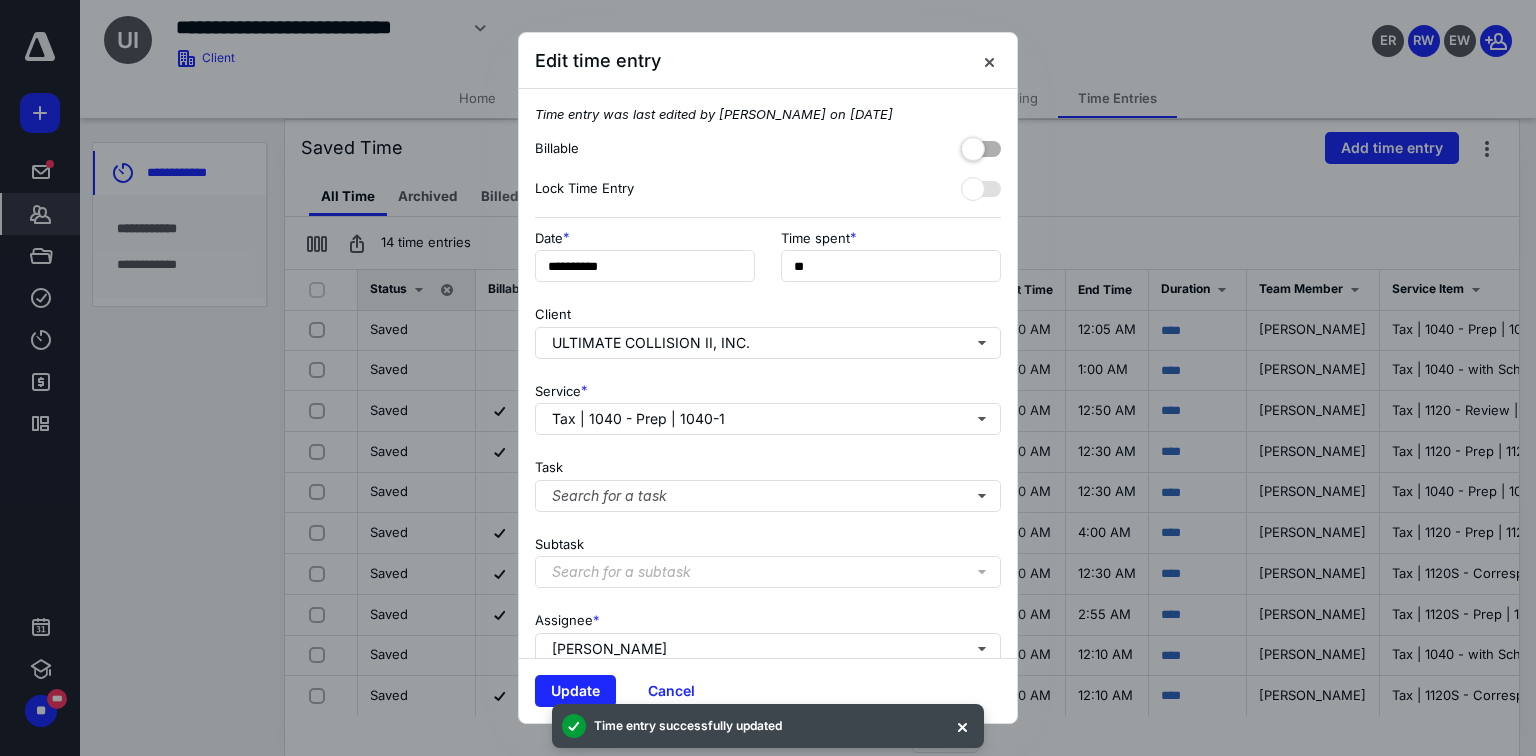 click at bounding box center [981, 145] 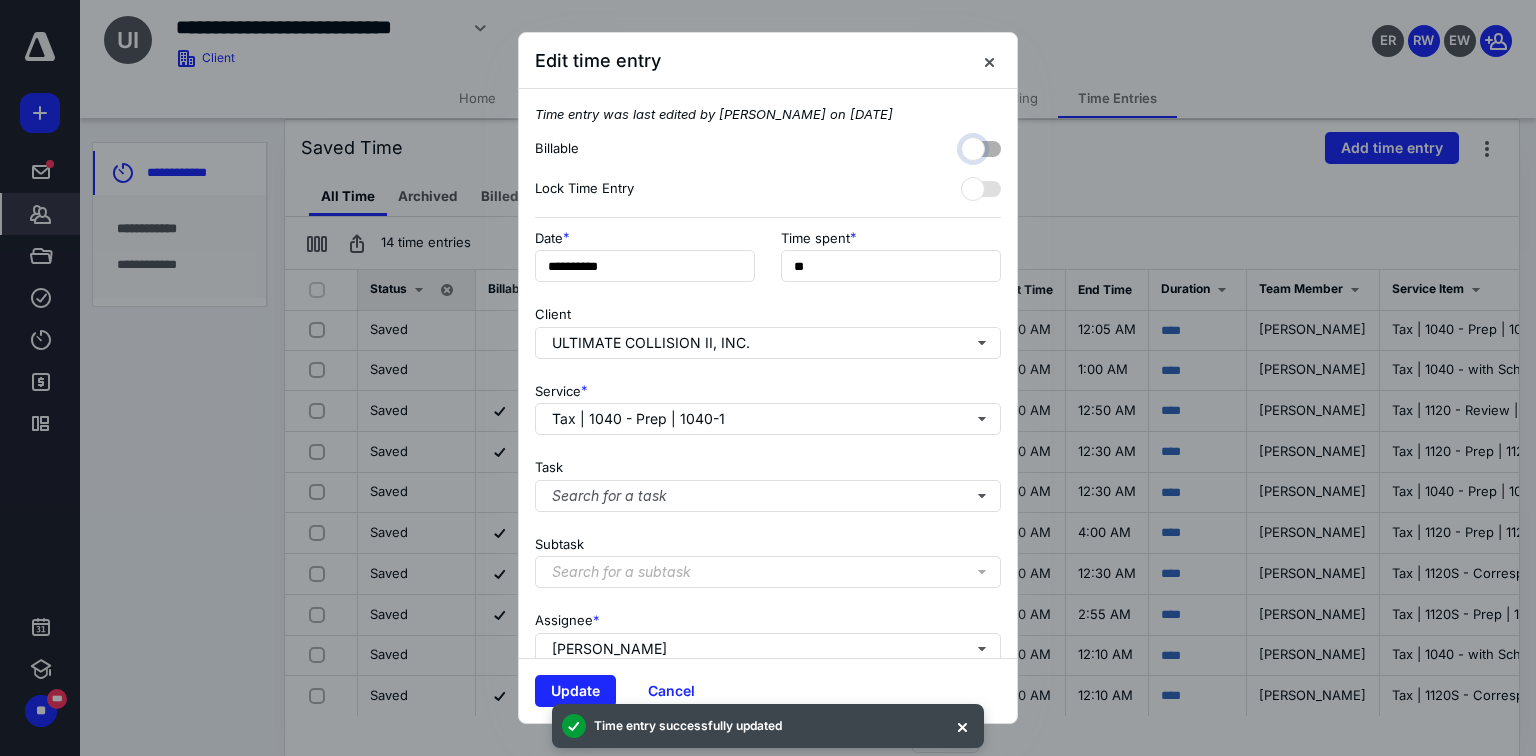 click at bounding box center [971, 146] 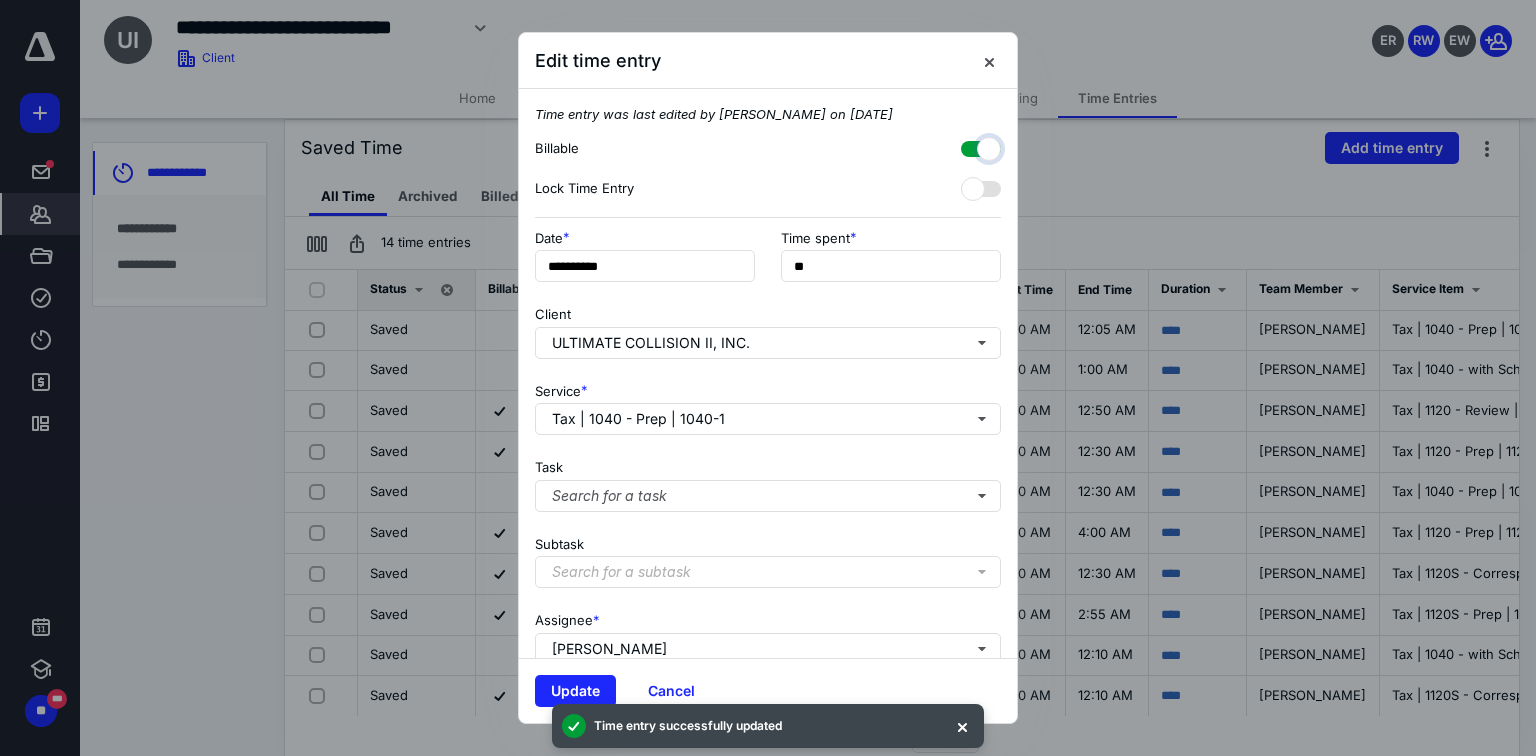 checkbox on "true" 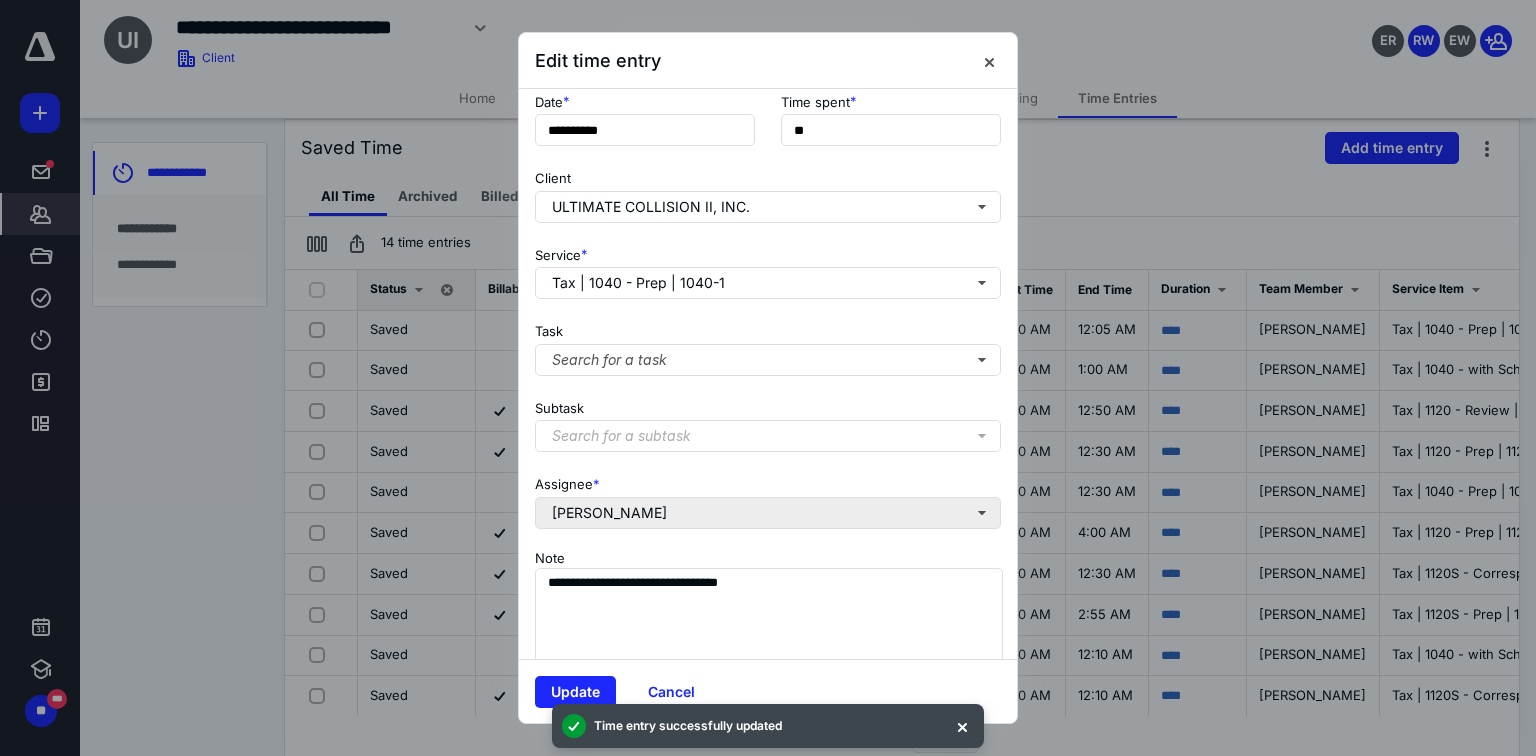 scroll, scrollTop: 160, scrollLeft: 0, axis: vertical 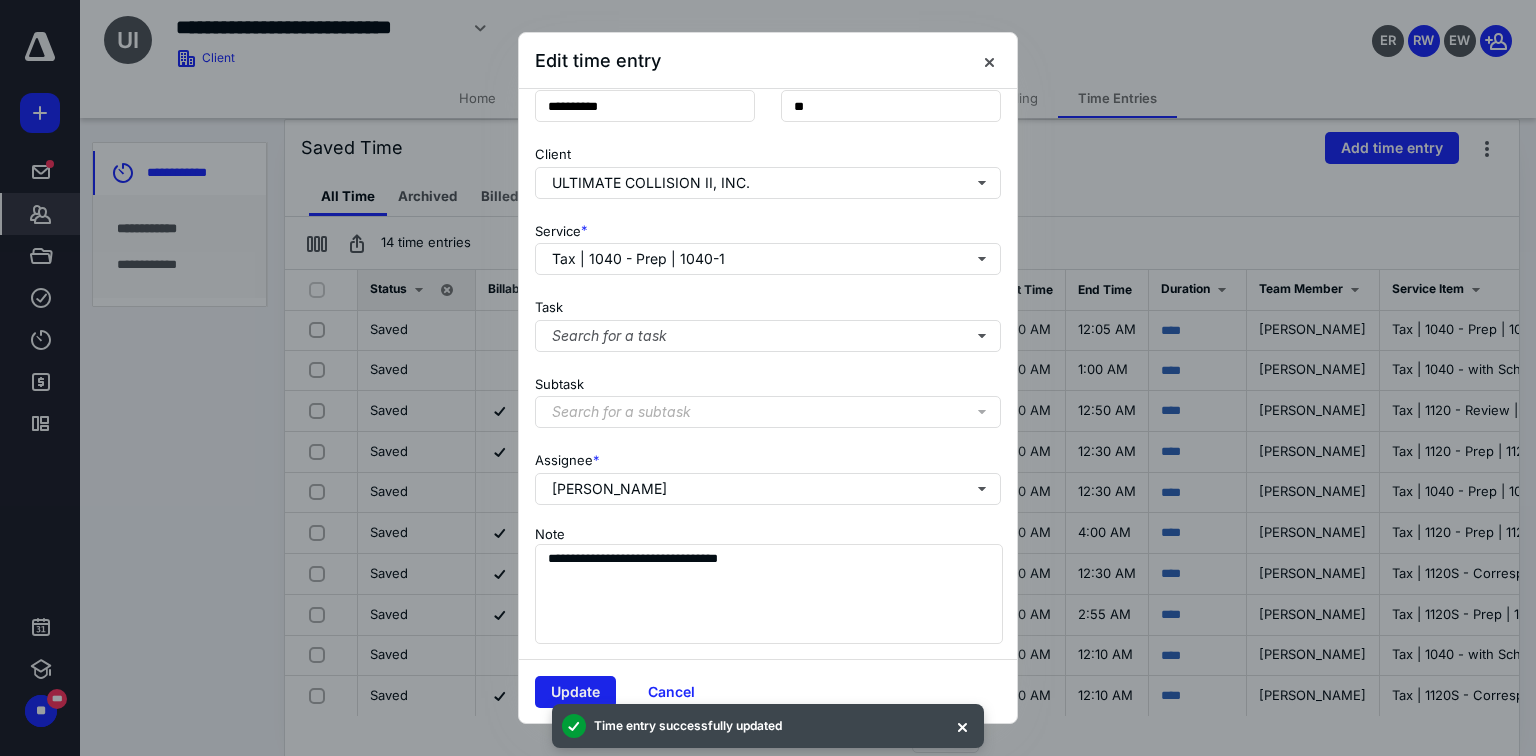 click on "Update" at bounding box center [575, 692] 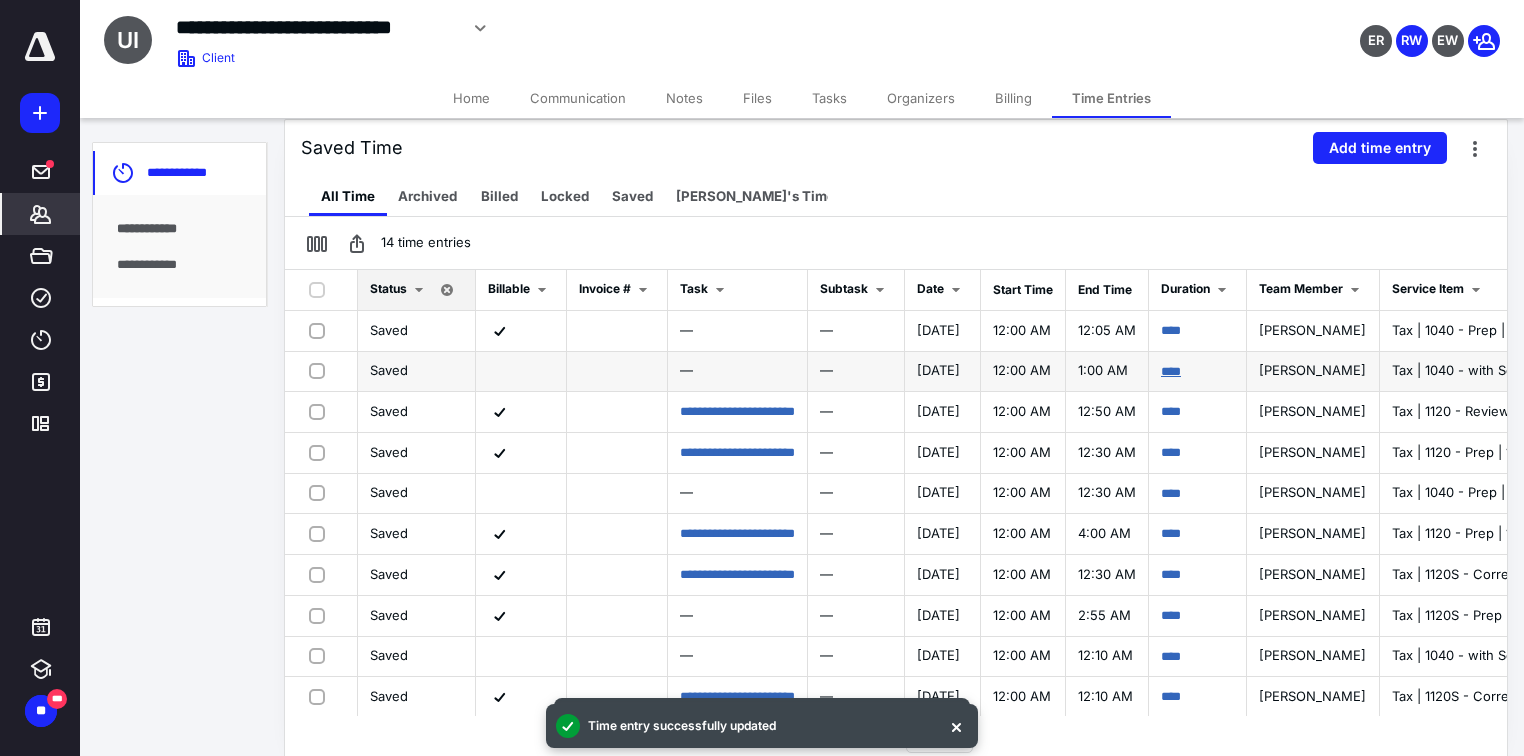 click on "****" at bounding box center [1171, 371] 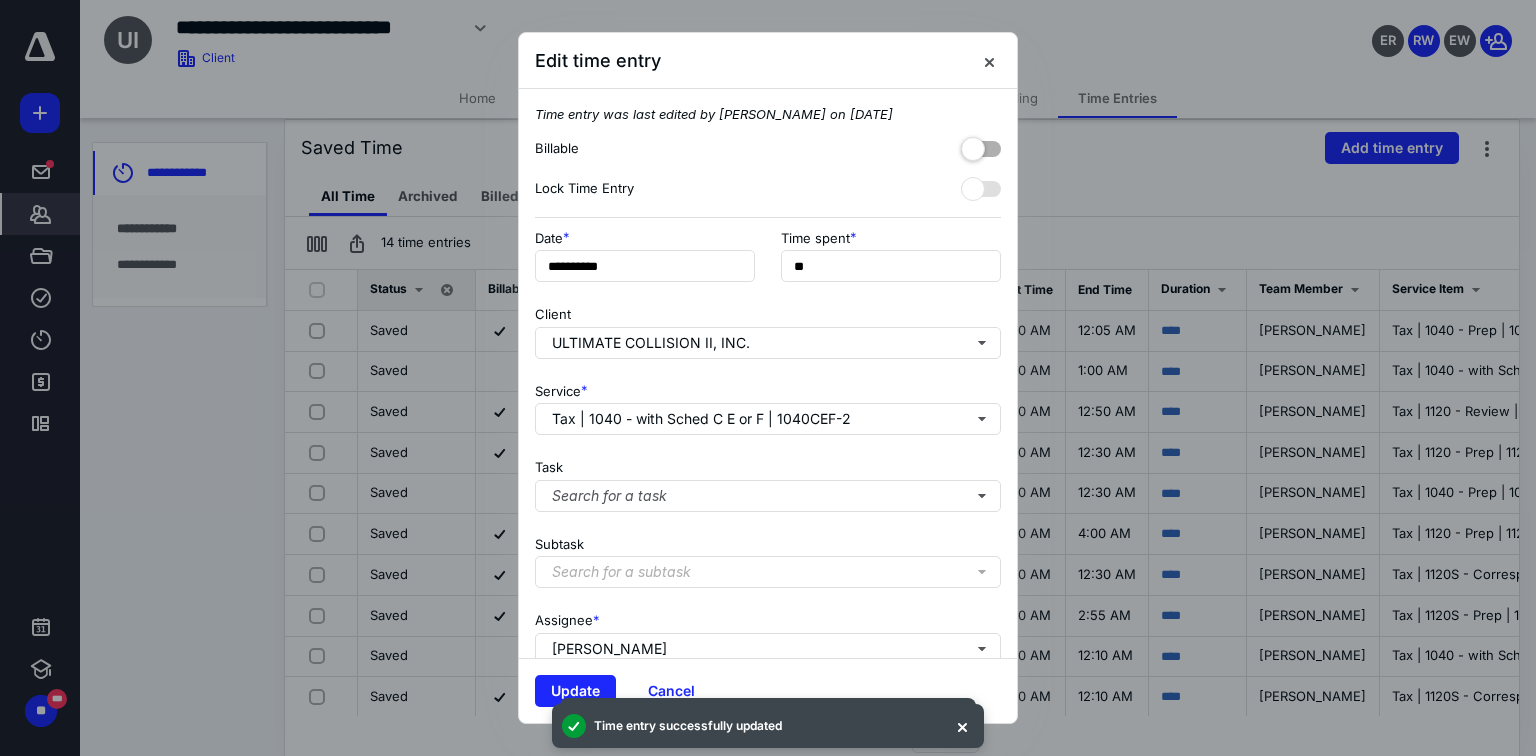 click at bounding box center [981, 145] 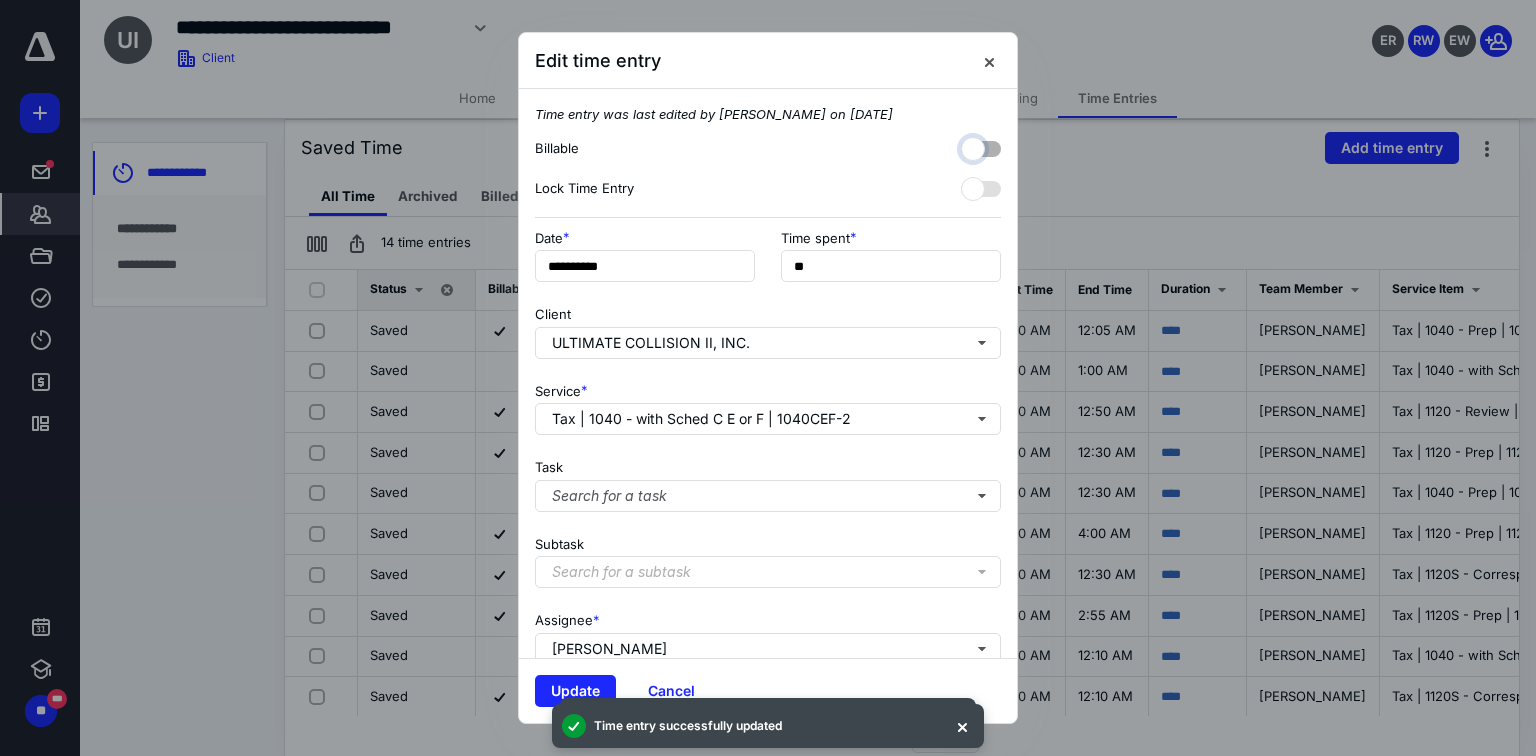 click at bounding box center (971, 146) 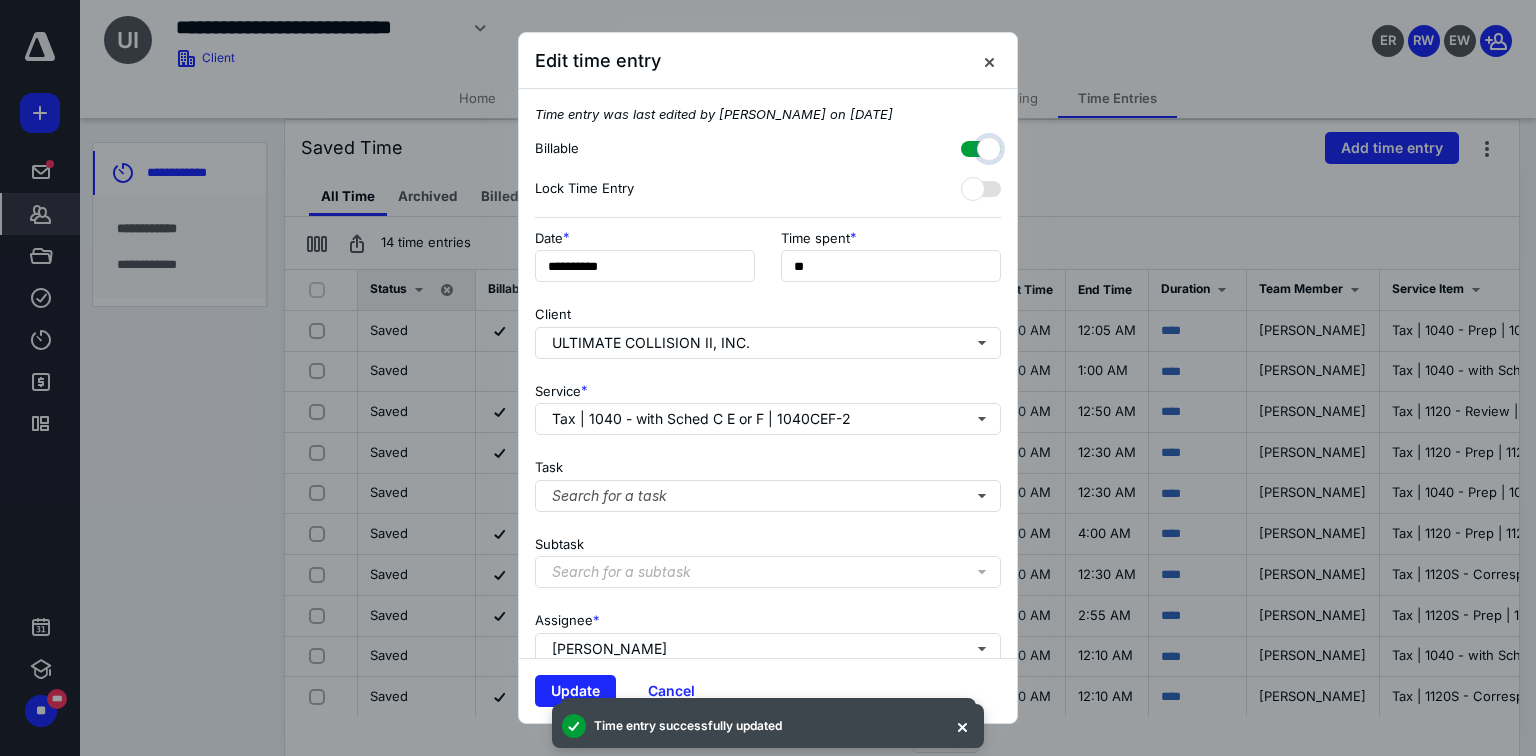 checkbox on "true" 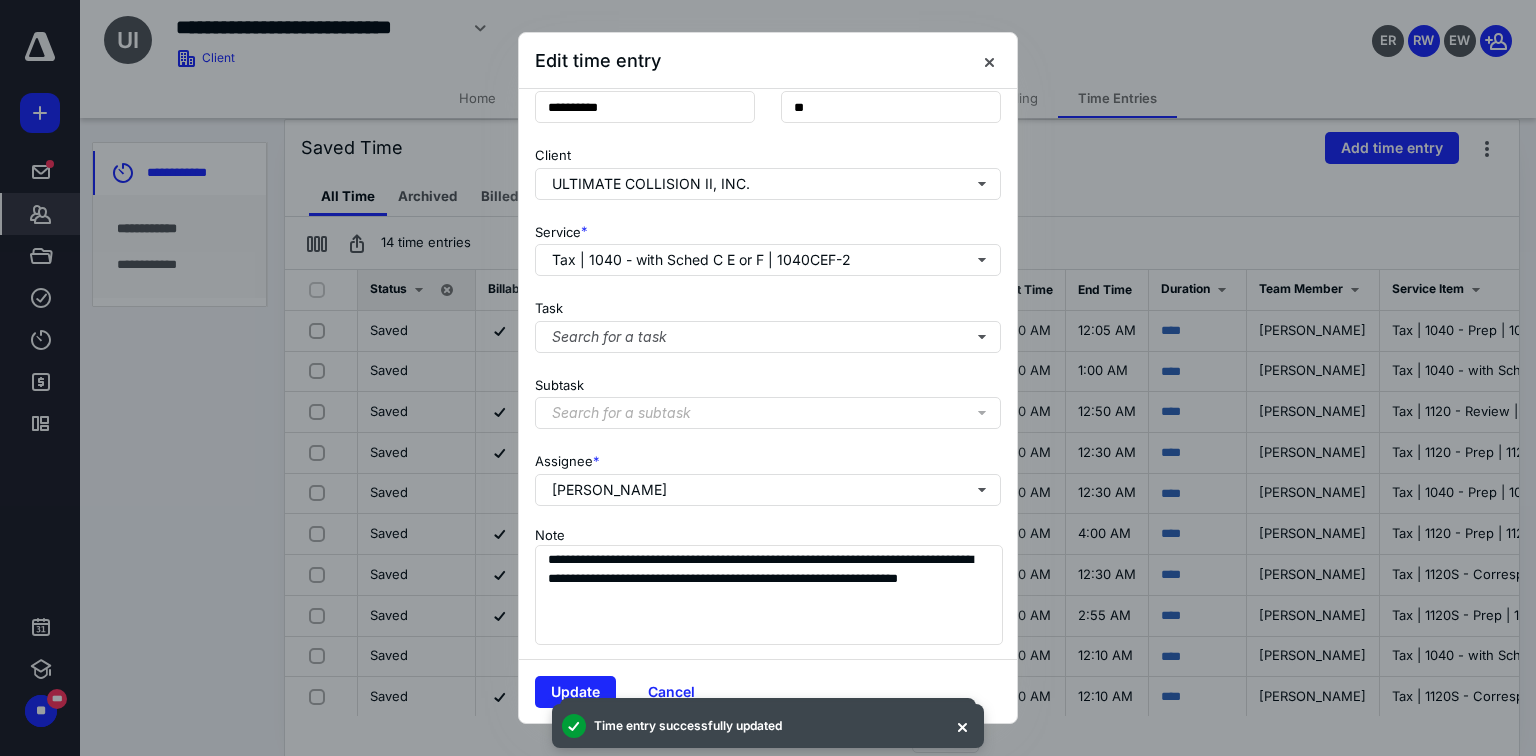 scroll, scrollTop: 161, scrollLeft: 0, axis: vertical 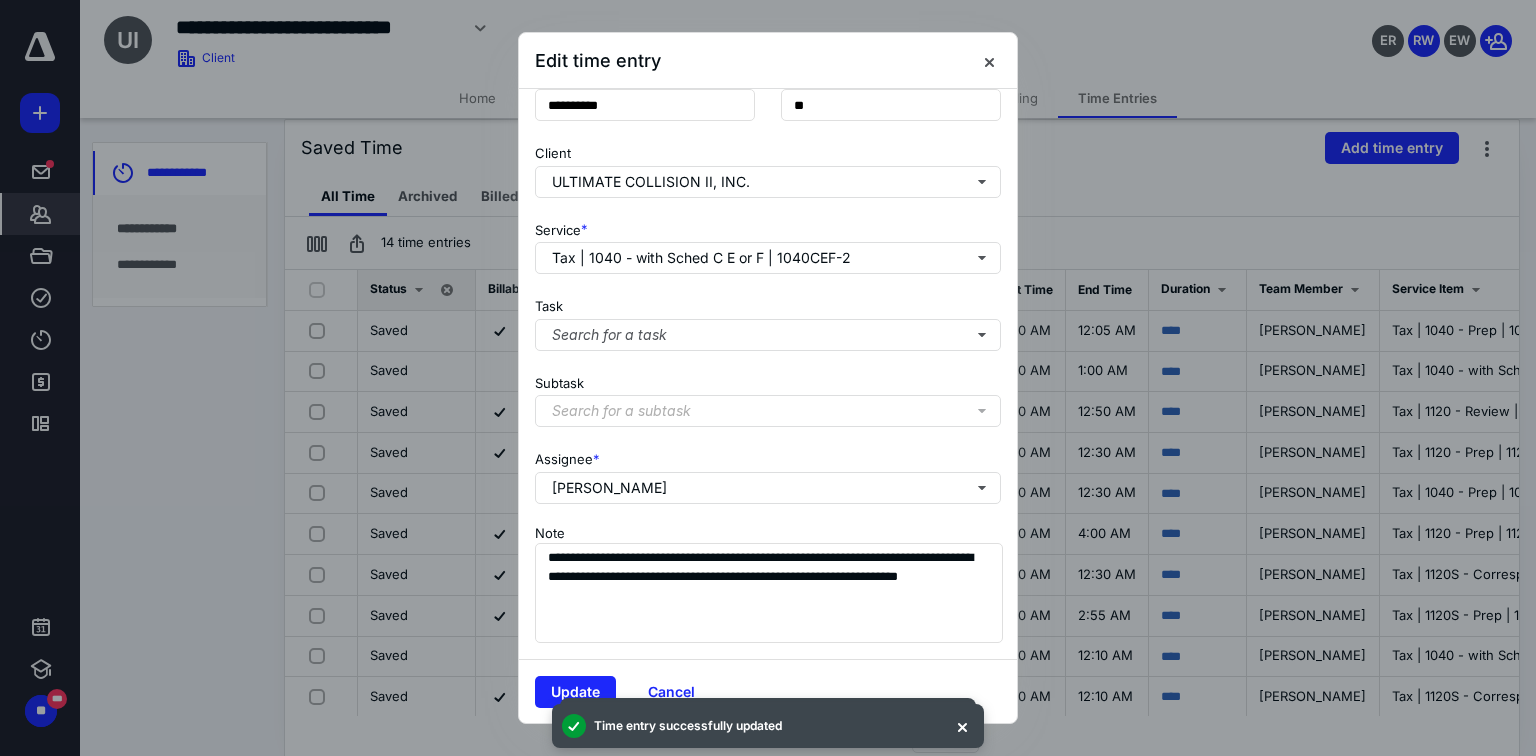 drag, startPoint x: 560, startPoint y: 688, endPoint x: 568, endPoint y: 670, distance: 19.697716 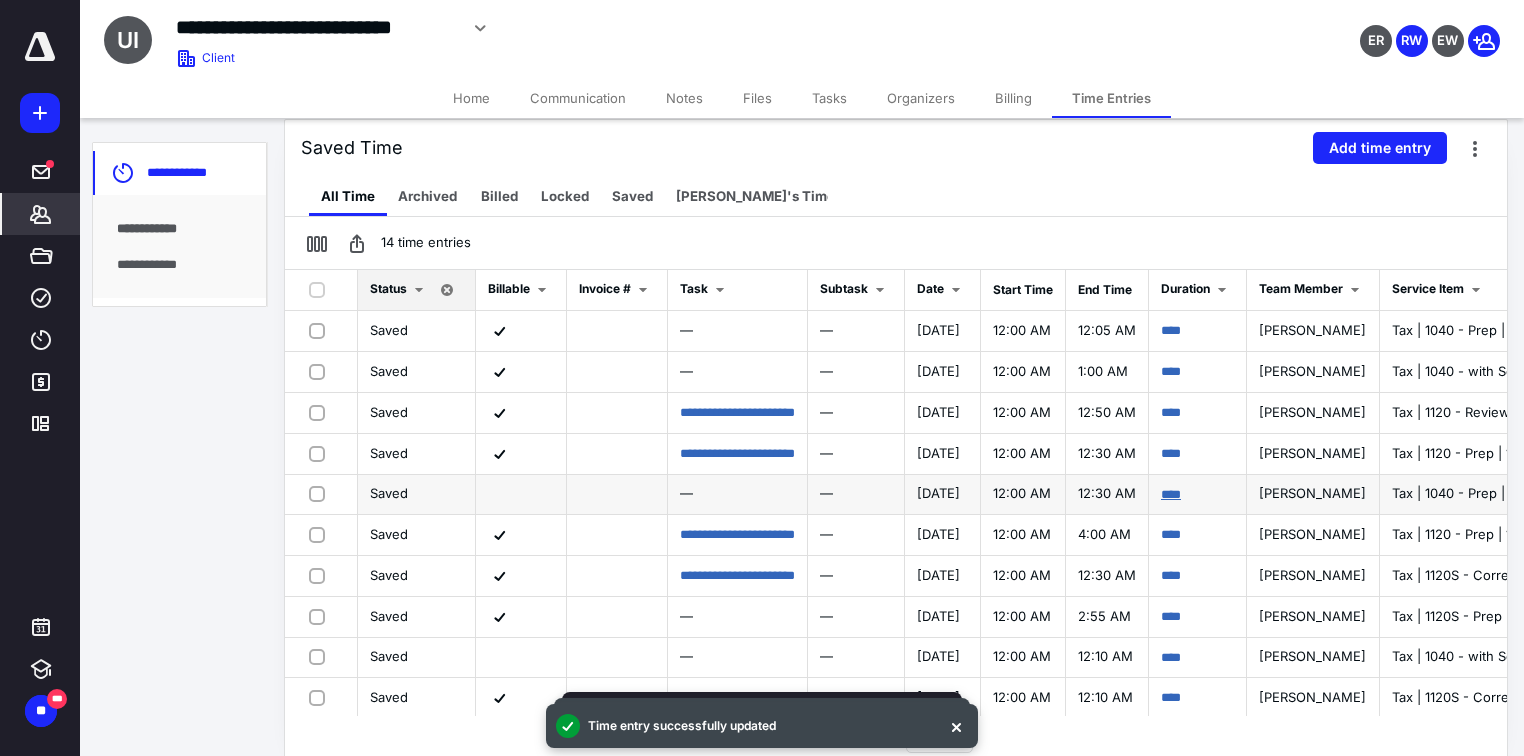 click on "****" at bounding box center (1171, 494) 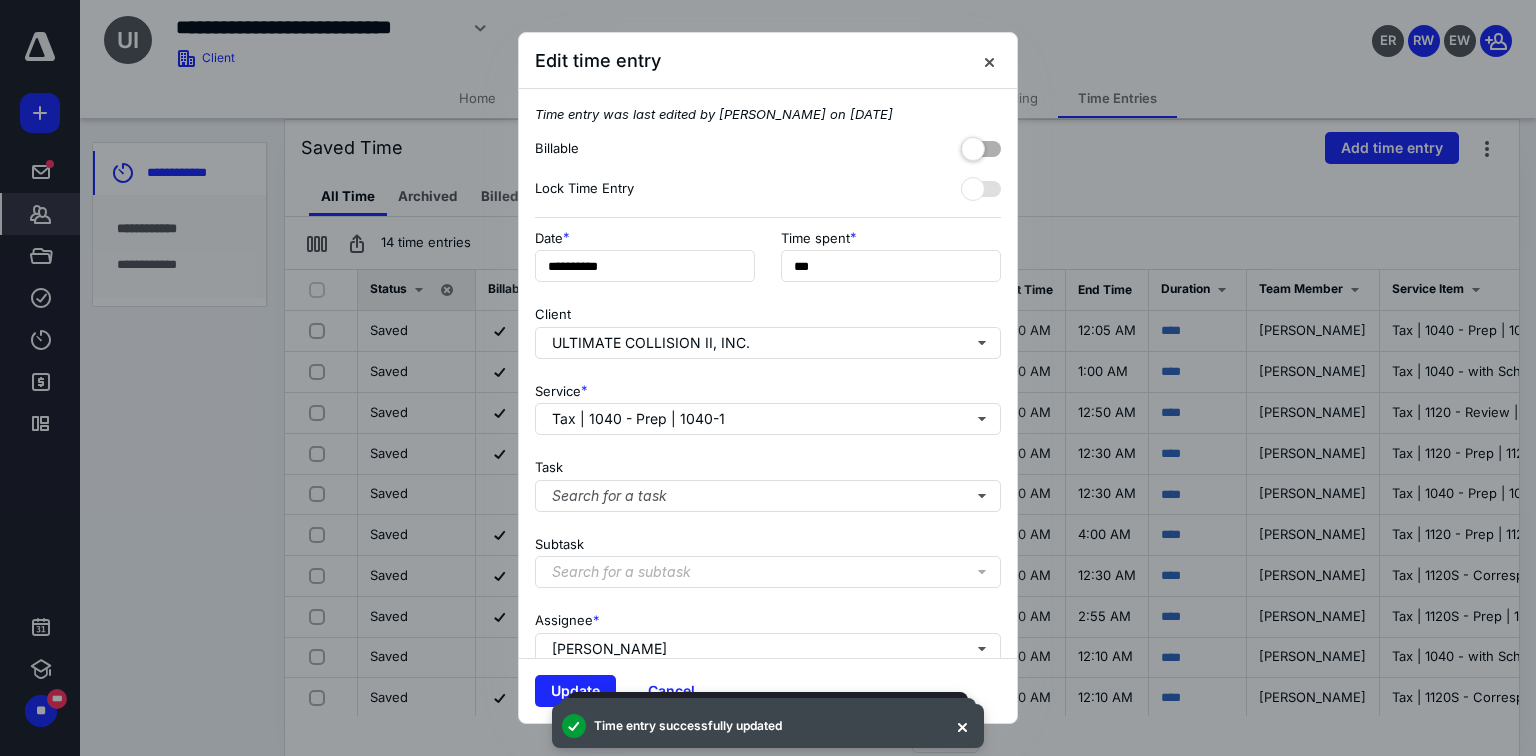 click at bounding box center (981, 145) 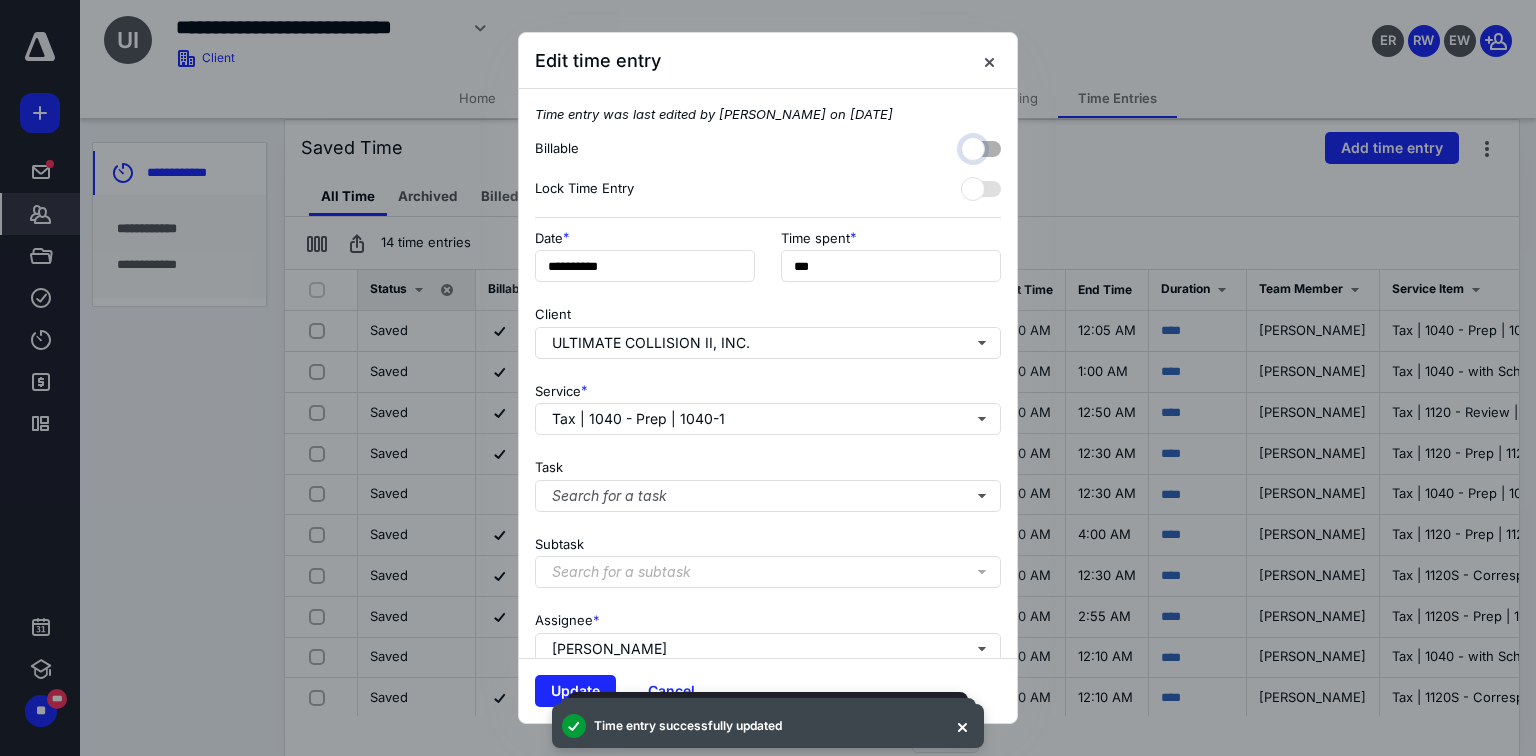 click at bounding box center (971, 146) 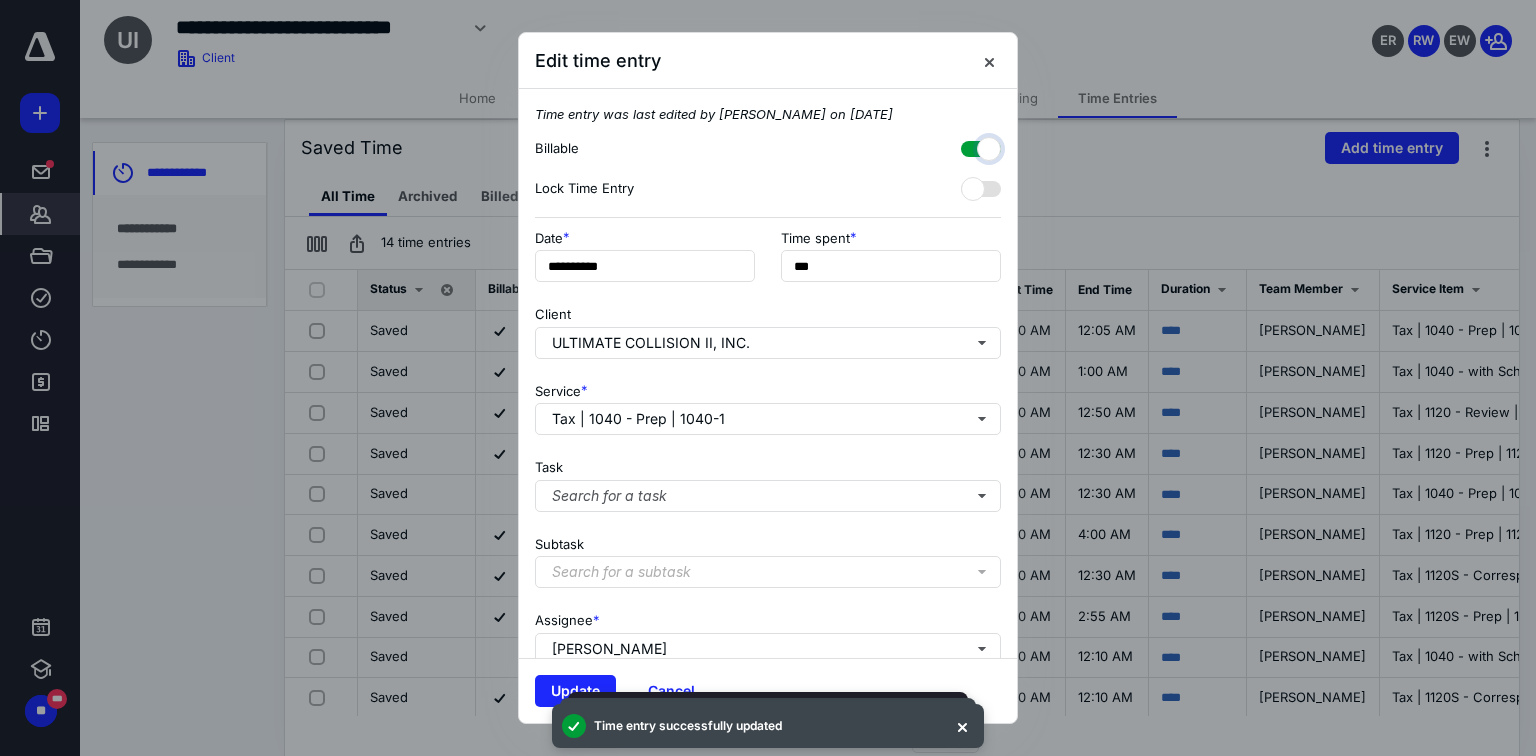 checkbox on "true" 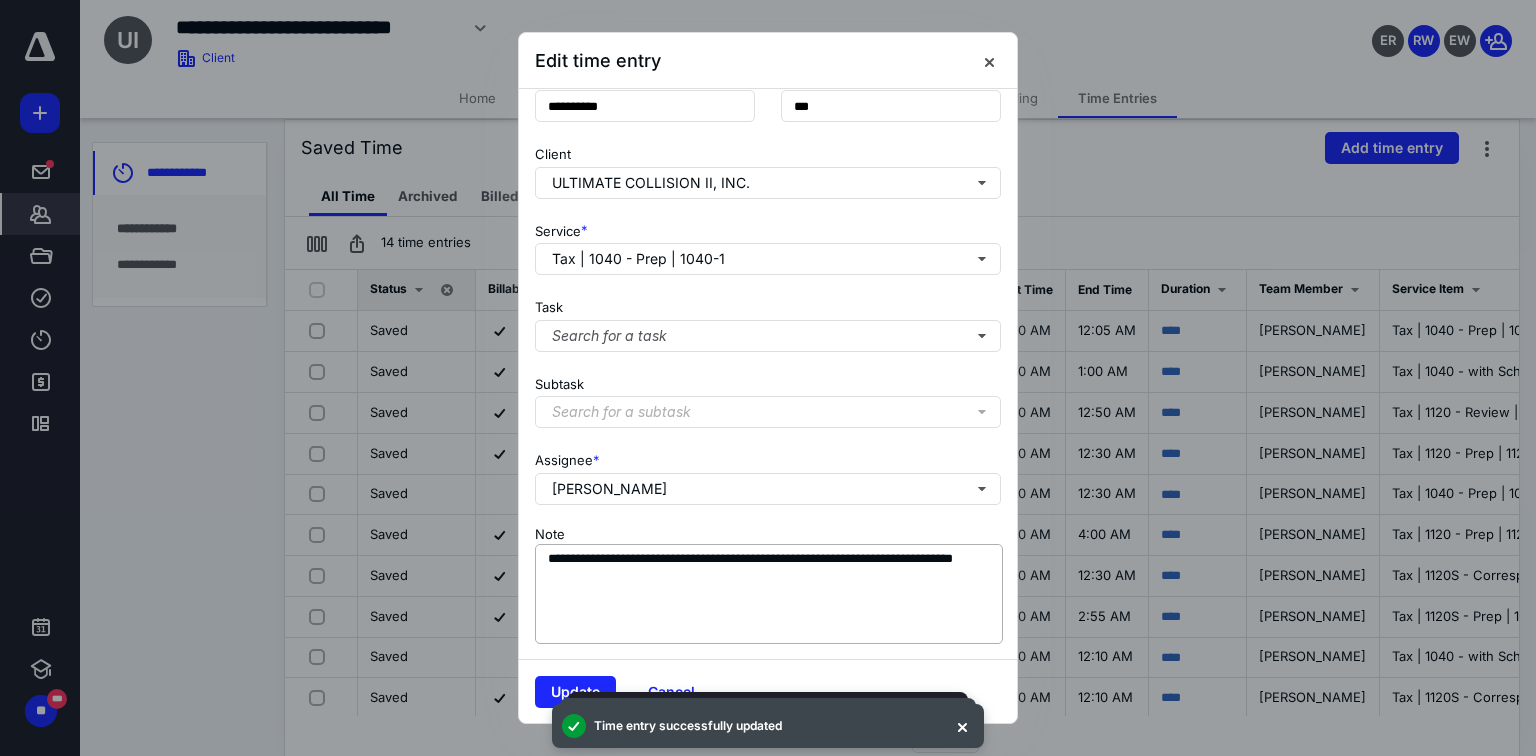 scroll, scrollTop: 161, scrollLeft: 0, axis: vertical 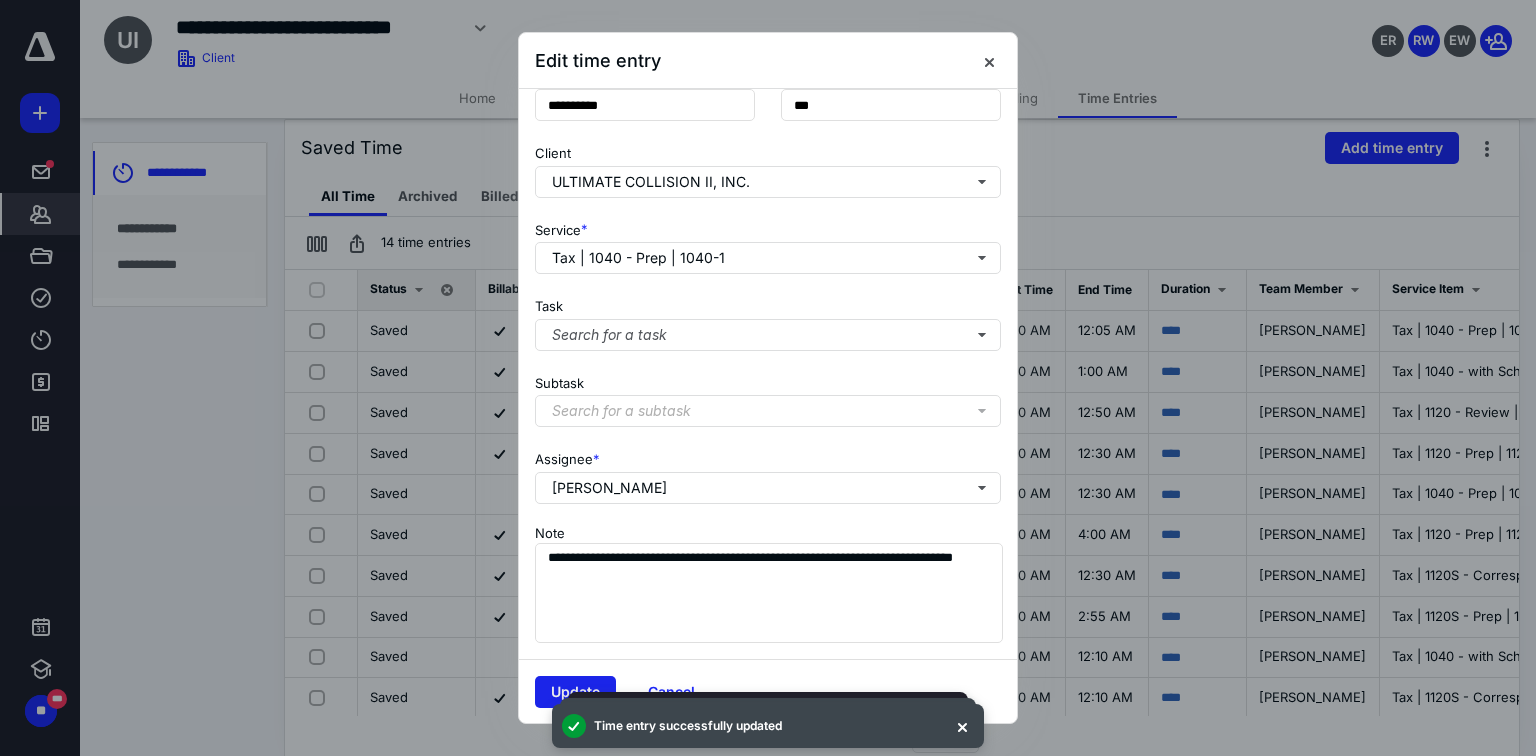 click on "Update" at bounding box center (575, 692) 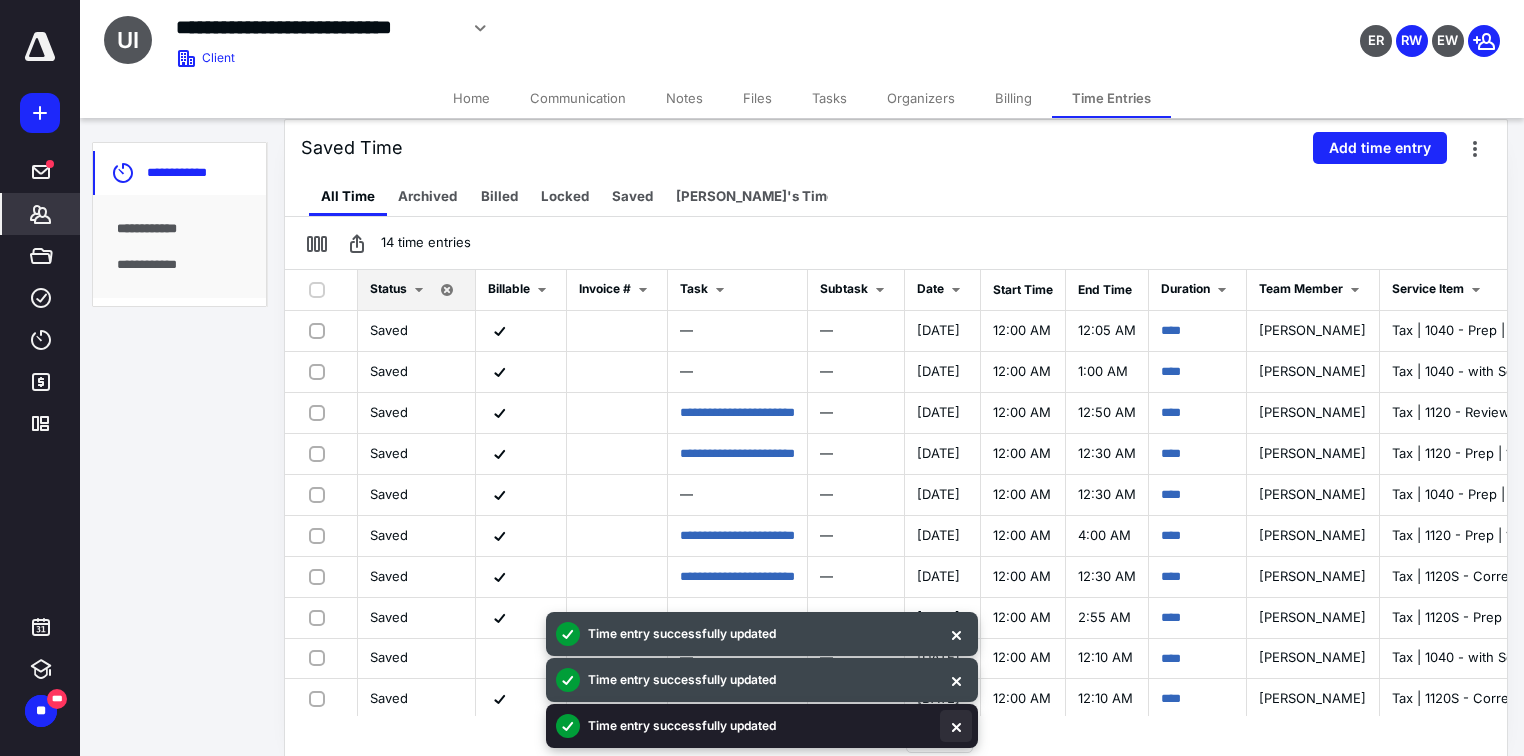 click at bounding box center (956, 726) 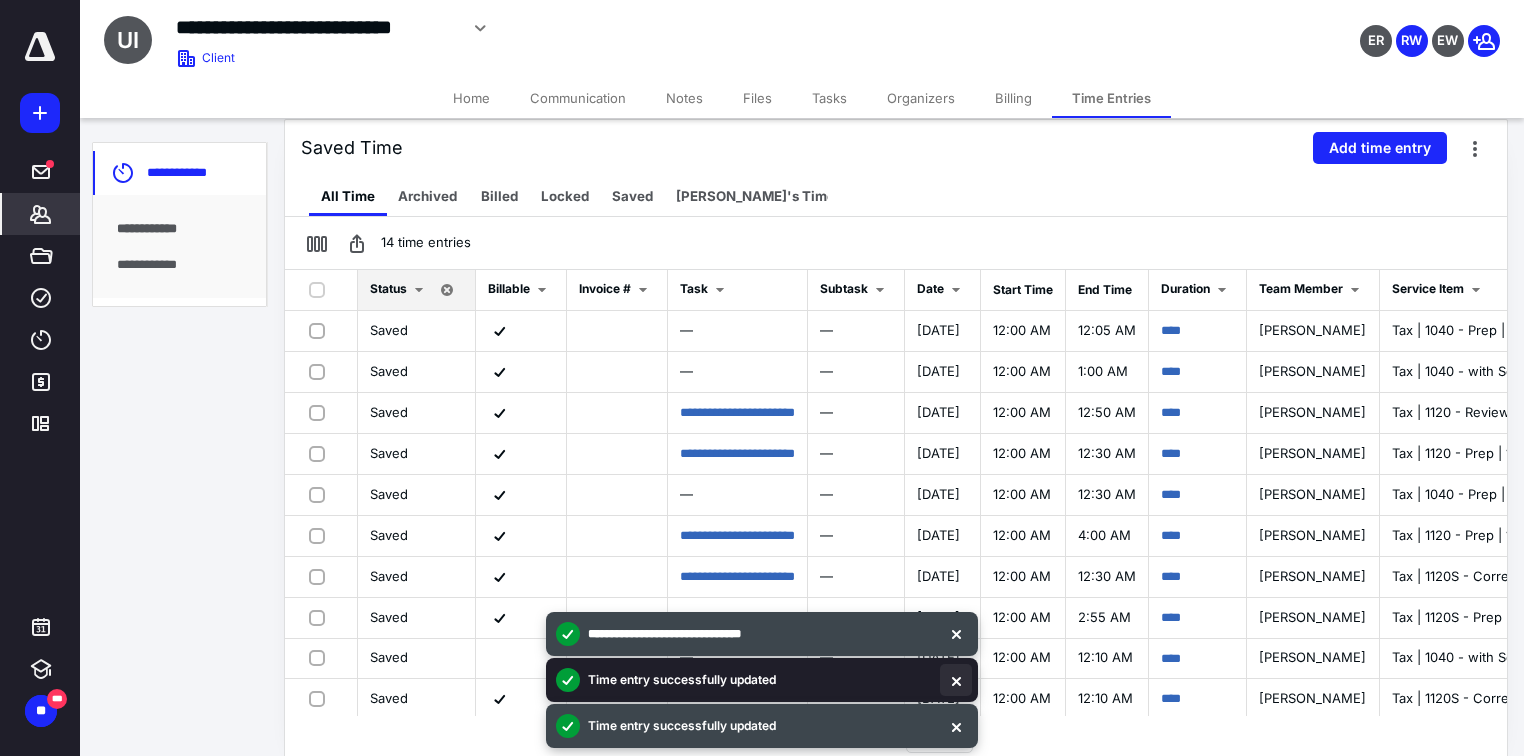 click at bounding box center [956, 680] 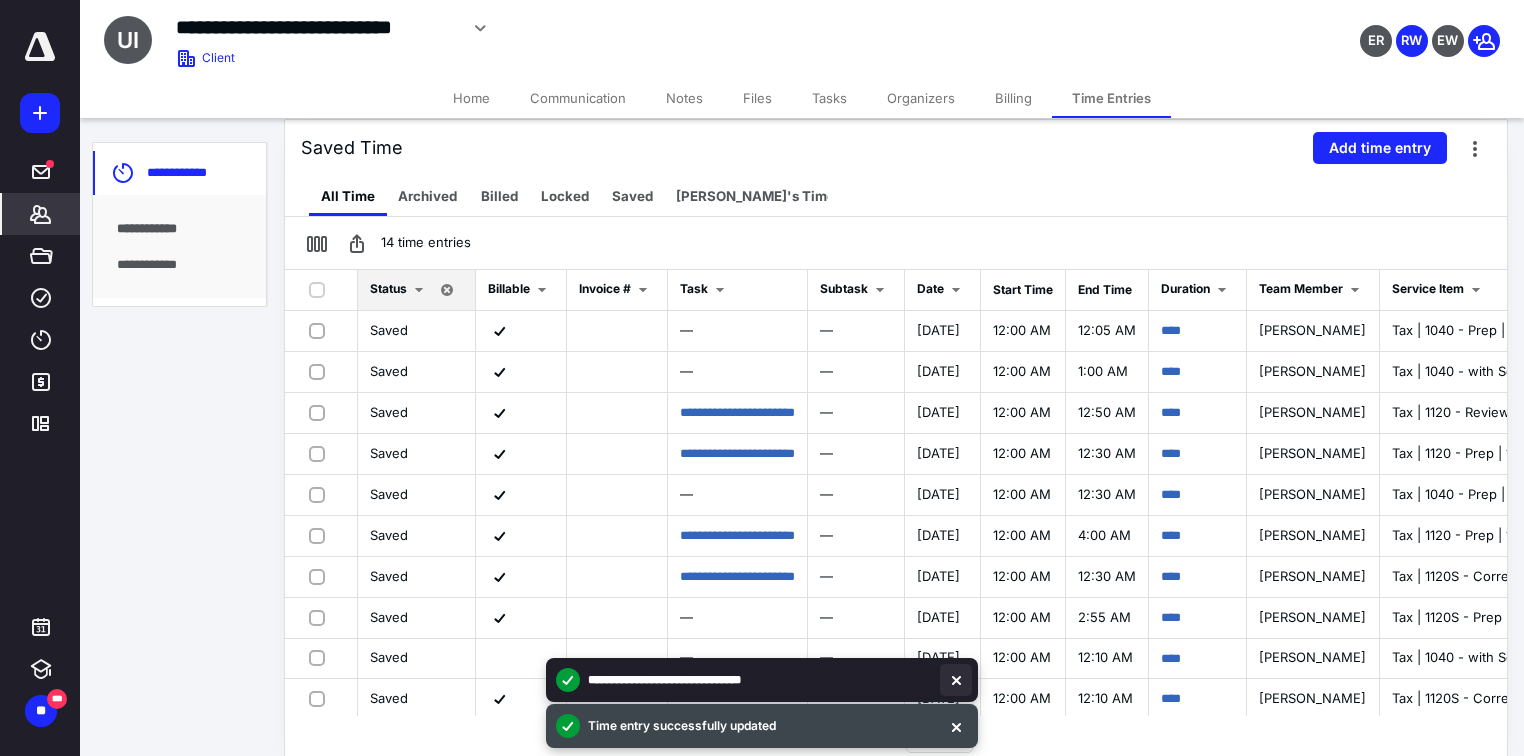 click at bounding box center (956, 680) 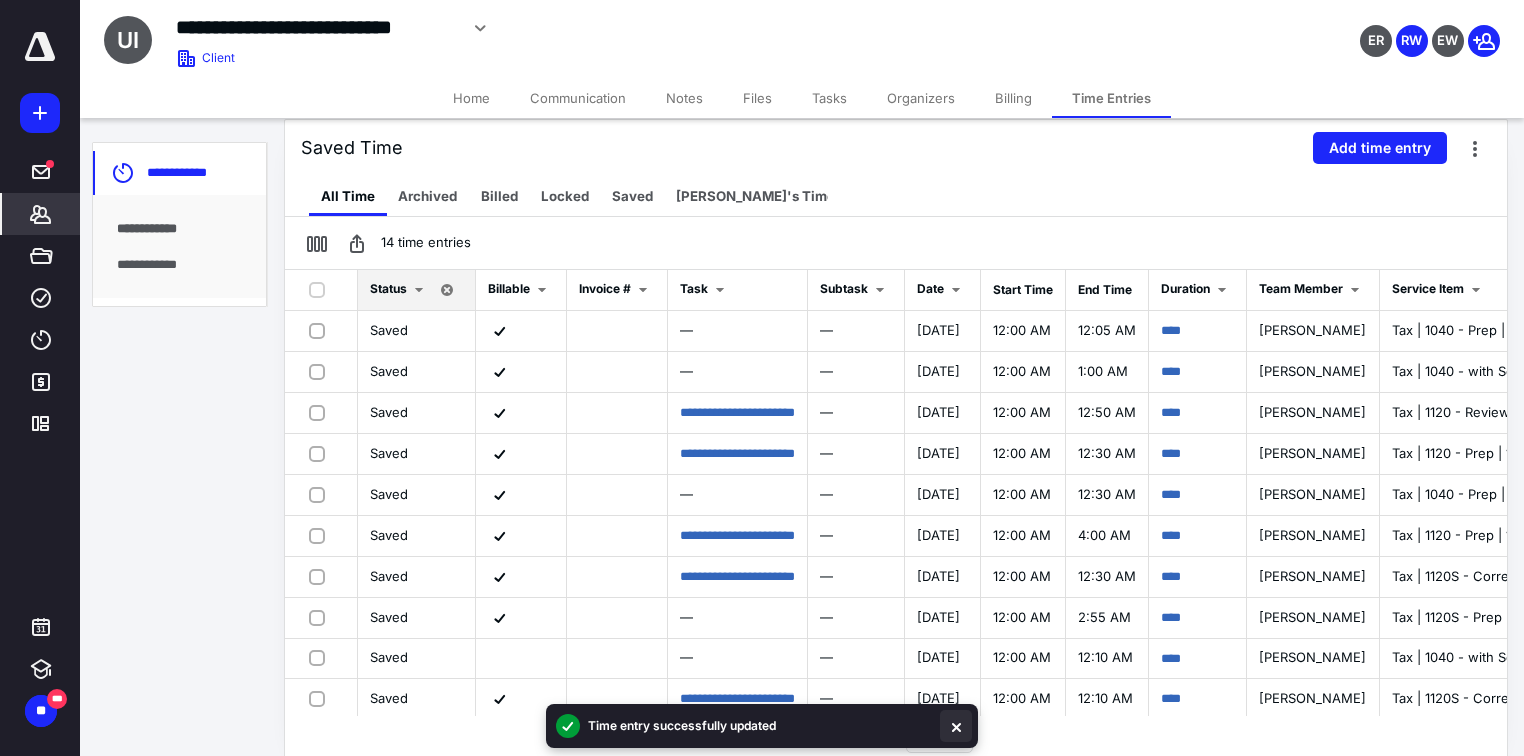 click at bounding box center [956, 726] 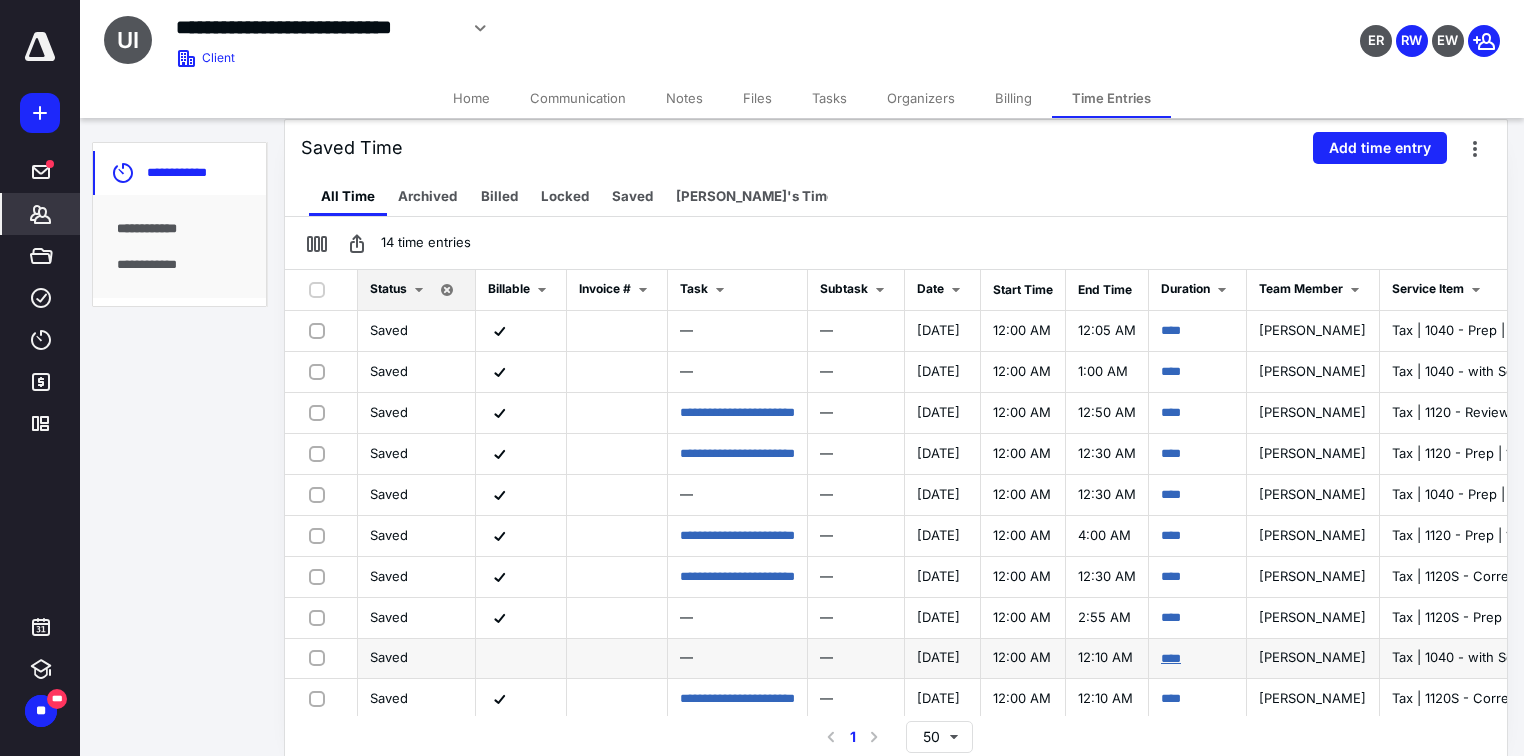 click on "****" at bounding box center [1171, 658] 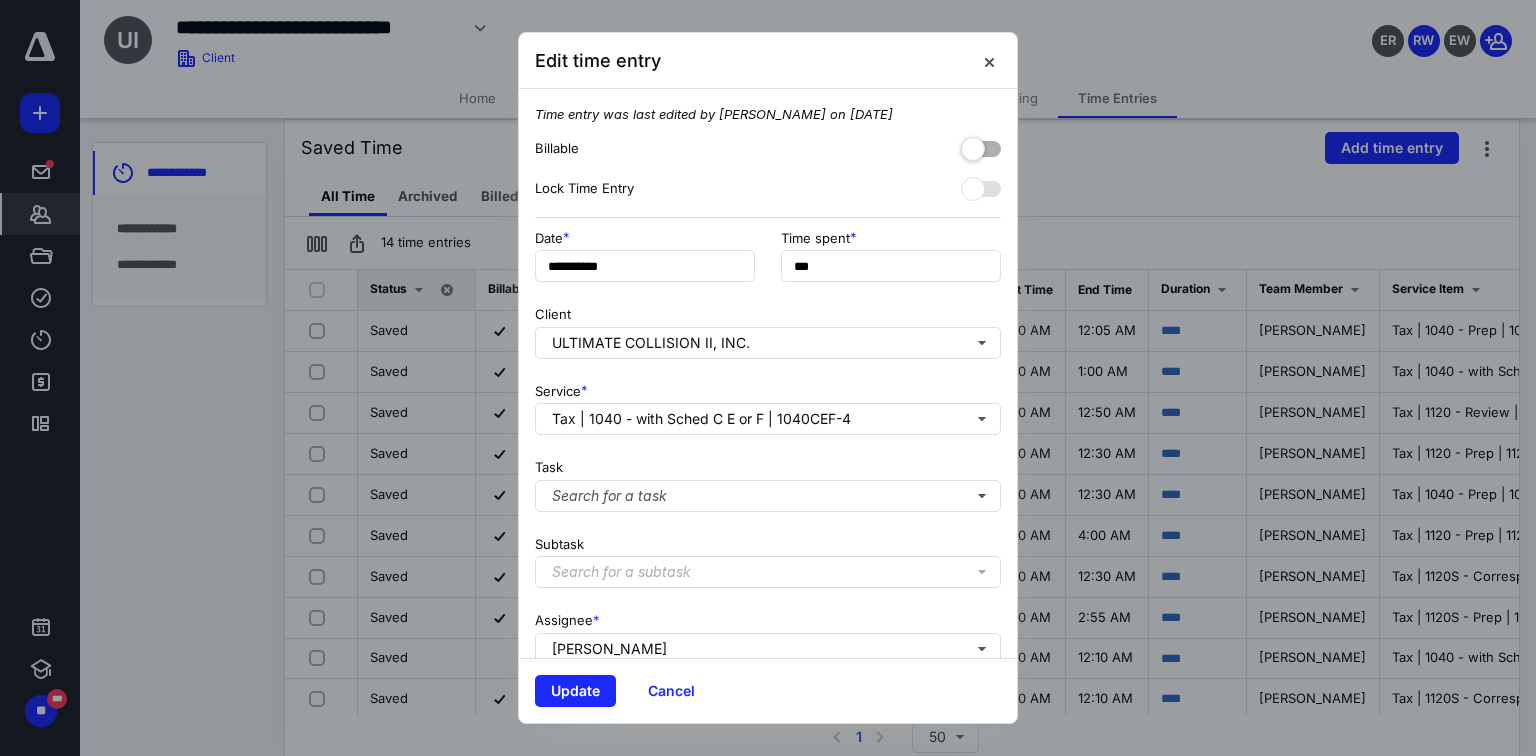 click at bounding box center [981, 145] 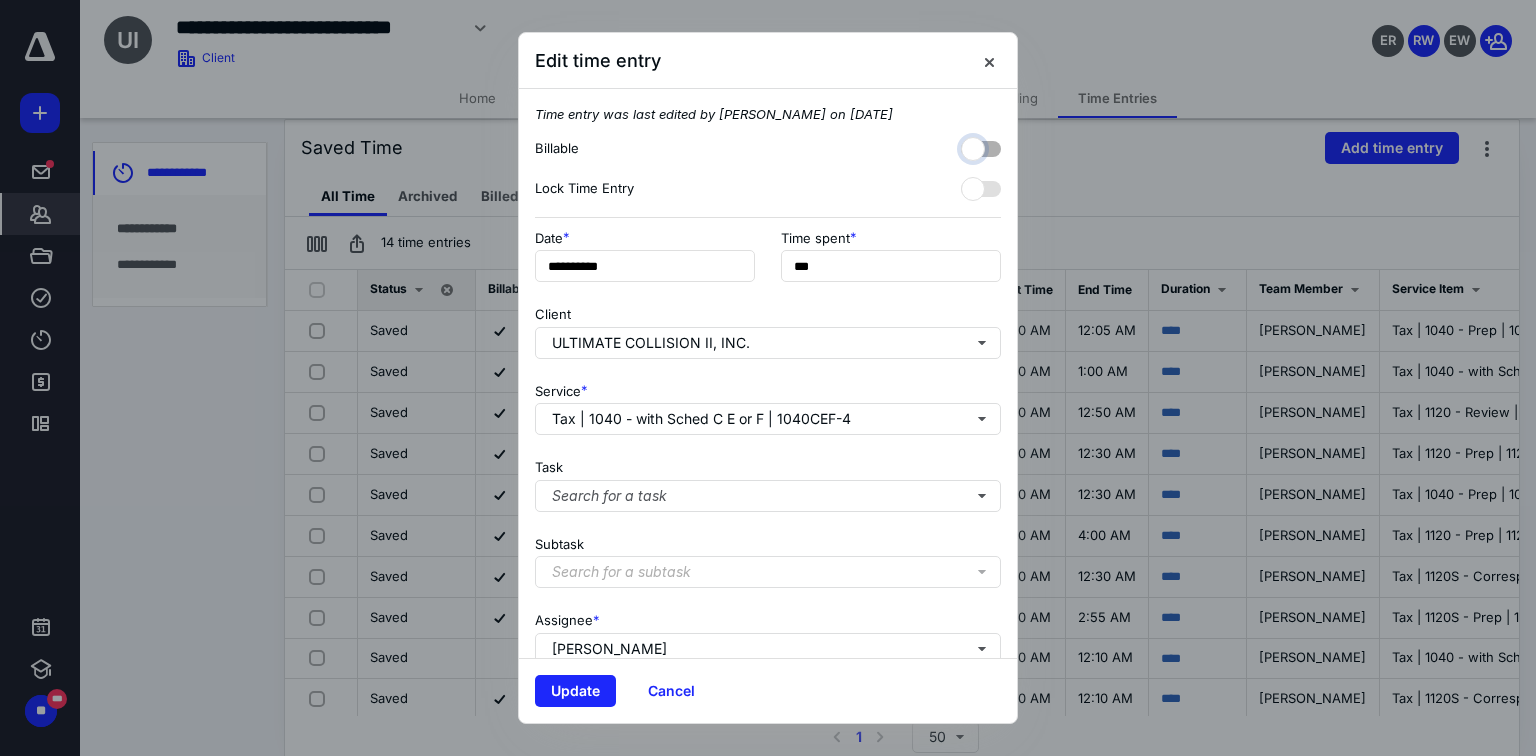 click at bounding box center [971, 146] 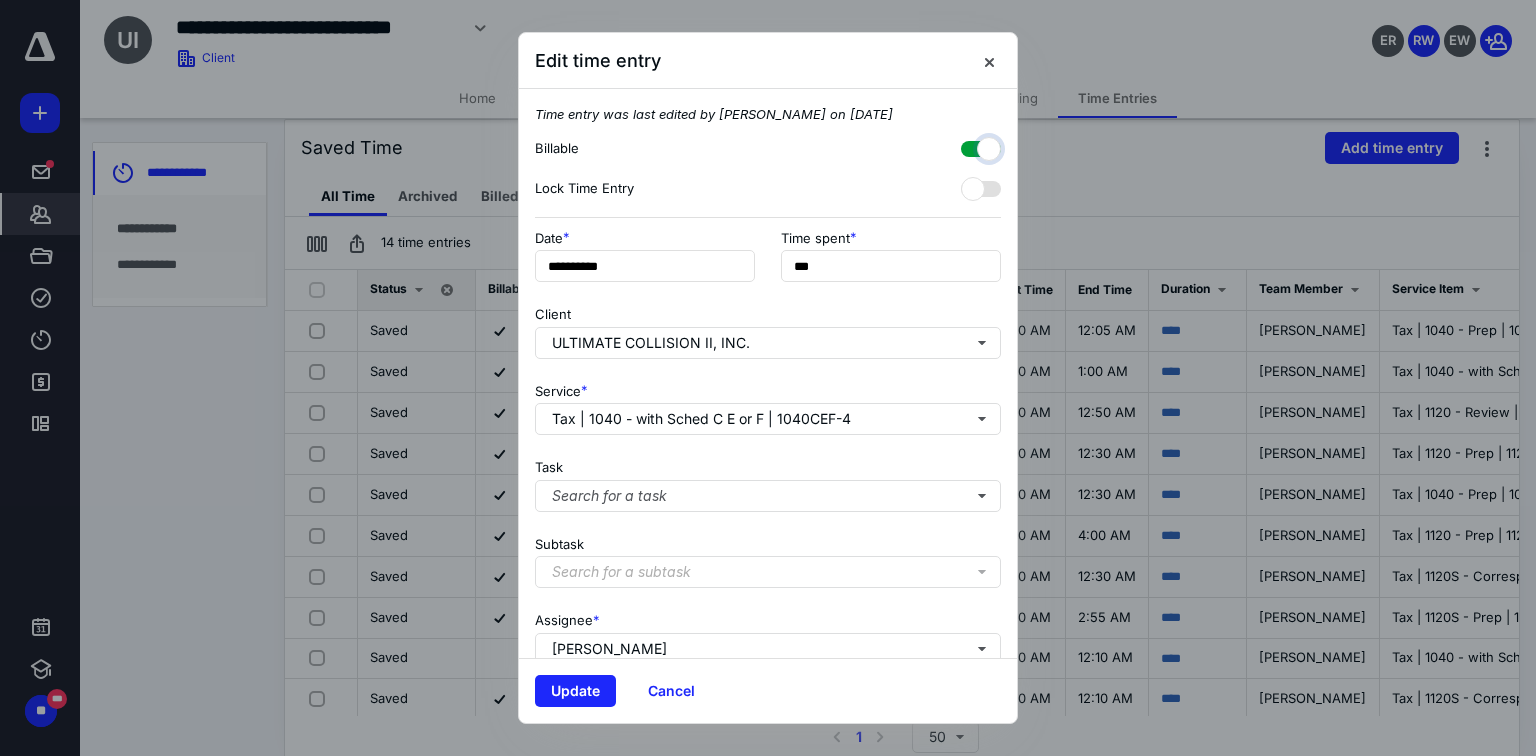 checkbox on "true" 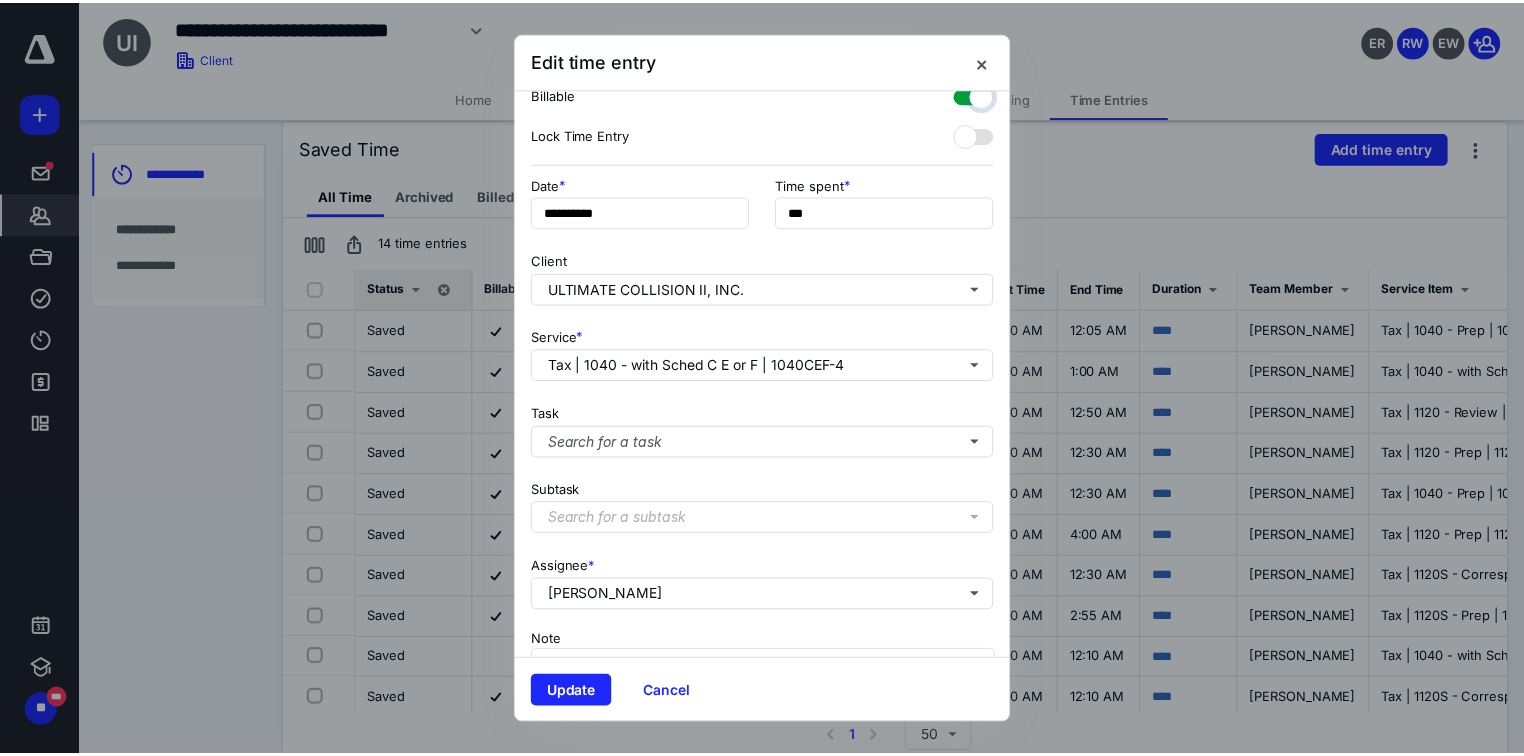 scroll, scrollTop: 80, scrollLeft: 0, axis: vertical 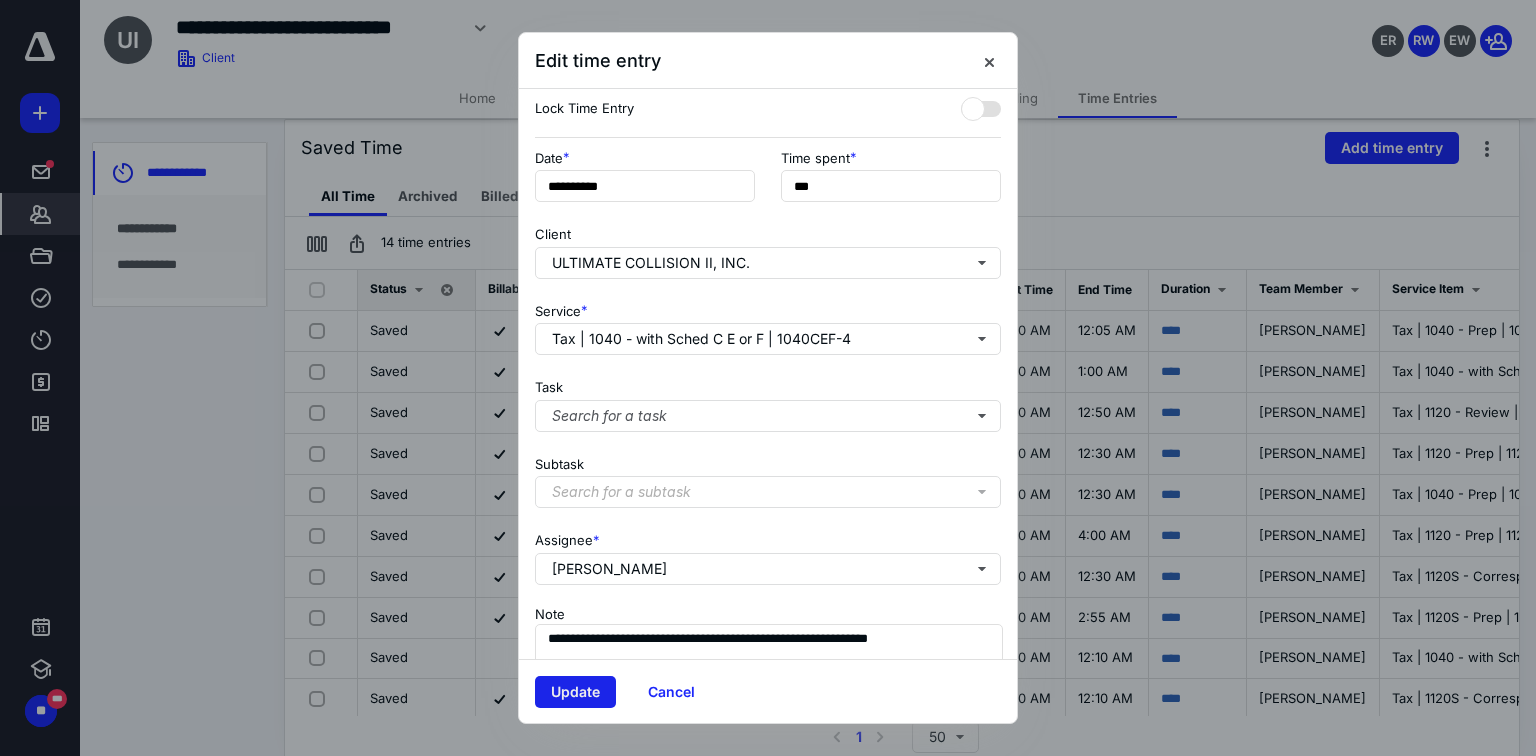 click on "Update" at bounding box center [575, 692] 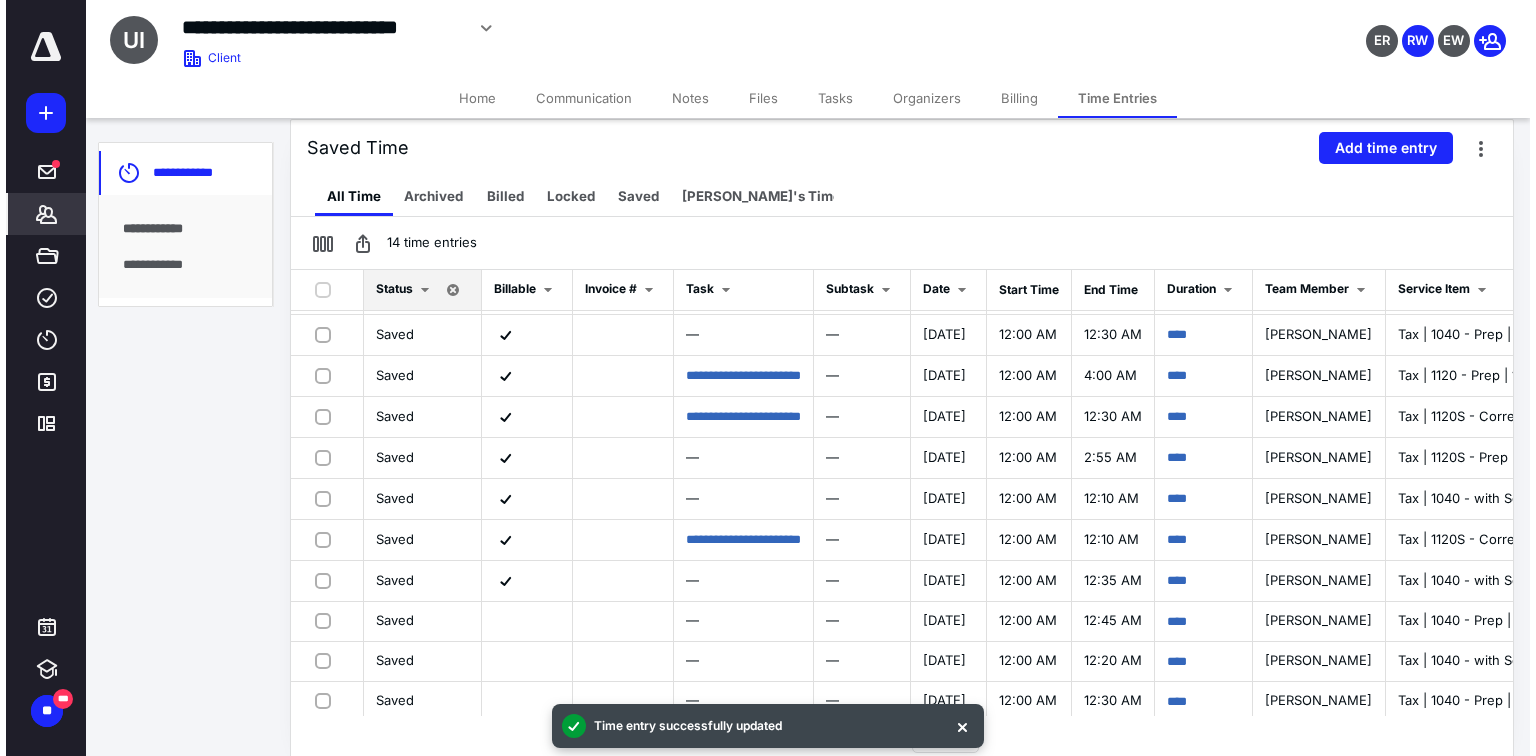 scroll, scrollTop: 175, scrollLeft: 0, axis: vertical 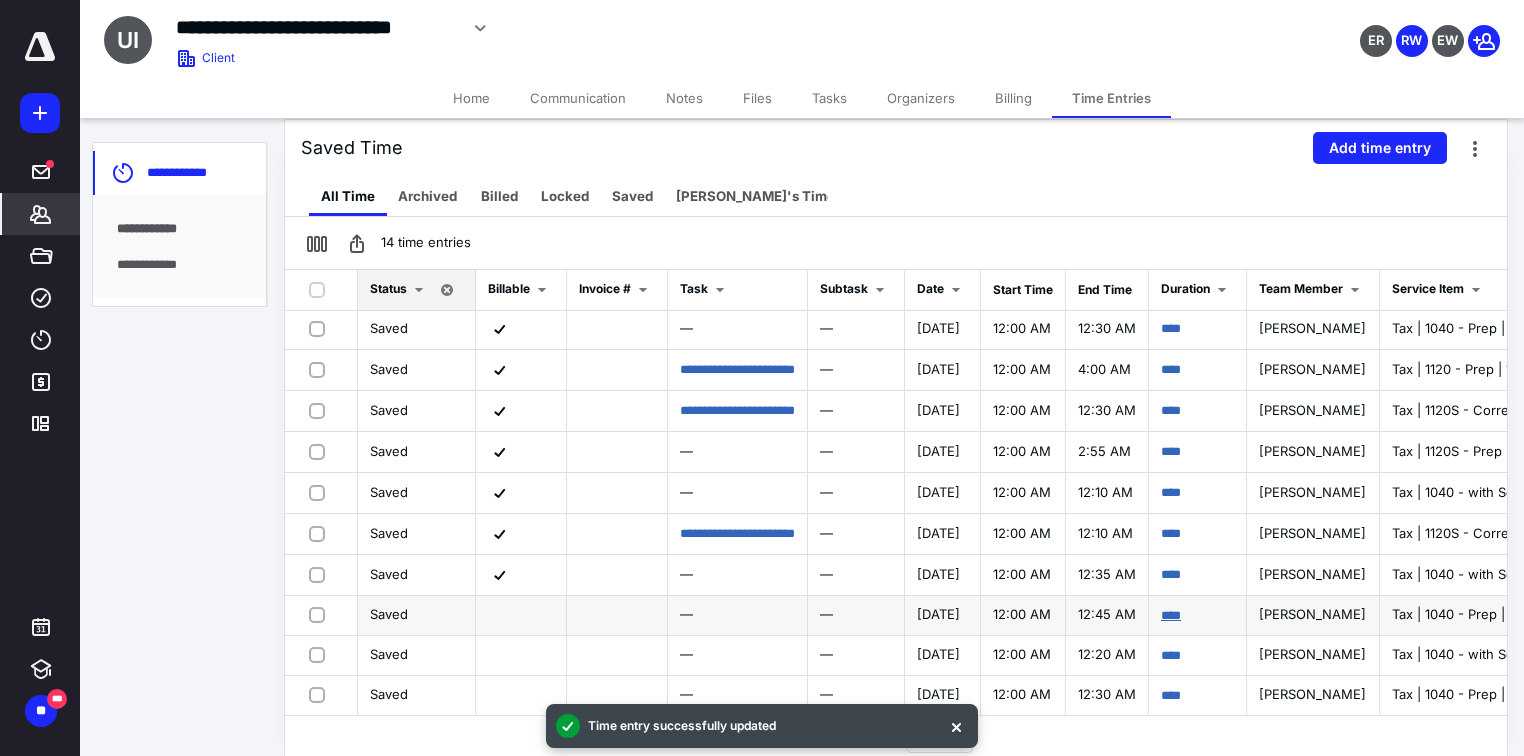 click on "****" at bounding box center (1171, 615) 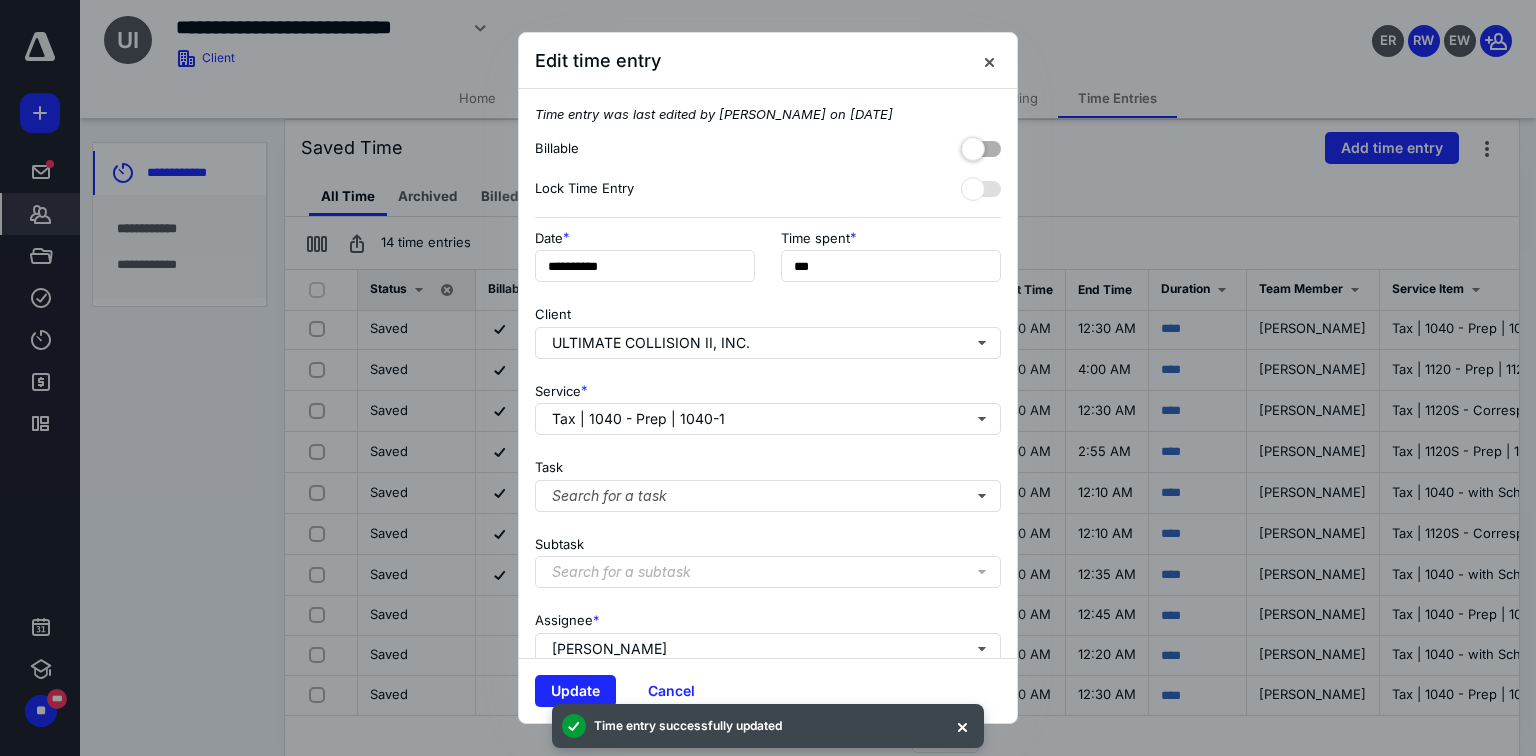 click at bounding box center (981, 145) 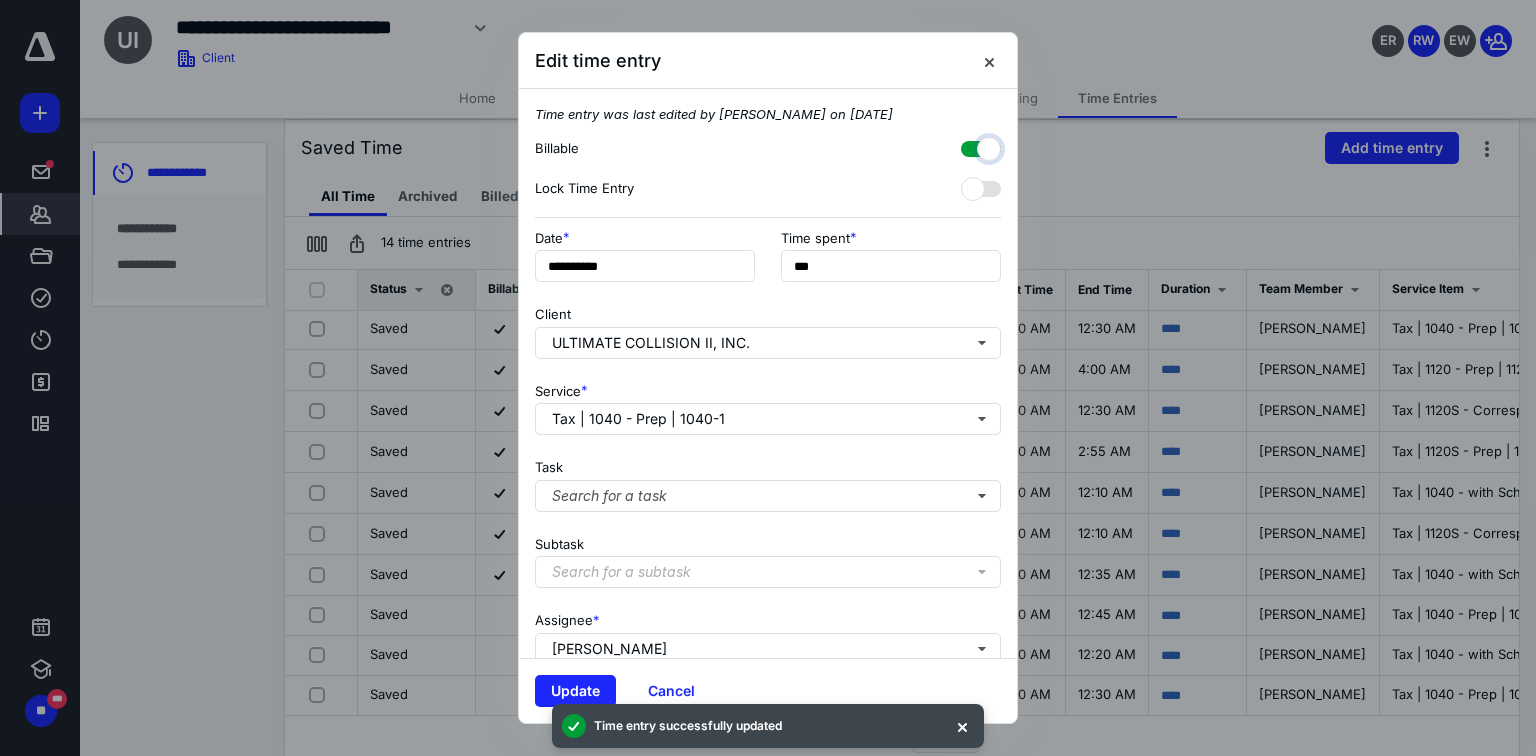 checkbox on "true" 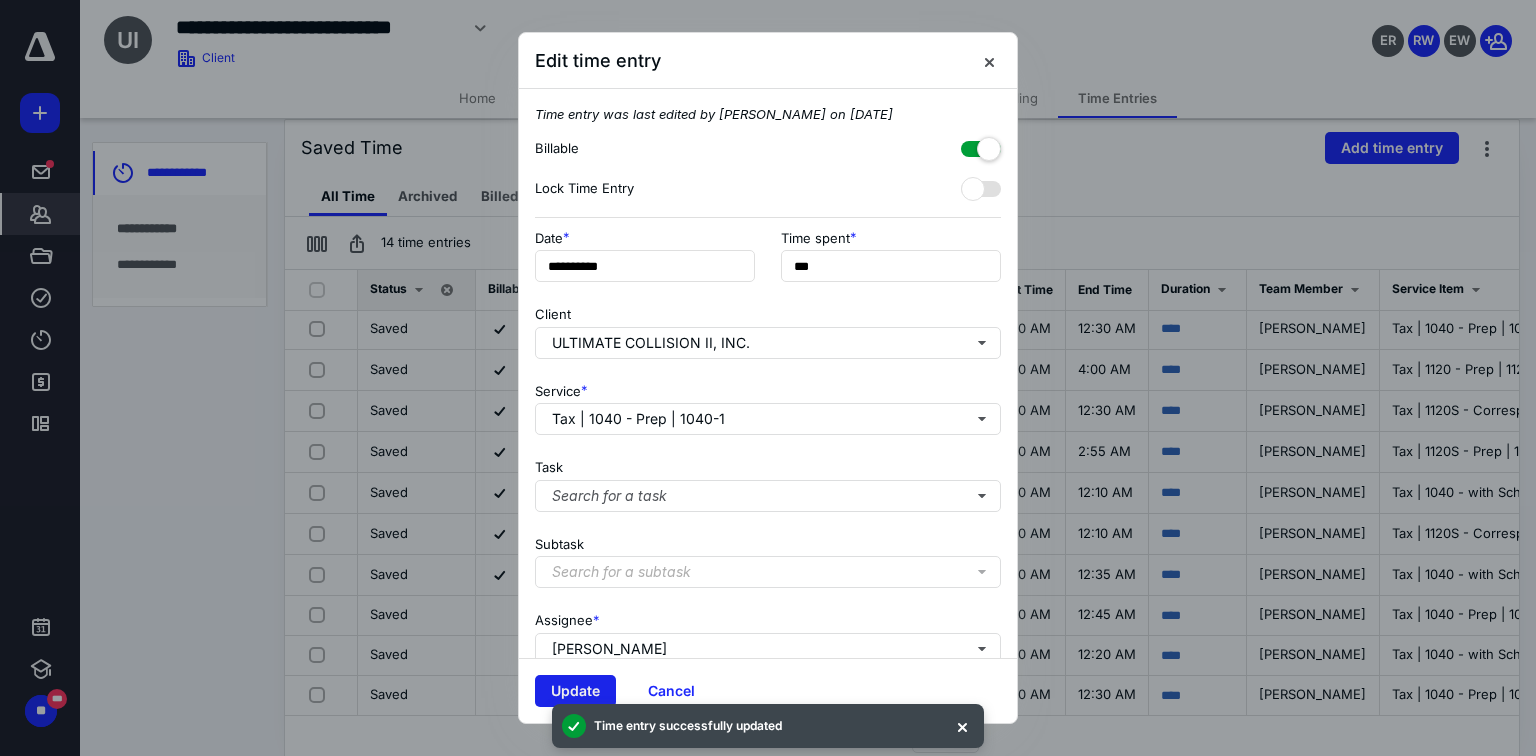 click on "Update" at bounding box center (575, 691) 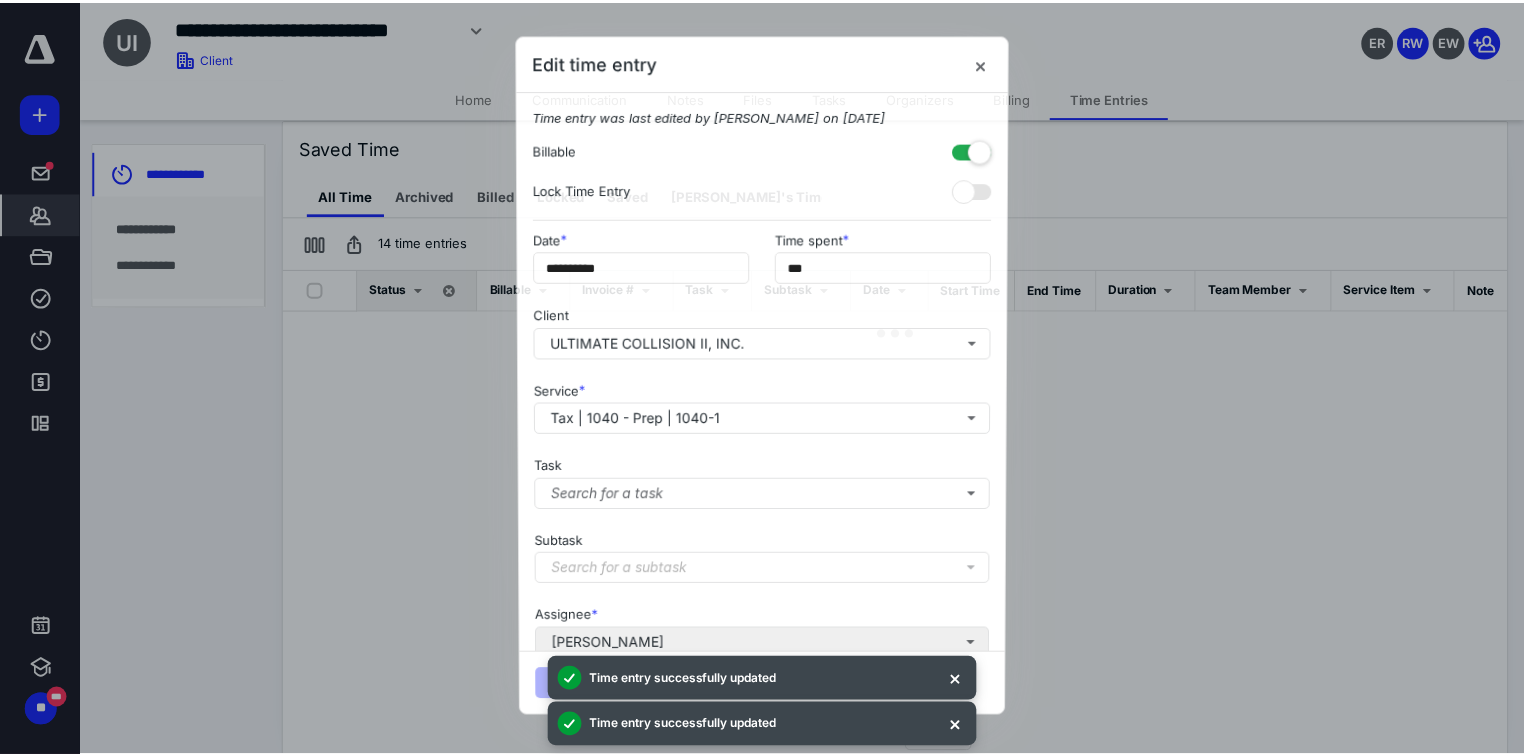 scroll, scrollTop: 0, scrollLeft: 0, axis: both 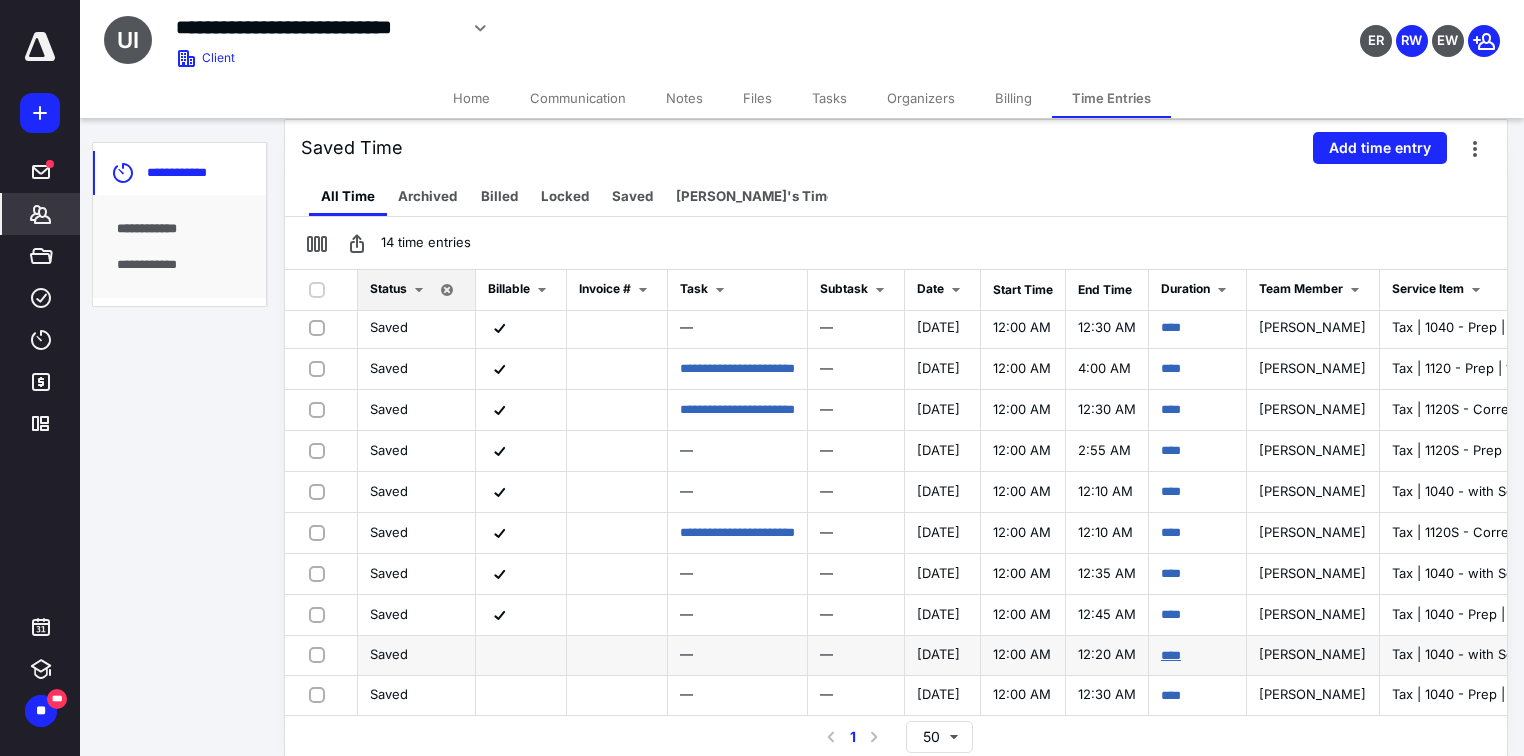 click on "****" at bounding box center [1171, 655] 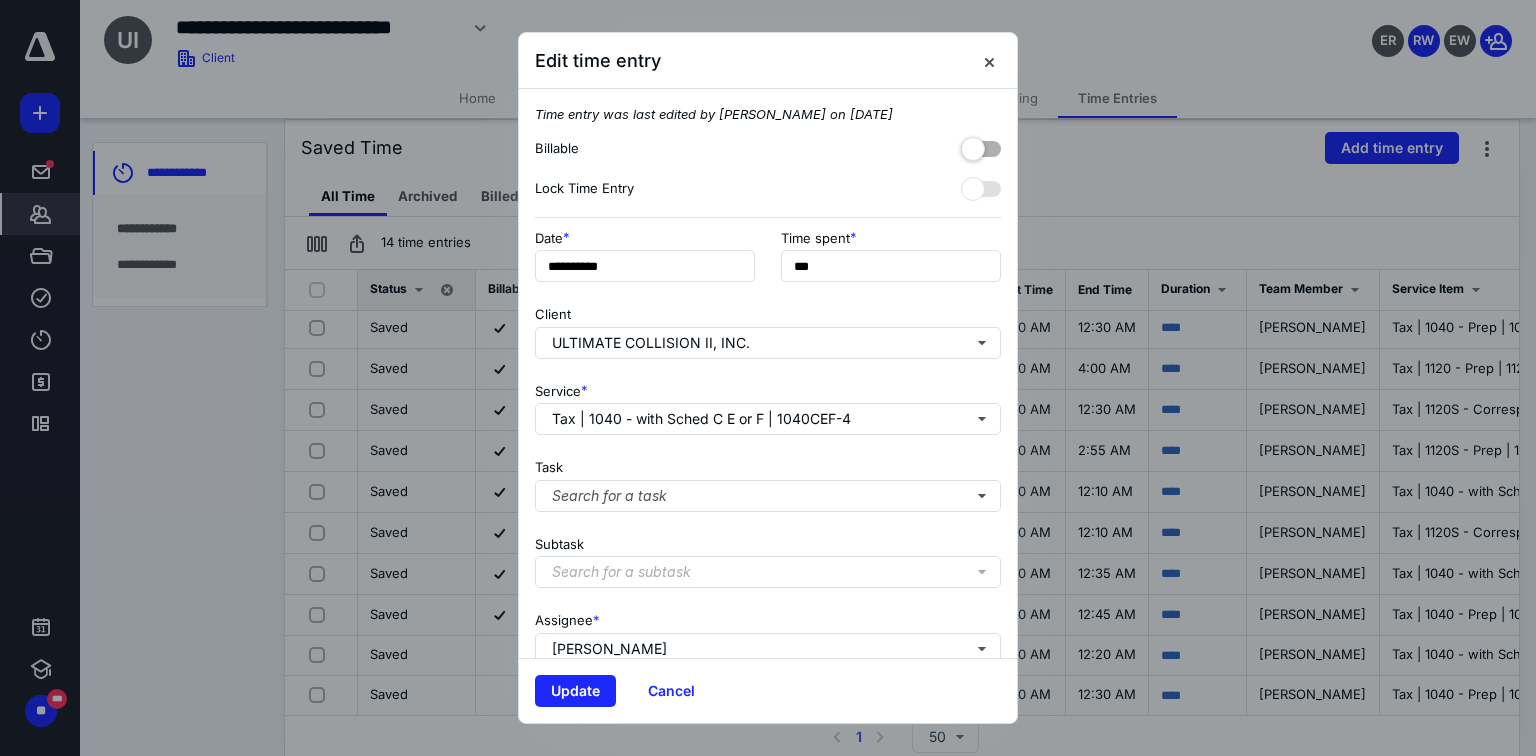 click at bounding box center (981, 145) 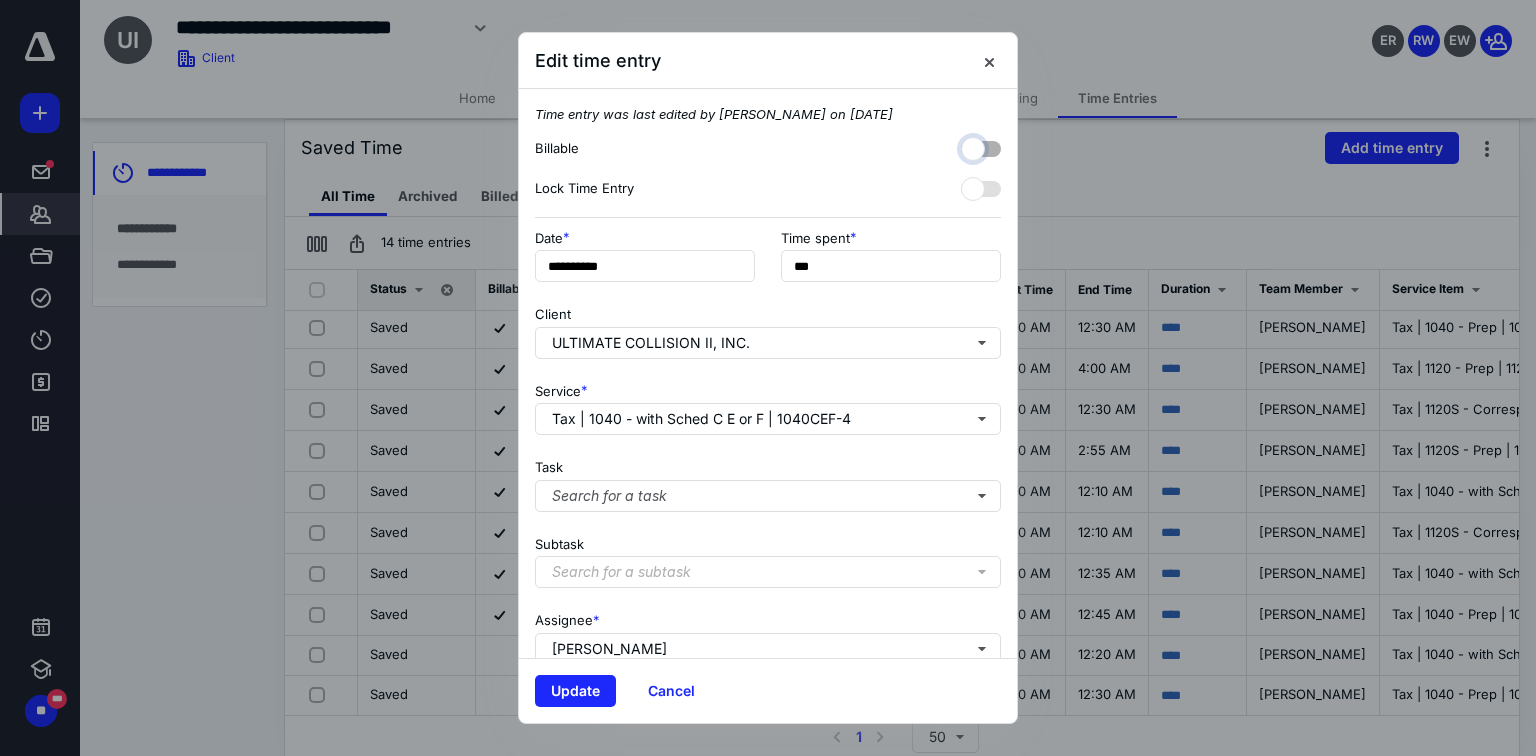 click at bounding box center (971, 146) 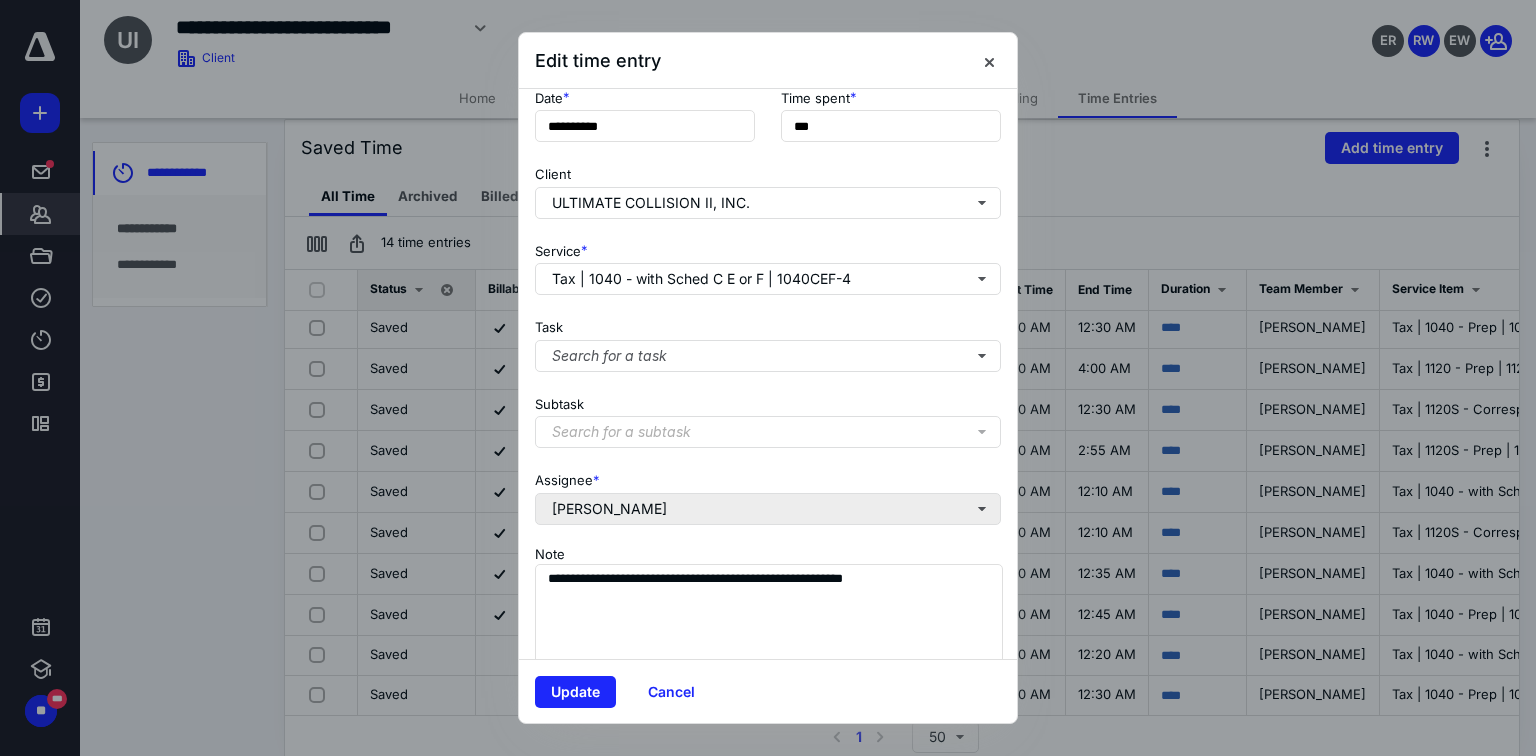 scroll, scrollTop: 161, scrollLeft: 0, axis: vertical 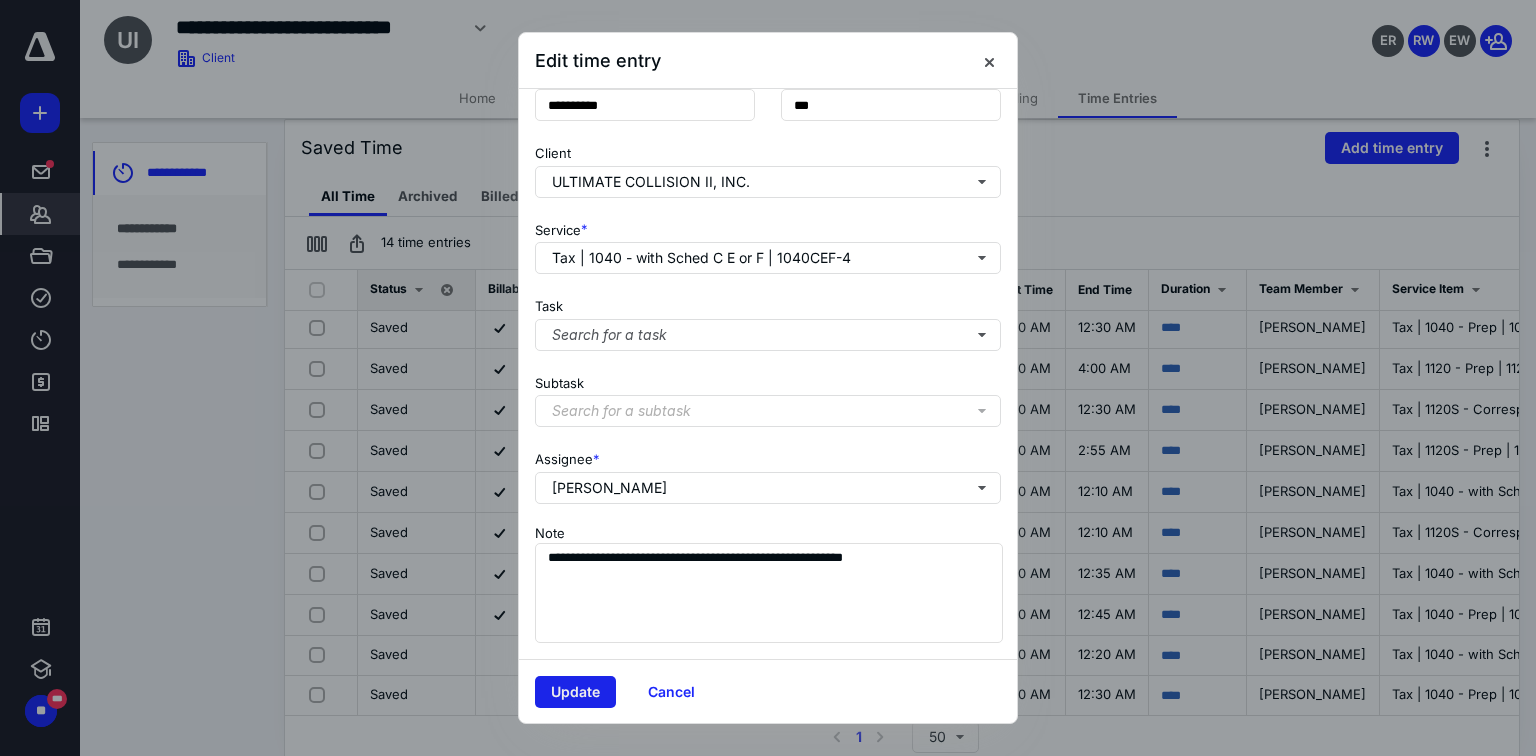 click on "Update" at bounding box center [575, 692] 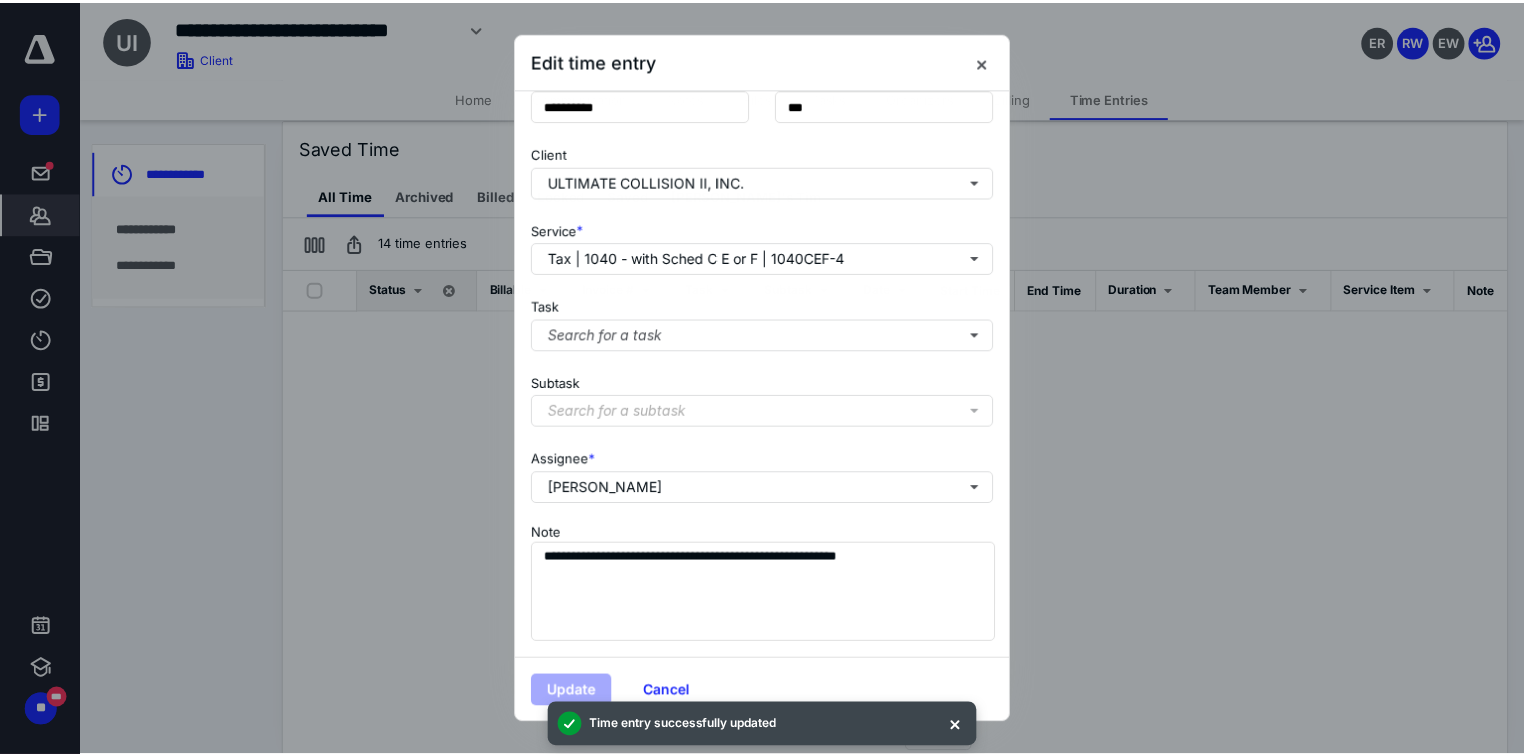 scroll, scrollTop: 0, scrollLeft: 0, axis: both 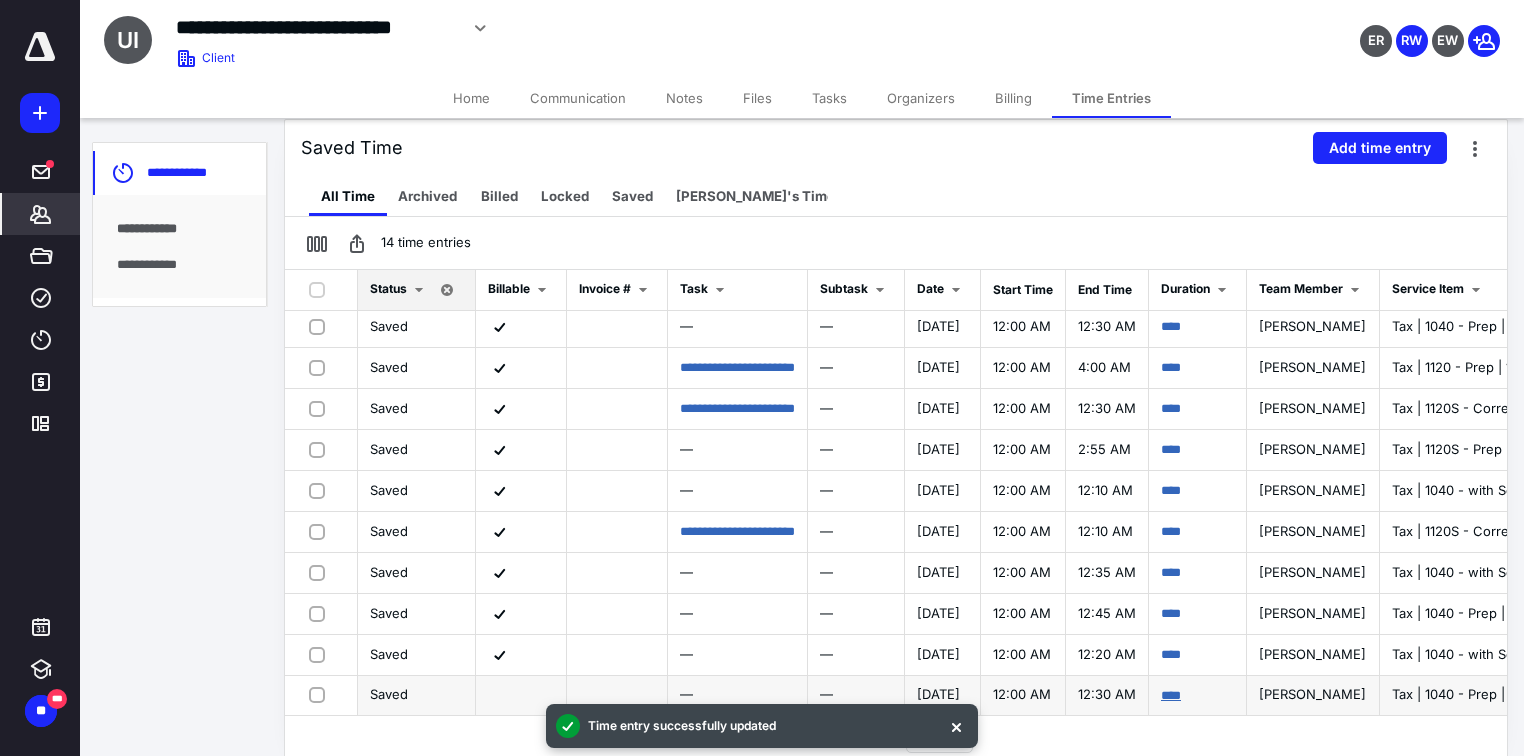 click on "****" at bounding box center [1171, 695] 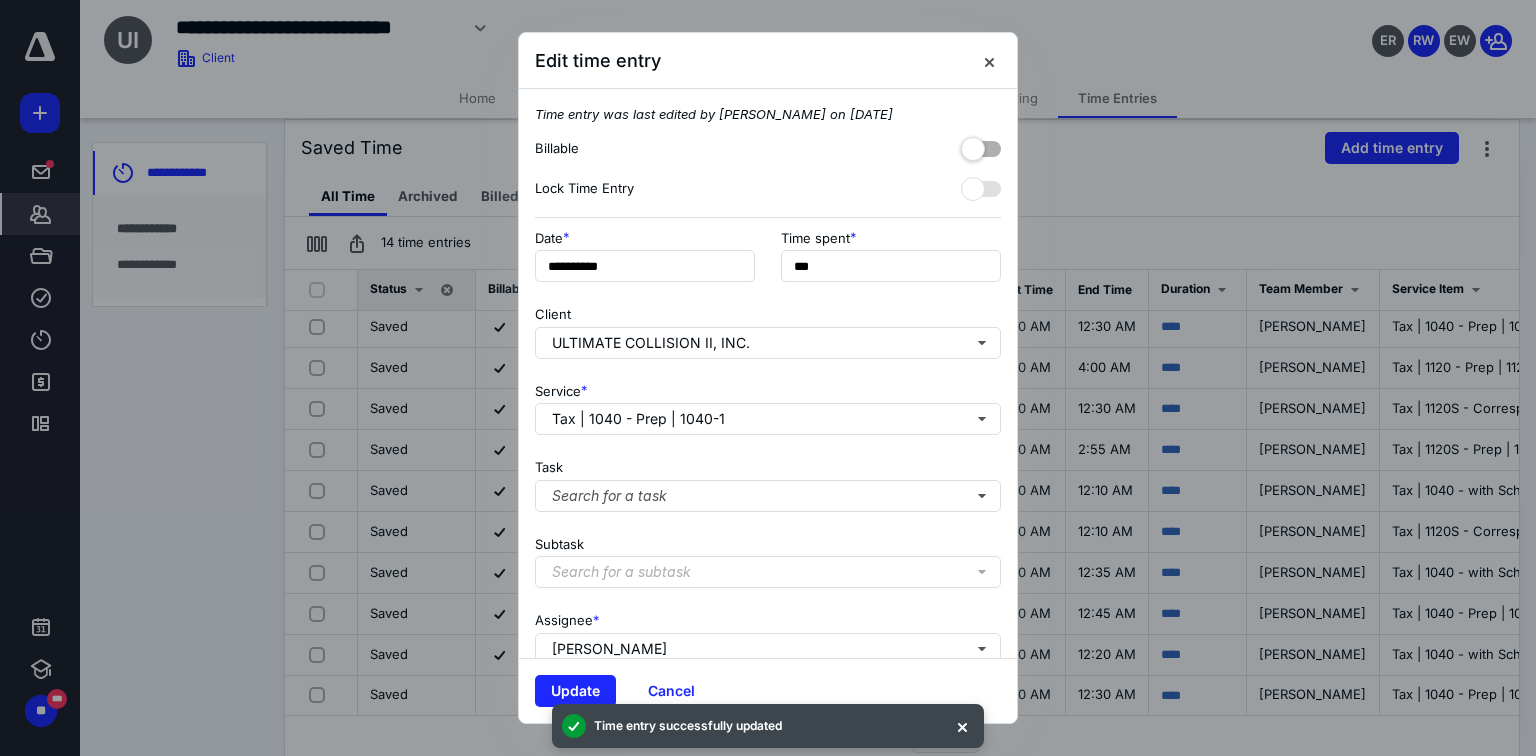 click at bounding box center (981, 145) 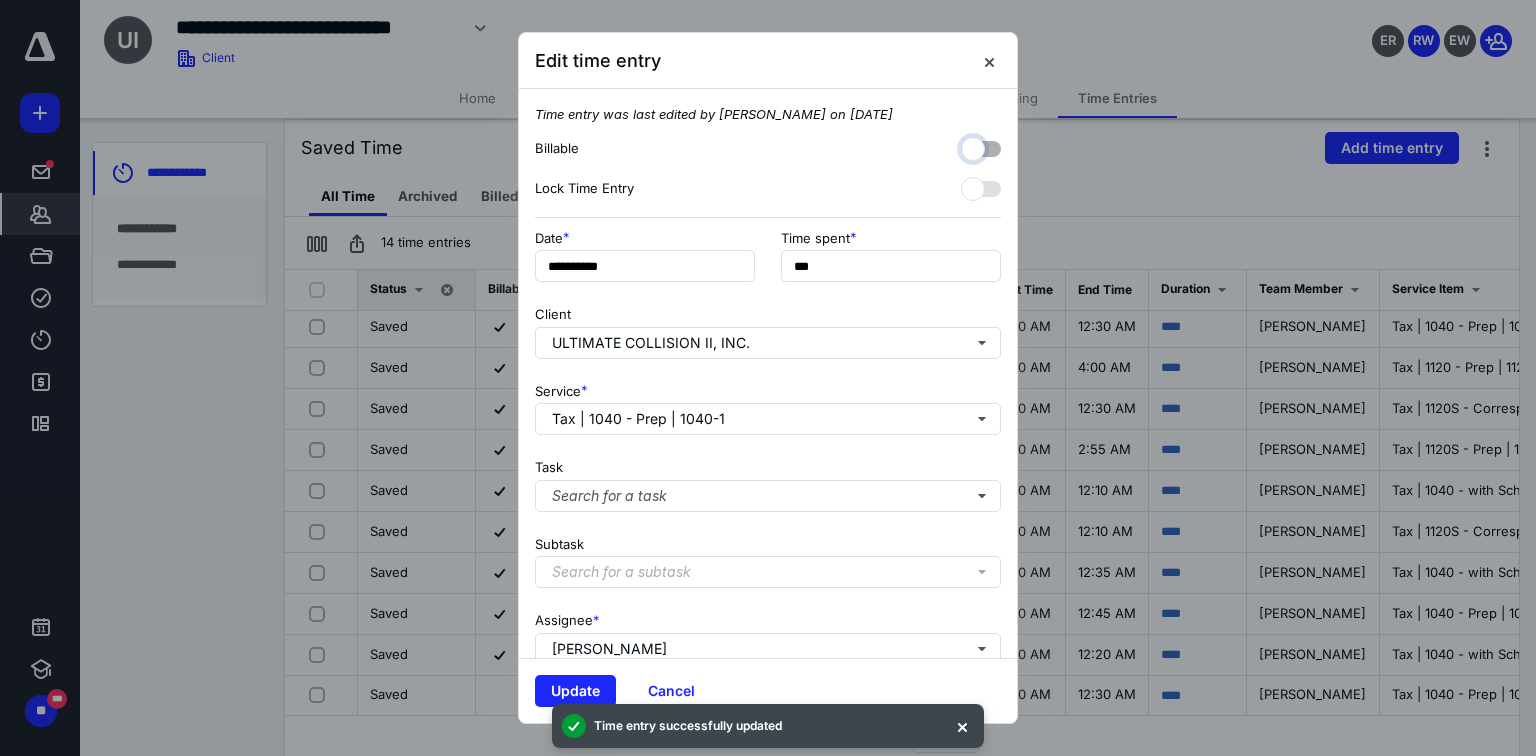 click at bounding box center [971, 146] 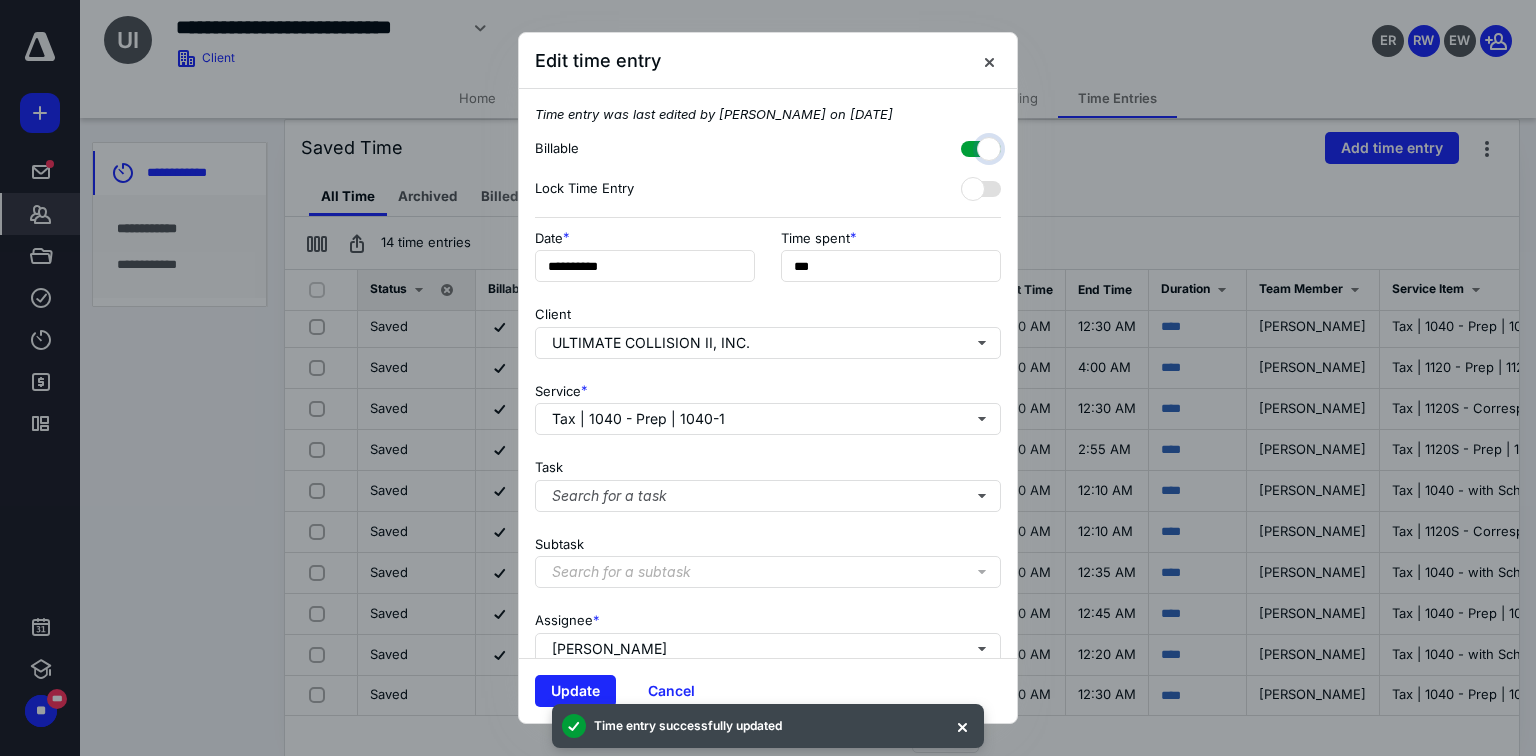 checkbox on "true" 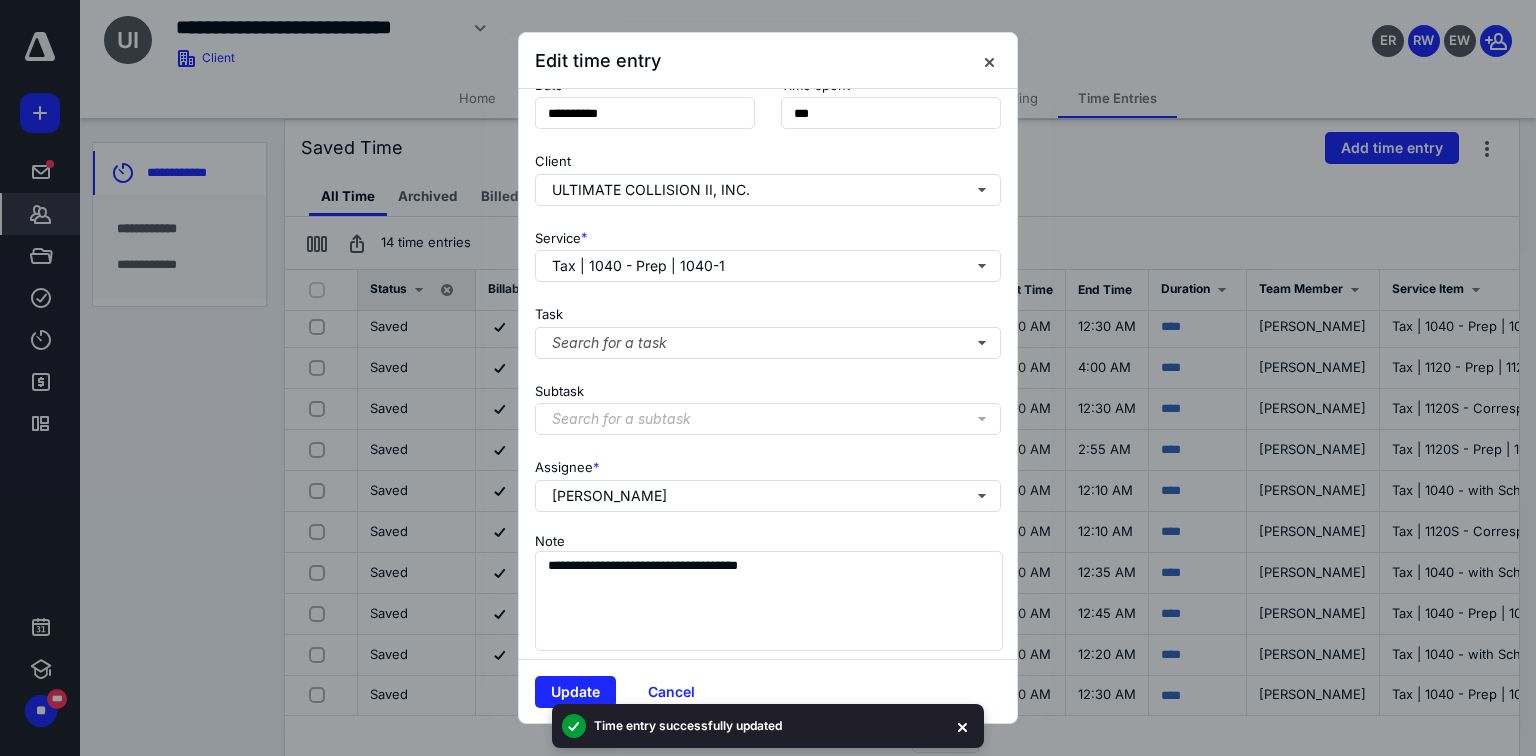 scroll, scrollTop: 160, scrollLeft: 0, axis: vertical 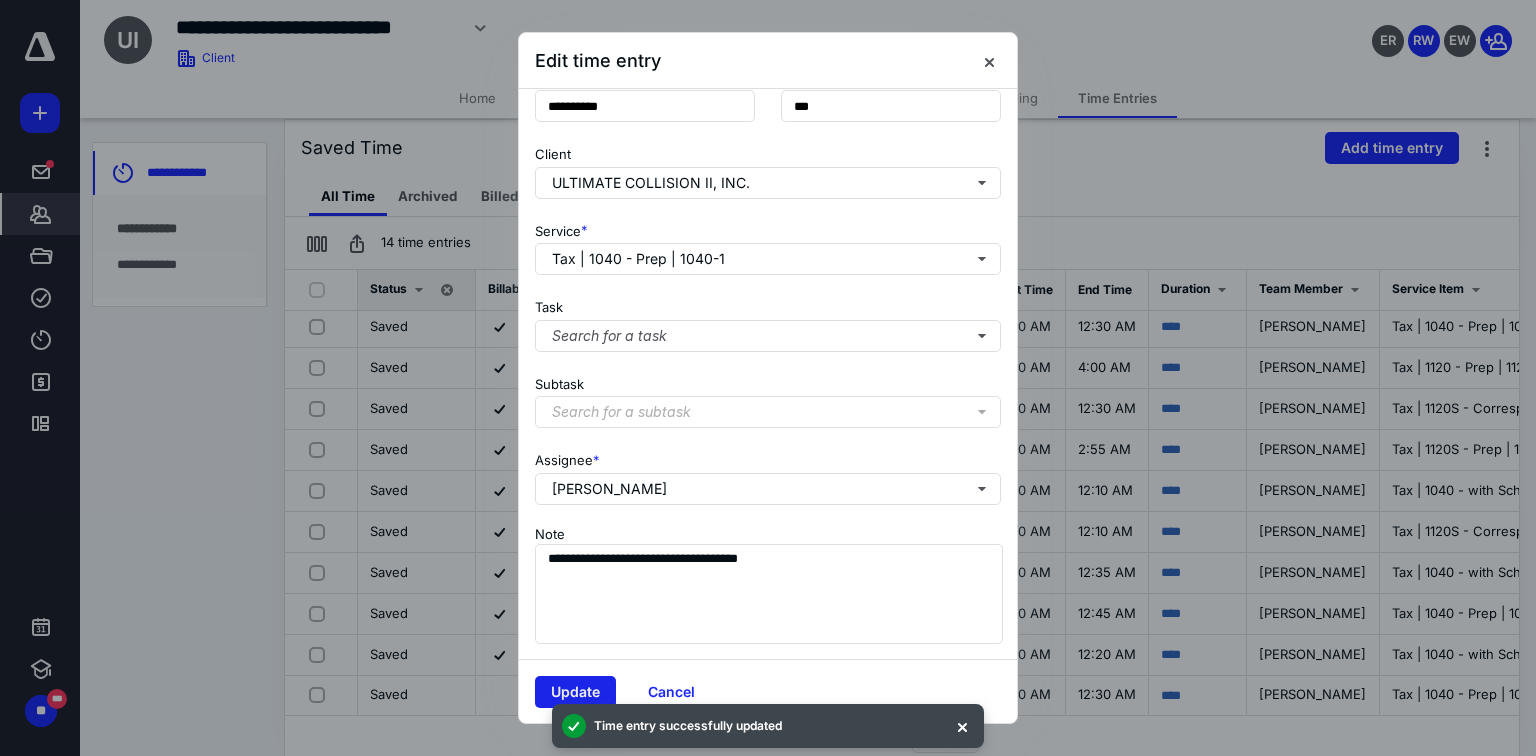 click on "Update" at bounding box center (575, 692) 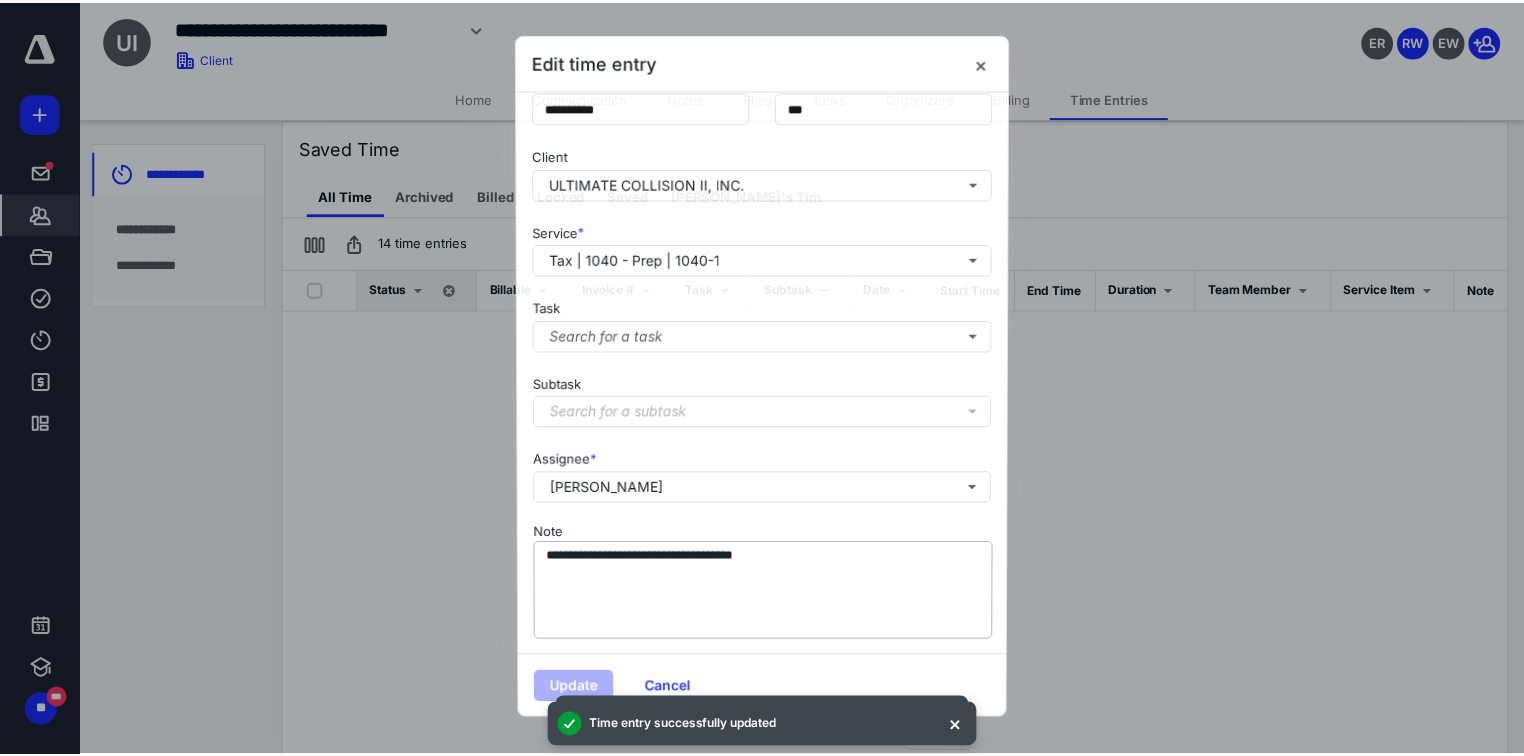 scroll, scrollTop: 0, scrollLeft: 0, axis: both 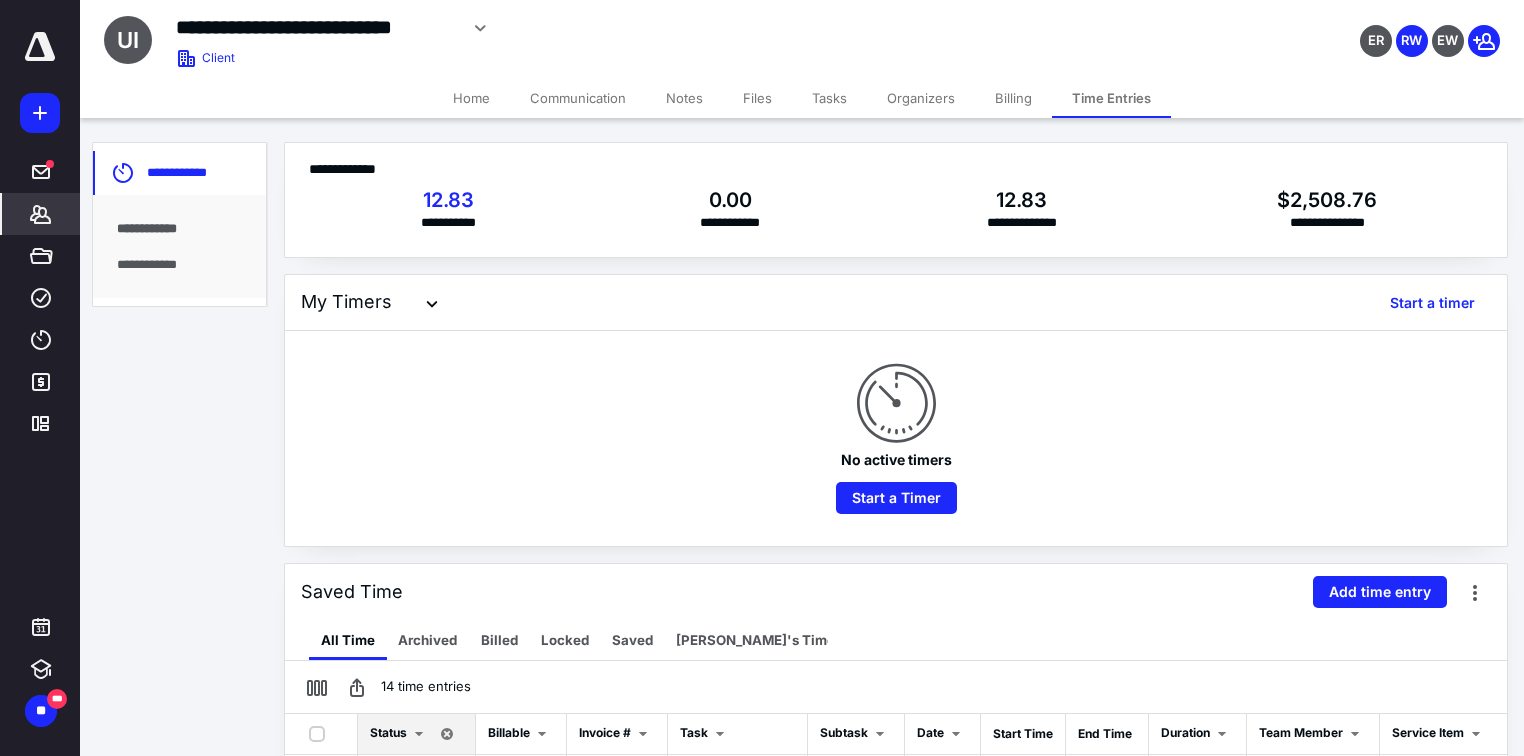 click on "Billing" at bounding box center (1013, 98) 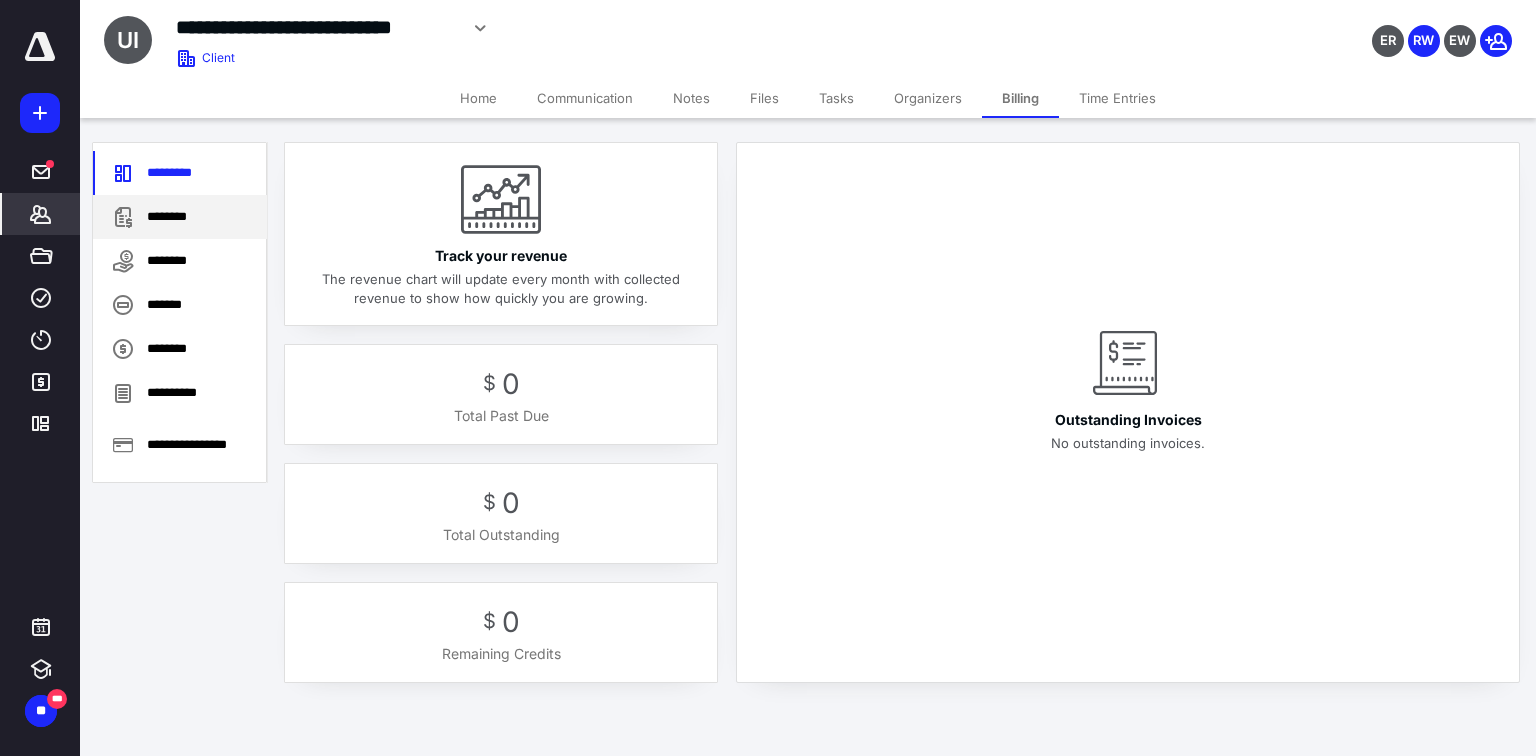 click on "********" at bounding box center [180, 217] 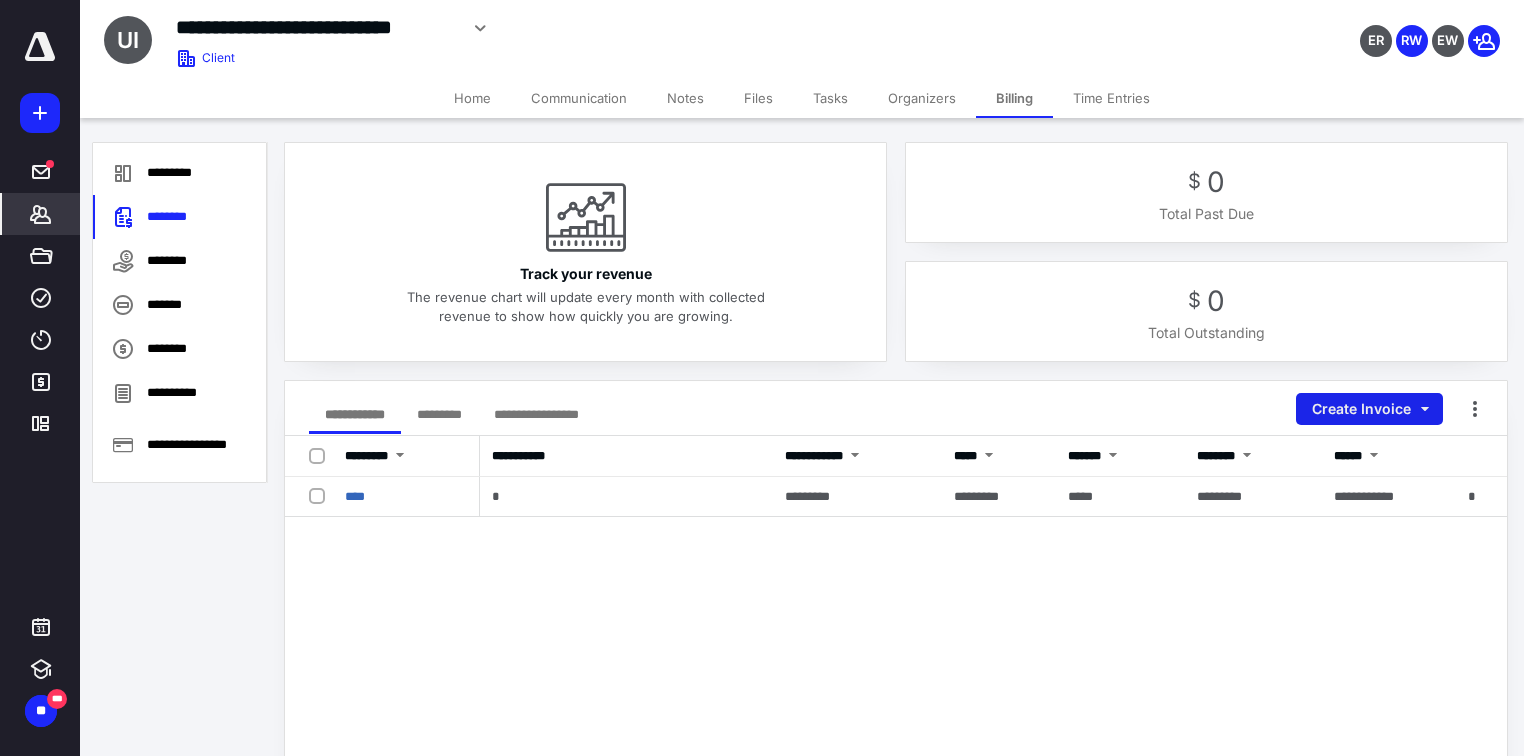 click on "Create Invoice" at bounding box center [1369, 409] 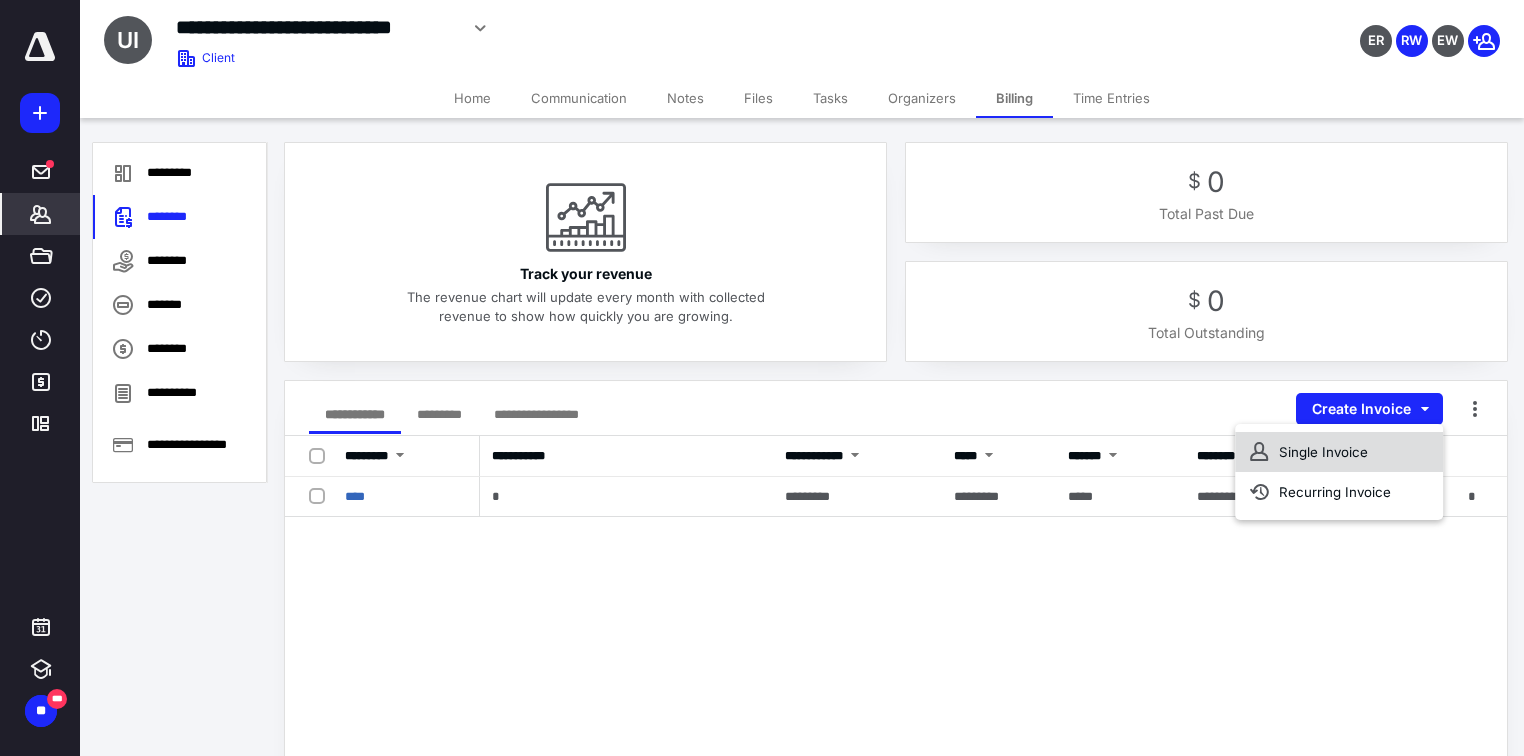 click on "Single Invoice" at bounding box center [1339, 452] 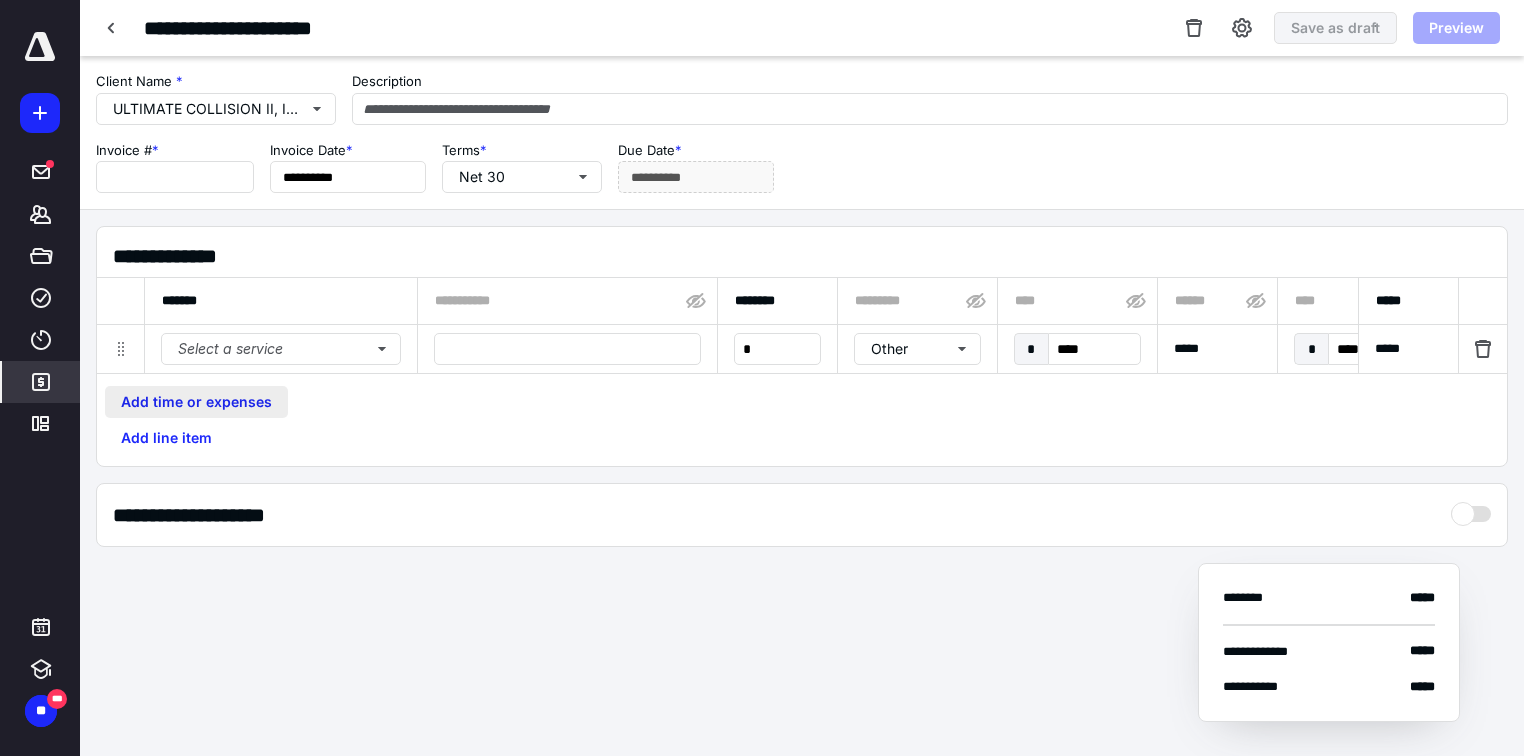 type on "****" 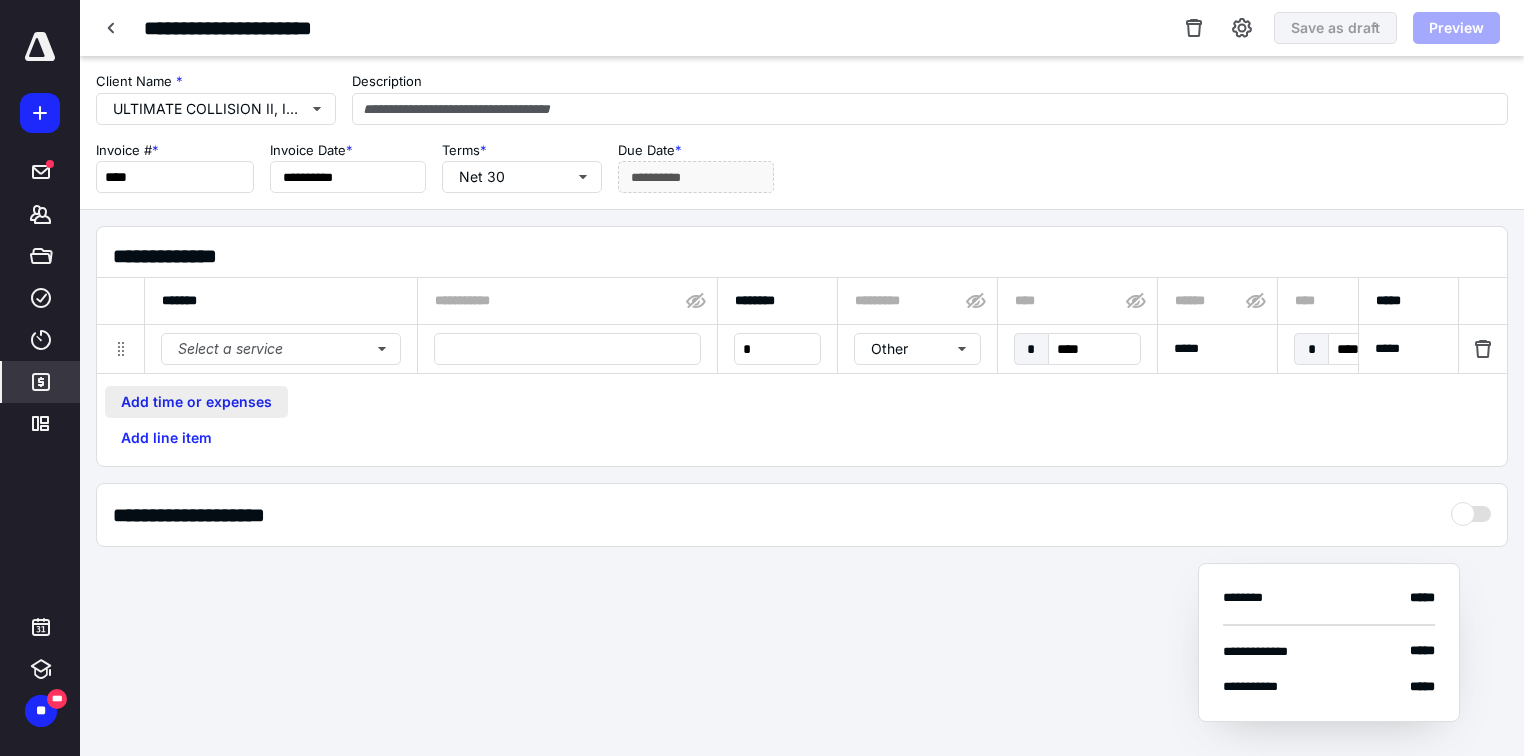 click on "Add time or expenses" at bounding box center (196, 402) 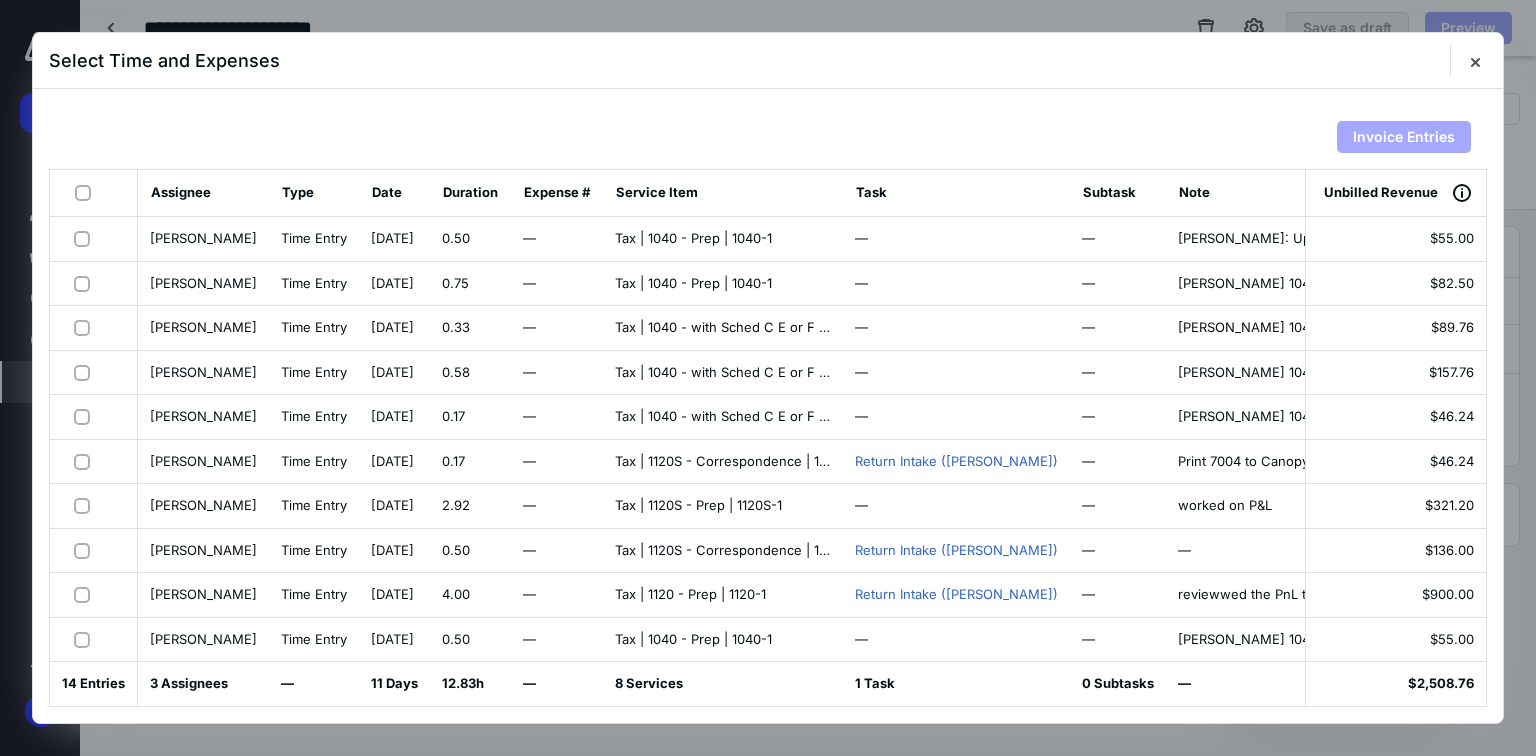 click at bounding box center [87, 192] 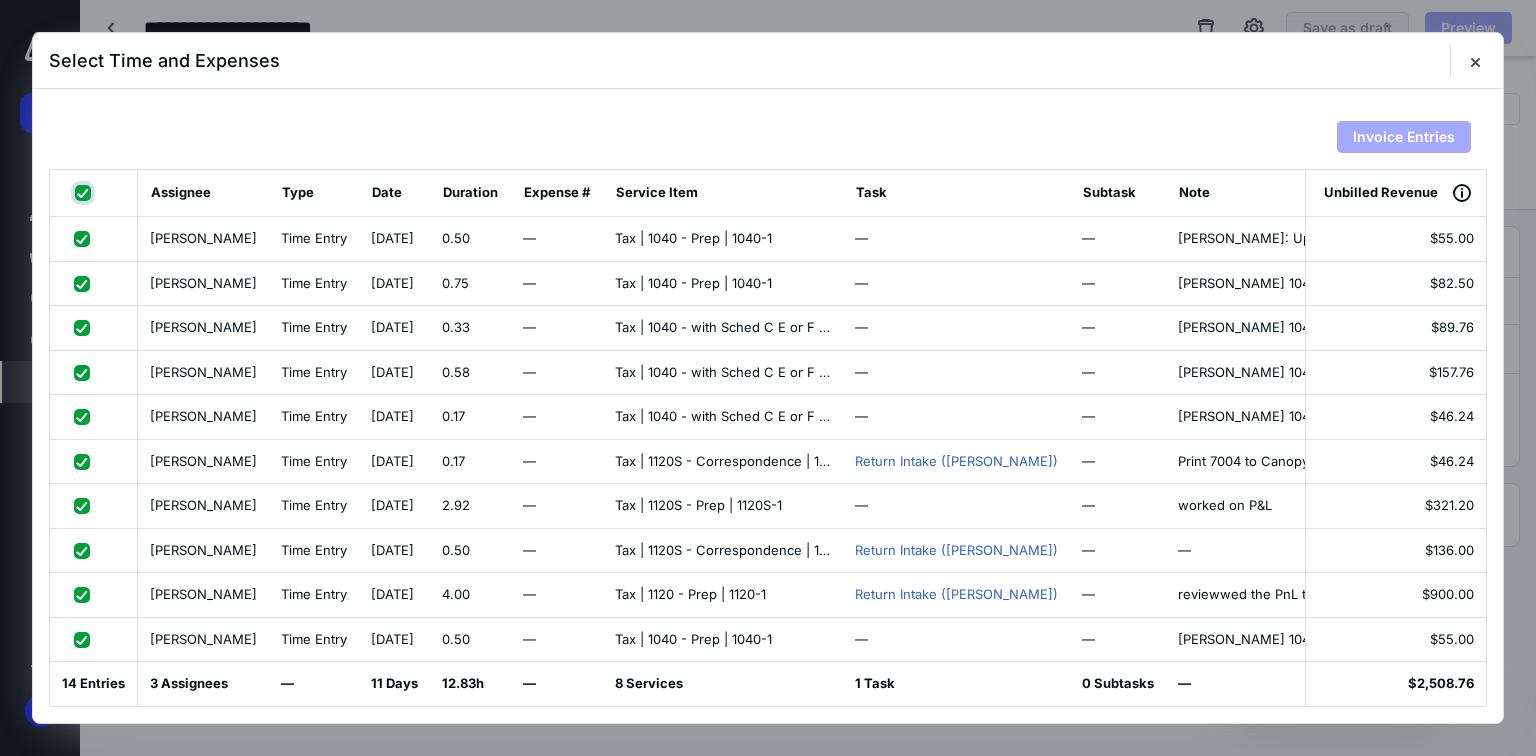 checkbox on "true" 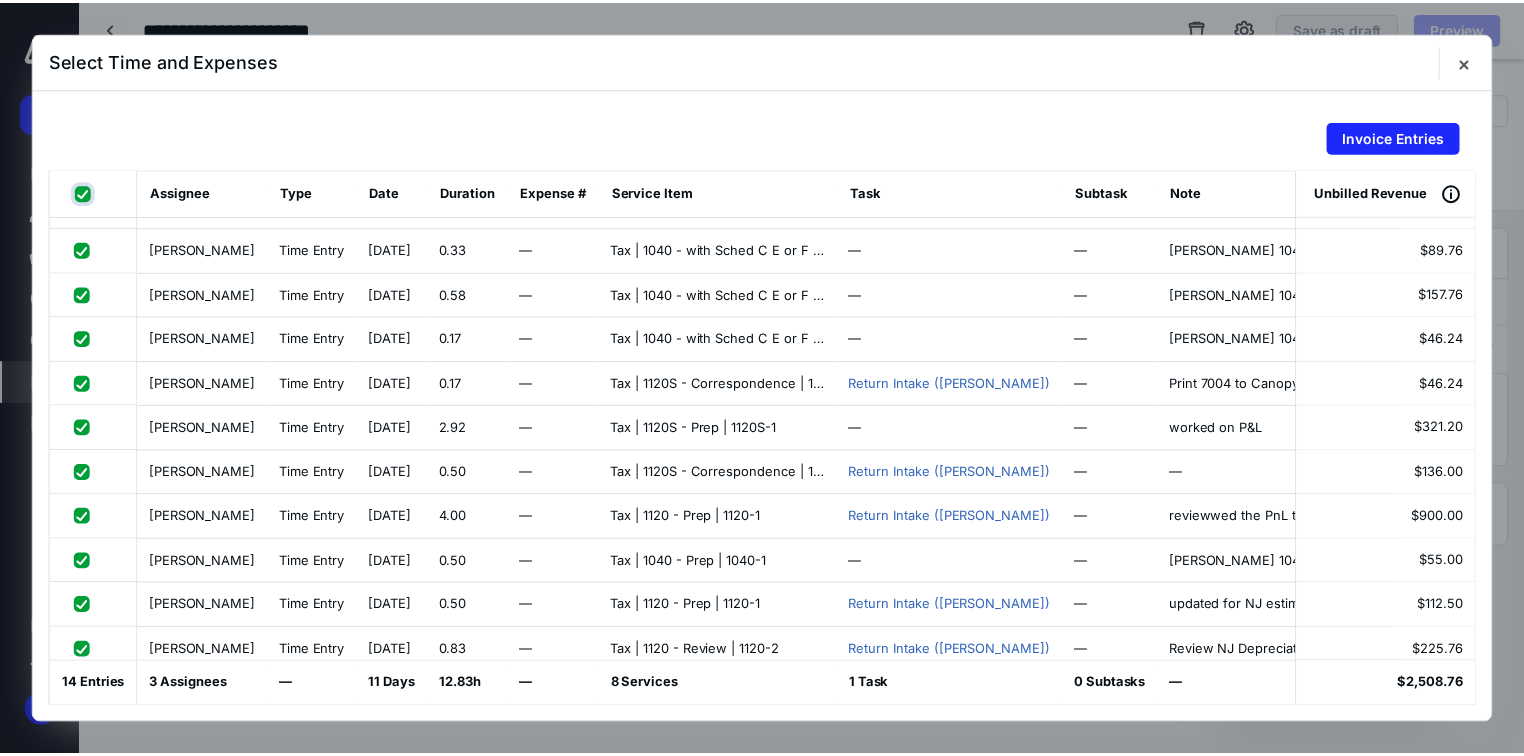 scroll, scrollTop: 187, scrollLeft: 0, axis: vertical 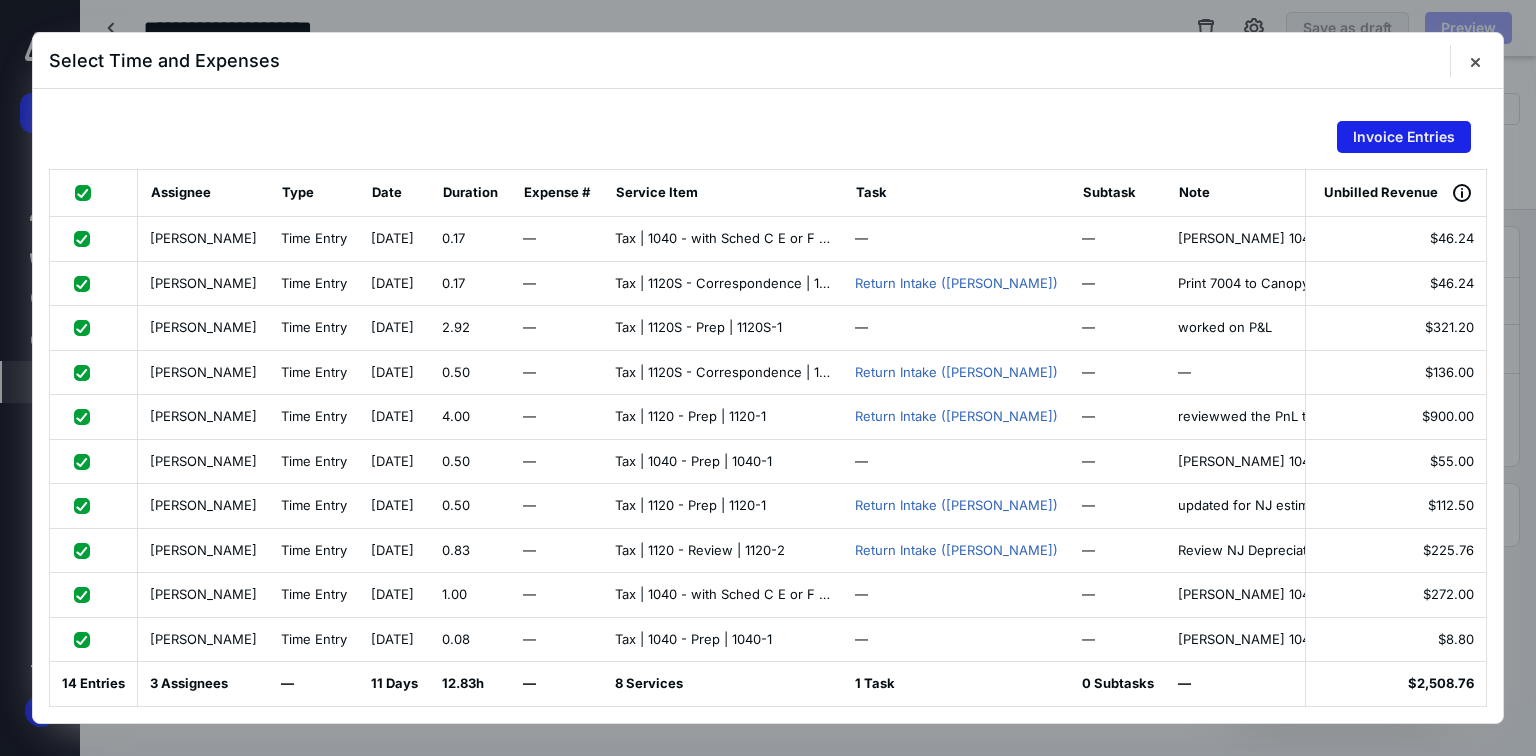 click on "Invoice Entries" at bounding box center (1404, 137) 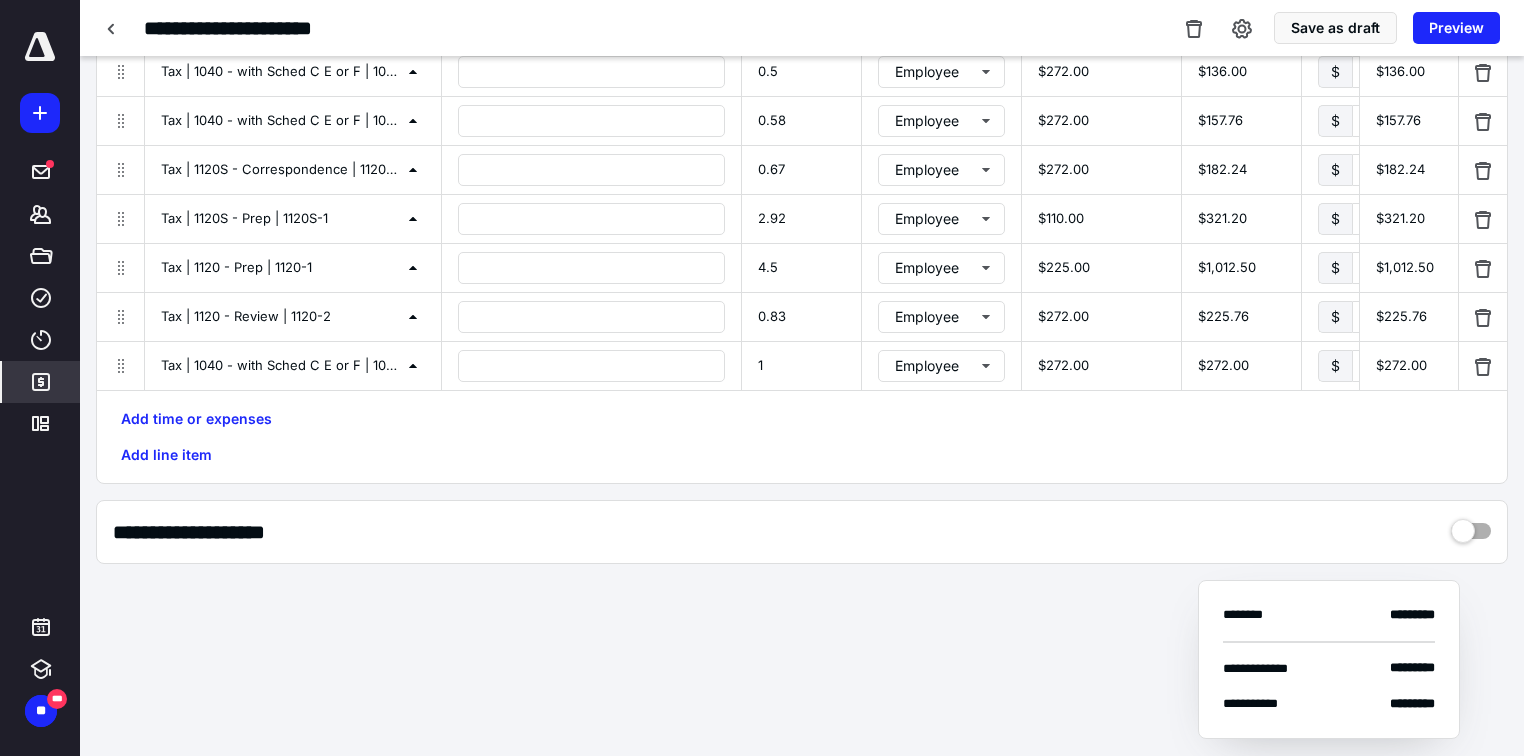 scroll, scrollTop: 360, scrollLeft: 0, axis: vertical 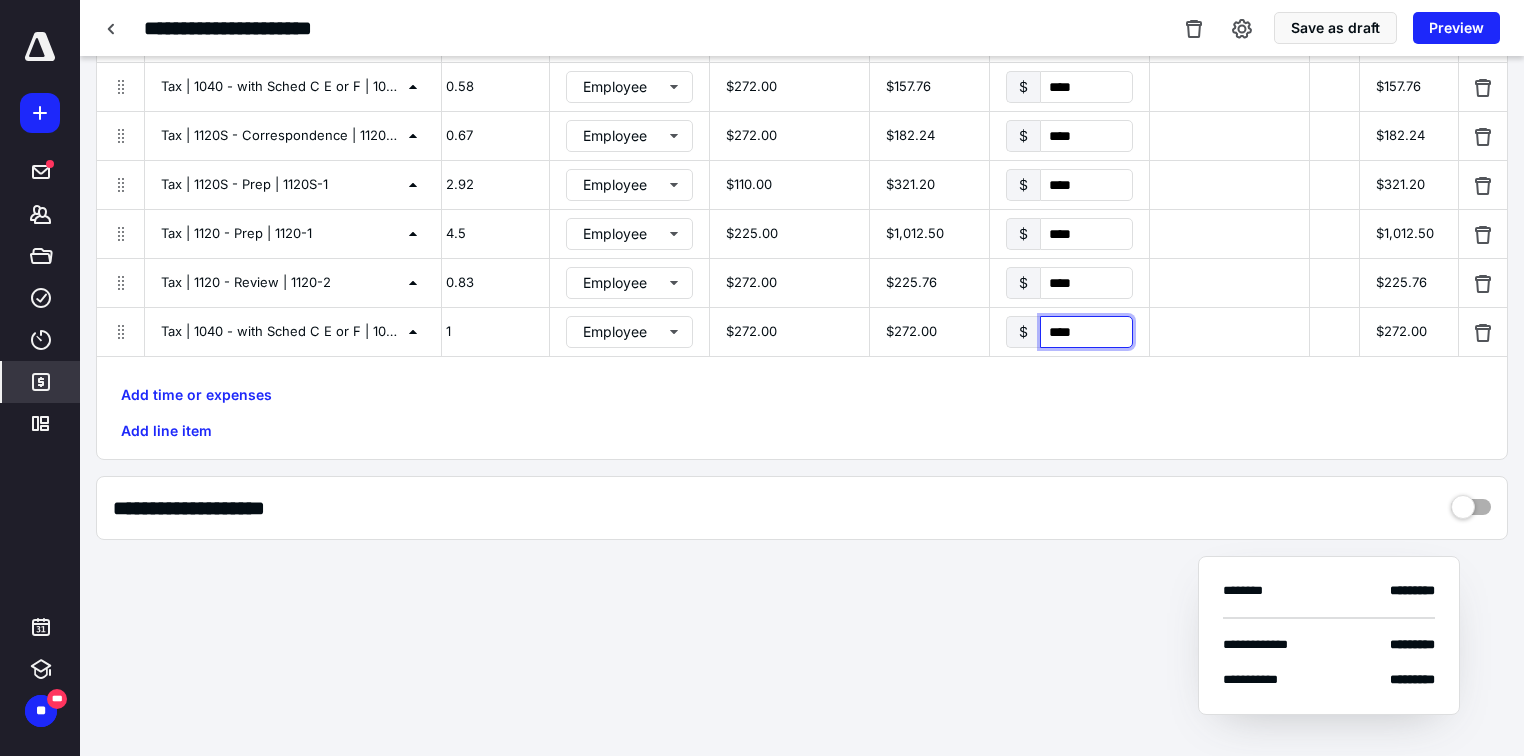click on "****" at bounding box center [1086, 332] 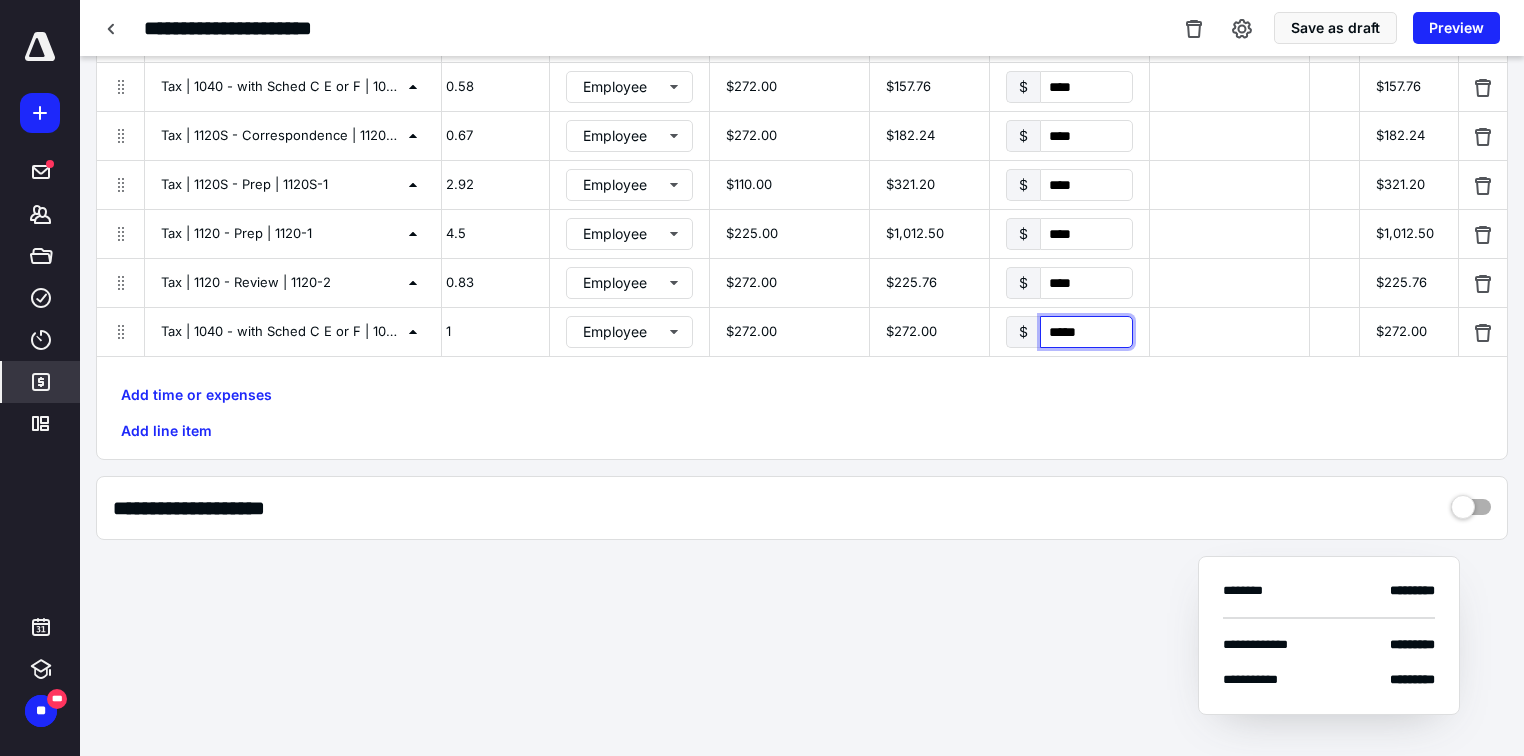 type on "******" 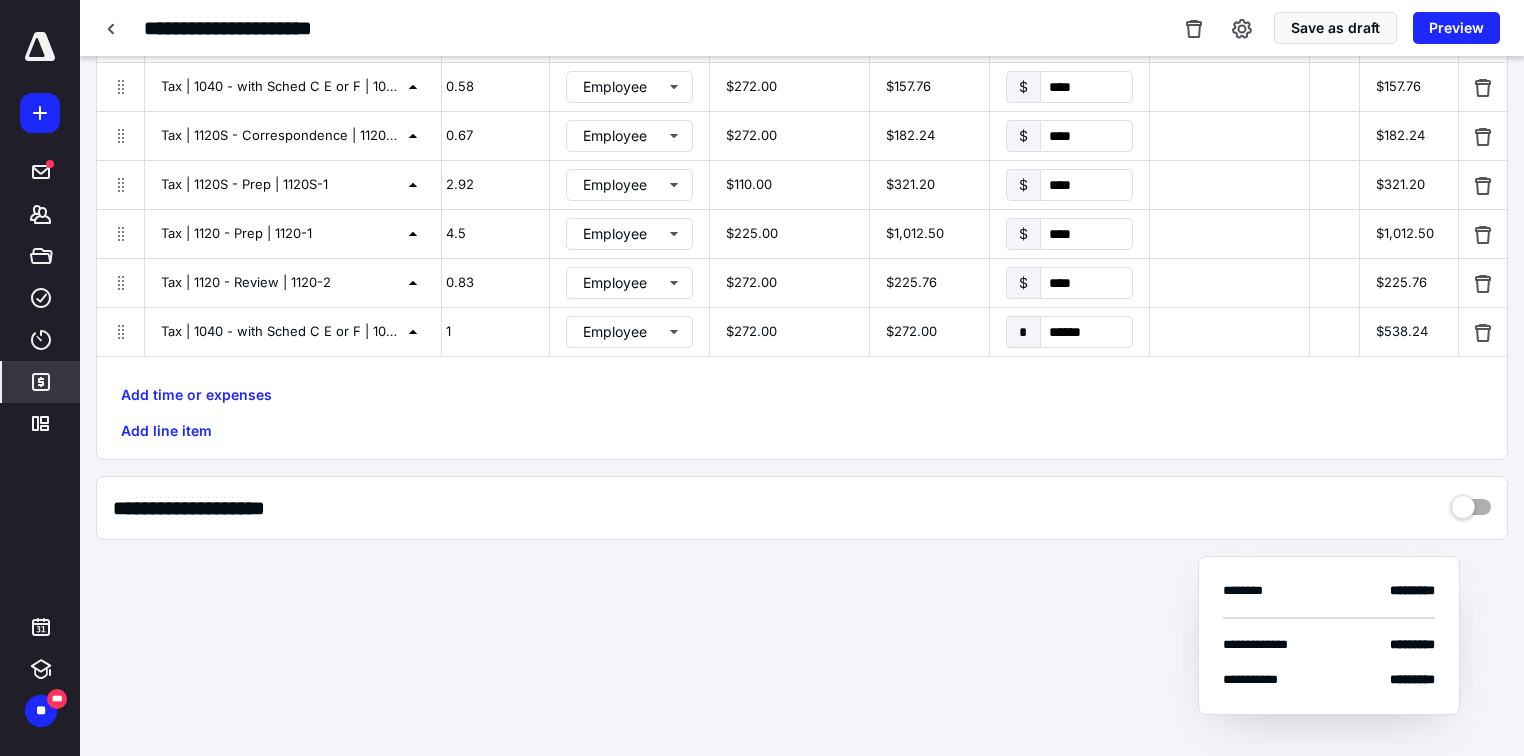 click on "$538.24" at bounding box center (1409, 332) 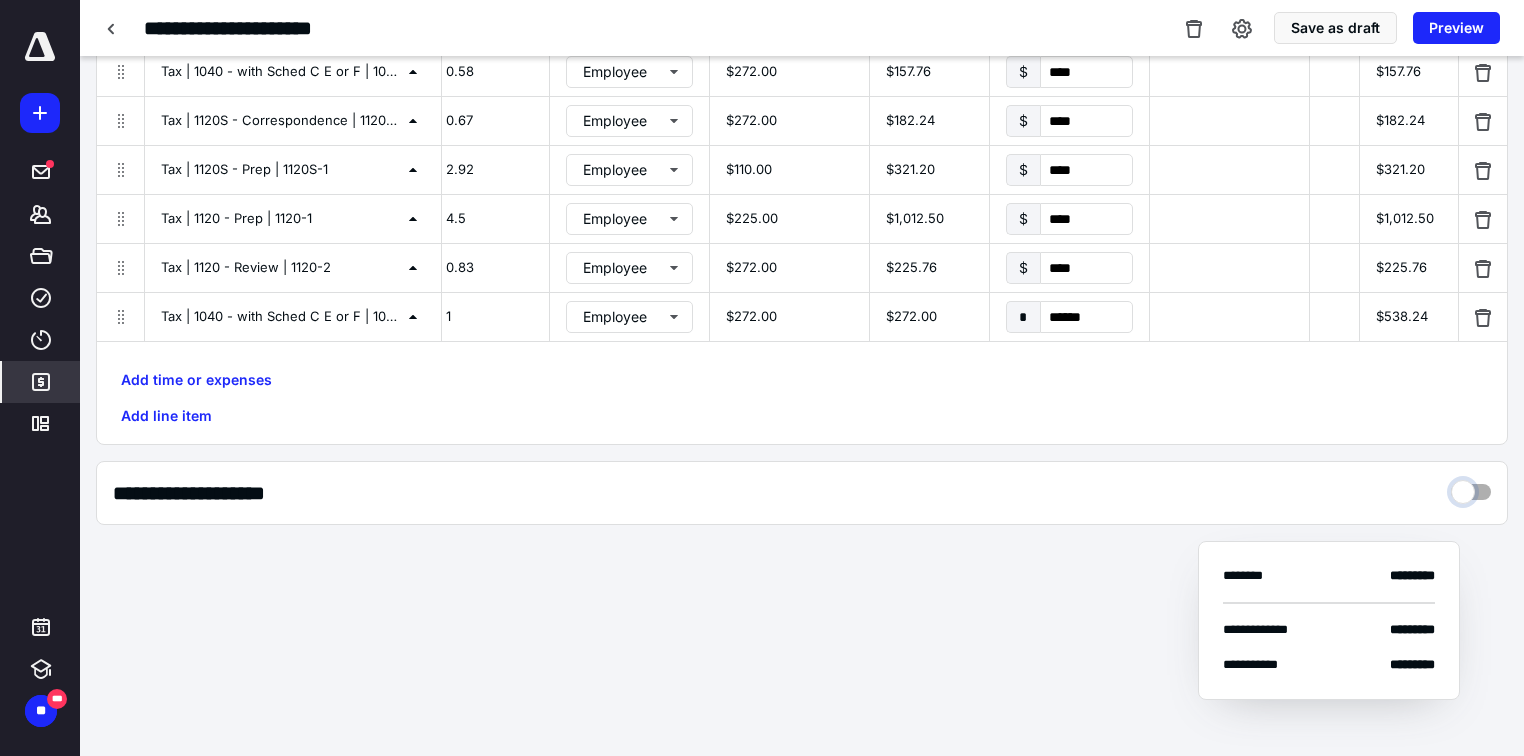 click at bounding box center [1471, 487] 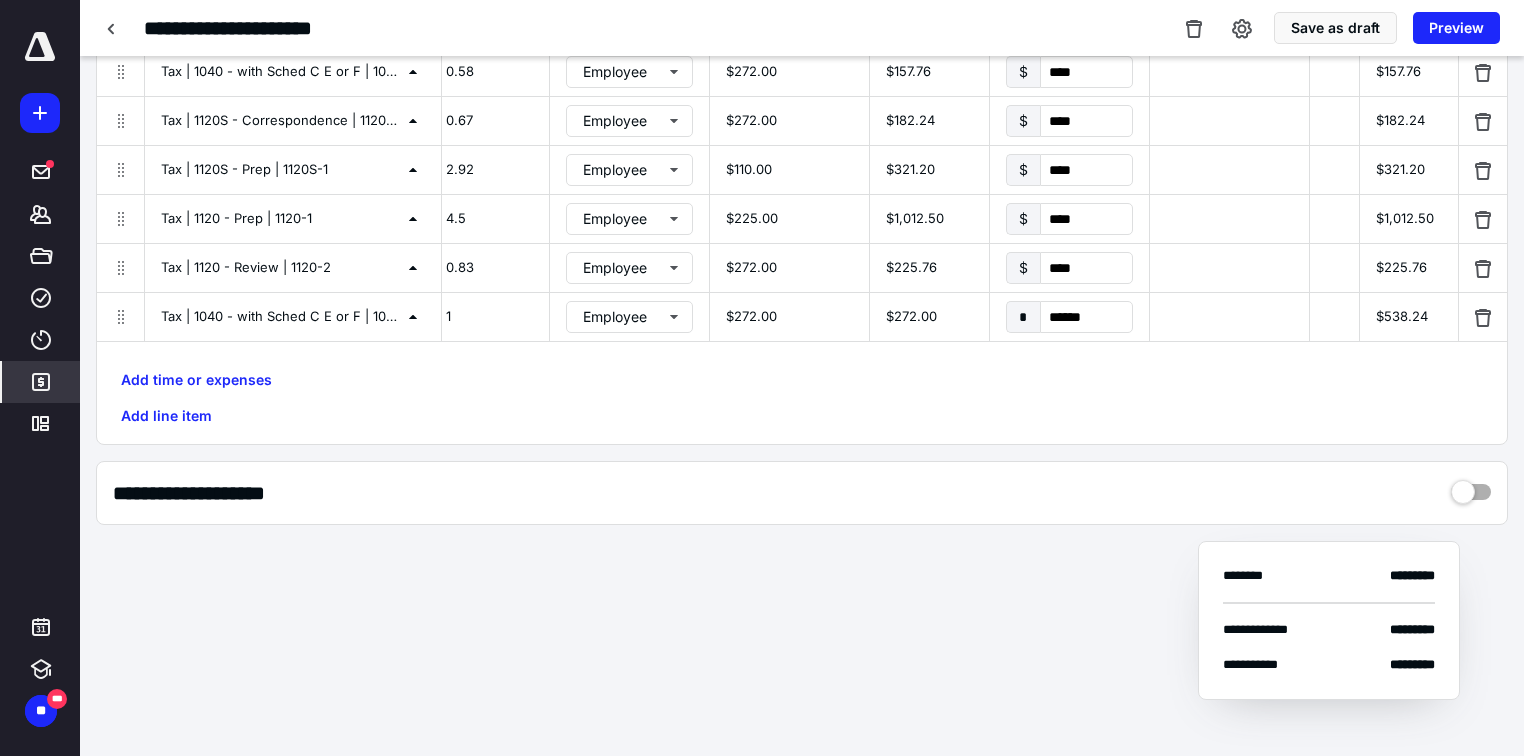 scroll, scrollTop: 372, scrollLeft: 0, axis: vertical 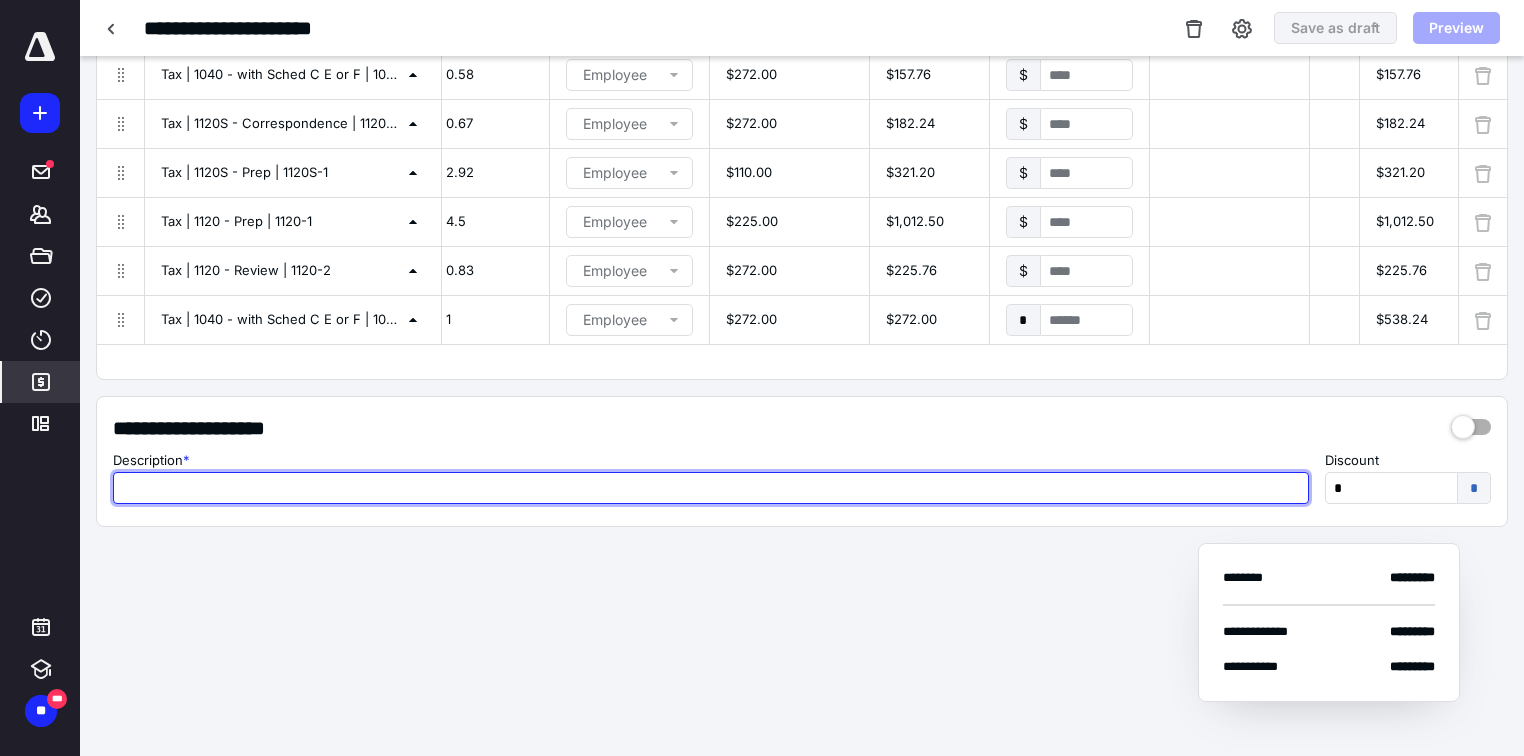click at bounding box center [711, 488] 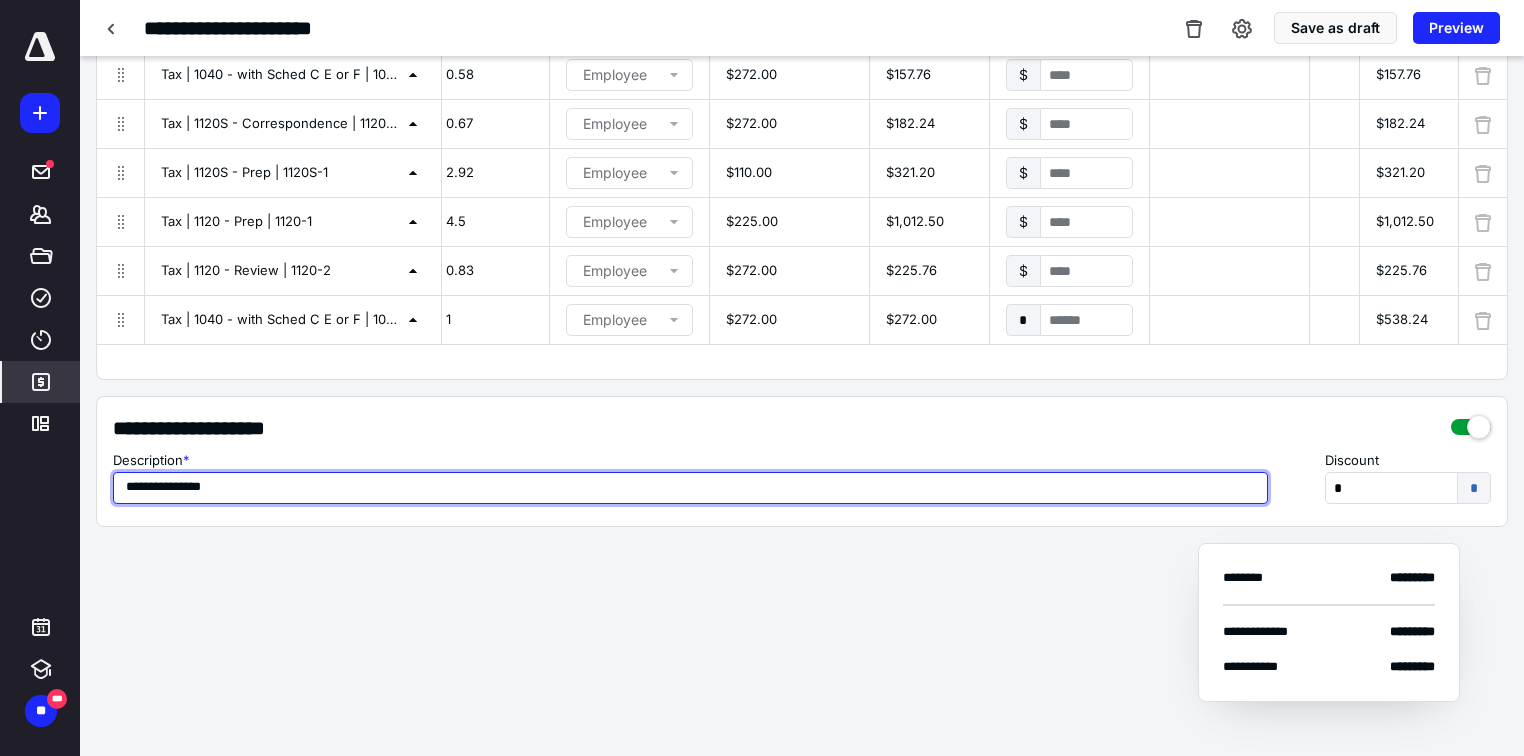 drag, startPoint x: 254, startPoint y: 482, endPoint x: 72, endPoint y: 481, distance: 182.00275 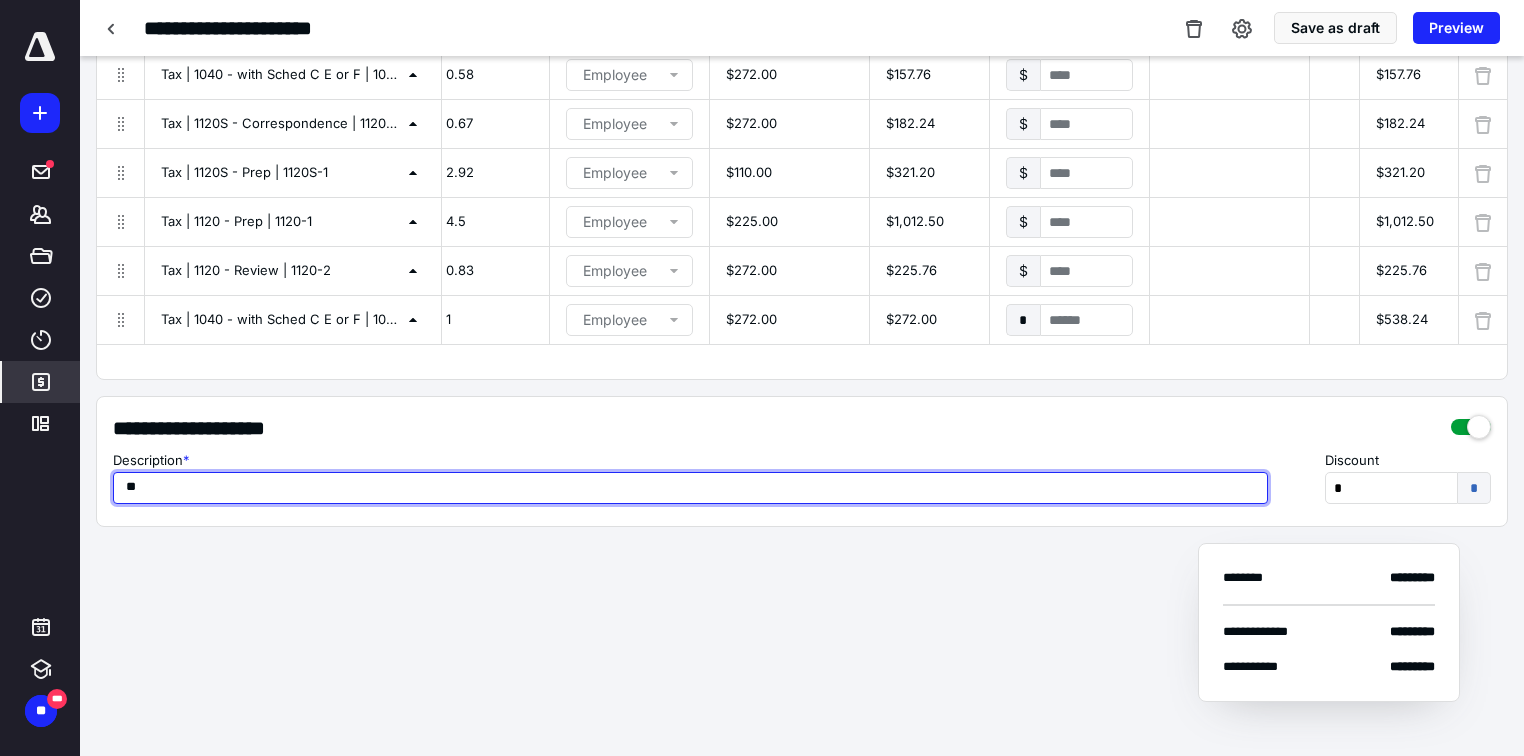 type on "*" 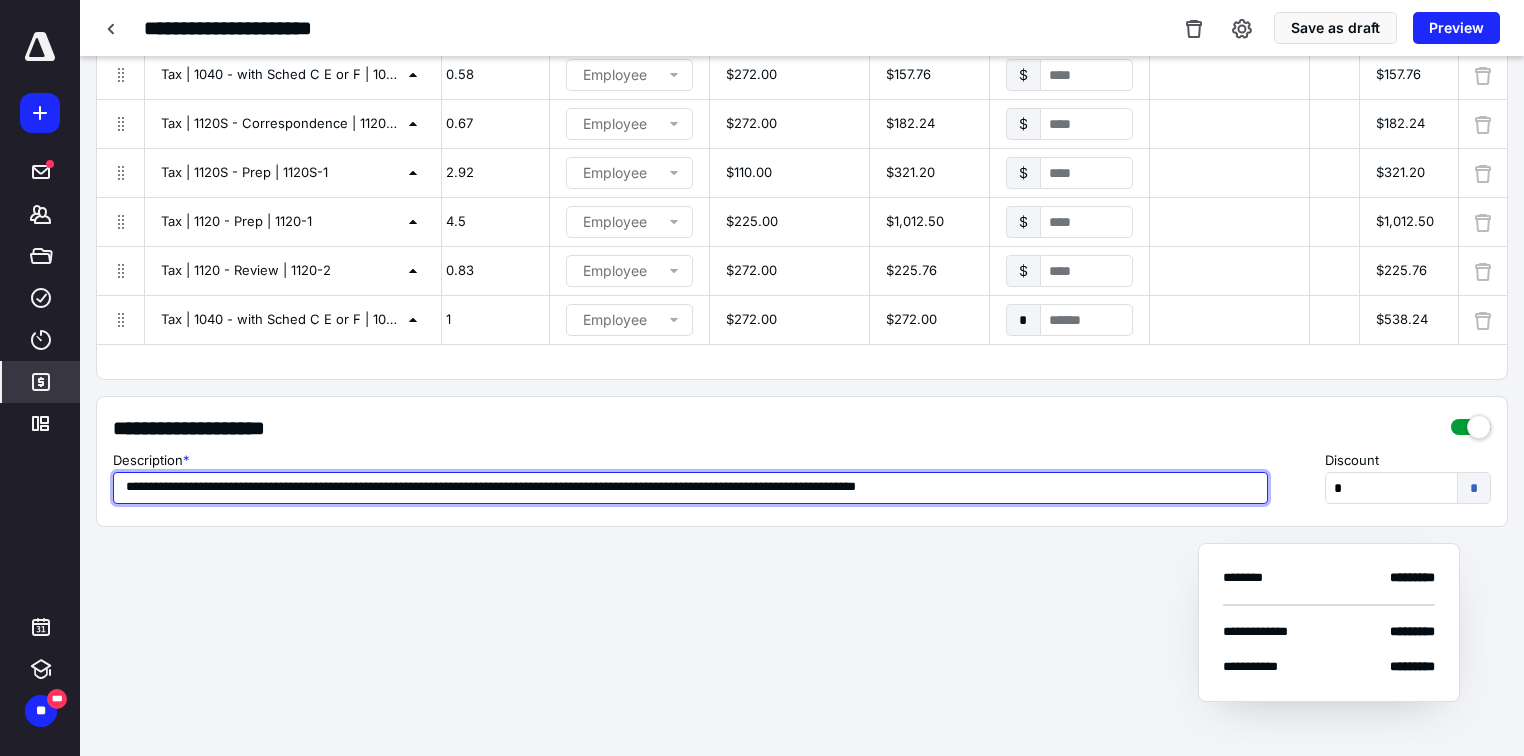 click on "**********" at bounding box center [690, 488] 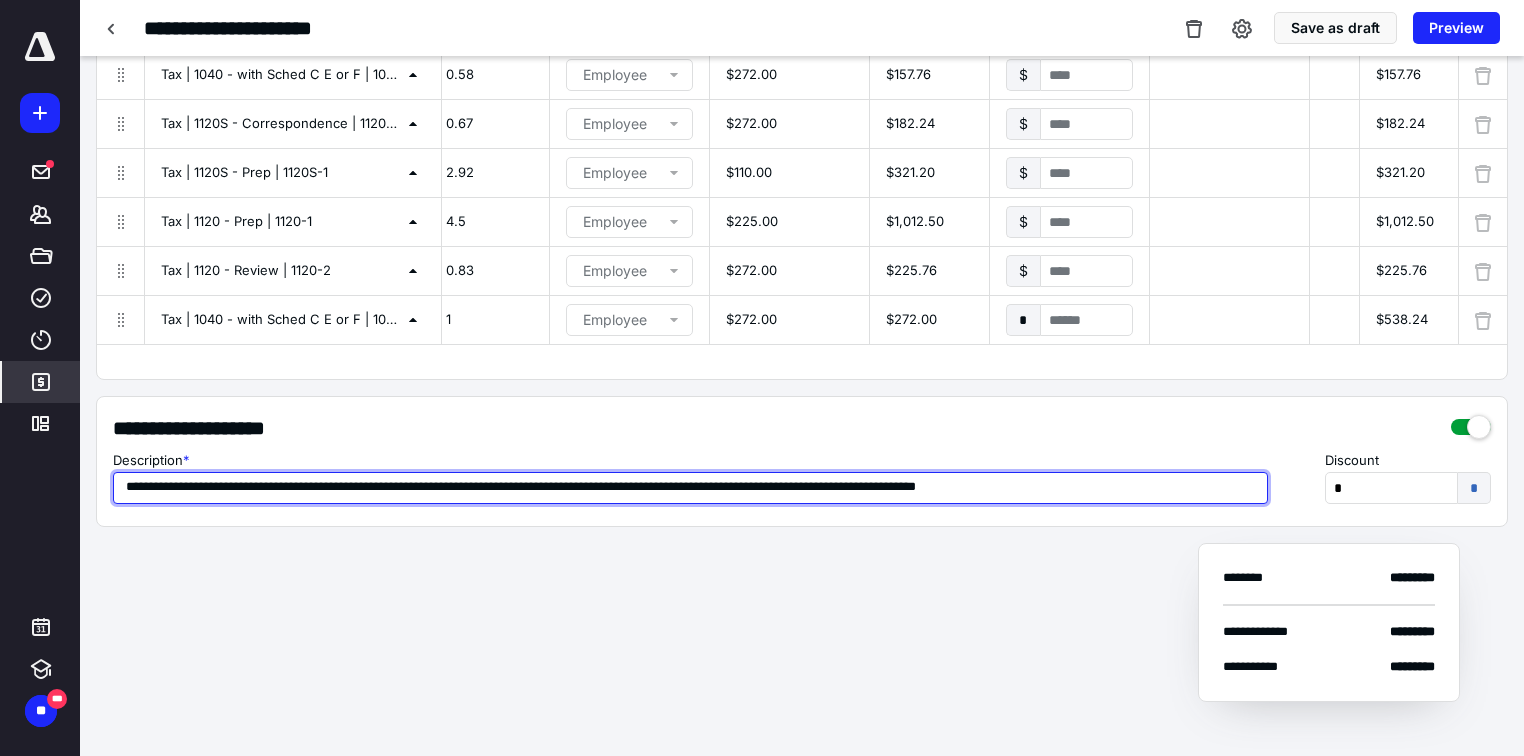 click on "**********" at bounding box center [690, 488] 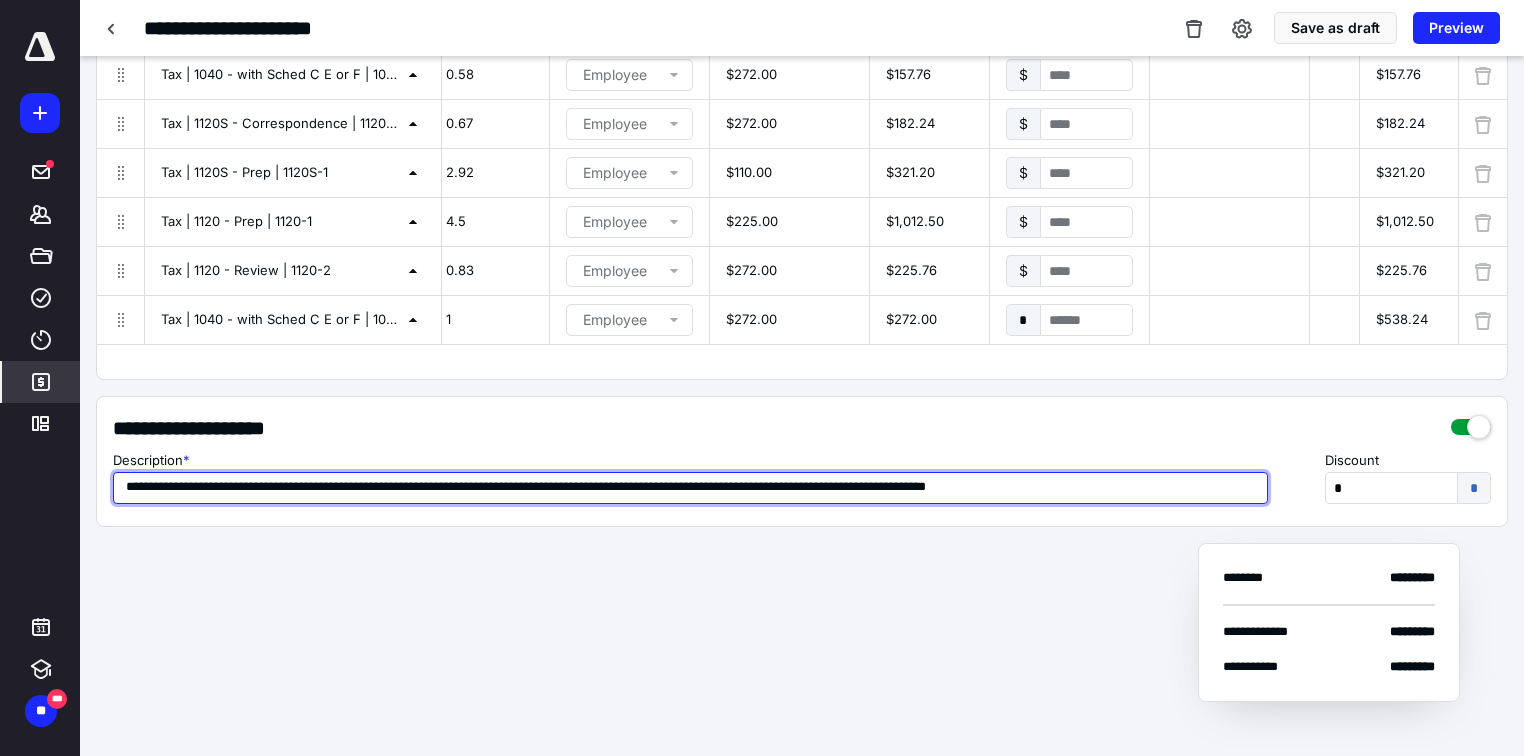 click on "**********" at bounding box center (690, 488) 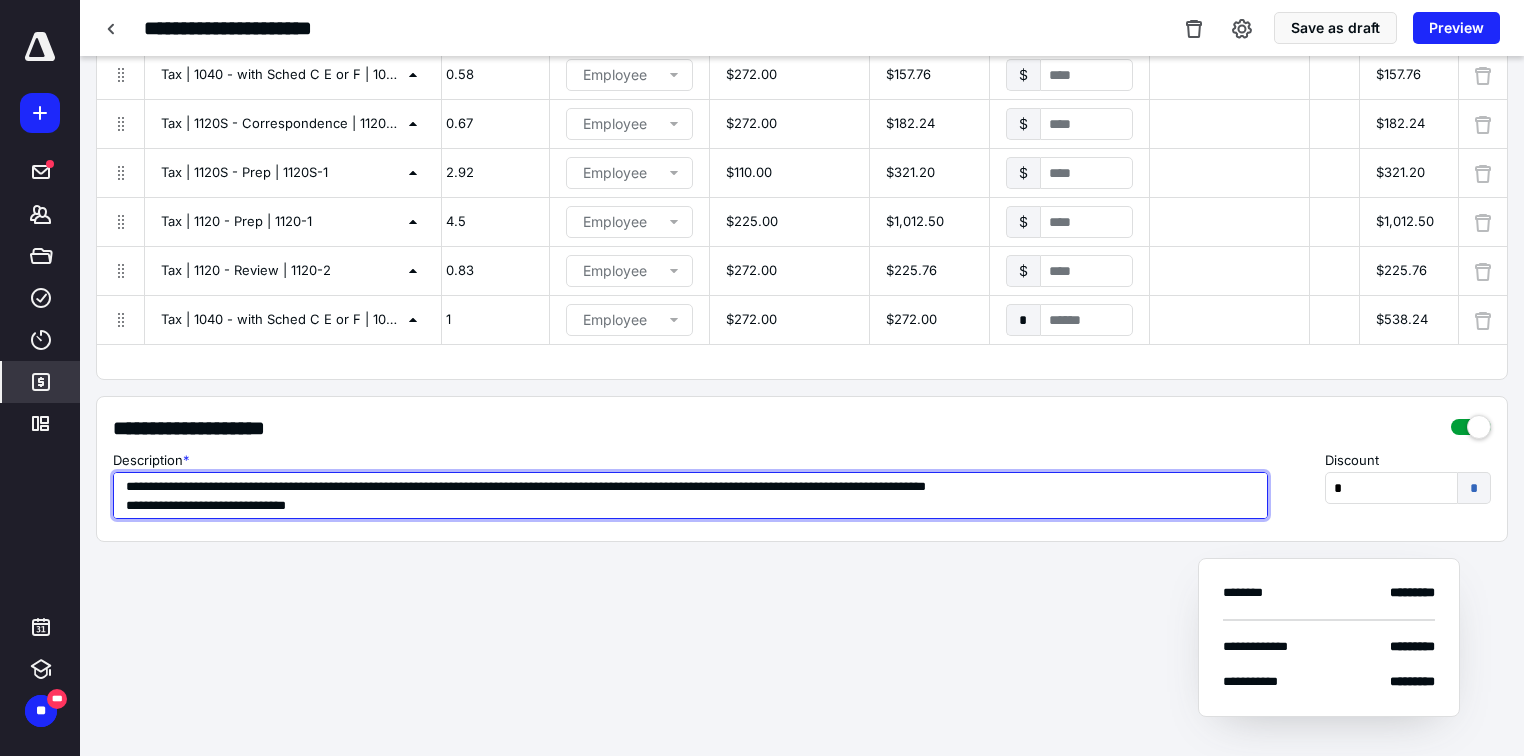 click on "**********" at bounding box center (690, 495) 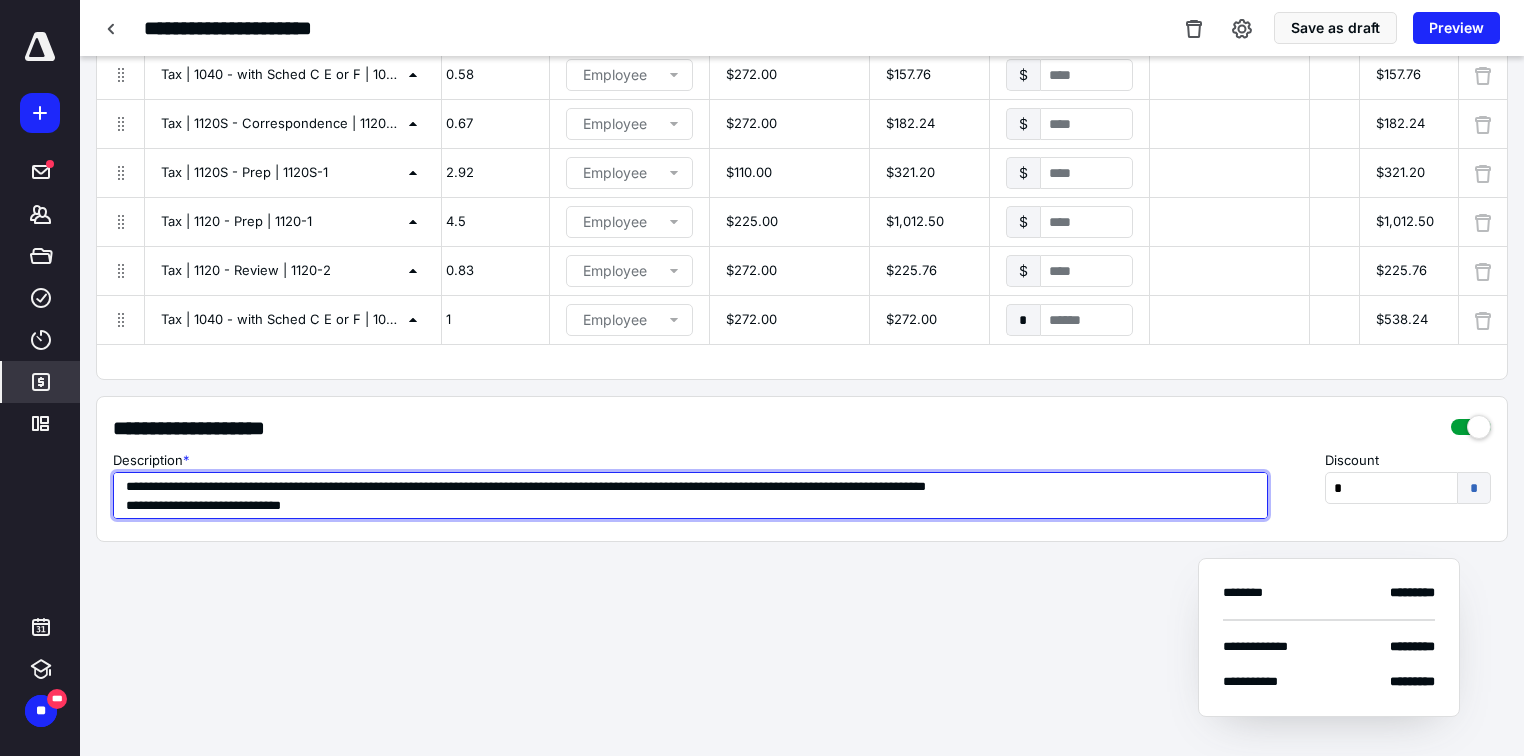click on "**********" at bounding box center [690, 495] 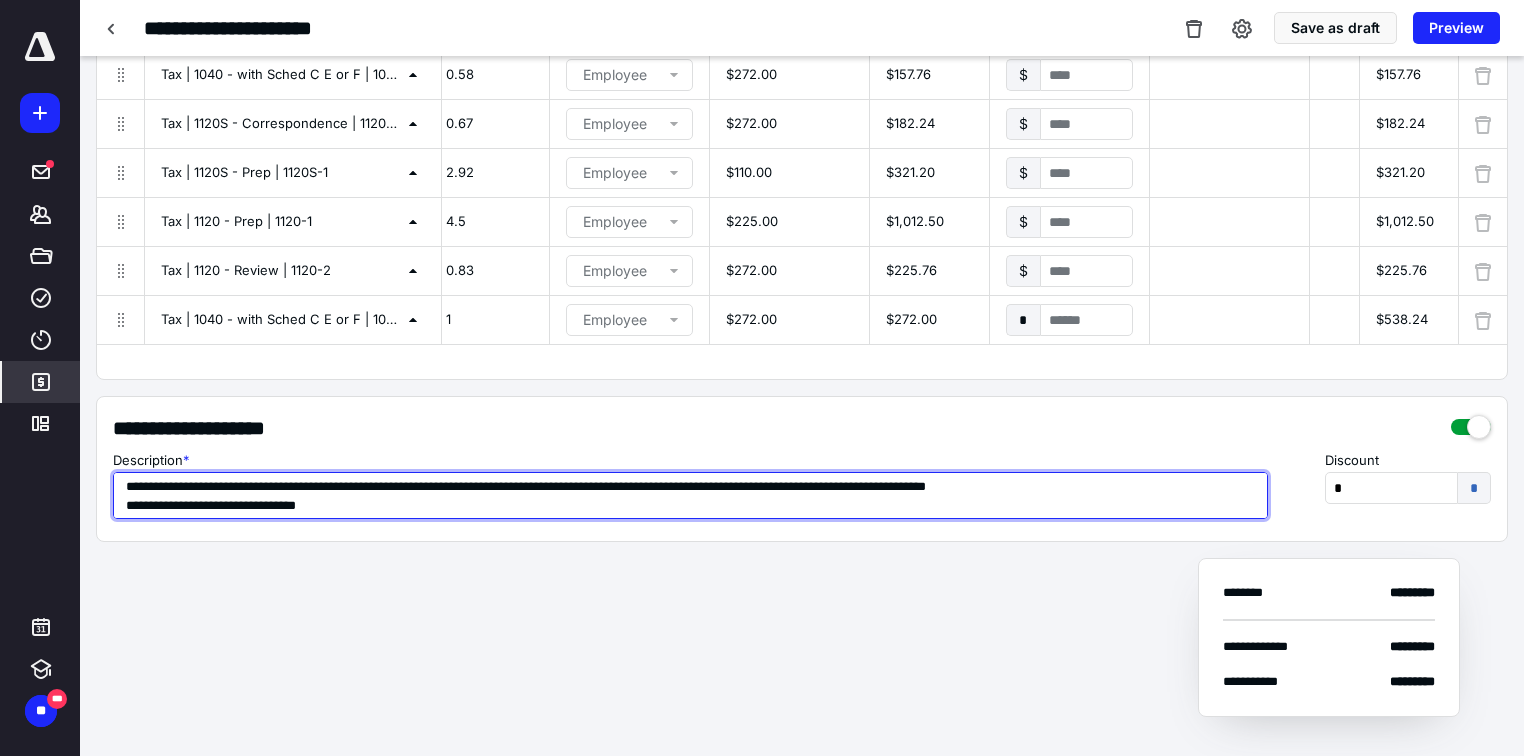 click on "**********" at bounding box center [690, 495] 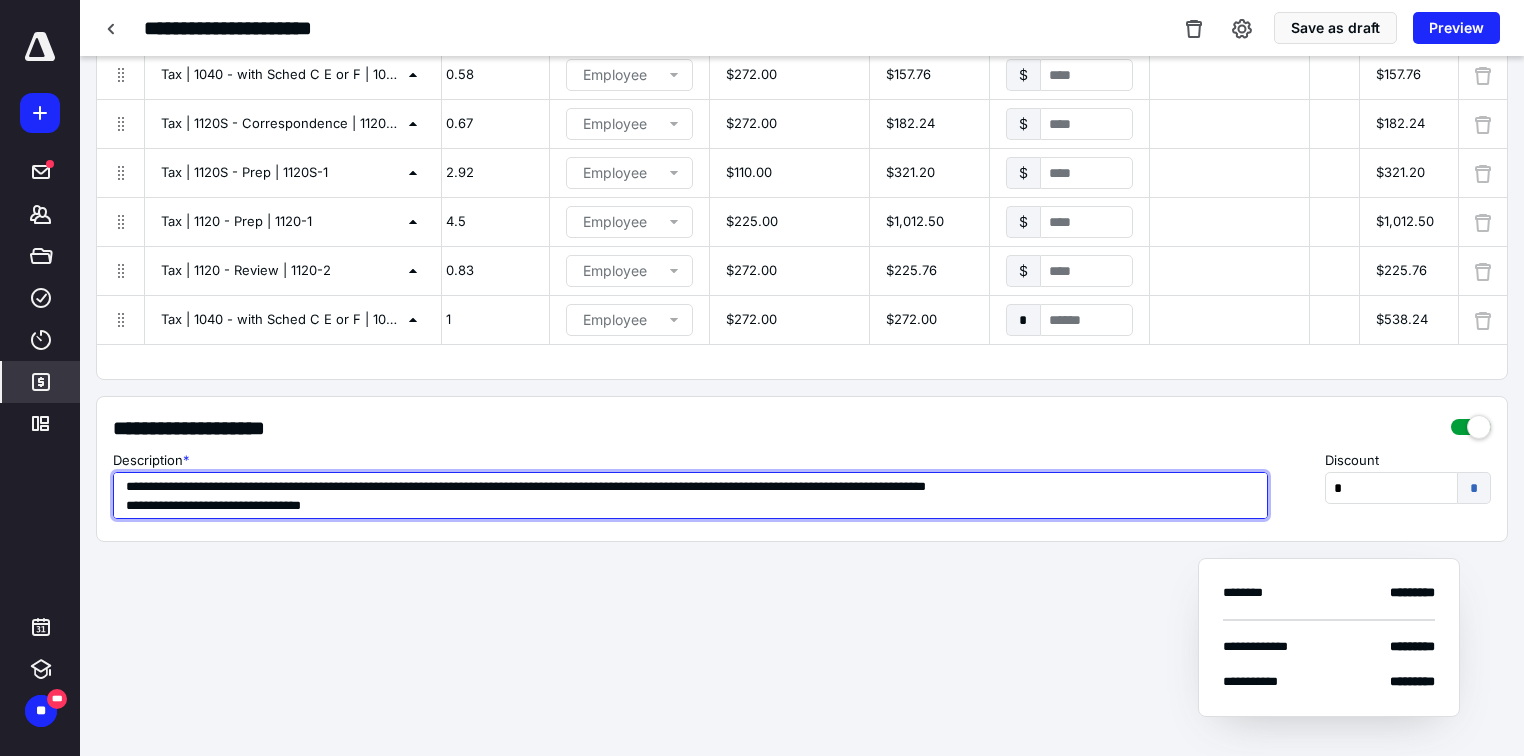 click on "**********" at bounding box center [690, 495] 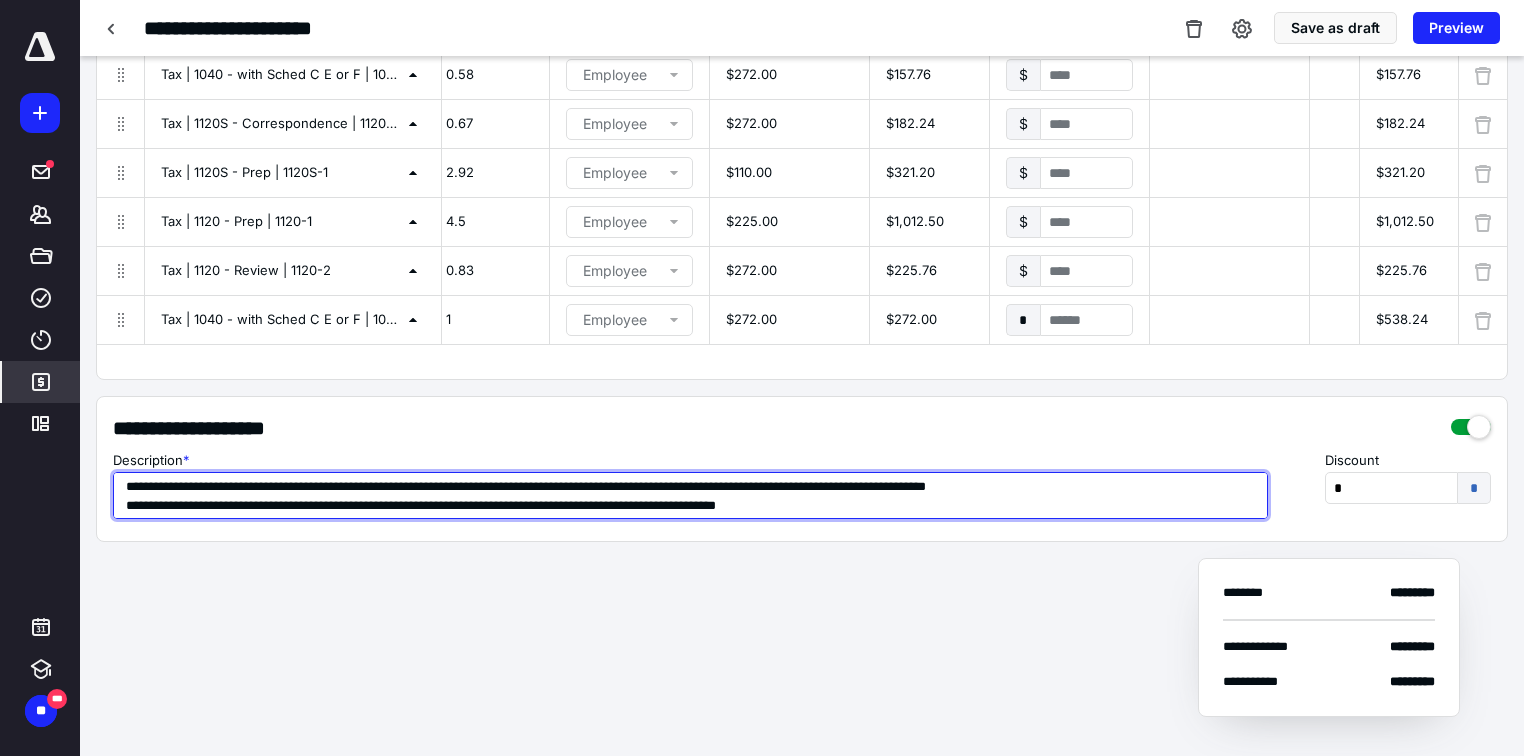 click on "**********" at bounding box center (690, 495) 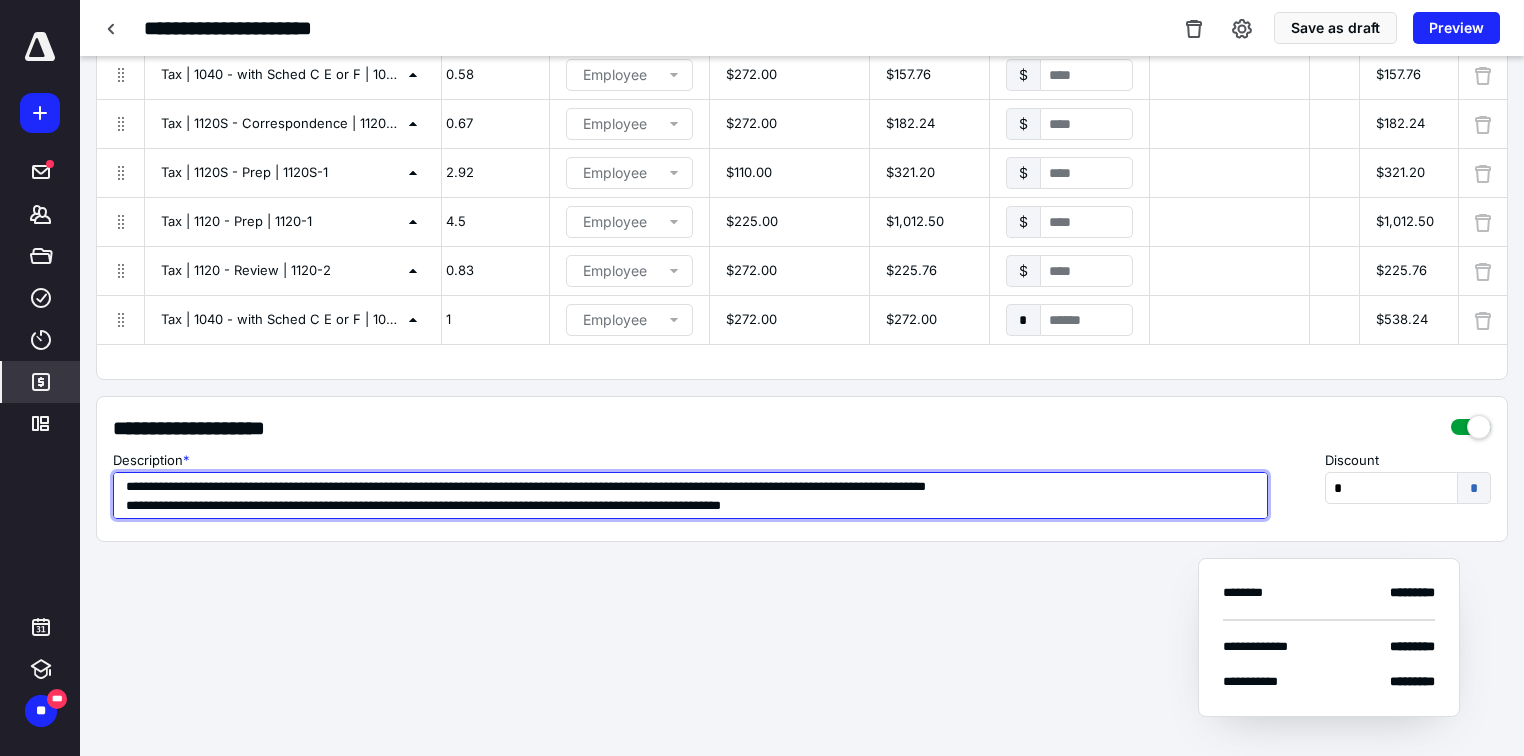 click on "**********" at bounding box center (690, 495) 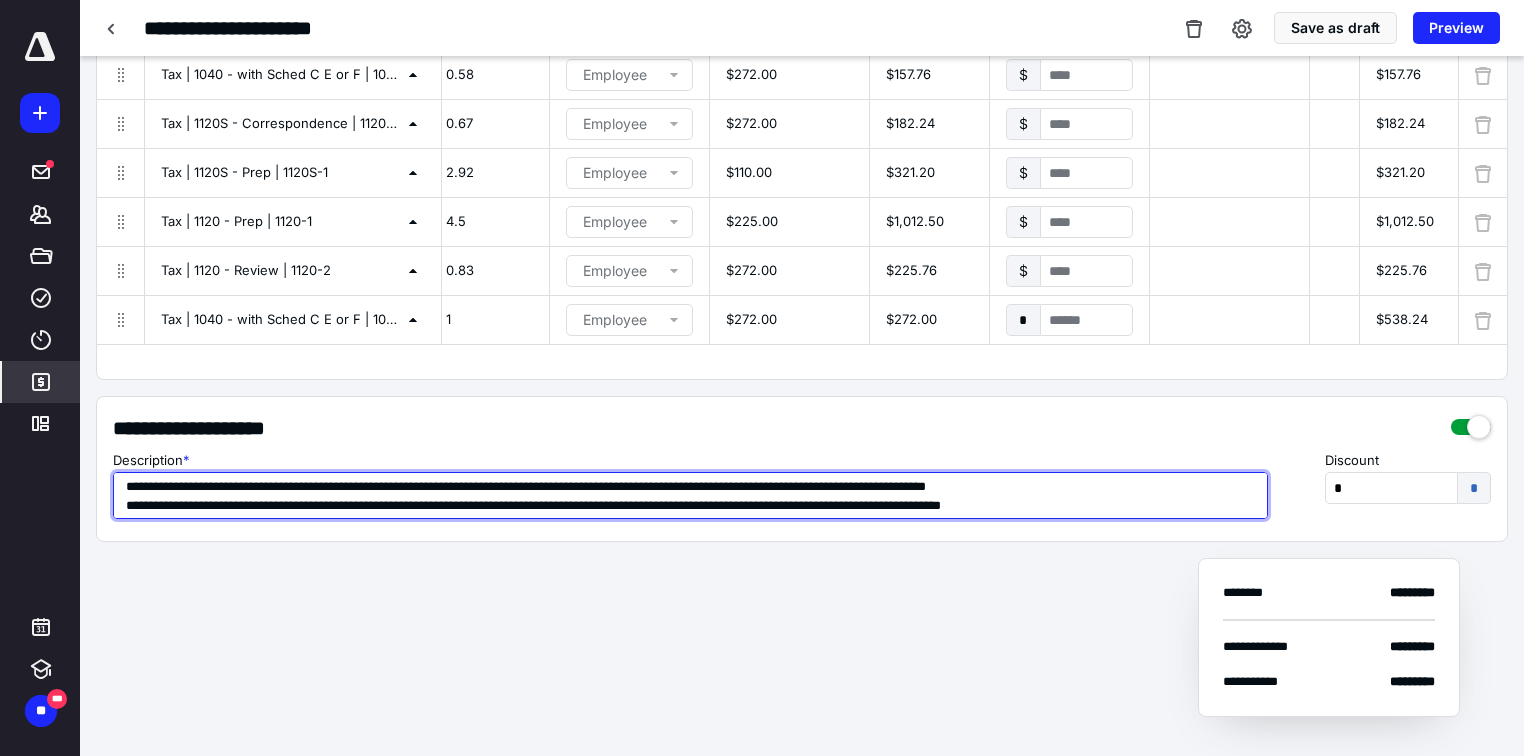 click on "**********" at bounding box center (690, 495) 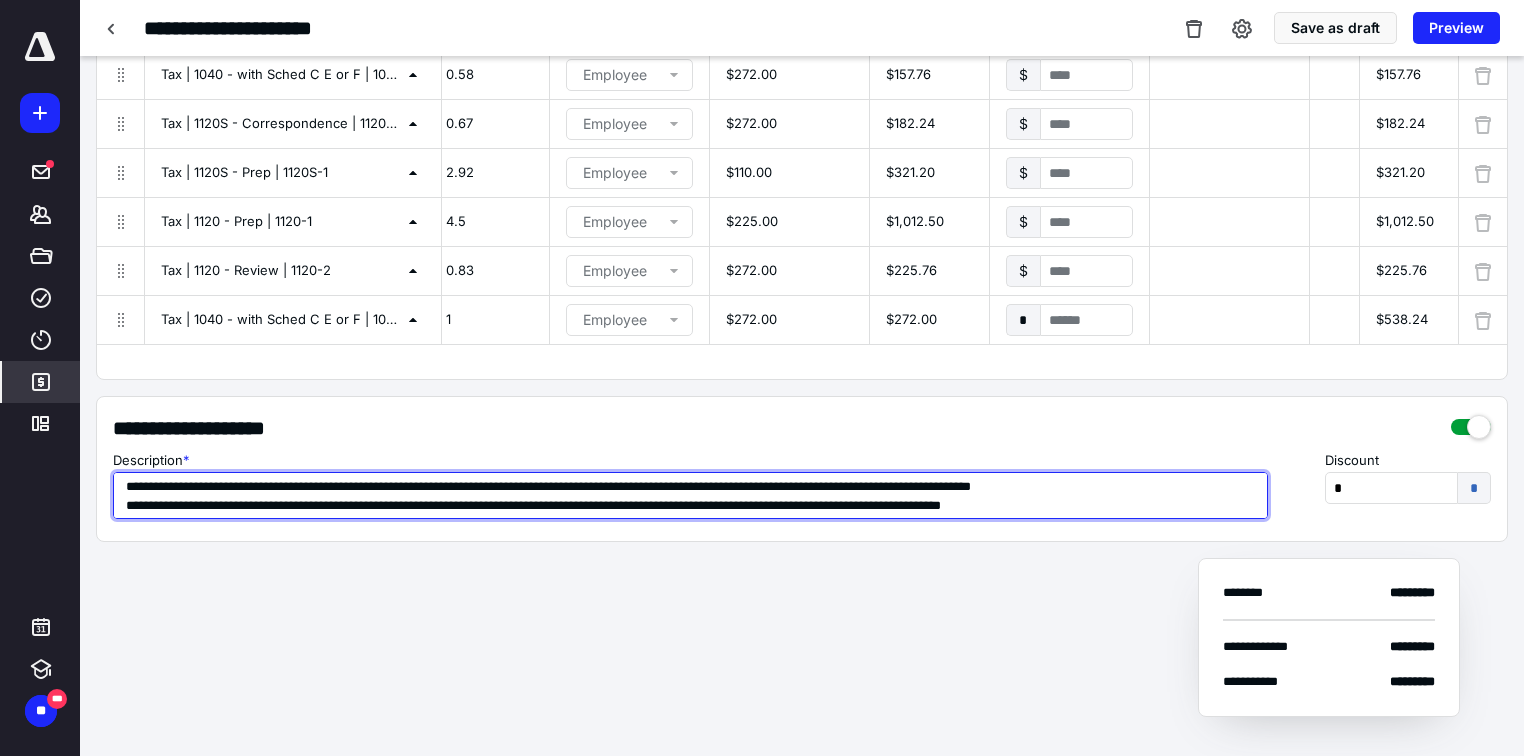 click on "**********" at bounding box center (690, 495) 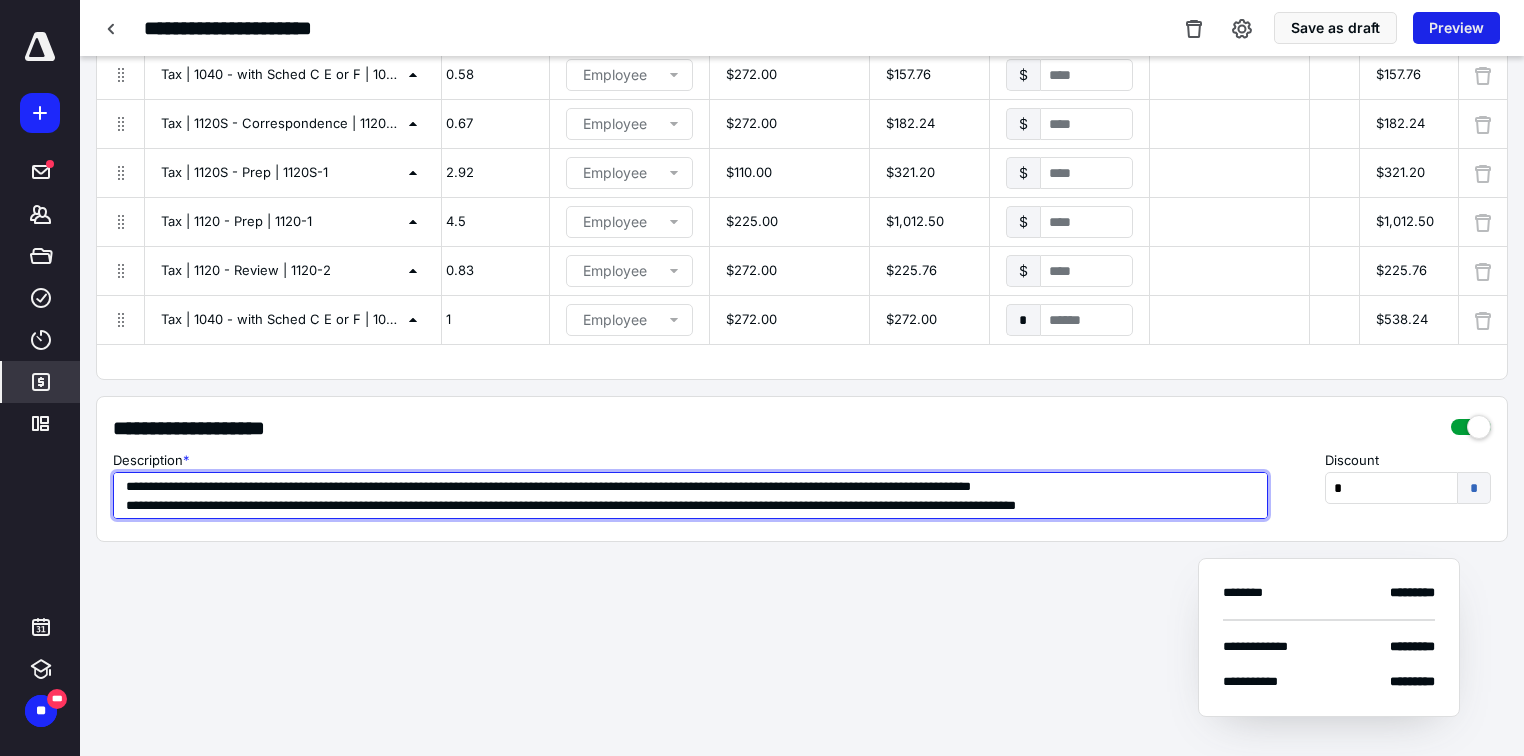 type on "**********" 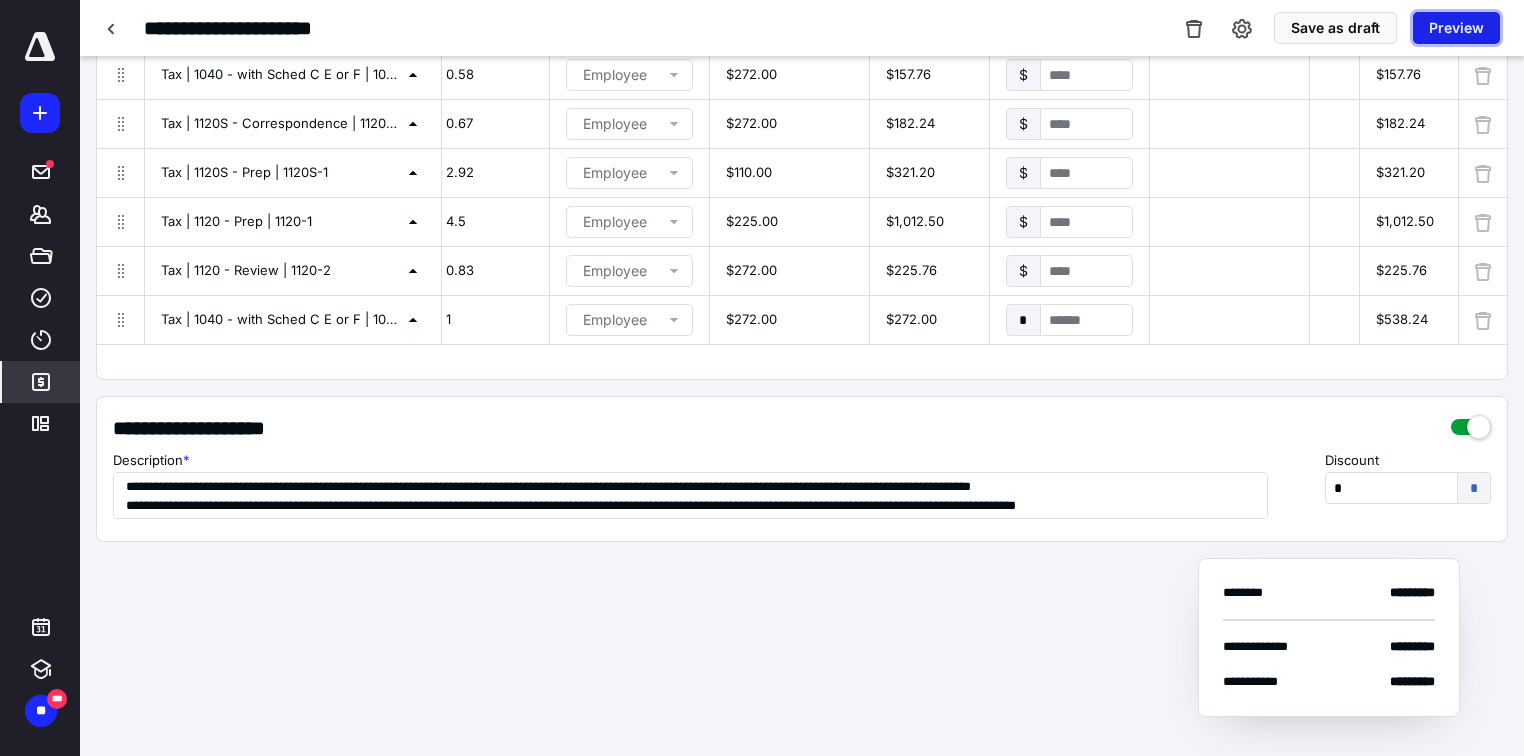 click on "Preview" at bounding box center (1456, 28) 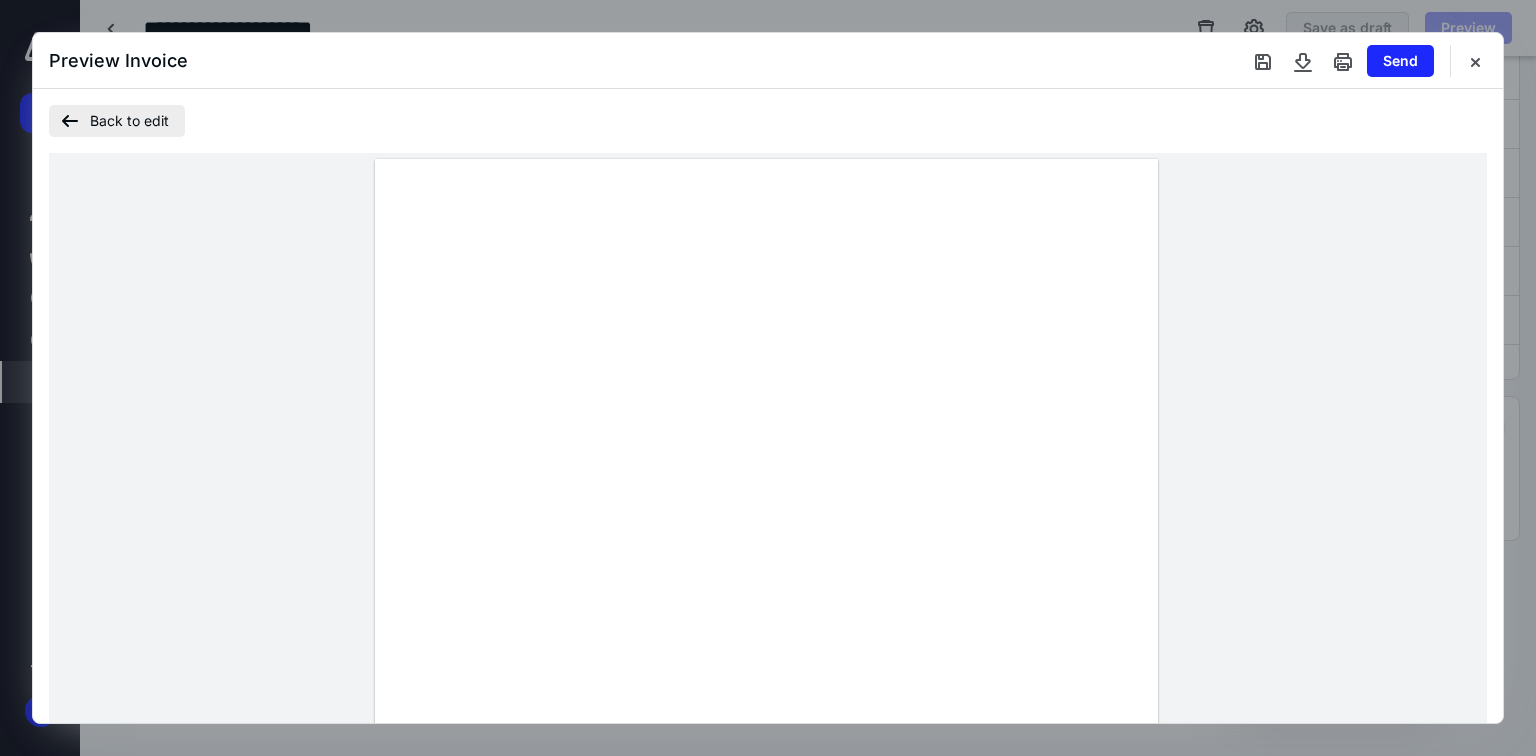 click on "Back to edit" at bounding box center (117, 121) 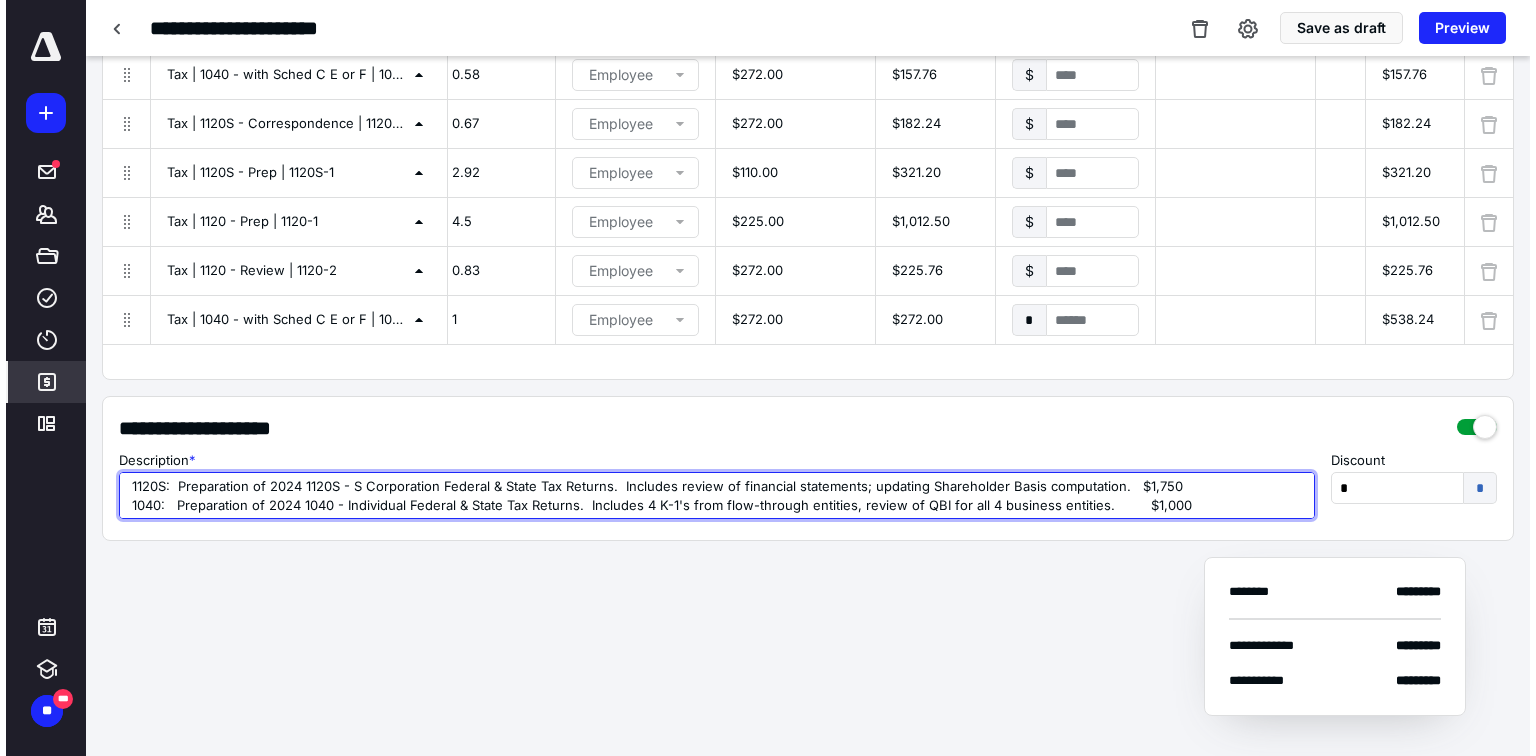 scroll, scrollTop: 1, scrollLeft: 0, axis: vertical 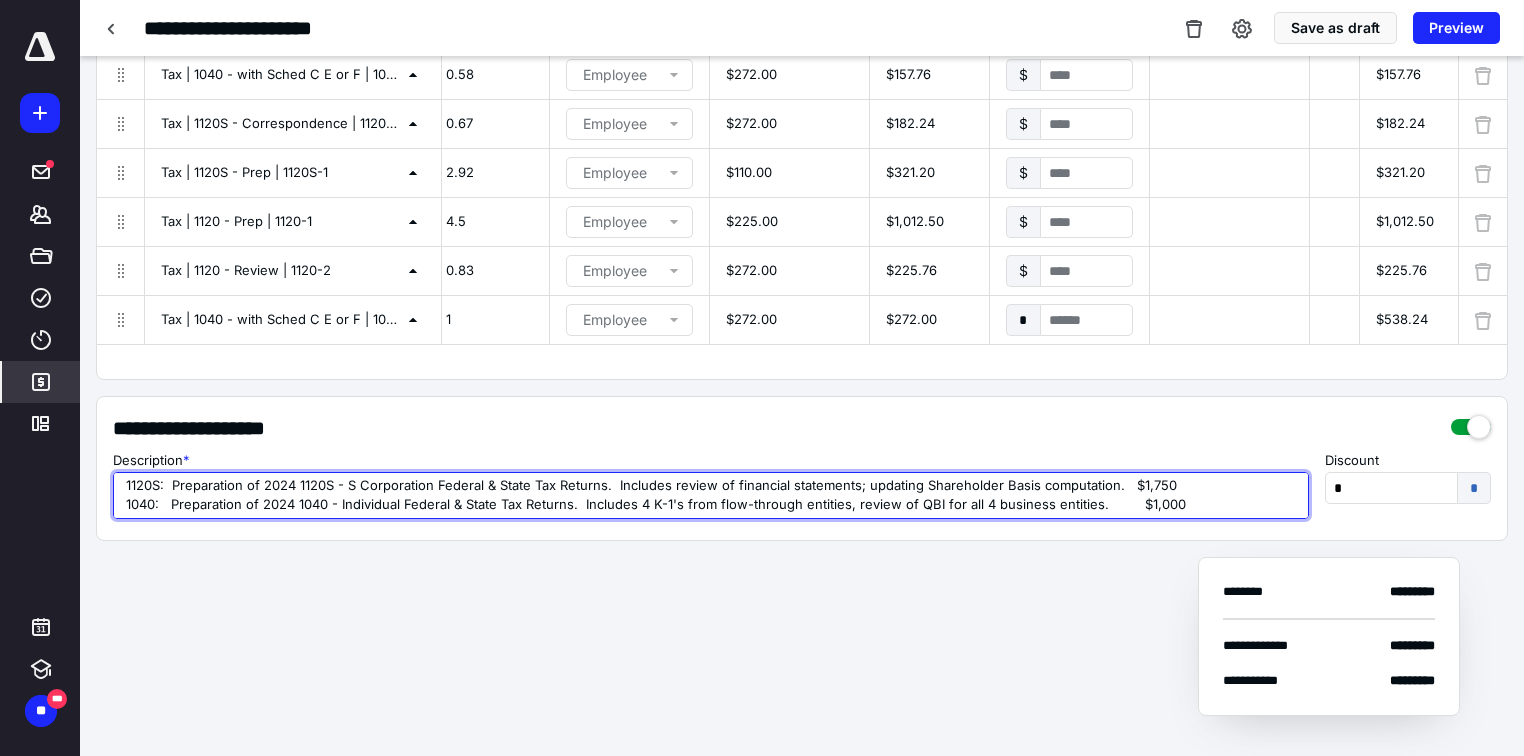 drag, startPoint x: 1144, startPoint y: 504, endPoint x: 1208, endPoint y: 505, distance: 64.00781 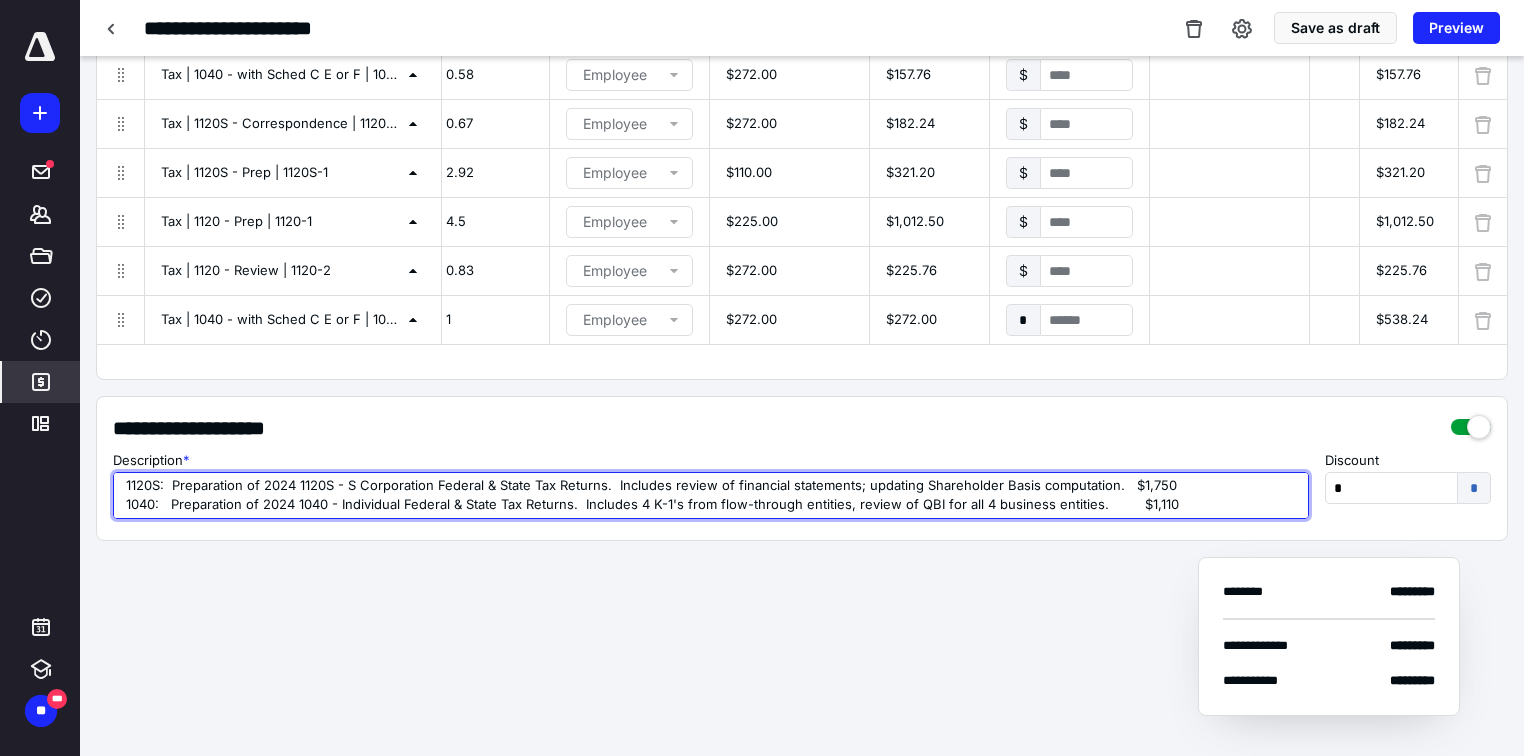 click on "1120S:  Preparation of 2024 1120S - S Corporation Federal & State Tax Returns.  Includes review of financial statements; updating Shareholder Basis computation.   $1,750
1040:   Preparation of 2024 1040 - Individual Federal & State Tax Returns.  Includes 4 K-1's from flow-through entities, review of QBI for all 4 business entities.         $1,110" at bounding box center (711, 495) 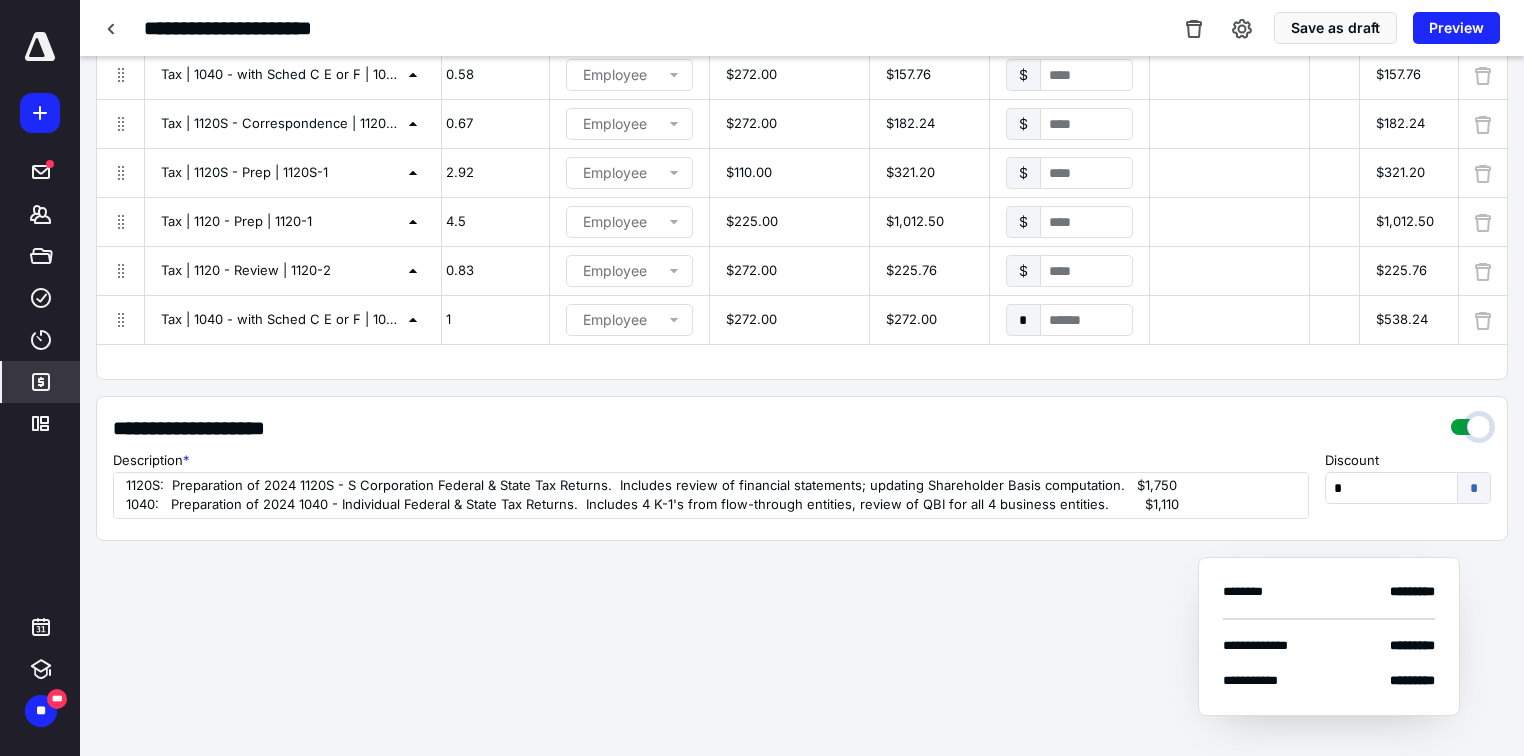 click at bounding box center (1471, 422) 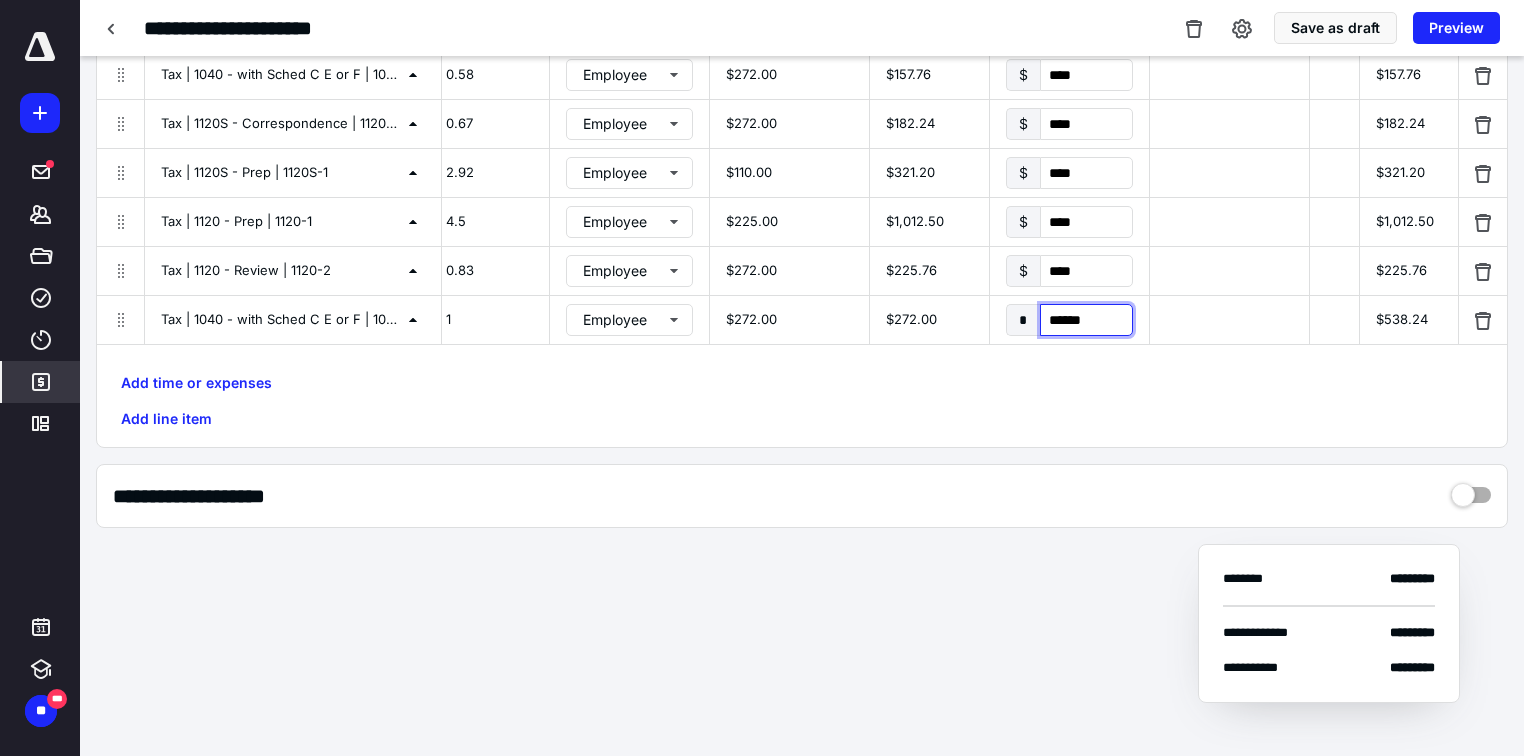 click on "******" at bounding box center (1086, 320) 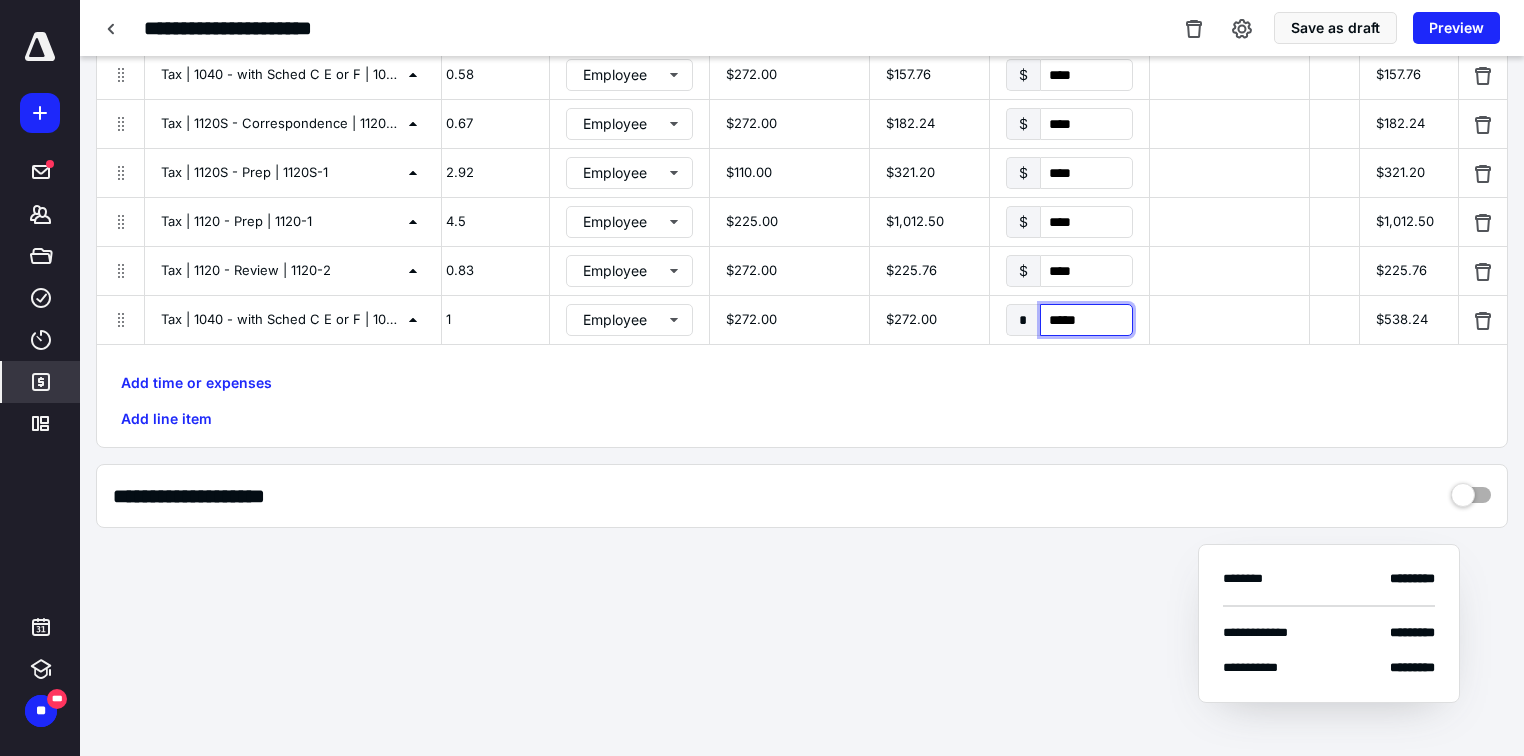 type on "******" 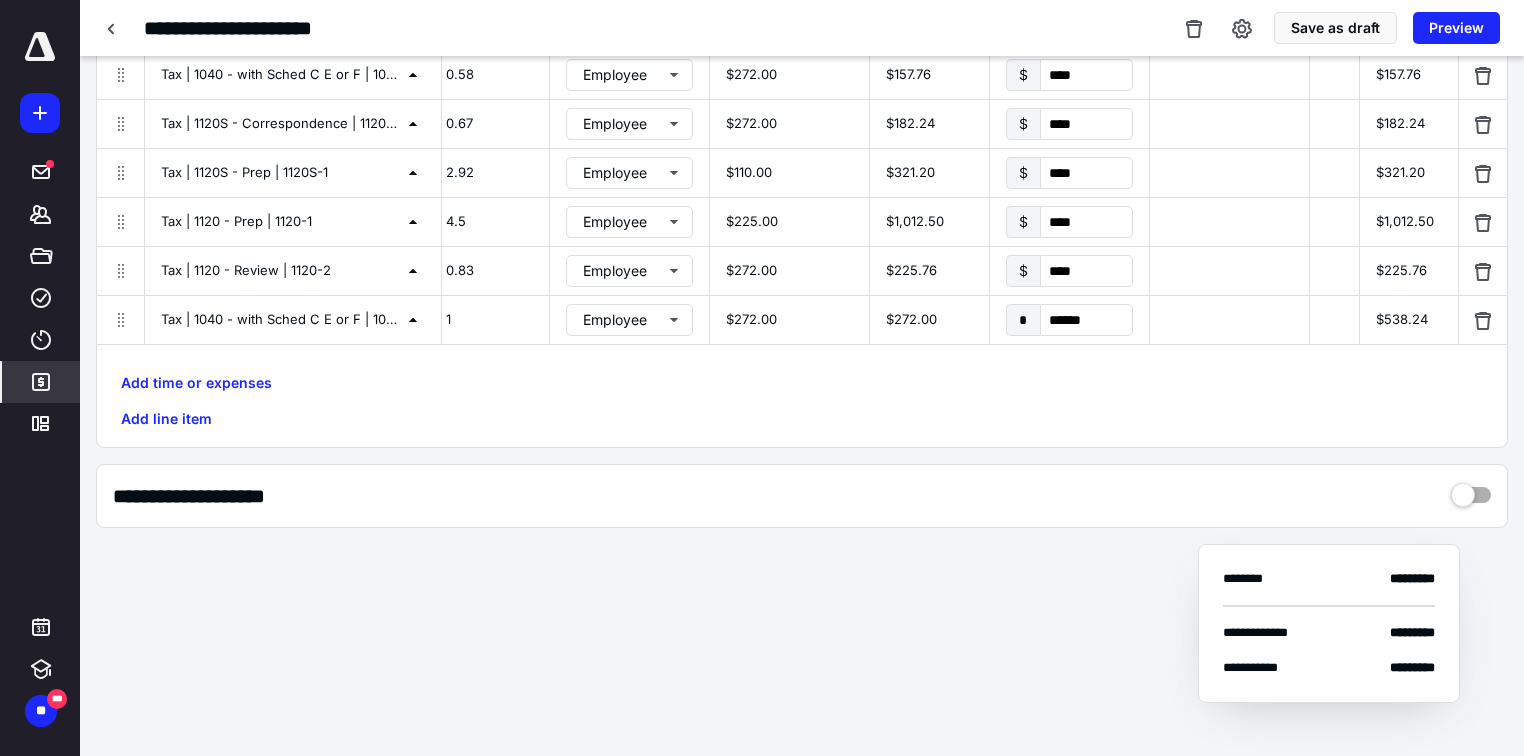 click on "$225.76" at bounding box center [1409, 271] 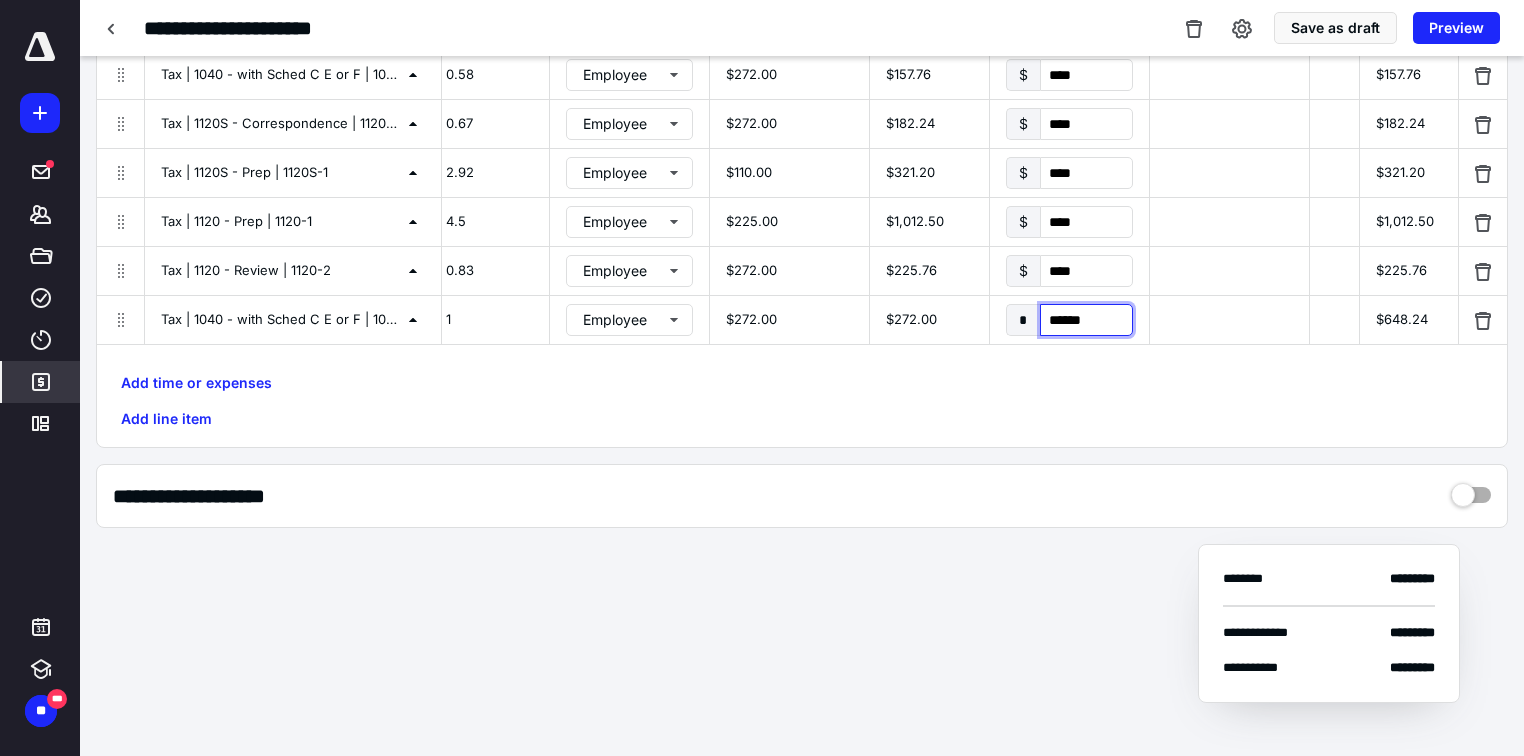 click on "******" at bounding box center (1086, 320) 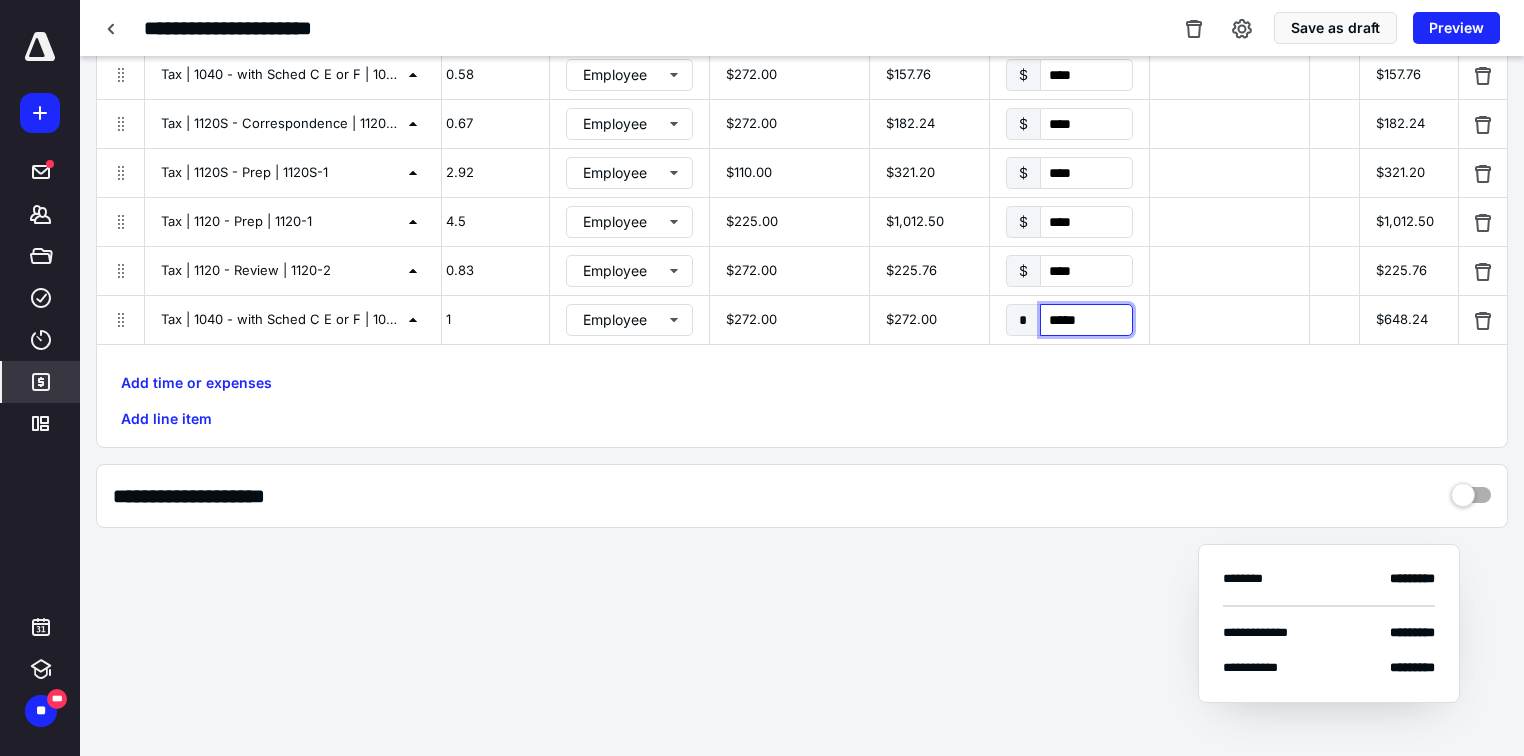 type on "******" 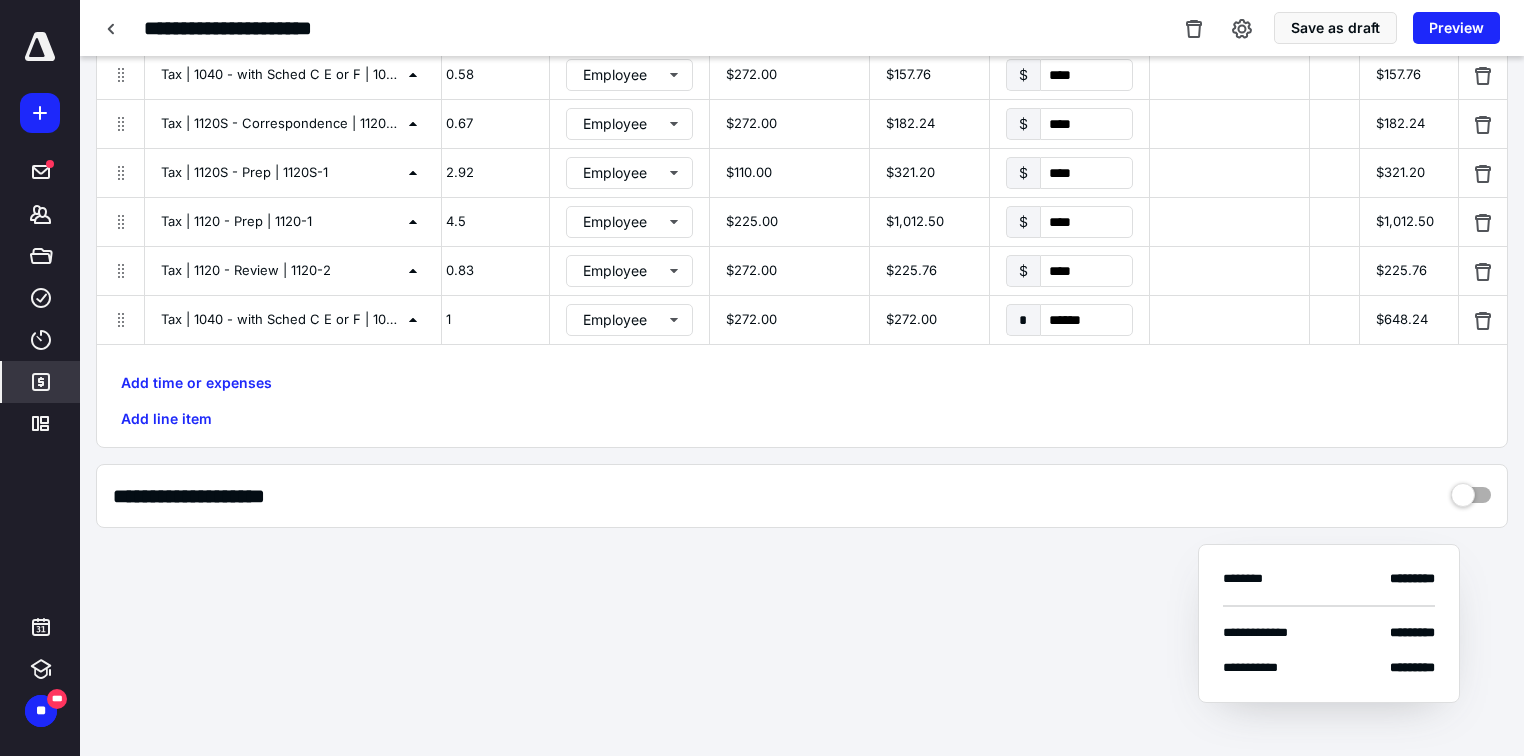click on "$648.24" at bounding box center (1409, 320) 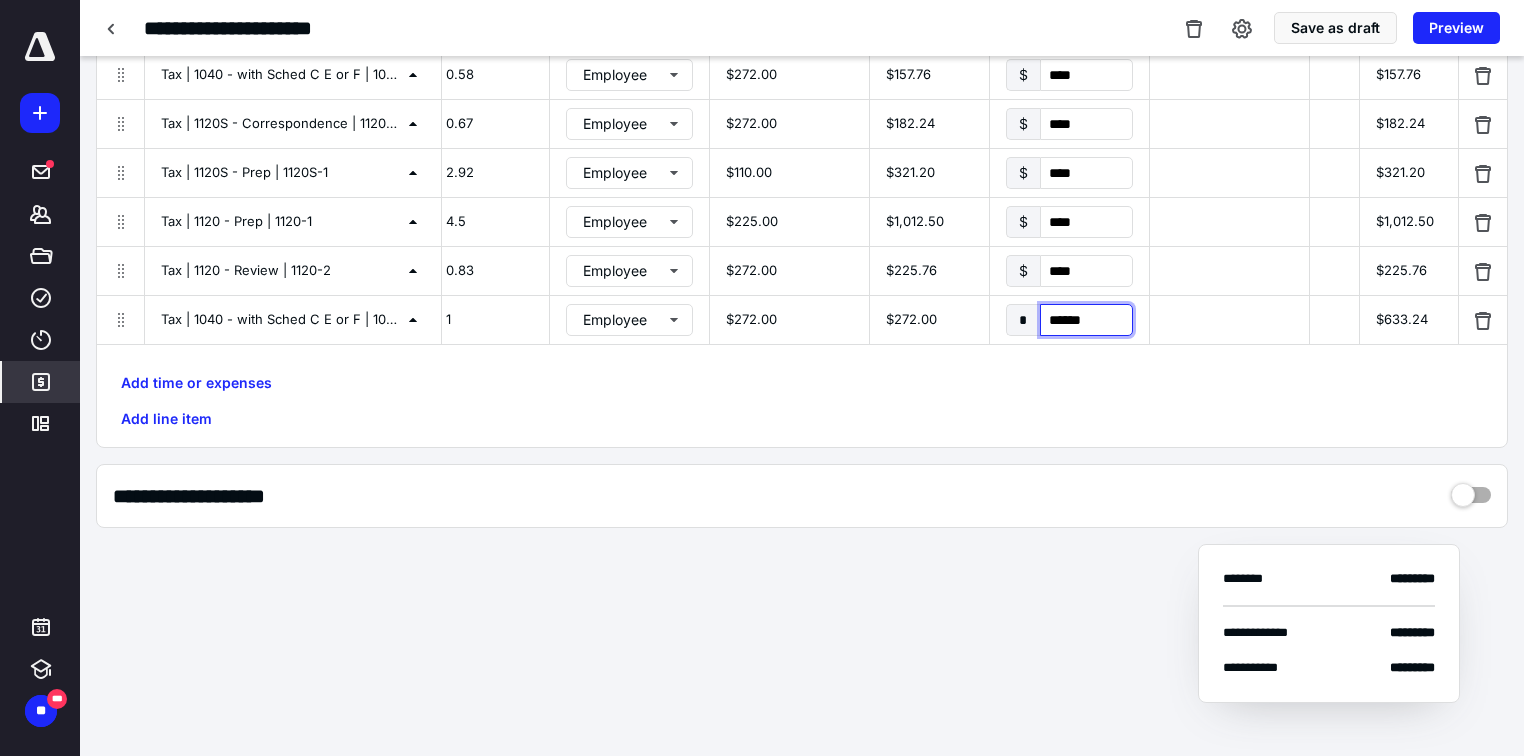 click on "******" at bounding box center (1086, 320) 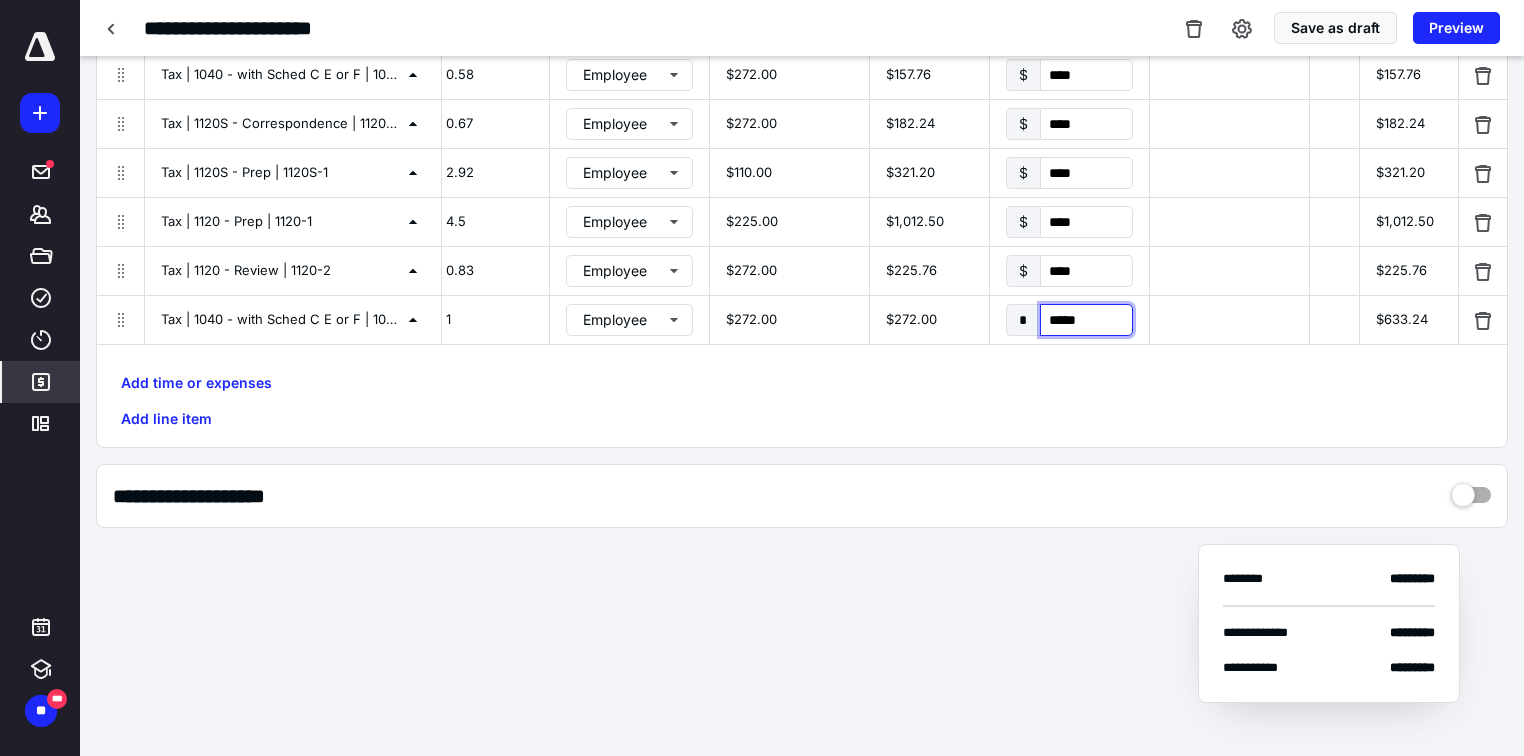 type on "******" 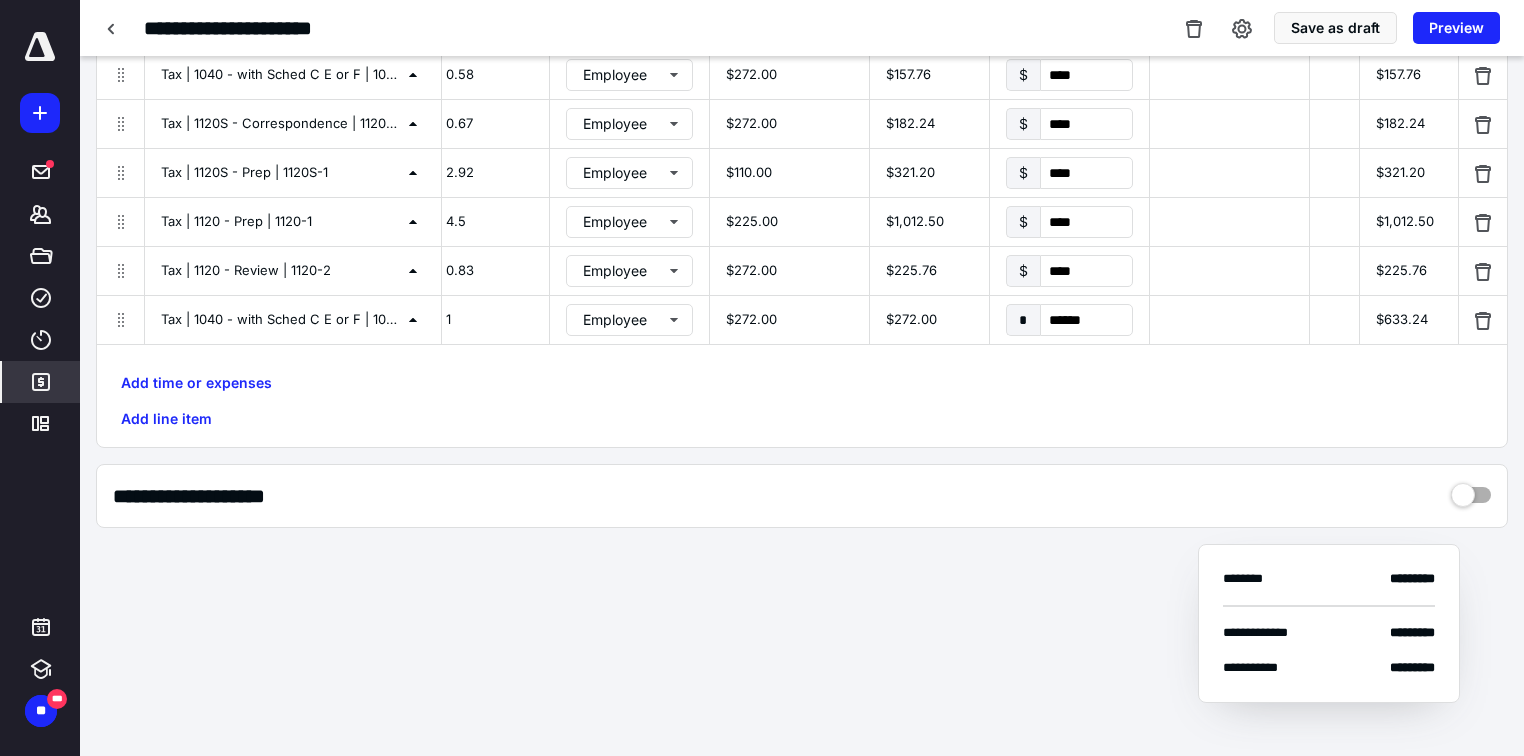 click on "$633.24" at bounding box center [1409, 320] 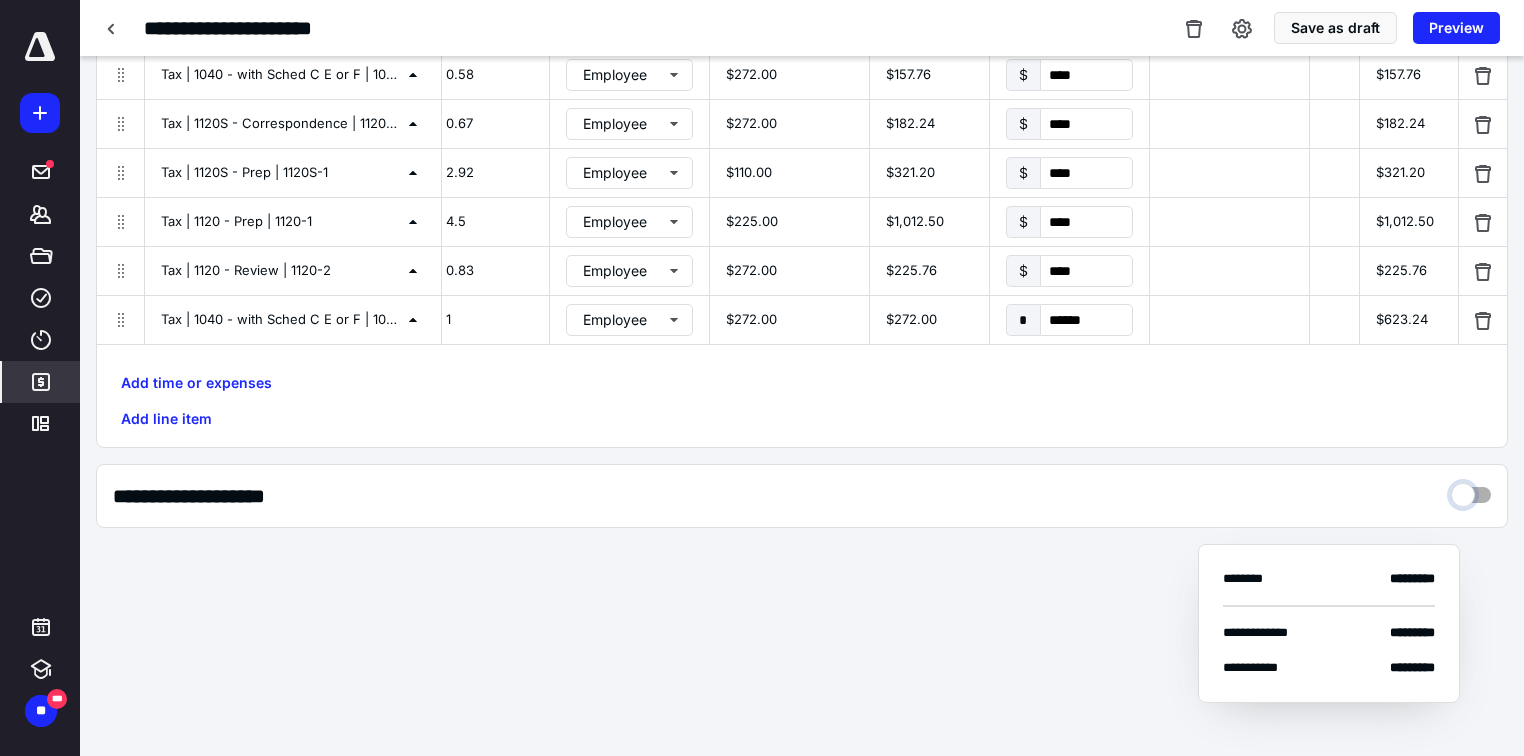 click at bounding box center [1471, 490] 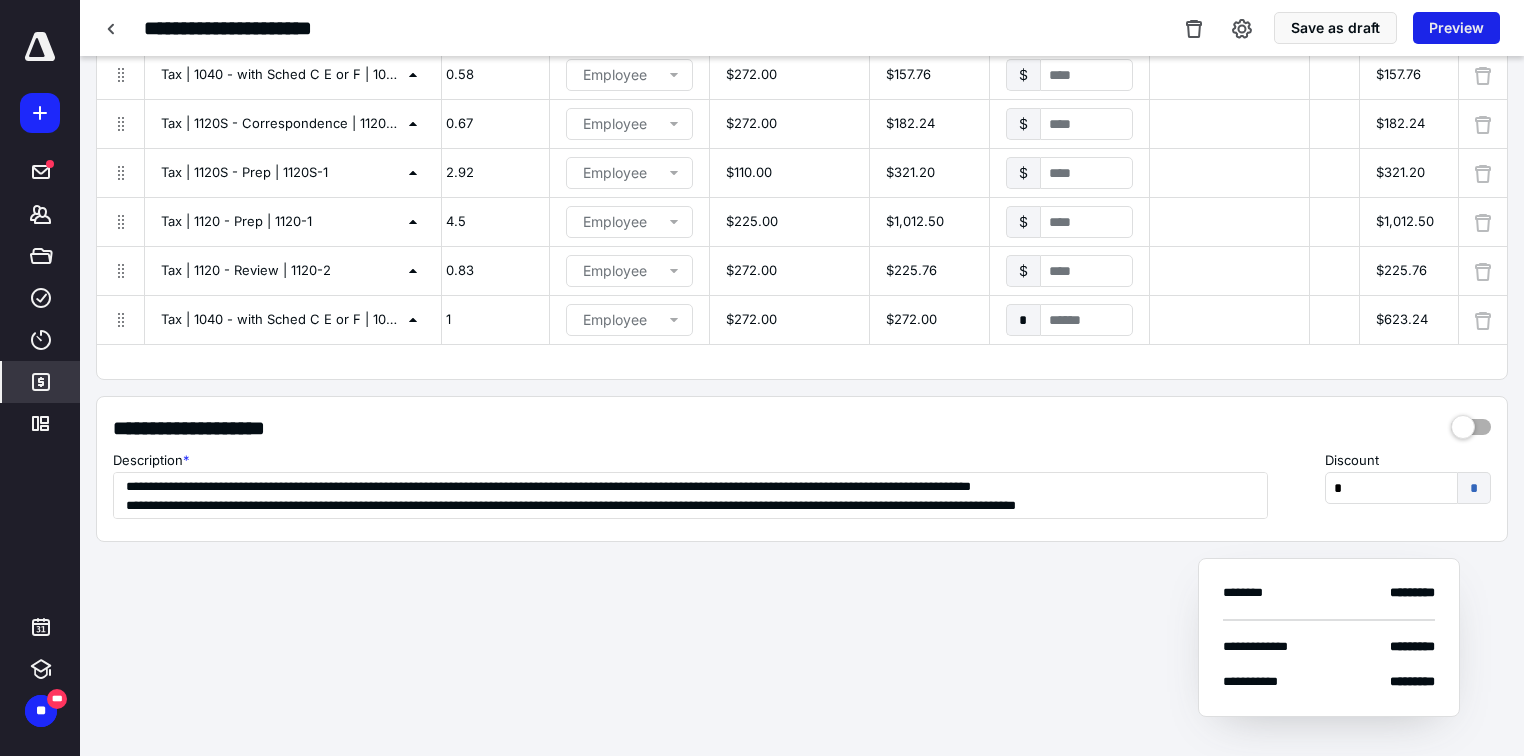 click on "Preview" at bounding box center (1456, 28) 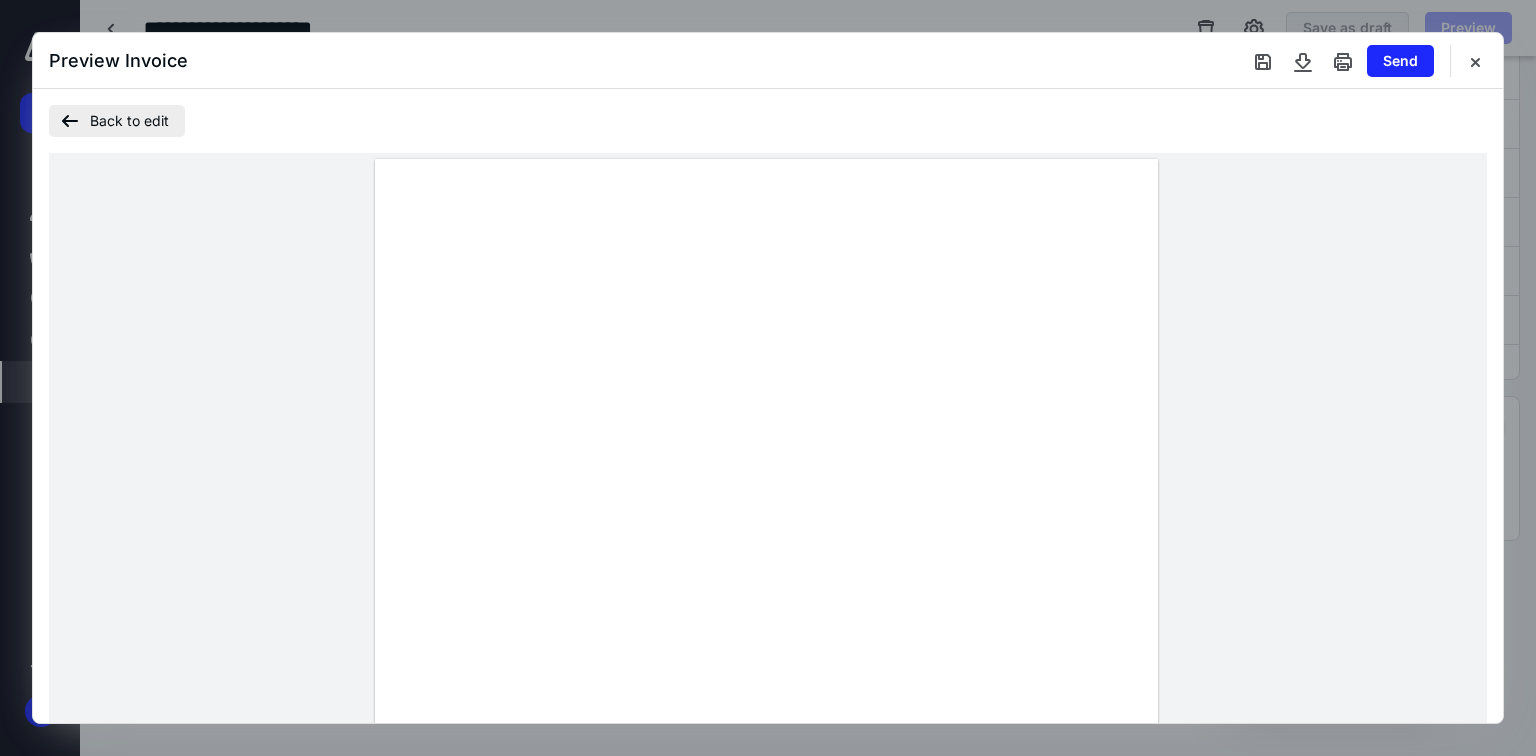 click on "Back to edit" at bounding box center (117, 121) 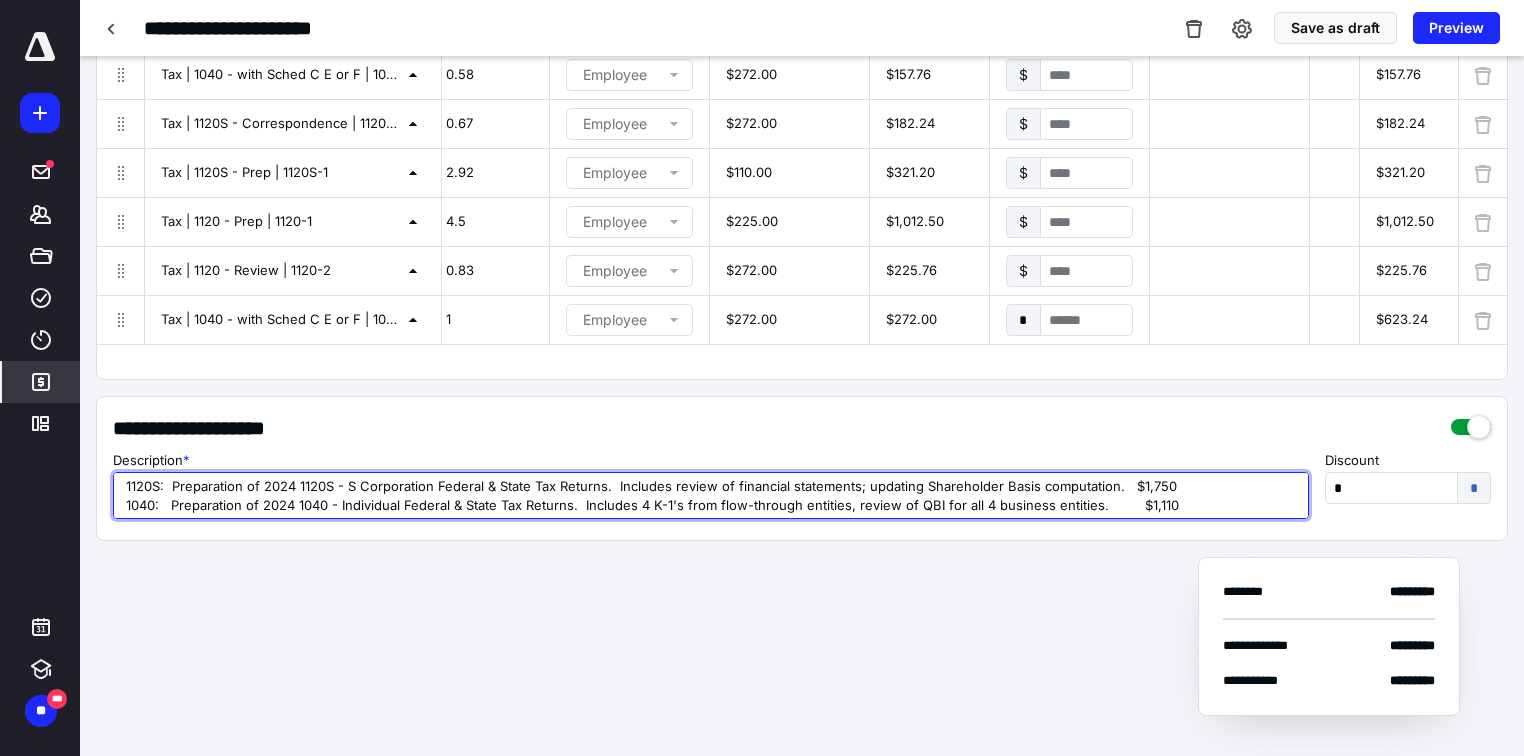 click on "1120S:  Preparation of 2024 1120S - S Corporation Federal & State Tax Returns.  Includes review of financial statements; updating Shareholder Basis computation.   $1,750
1040:   Preparation of 2024 1040 - Individual Federal & State Tax Returns.  Includes 4 K-1's from flow-through entities, review of QBI for all 4 business entities.         $1,110" at bounding box center (711, 495) 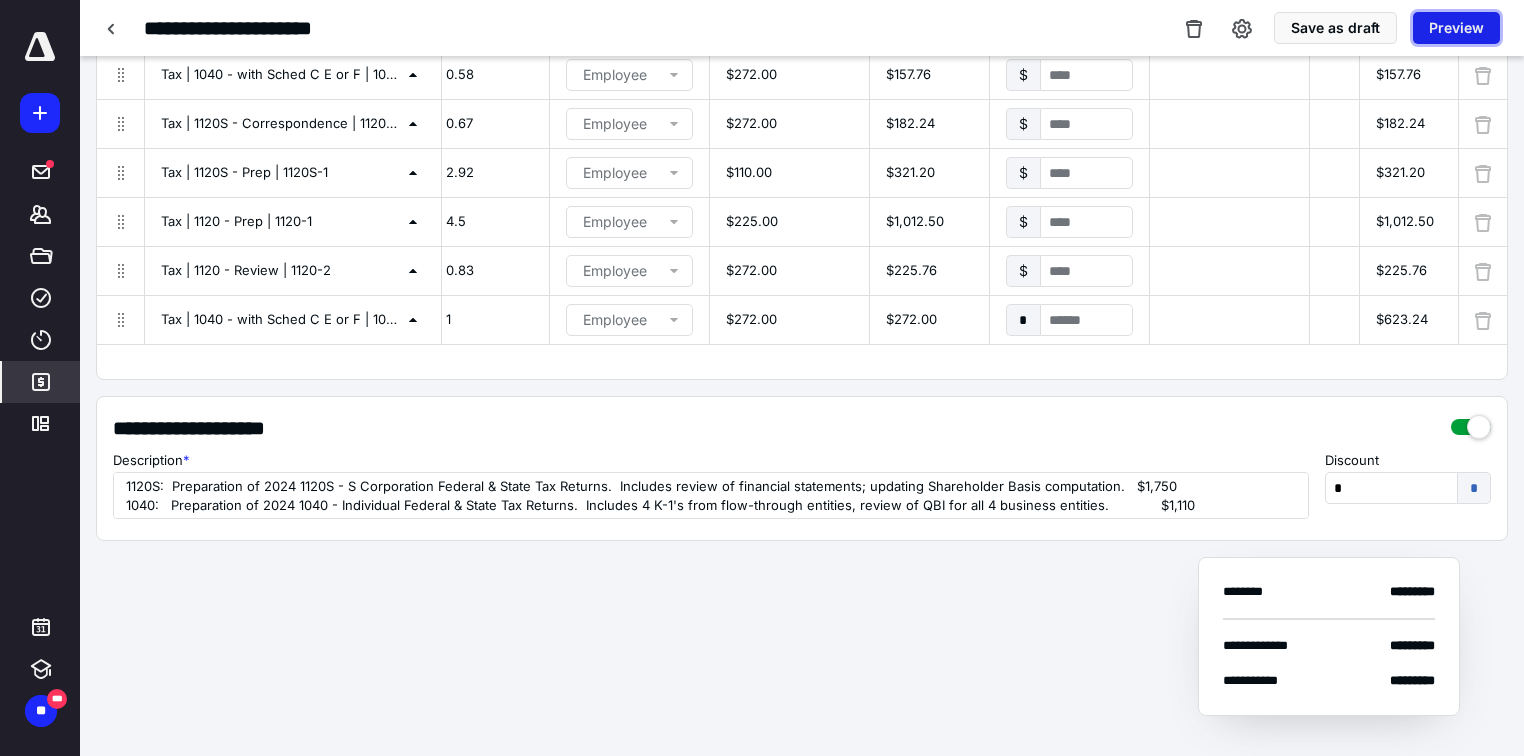click on "Preview" at bounding box center [1456, 28] 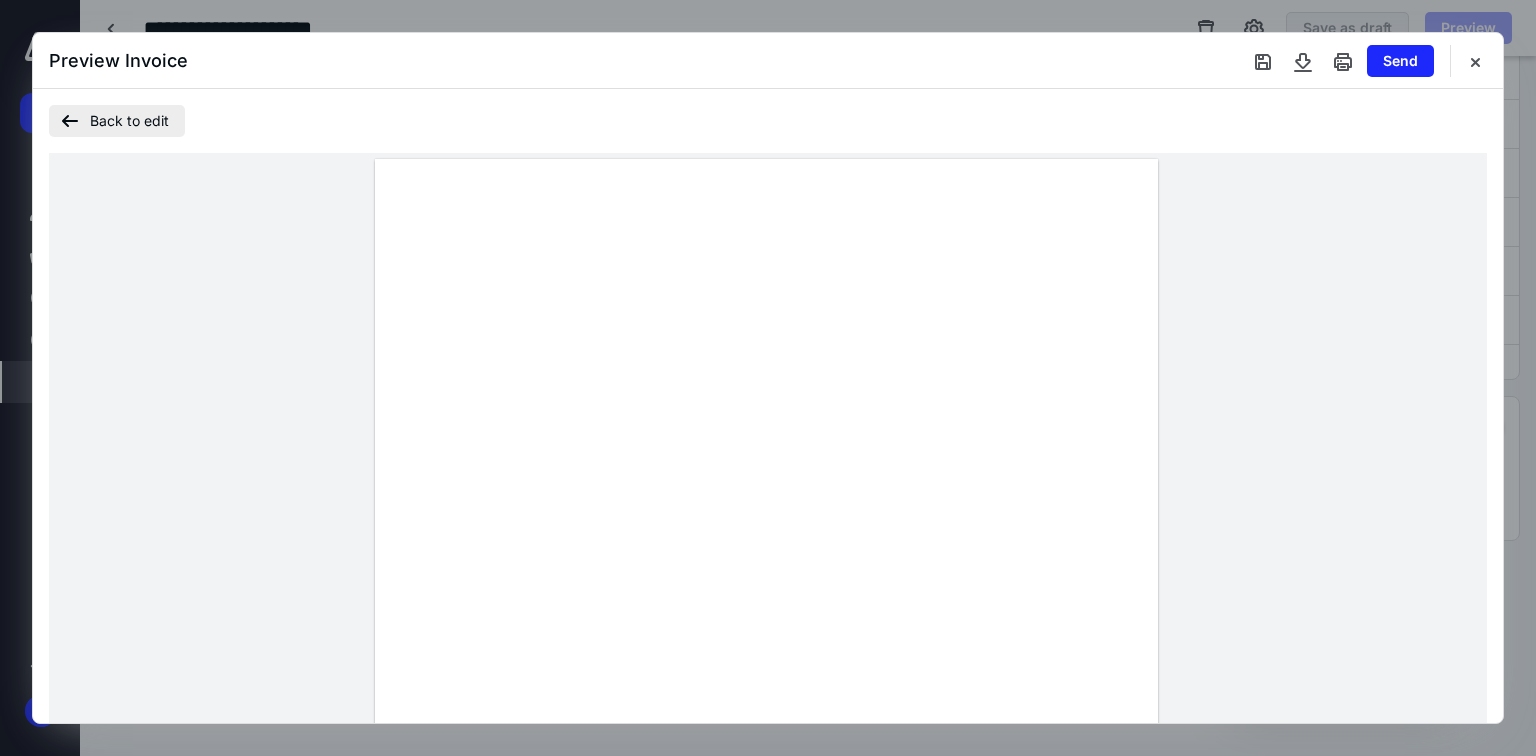 click on "Back to edit" at bounding box center [117, 121] 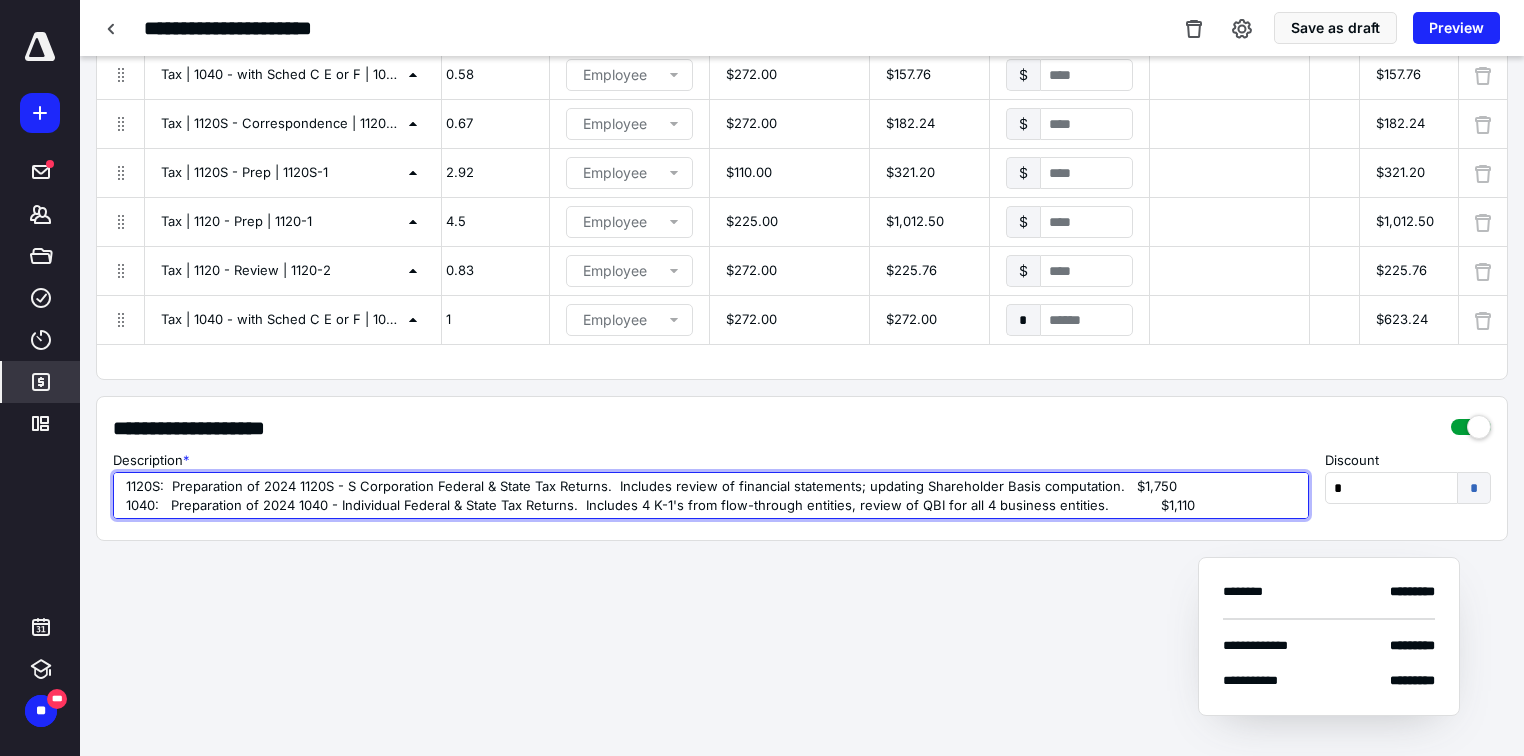 click on "1120S:  Preparation of 2024 1120S - S Corporation Federal & State Tax Returns.  Includes review of financial statements; updating Shareholder Basis computation.   $1,750
1040:   Preparation of 2024 1040 - Individual Federal & State Tax Returns.  Includes 4 K-1's from flow-through entities, review of QBI for all 4 business entities.             $1,110" at bounding box center [711, 495] 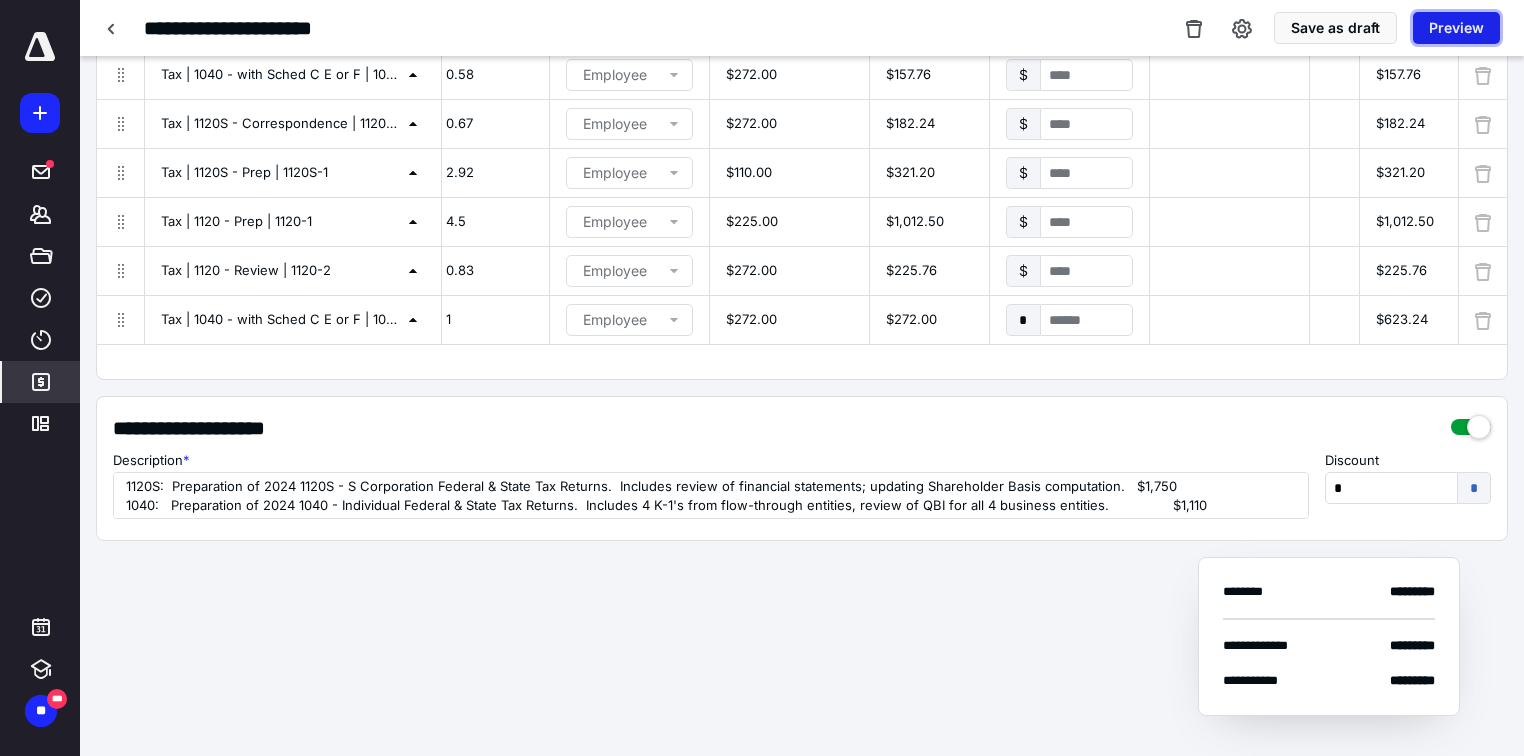 click on "Preview" at bounding box center (1456, 28) 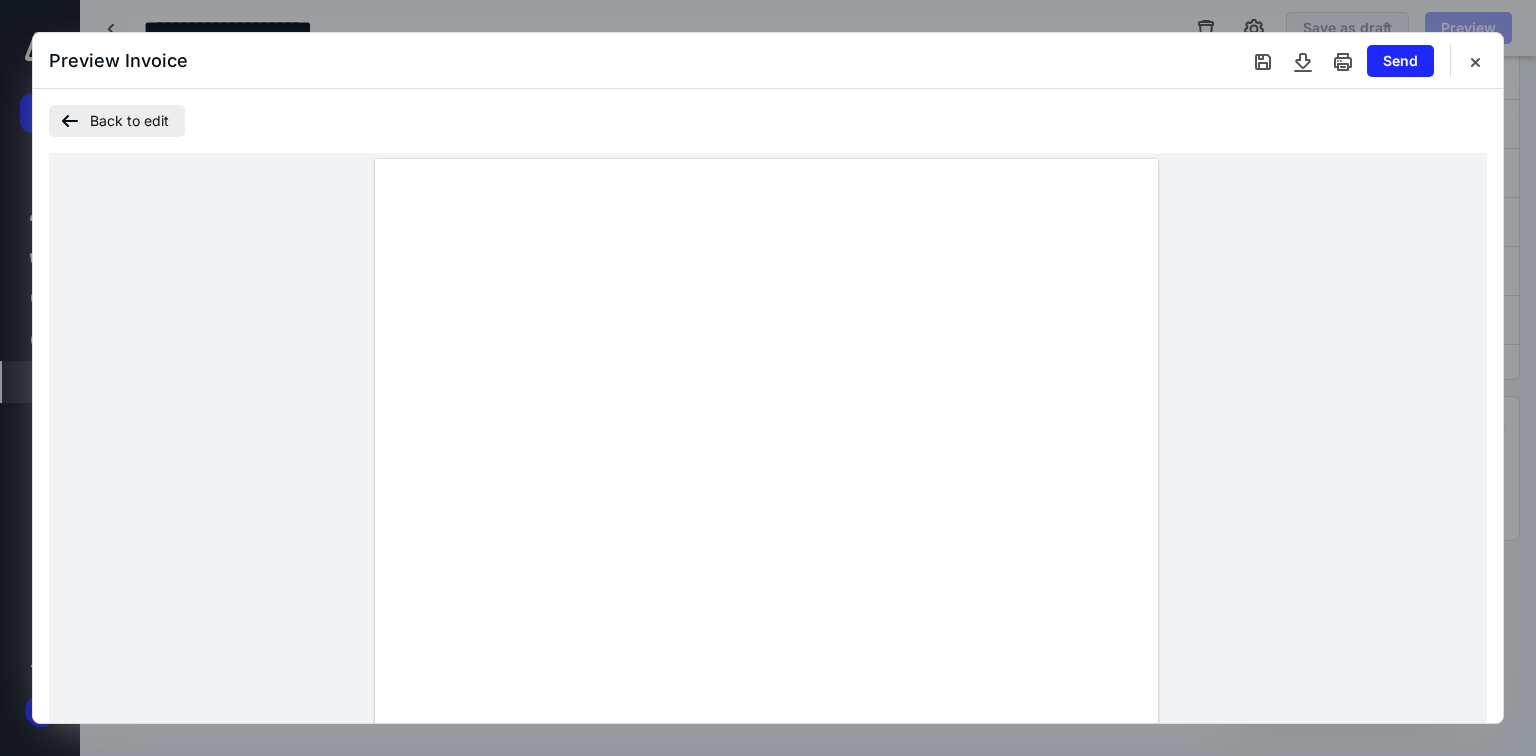 click on "Back to edit" at bounding box center (117, 121) 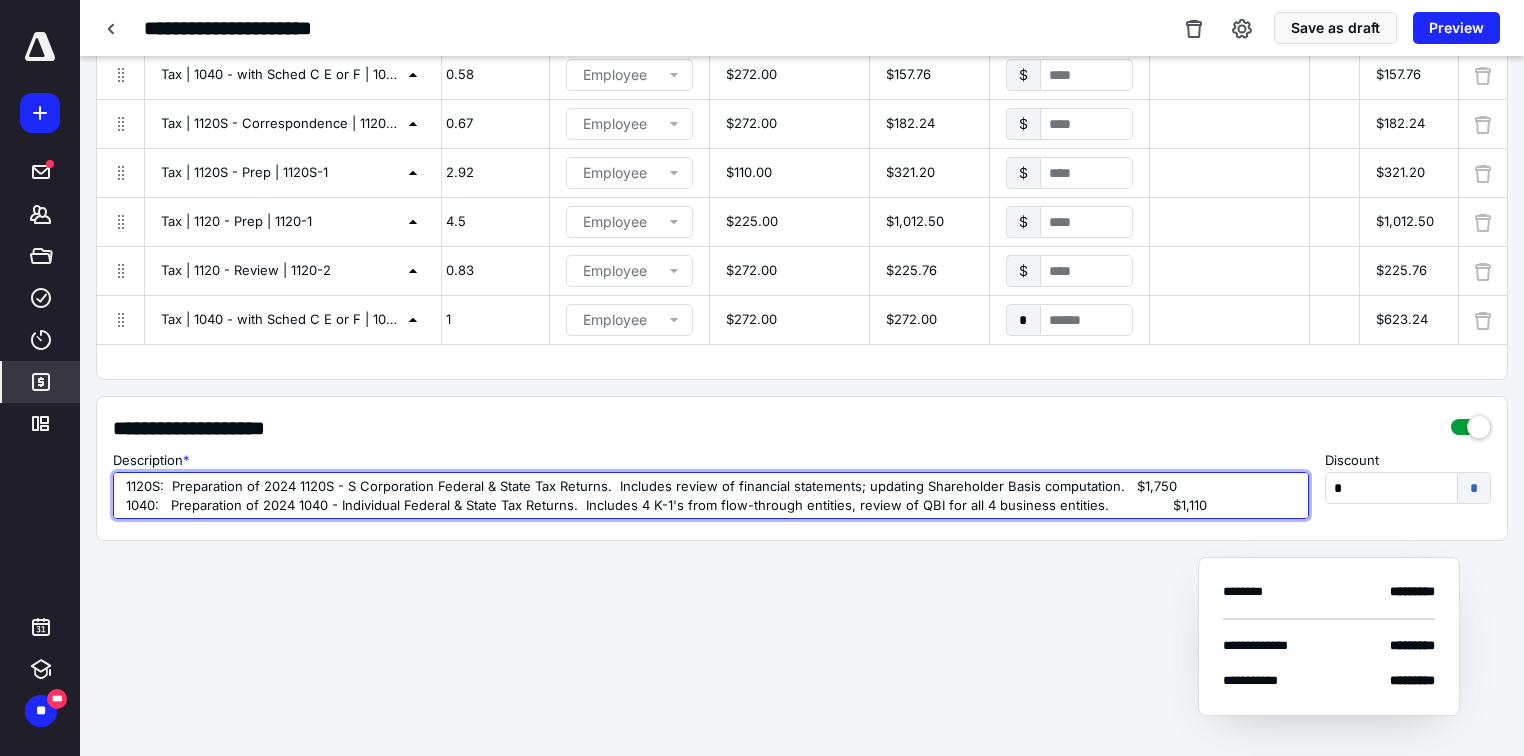click on "1120S:  Preparation of 2024 1120S - S Corporation Federal & State Tax Returns.  Includes review of financial statements; updating Shareholder Basis computation.   $1,750
1040:   Preparation of 2024 1040 - Individual Federal & State Tax Returns.  Includes 4 K-1's from flow-through entities, review of QBI for all 4 business entities.                $1,110" at bounding box center (711, 495) 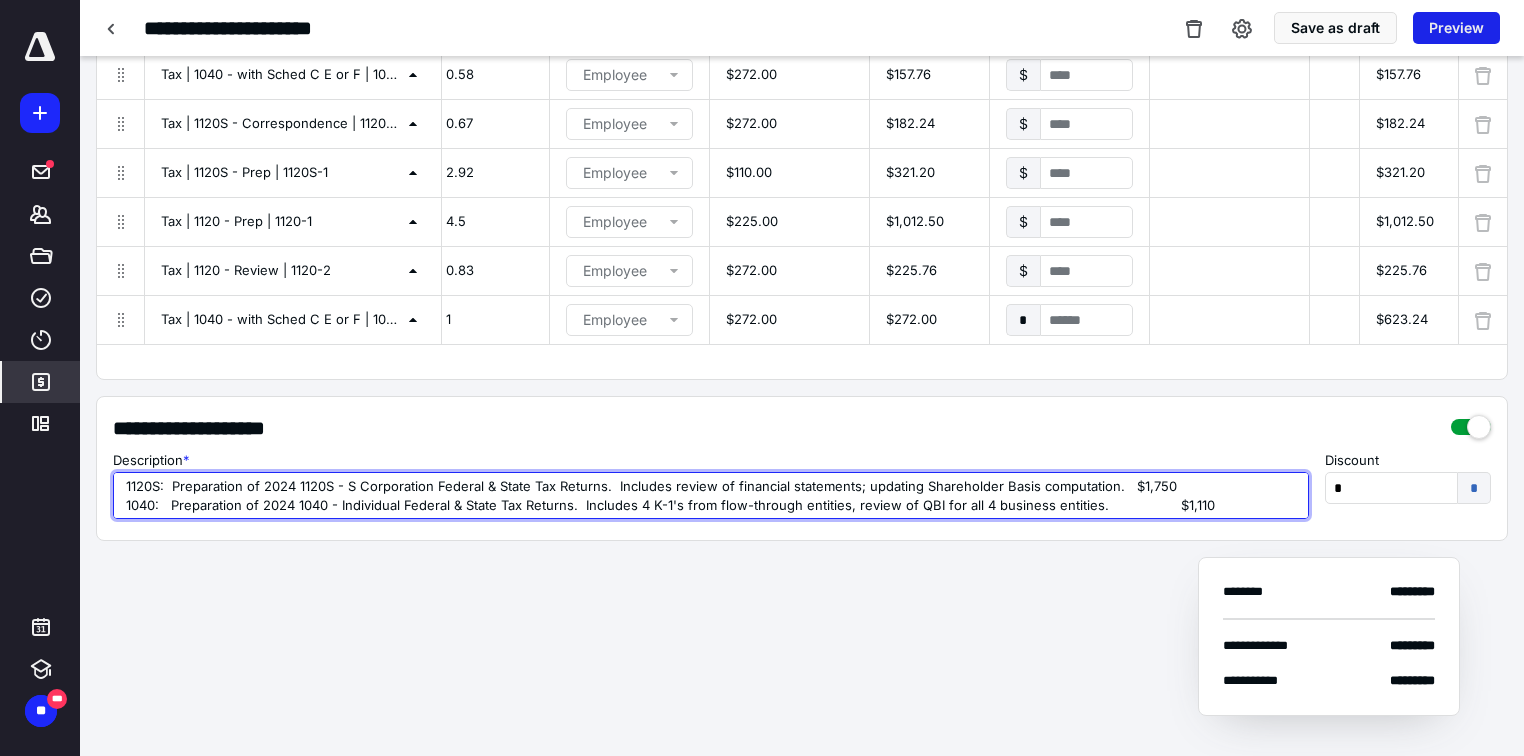 type on "1120S:  Preparation of 2024 1120S - S Corporation Federal & State Tax Returns.  Includes review of financial statements; updating Shareholder Basis computation.   $1,750
1040:   Preparation of 2024 1040 - Individual Federal & State Tax Returns.  Includes 4 K-1's from flow-through entities, review of QBI for all 4 business entities.                  $1,110" 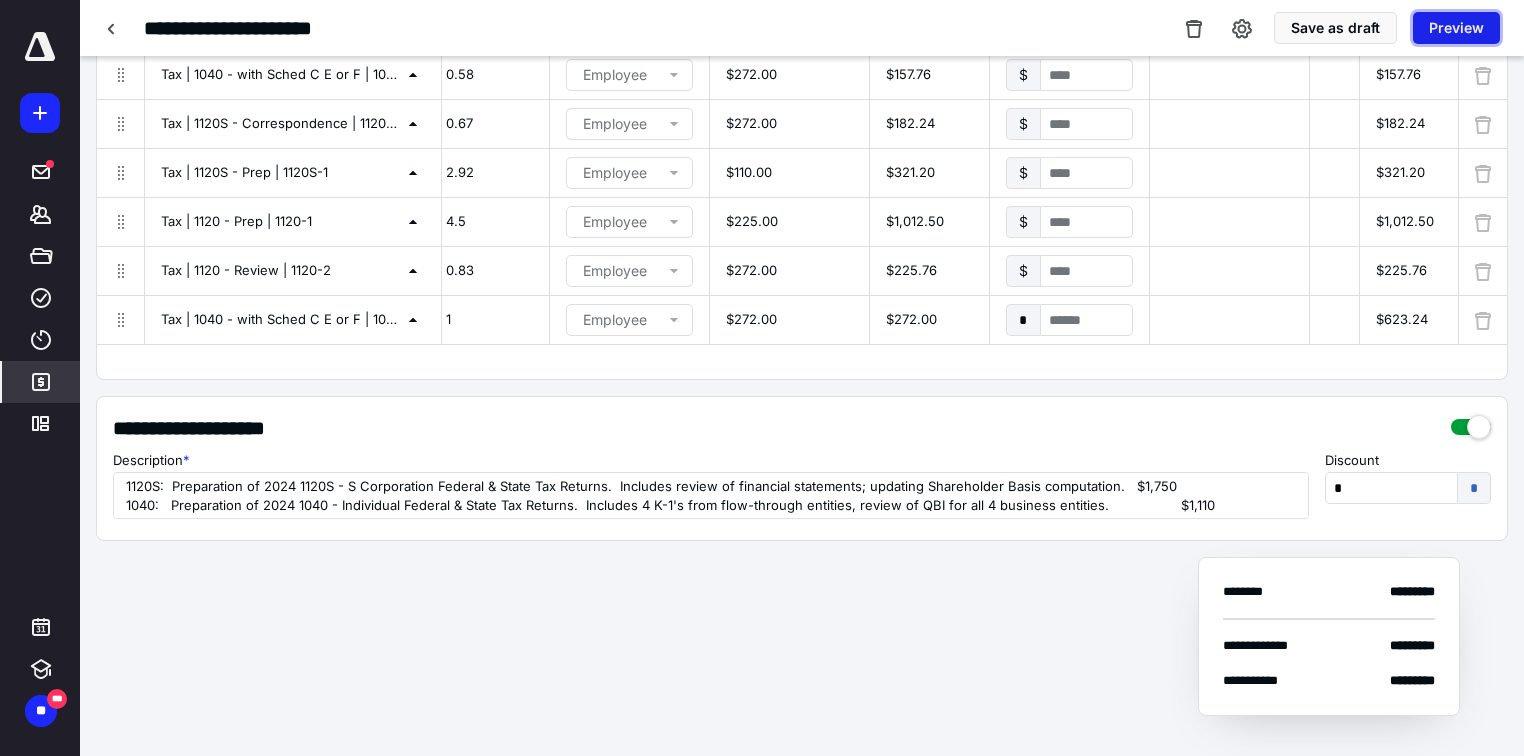 click on "Preview" at bounding box center (1456, 28) 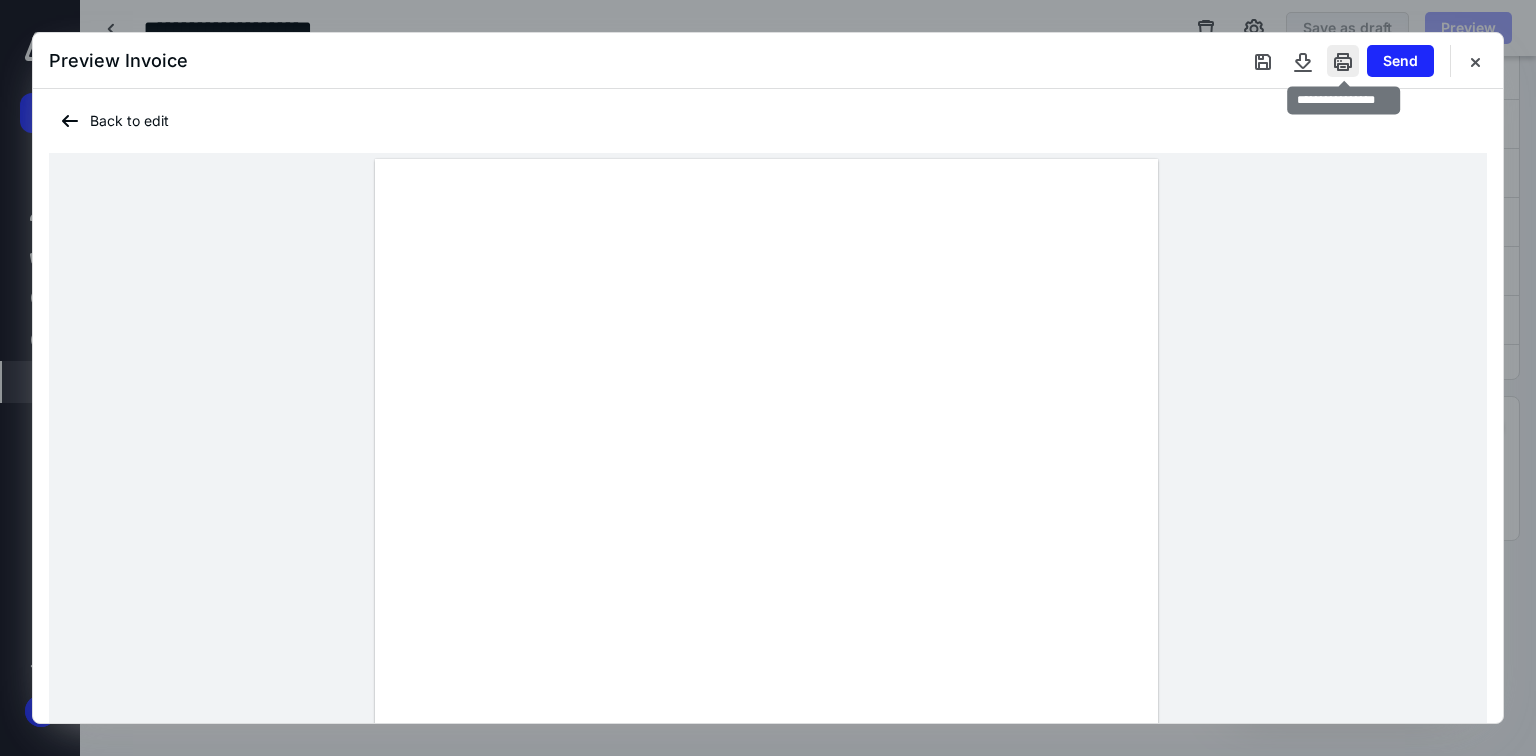 click at bounding box center [1343, 61] 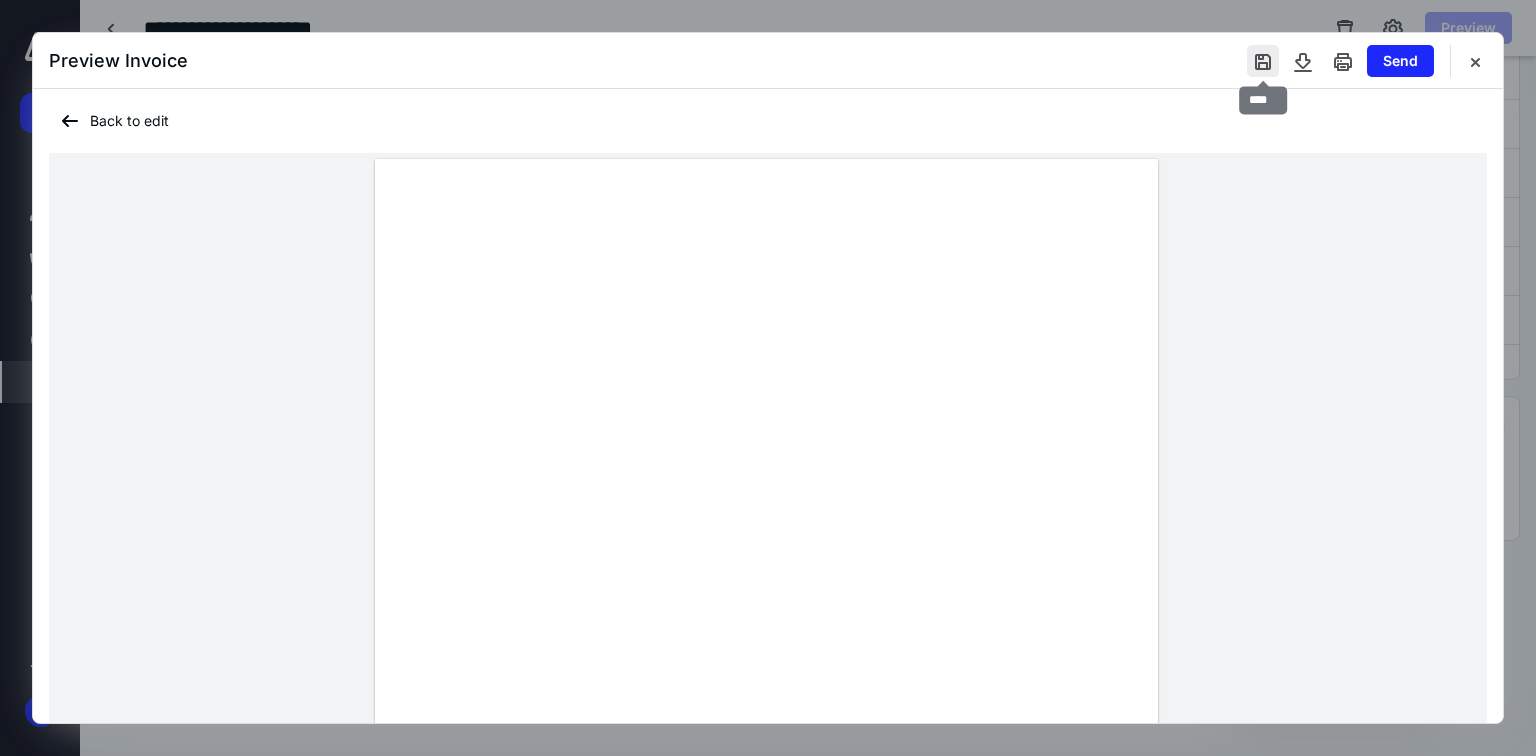 click at bounding box center (1263, 61) 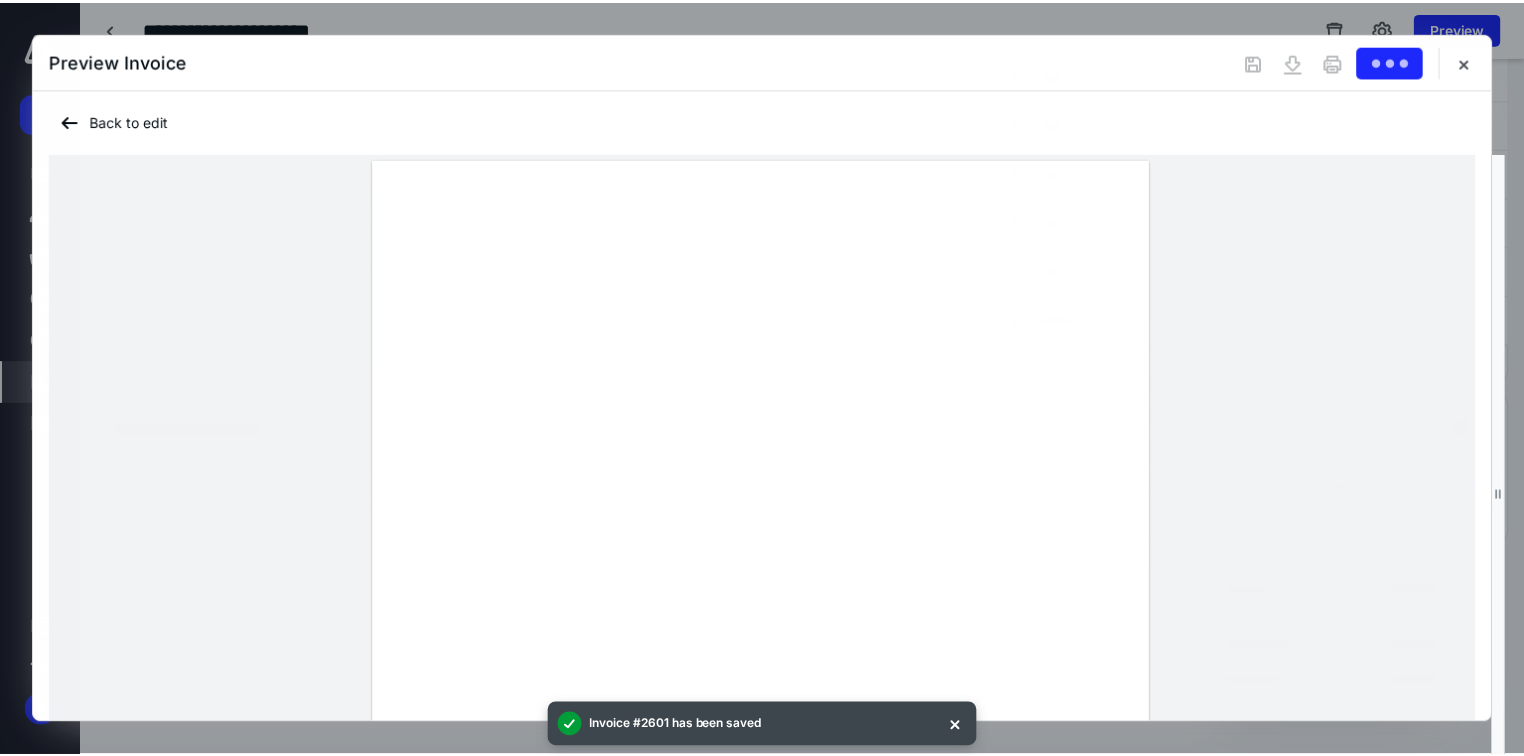 scroll, scrollTop: 0, scrollLeft: 0, axis: both 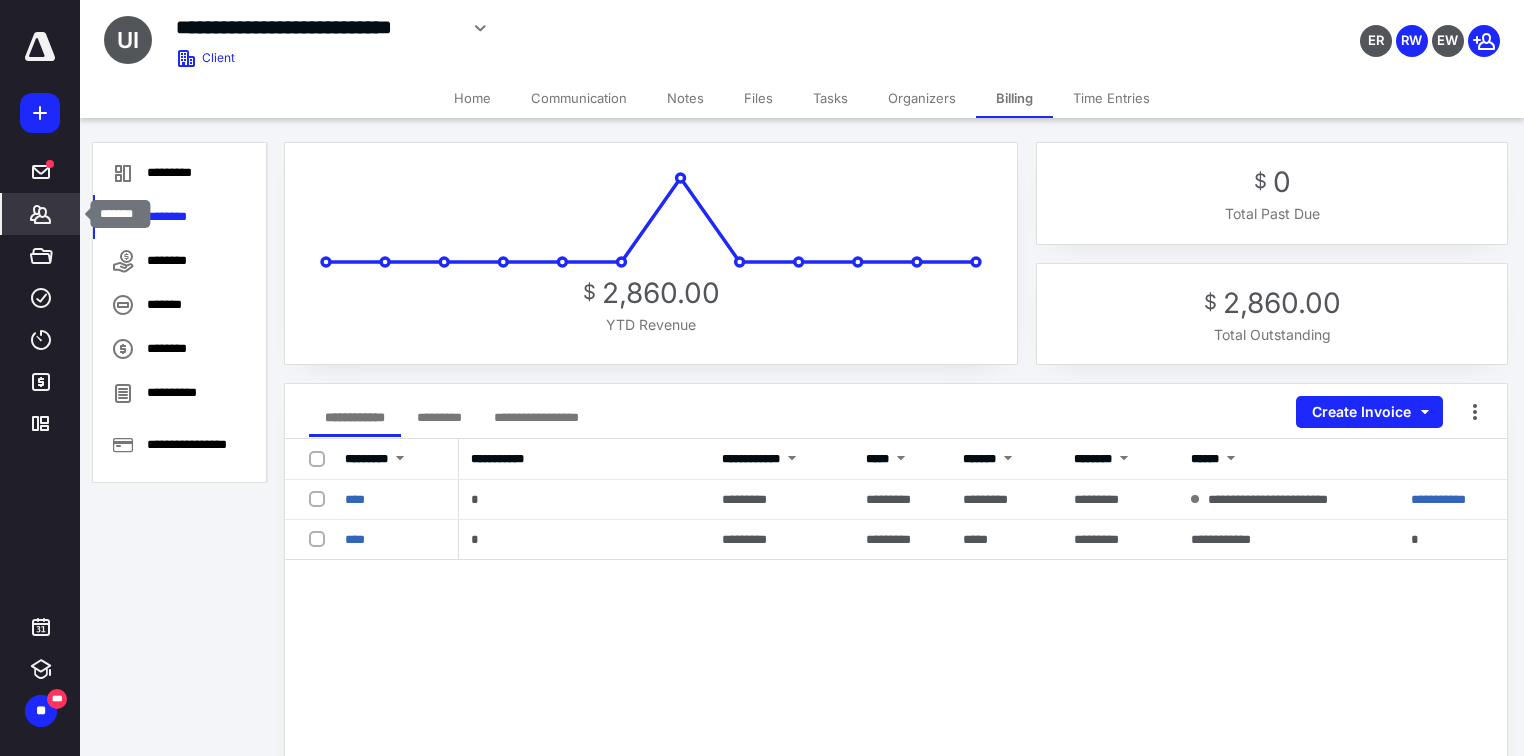 click 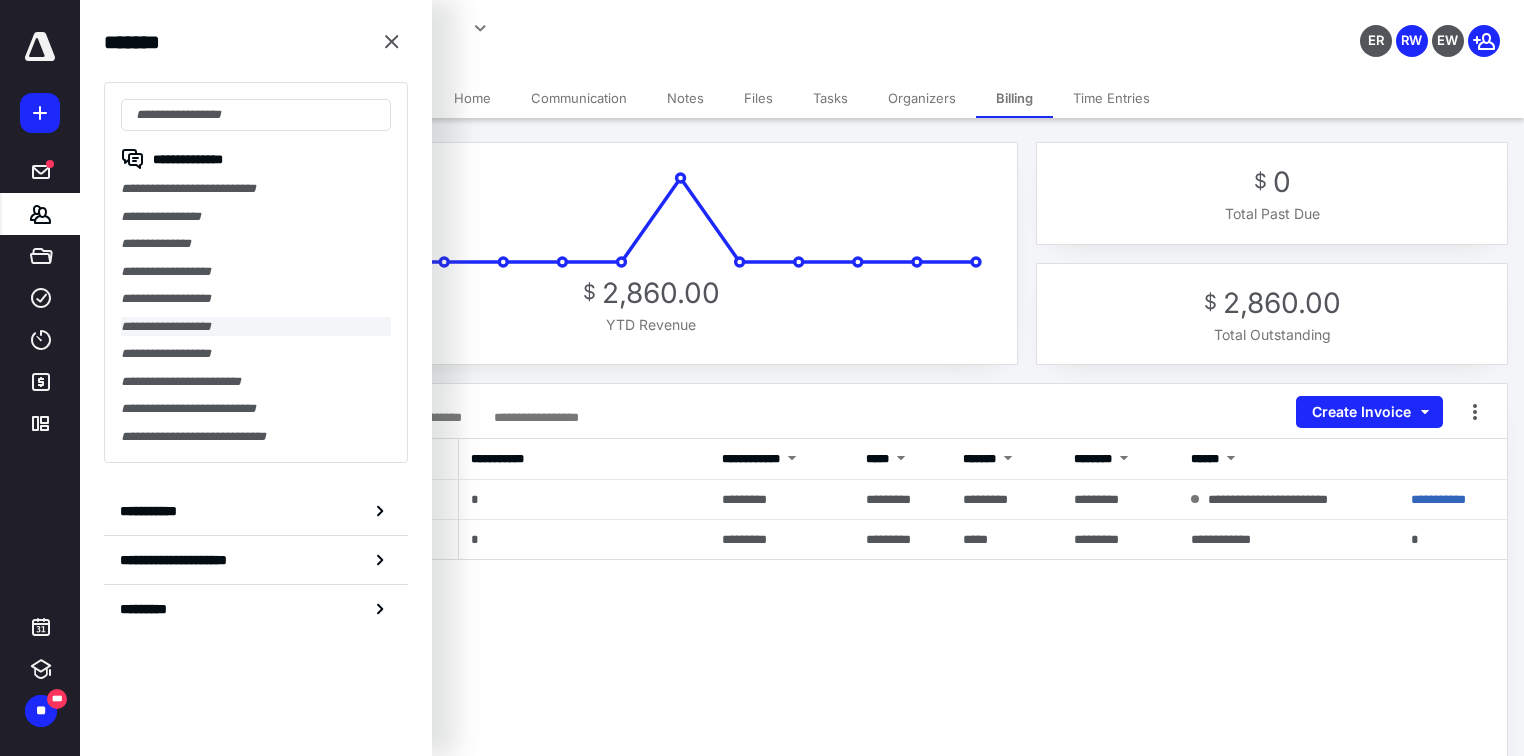 click on "**********" at bounding box center [256, 327] 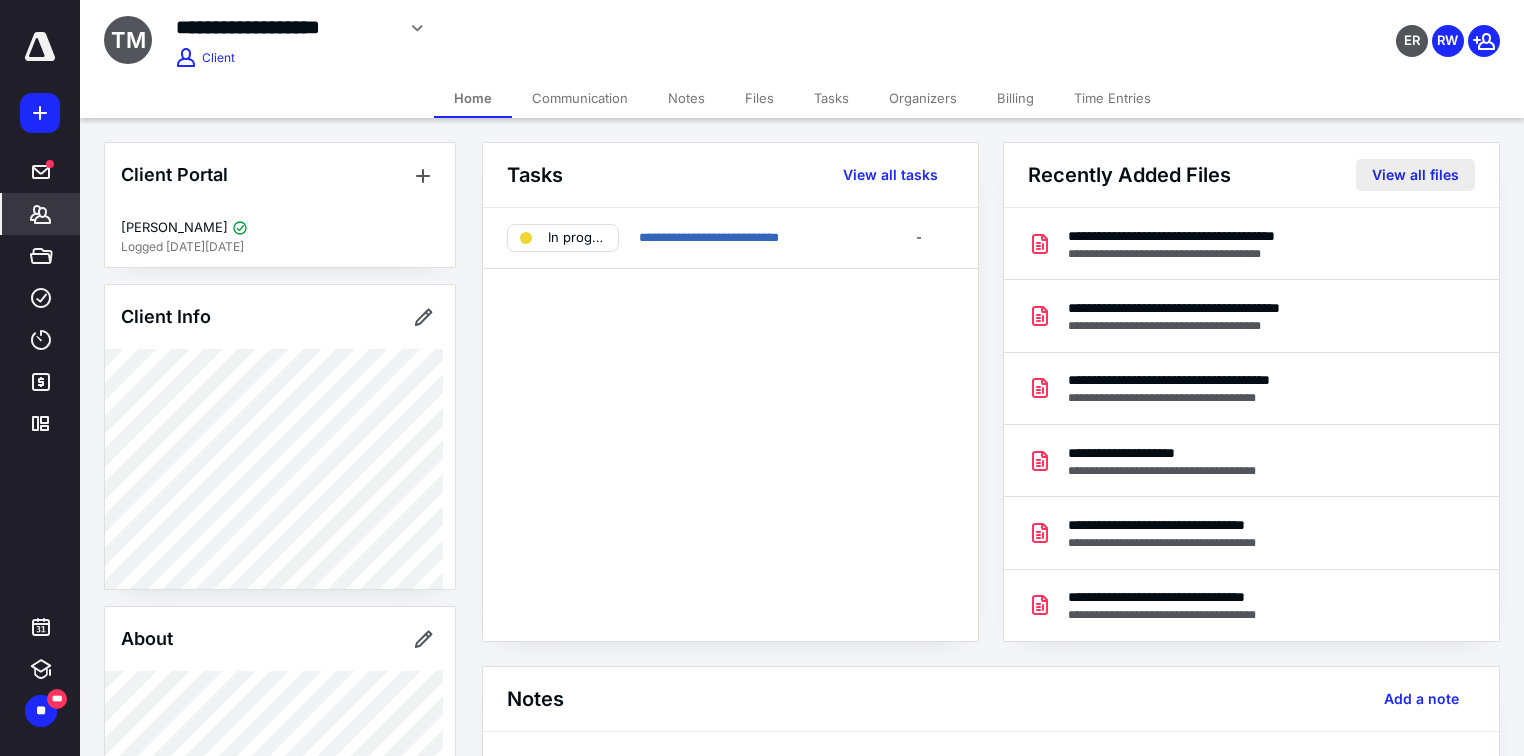 click on "View all files" at bounding box center [1415, 175] 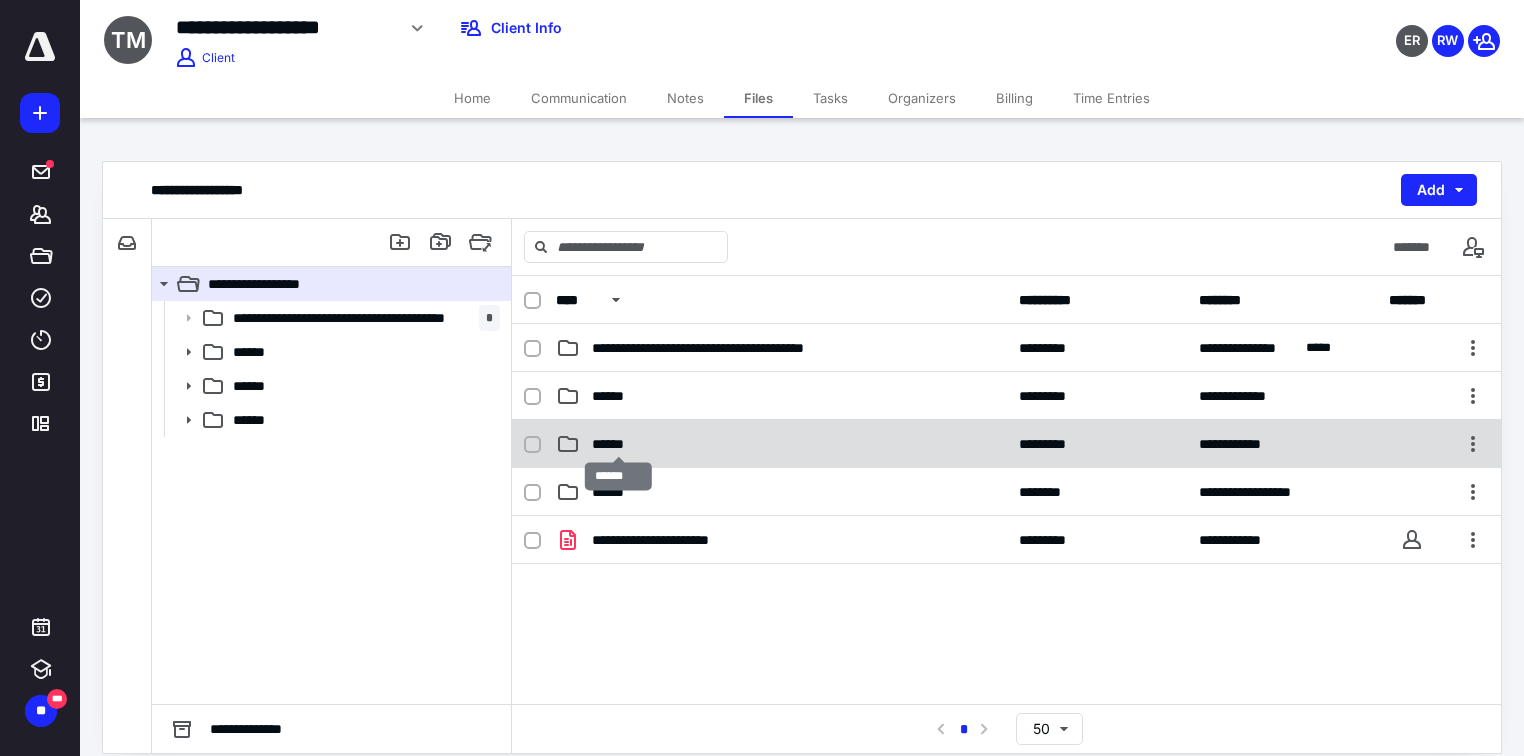 click on "******" at bounding box center (619, 444) 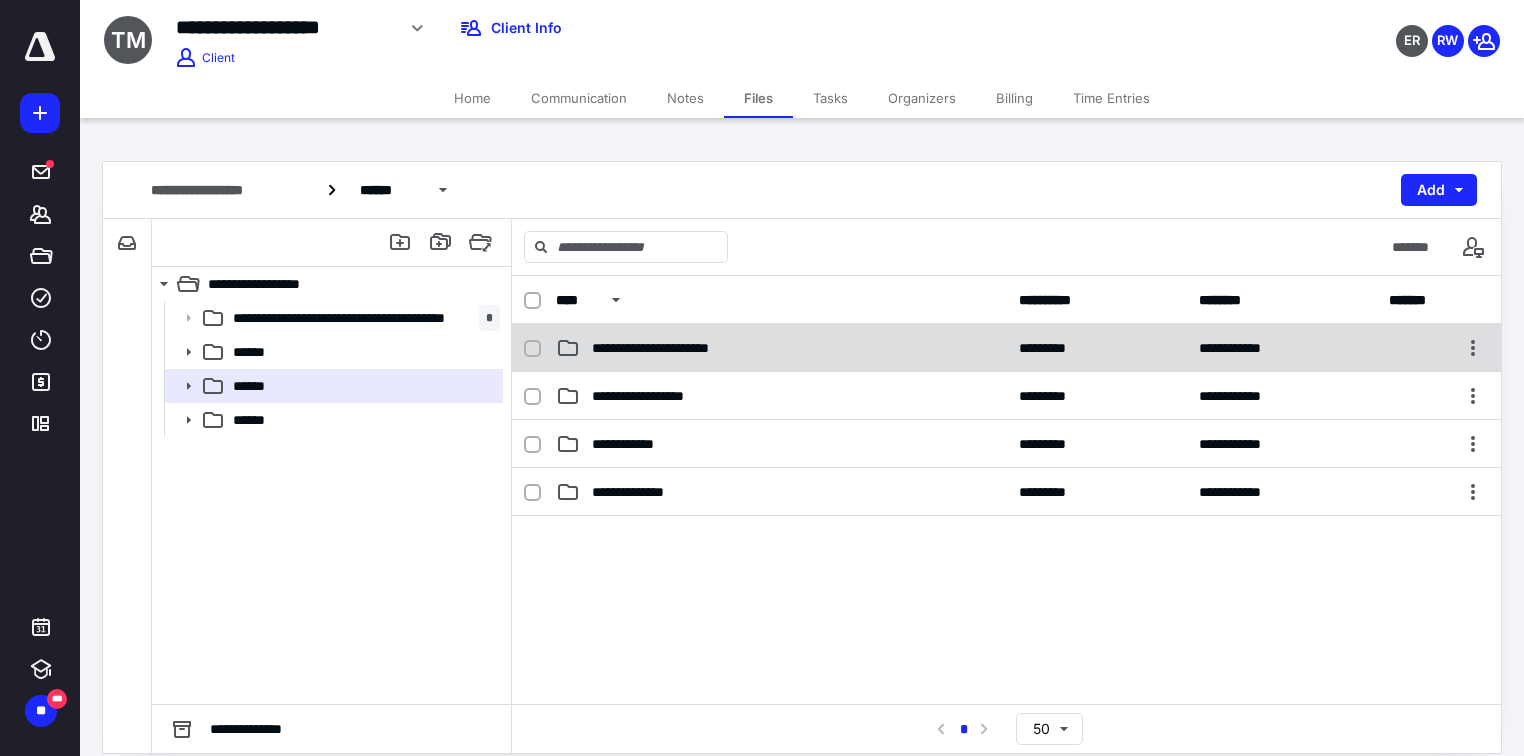 click 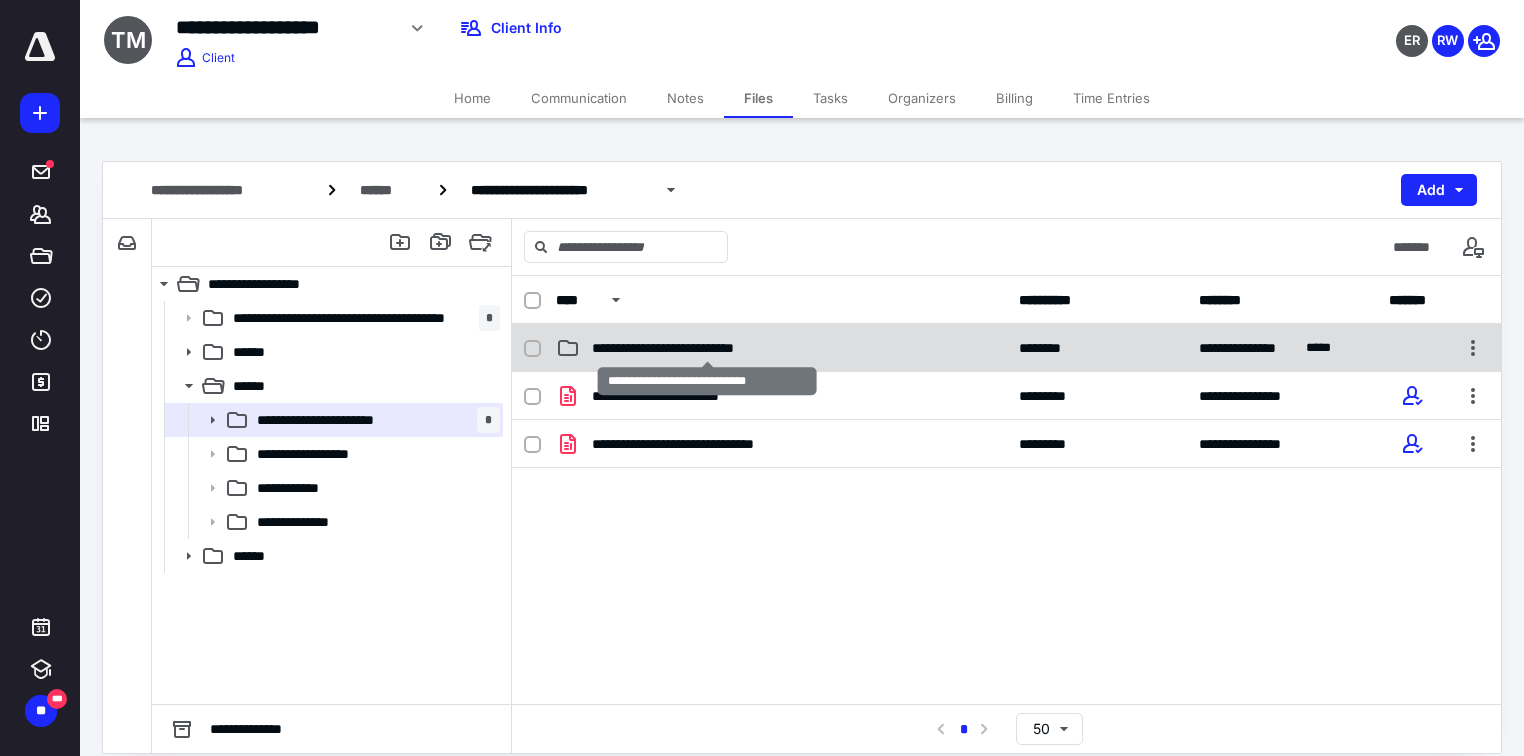 click on "**********" at bounding box center (707, 348) 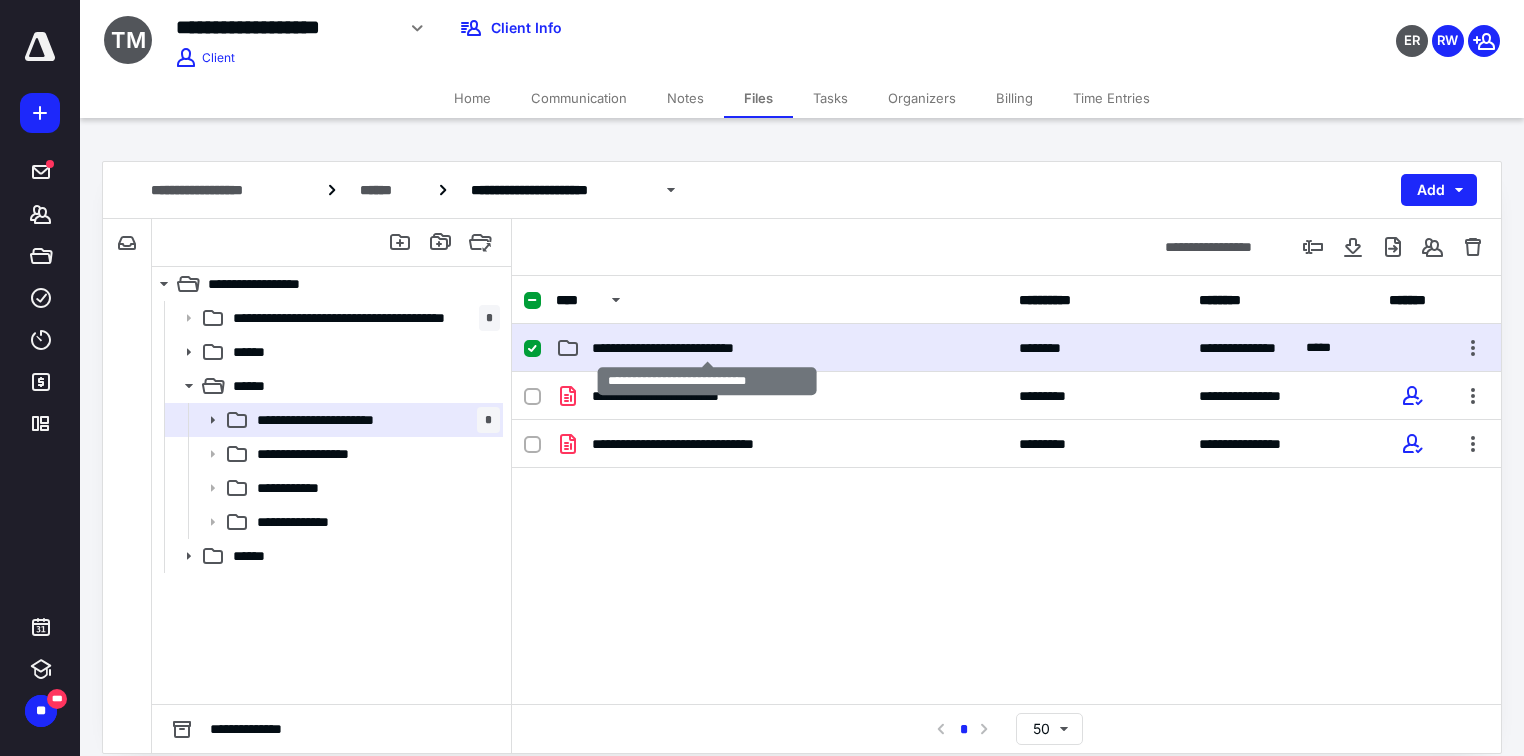 click on "**********" at bounding box center [707, 348] 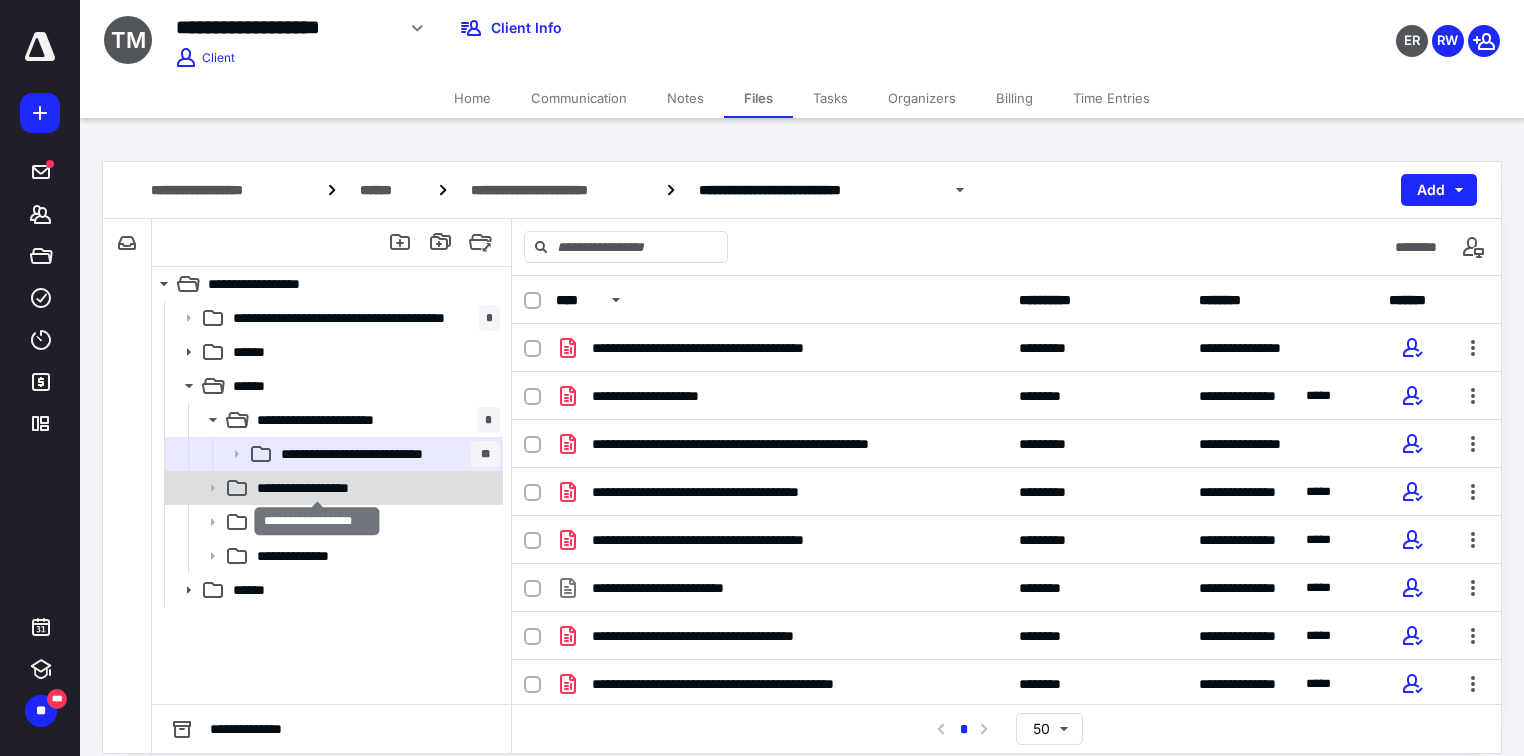 click on "**********" at bounding box center [317, 488] 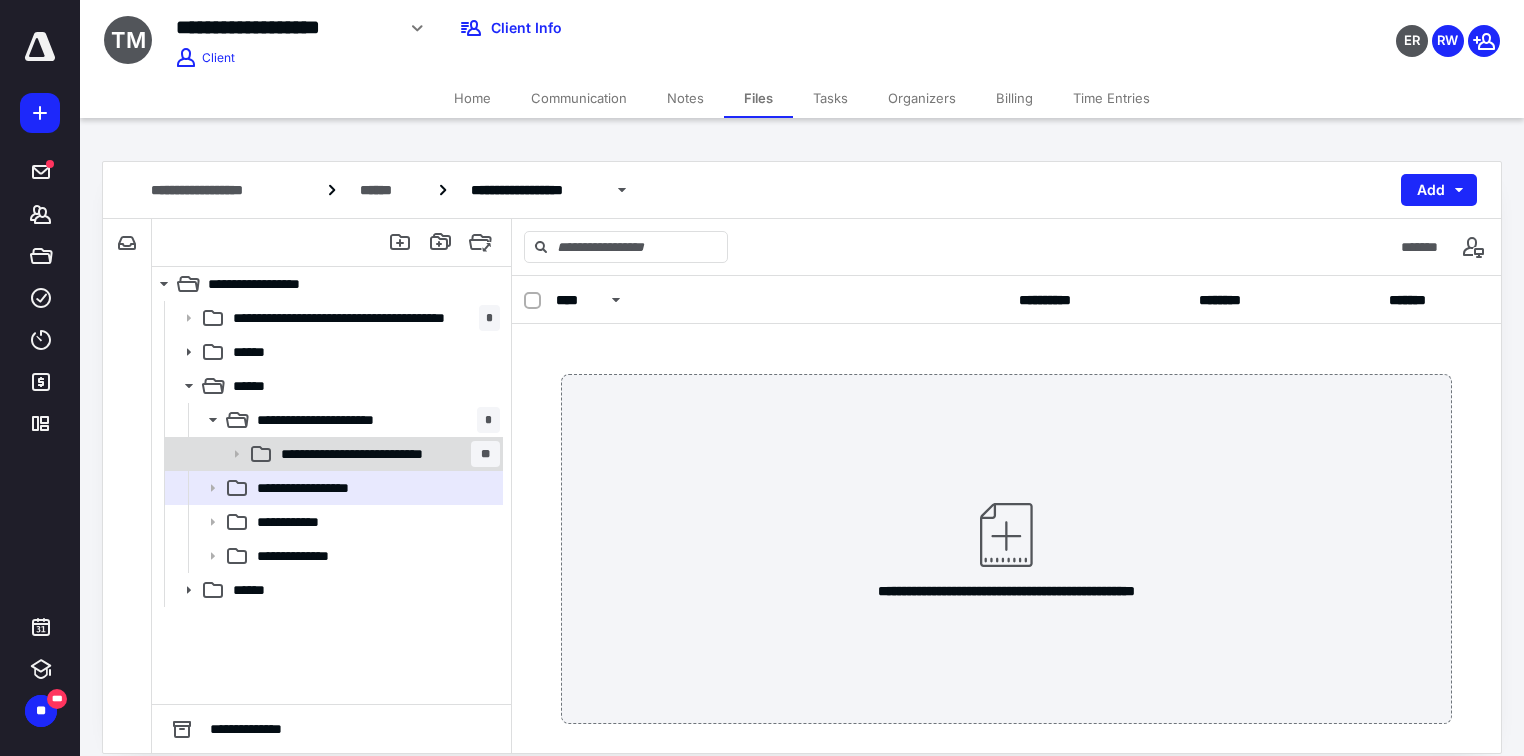 click on "**********" at bounding box center (376, 454) 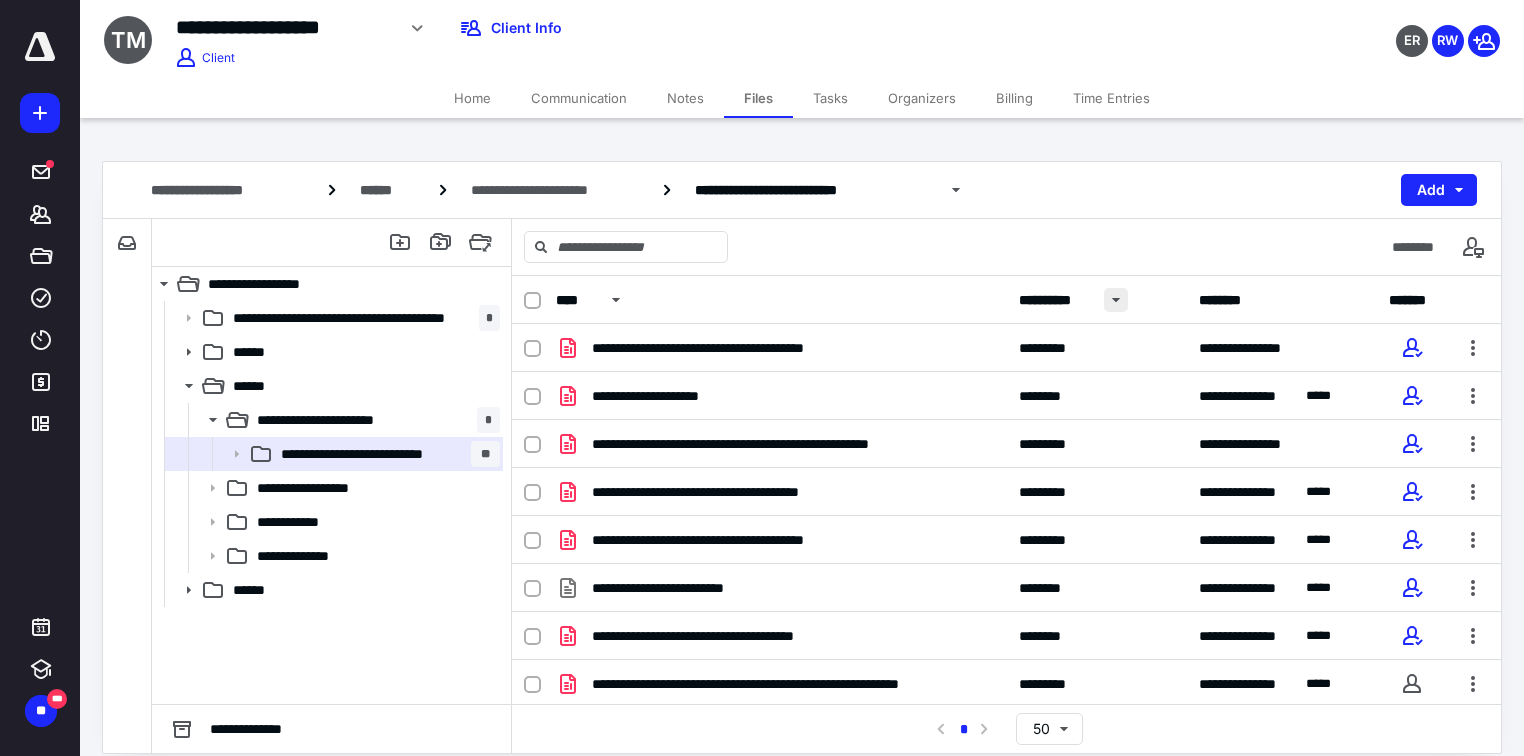 click at bounding box center [1116, 300] 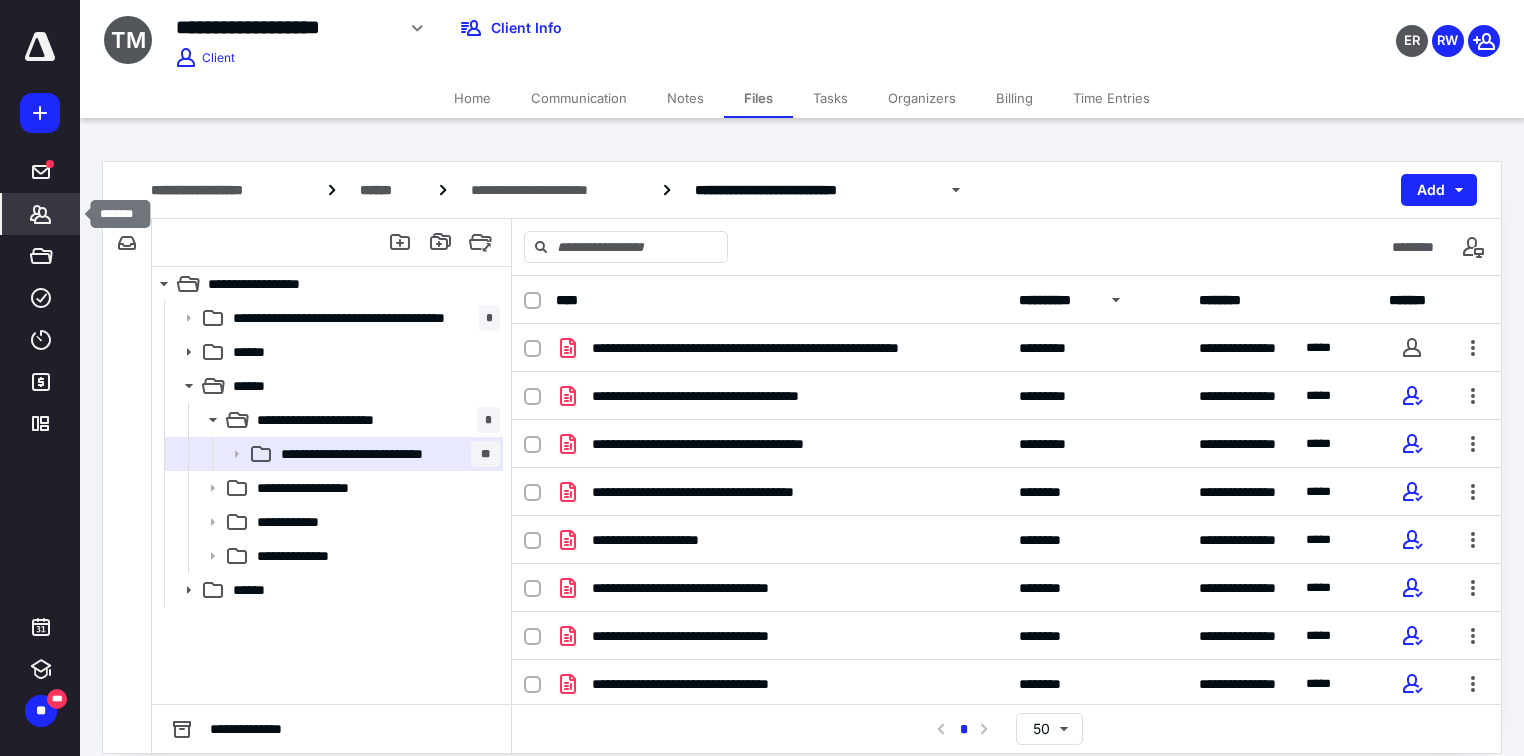 click 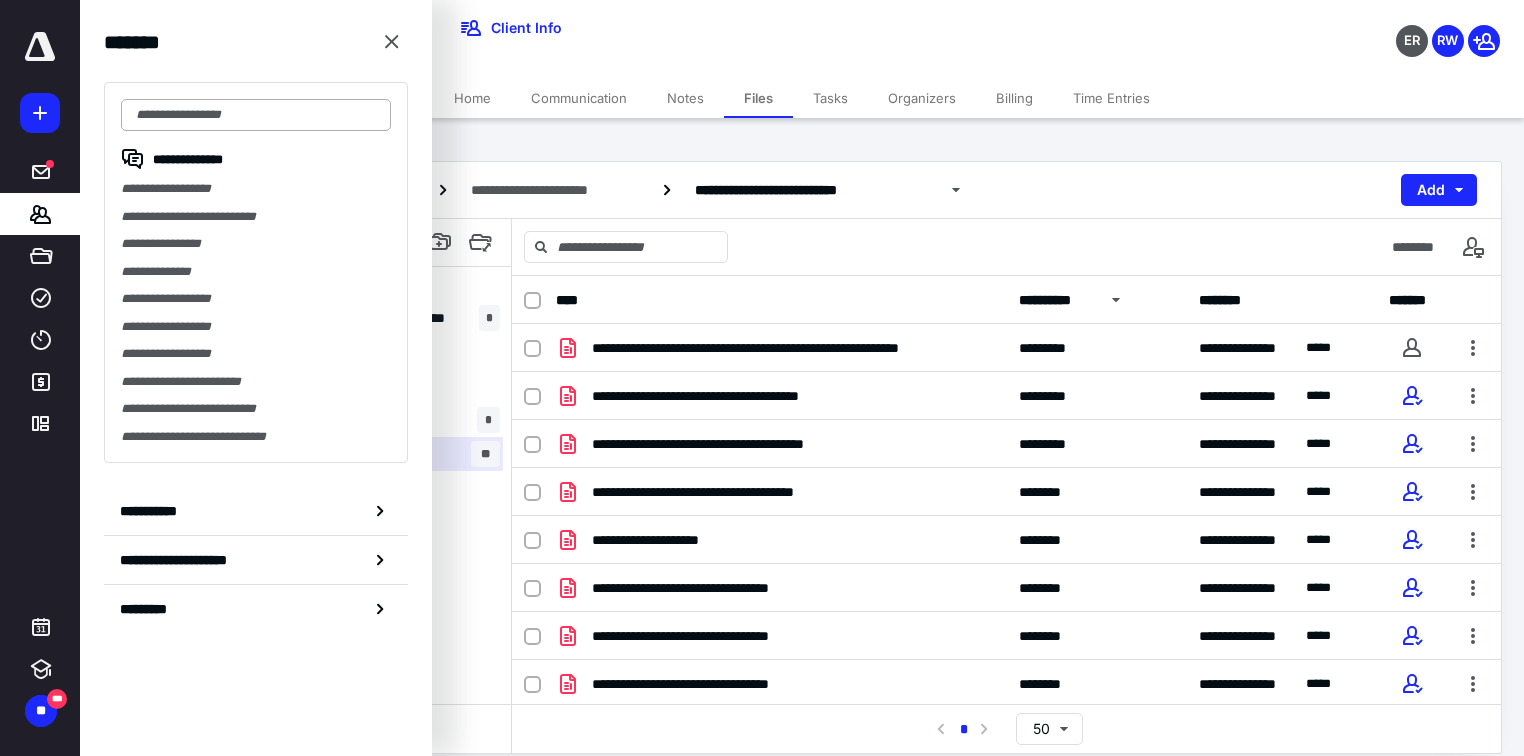 click at bounding box center (256, 115) 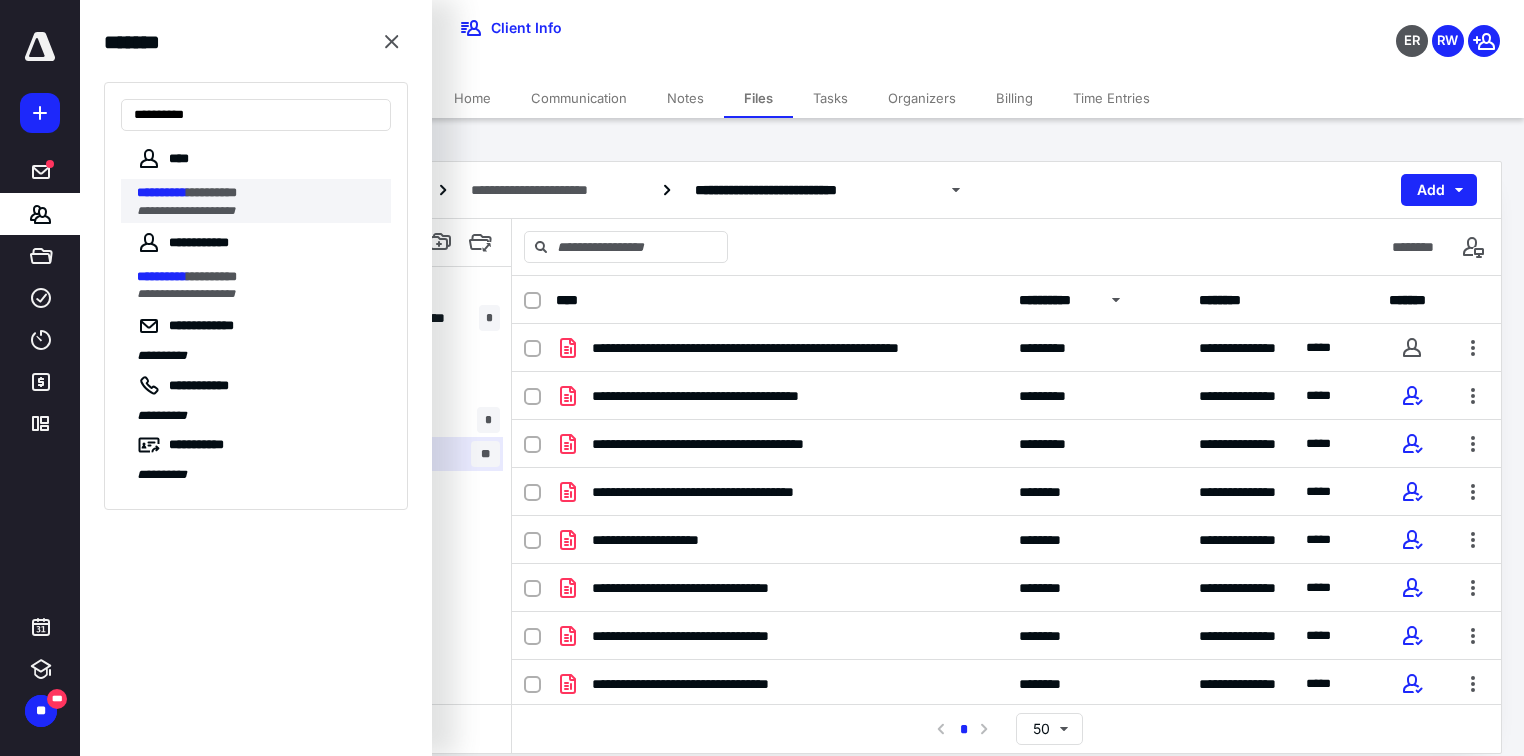 type on "**********" 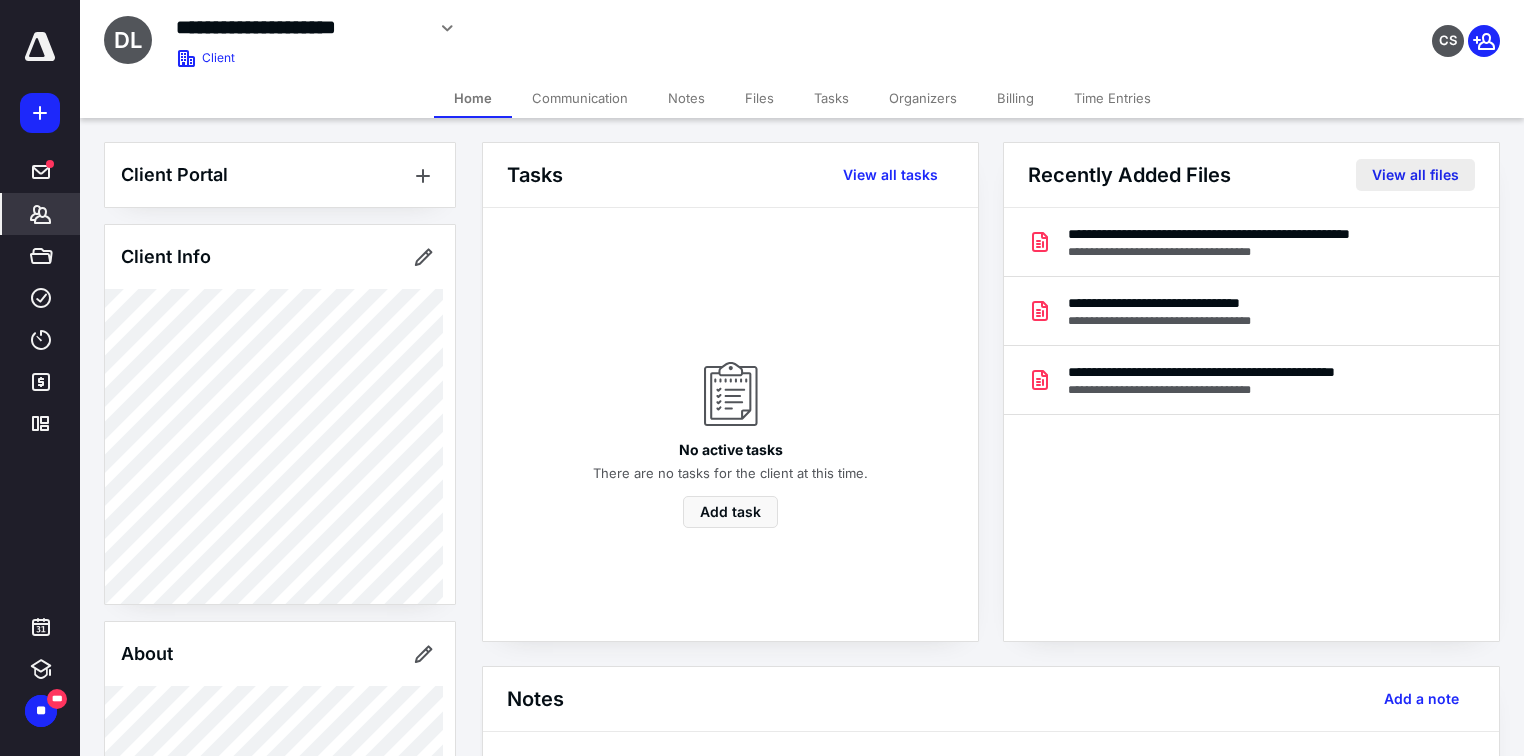 click on "View all files" at bounding box center (1415, 175) 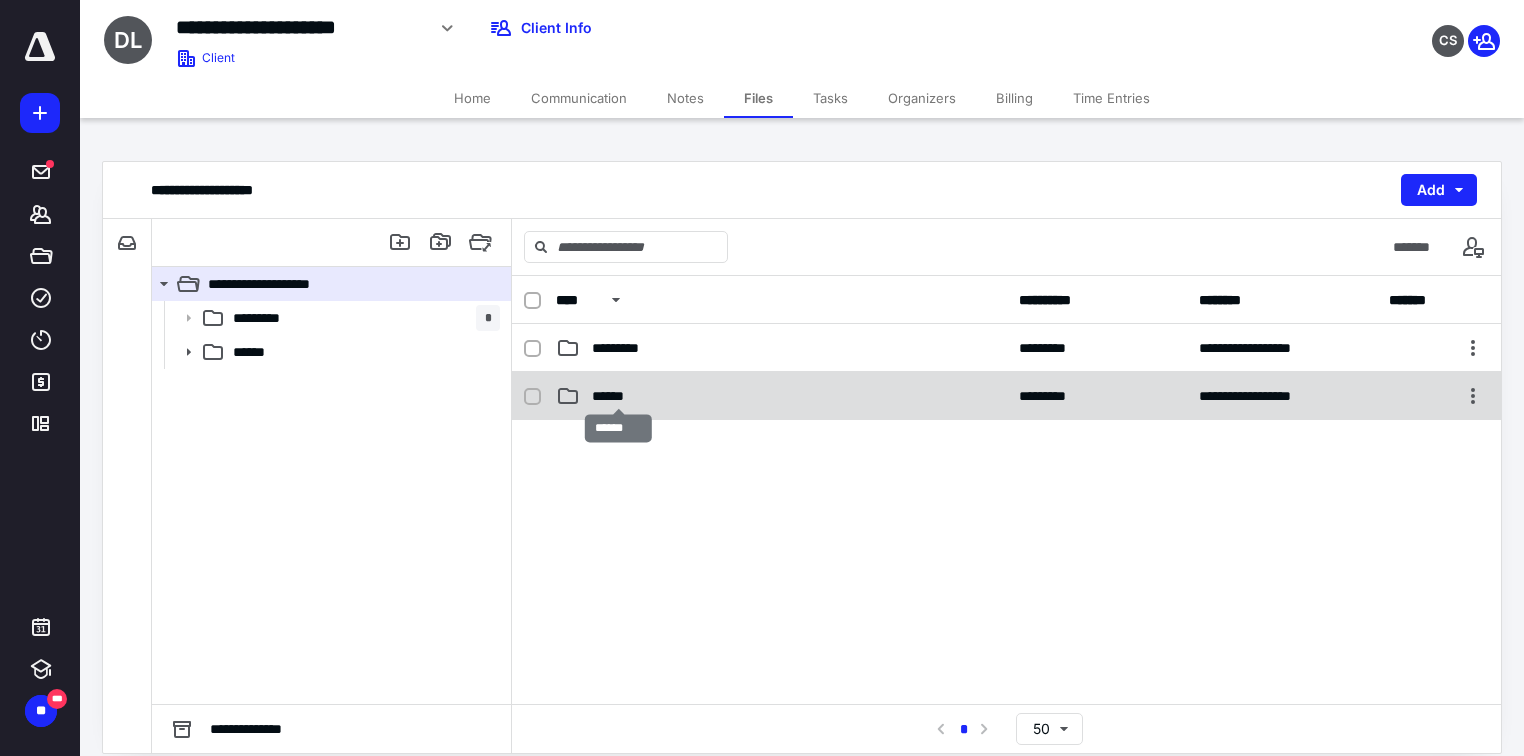 click on "******" at bounding box center (619, 396) 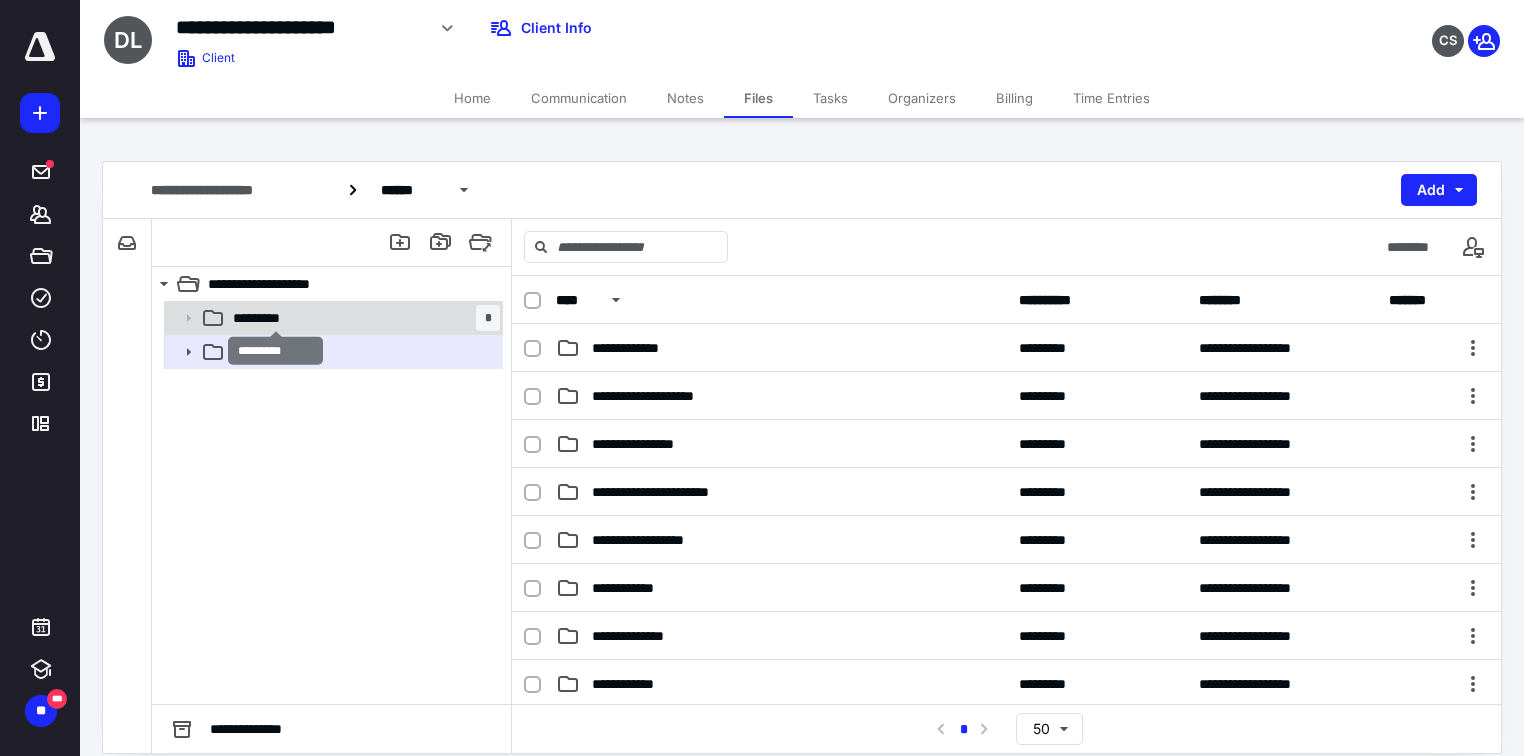 click on "*********" at bounding box center (276, 318) 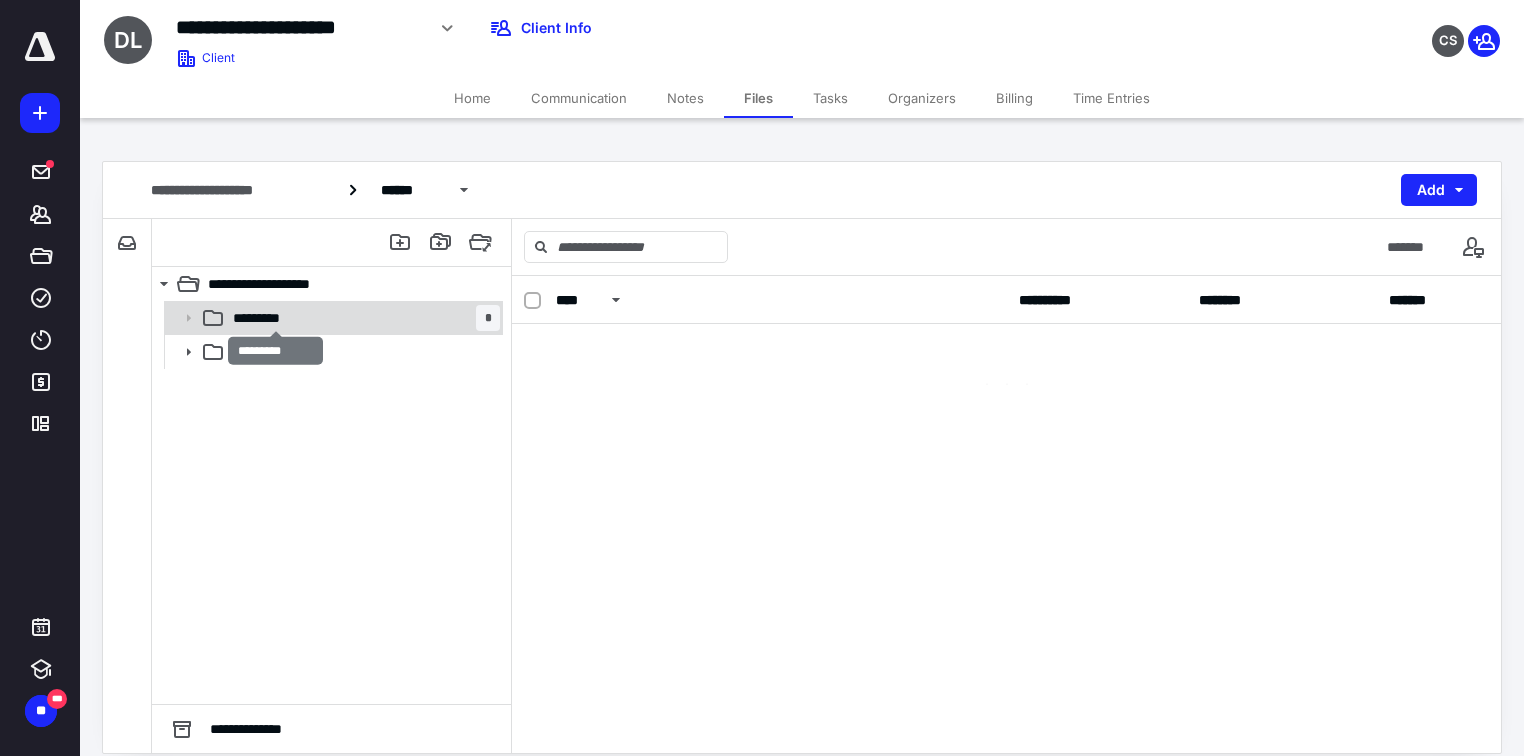 click on "*********" at bounding box center [276, 318] 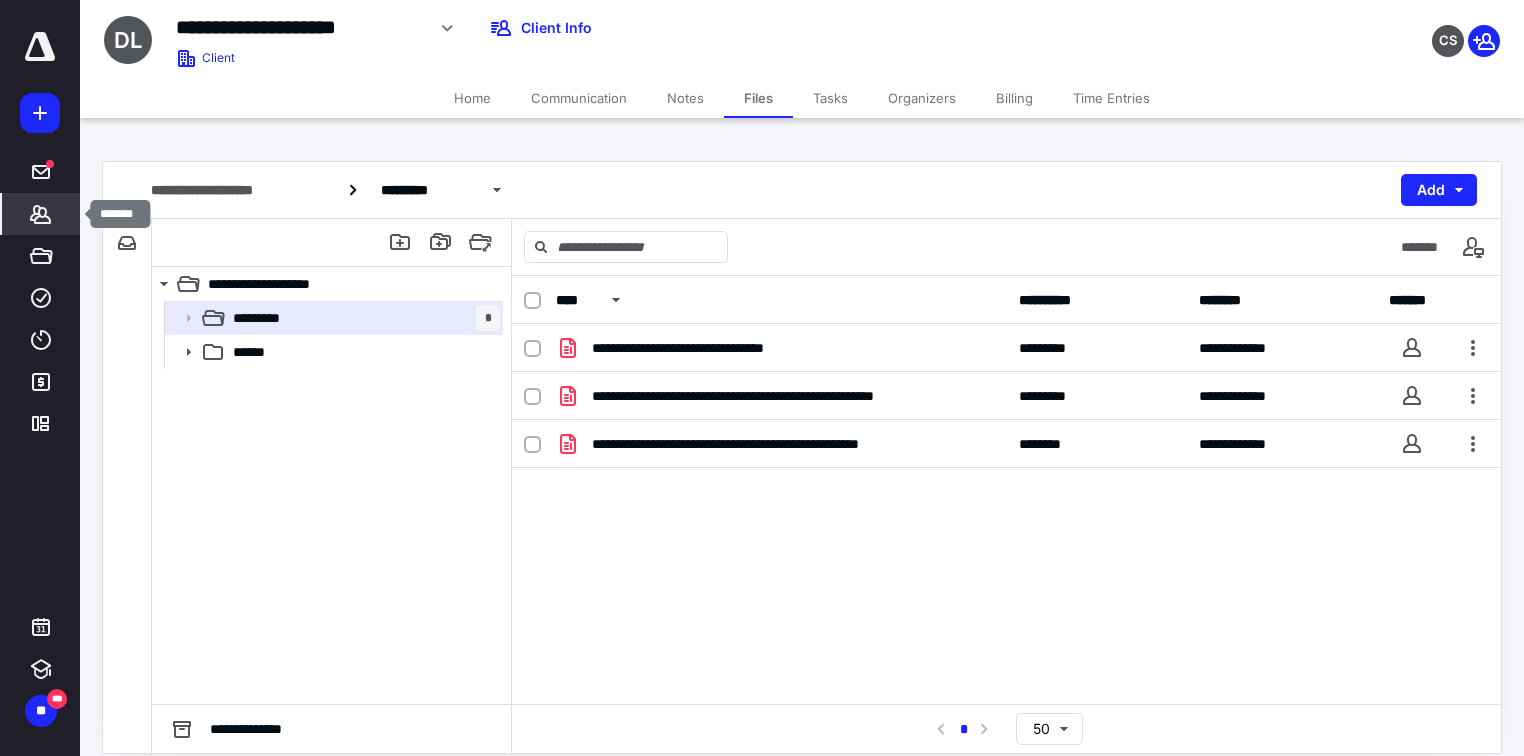 click 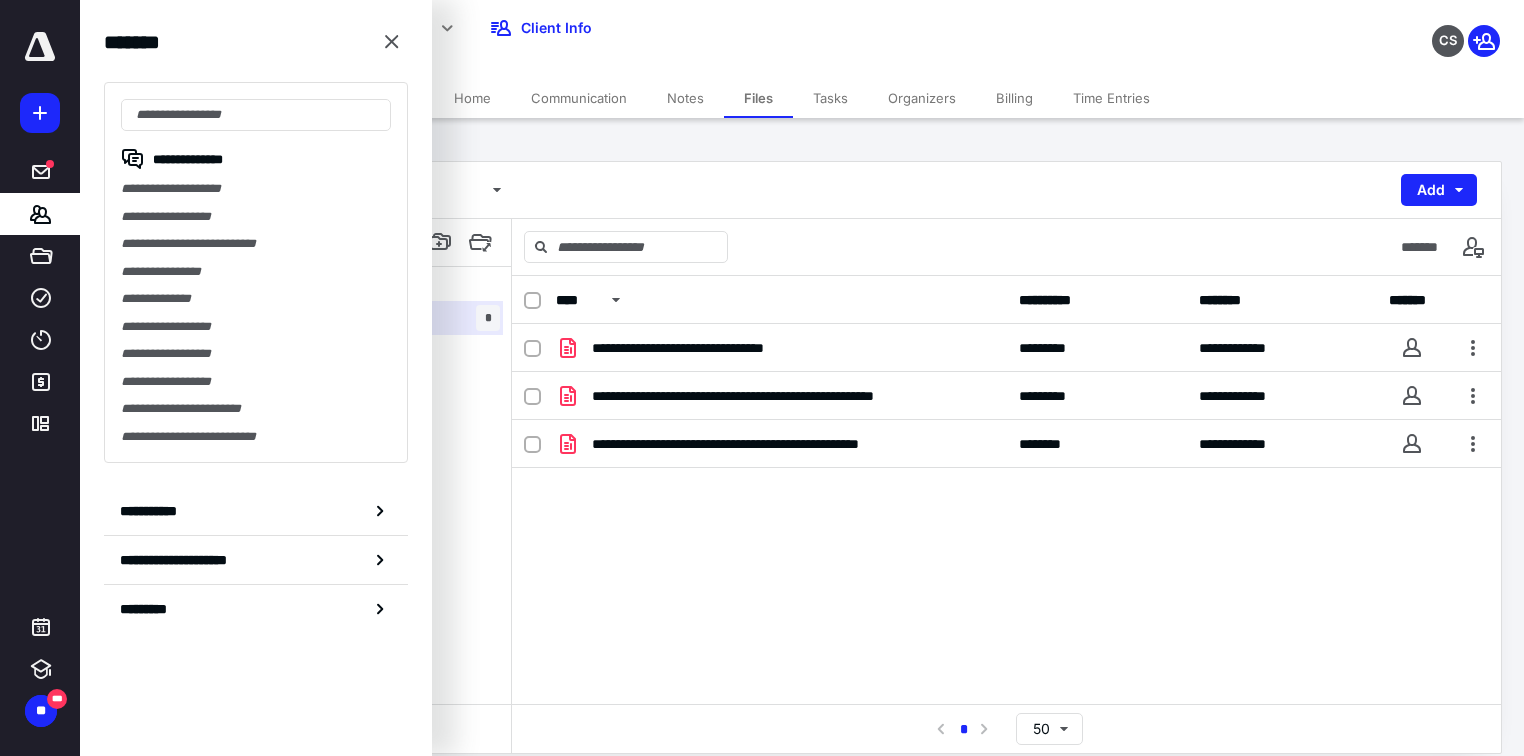 click on "Time Entries" at bounding box center (1111, 98) 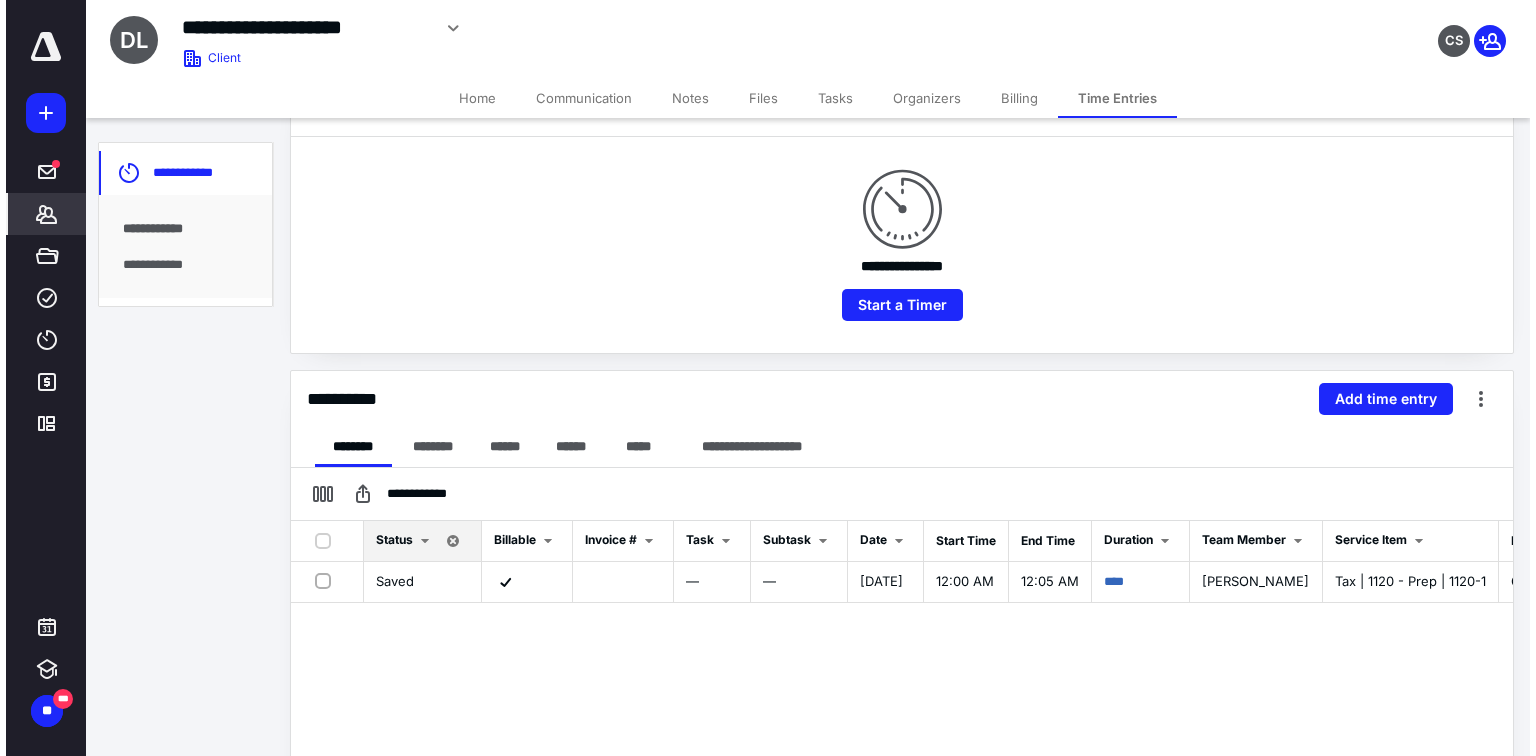 scroll, scrollTop: 211, scrollLeft: 0, axis: vertical 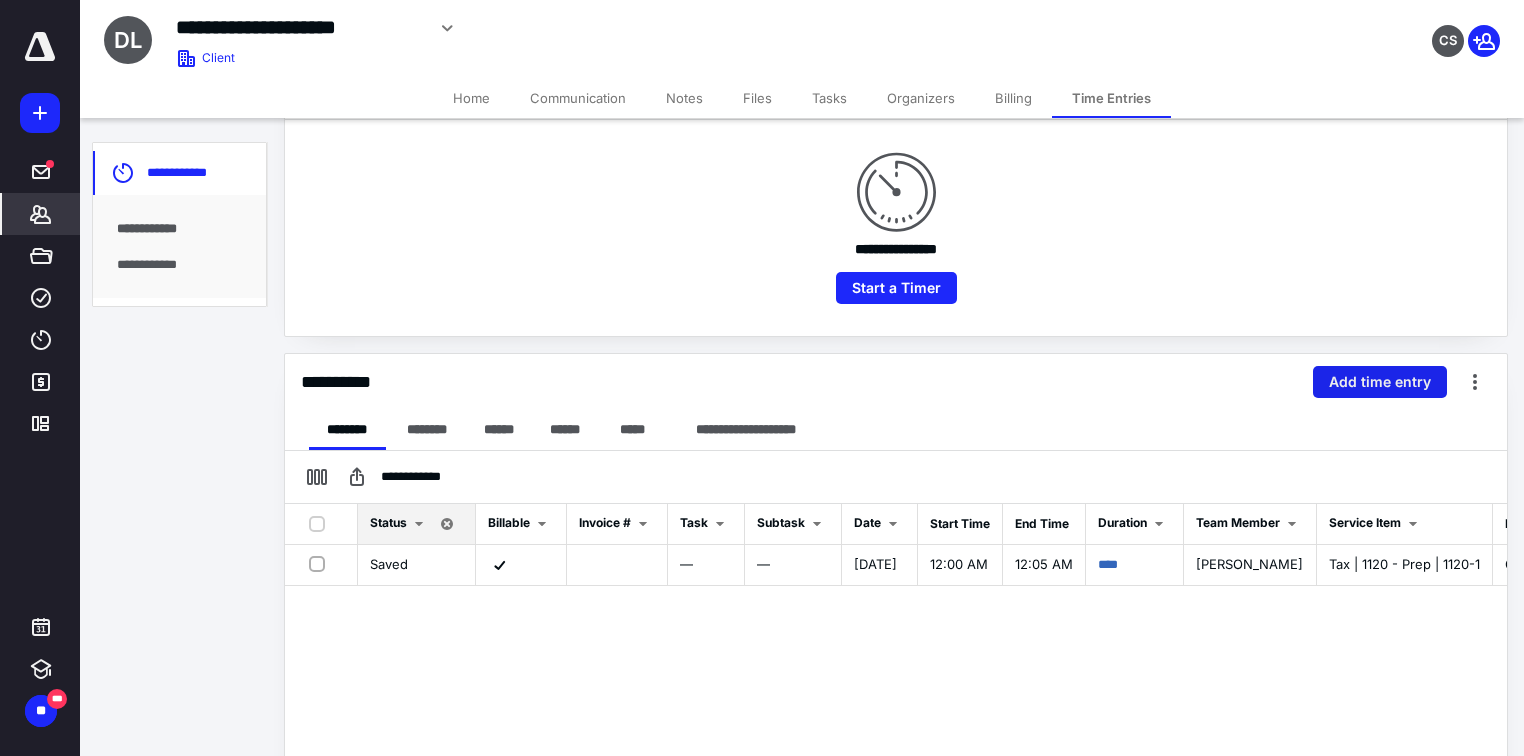 click on "Add time entry" at bounding box center (1380, 382) 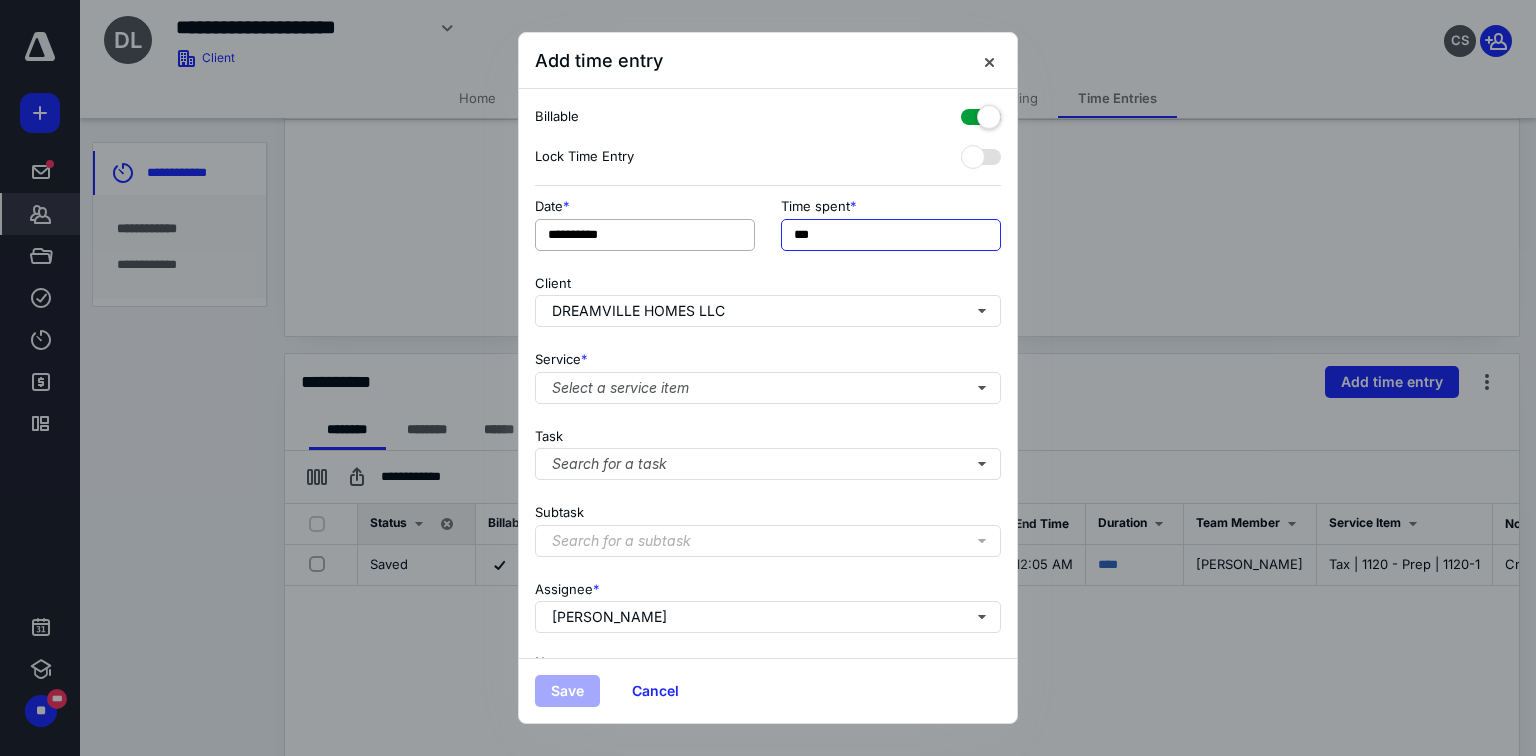 drag, startPoint x: 806, startPoint y: 236, endPoint x: 748, endPoint y: 236, distance: 58 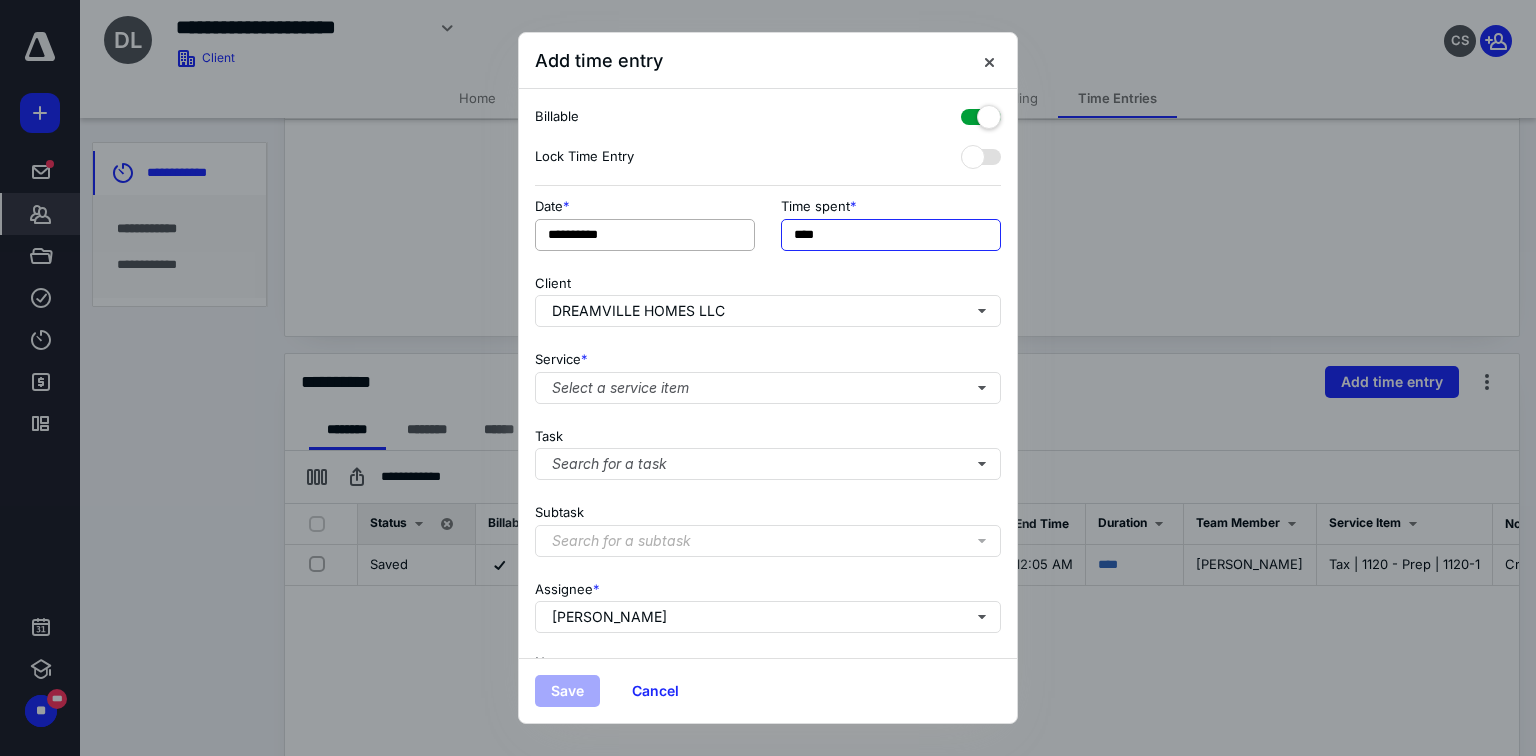 drag, startPoint x: 818, startPoint y: 227, endPoint x: 642, endPoint y: 235, distance: 176.18172 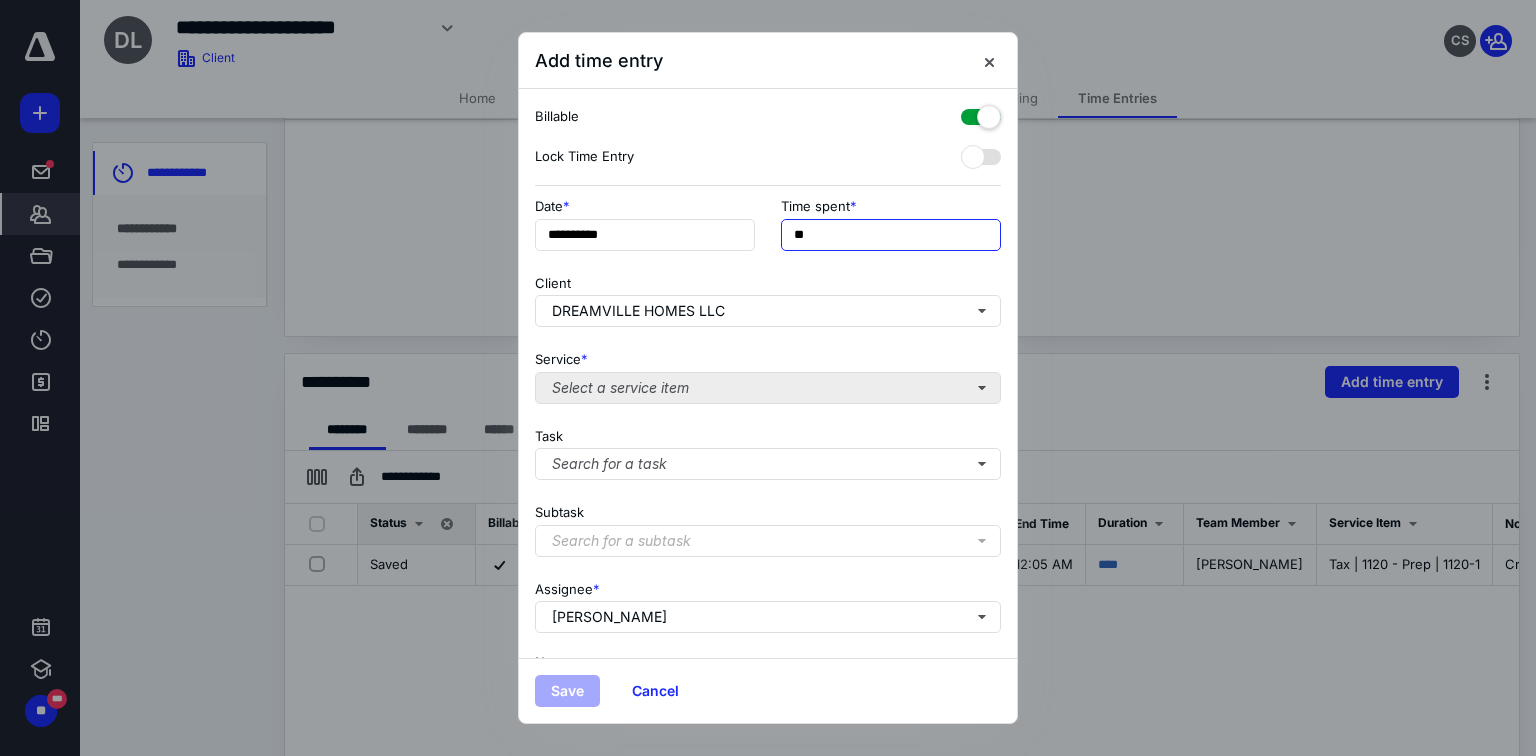 type on "**" 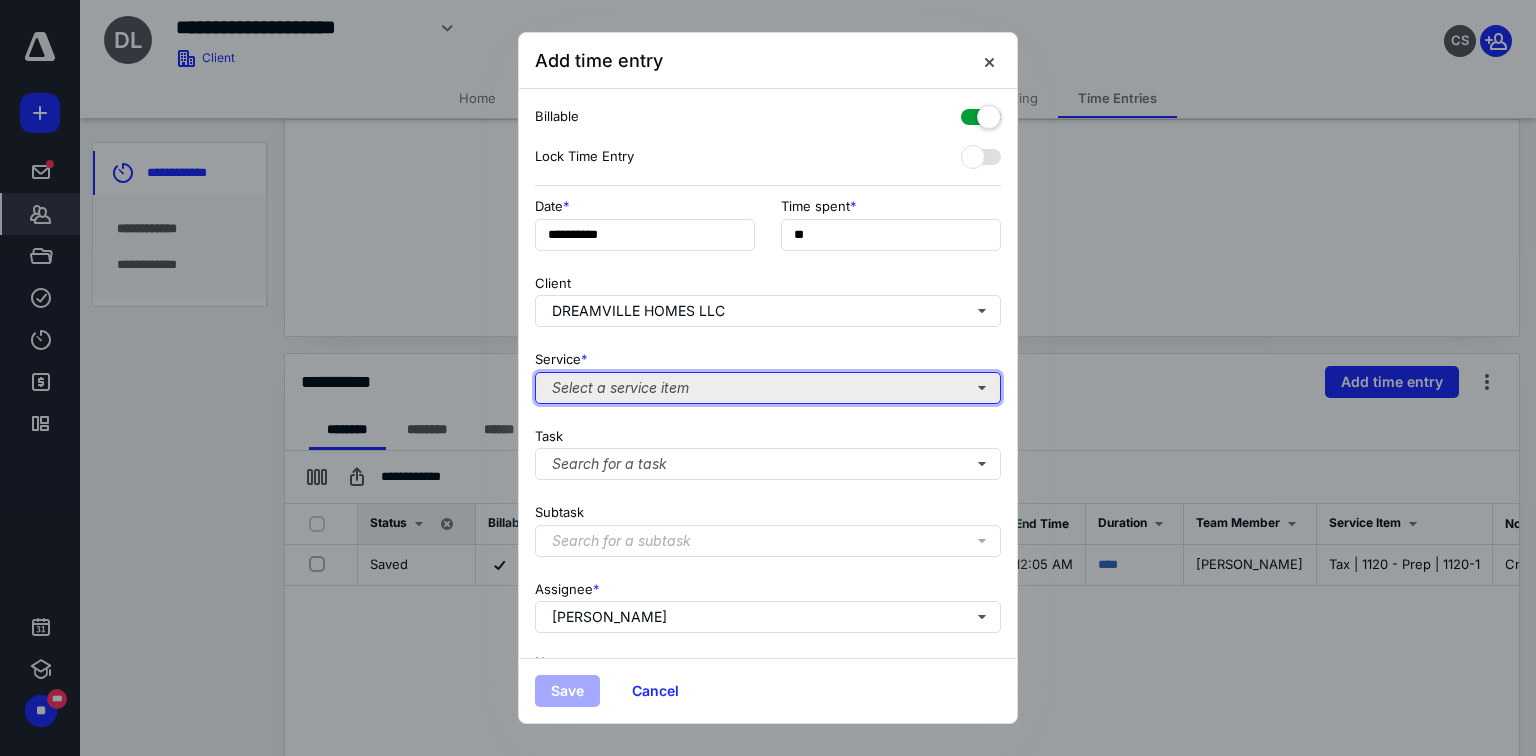 click on "Select a service item" at bounding box center [768, 388] 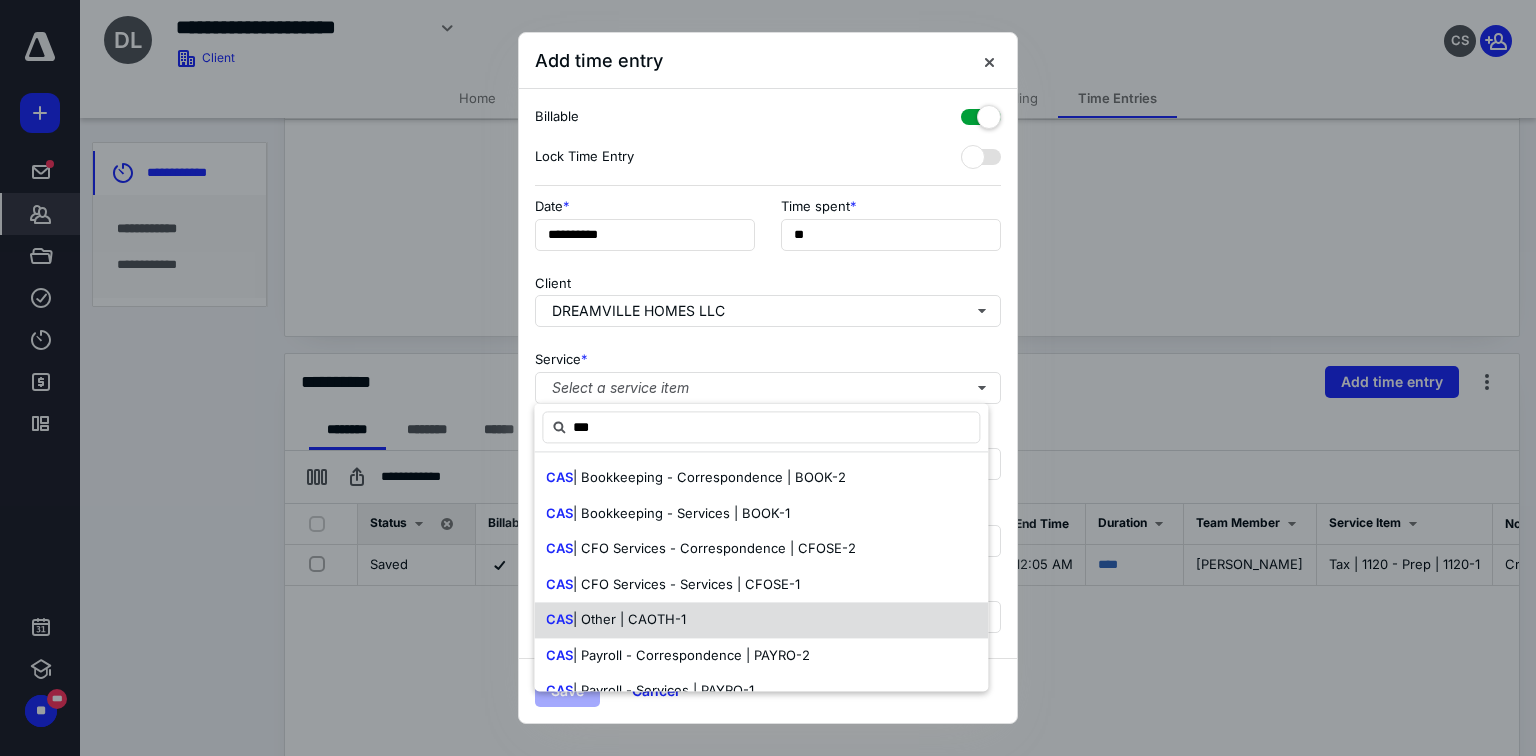 click on "| Other | CAOTH-1" at bounding box center (629, 619) 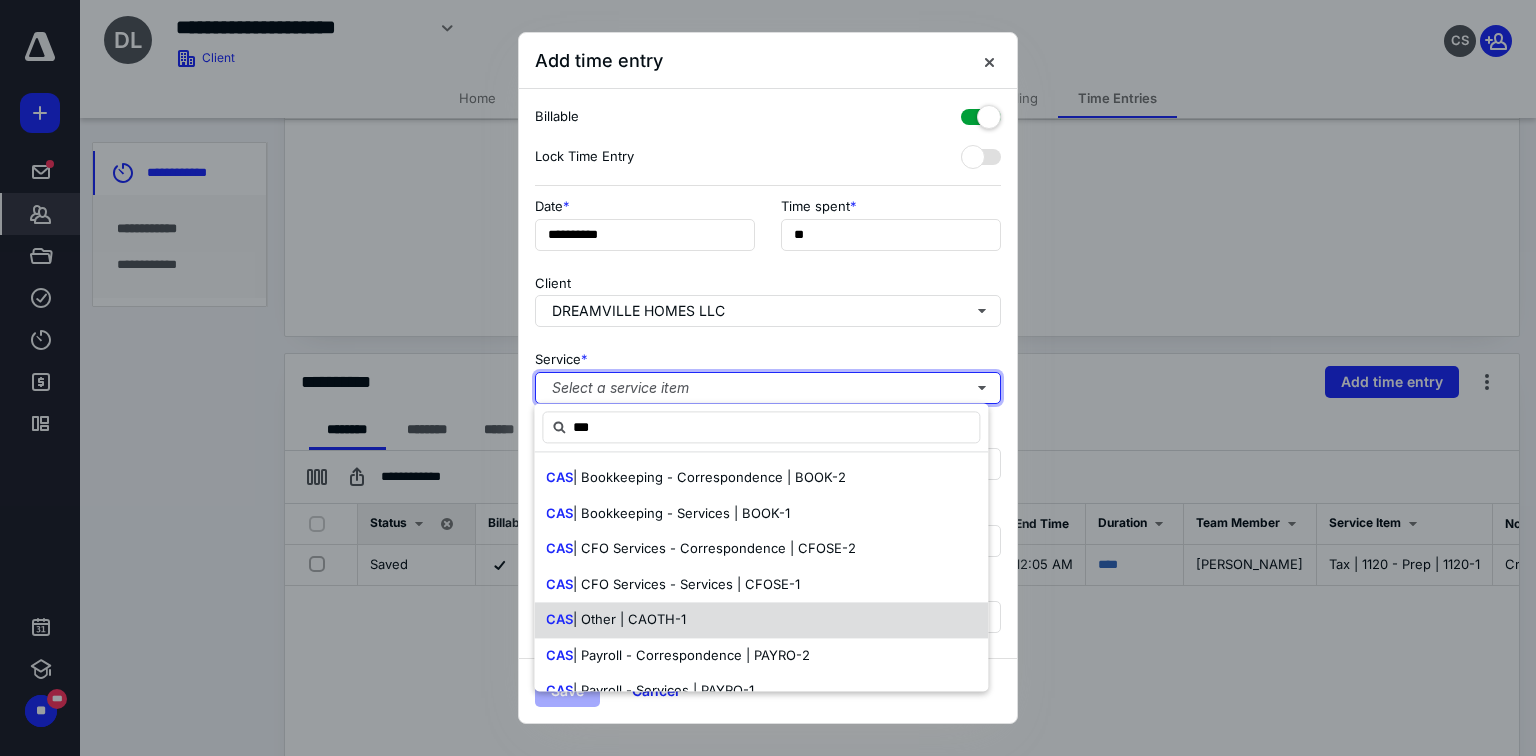 type 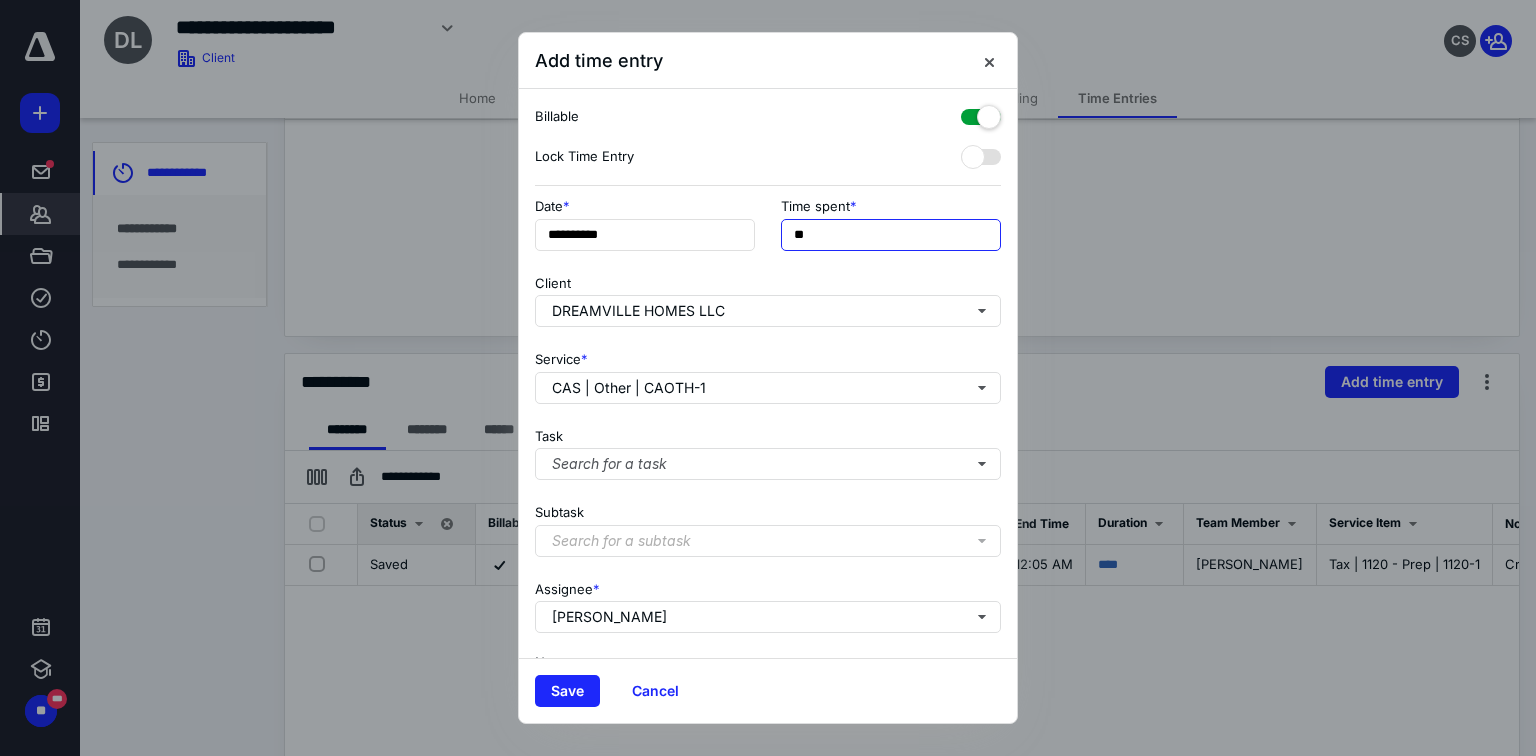drag, startPoint x: 796, startPoint y: 229, endPoint x: 796, endPoint y: 240, distance: 11 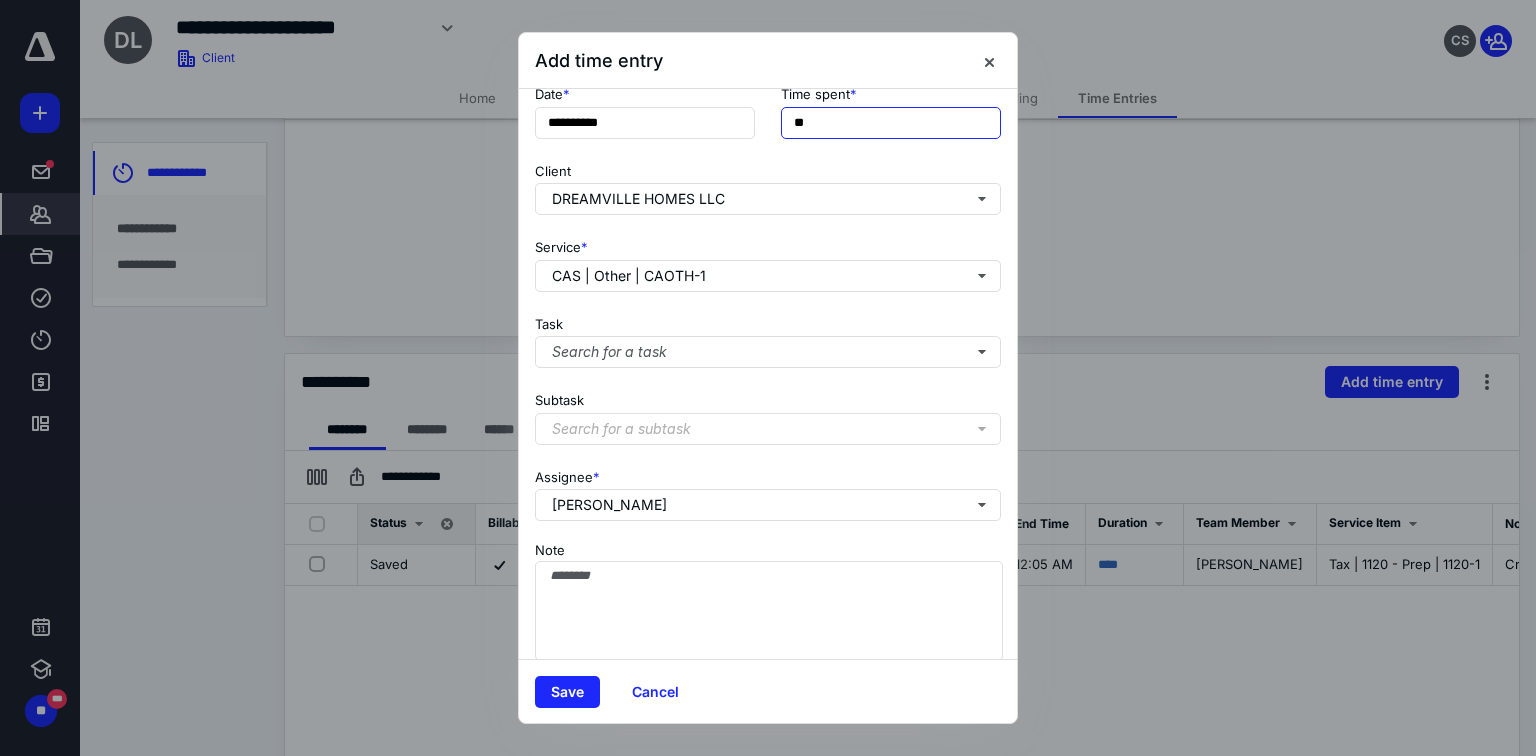 scroll, scrollTop: 129, scrollLeft: 0, axis: vertical 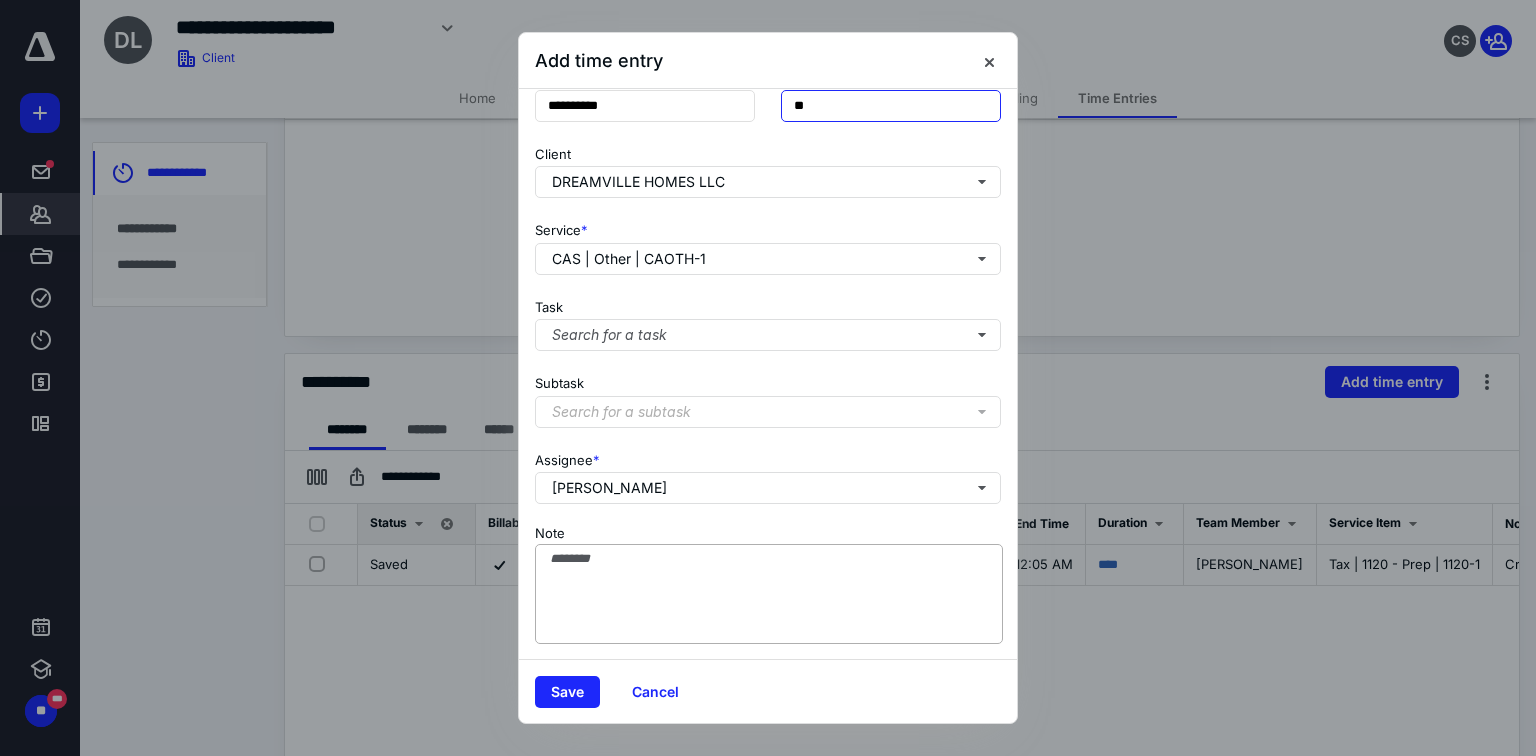 type on "**" 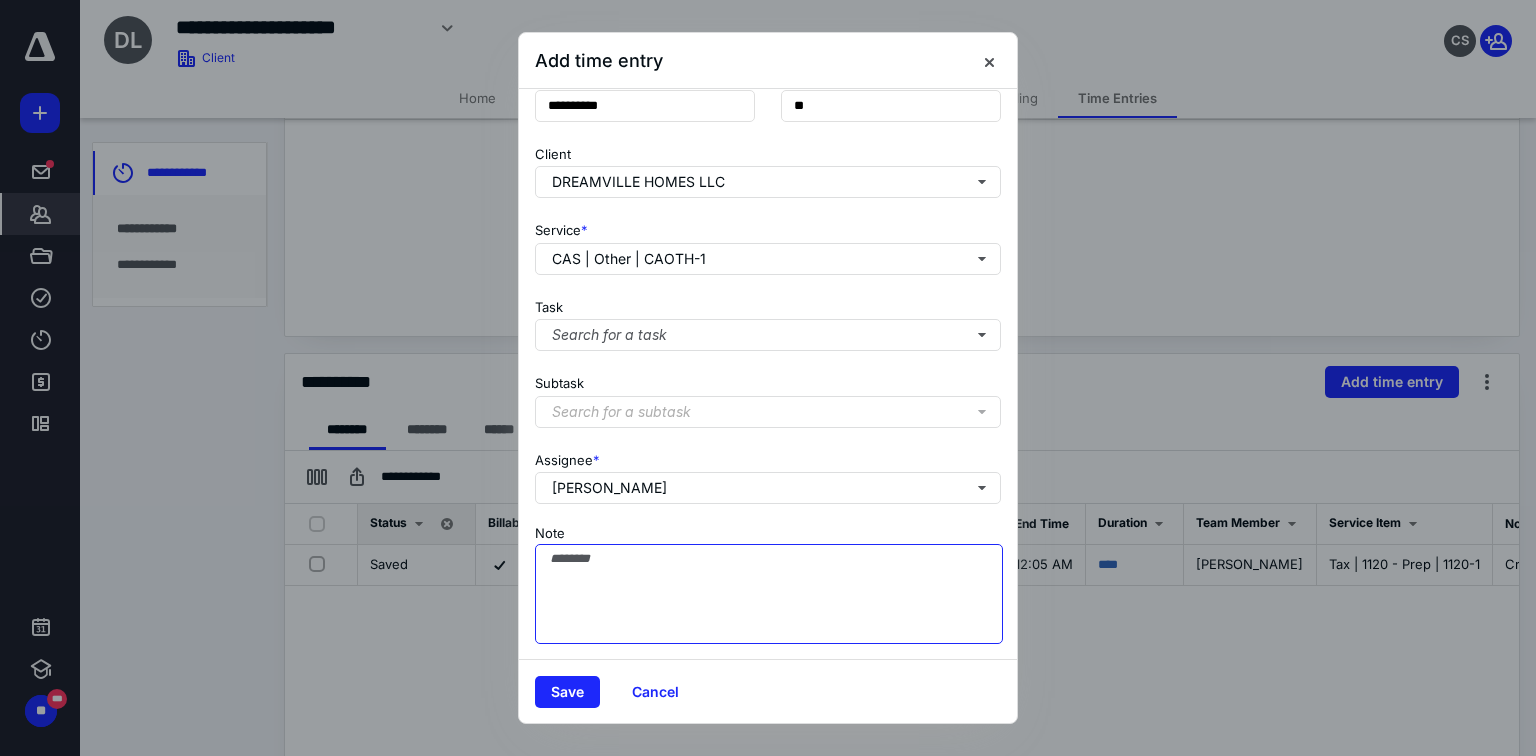 click on "Note" at bounding box center [769, 594] 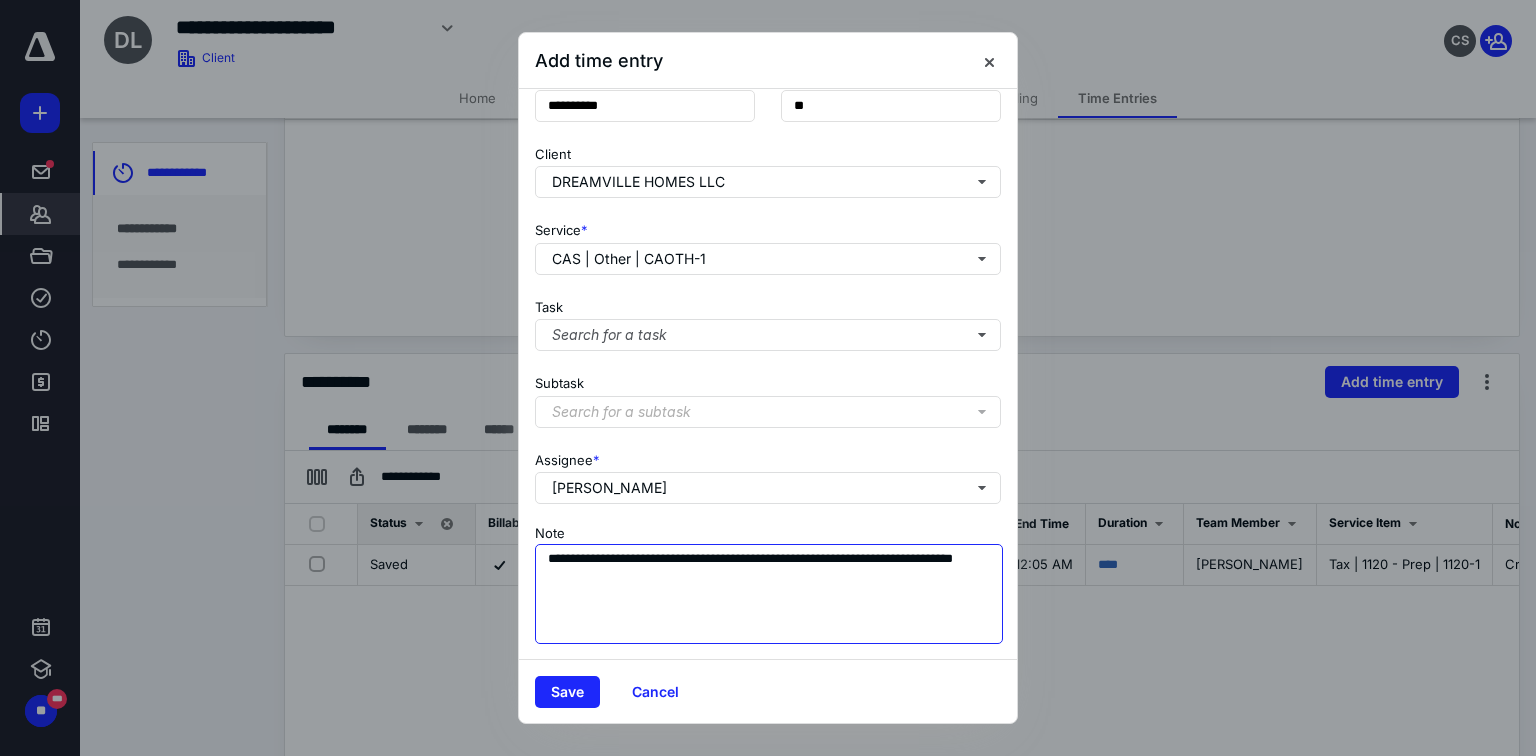 click on "**********" at bounding box center (769, 594) 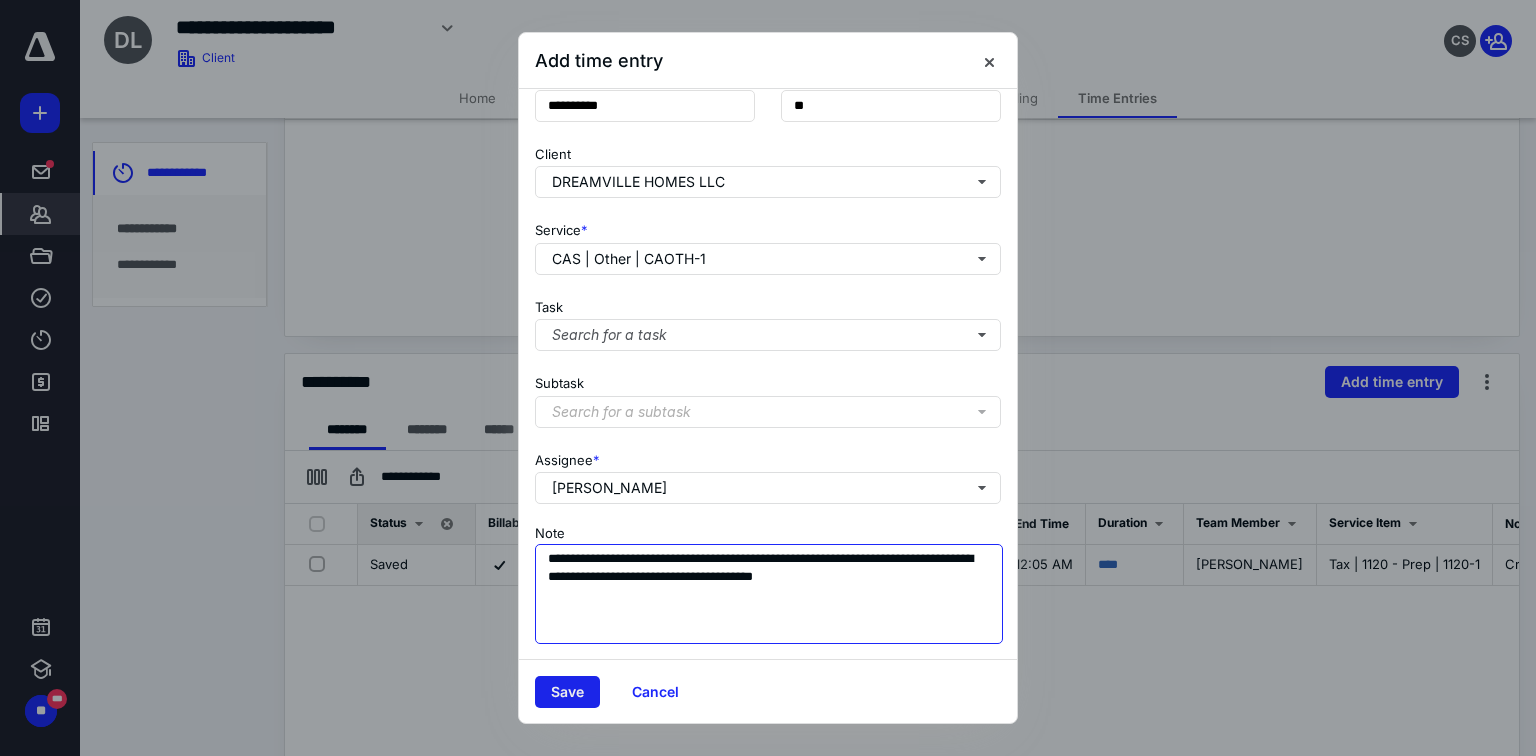 type on "**********" 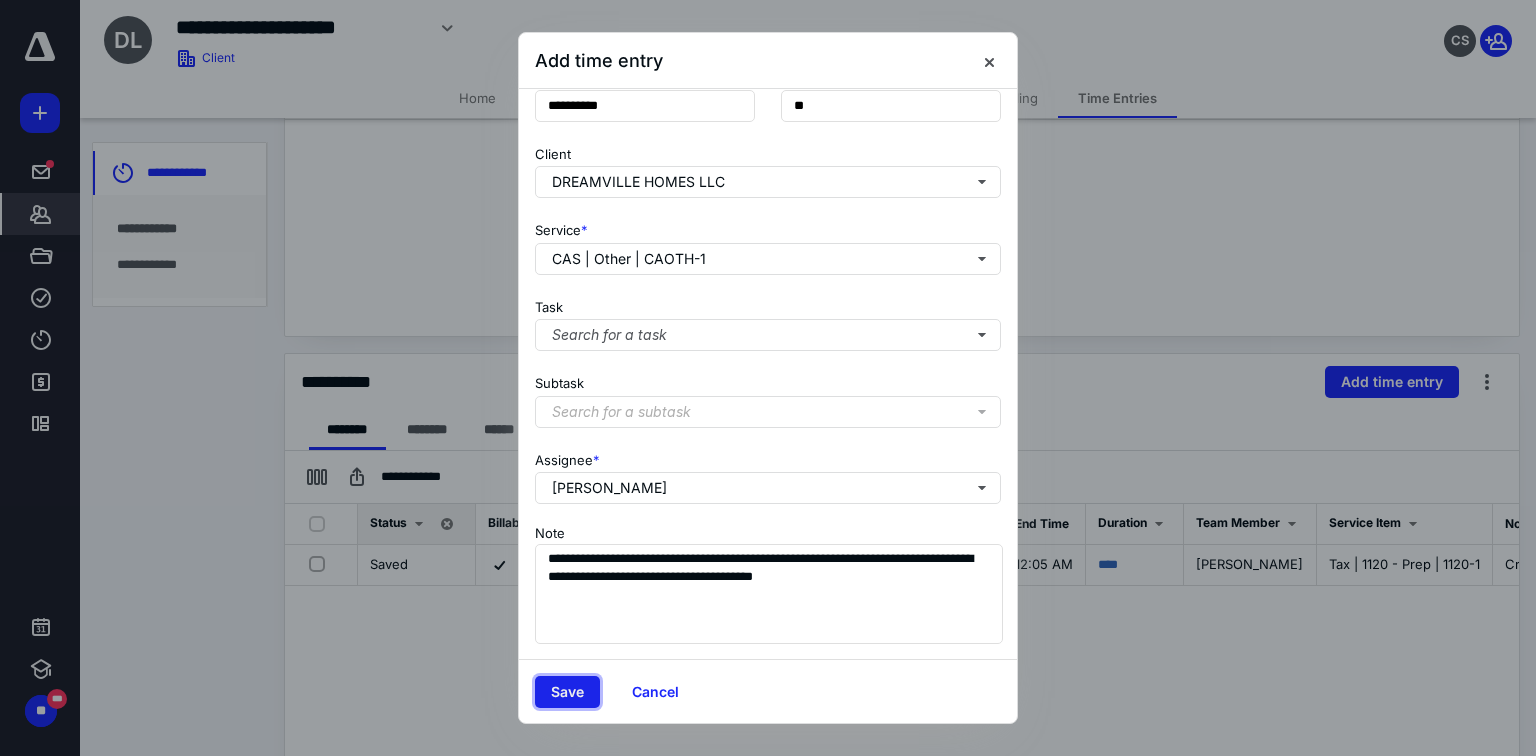 click on "Save" at bounding box center [567, 692] 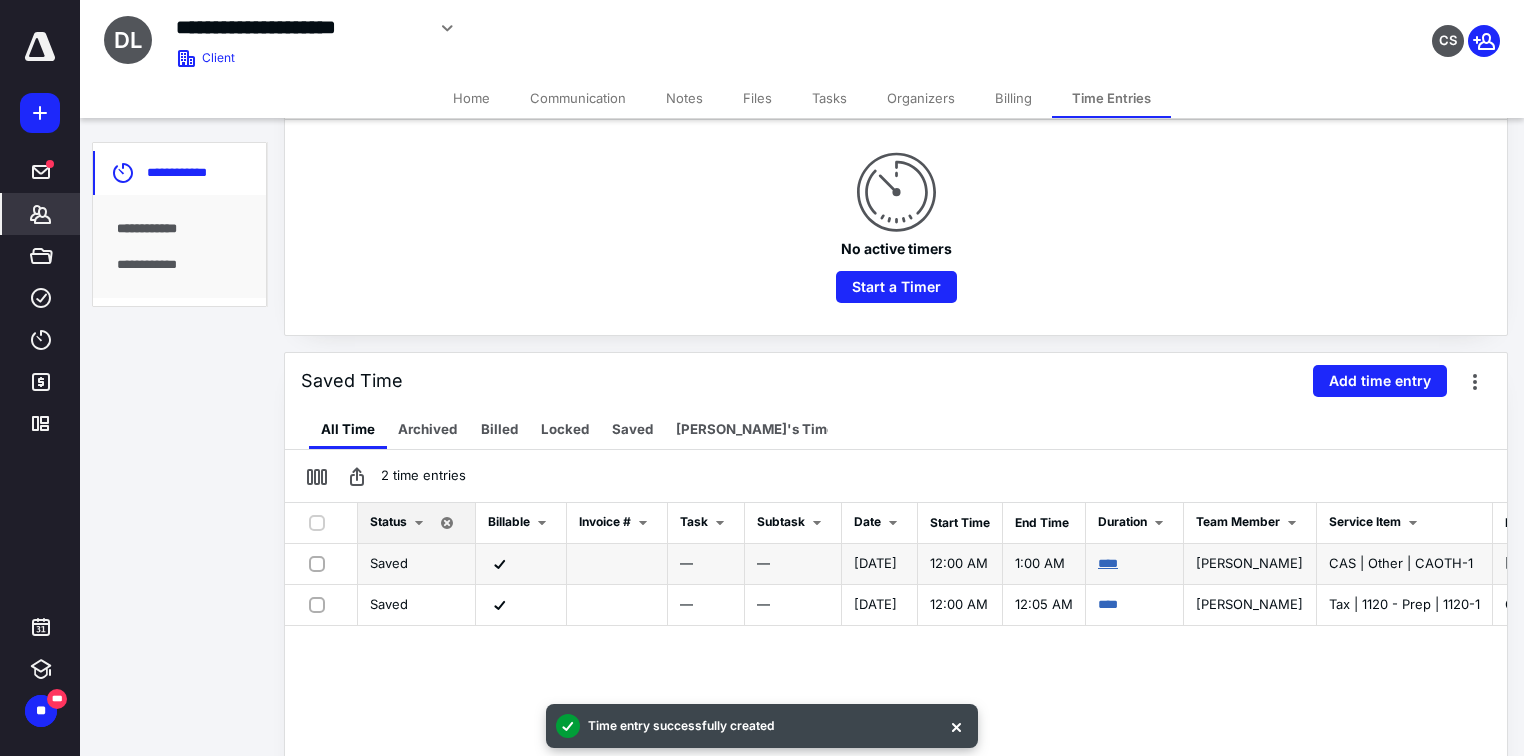 click on "****" at bounding box center (1108, 563) 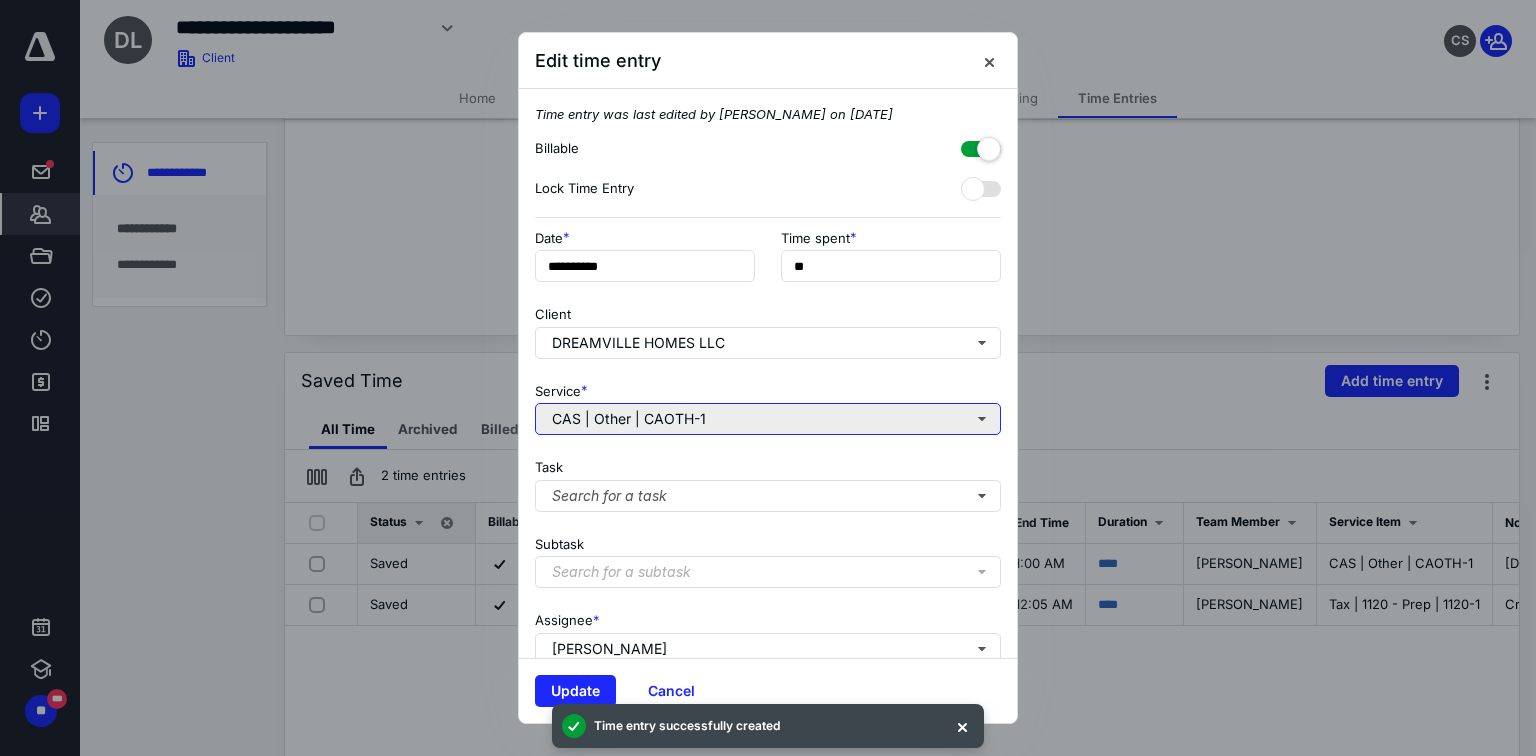 click on "CAS | Other | CAOTH-1" at bounding box center (768, 419) 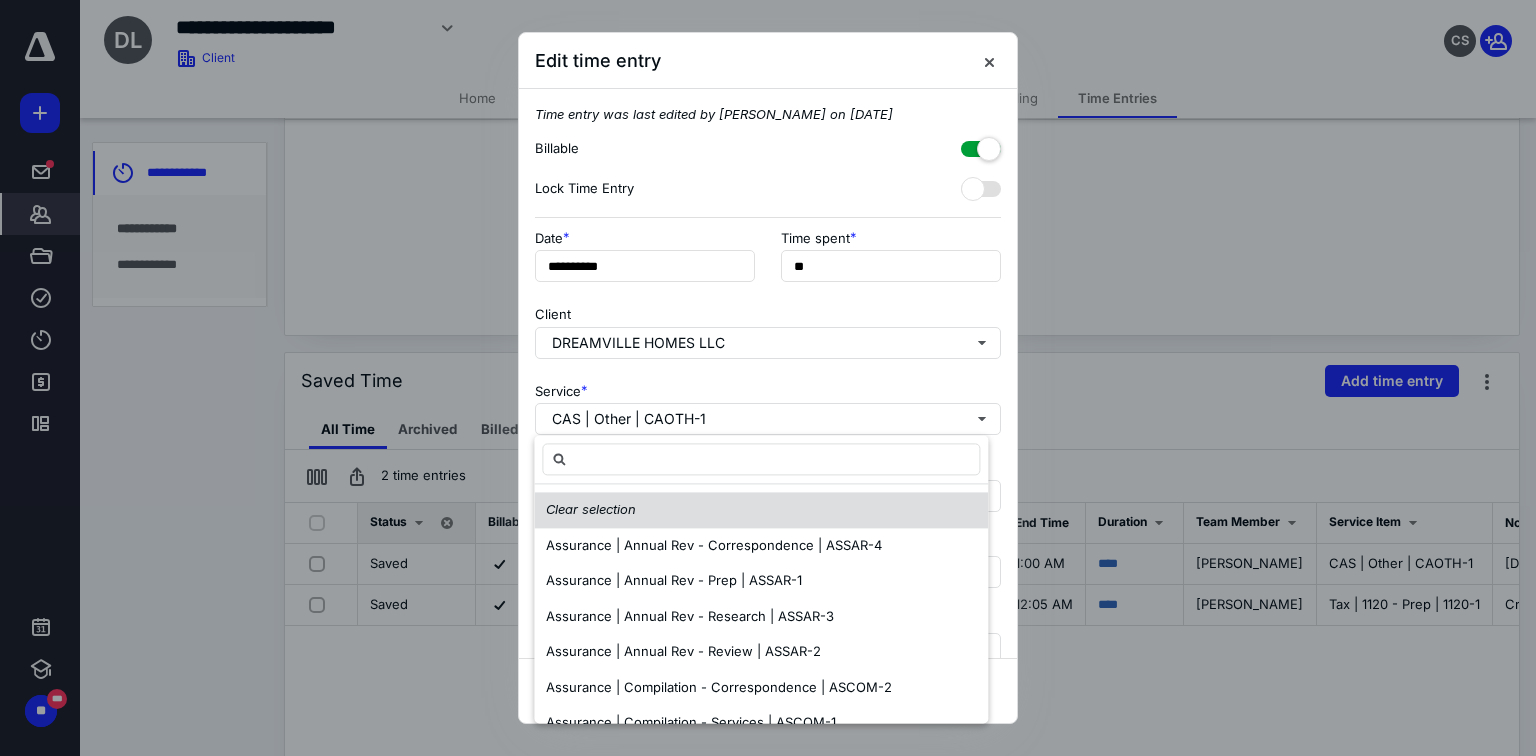 click on "Clear selection" at bounding box center (591, 510) 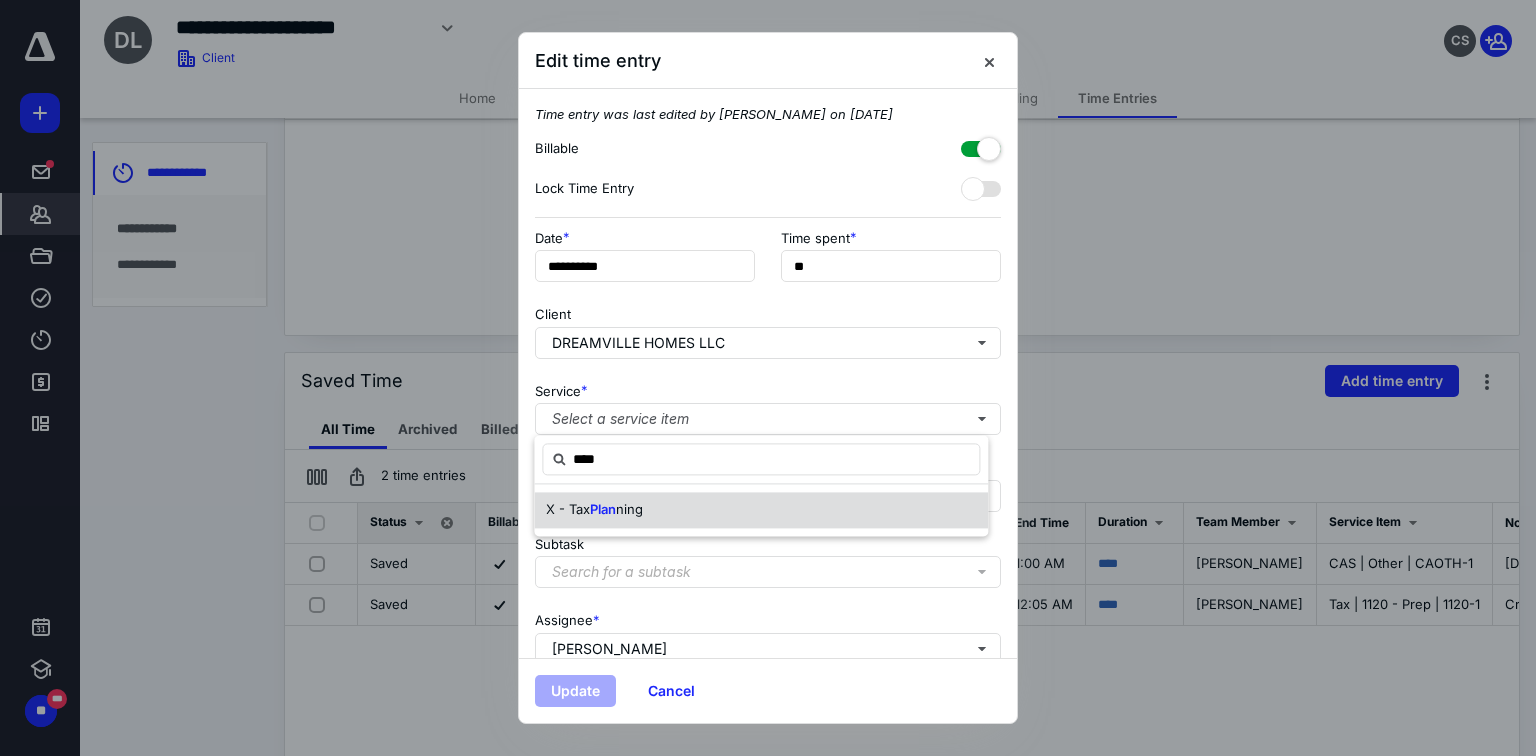 click on "X - Tax  Plan ning" at bounding box center [761, 510] 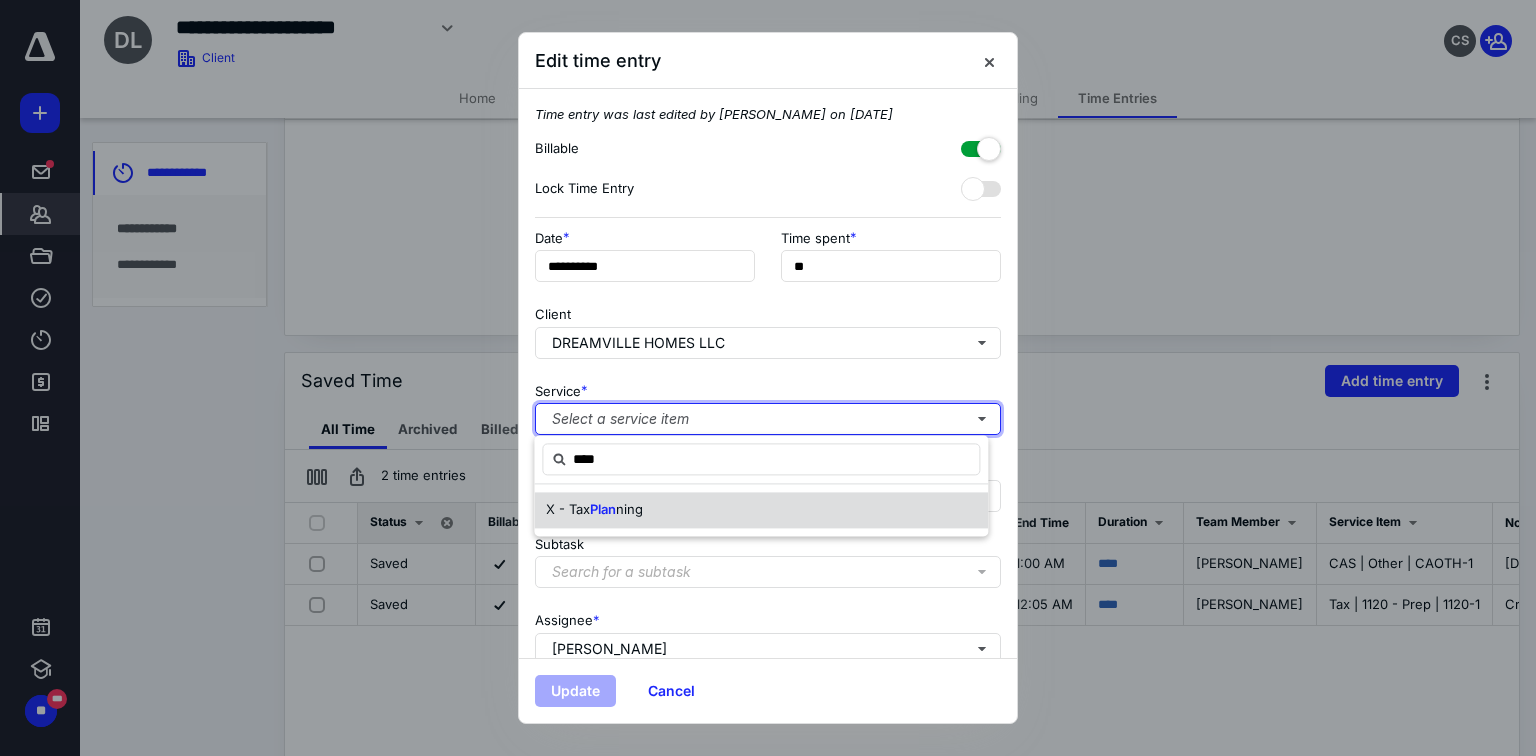 type 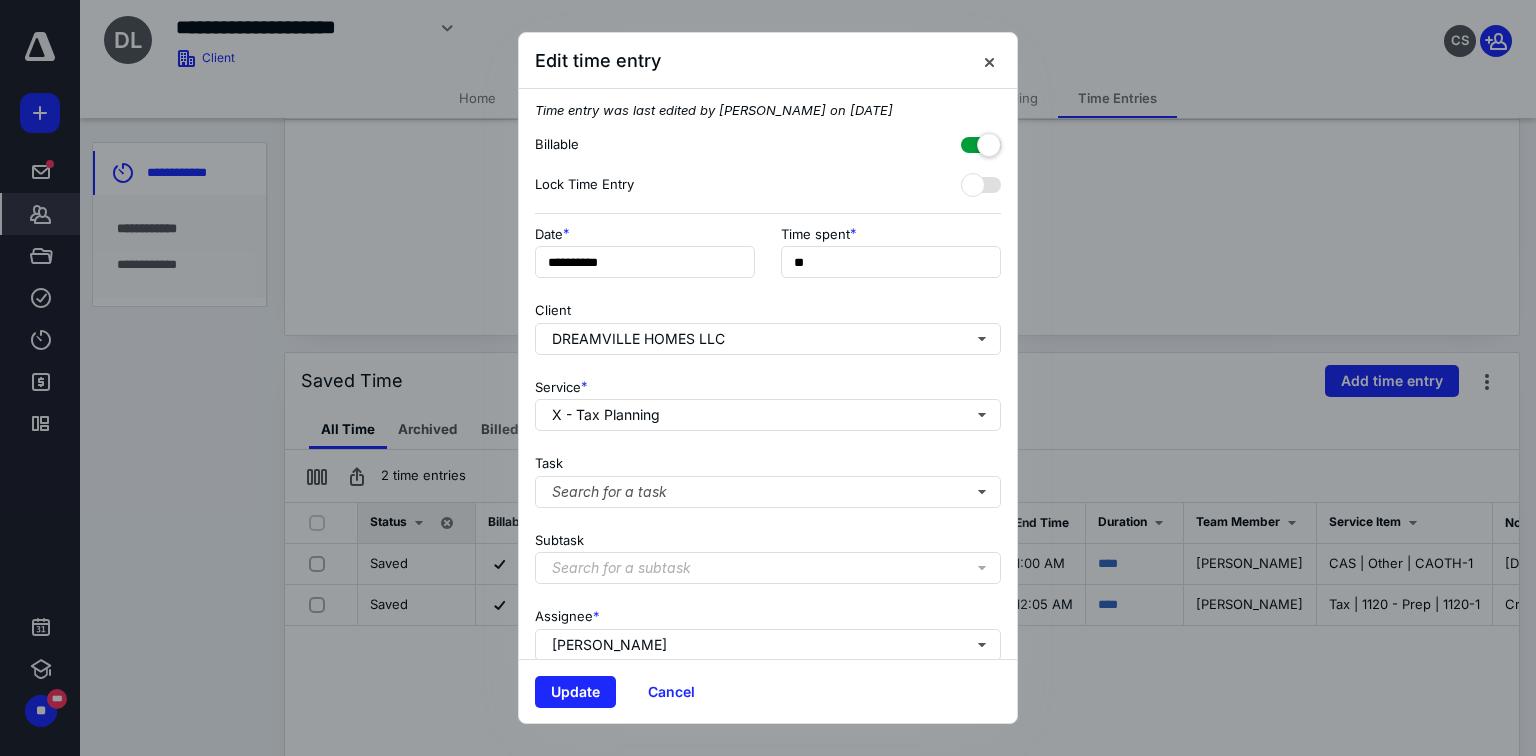 scroll, scrollTop: 161, scrollLeft: 0, axis: vertical 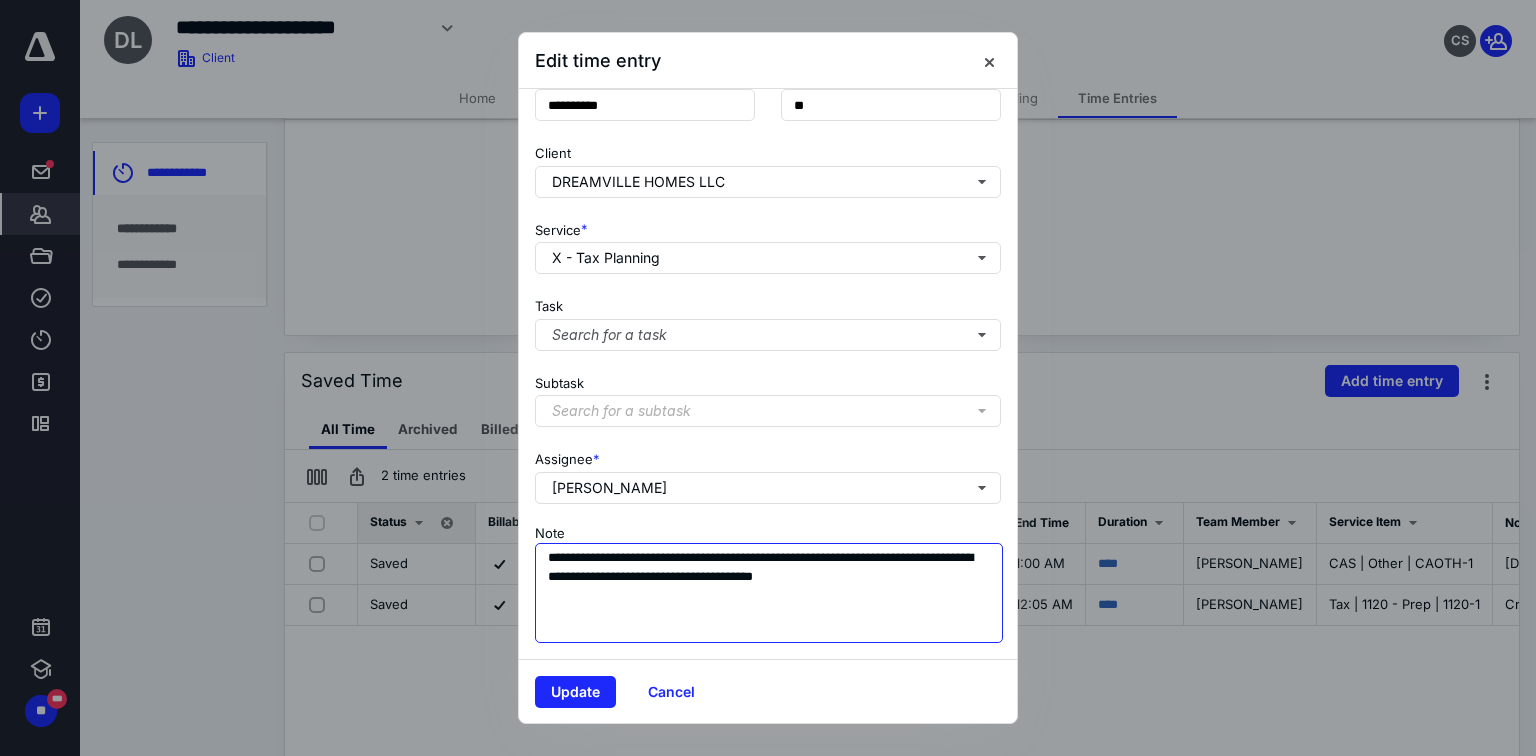 click on "**********" at bounding box center (769, 593) 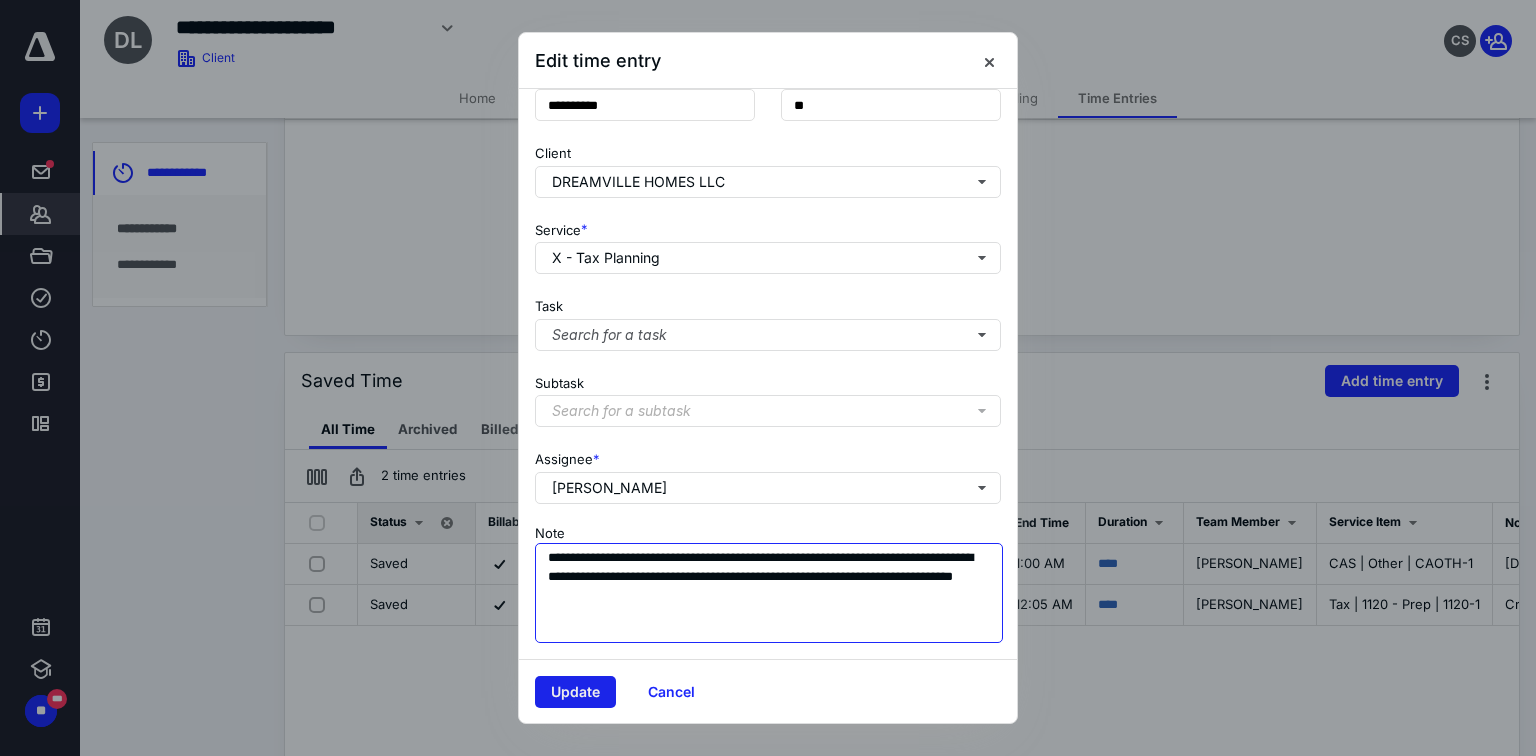 type on "**********" 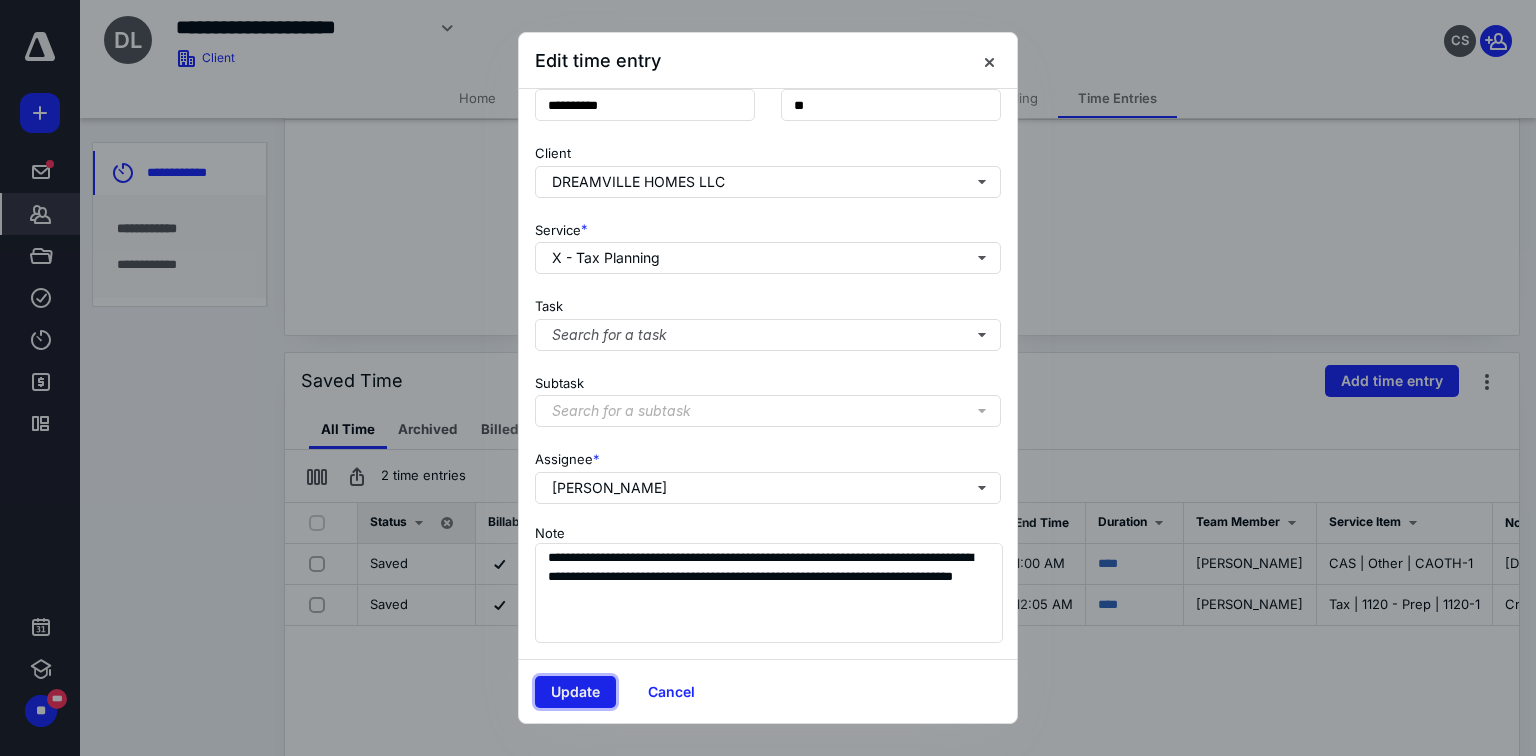 click on "Update" at bounding box center (575, 692) 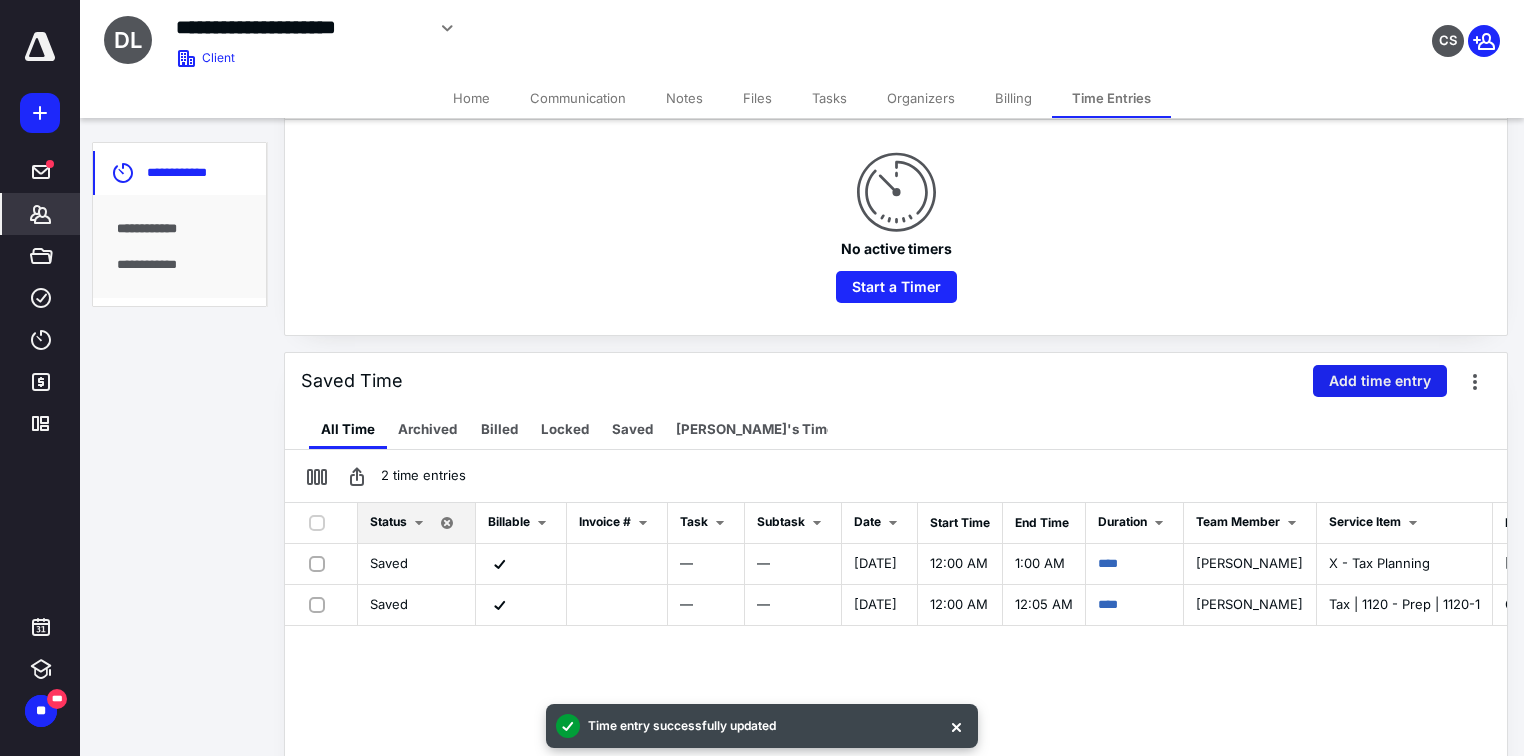 click on "Add time entry" at bounding box center (1380, 381) 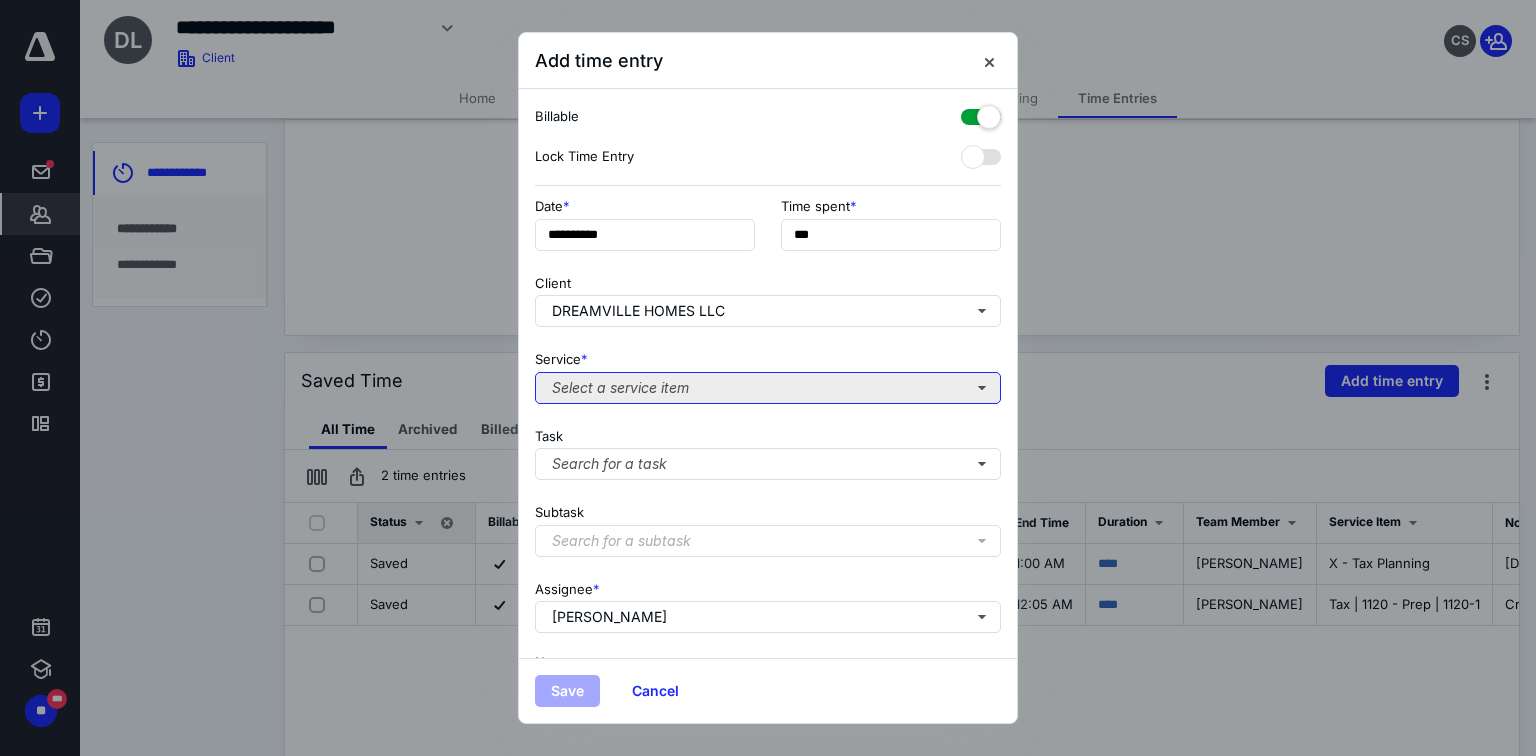 click on "Select a service item" at bounding box center (768, 388) 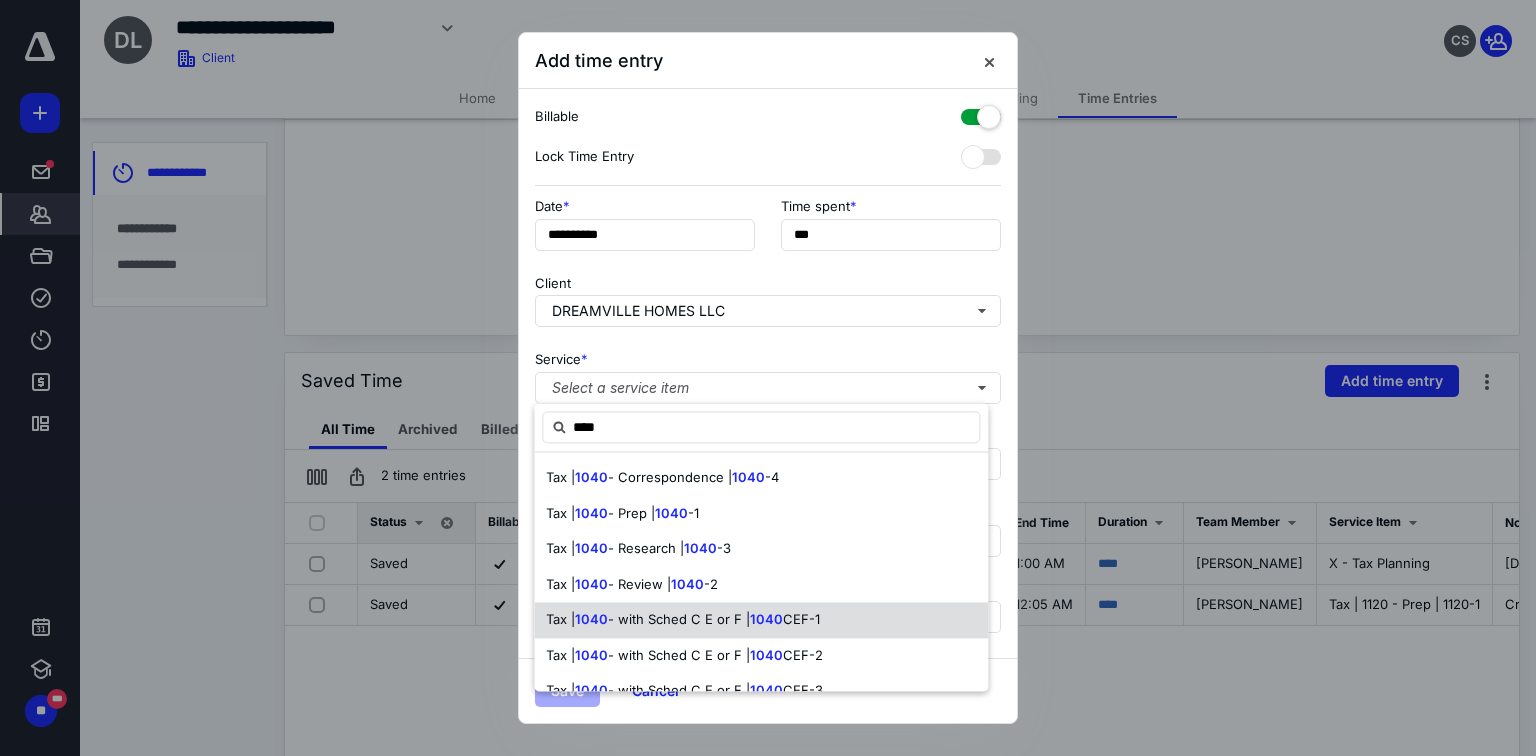 click on "- with Sched C E or F |" at bounding box center (679, 619) 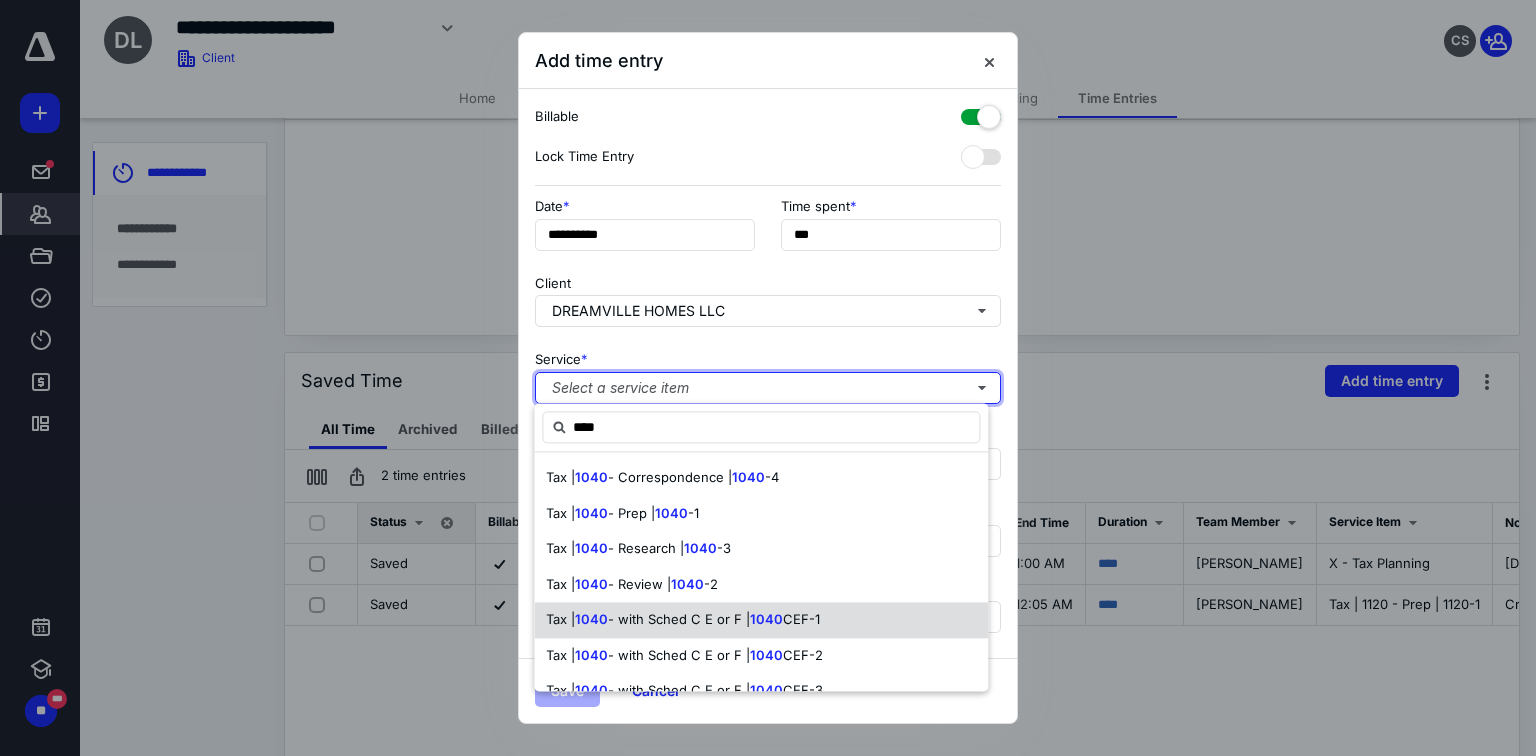 type 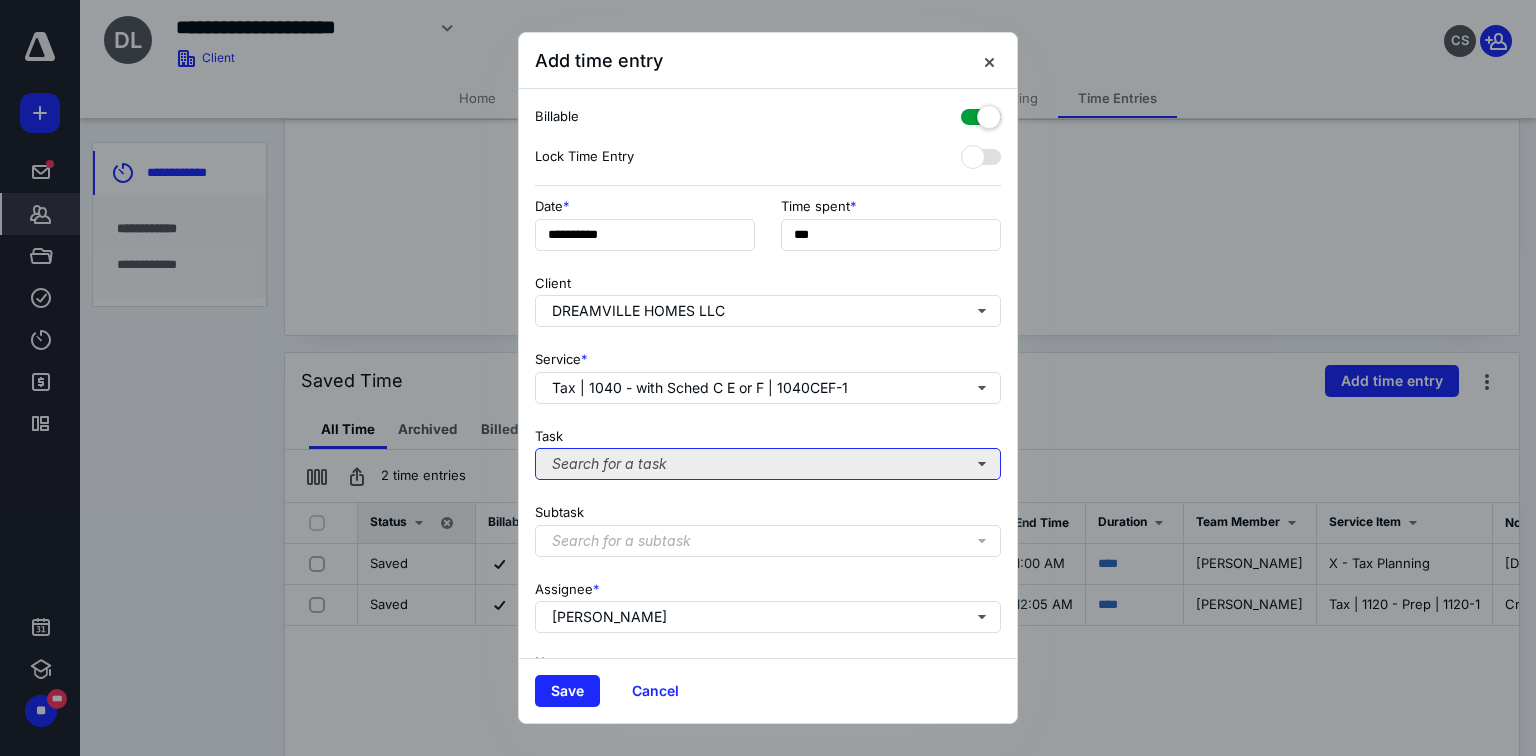 click on "Search for a task" at bounding box center [768, 464] 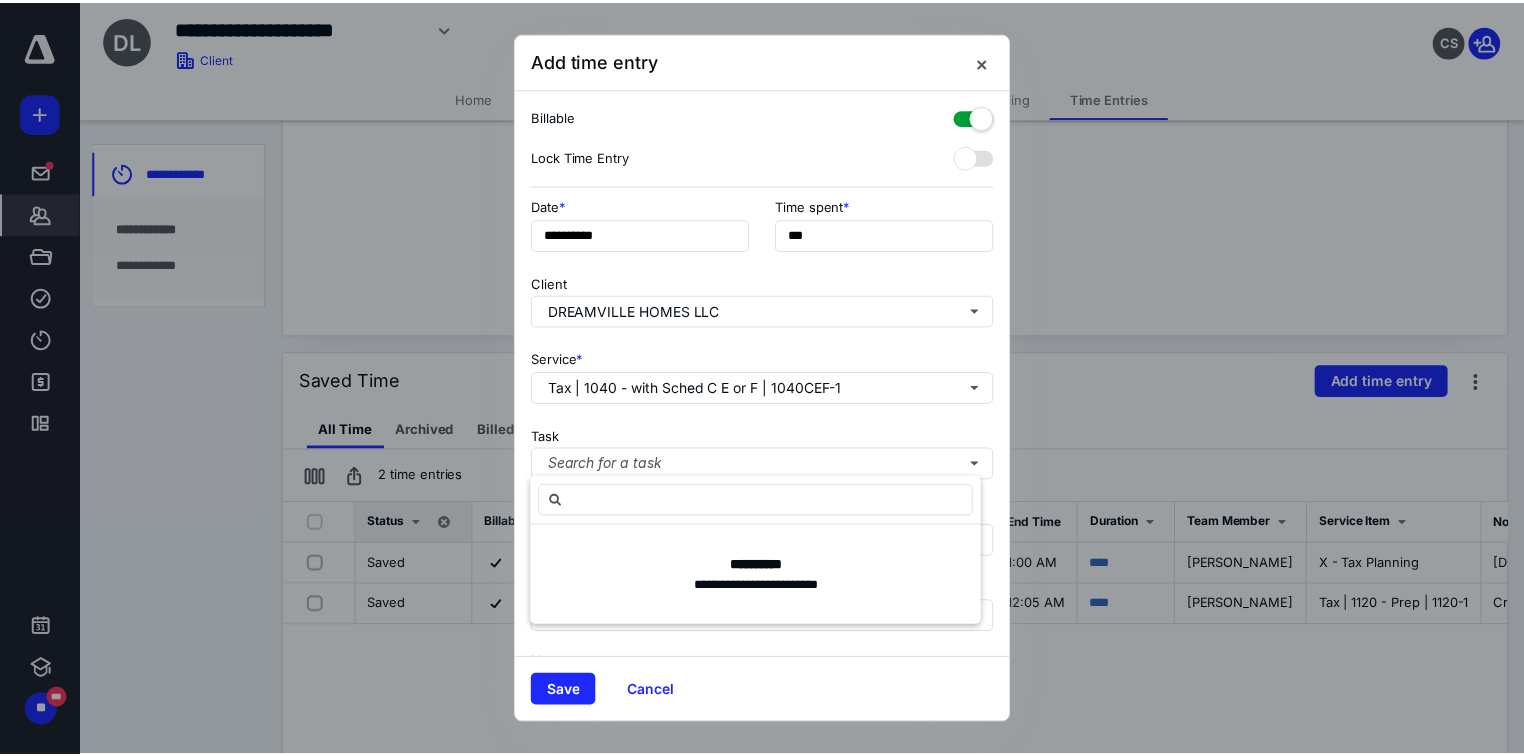 scroll, scrollTop: 129, scrollLeft: 0, axis: vertical 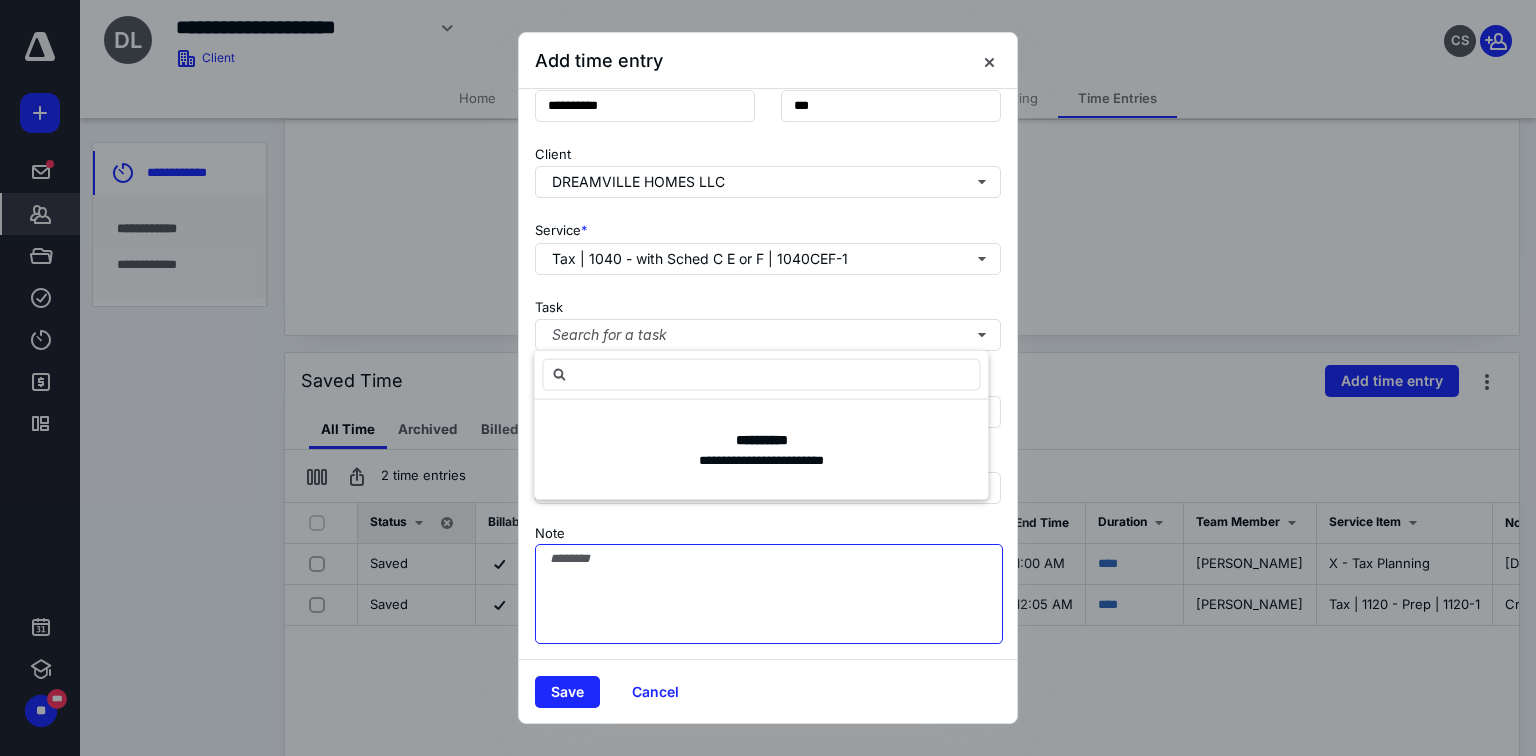 click on "Note" at bounding box center [769, 594] 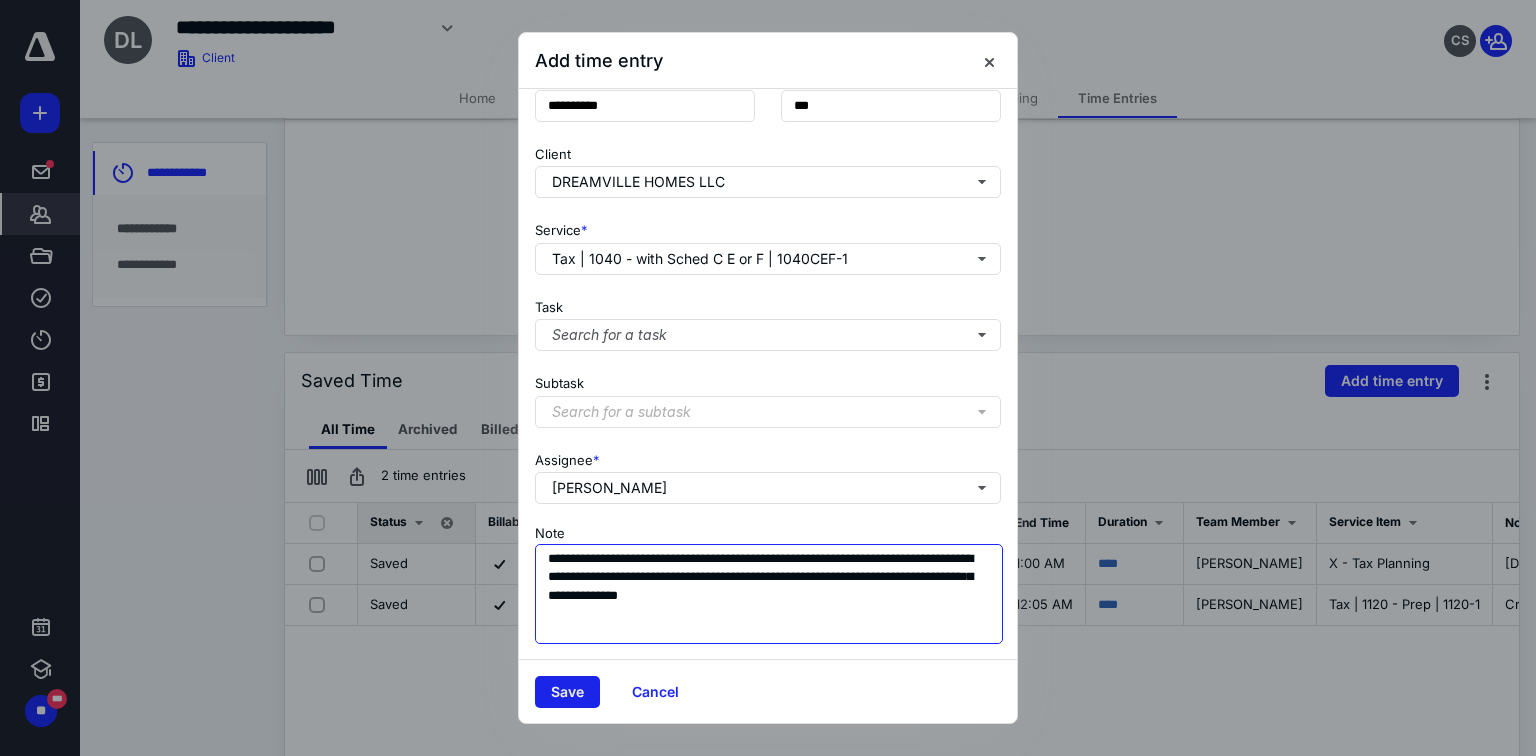 type on "**********" 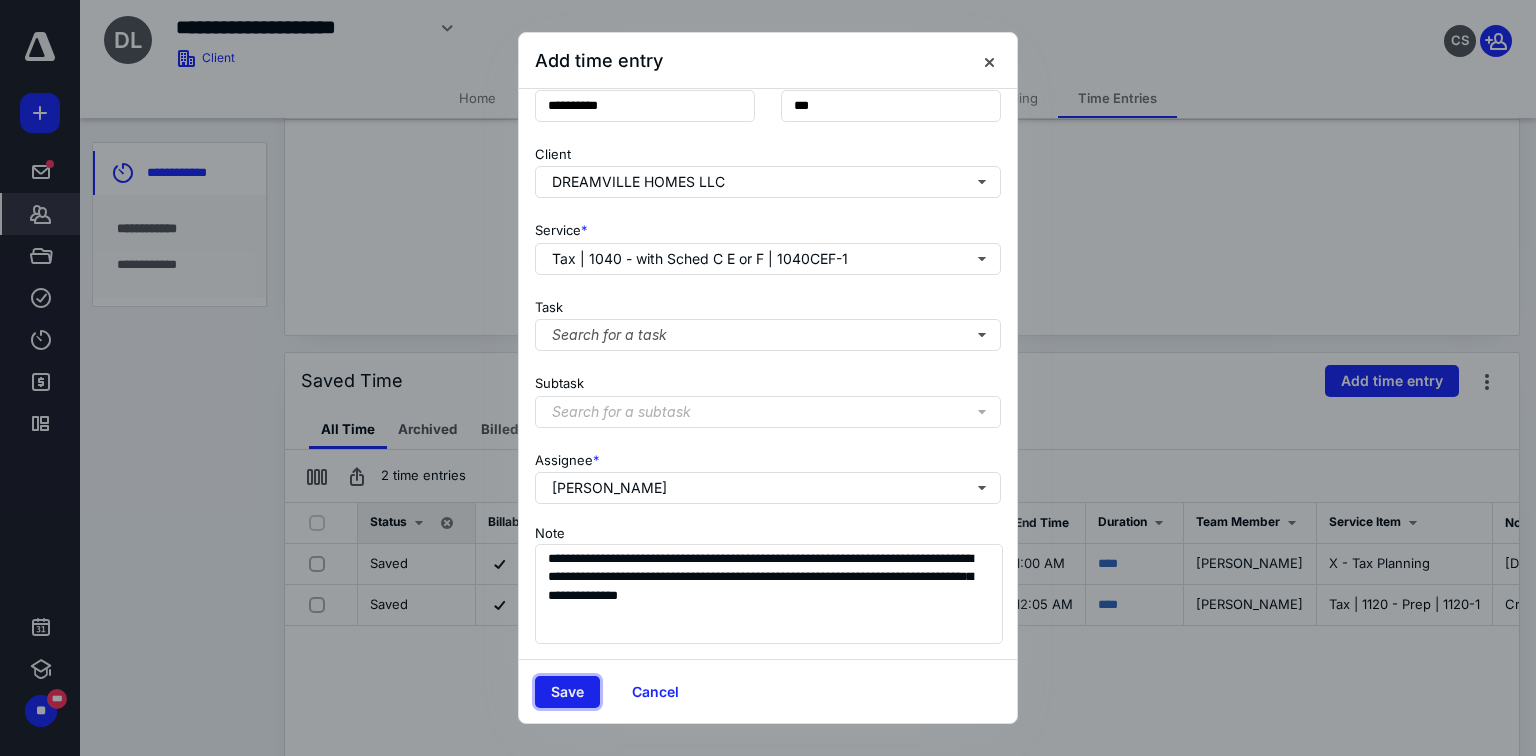 click on "Save" at bounding box center [567, 692] 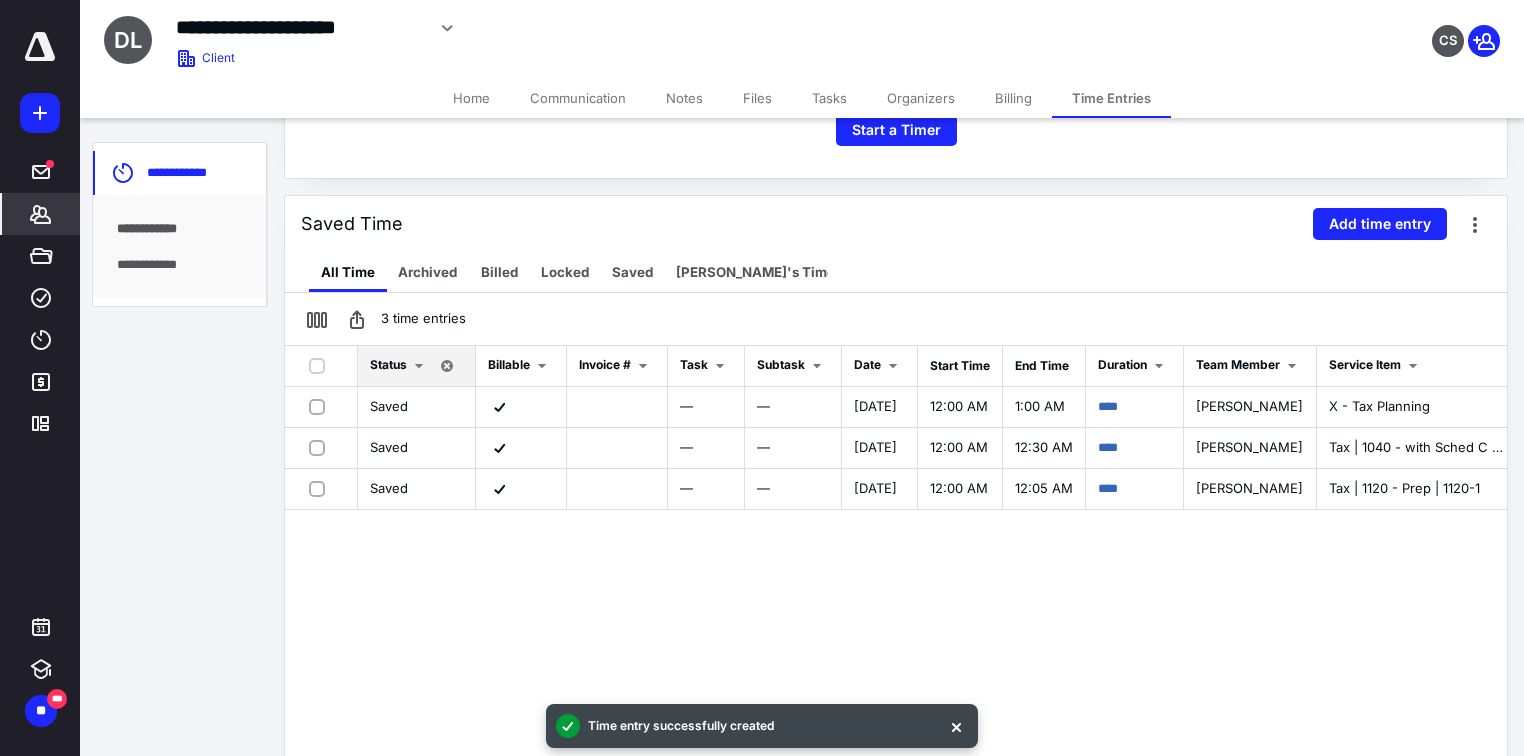 scroll, scrollTop: 400, scrollLeft: 0, axis: vertical 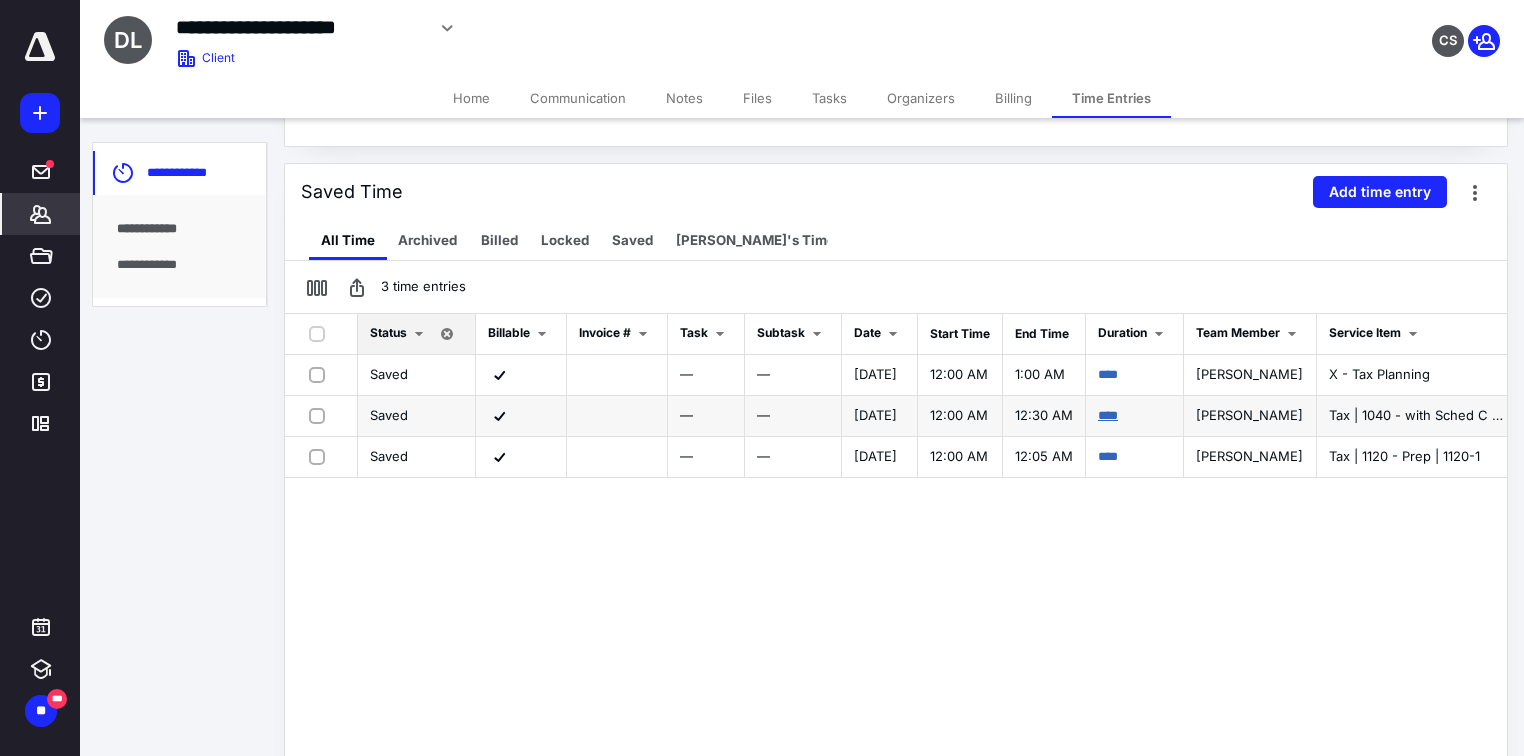 click on "****" at bounding box center (1108, 415) 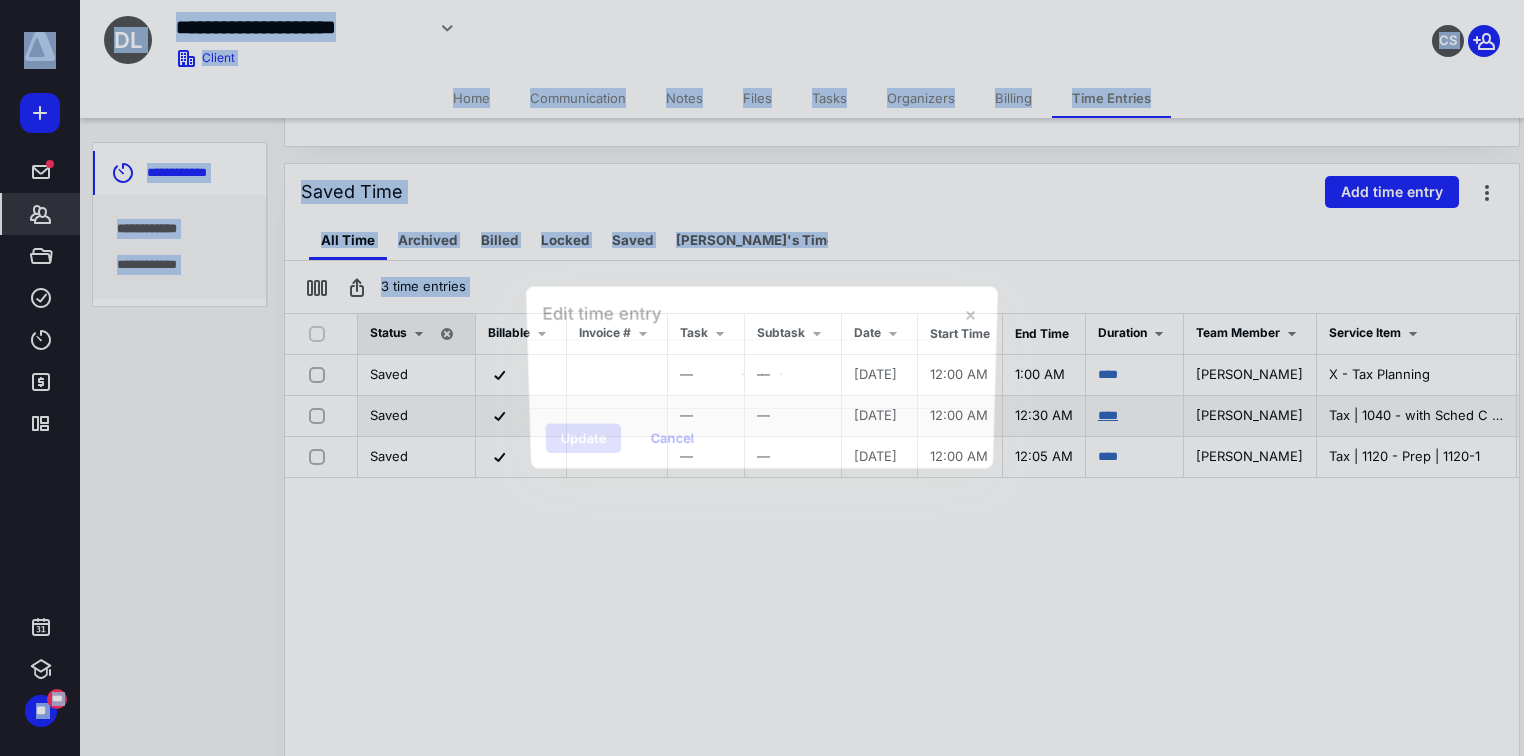 click at bounding box center [762, 378] 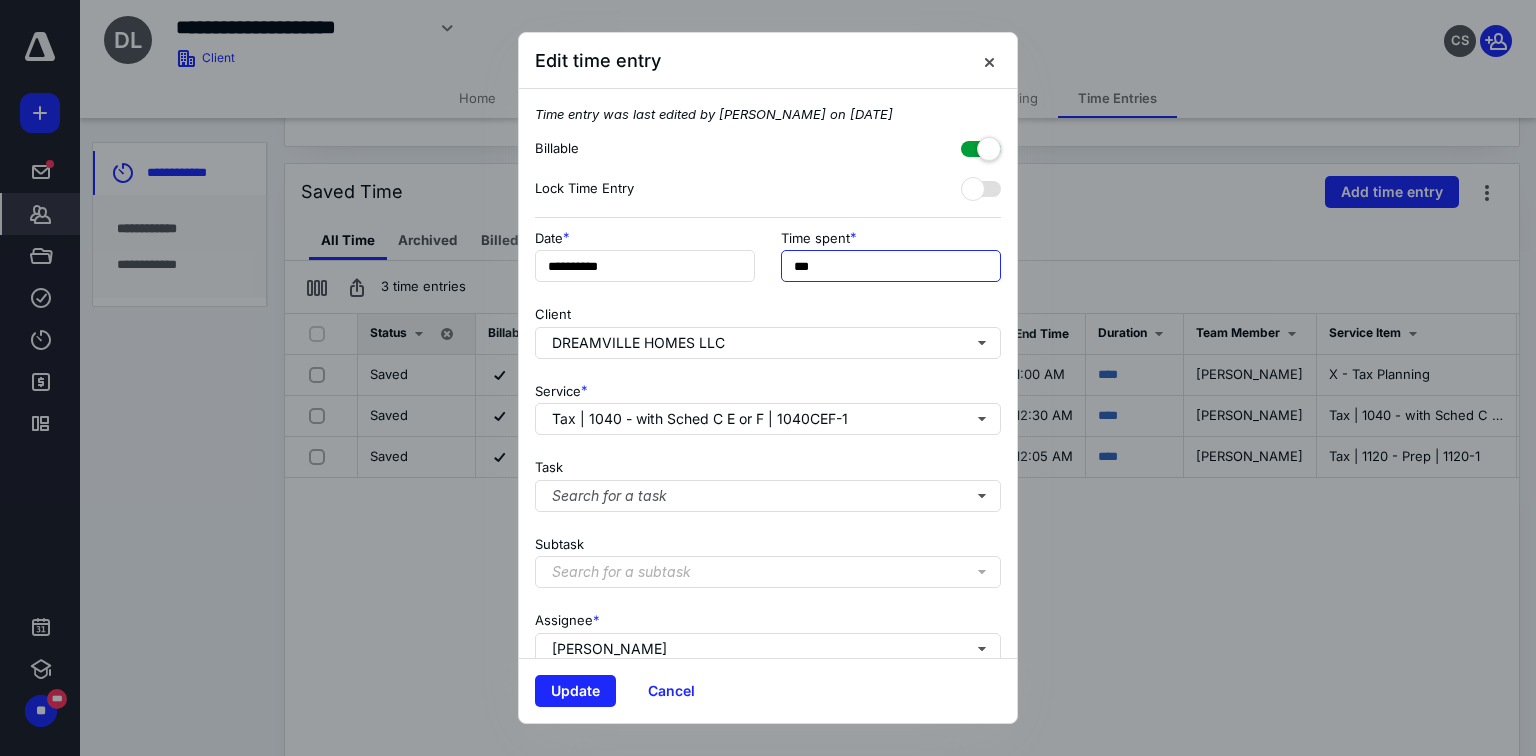 drag, startPoint x: 800, startPoint y: 266, endPoint x: 765, endPoint y: 267, distance: 35.014282 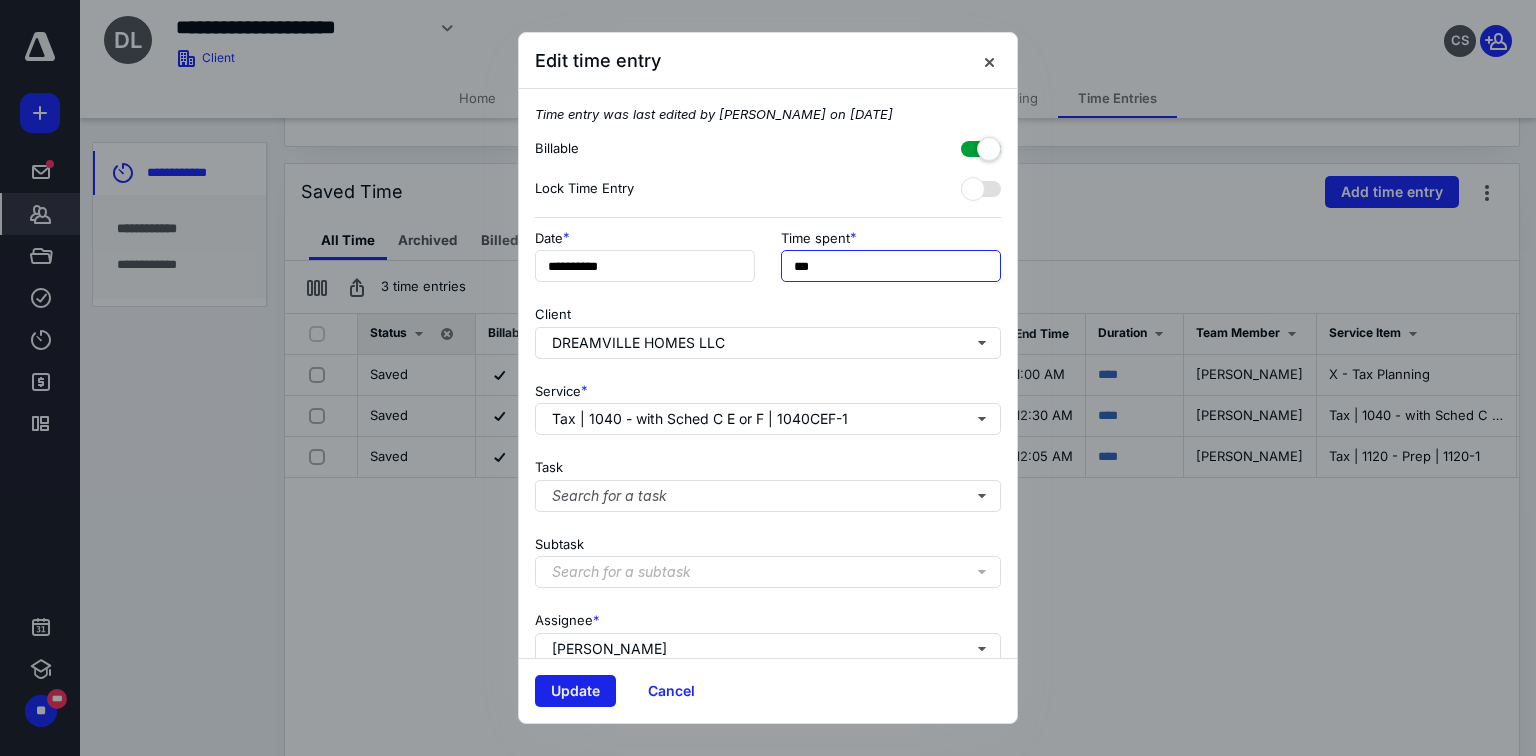 type on "***" 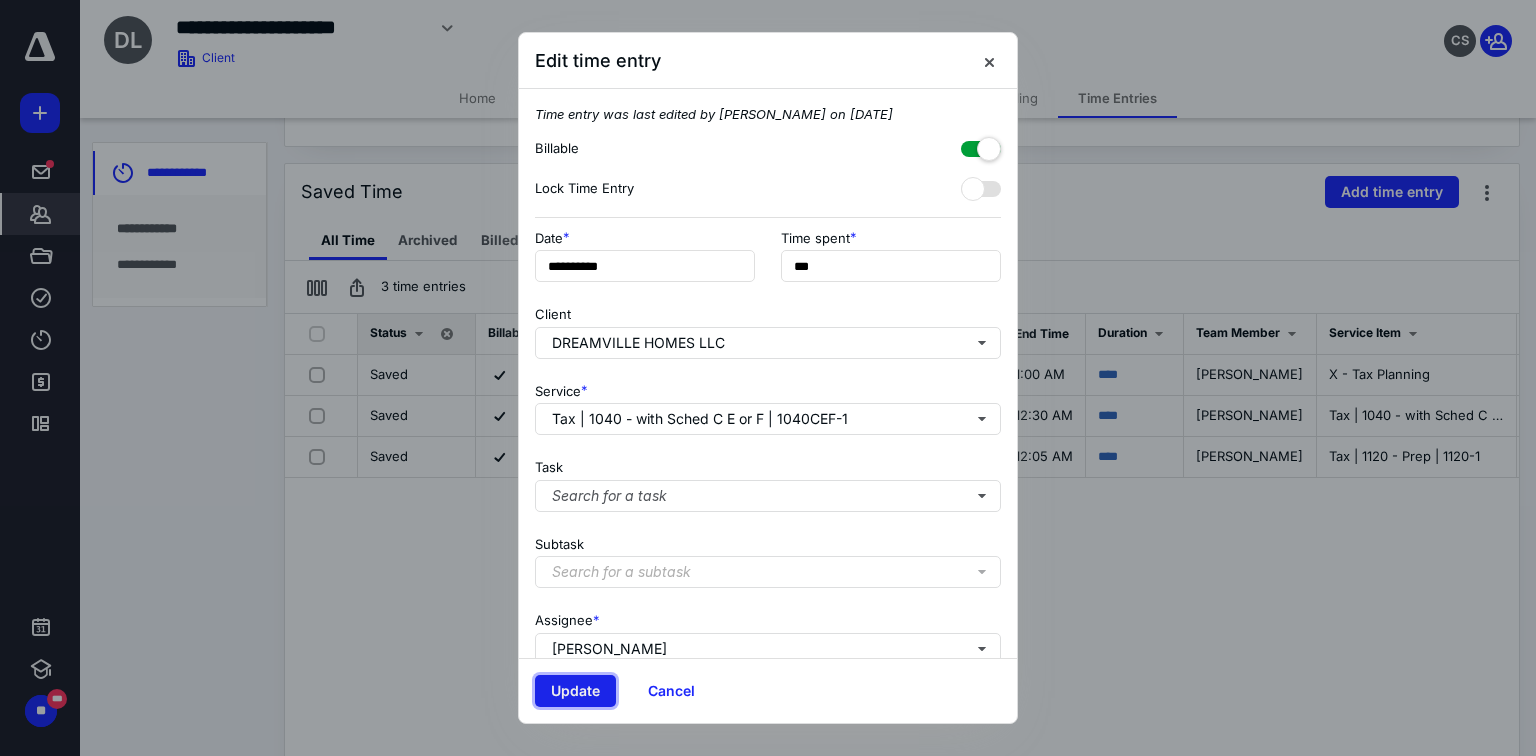 click on "Update" at bounding box center [575, 691] 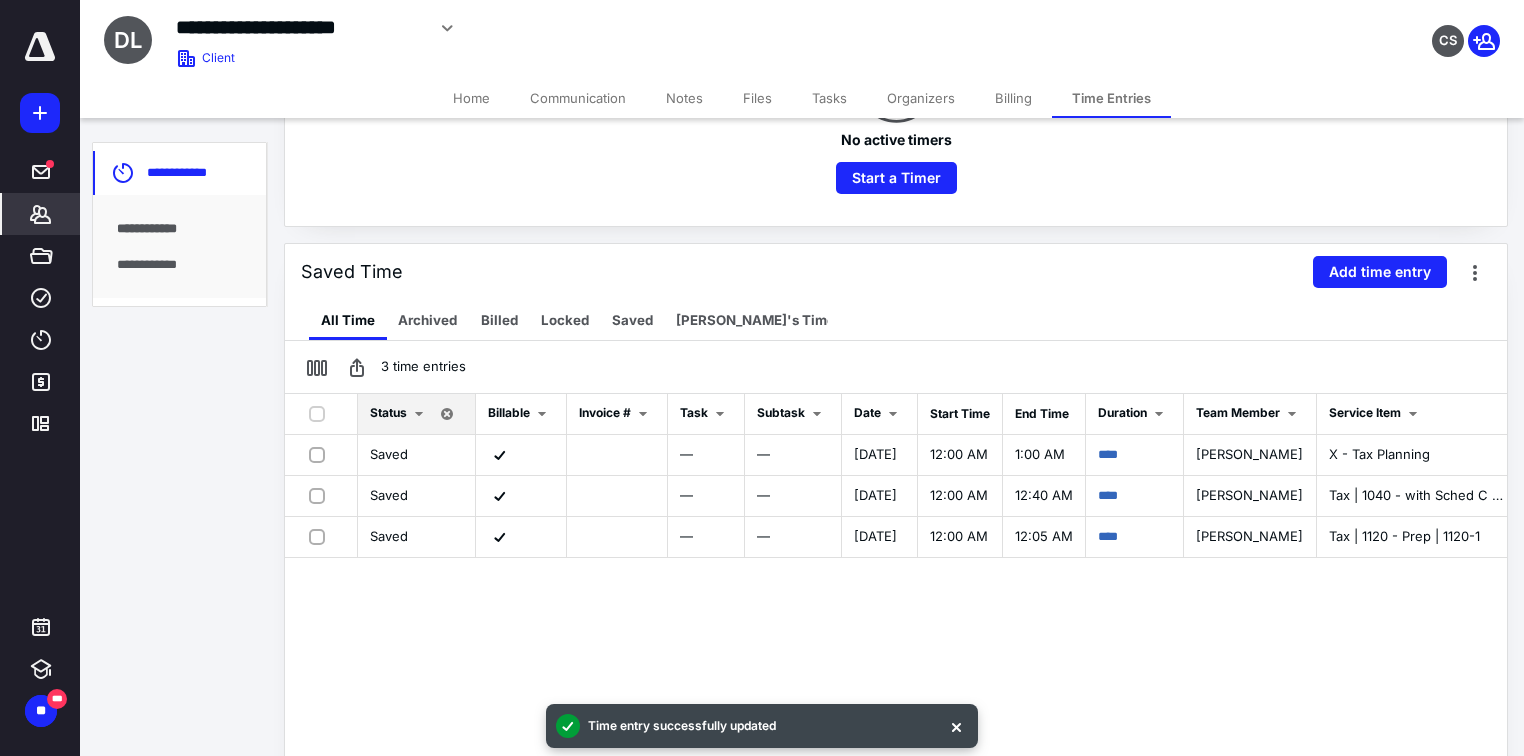 scroll, scrollTop: 400, scrollLeft: 0, axis: vertical 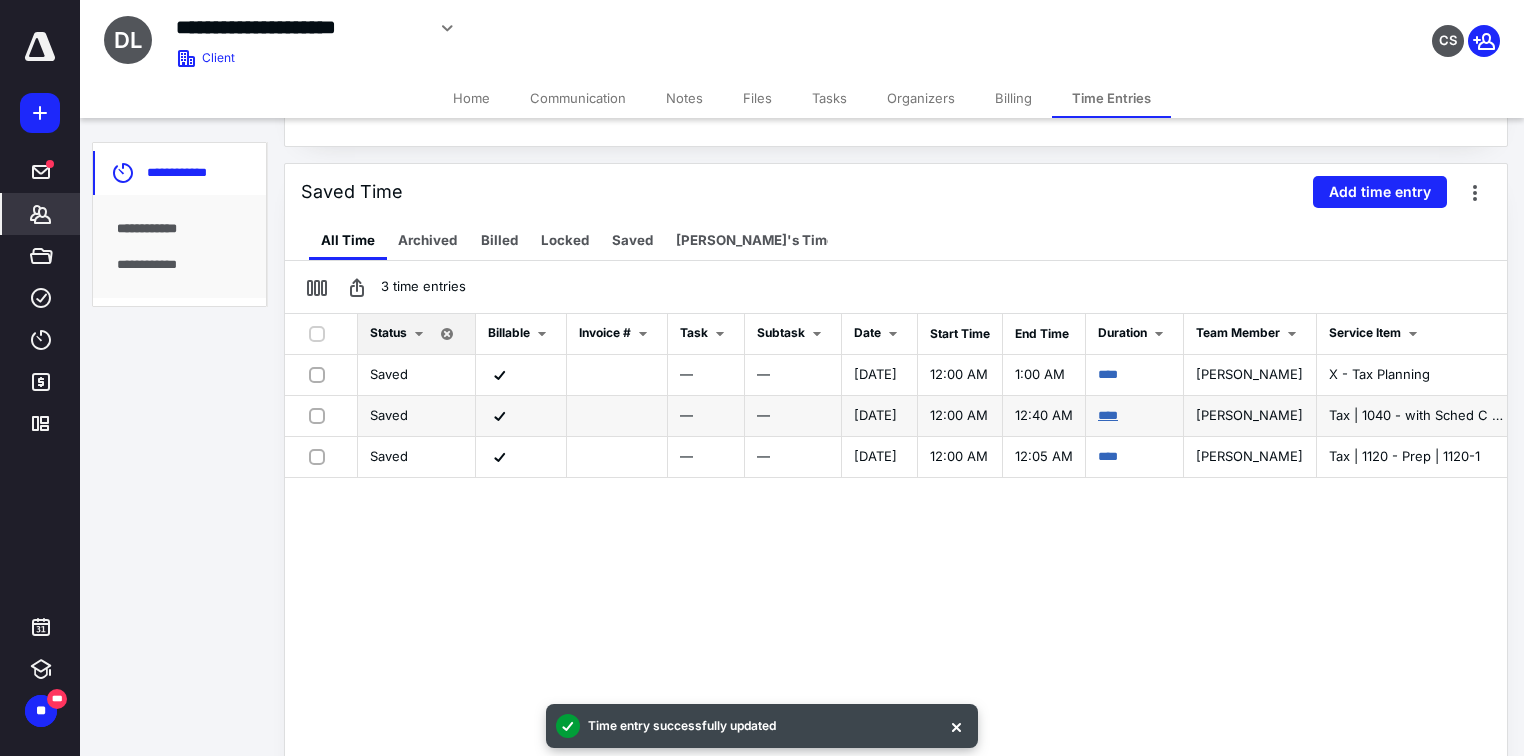 click on "****" at bounding box center (1108, 415) 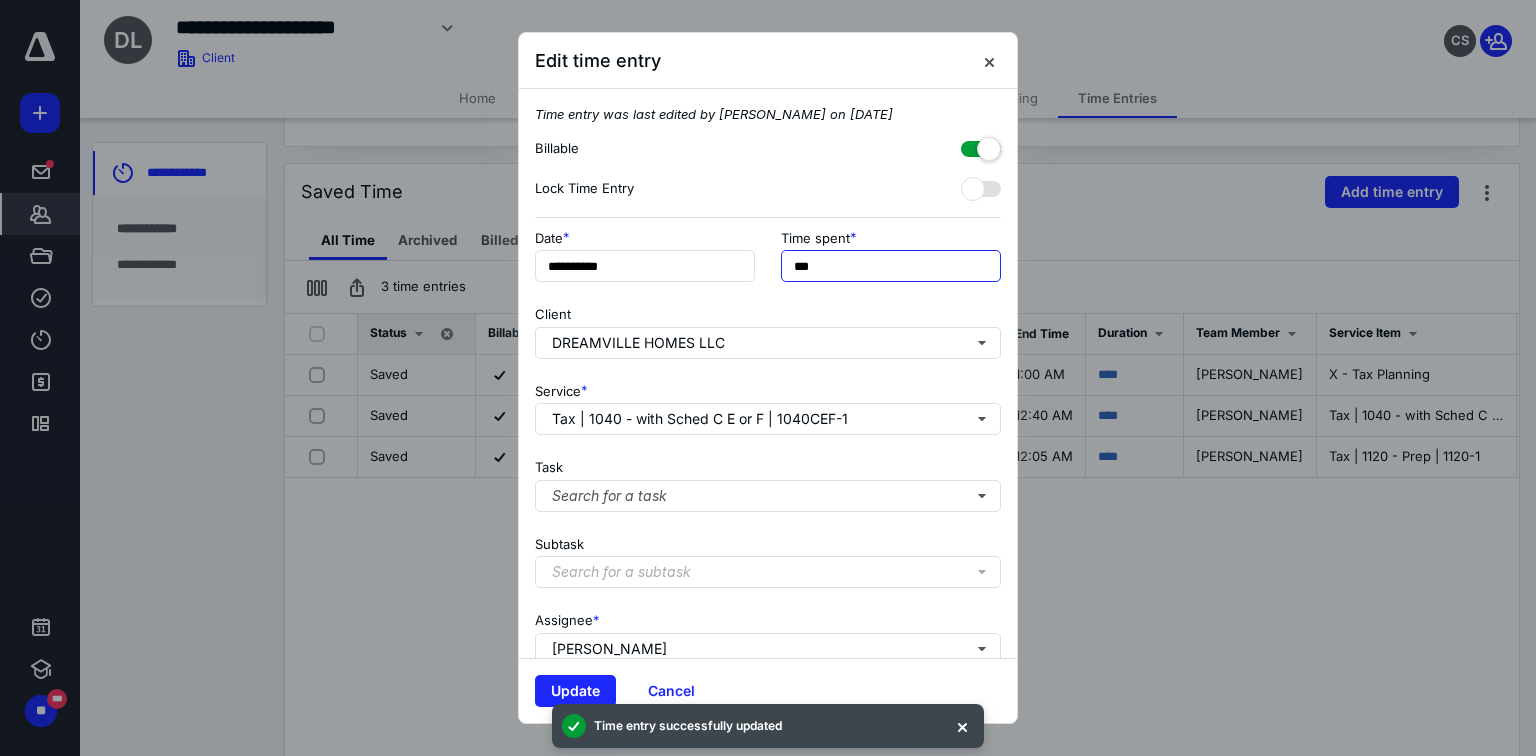 drag, startPoint x: 807, startPoint y: 260, endPoint x: 792, endPoint y: 263, distance: 15.297058 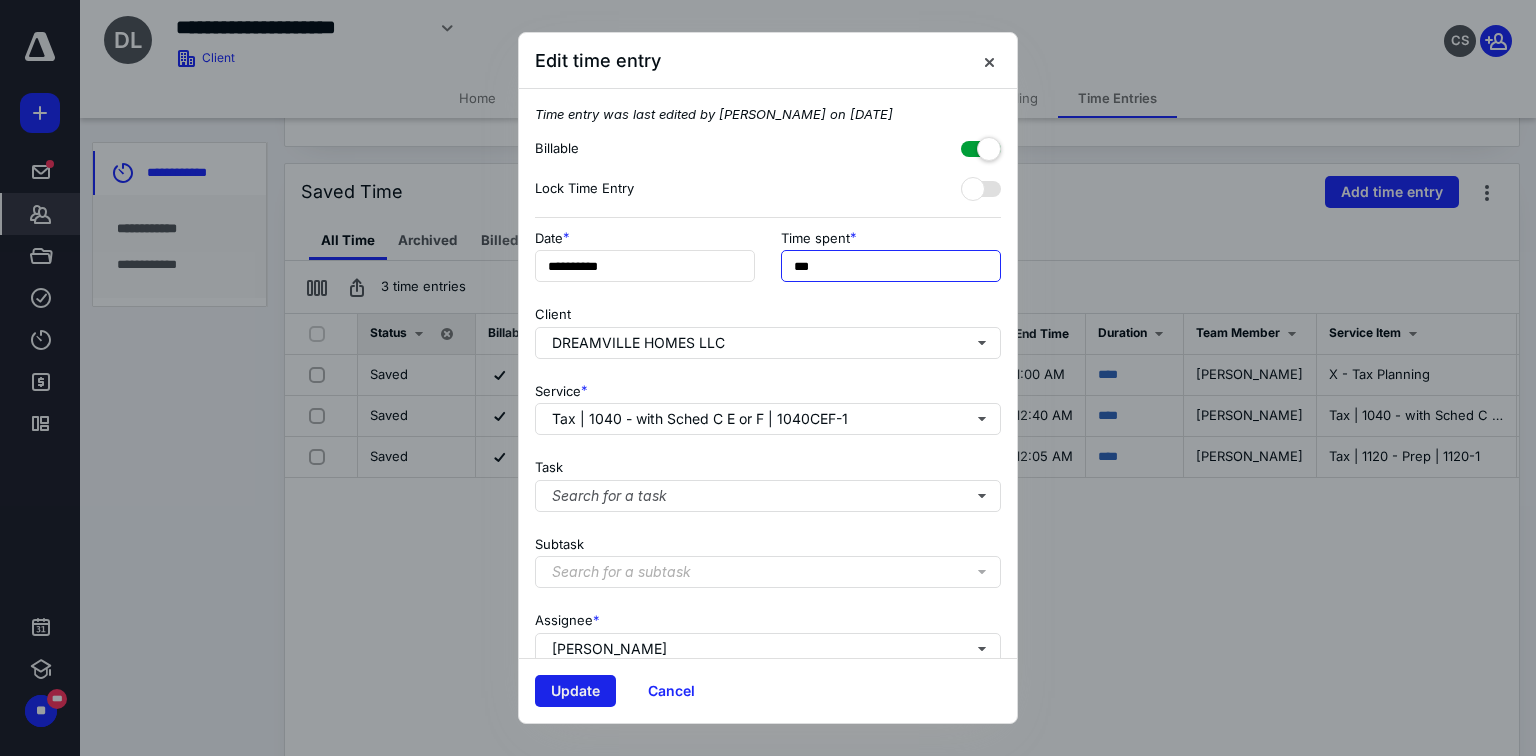 type on "***" 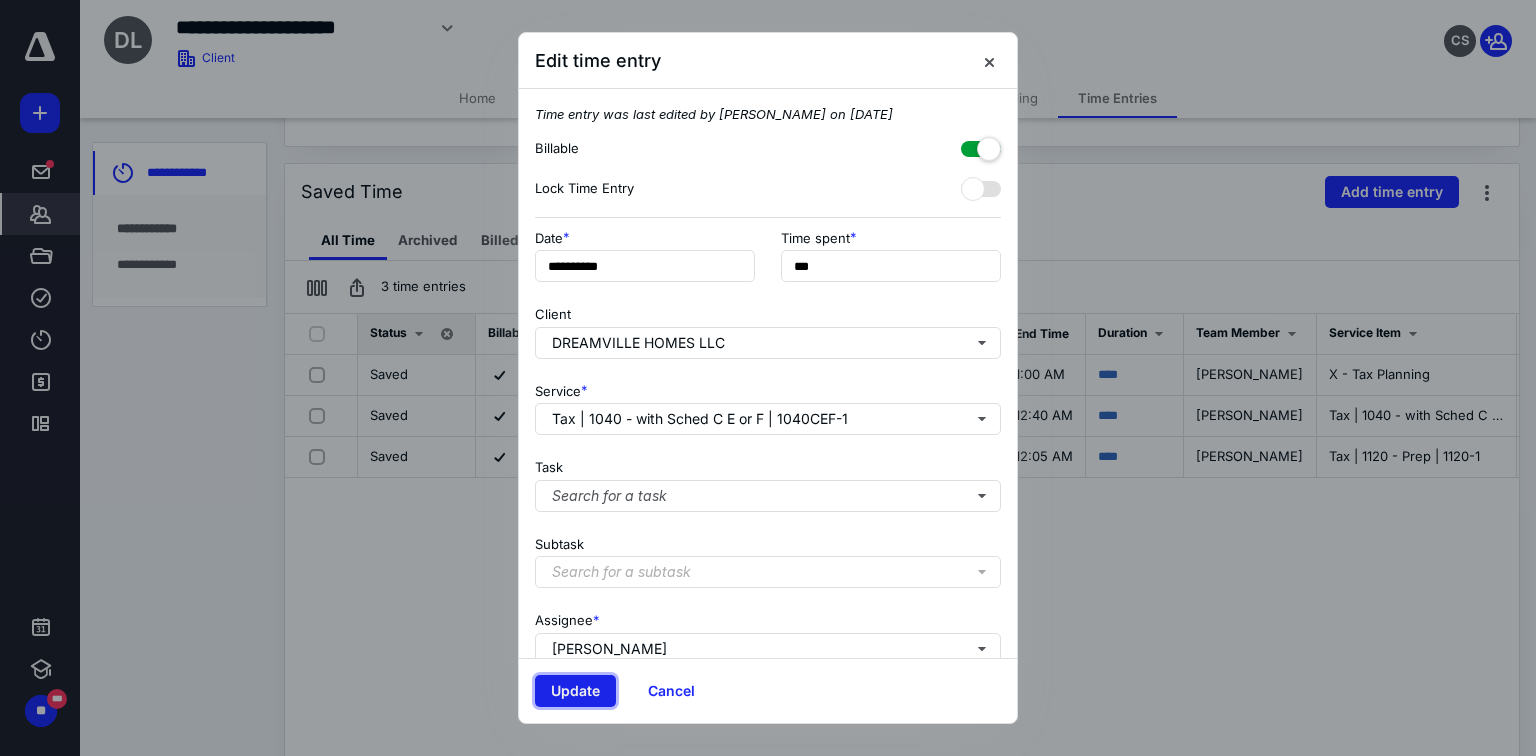click on "Update" at bounding box center (575, 691) 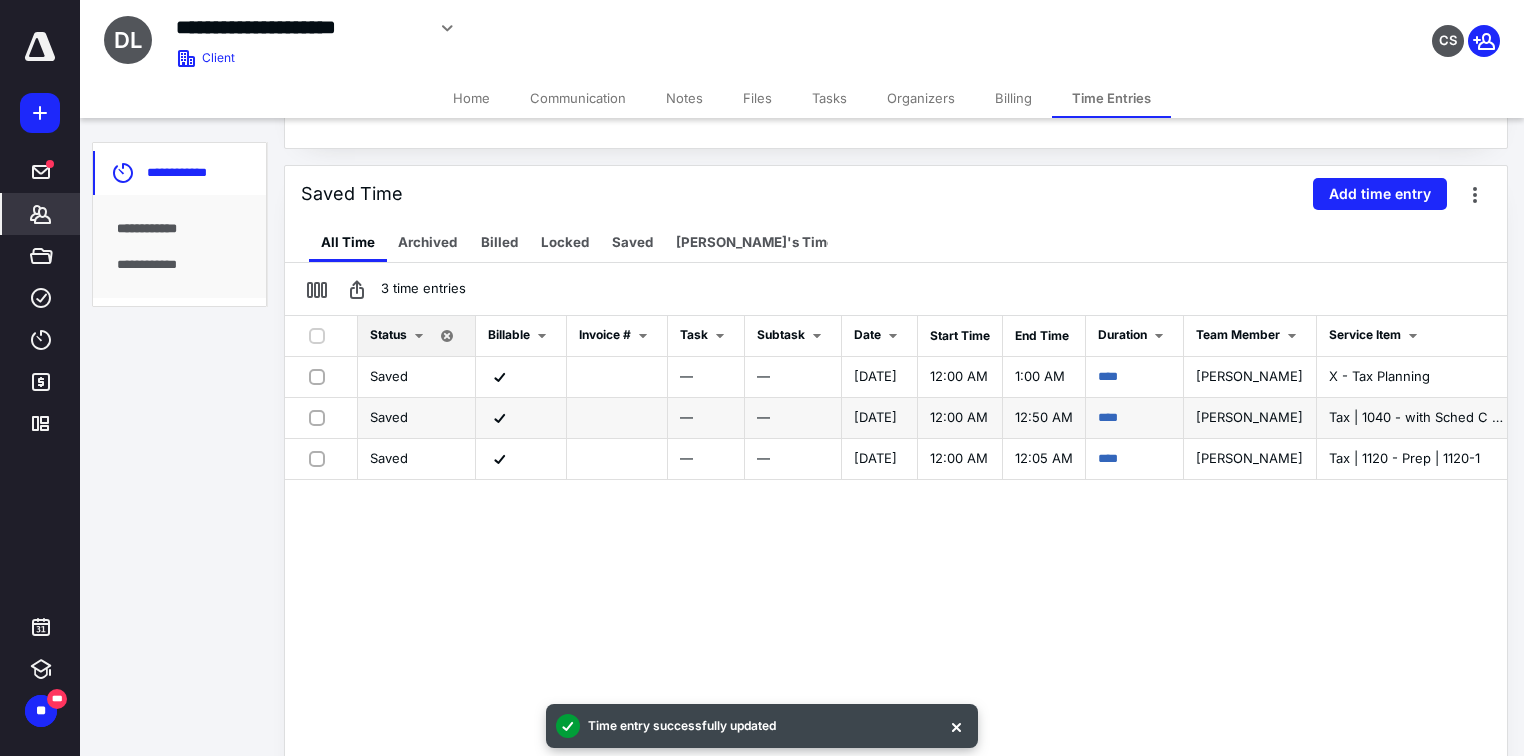 scroll, scrollTop: 400, scrollLeft: 0, axis: vertical 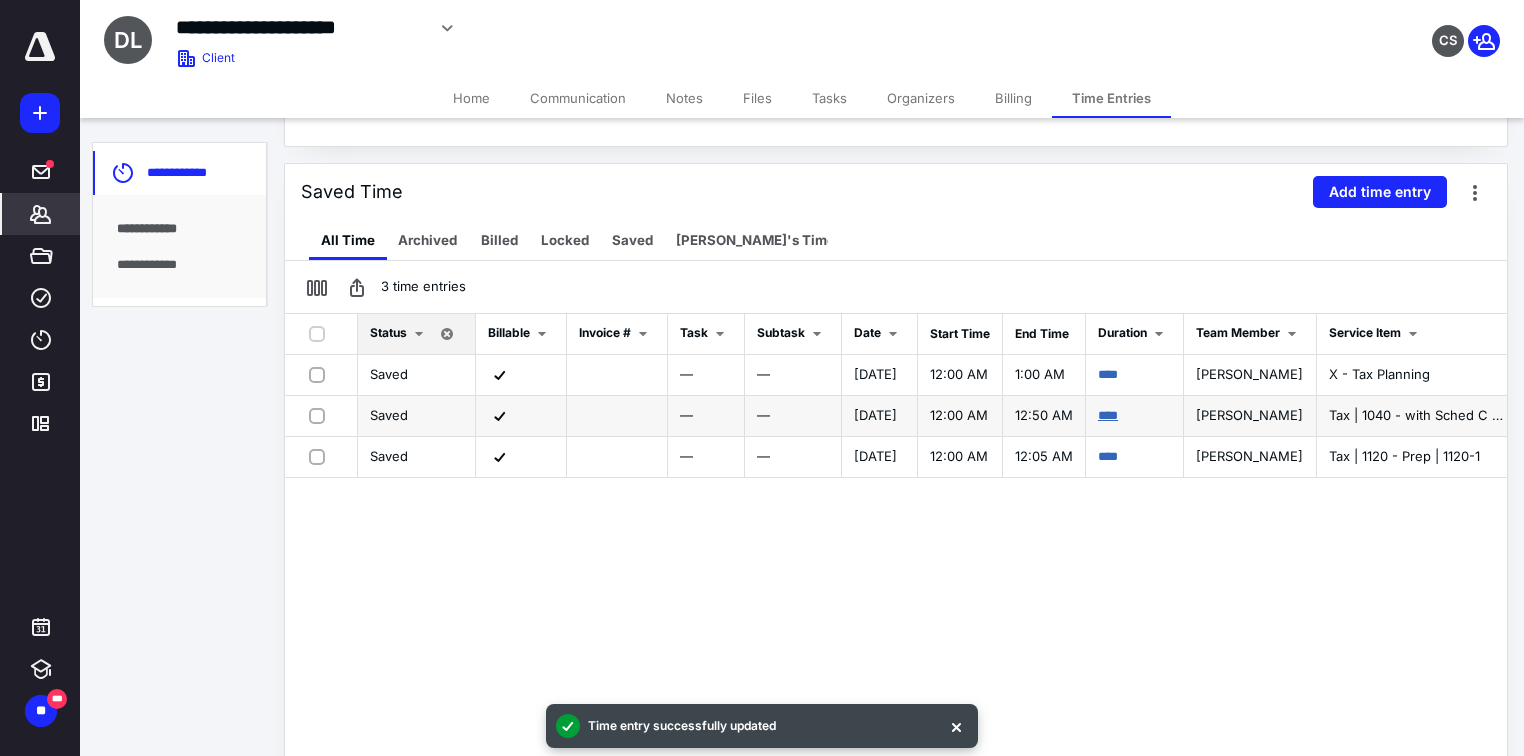 click on "****" at bounding box center (1108, 415) 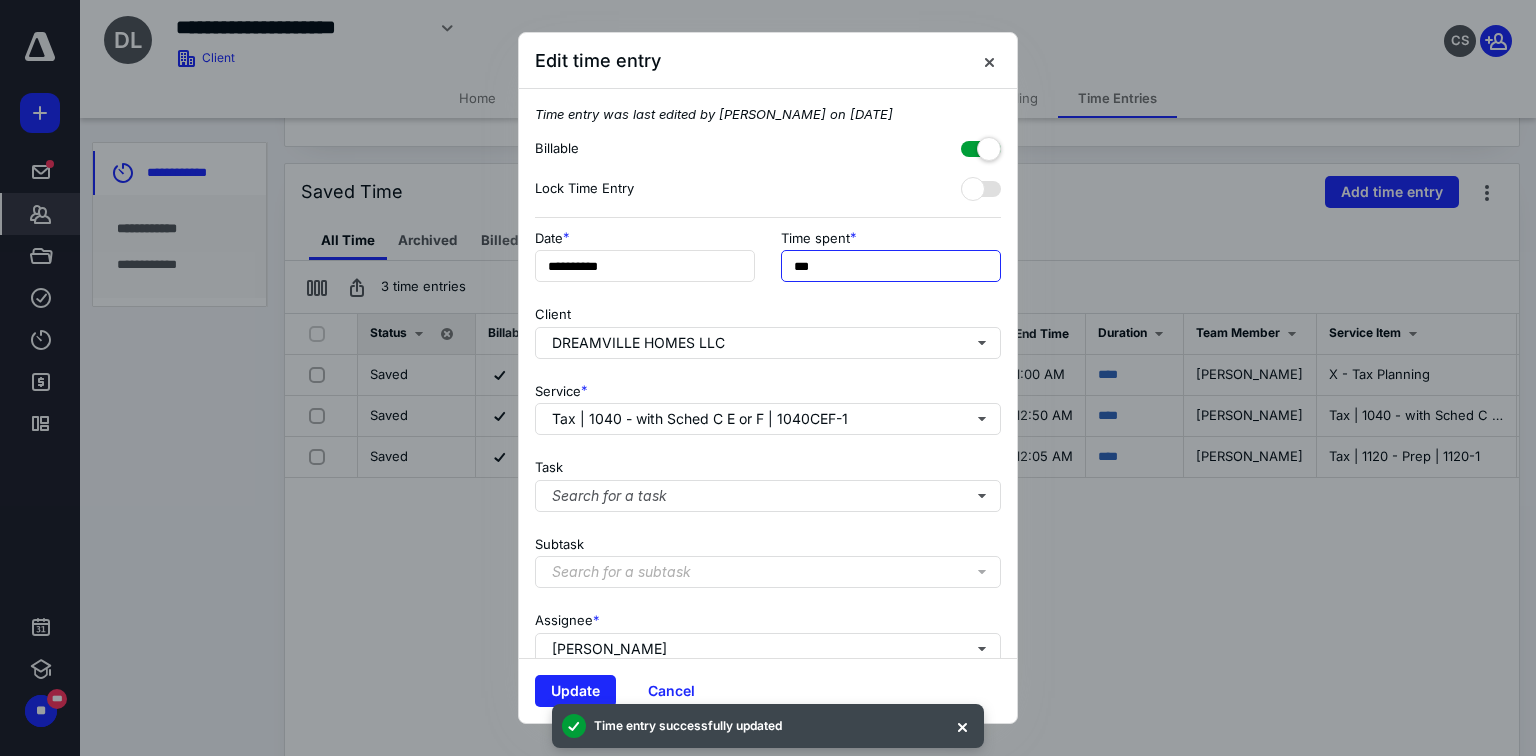 drag, startPoint x: 806, startPoint y: 264, endPoint x: 756, endPoint y: 264, distance: 50 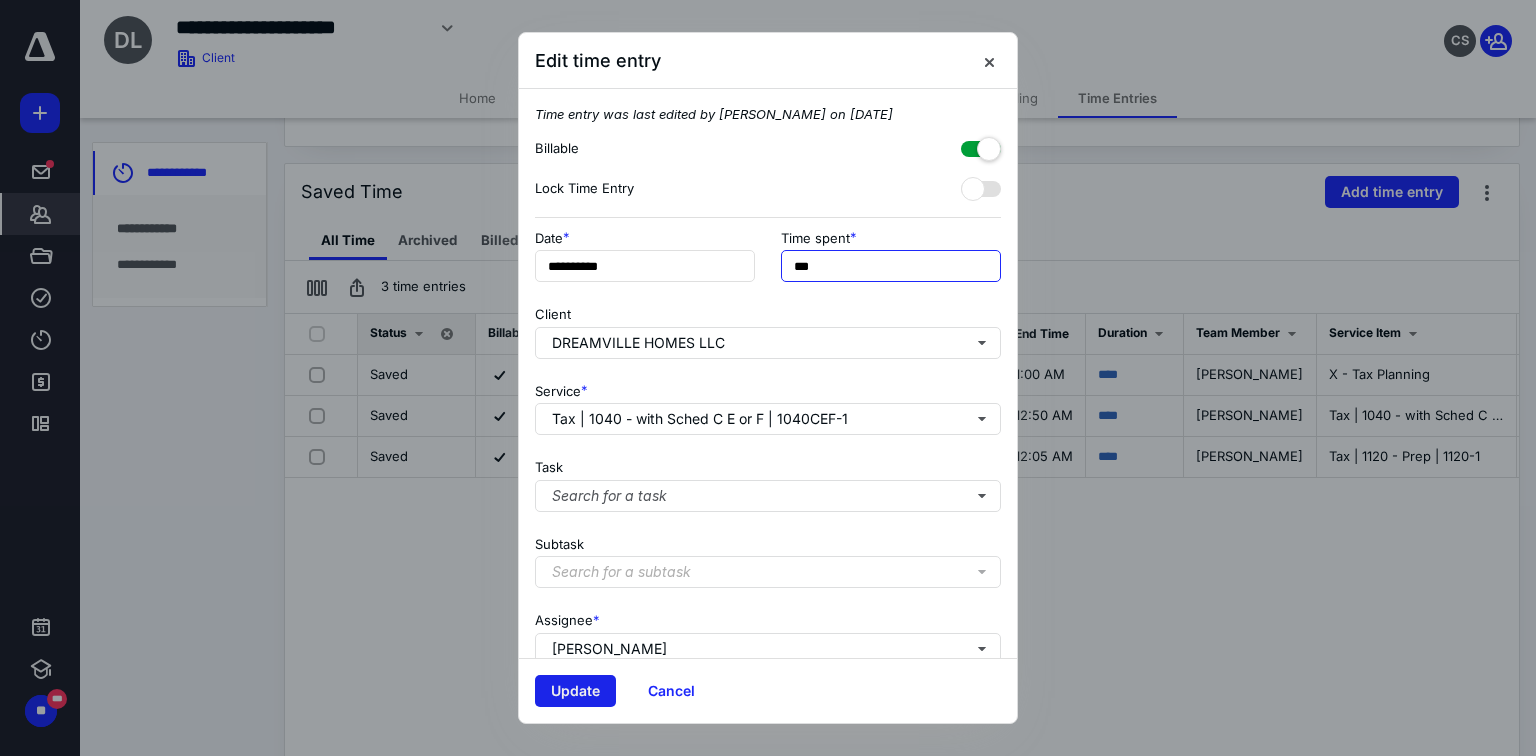 type on "***" 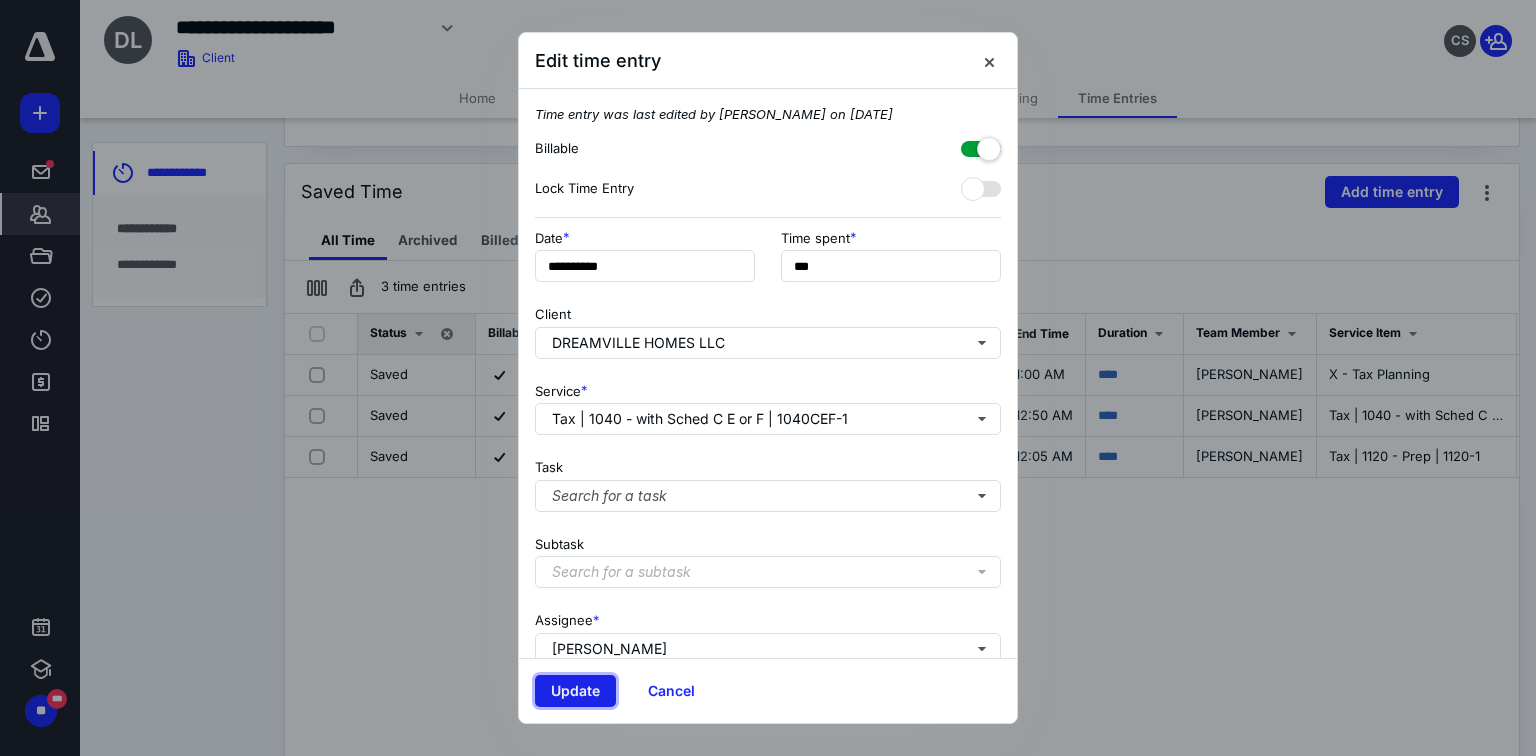 click on "Update" at bounding box center (575, 691) 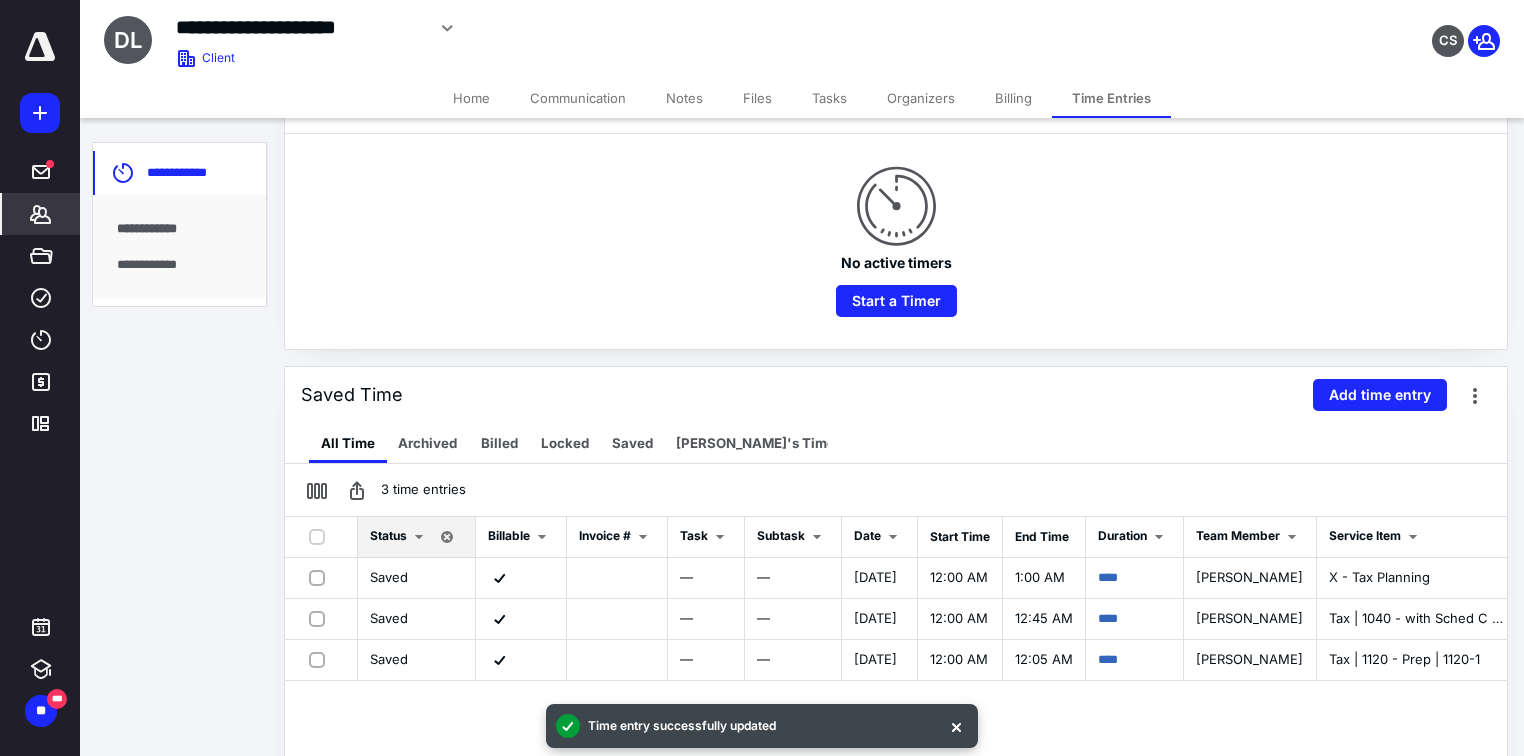 scroll, scrollTop: 320, scrollLeft: 0, axis: vertical 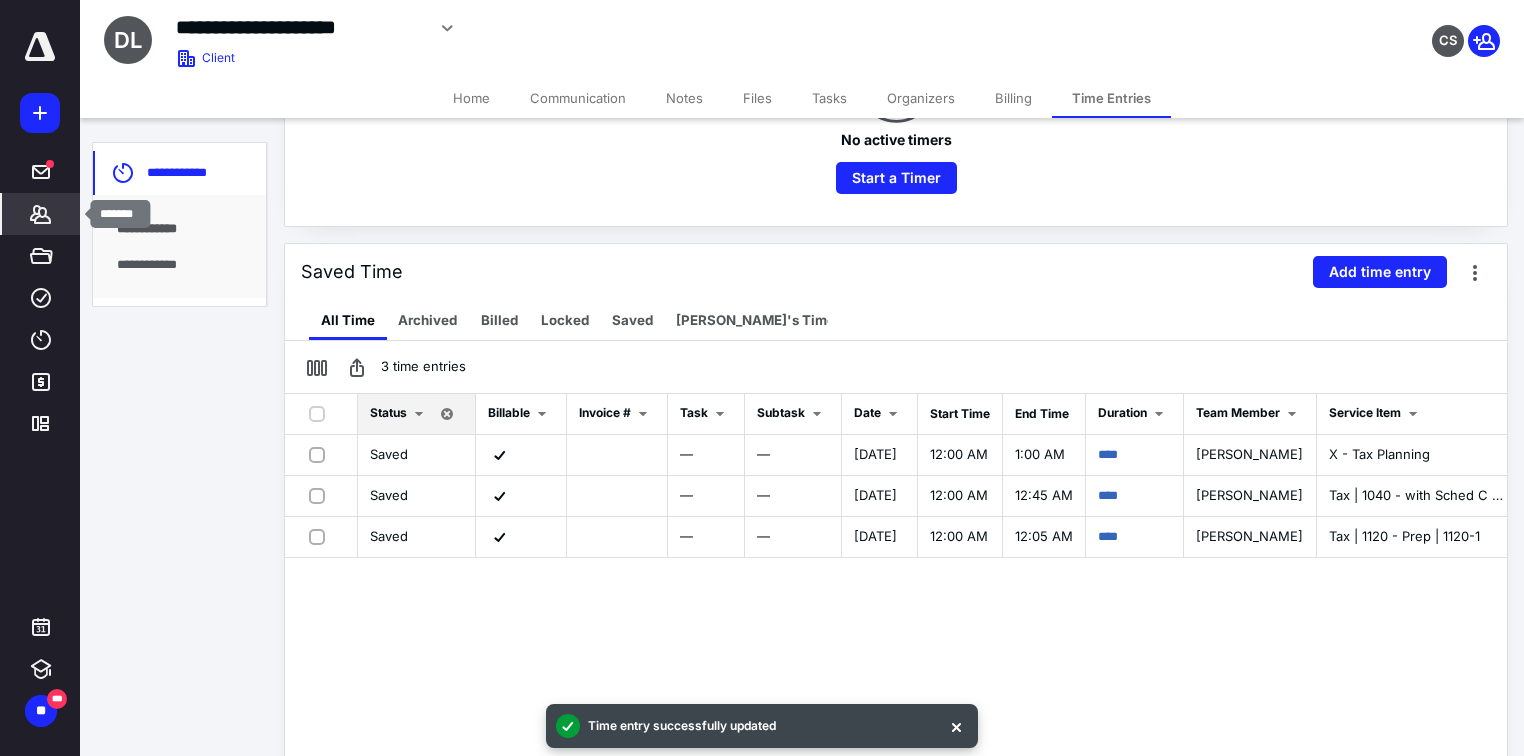 click 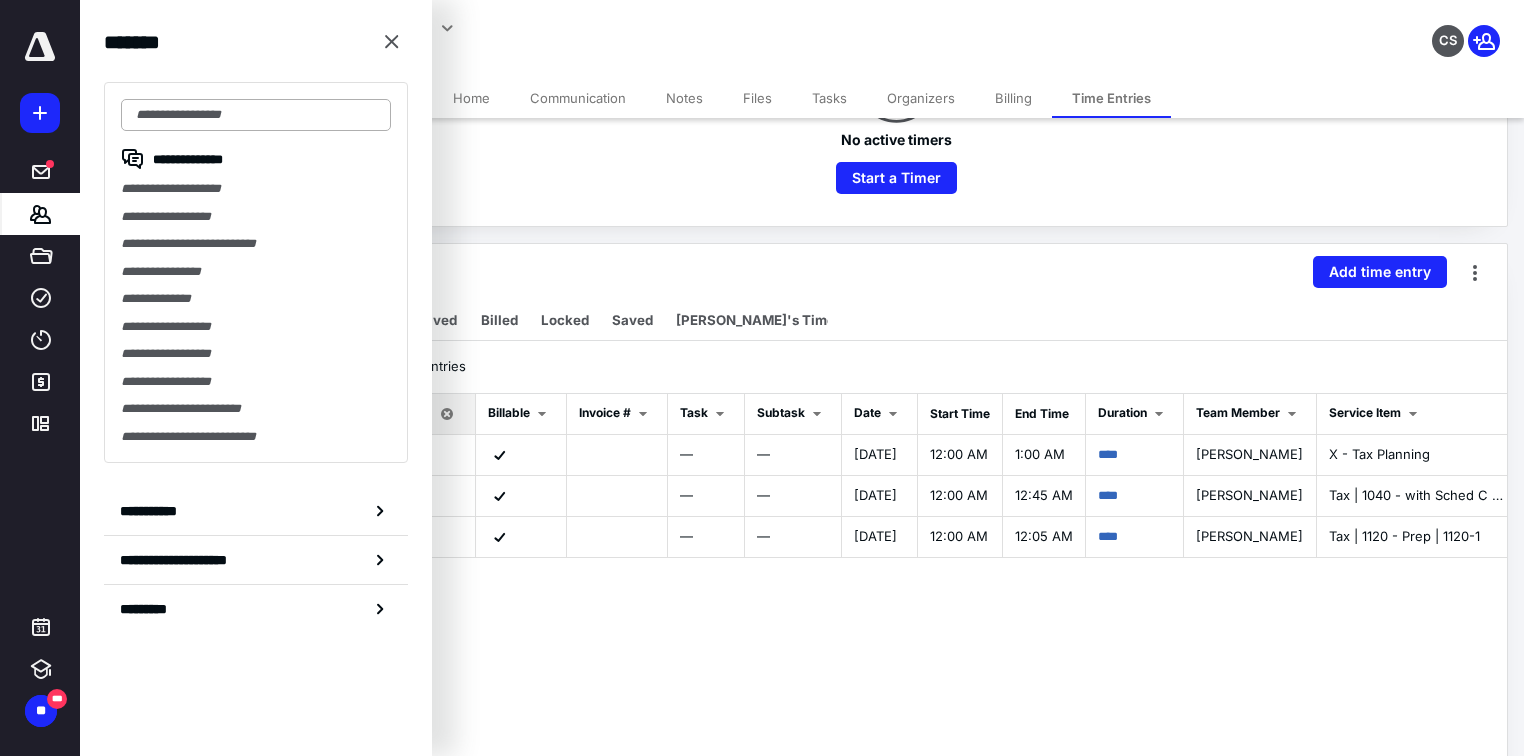 click at bounding box center (256, 115) 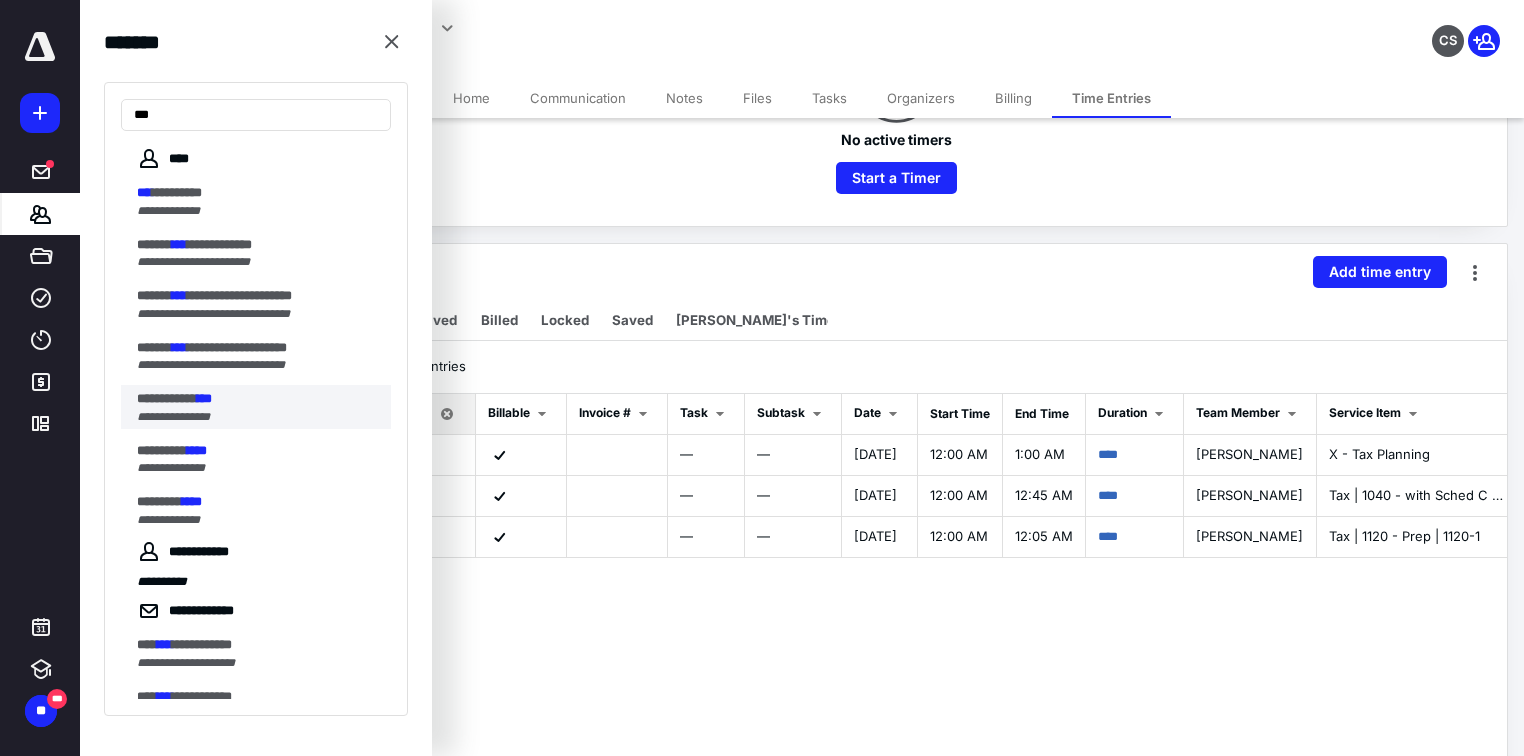 type on "***" 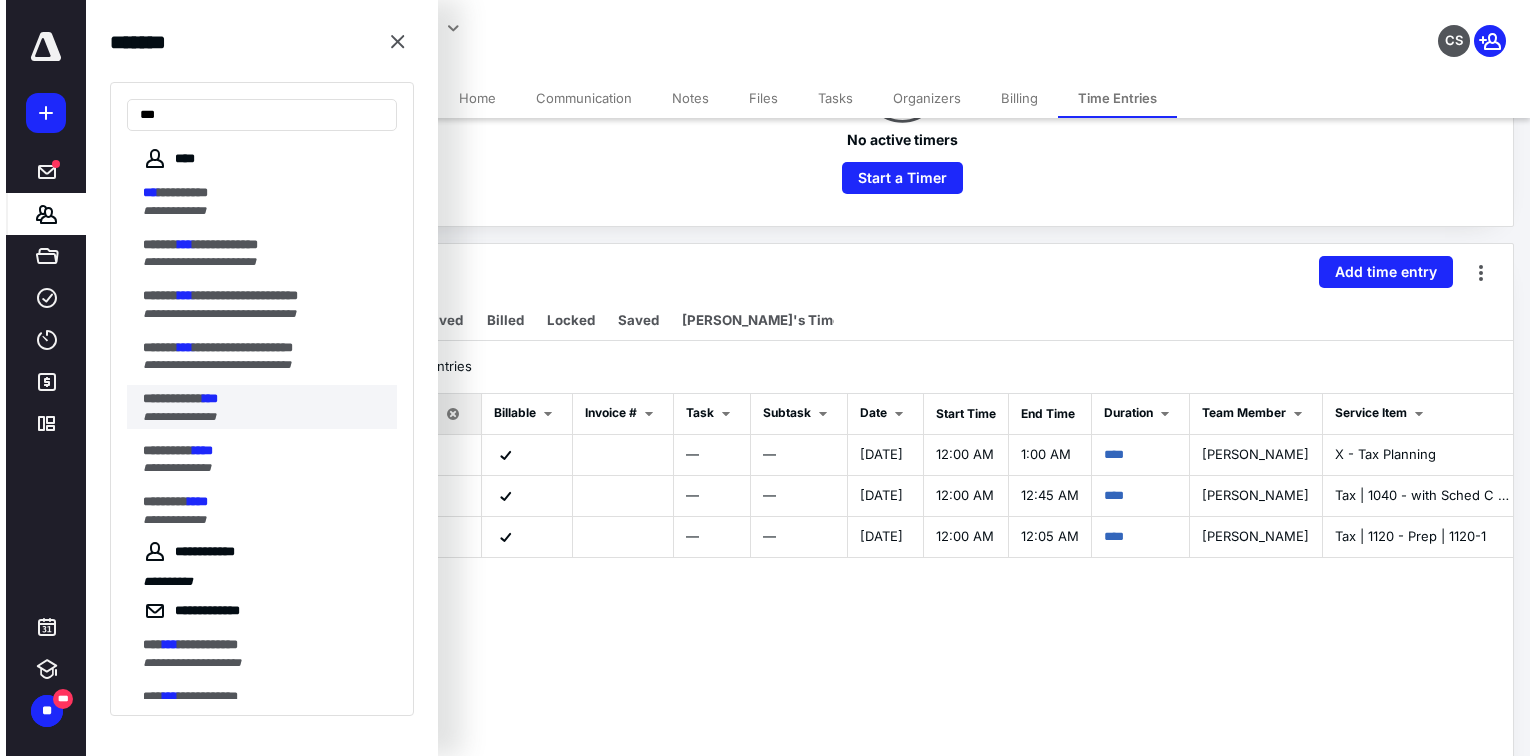scroll, scrollTop: 0, scrollLeft: 0, axis: both 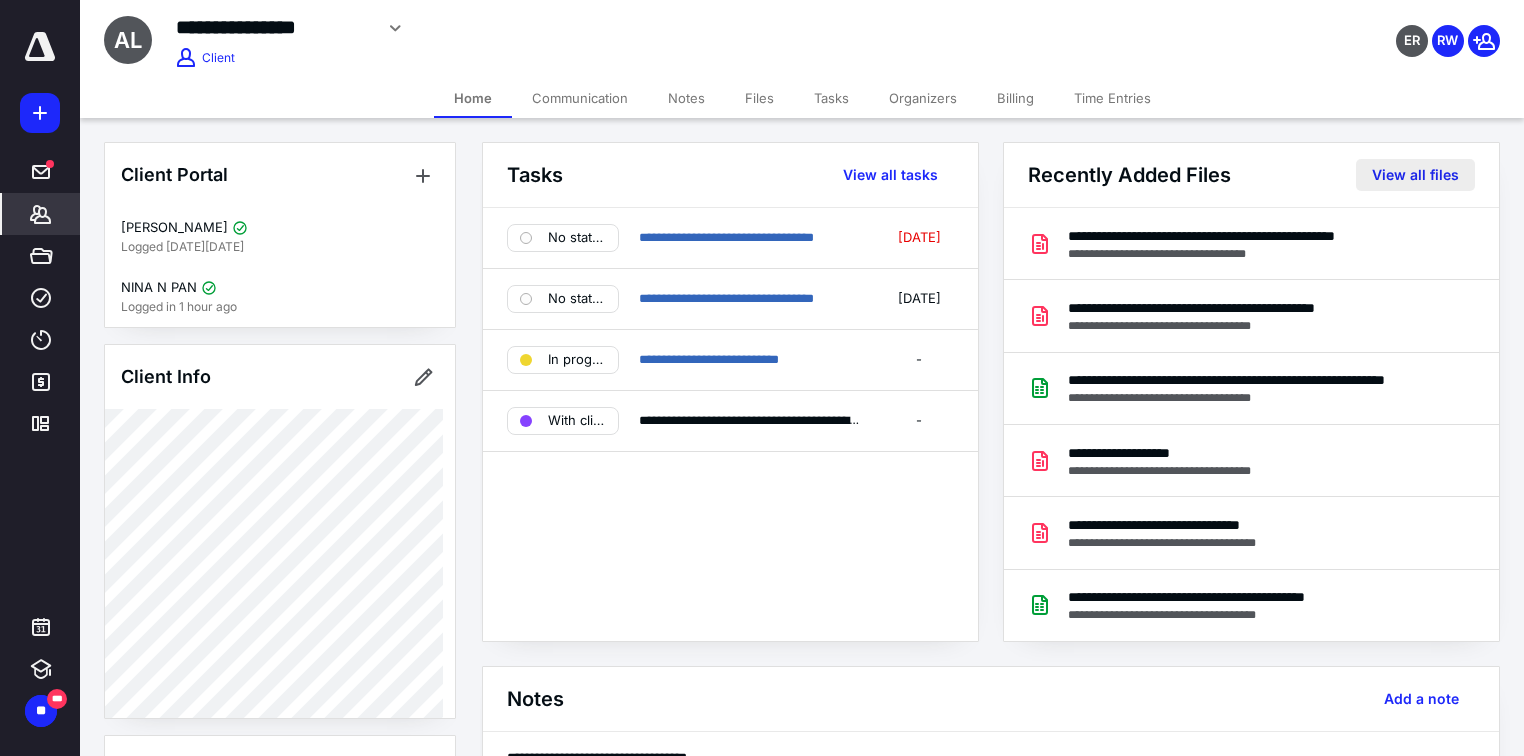 click on "View all files" at bounding box center [1415, 175] 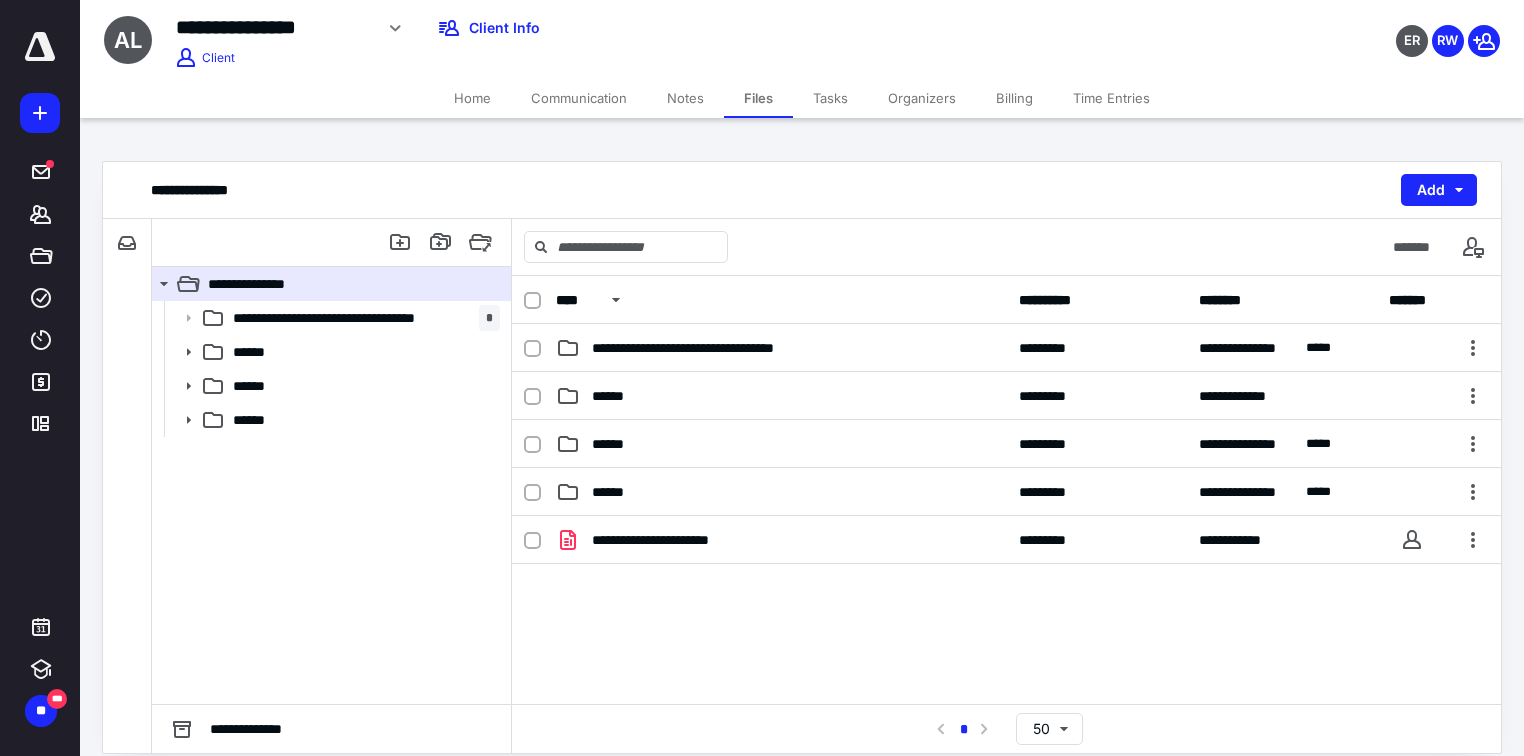 click on "Tasks" at bounding box center [830, 98] 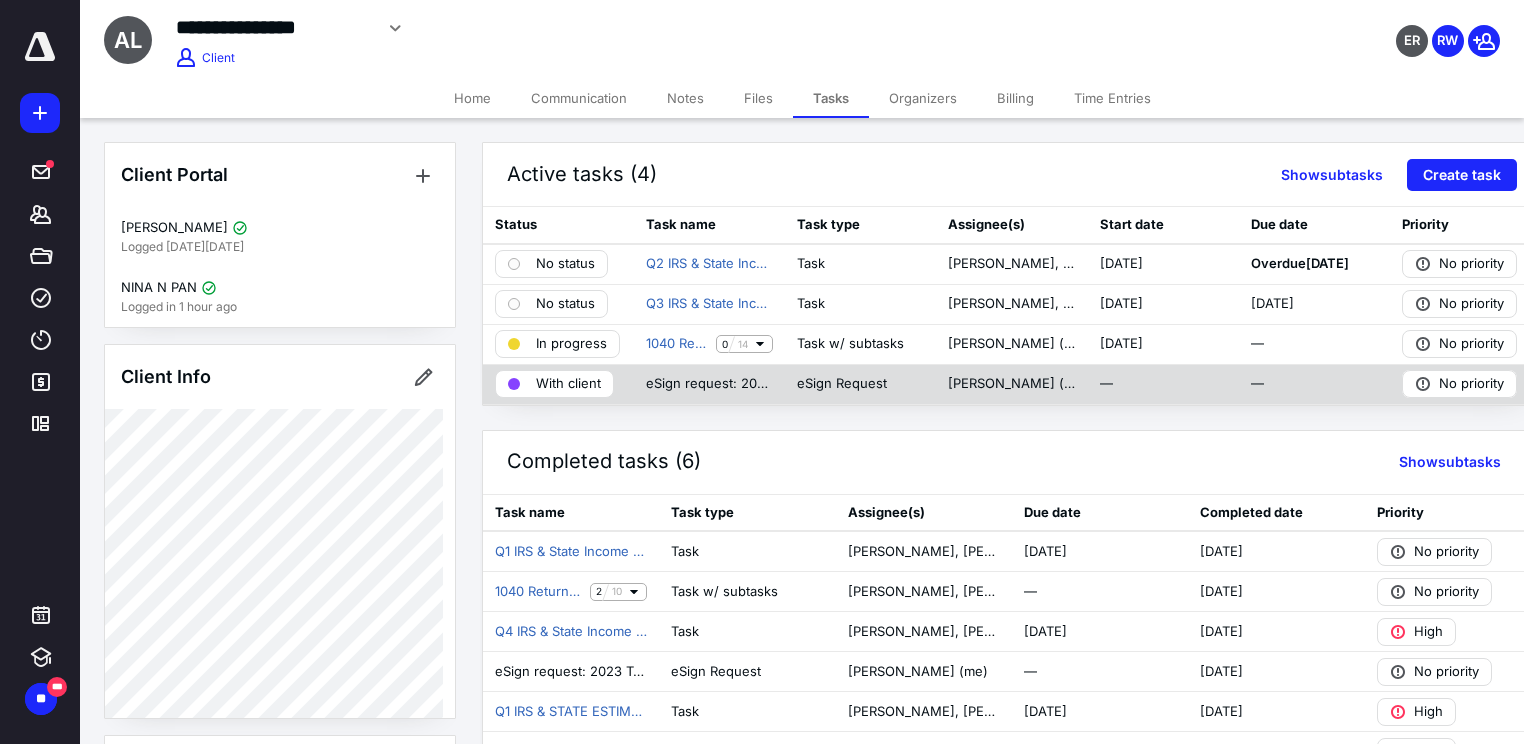 click on "With client" at bounding box center (568, 384) 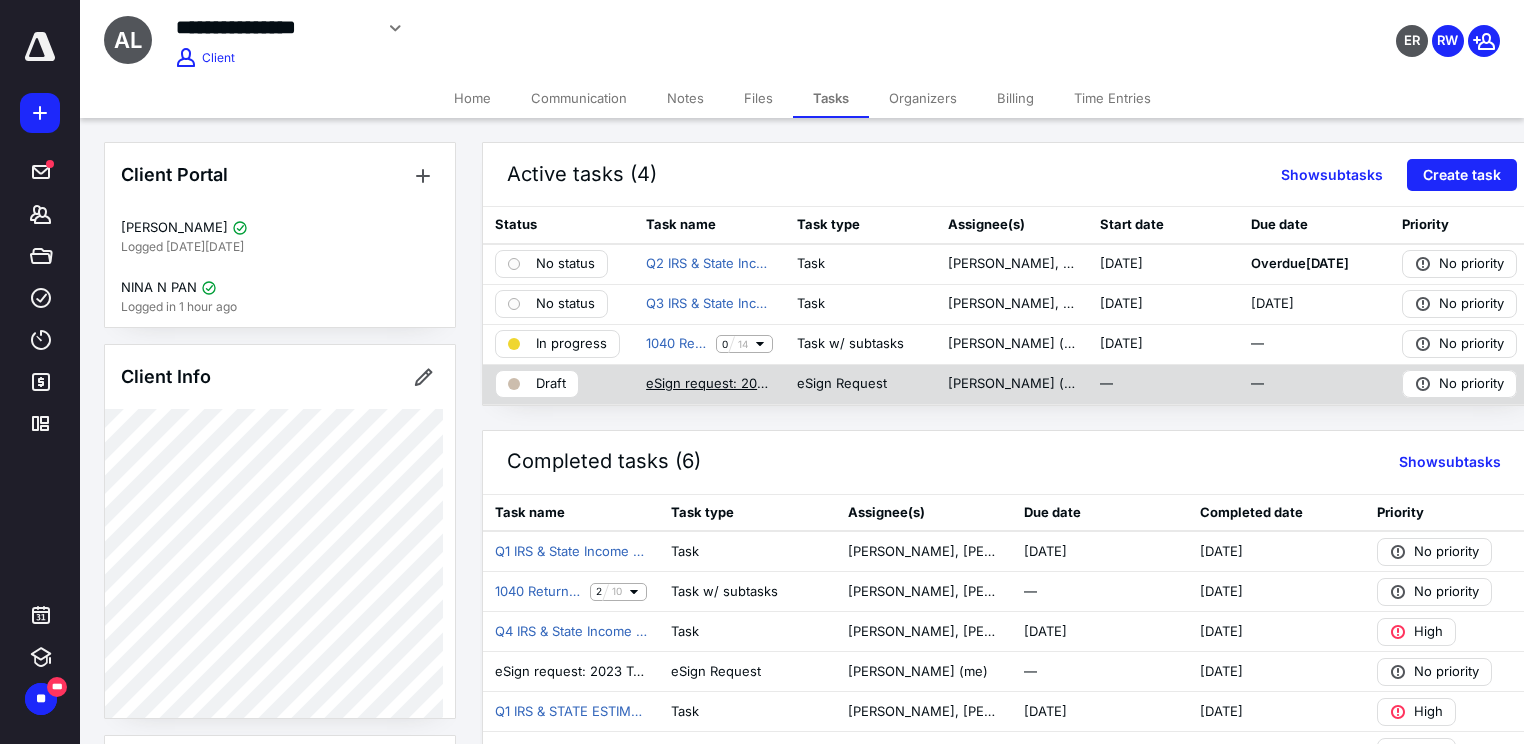 click on "eSign request: 2024 TAX RETURNS, [PERSON_NAME] & [PERSON_NAME] (Gov).pdf" at bounding box center [709, 384] 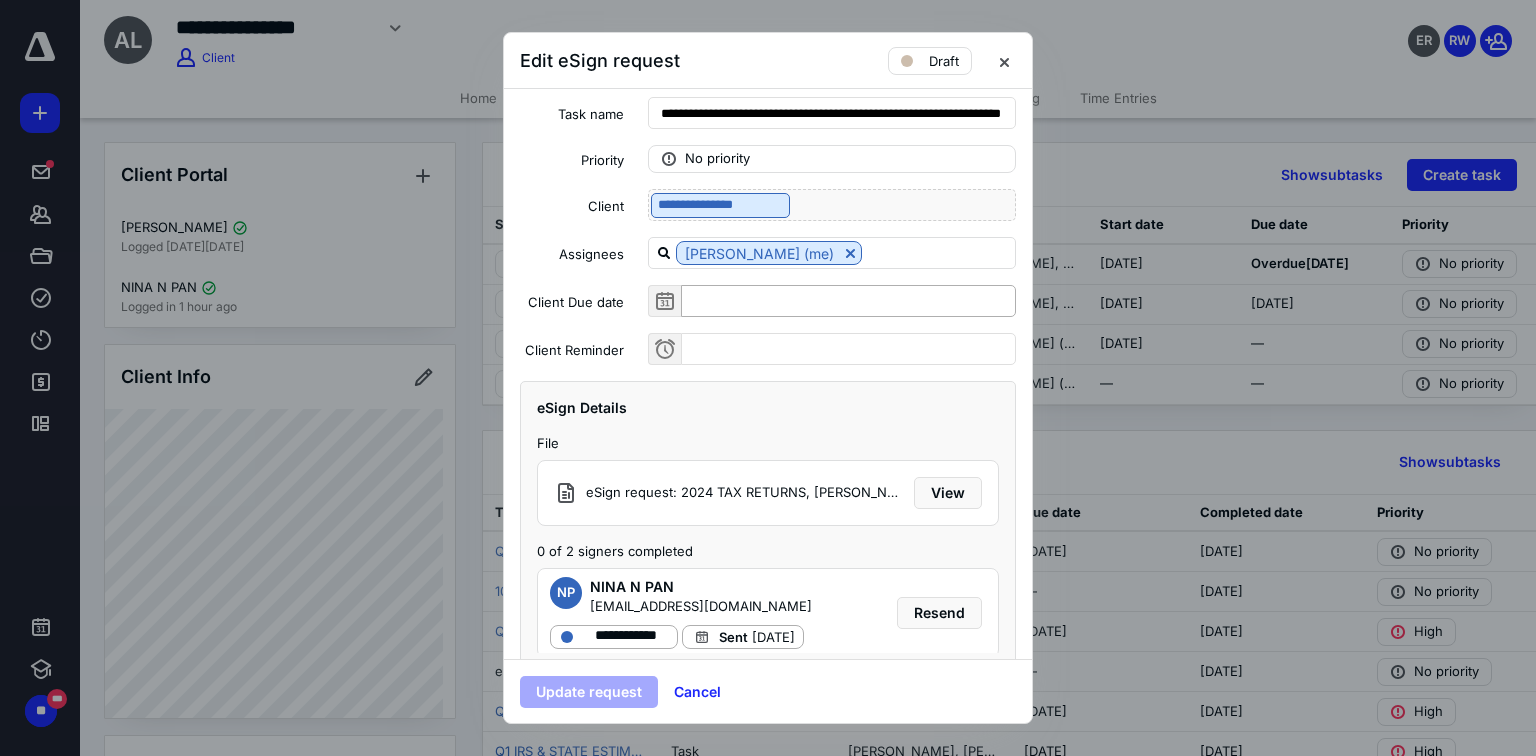 scroll, scrollTop: 75, scrollLeft: 0, axis: vertical 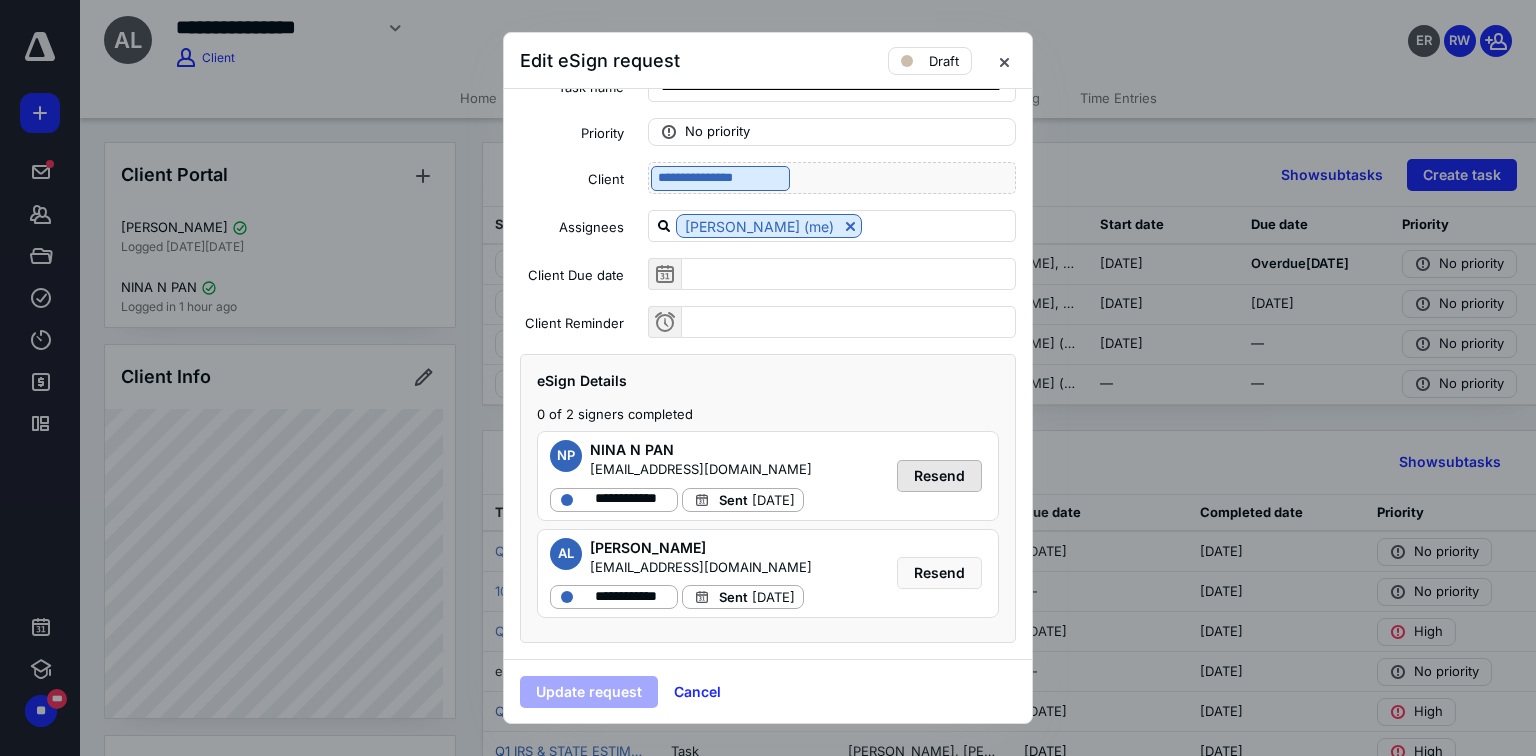 click on "Resend" at bounding box center (939, 476) 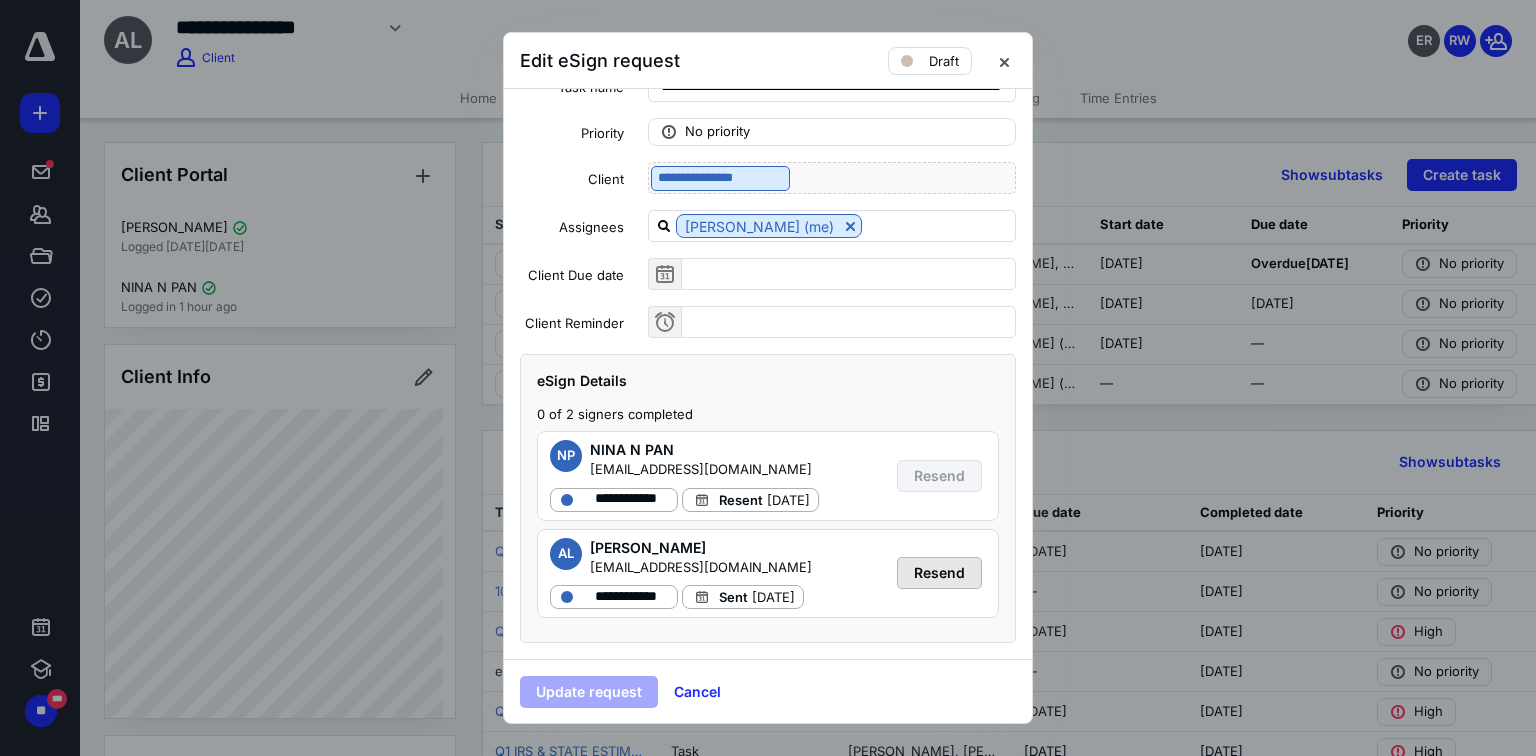 click on "Resend" at bounding box center [939, 573] 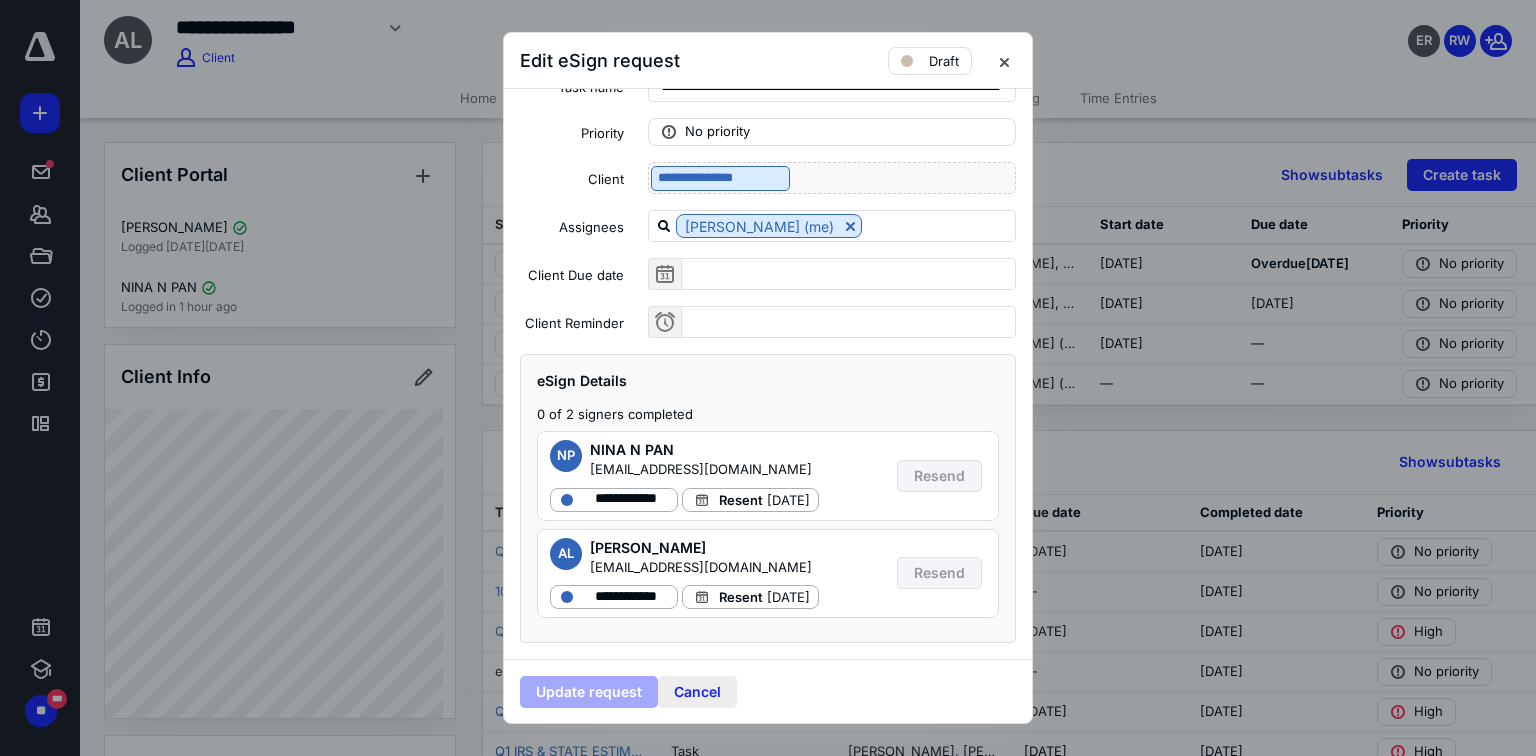 click on "Cancel" at bounding box center [697, 692] 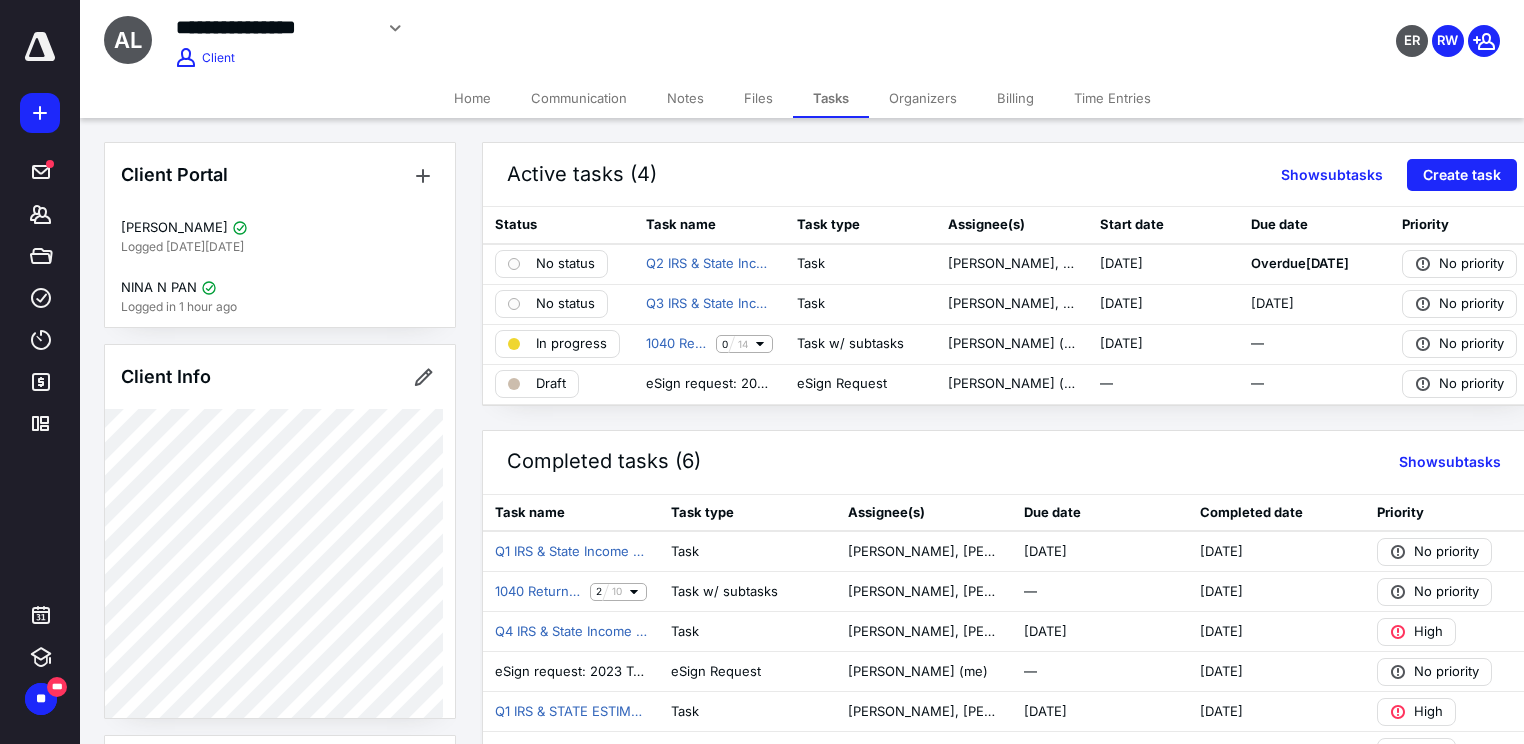 click on "Files" at bounding box center [758, 98] 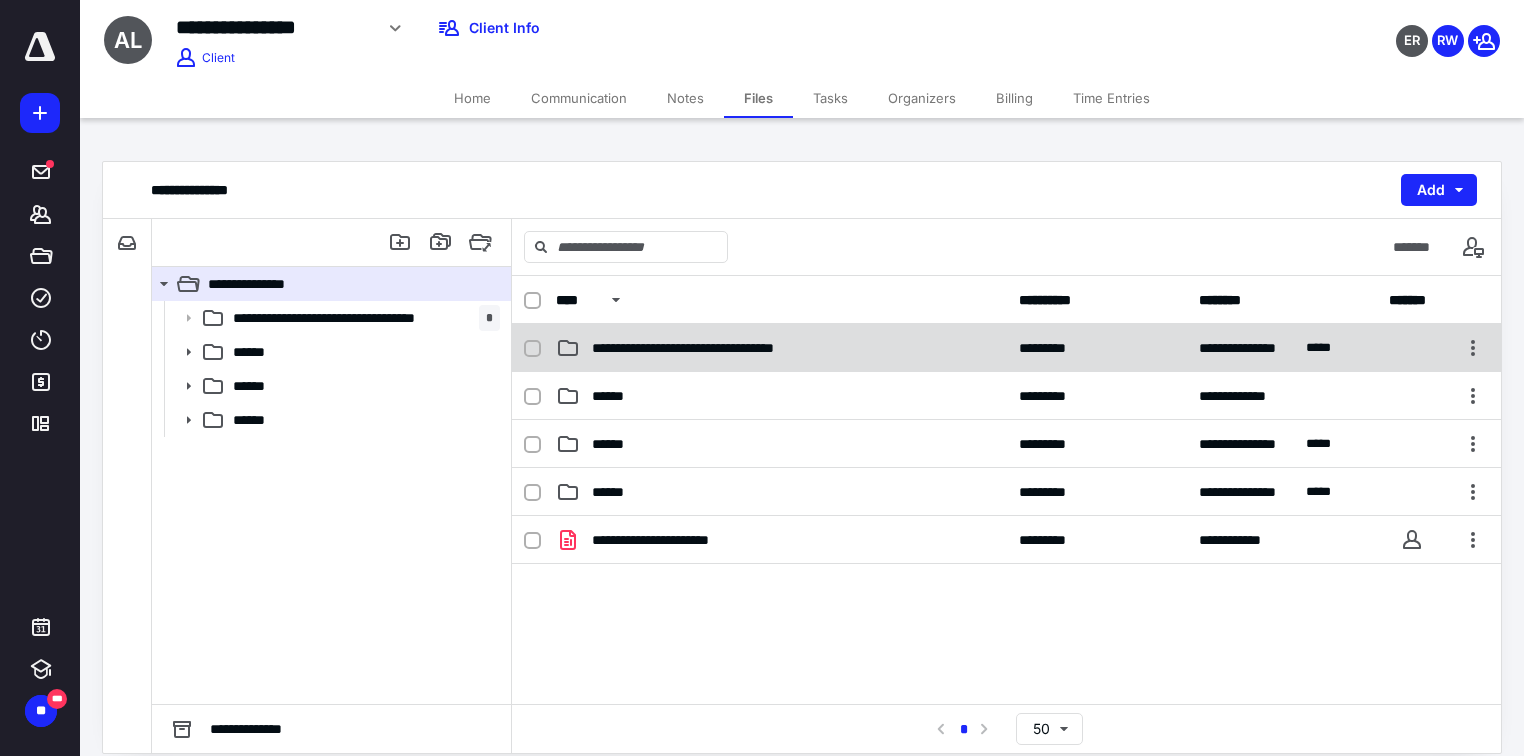 click on "**********" at bounding box center (742, 348) 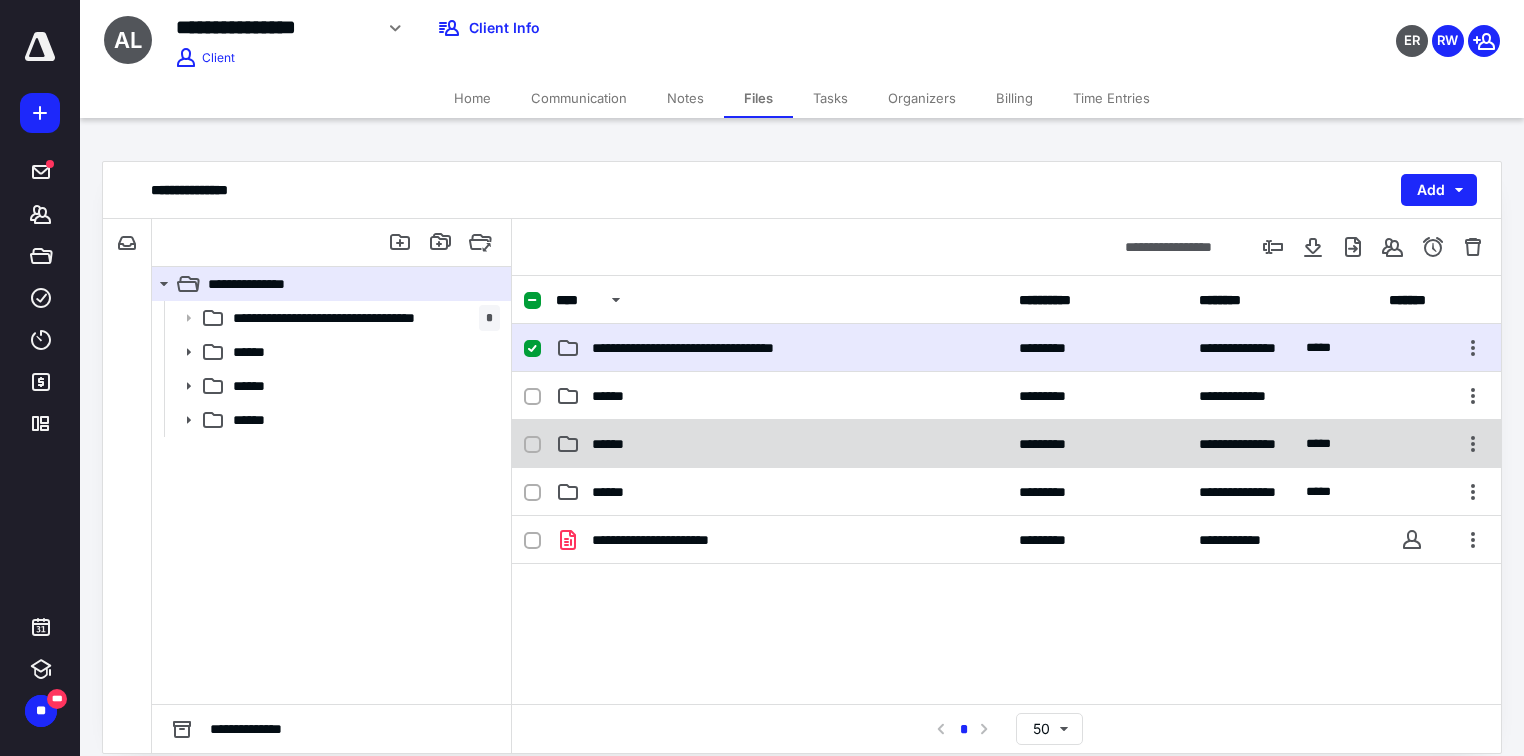 click on "******" at bounding box center [619, 444] 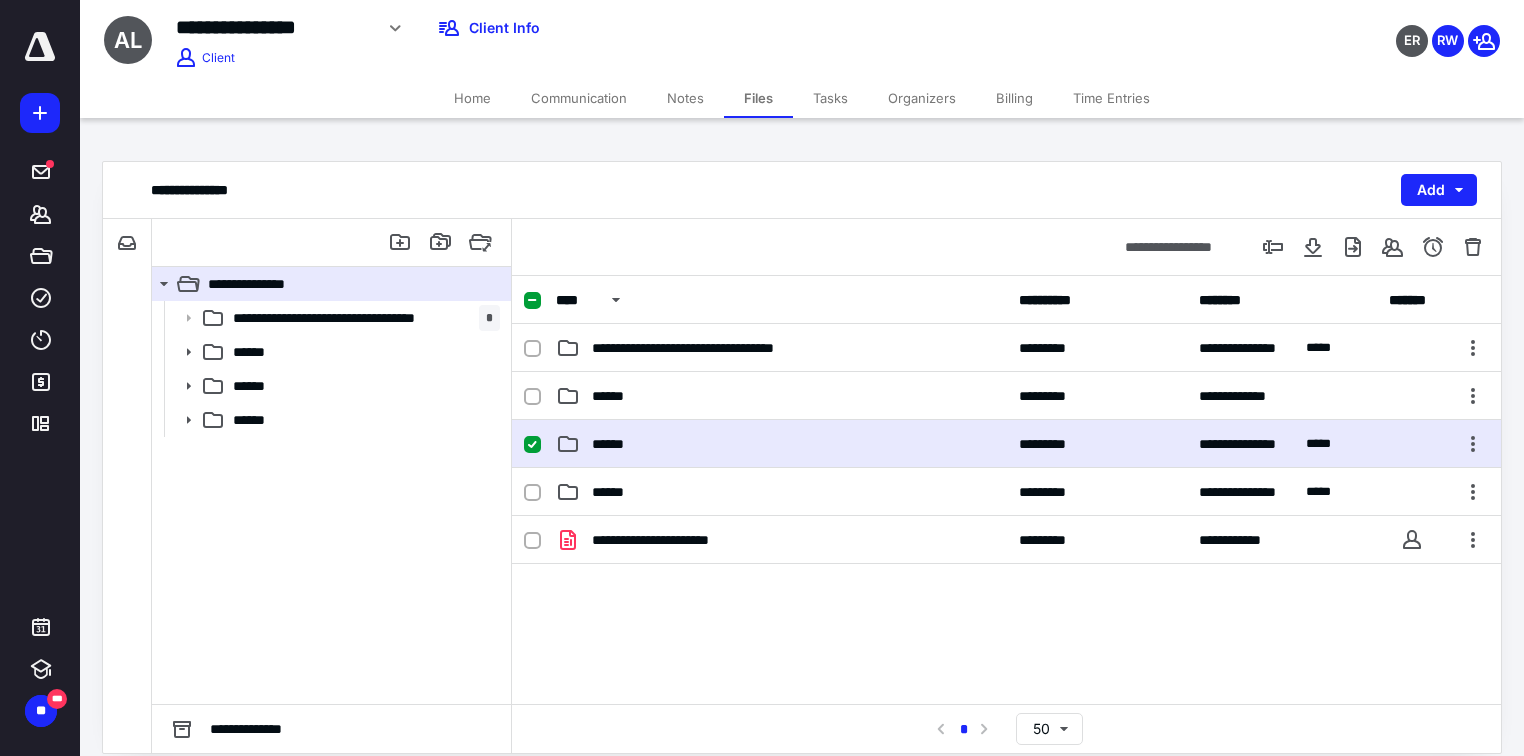 click on "******" at bounding box center [619, 444] 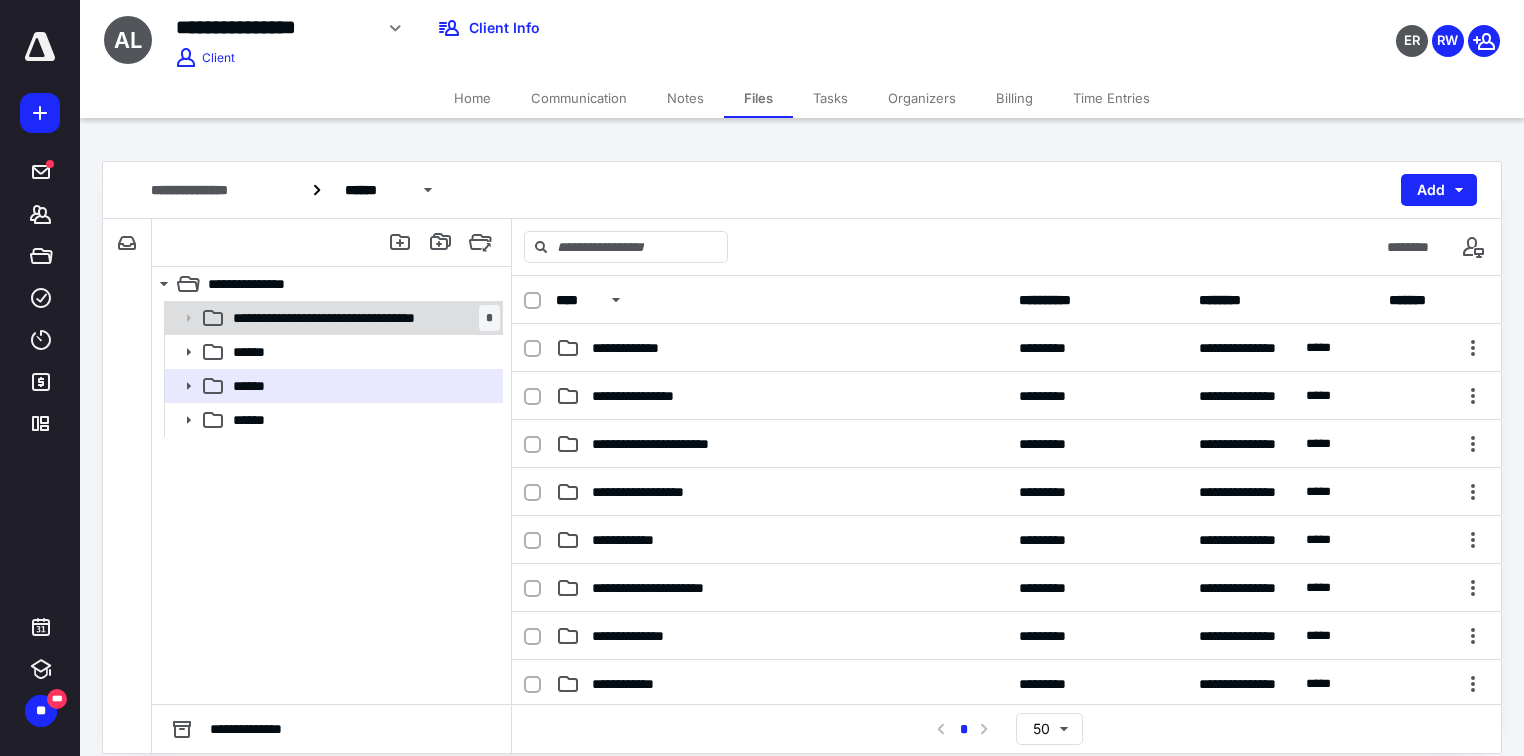 click on "**********" at bounding box center (356, 318) 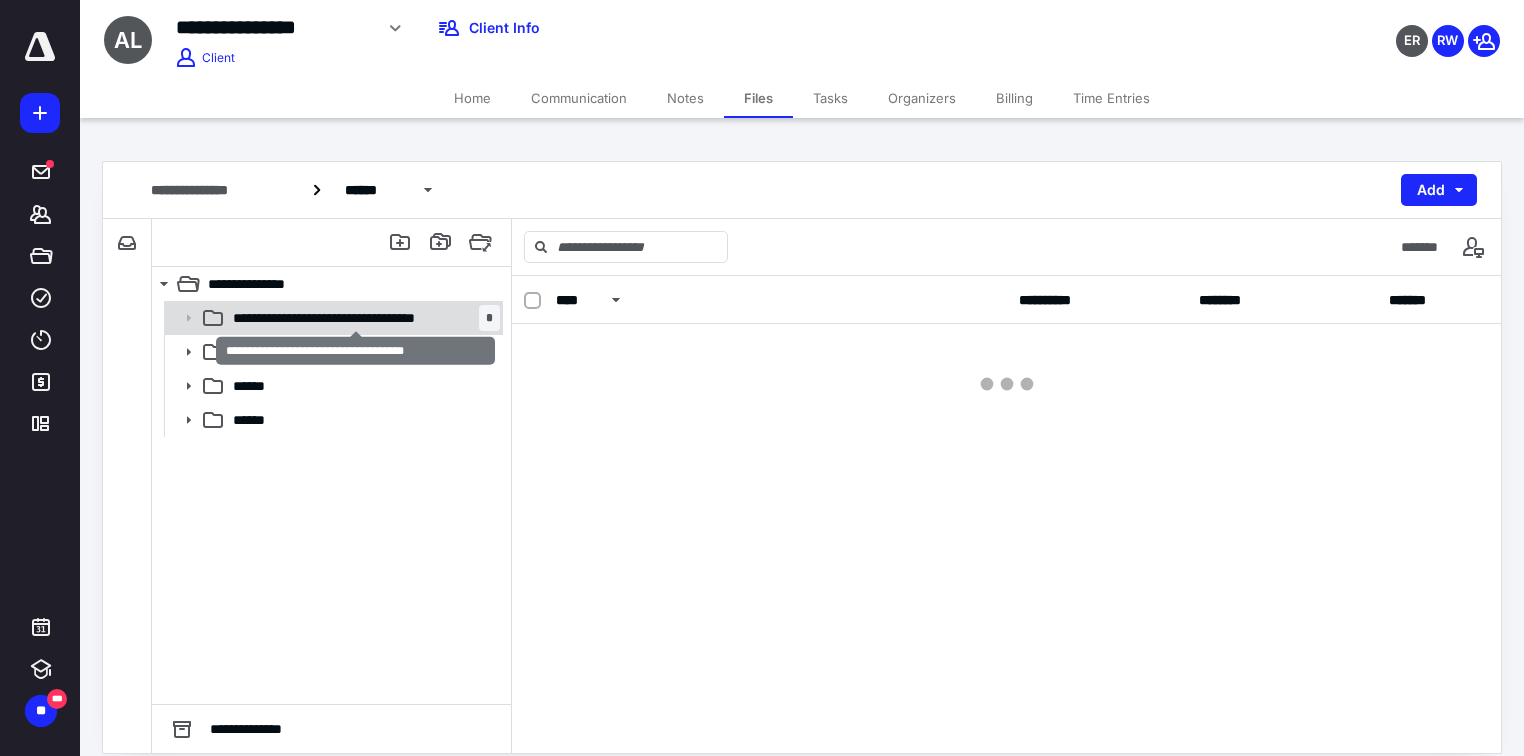click on "**********" at bounding box center (356, 318) 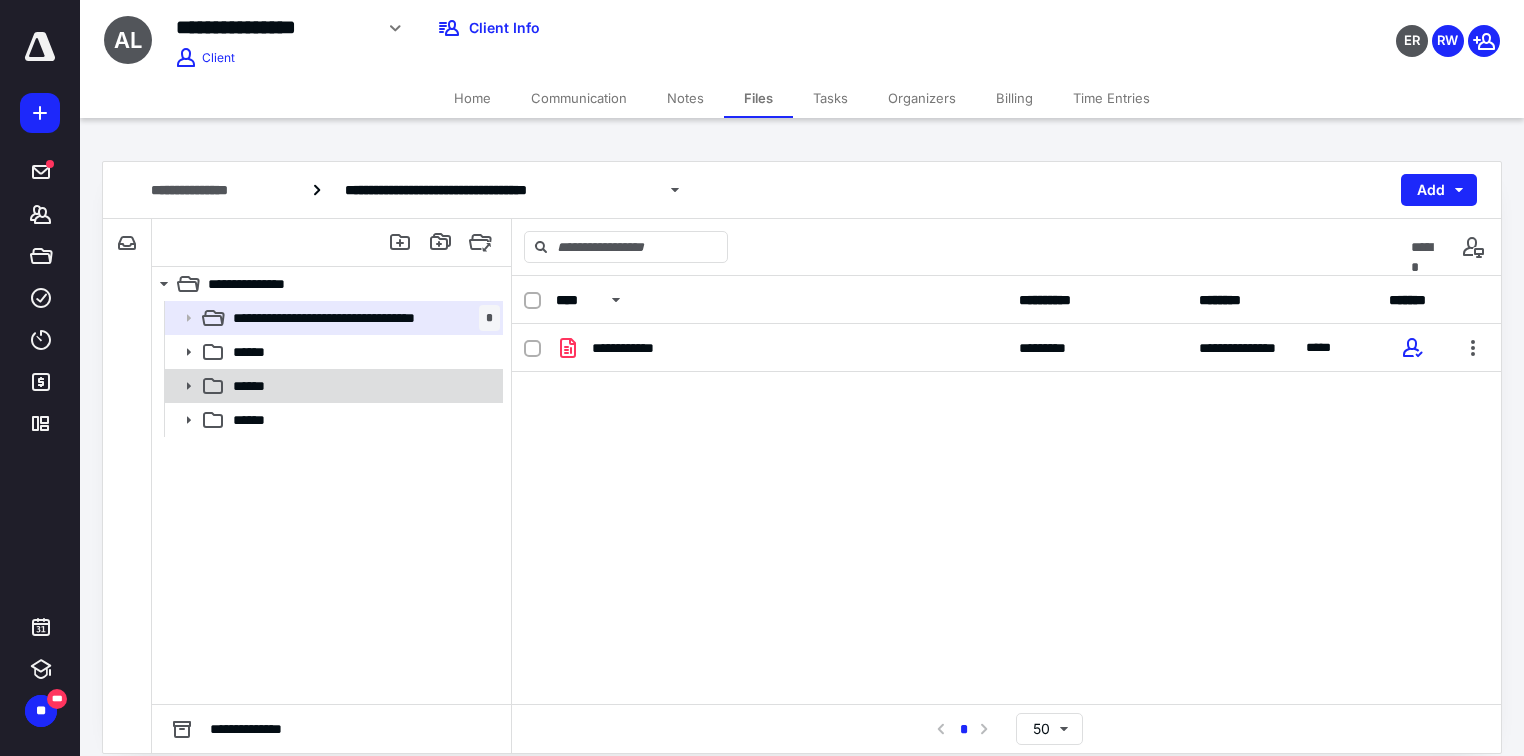 click on "******" at bounding box center (362, 386) 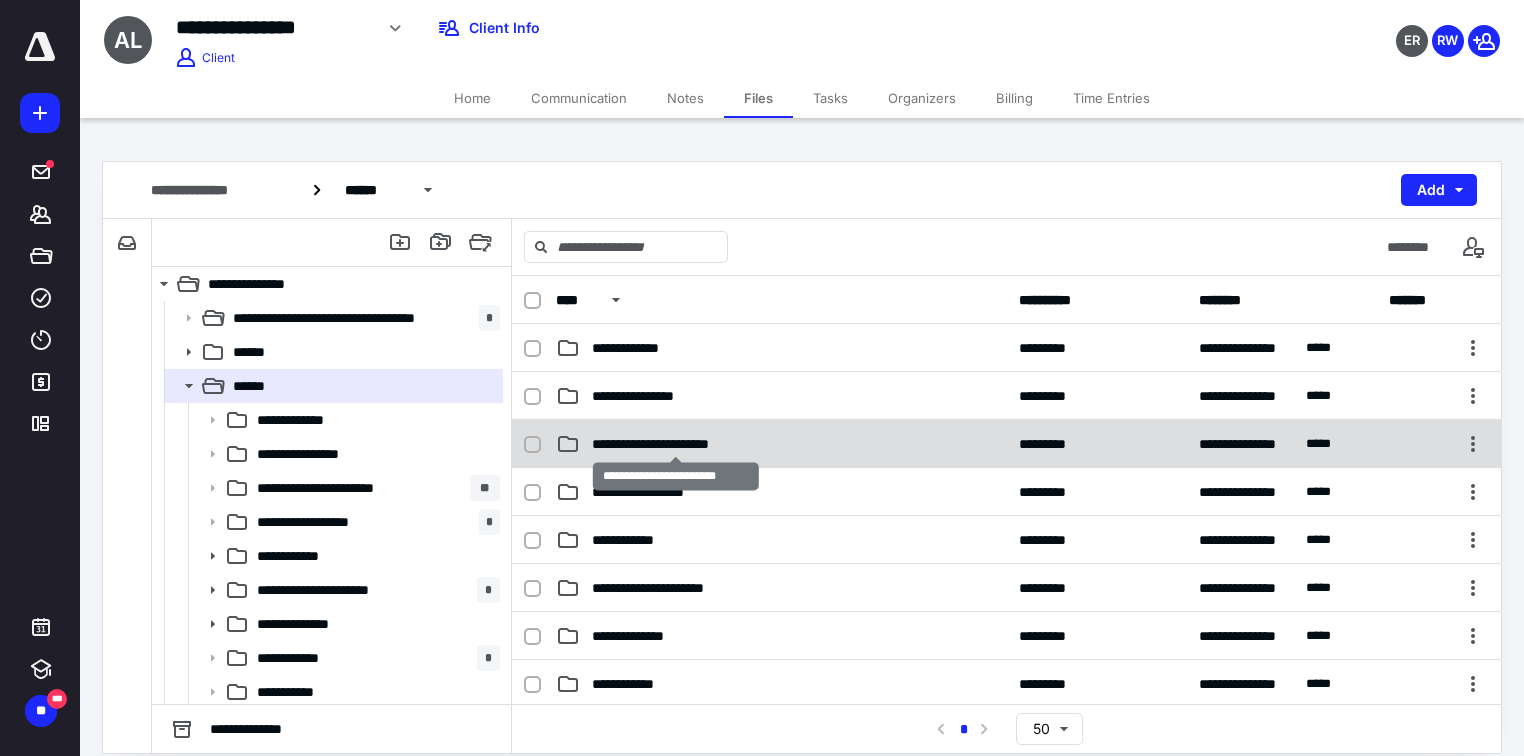 click on "**********" at bounding box center [676, 444] 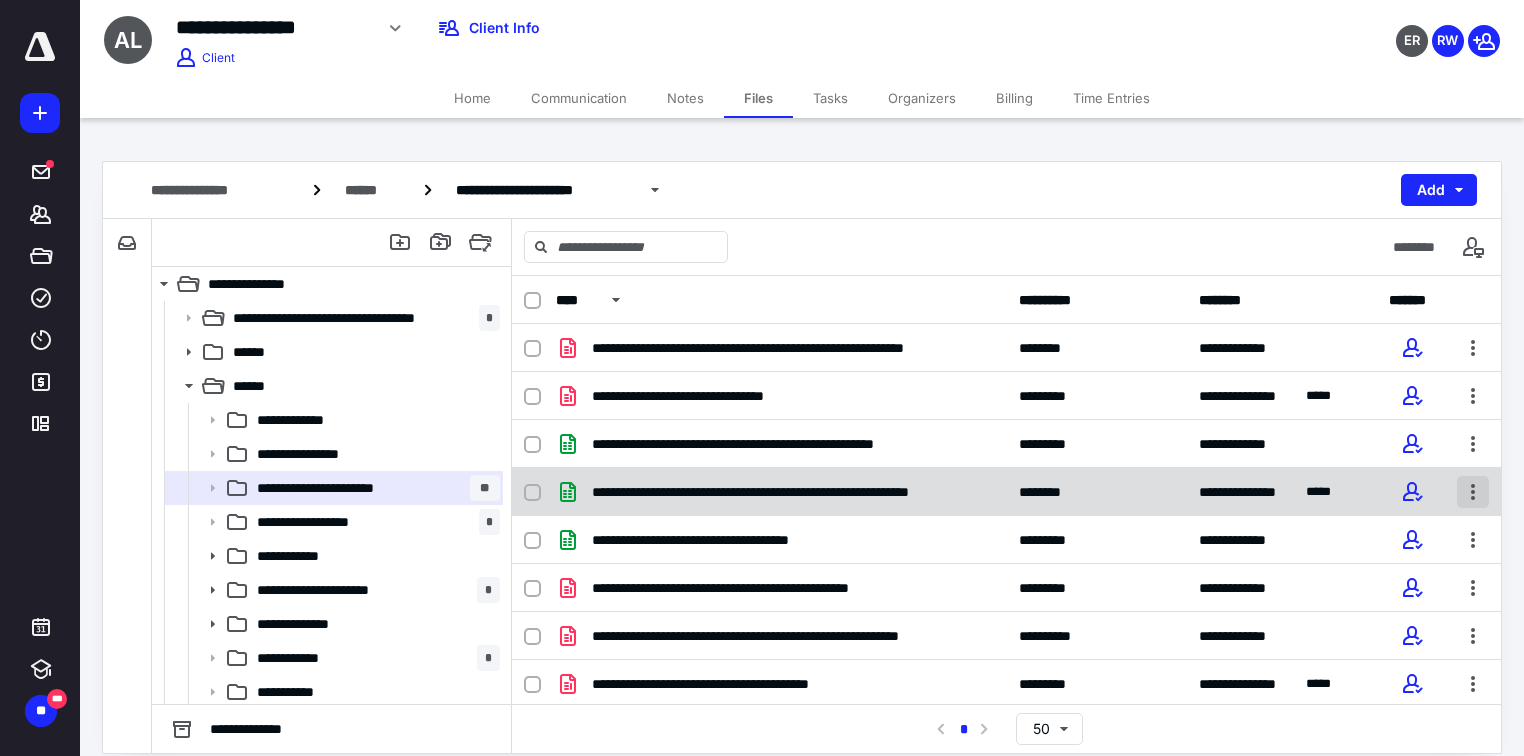 click at bounding box center (1473, 492) 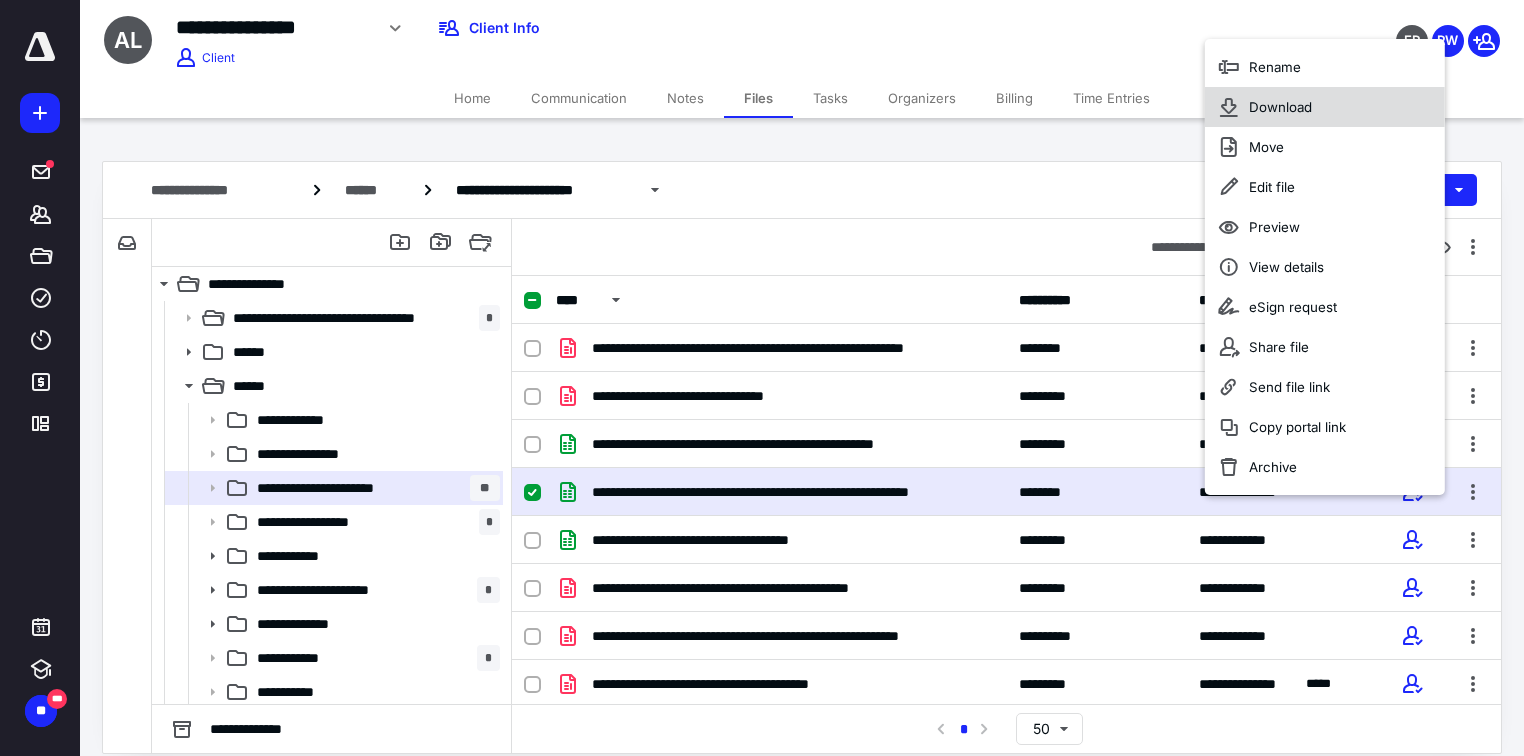 click on "Download" at bounding box center [1325, 107] 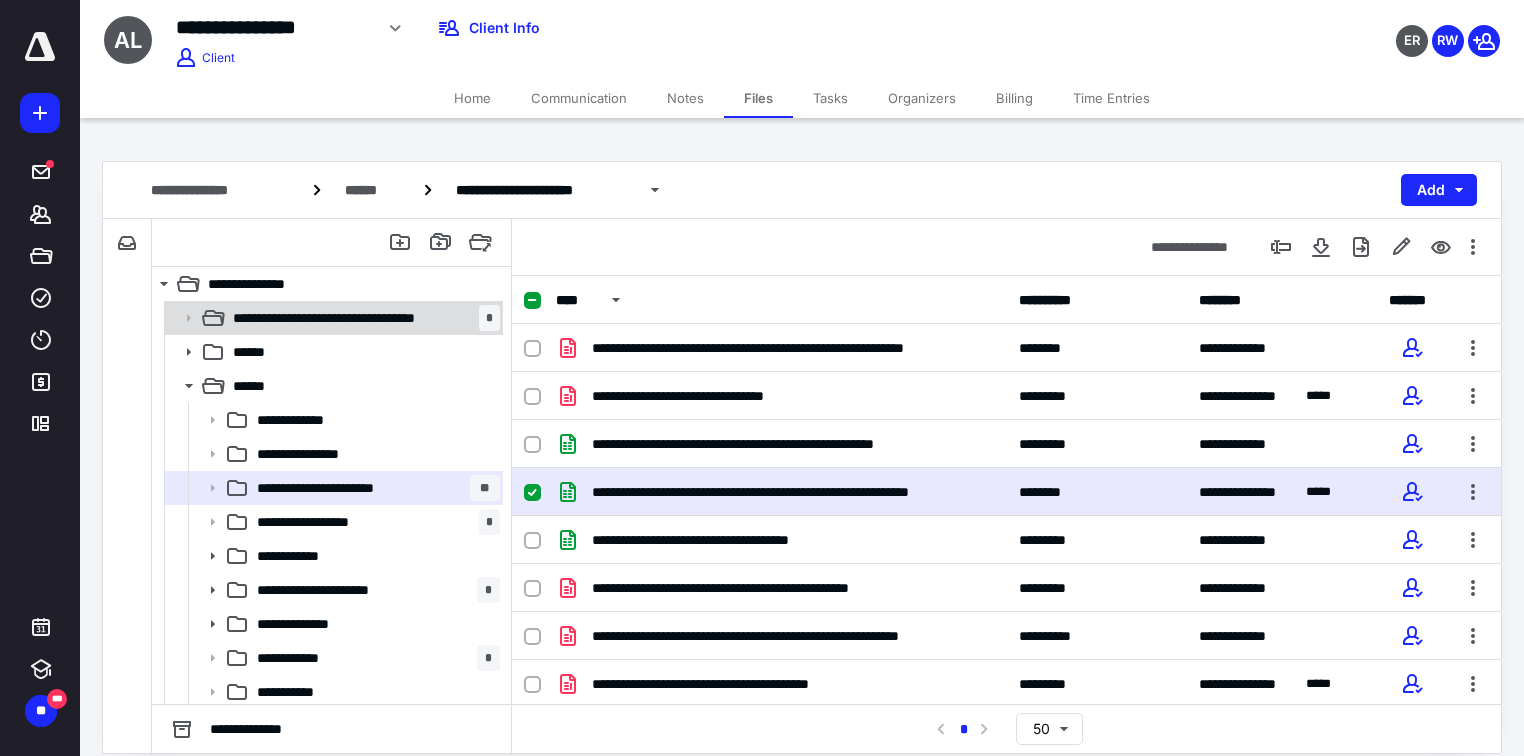 click on "**********" at bounding box center [351, 318] 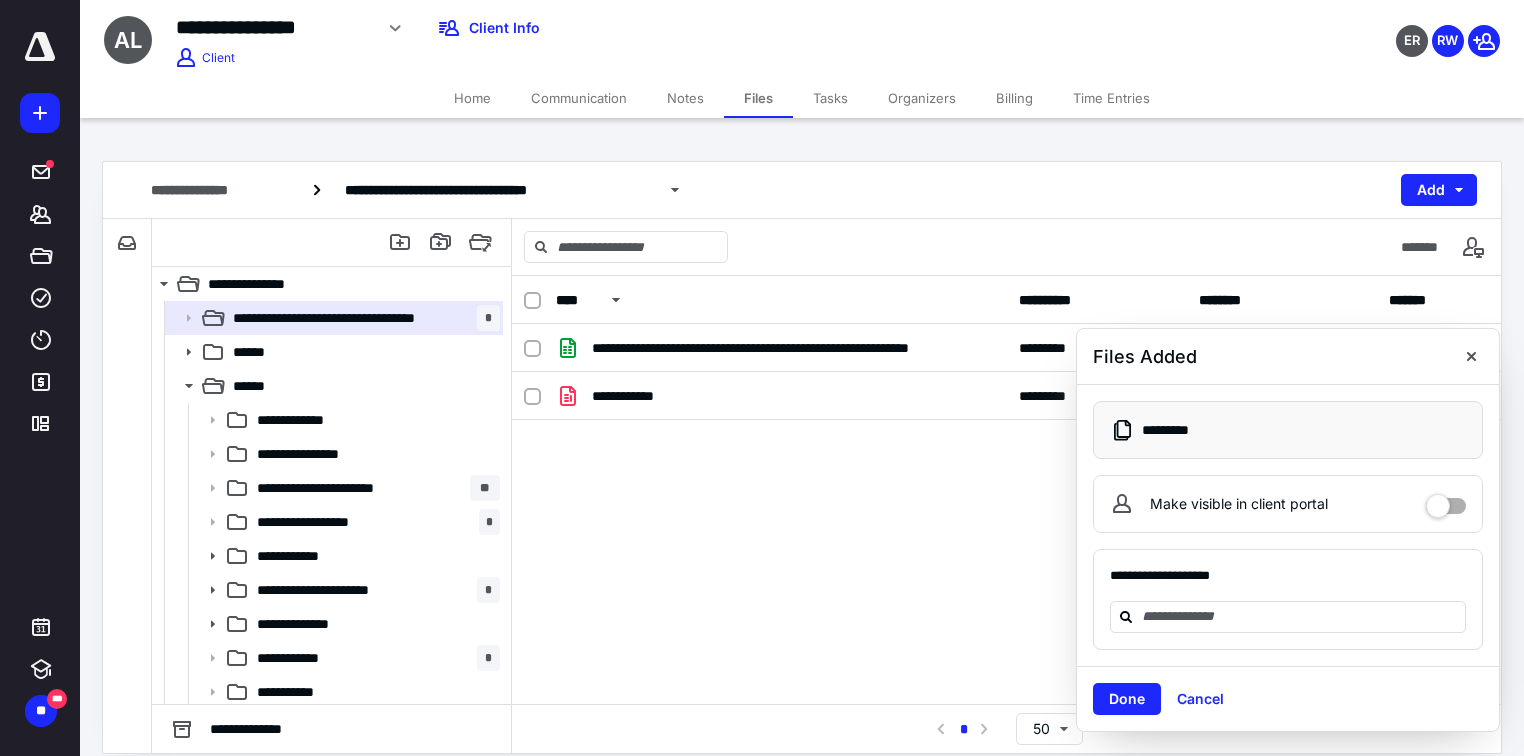 click at bounding box center (1446, 499) 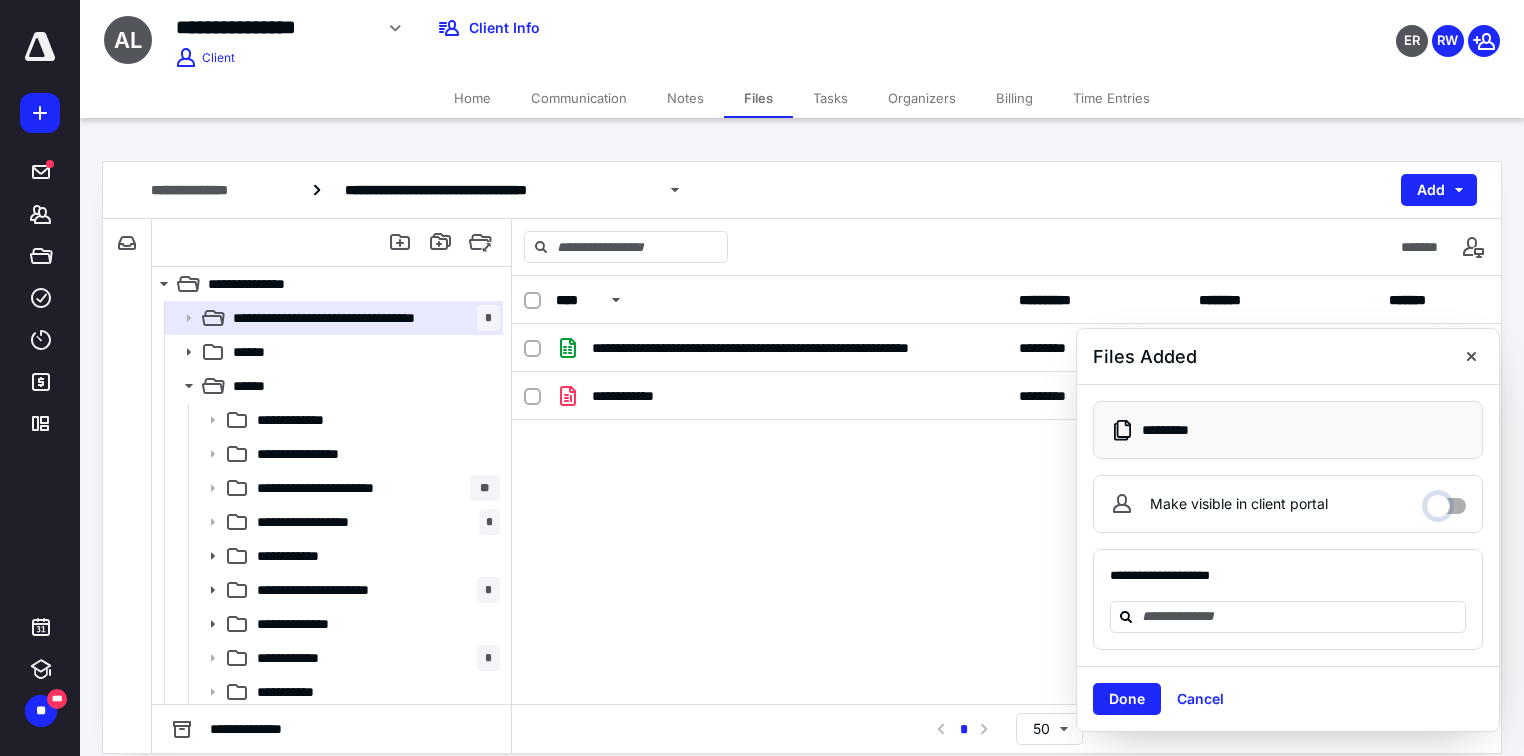 click on "Make visible in client portal" at bounding box center [1446, 501] 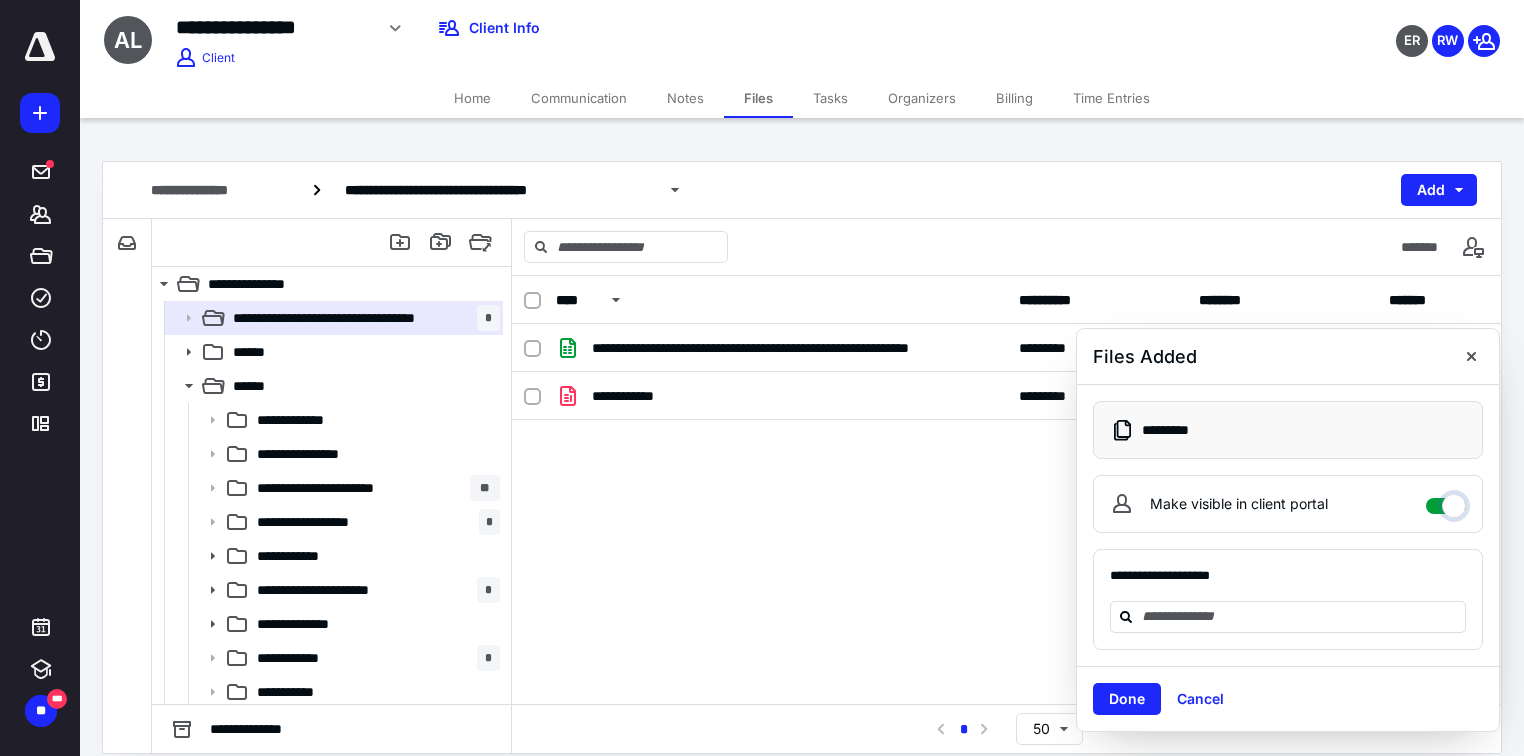 checkbox on "****" 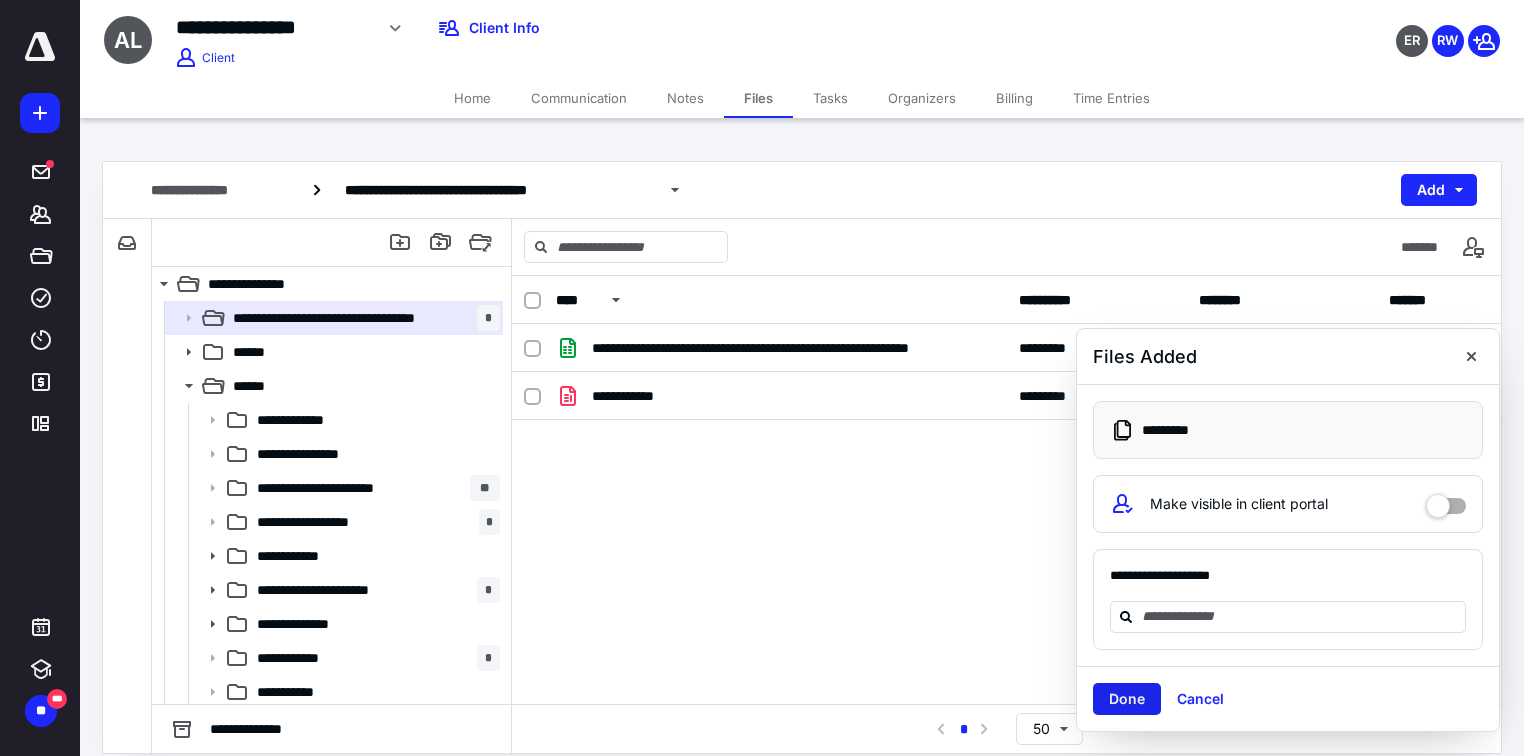 click on "Done" at bounding box center (1127, 699) 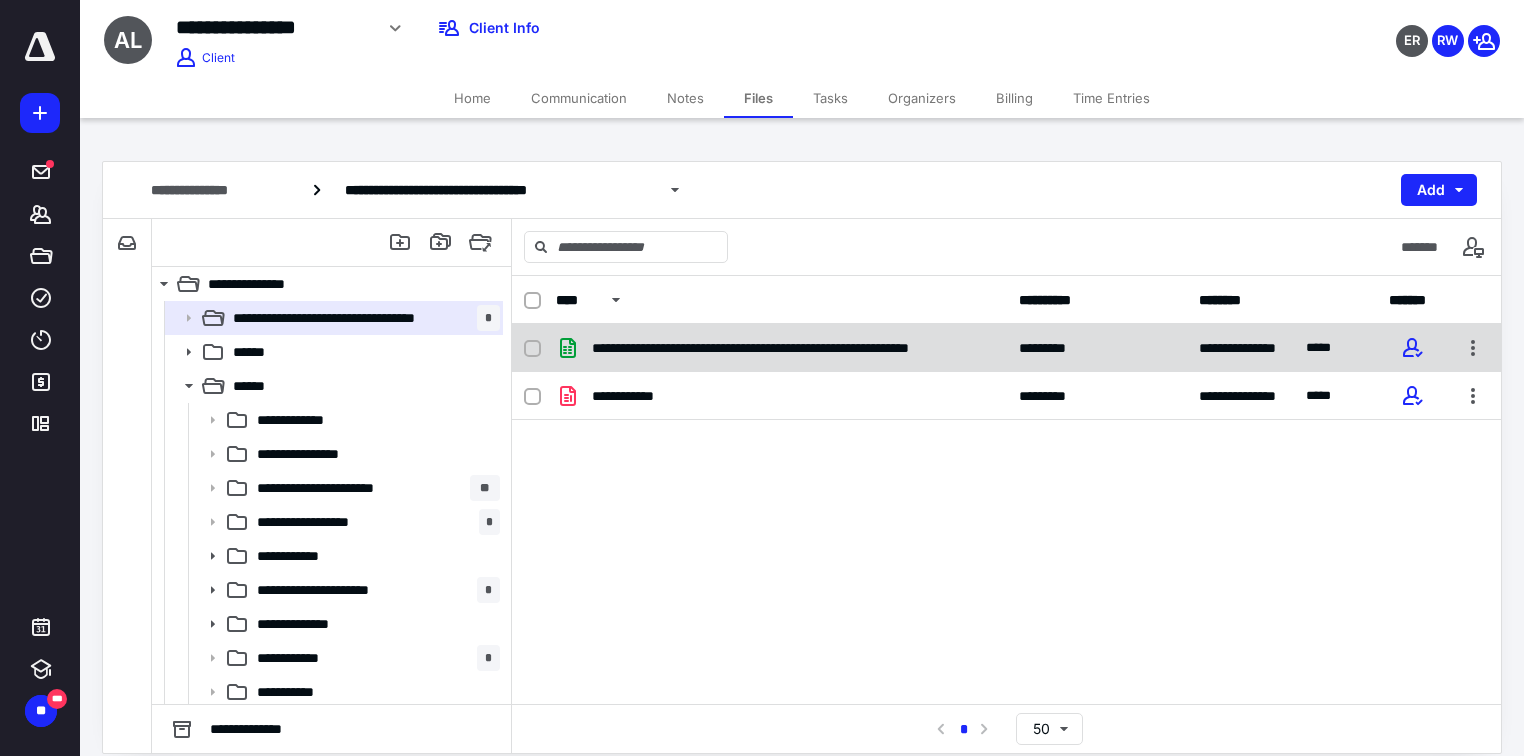 click on "**********" at bounding box center (793, 348) 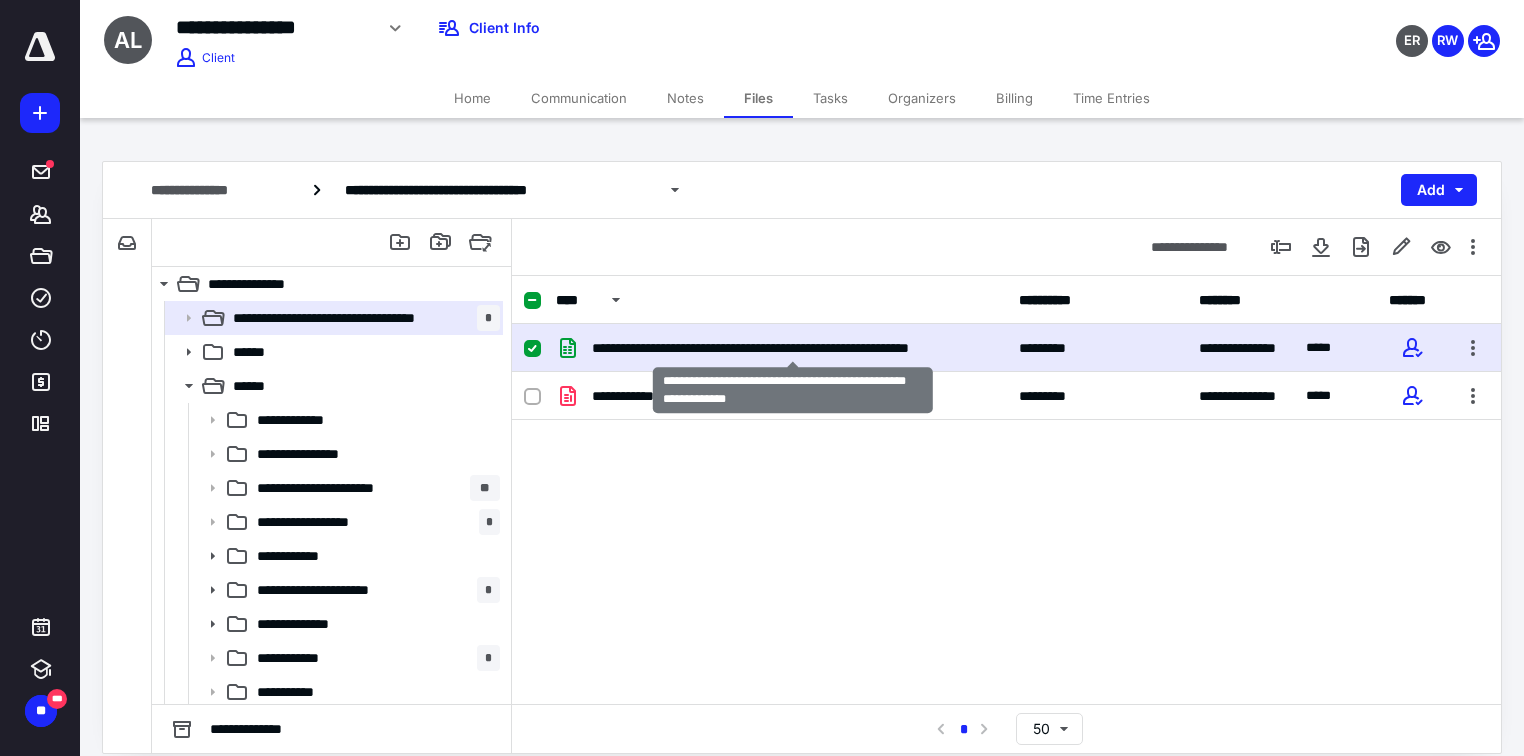 click on "**********" at bounding box center [793, 348] 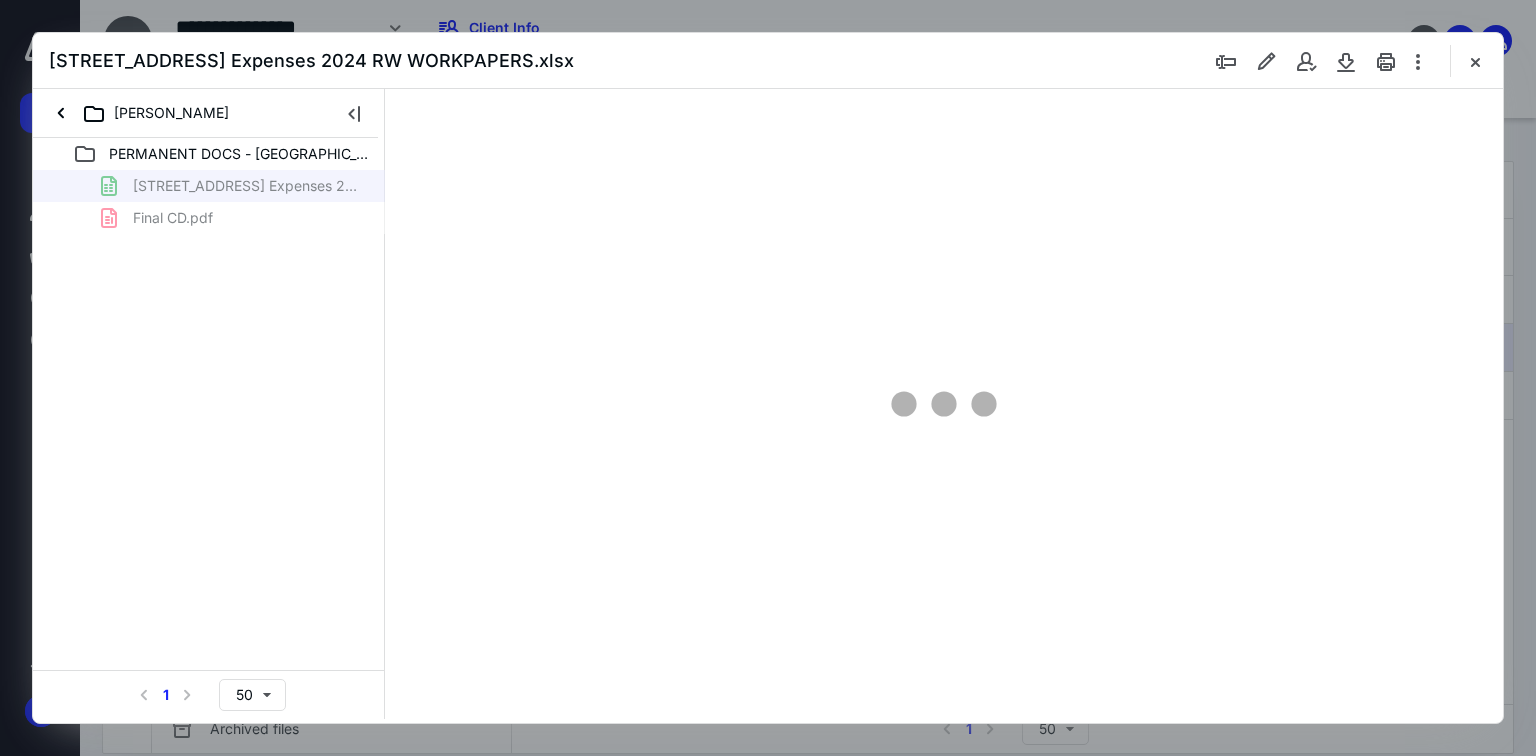 scroll, scrollTop: 0, scrollLeft: 0, axis: both 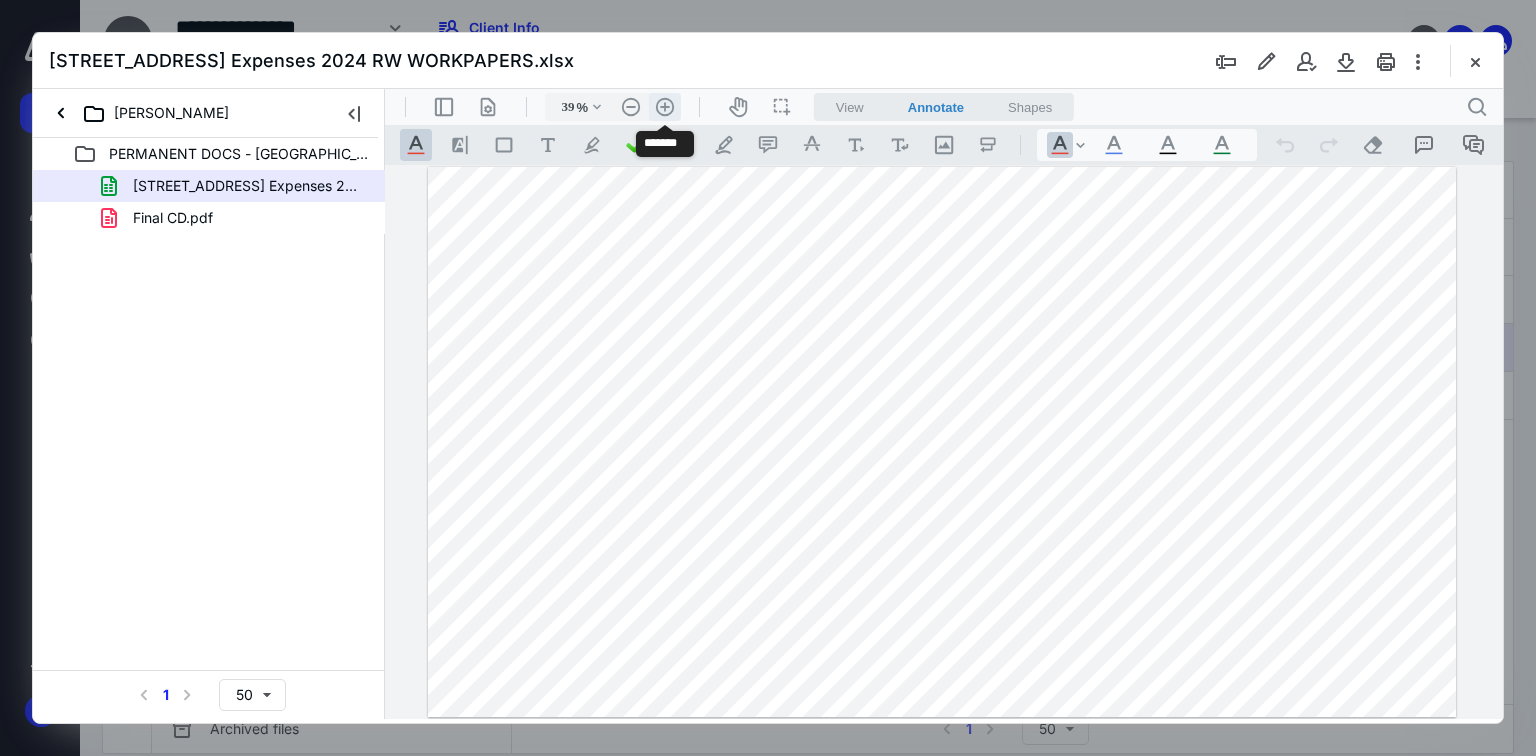 click on ".cls-1{fill:#abb0c4;} icon - header - zoom - in - line" at bounding box center [665, 107] 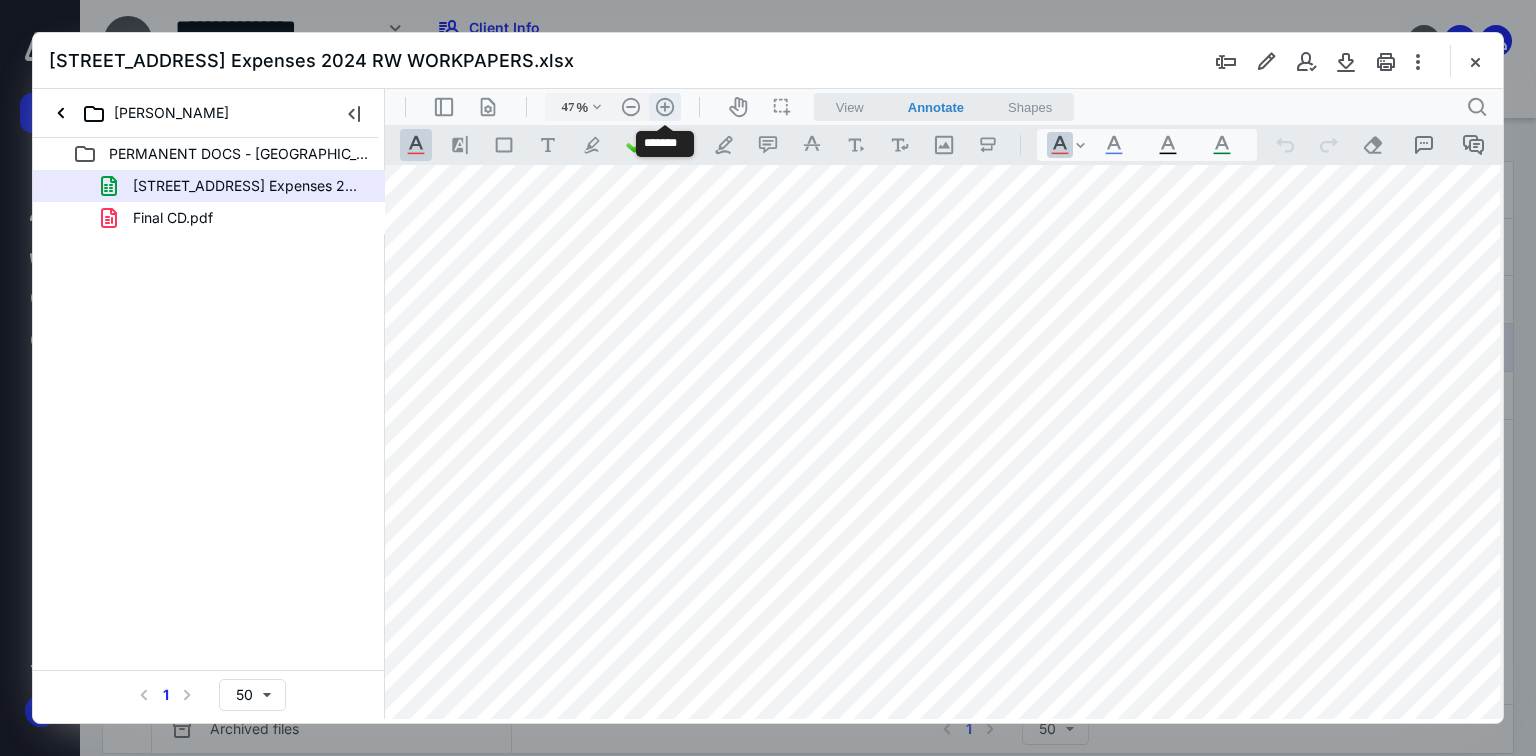 click on ".cls-1{fill:#abb0c4;} icon - header - zoom - in - line" at bounding box center [665, 107] 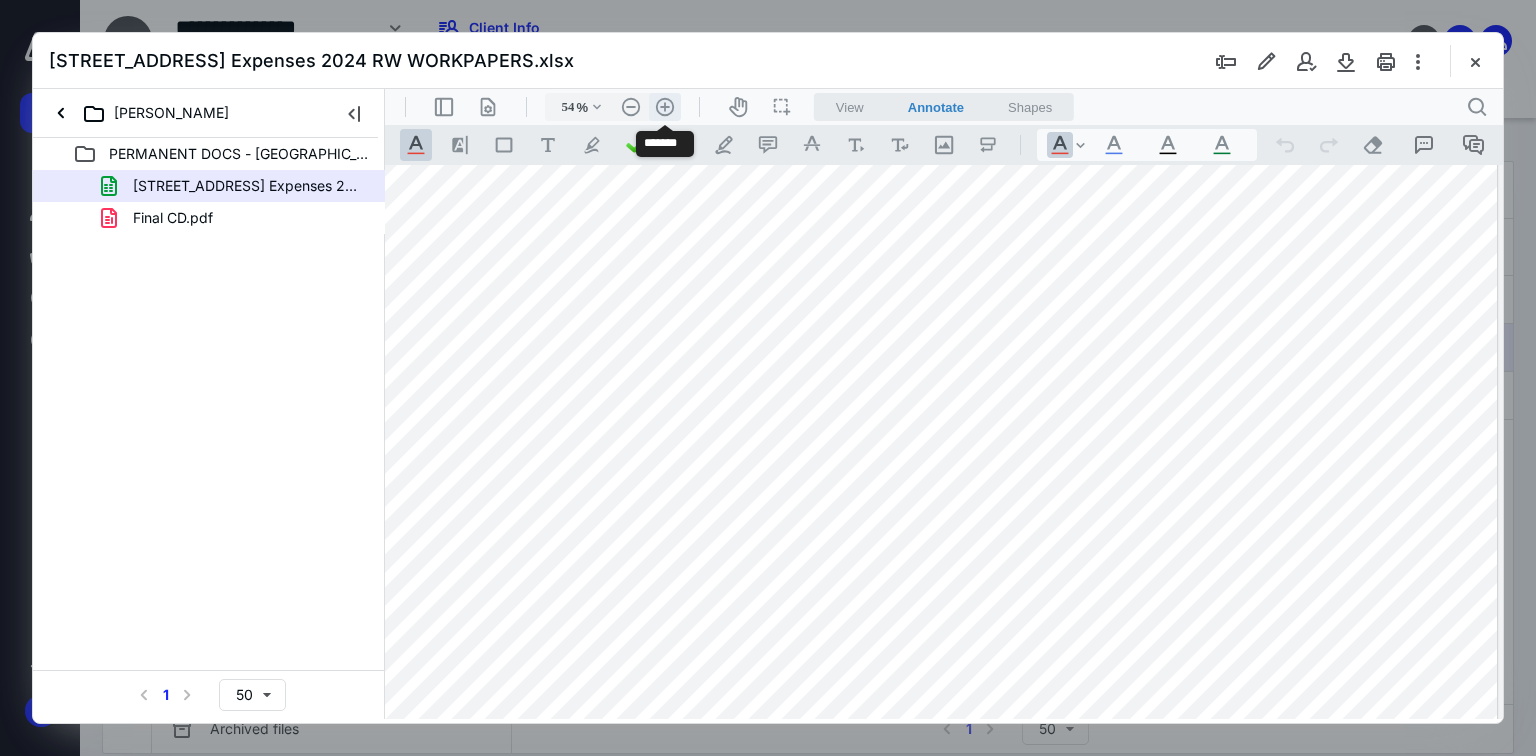 click on ".cls-1{fill:#abb0c4;} icon - header - zoom - in - line" at bounding box center (665, 107) 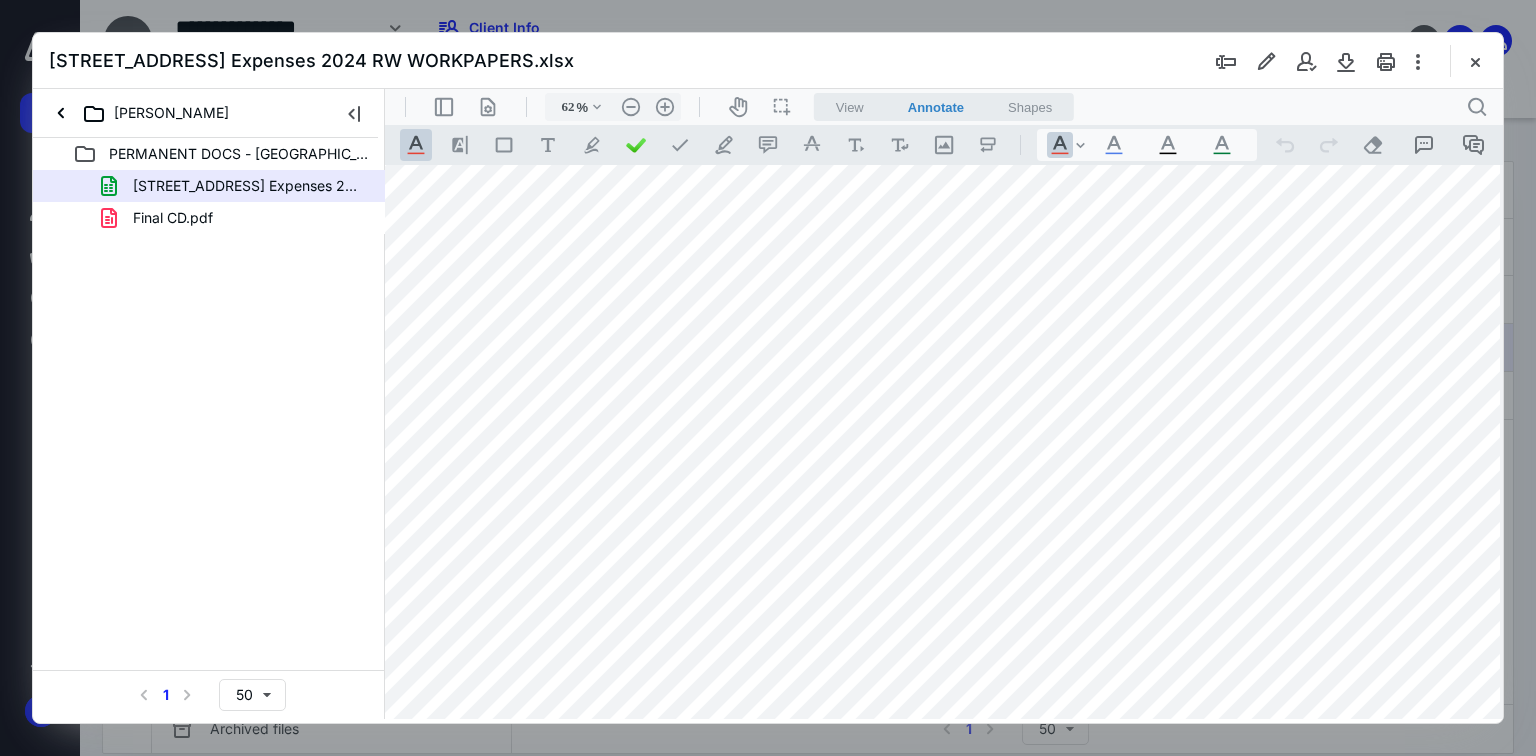 scroll, scrollTop: 139, scrollLeft: 0, axis: vertical 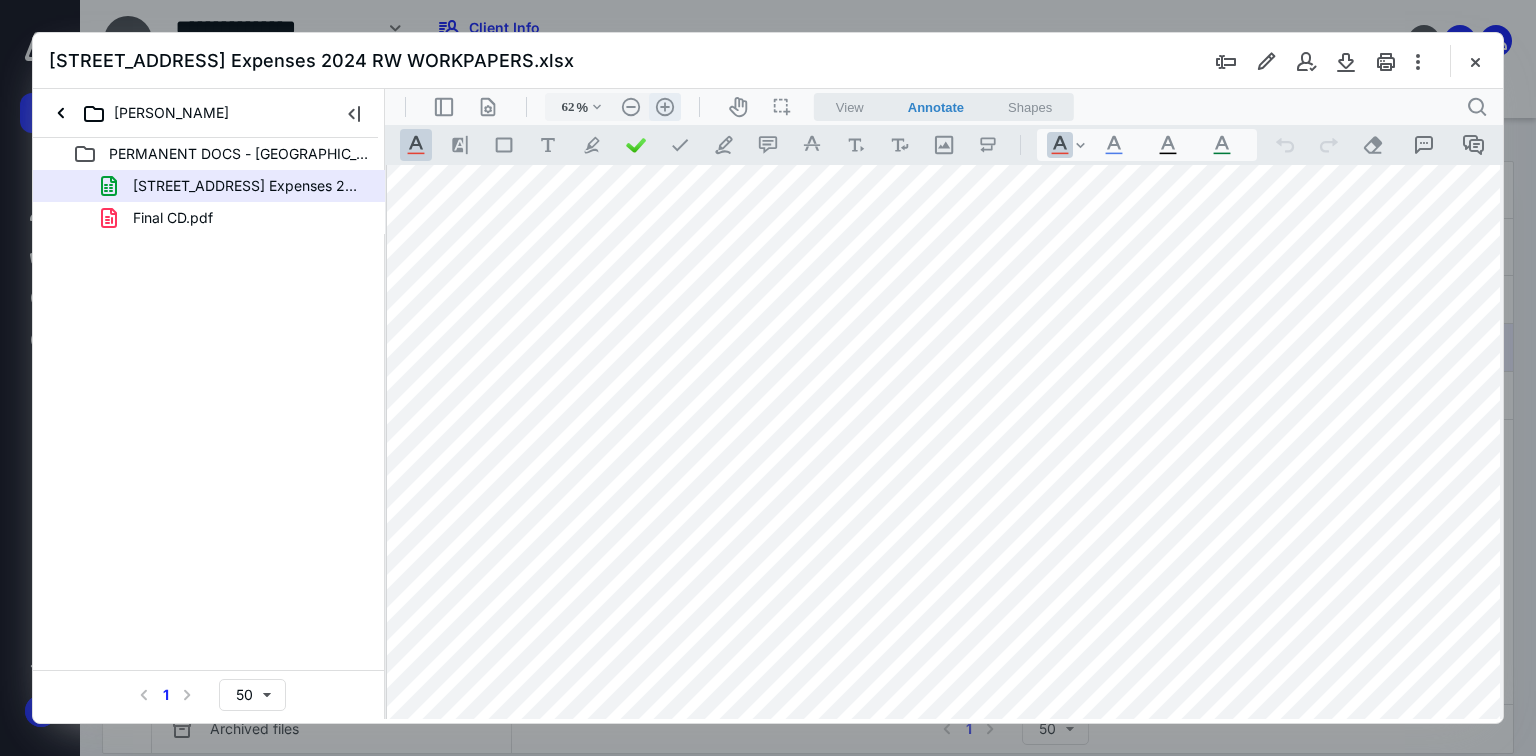 click on ".cls-1{fill:#abb0c4;} icon - header - zoom - in - line" at bounding box center [665, 107] 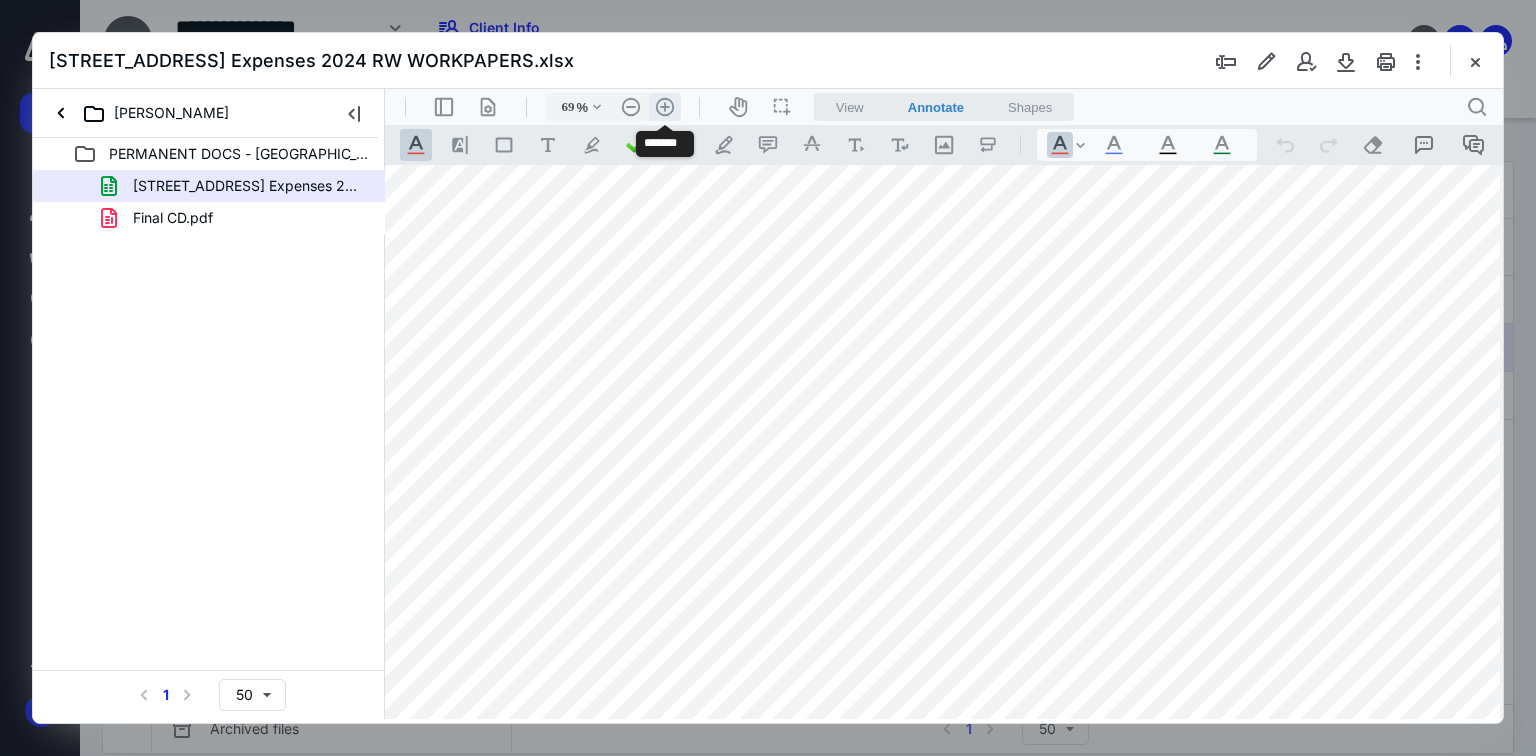 click on ".cls-1{fill:#abb0c4;} icon - header - zoom - in - line" at bounding box center [665, 107] 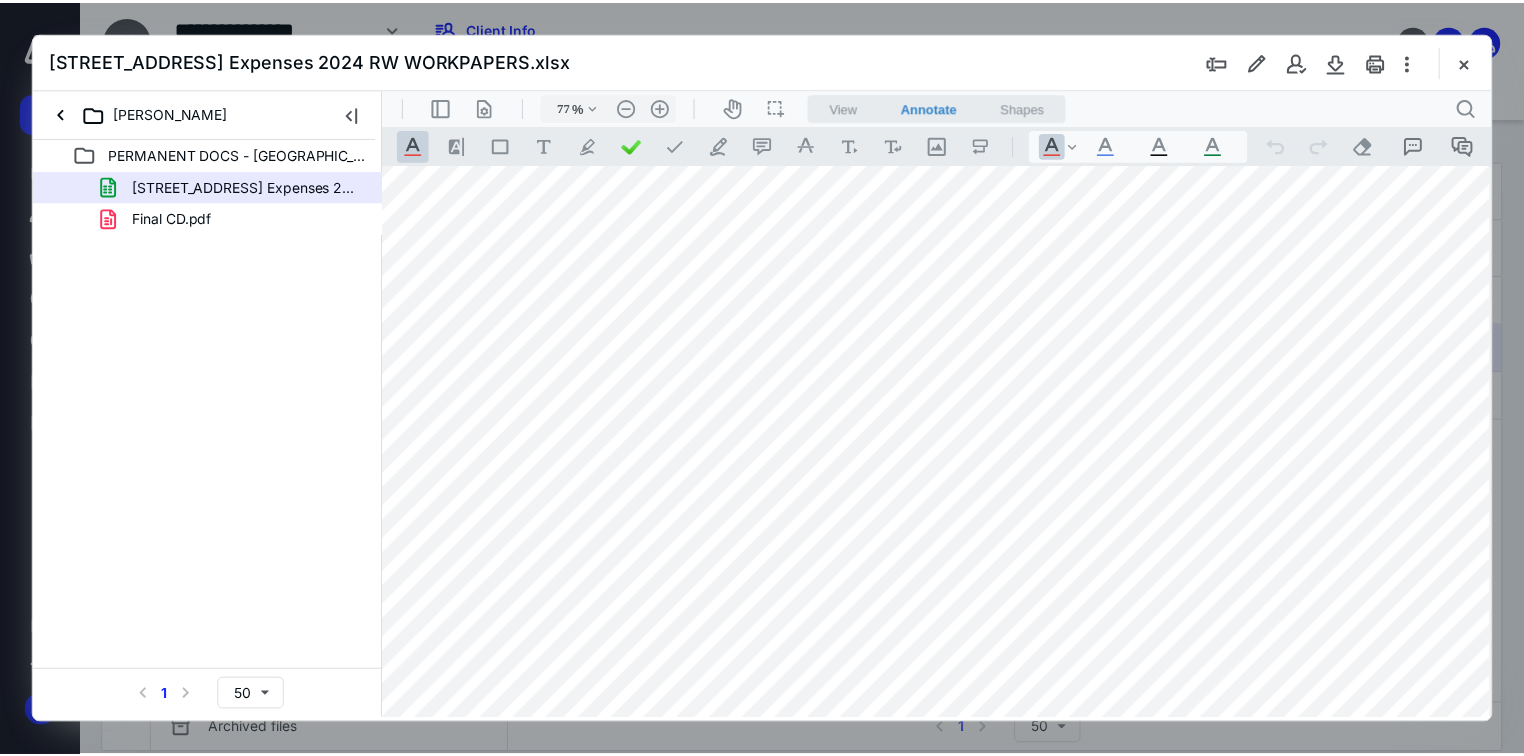 scroll, scrollTop: 232, scrollLeft: 921, axis: both 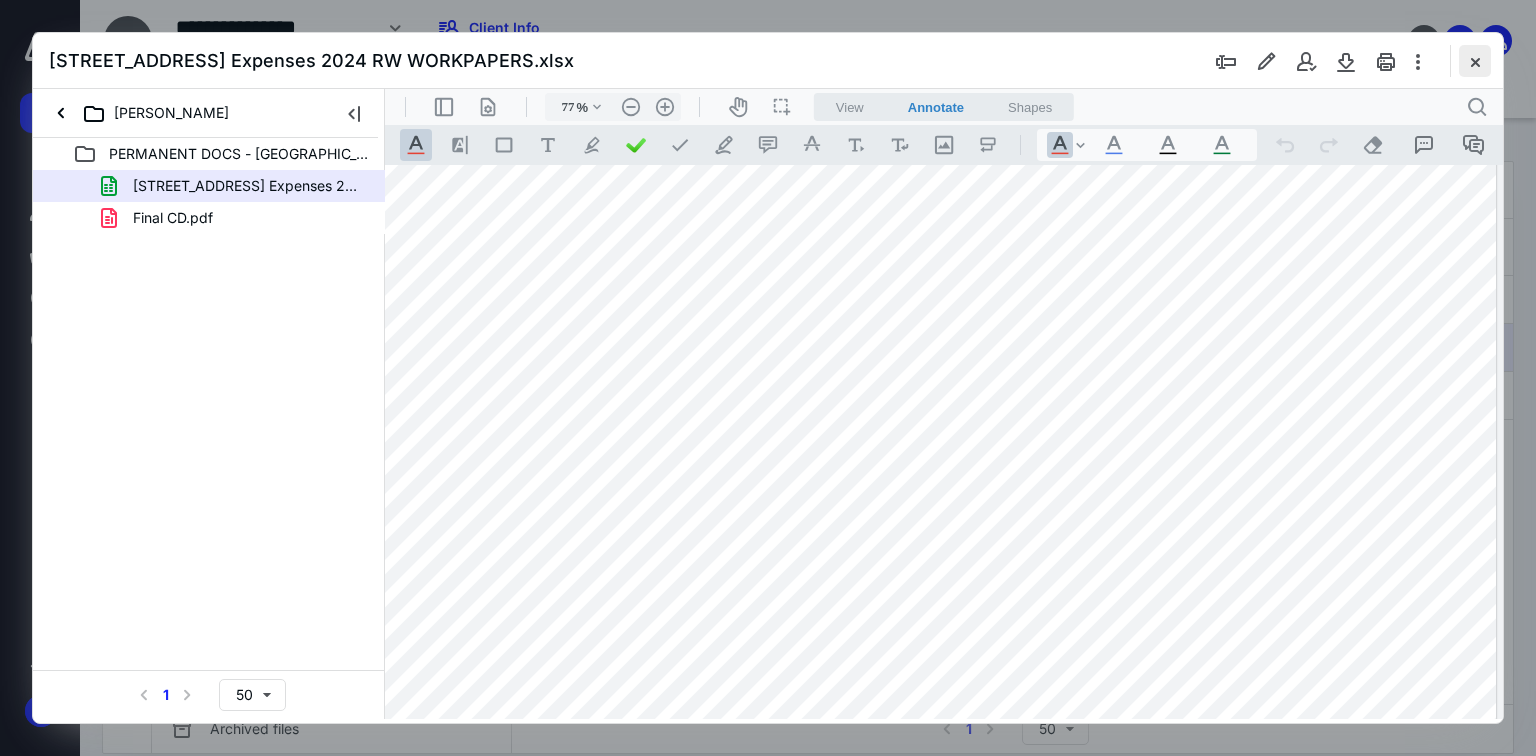 click at bounding box center (1475, 61) 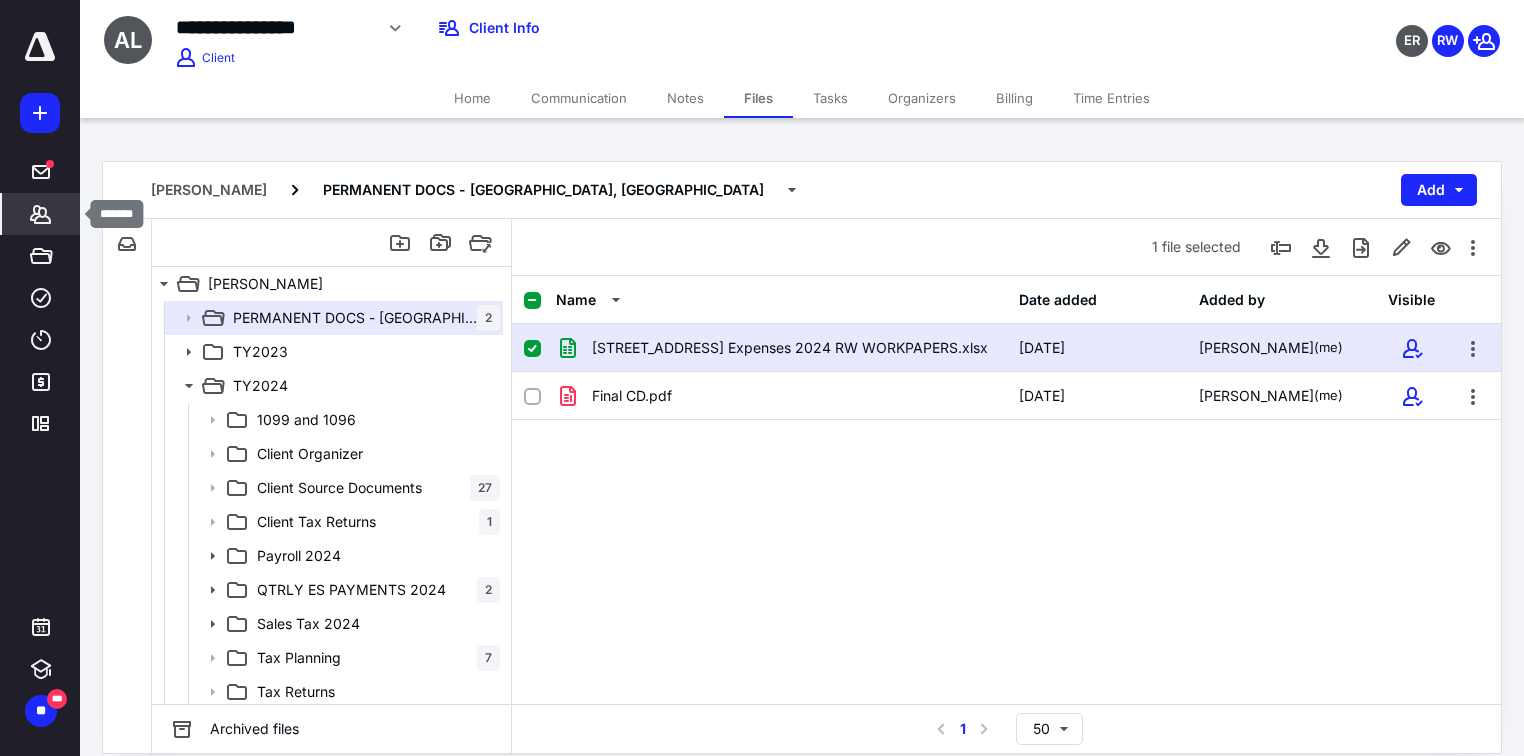 click 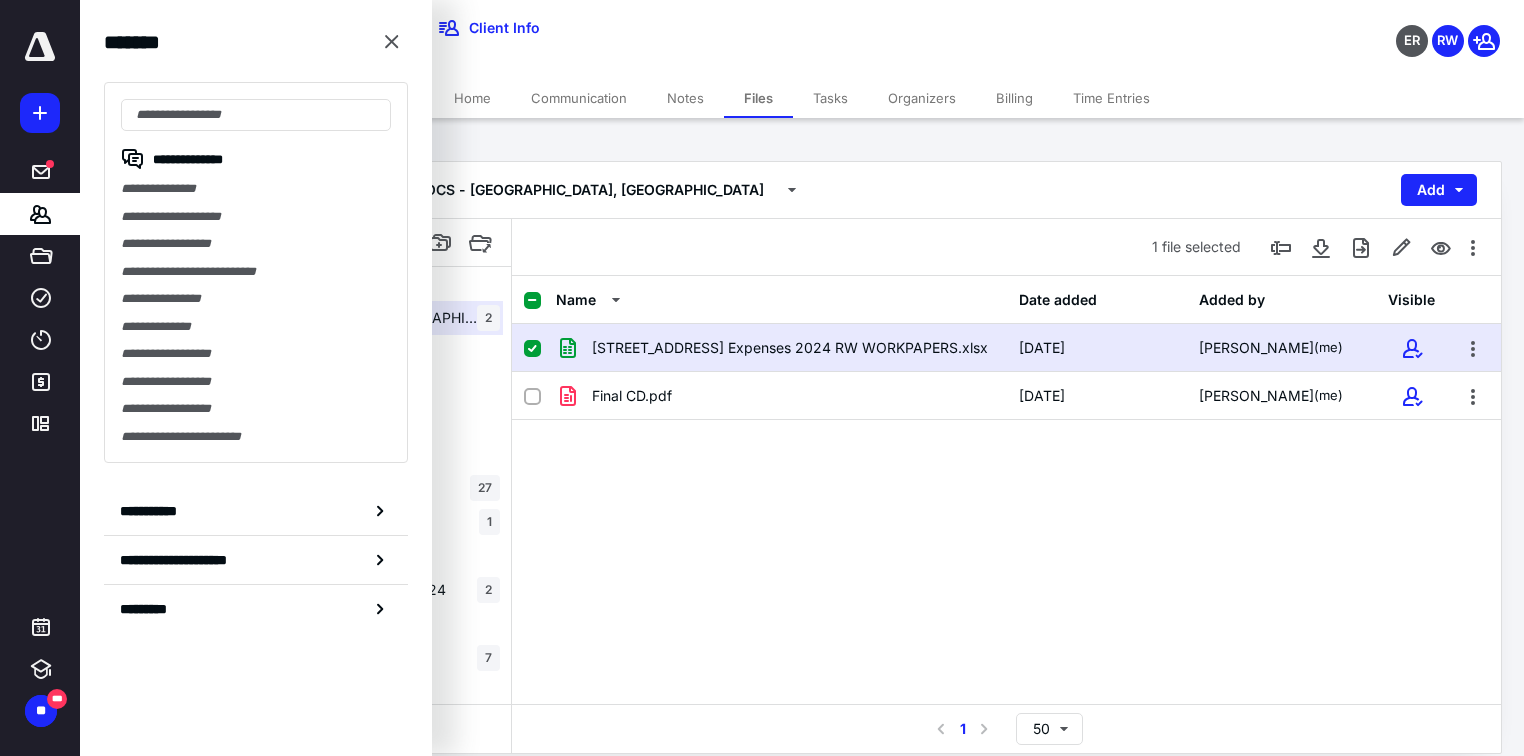 click on "**********" at bounding box center (256, 217) 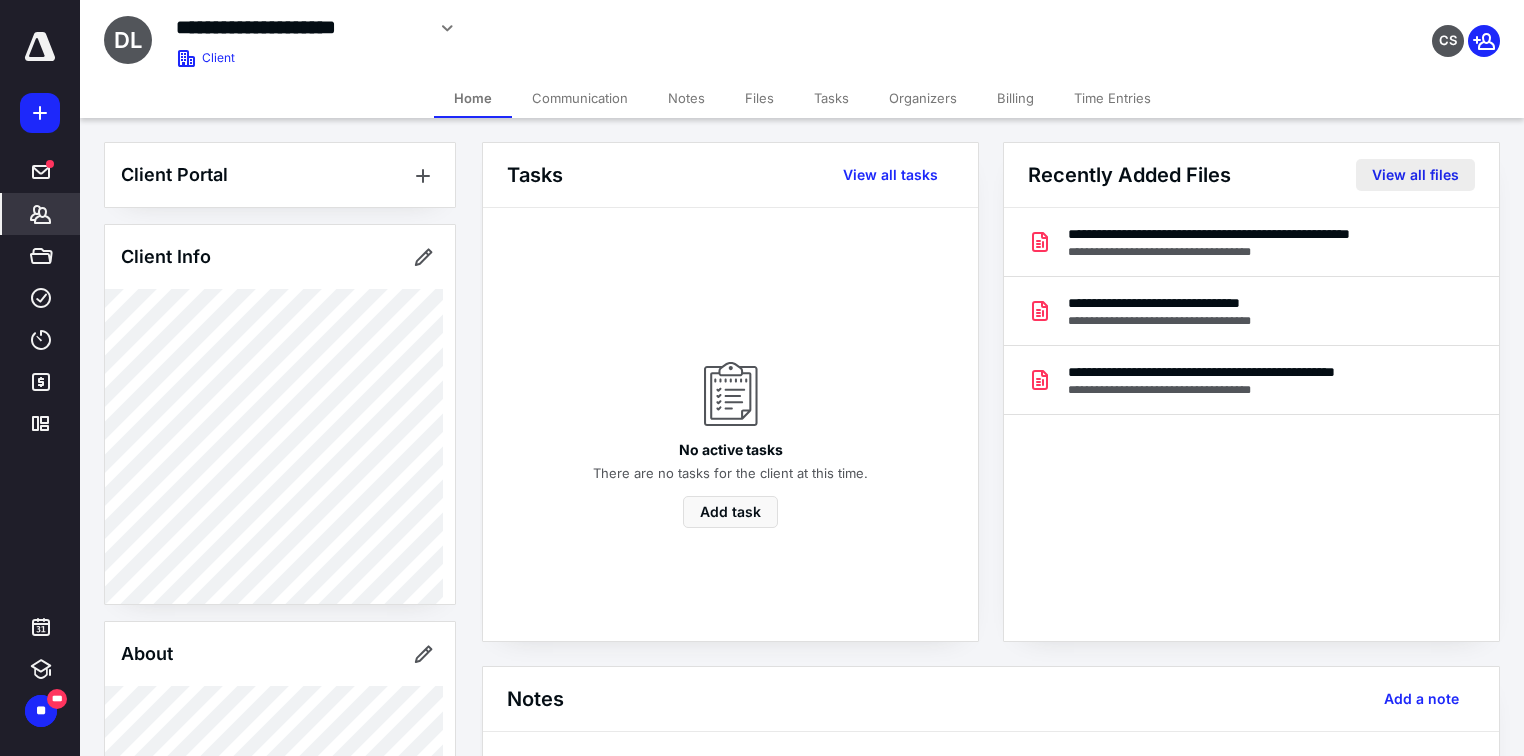 click on "View all files" at bounding box center [1415, 175] 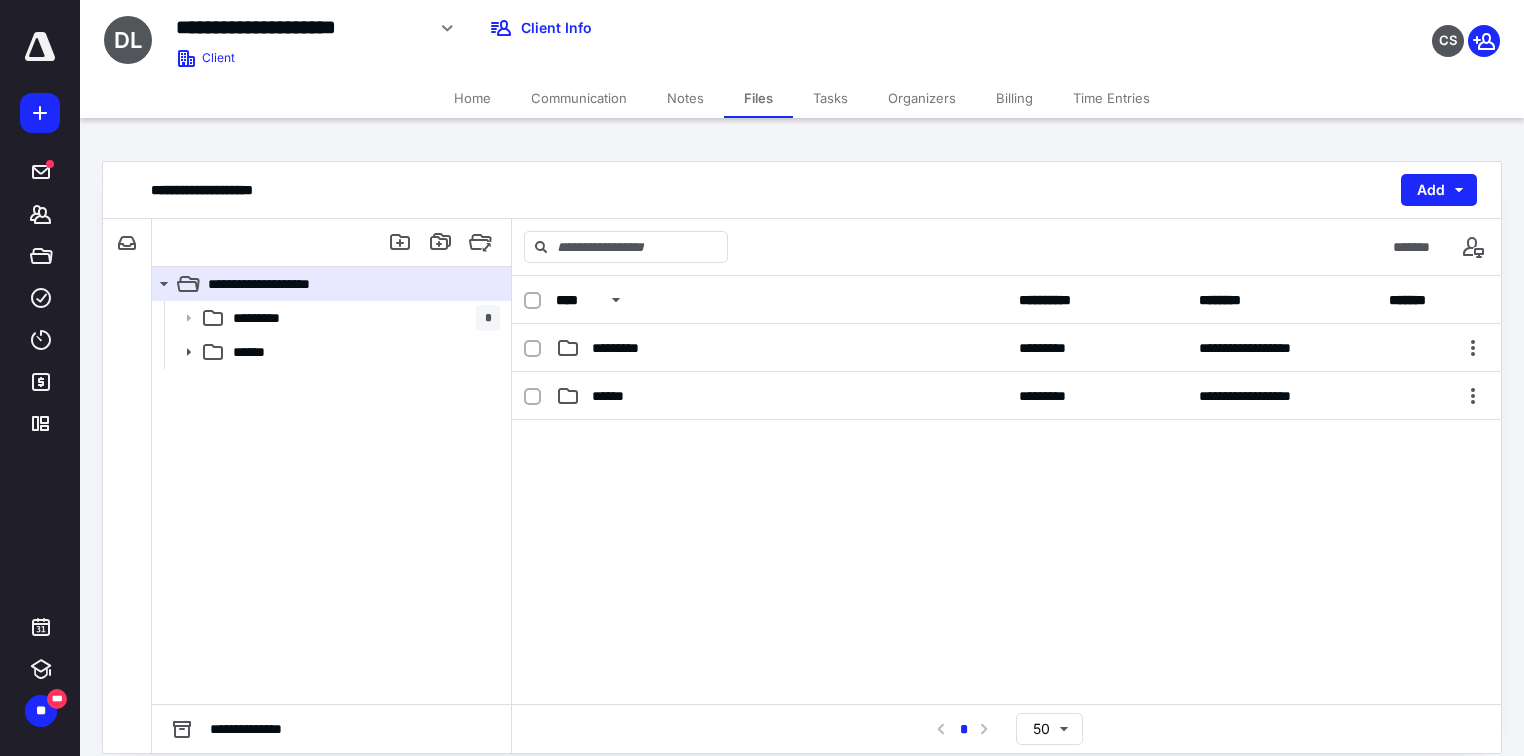 click on "Billing" at bounding box center (1014, 98) 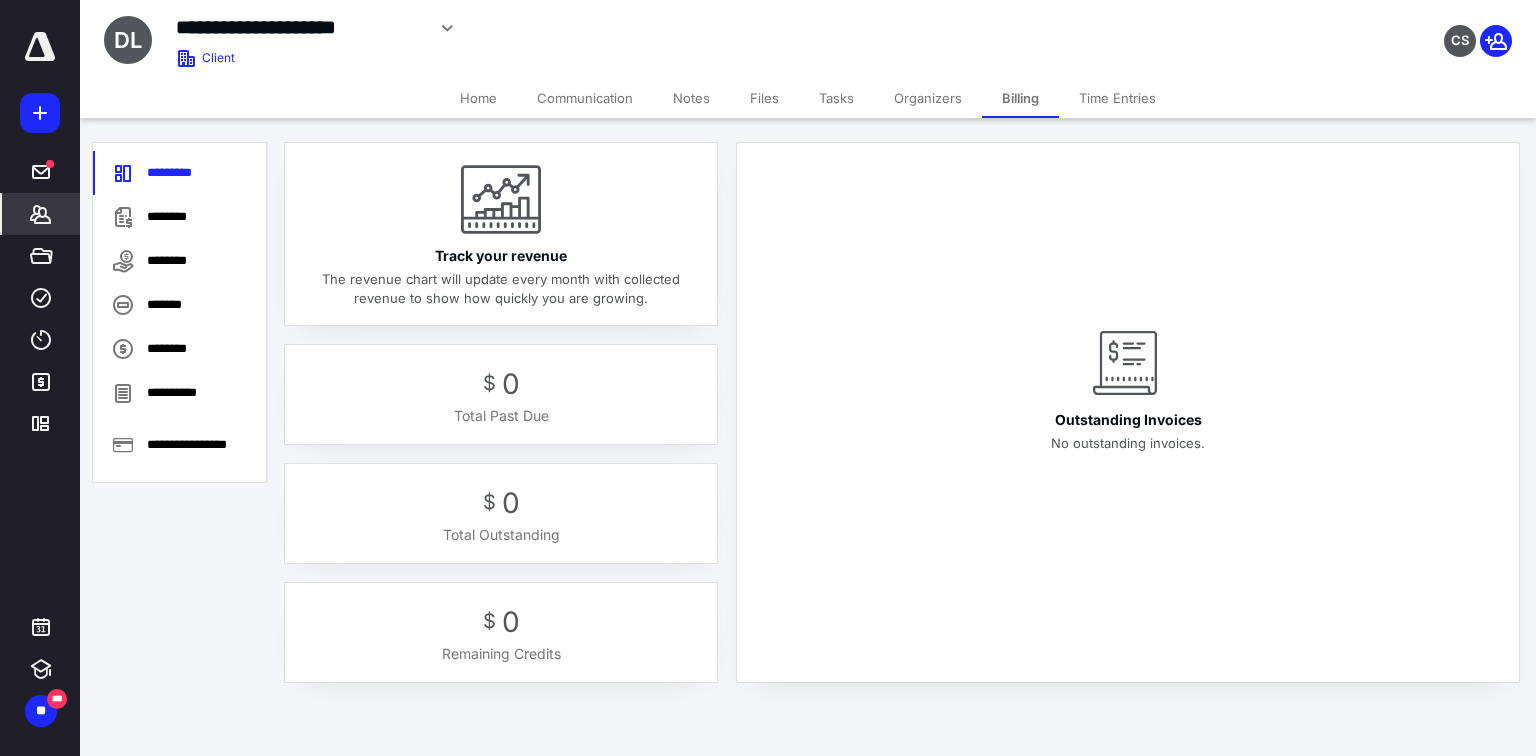 click on "Home" at bounding box center [478, 98] 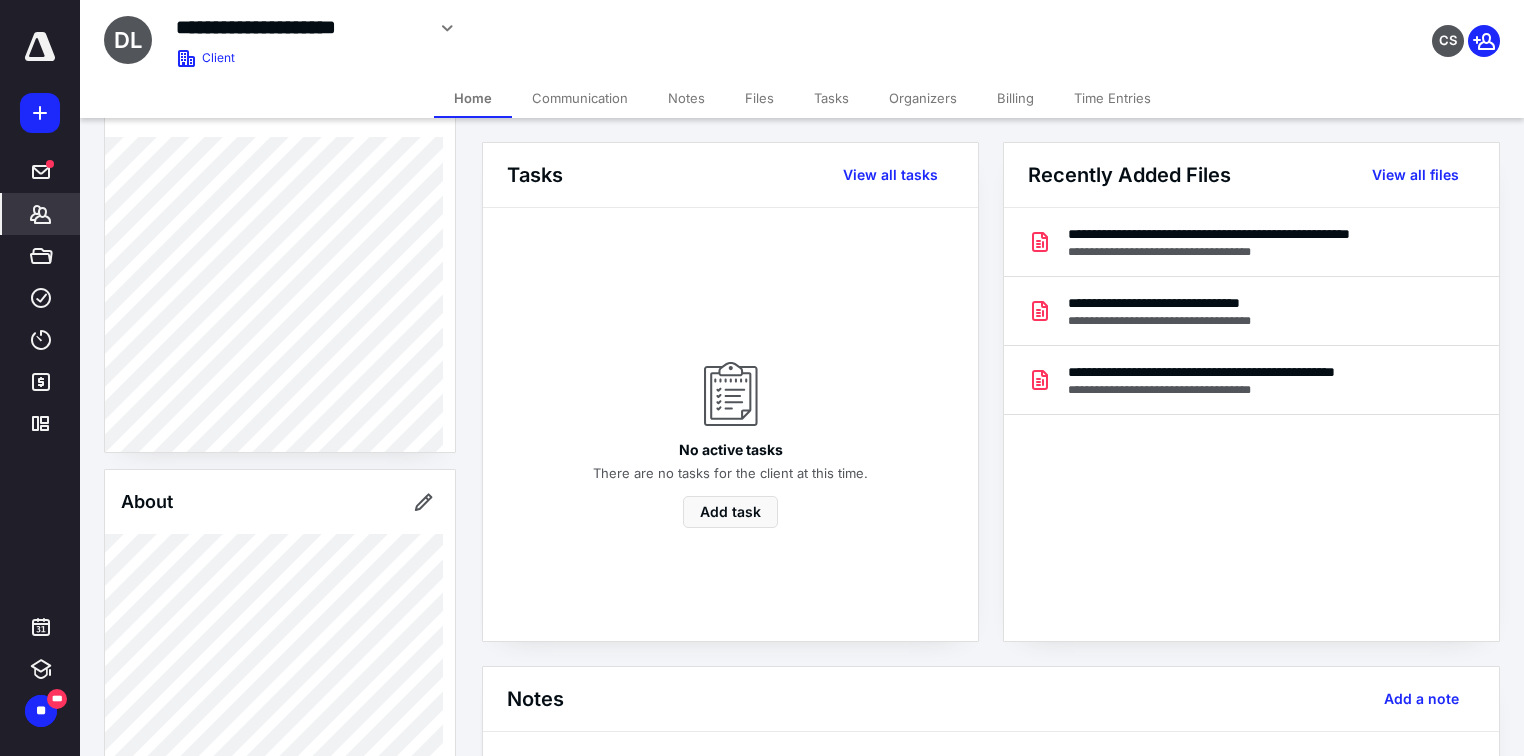 scroll, scrollTop: 0, scrollLeft: 0, axis: both 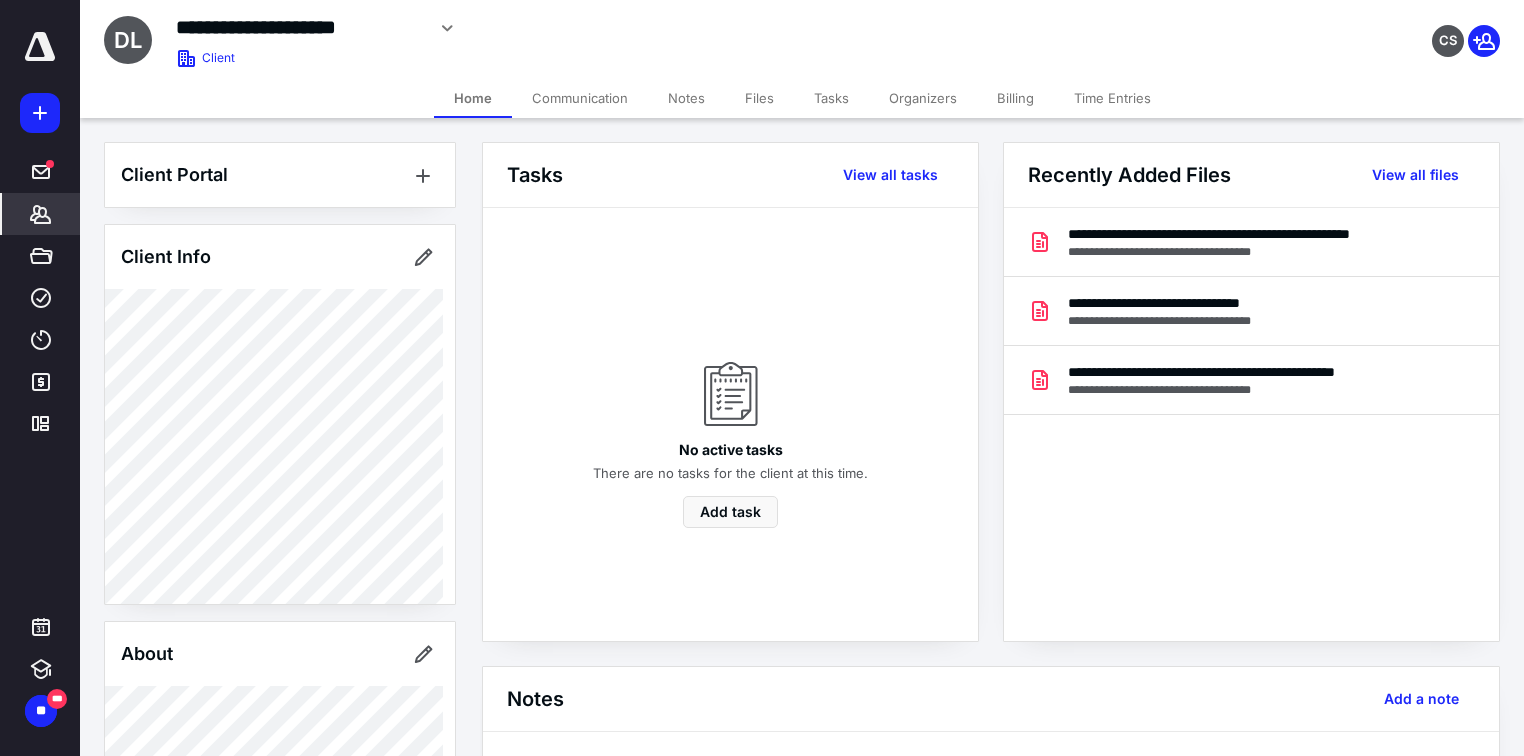 drag, startPoint x: 1021, startPoint y: 102, endPoint x: 1003, endPoint y: 112, distance: 20.59126 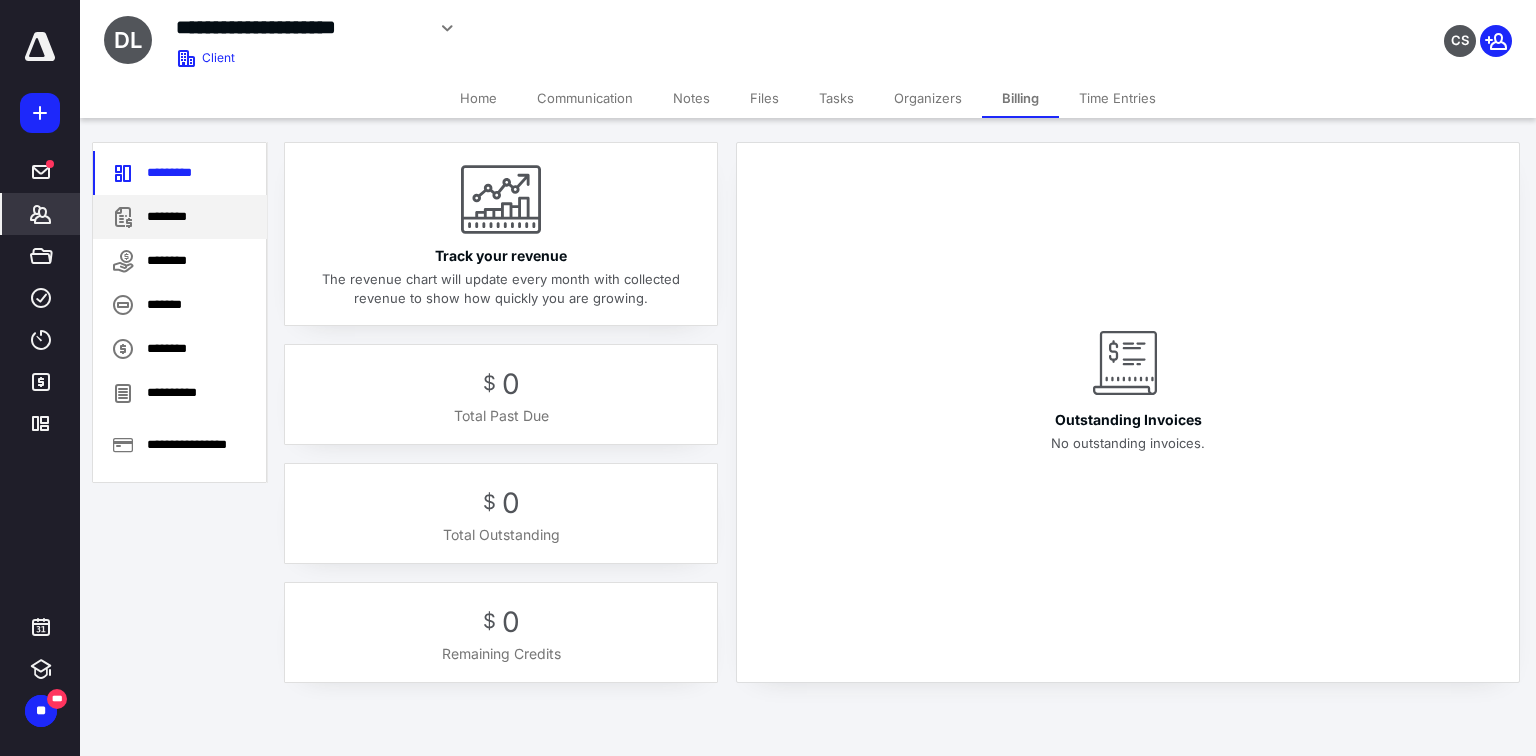 click on "********" at bounding box center [180, 217] 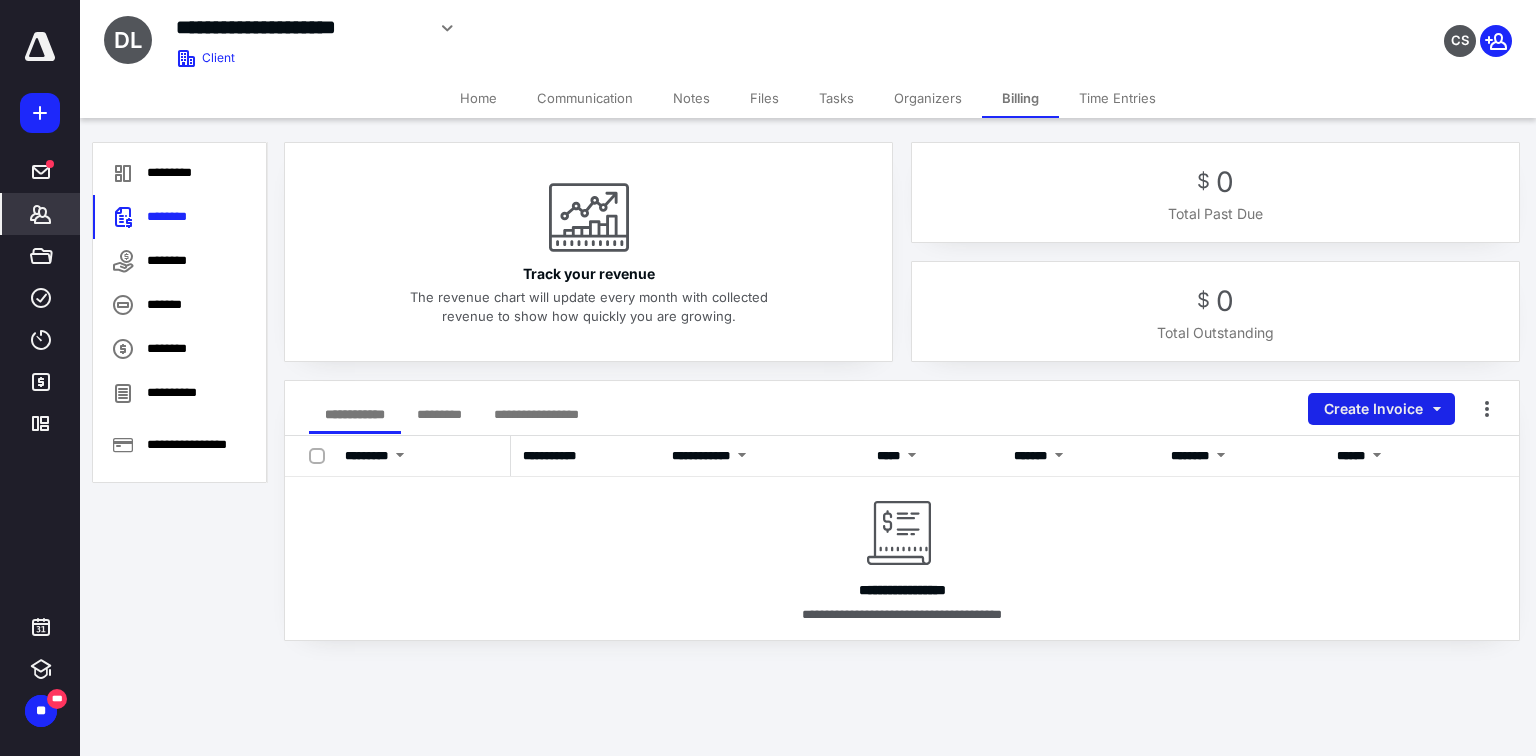 click on "Create Invoice" at bounding box center (1381, 409) 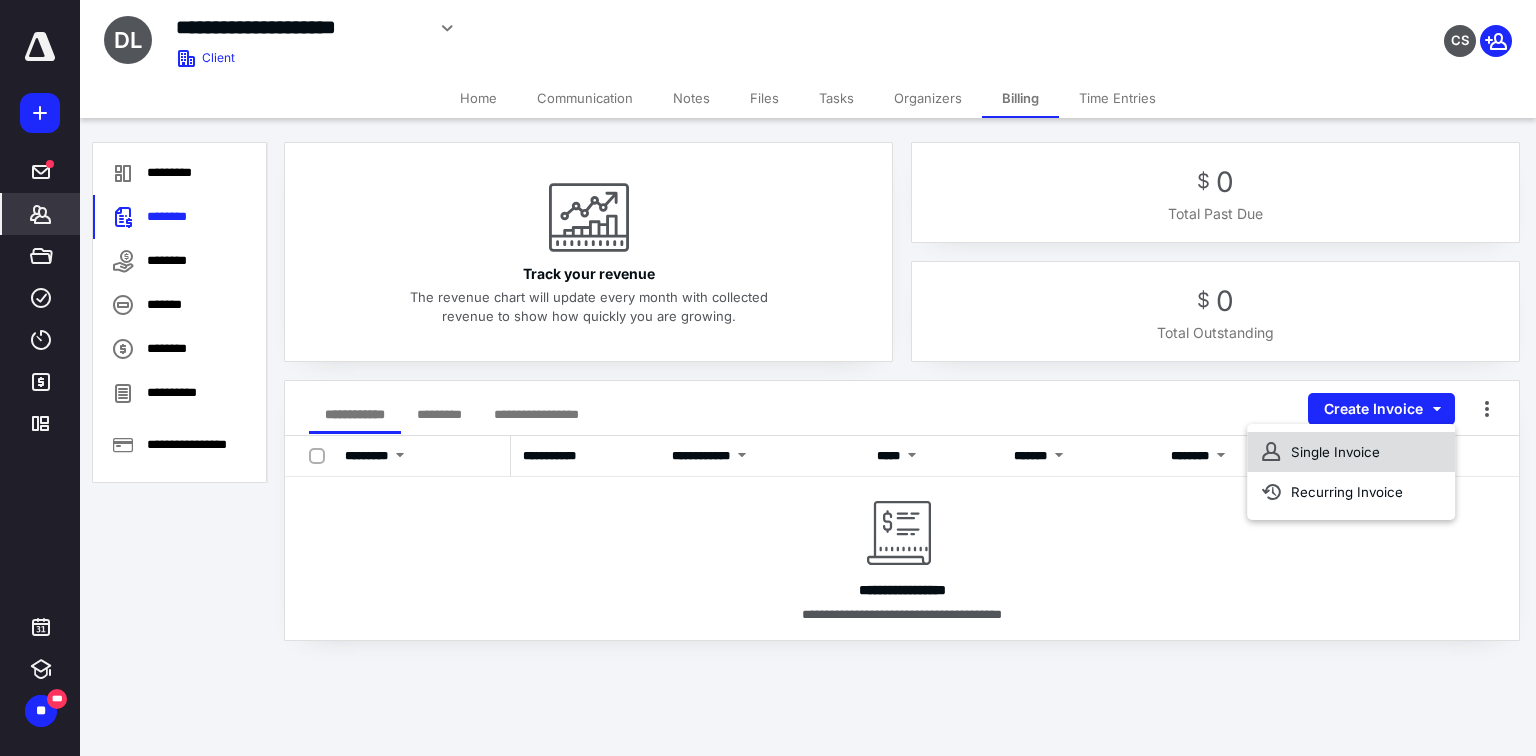 click on "Single Invoice" at bounding box center [1351, 452] 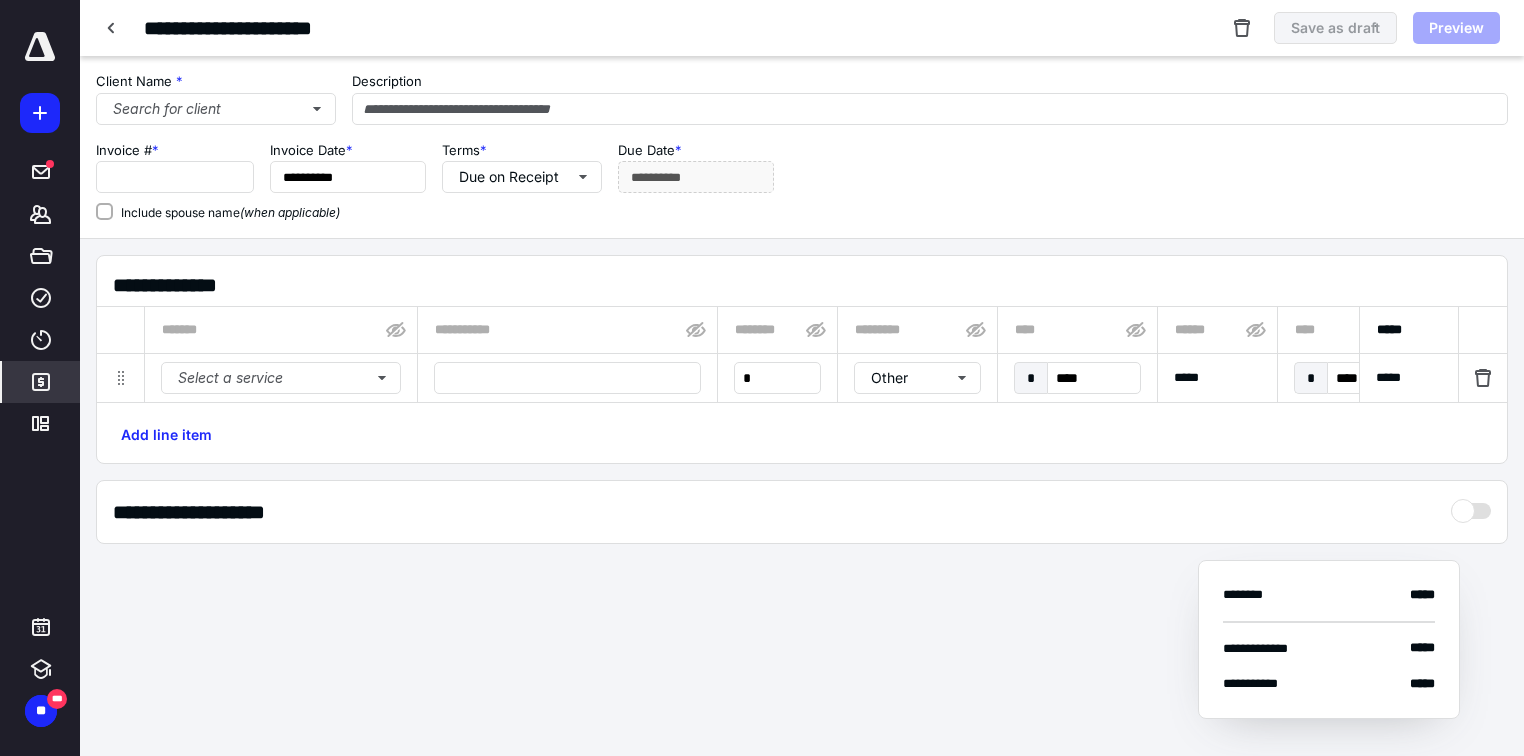 type on "**********" 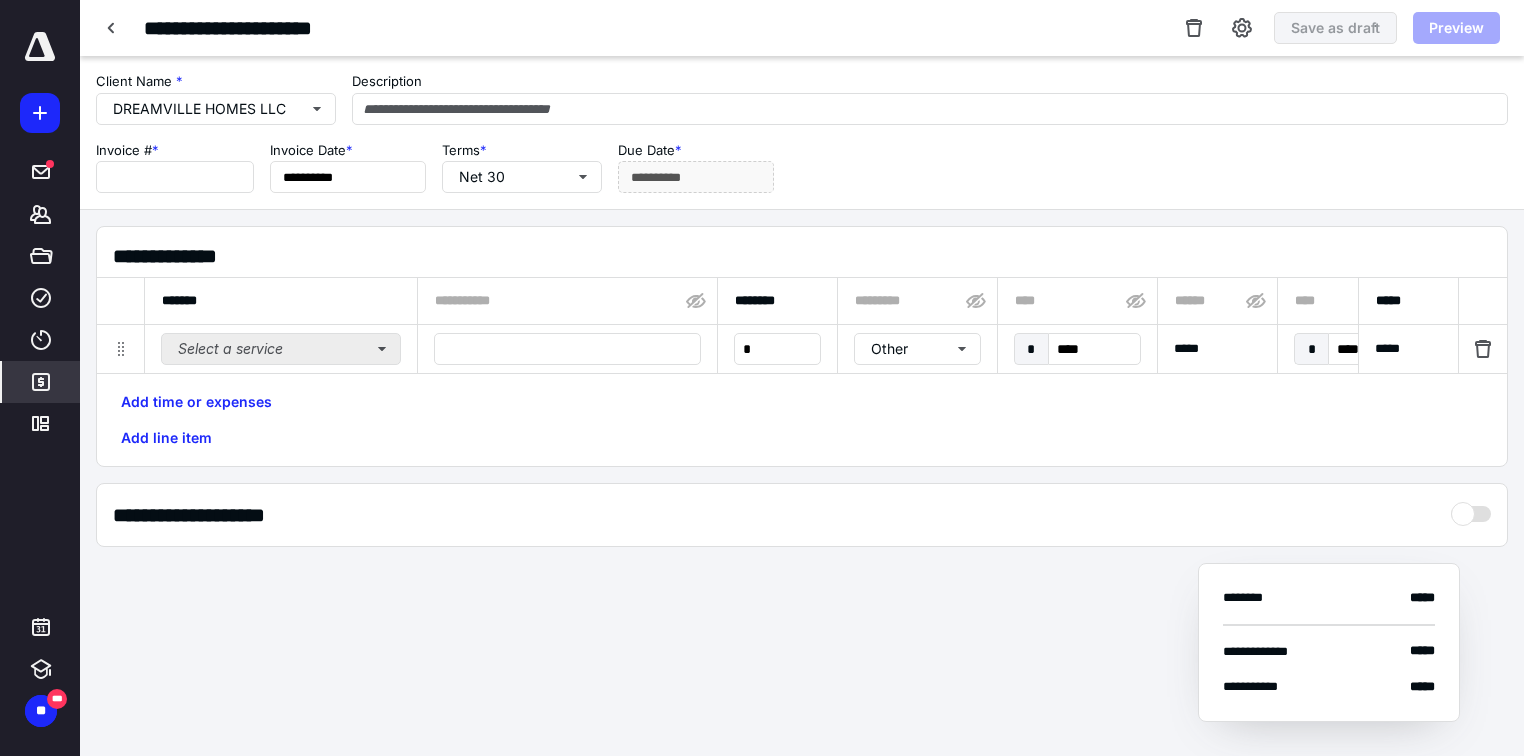 type on "****" 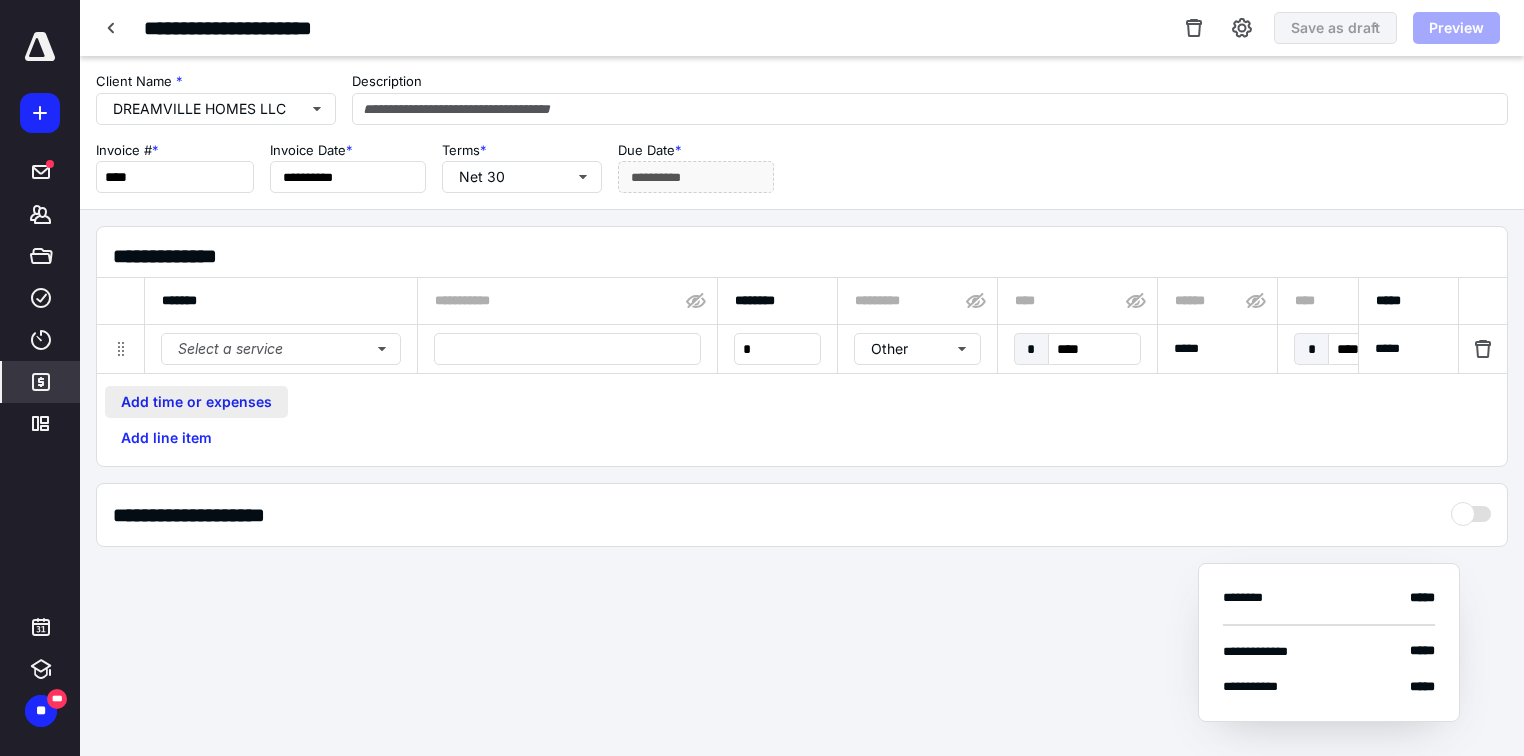 click on "Add time or expenses" at bounding box center [196, 402] 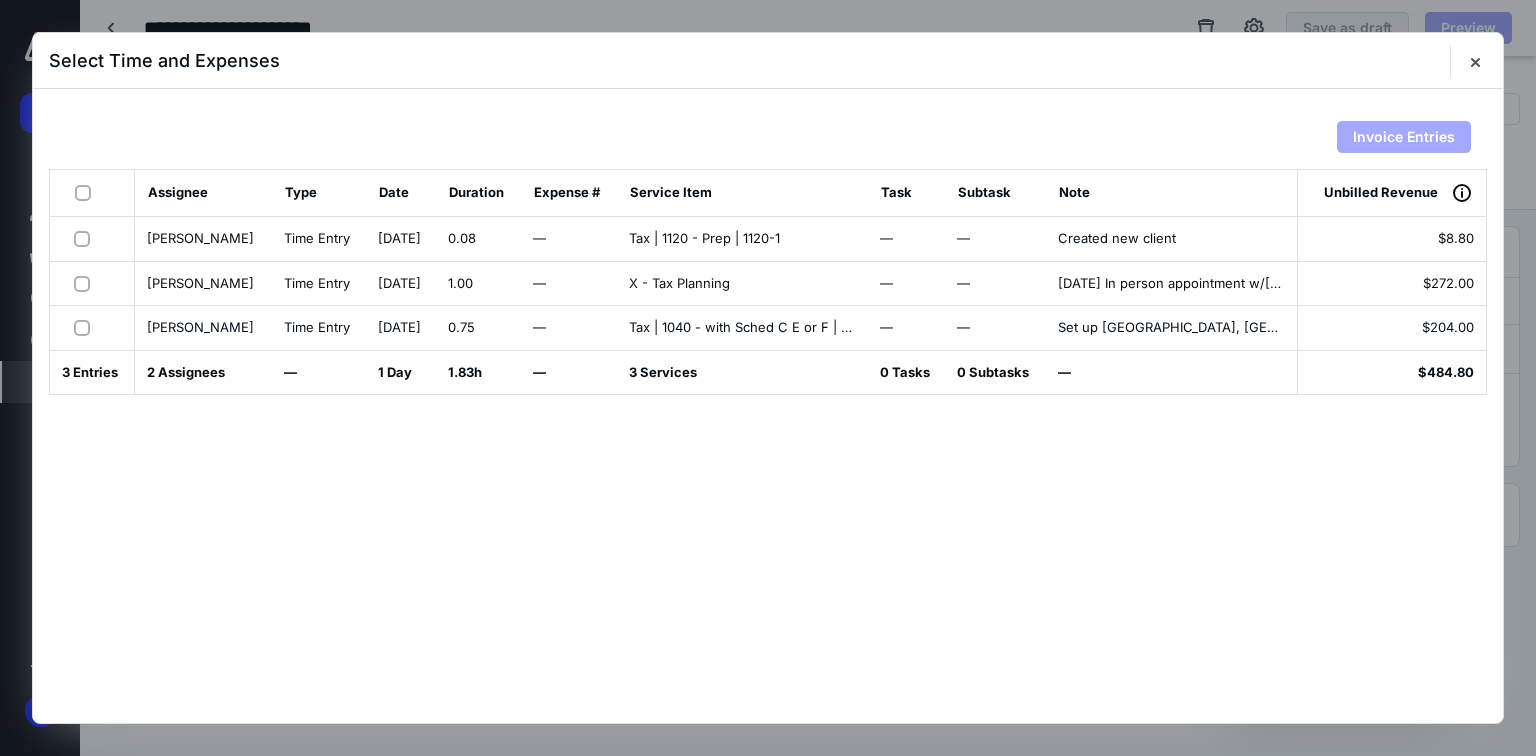 click at bounding box center (87, 192) 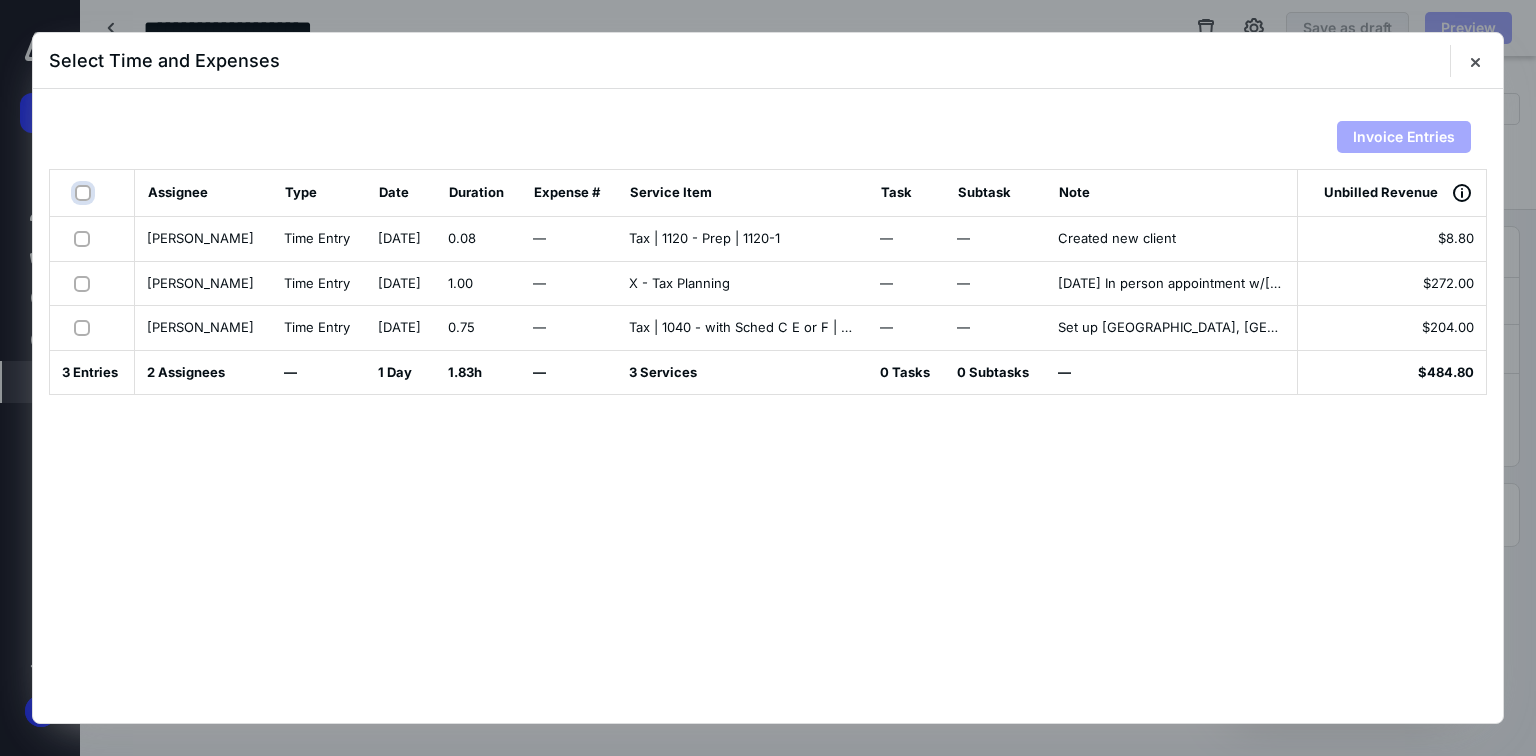 click at bounding box center [85, 193] 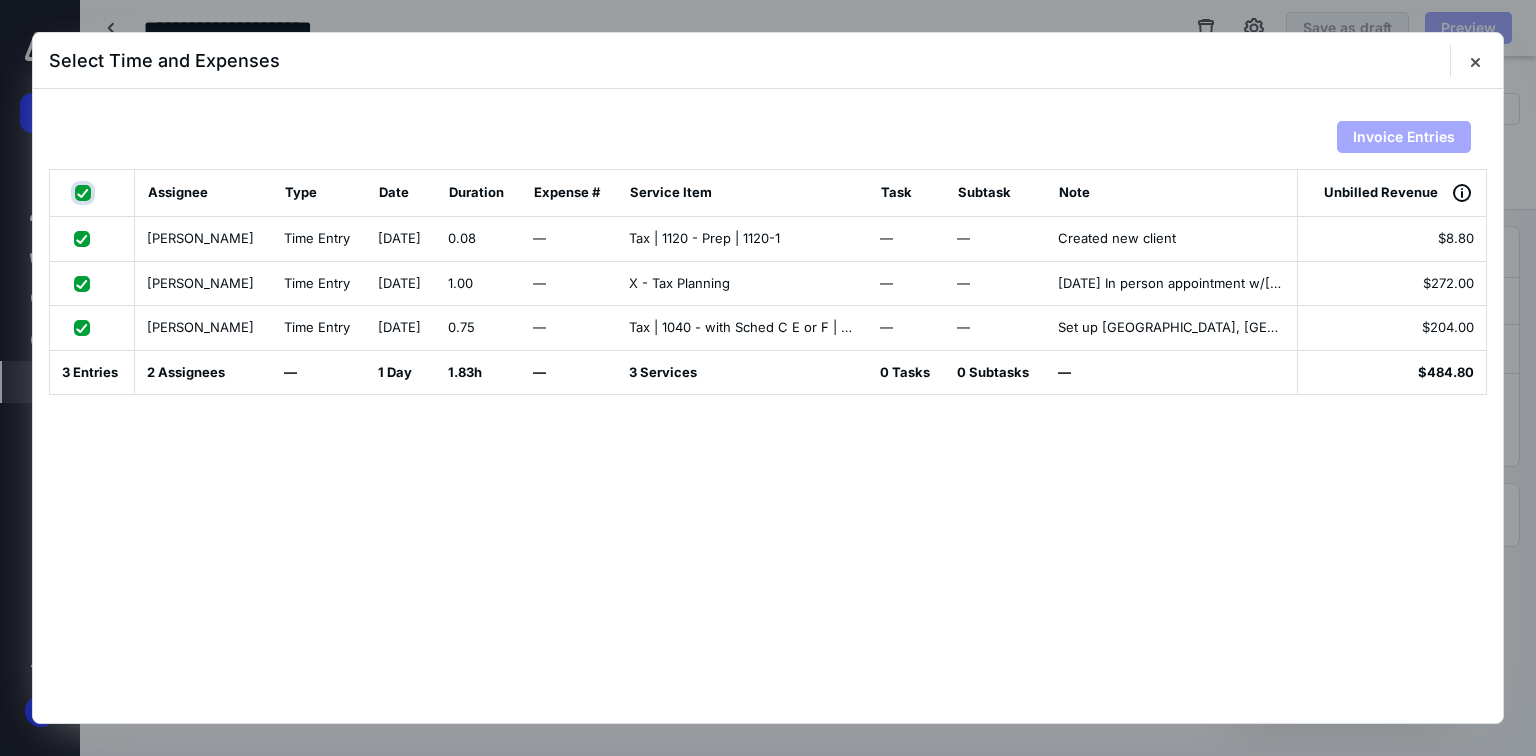 checkbox on "true" 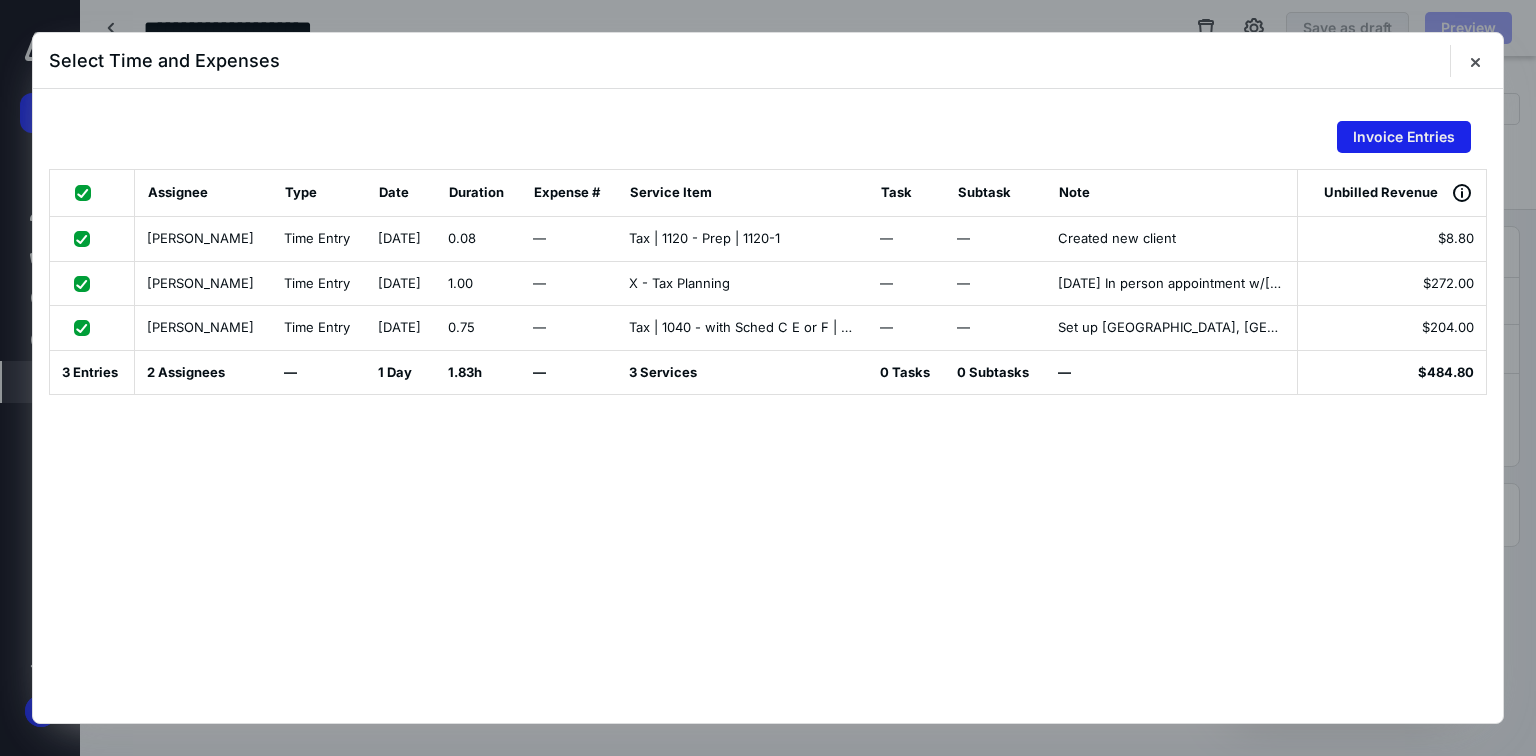 click on "Invoice Entries" at bounding box center [1404, 137] 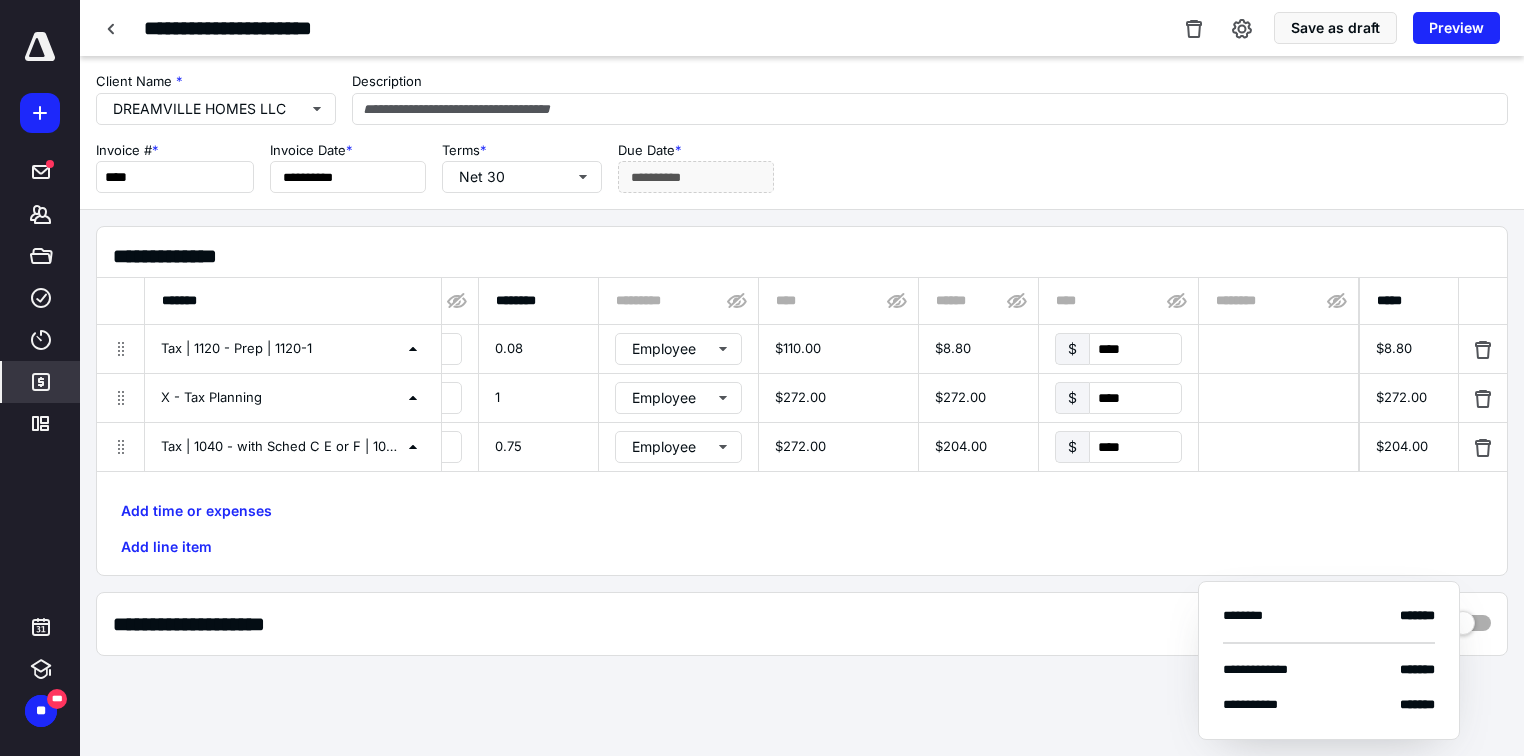 scroll, scrollTop: 0, scrollLeft: 276, axis: horizontal 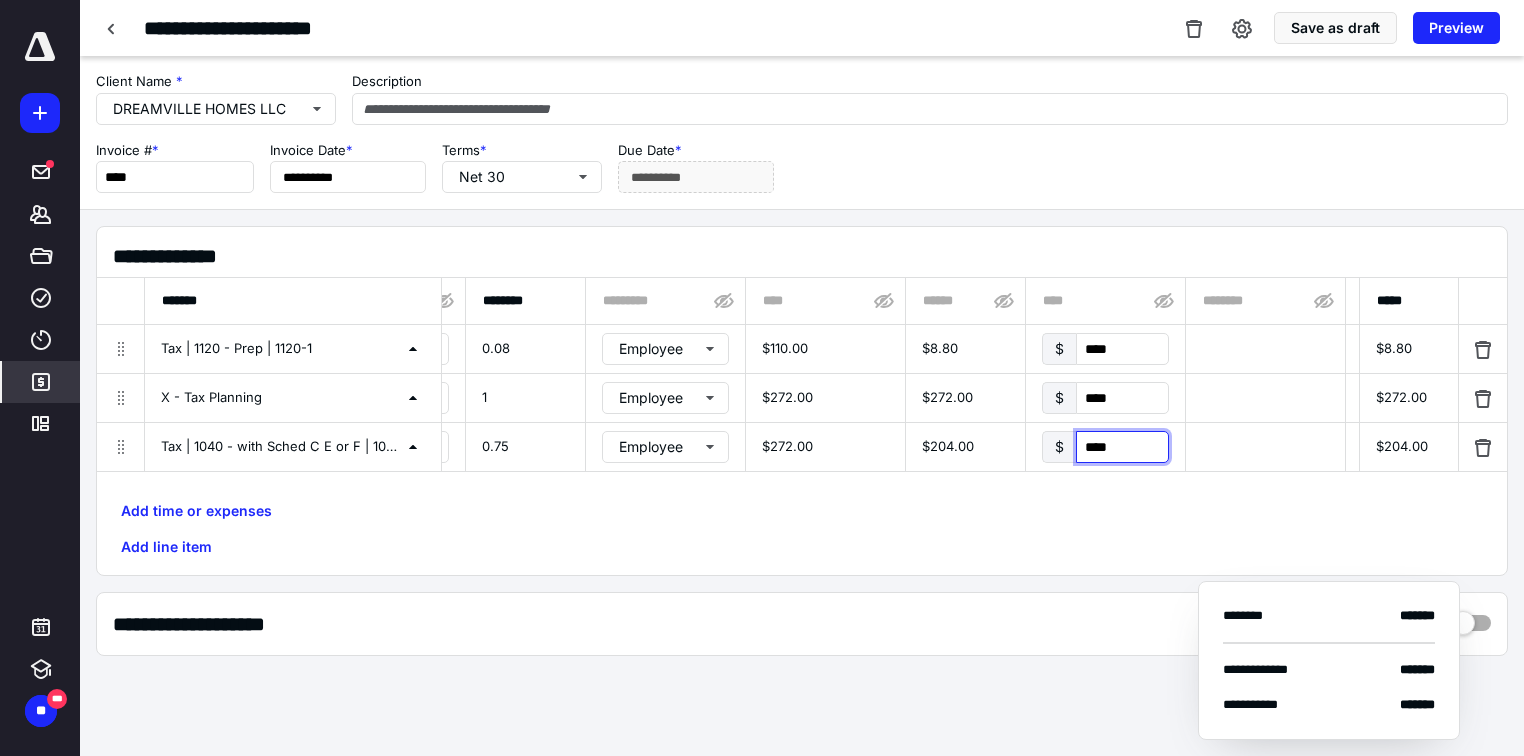 click on "****" at bounding box center [1122, 447] 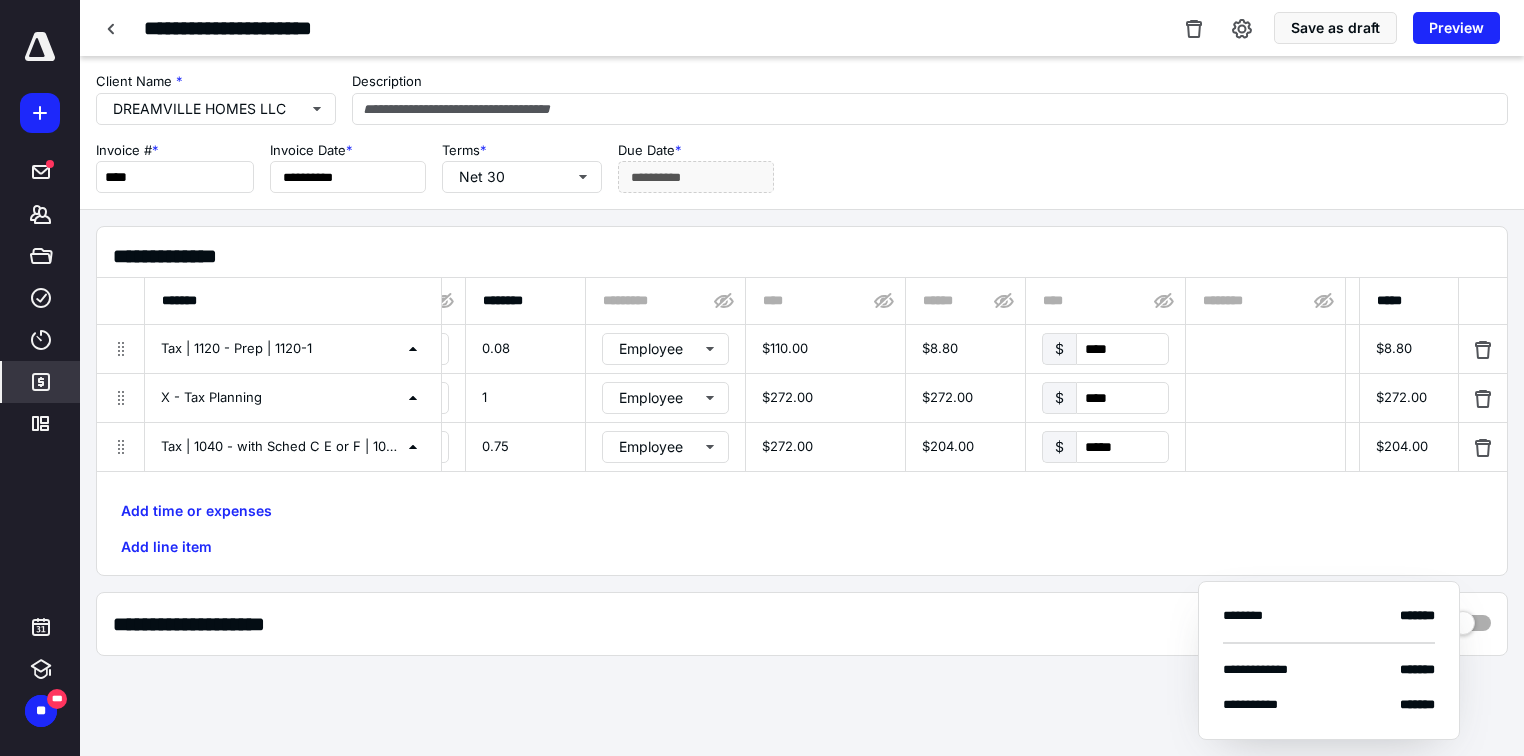 click on "$204.00" at bounding box center [1409, 447] 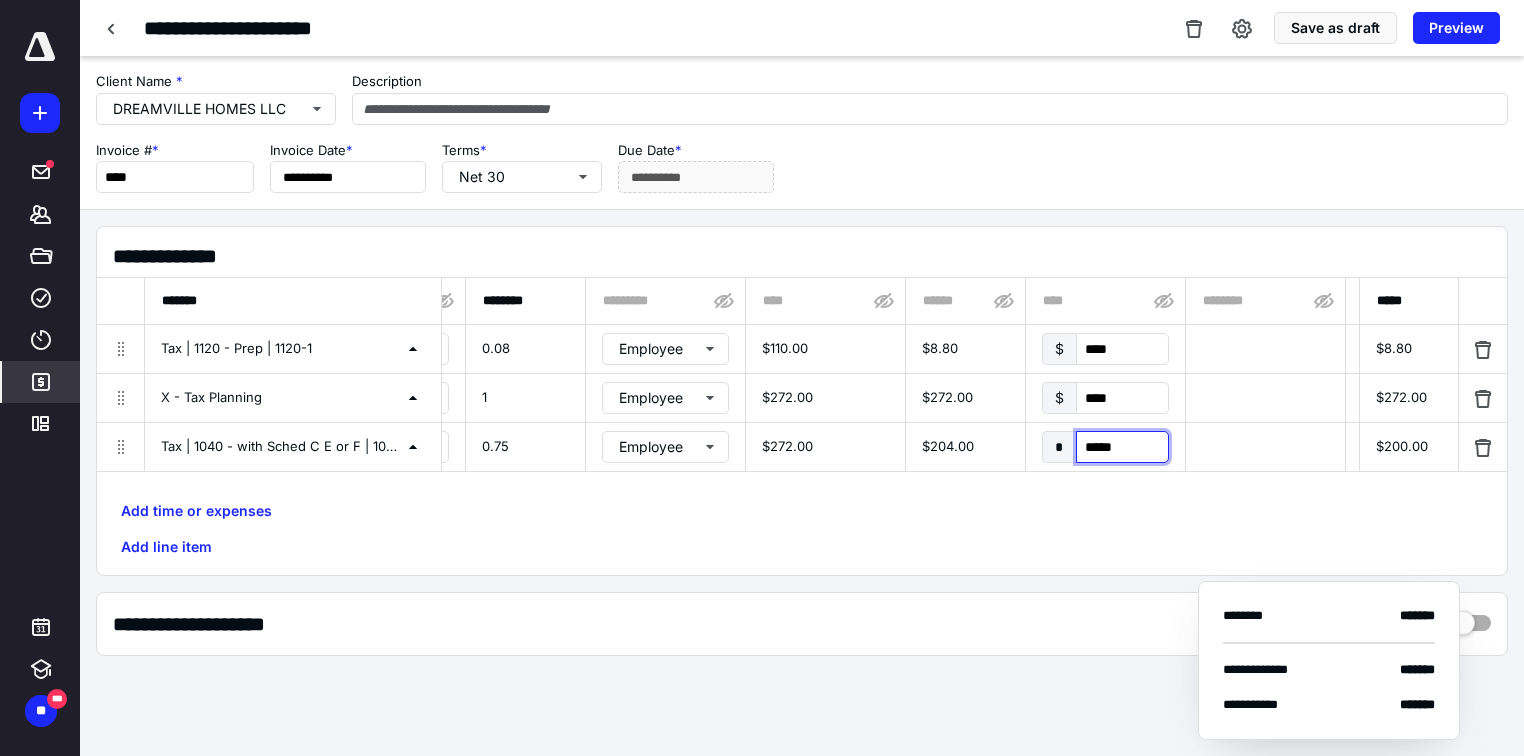 click on "*****" at bounding box center [1122, 447] 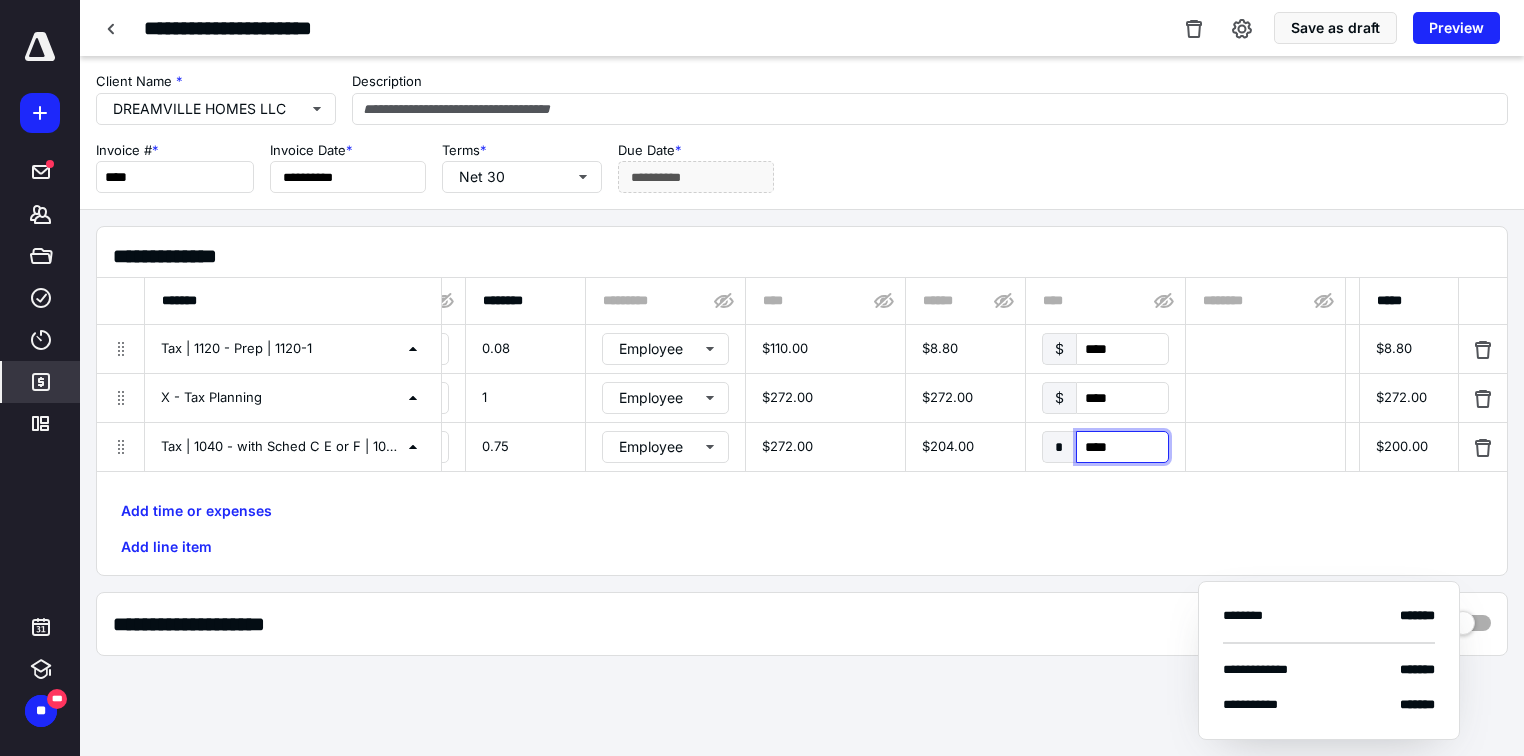 type on "*****" 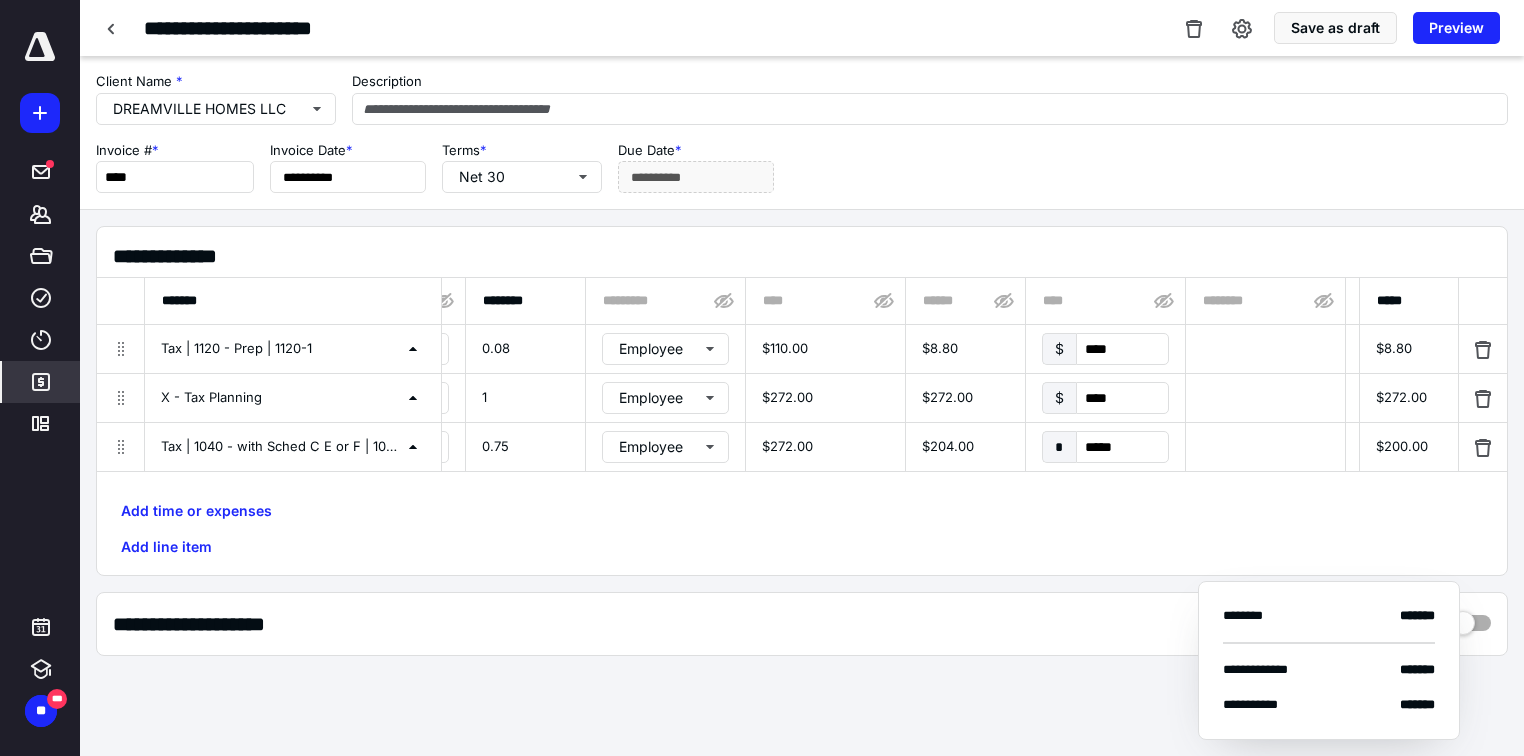 click on "$200.00" at bounding box center (1409, 447) 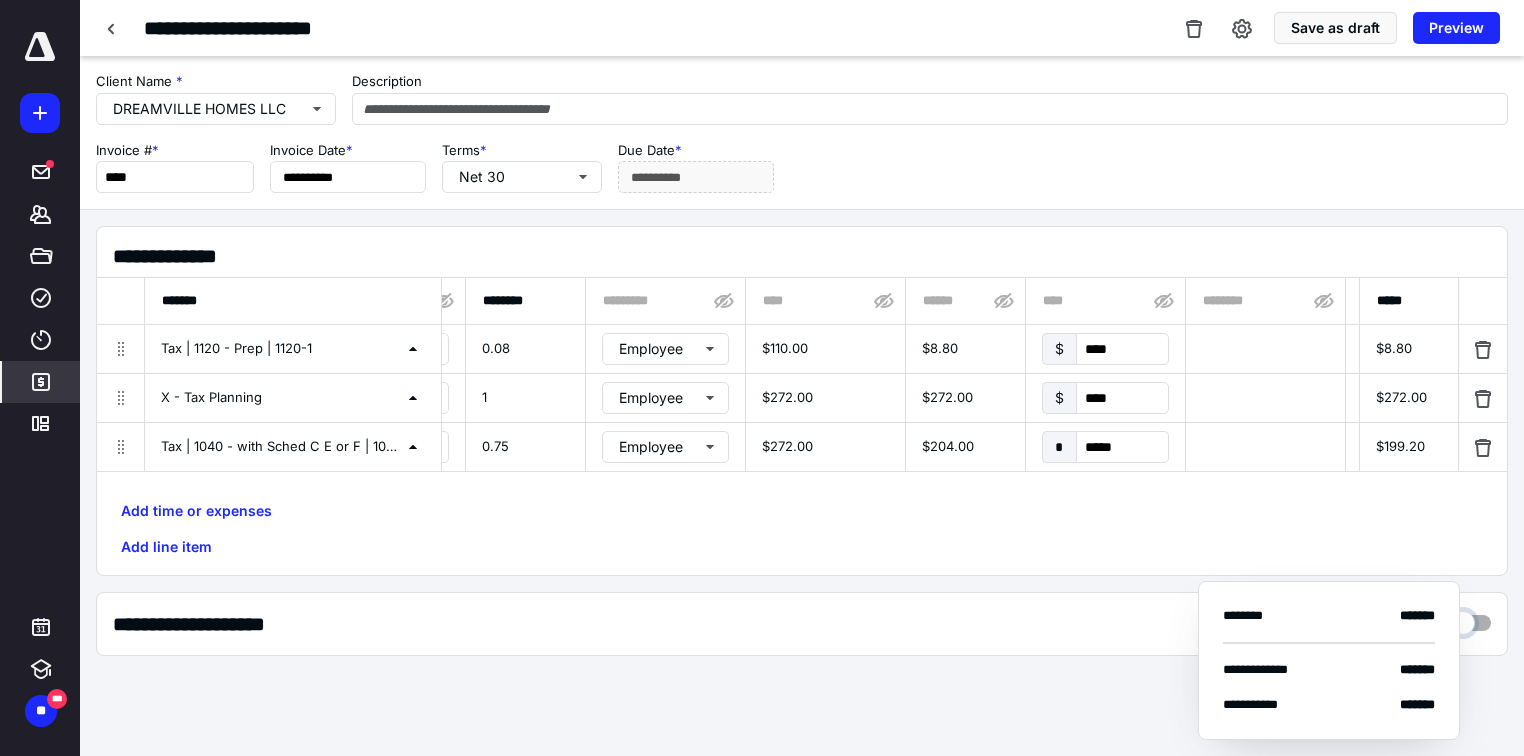 click at bounding box center (1471, 618) 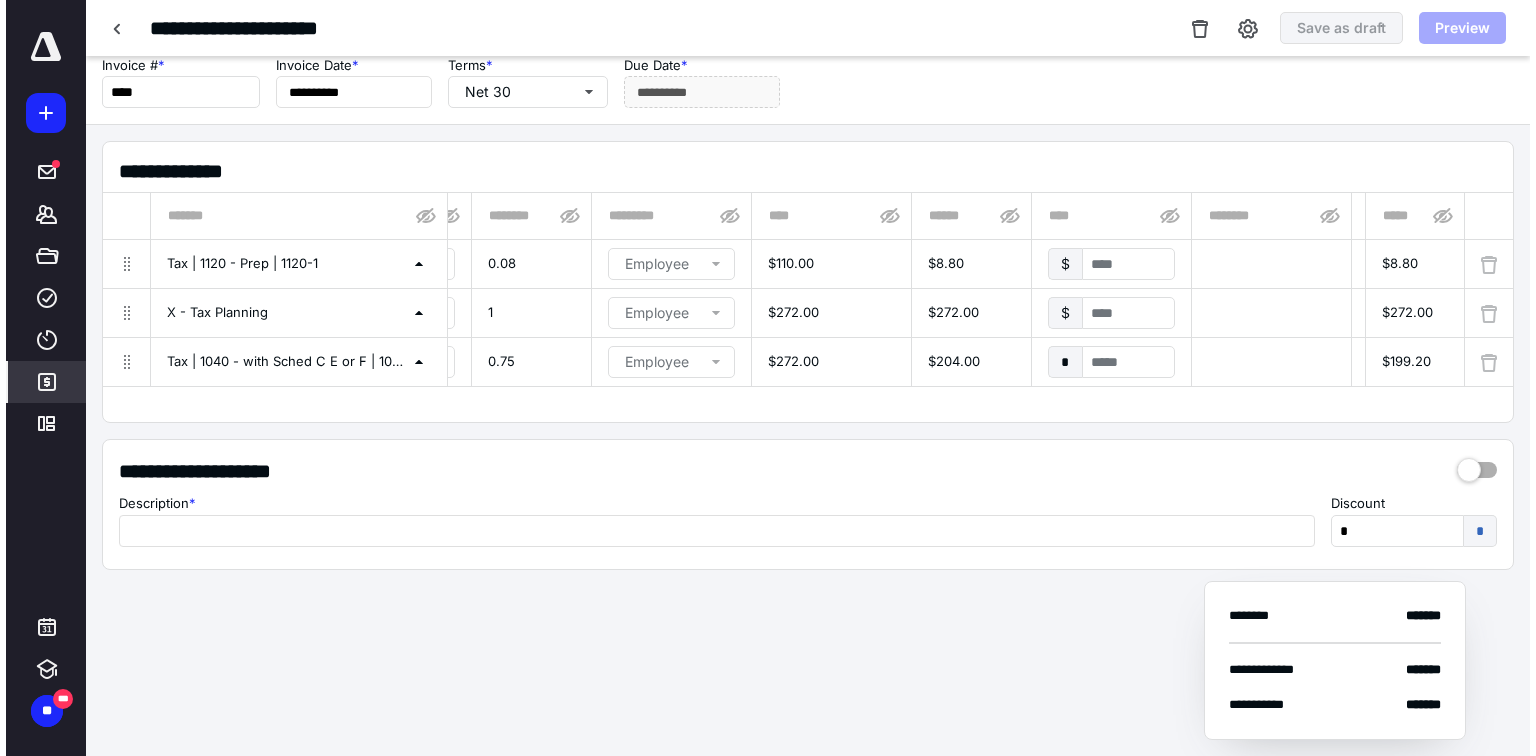 scroll, scrollTop: 147, scrollLeft: 0, axis: vertical 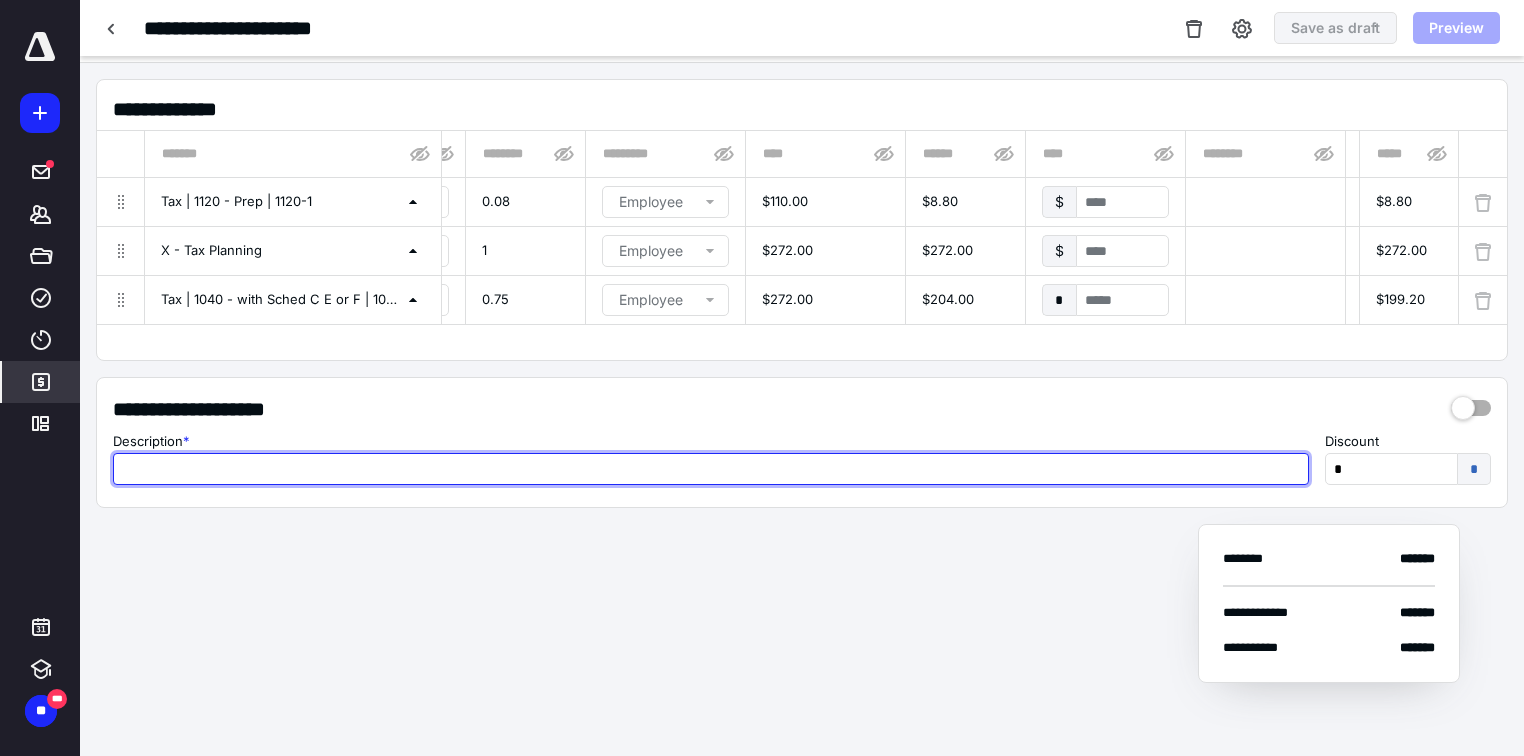 click at bounding box center (711, 469) 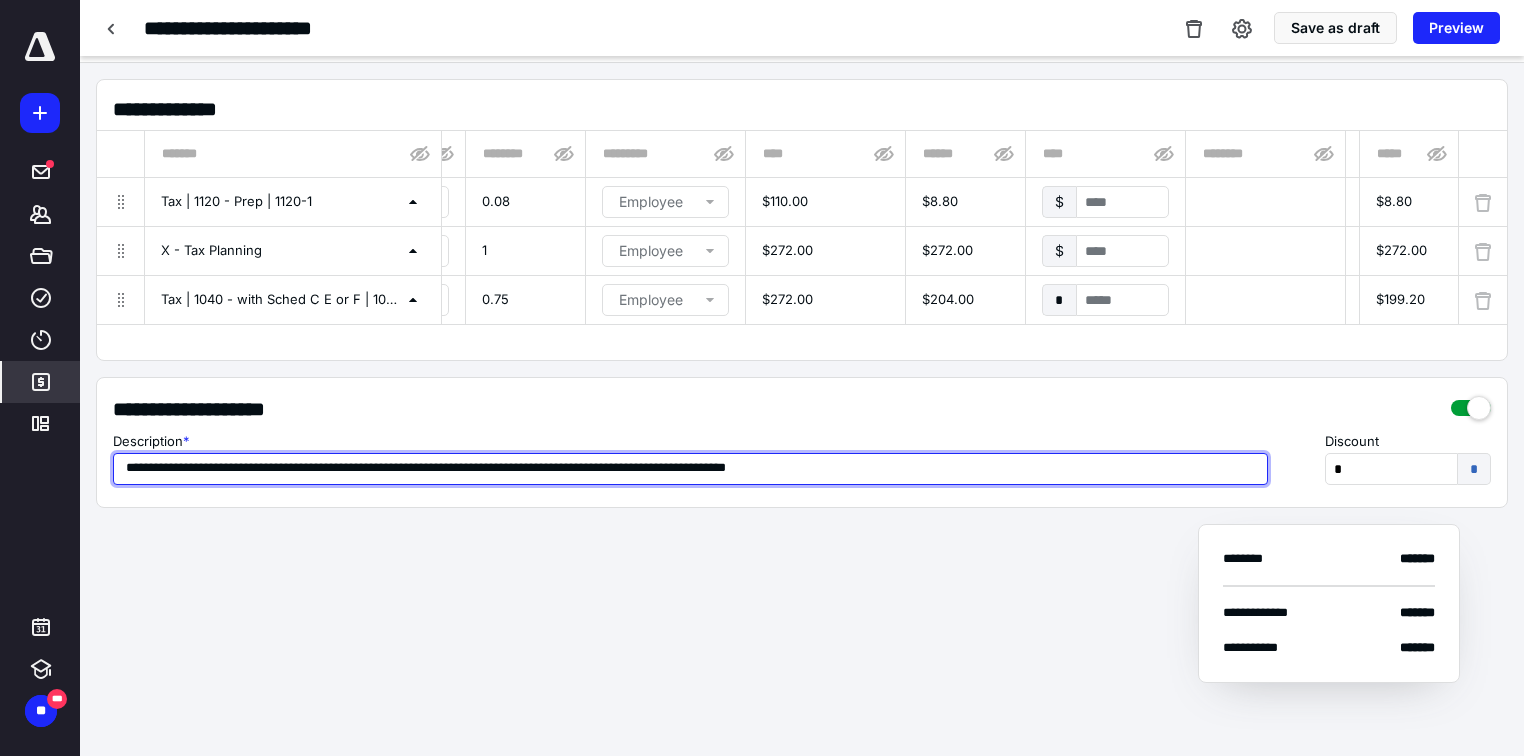 click on "**********" at bounding box center (690, 469) 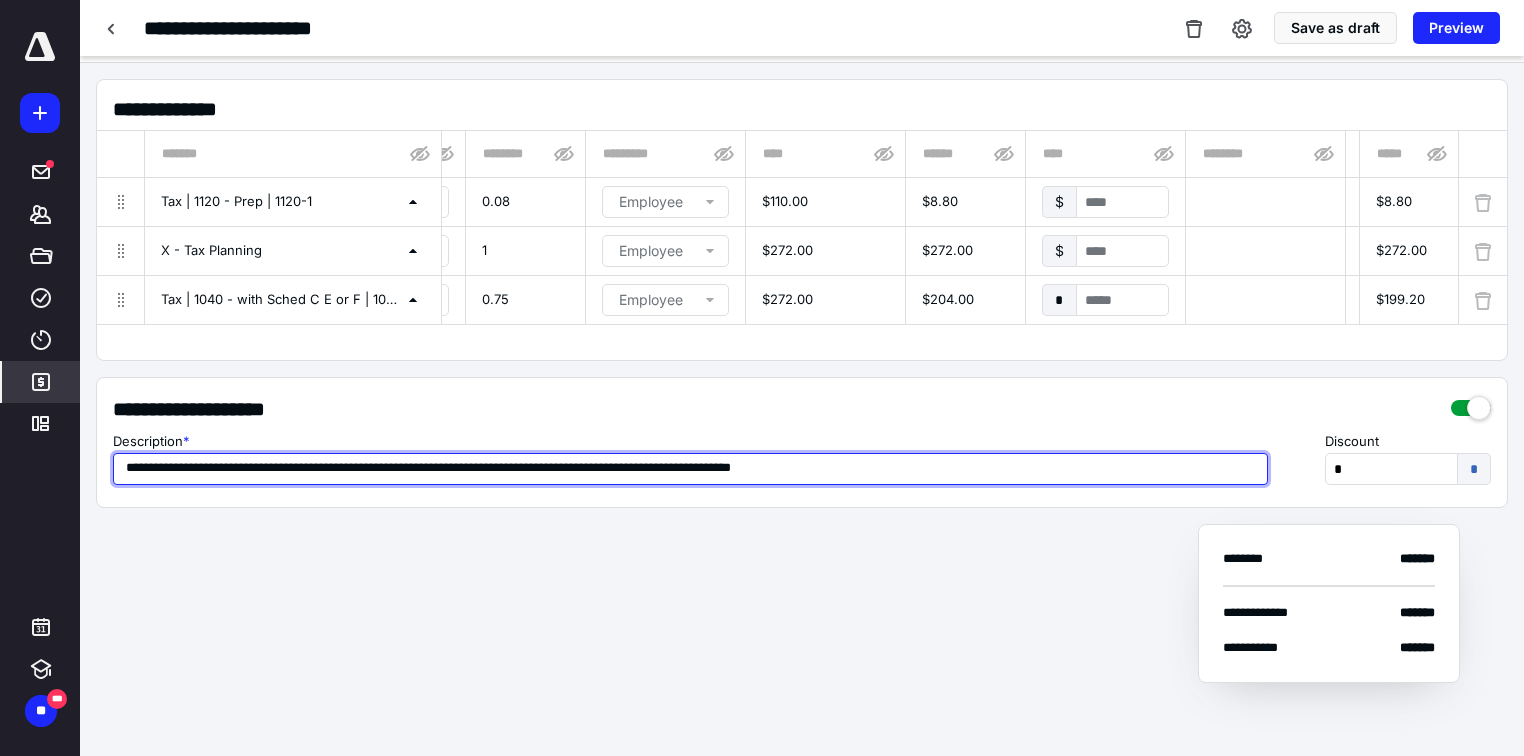 click on "**********" at bounding box center [690, 469] 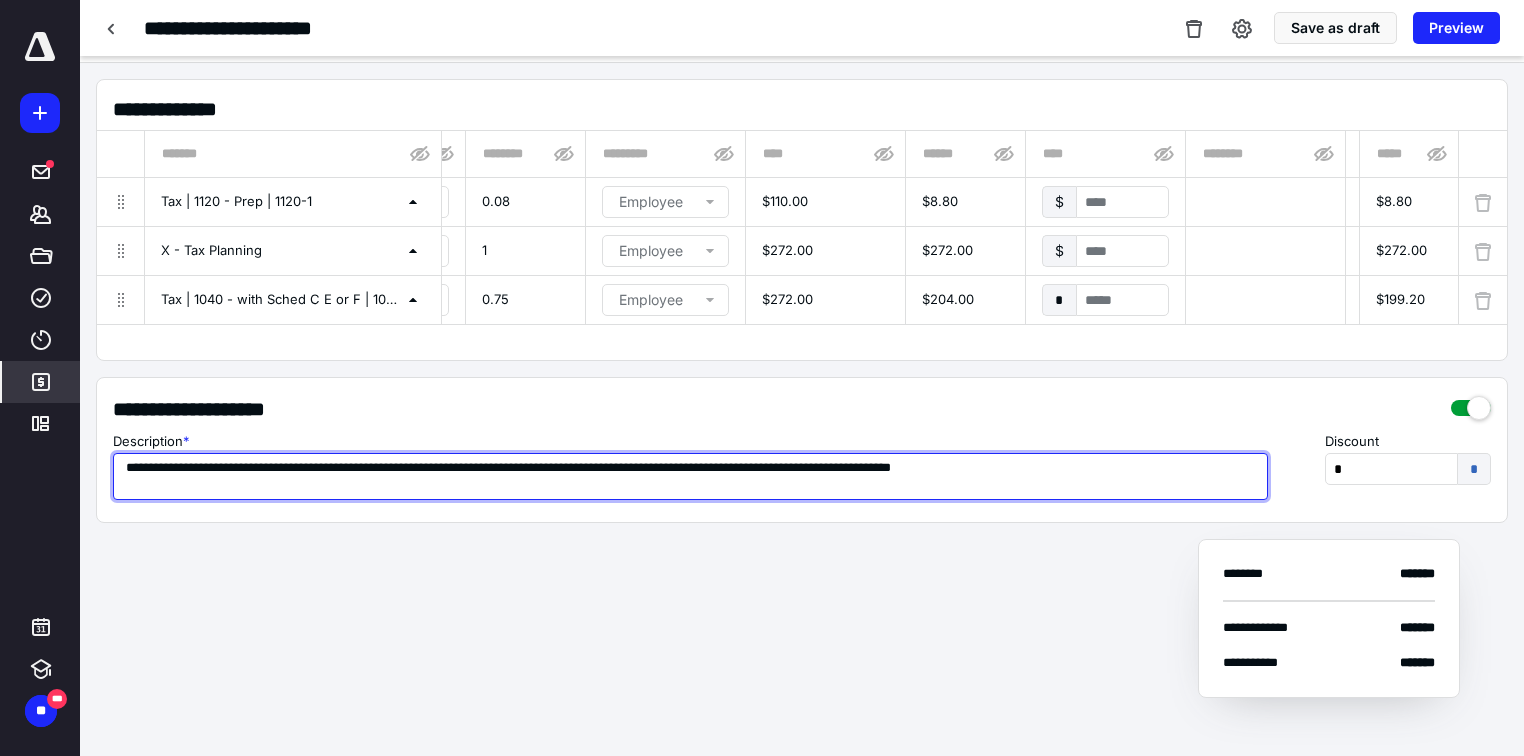 click on "**********" at bounding box center (690, 476) 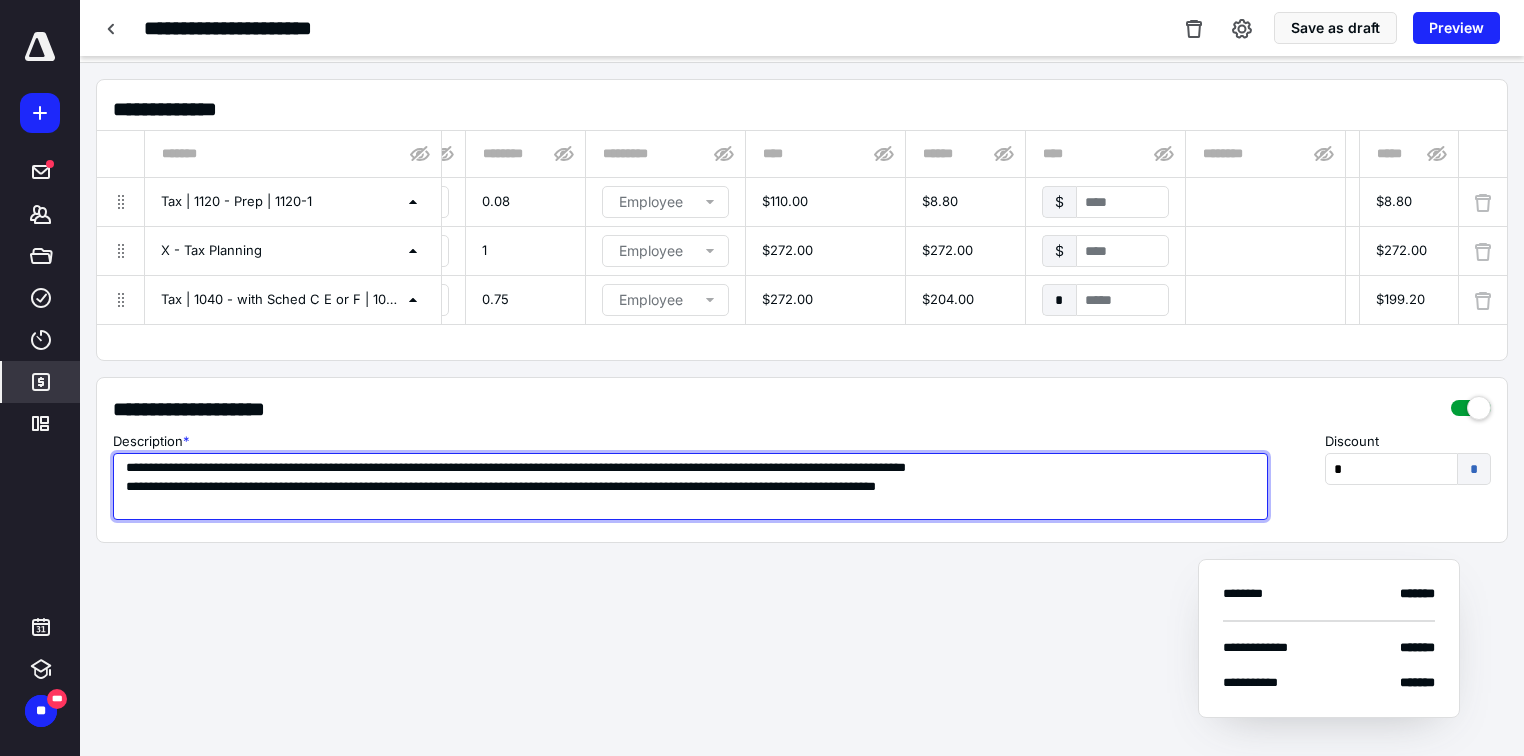 click on "**********" at bounding box center (690, 486) 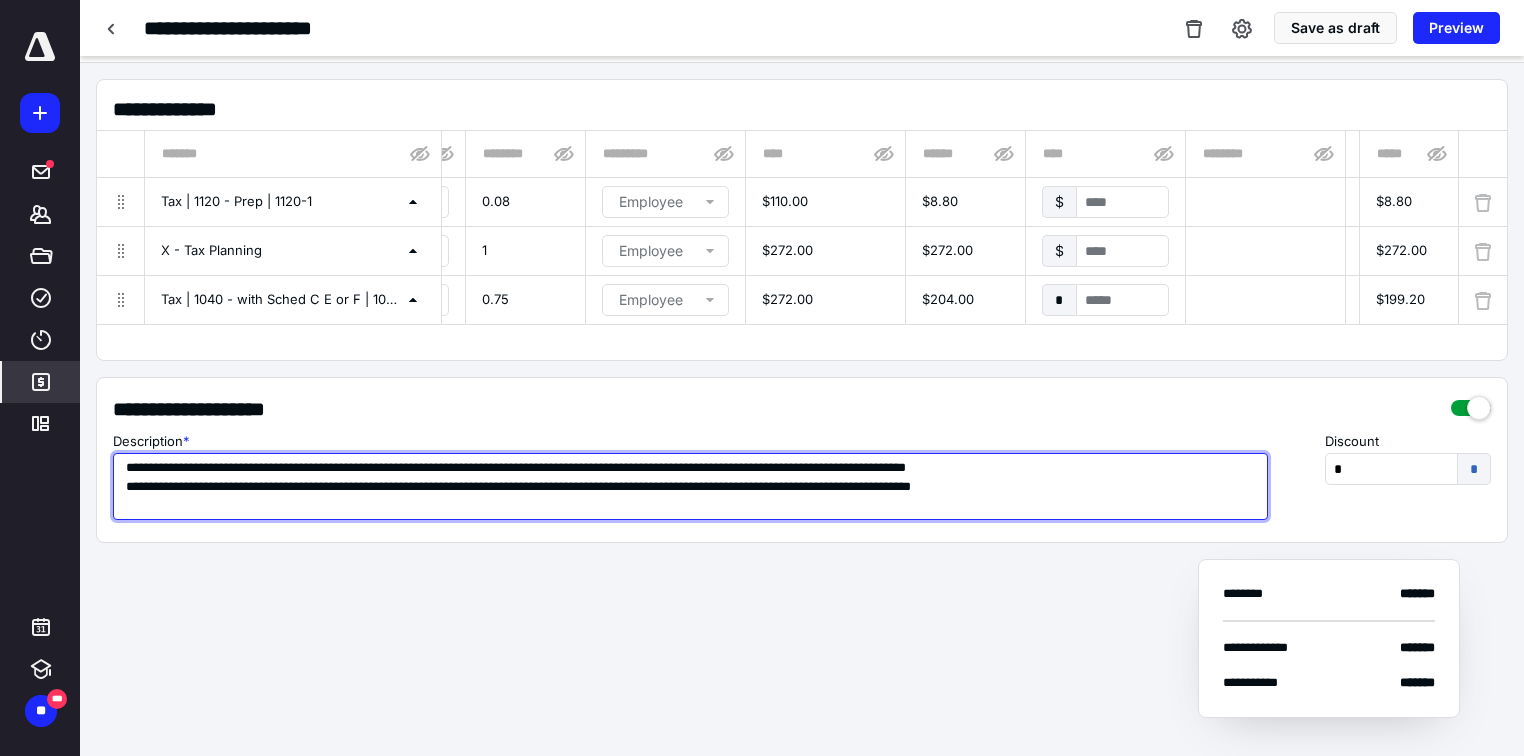 click on "**********" at bounding box center [690, 486] 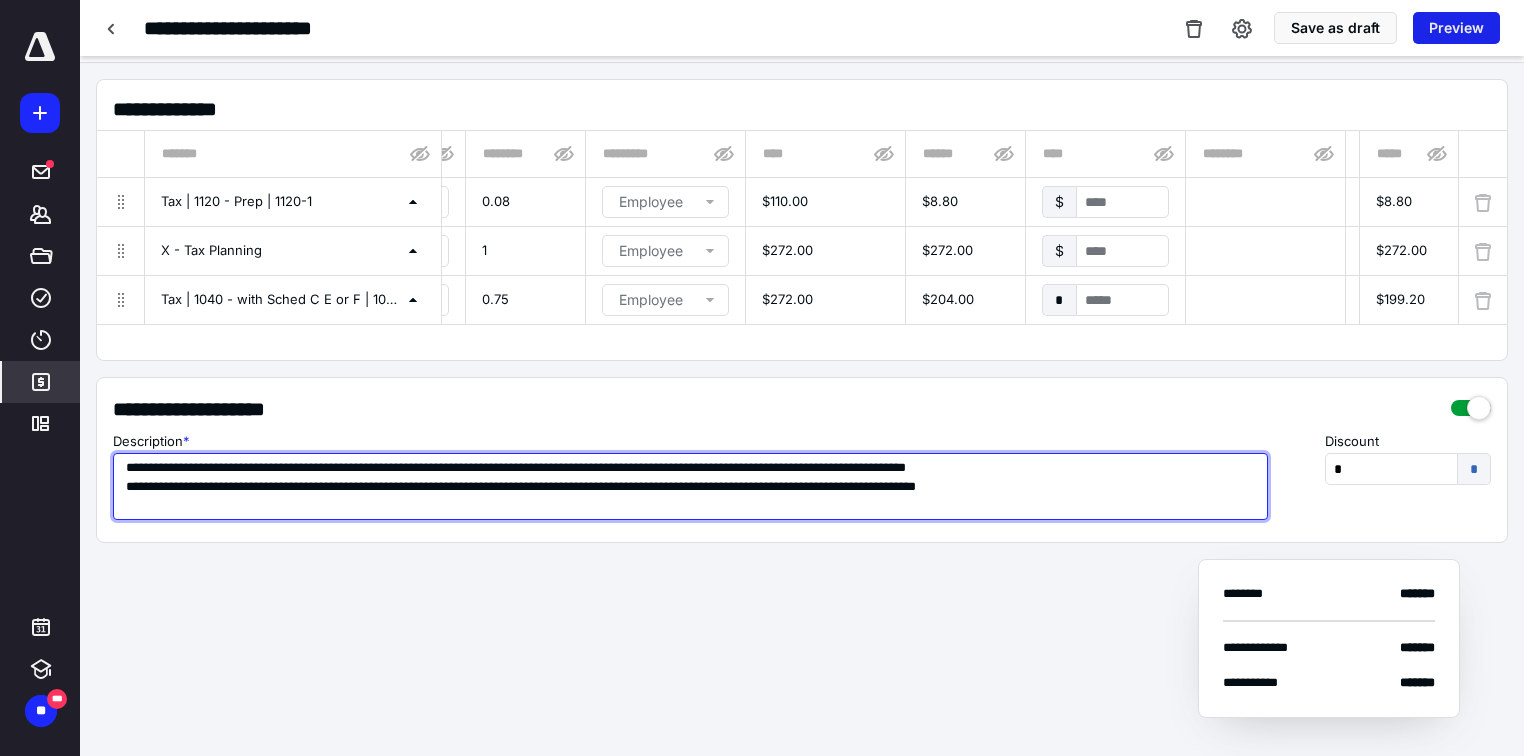 type on "**********" 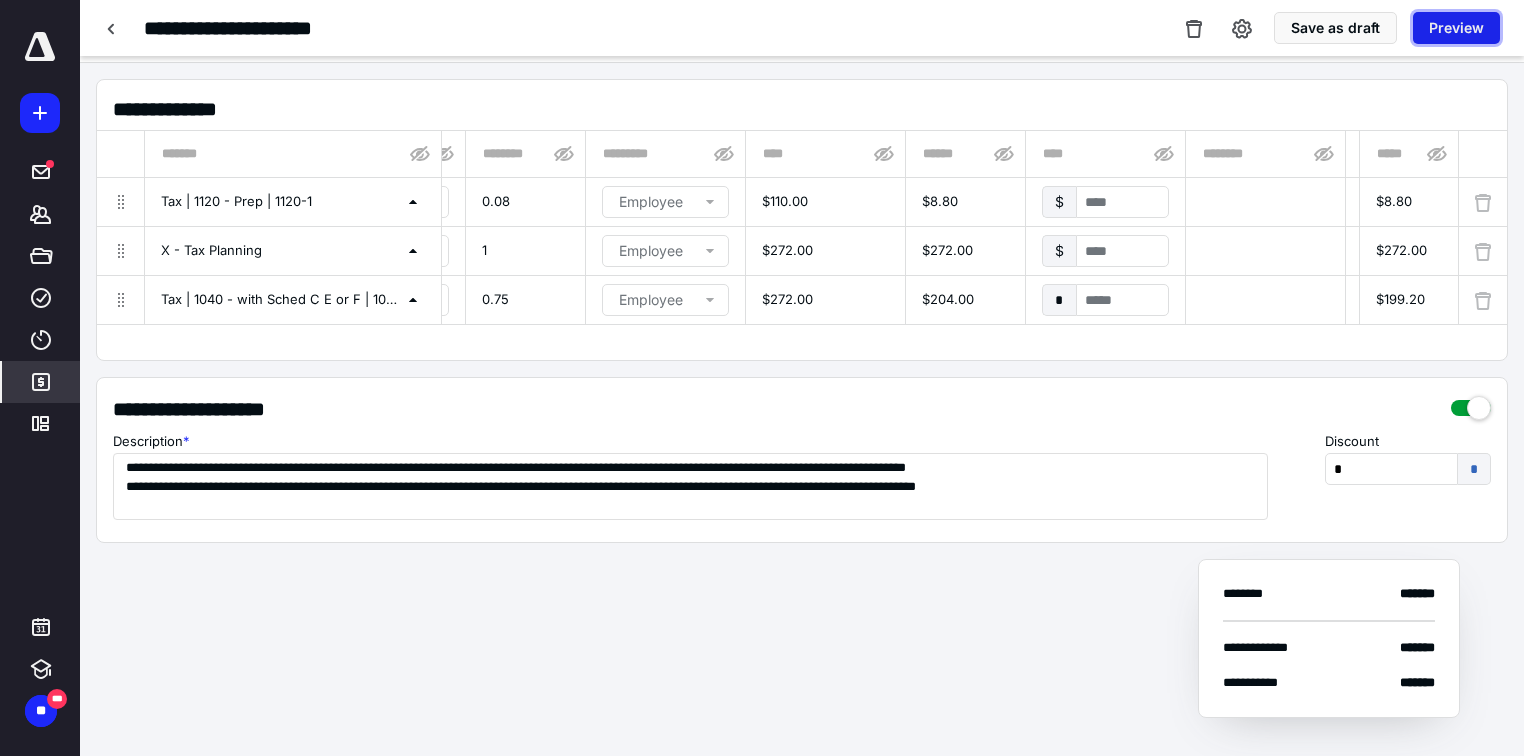 click on "Preview" at bounding box center (1456, 28) 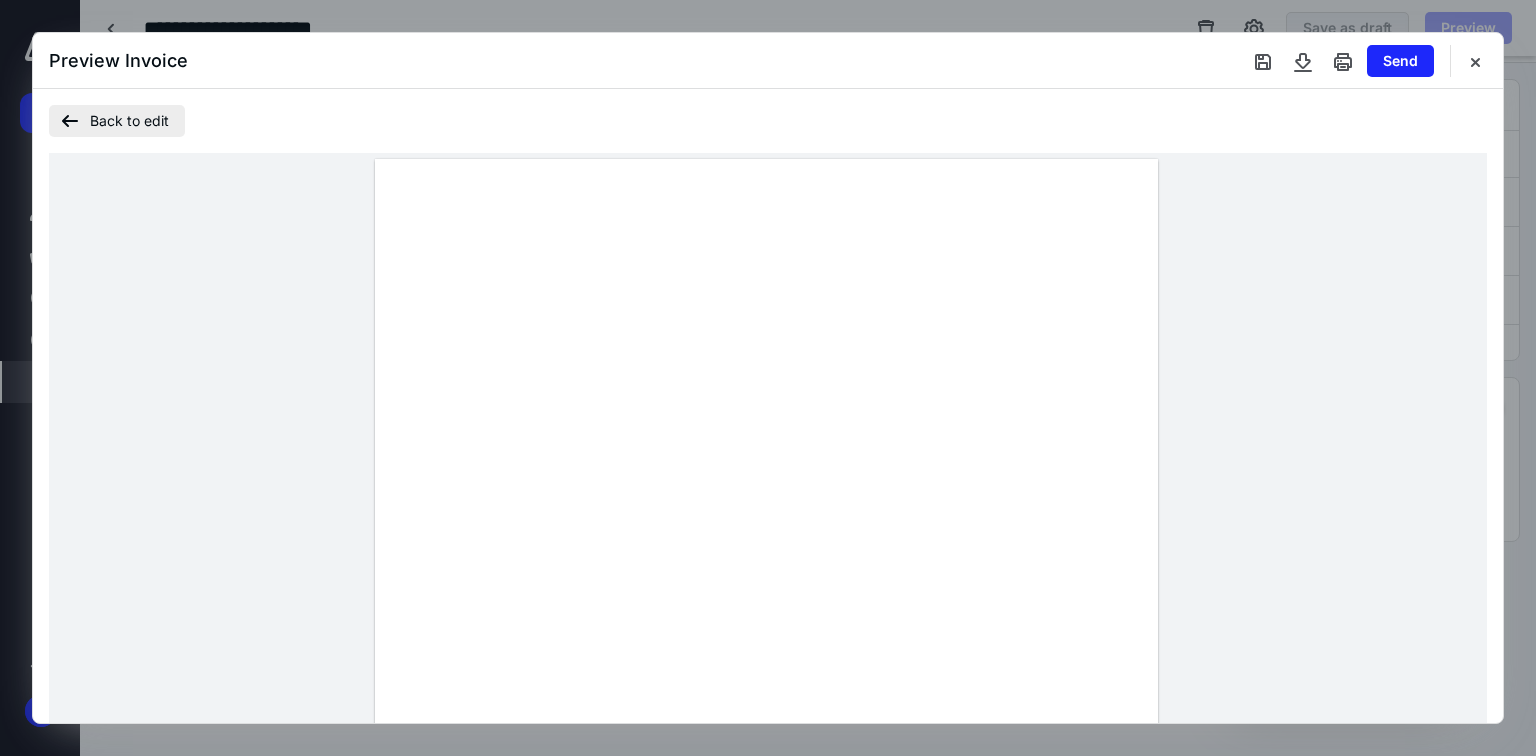 click on "Back to edit" at bounding box center (117, 121) 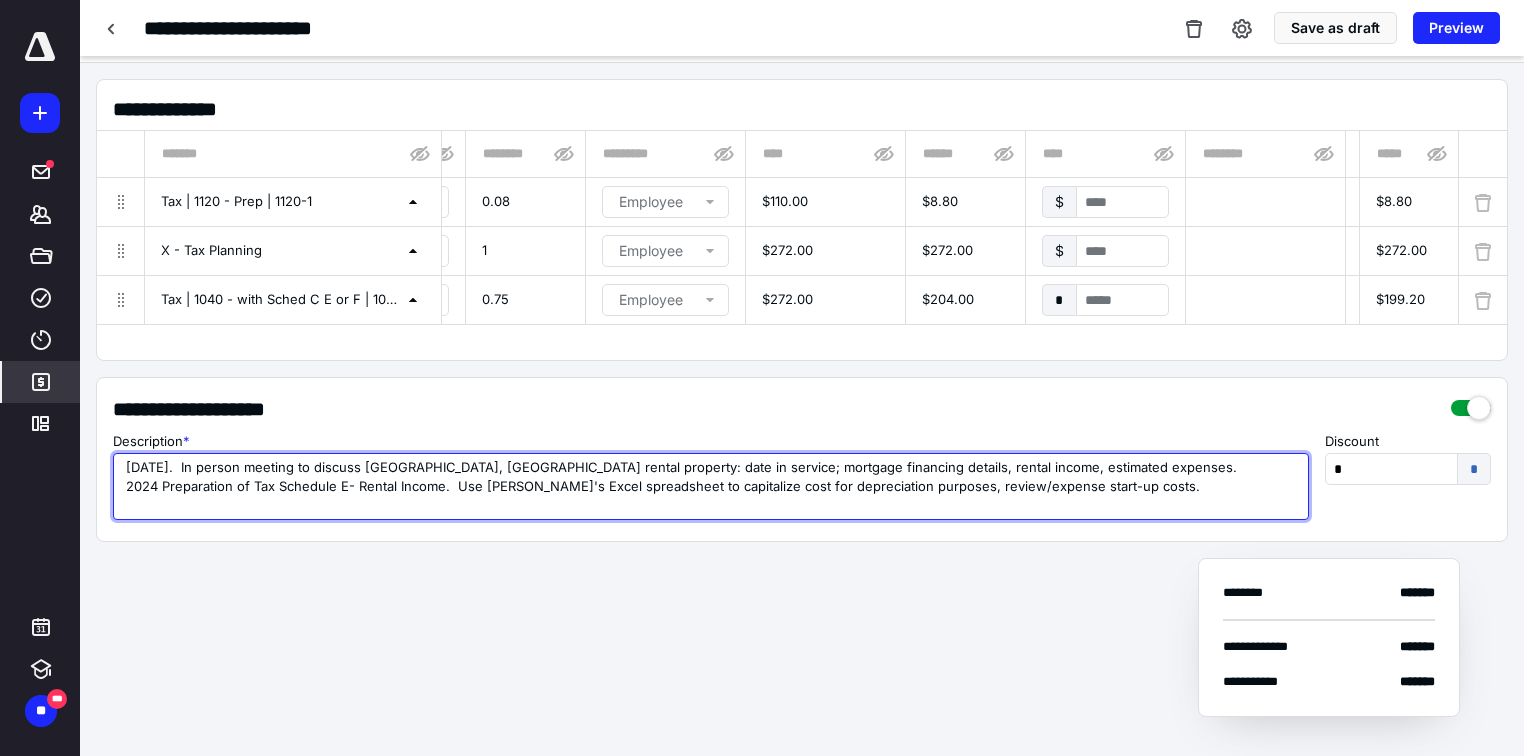 click on "[DATE].  In person meeting to discuss [GEOGRAPHIC_DATA], [GEOGRAPHIC_DATA] rental property: date in service; mortgage financing details, rental income, estimated expenses.
2024 Preparation of Tax Schedule E- Rental Income.  Use [PERSON_NAME]'s Excel spreadsheet to capitalize cost for depreciation purposes, review/expense start-up costs." at bounding box center (711, 486) 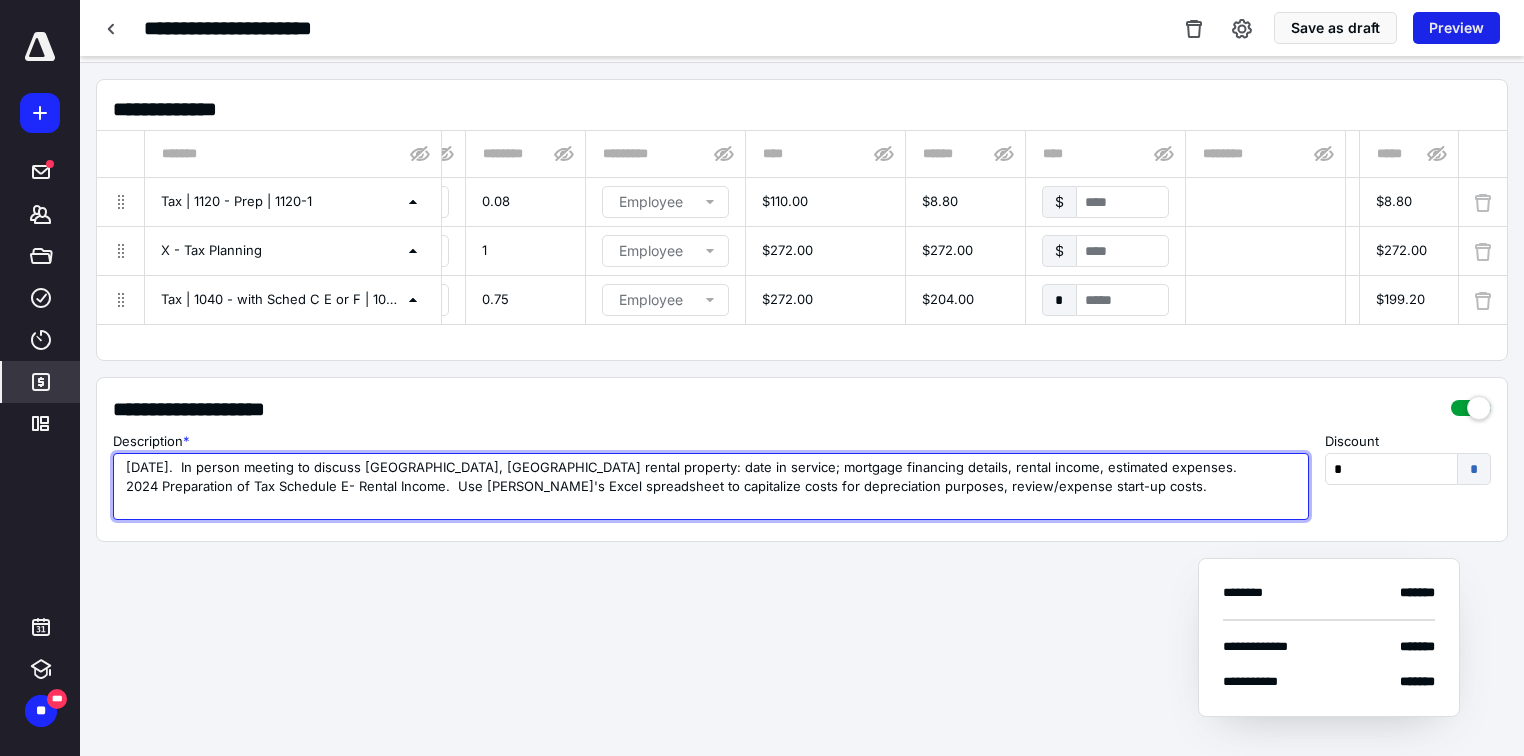 type on "[DATE].  In person meeting to discuss [GEOGRAPHIC_DATA], [GEOGRAPHIC_DATA] rental property: date in service; mortgage financing details, rental income, estimated expenses.
2024 Preparation of Tax Schedule E- Rental Income.  Use [PERSON_NAME]'s Excel spreadsheet to capitalize costs for depreciation purposes, review/expense start-up costs." 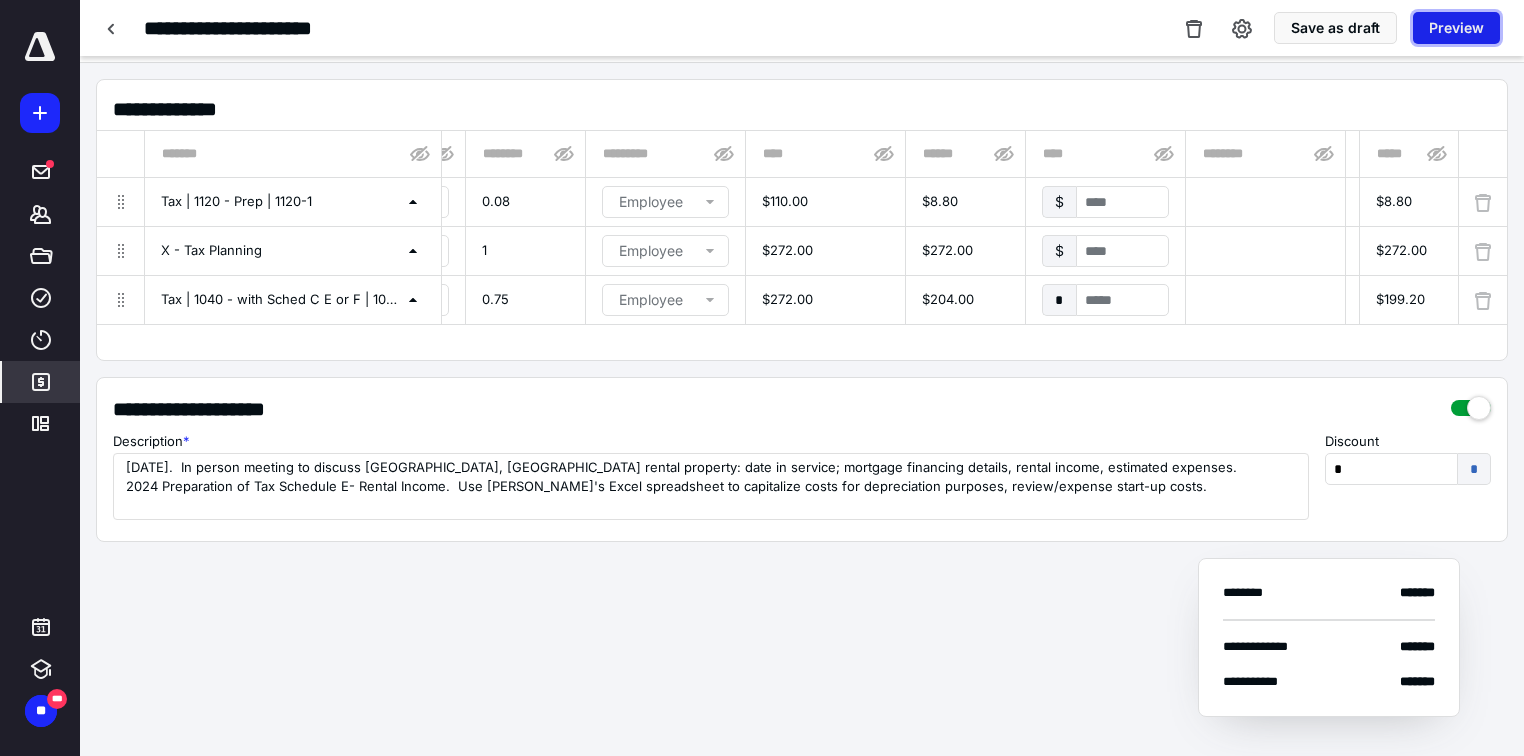 click on "Preview" at bounding box center (1456, 28) 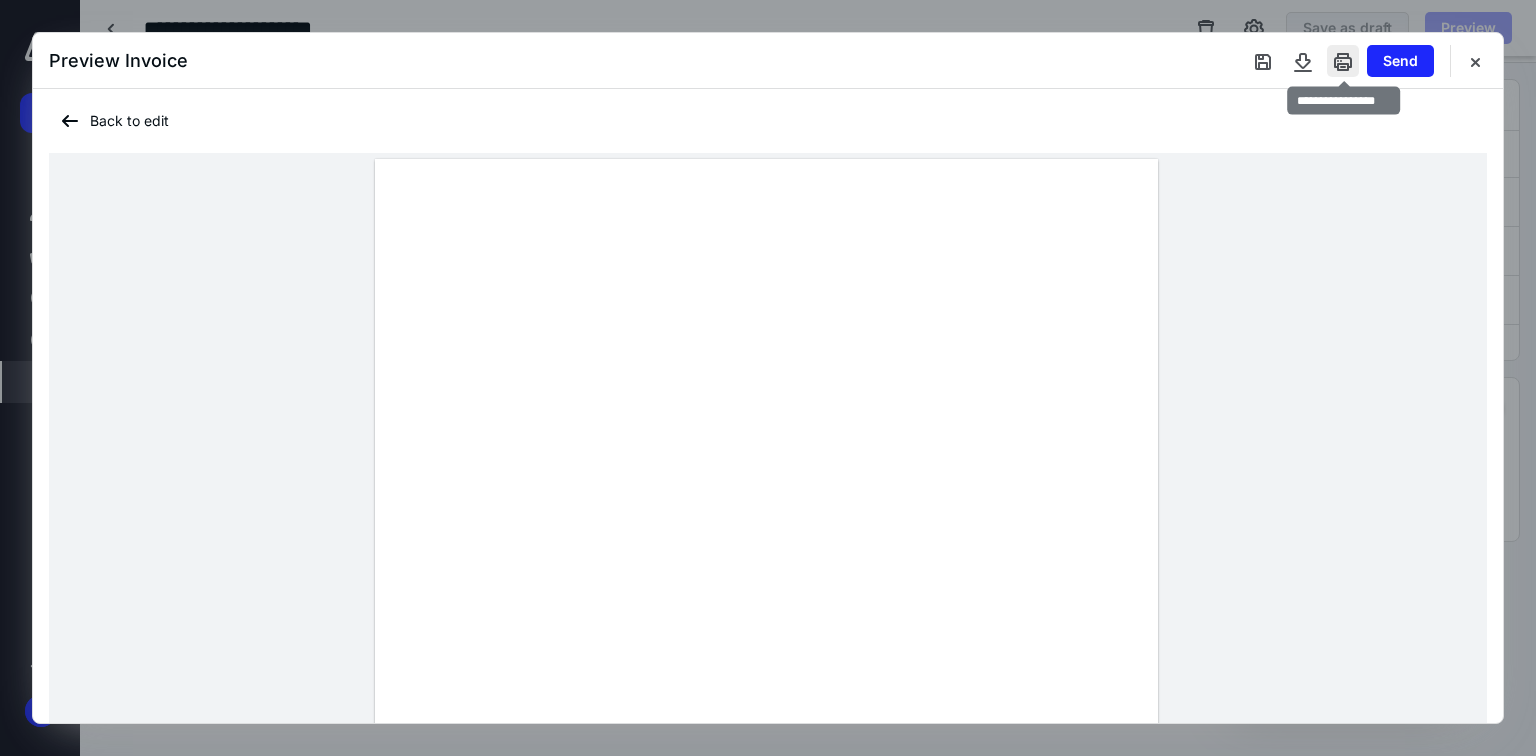 click at bounding box center (1343, 61) 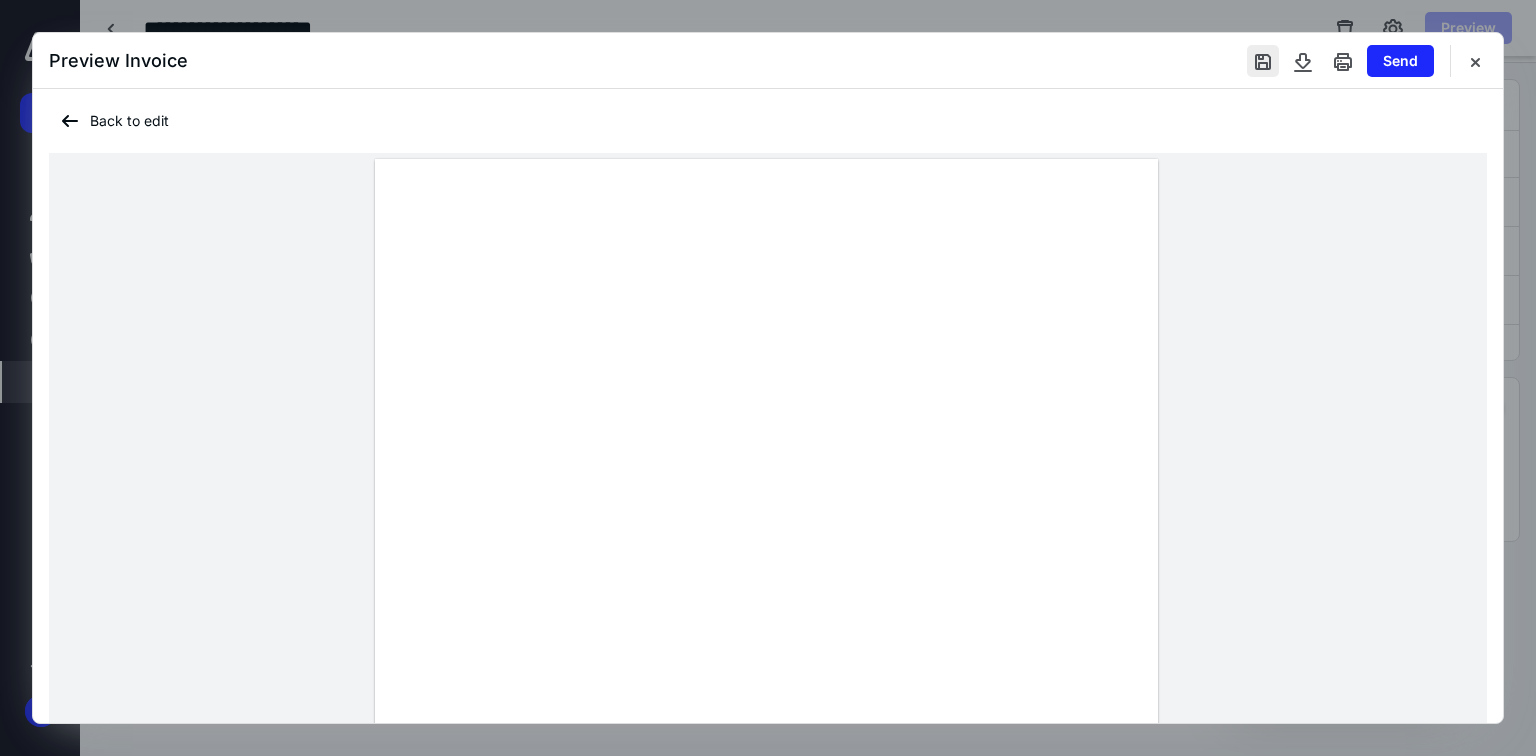 click at bounding box center (1263, 61) 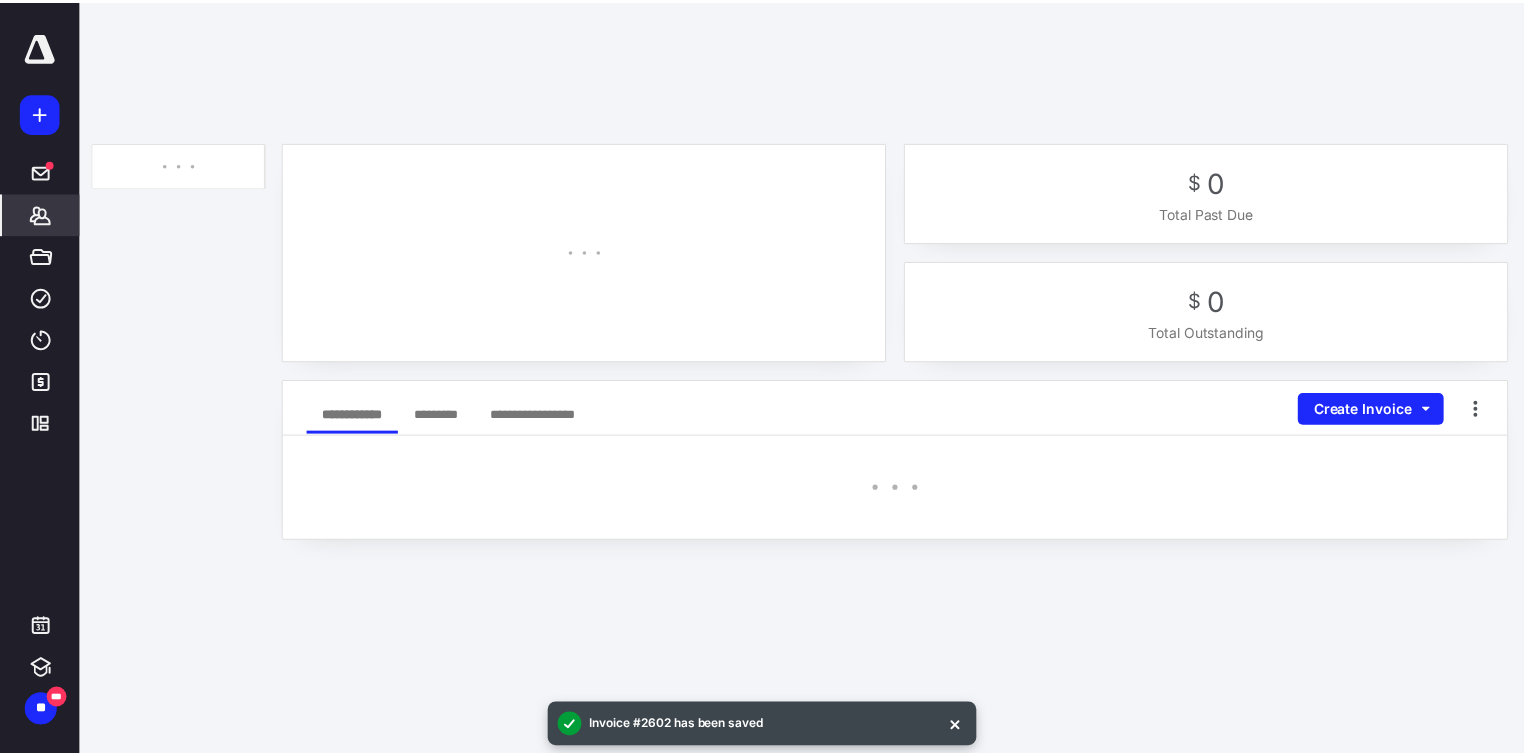 scroll, scrollTop: 0, scrollLeft: 0, axis: both 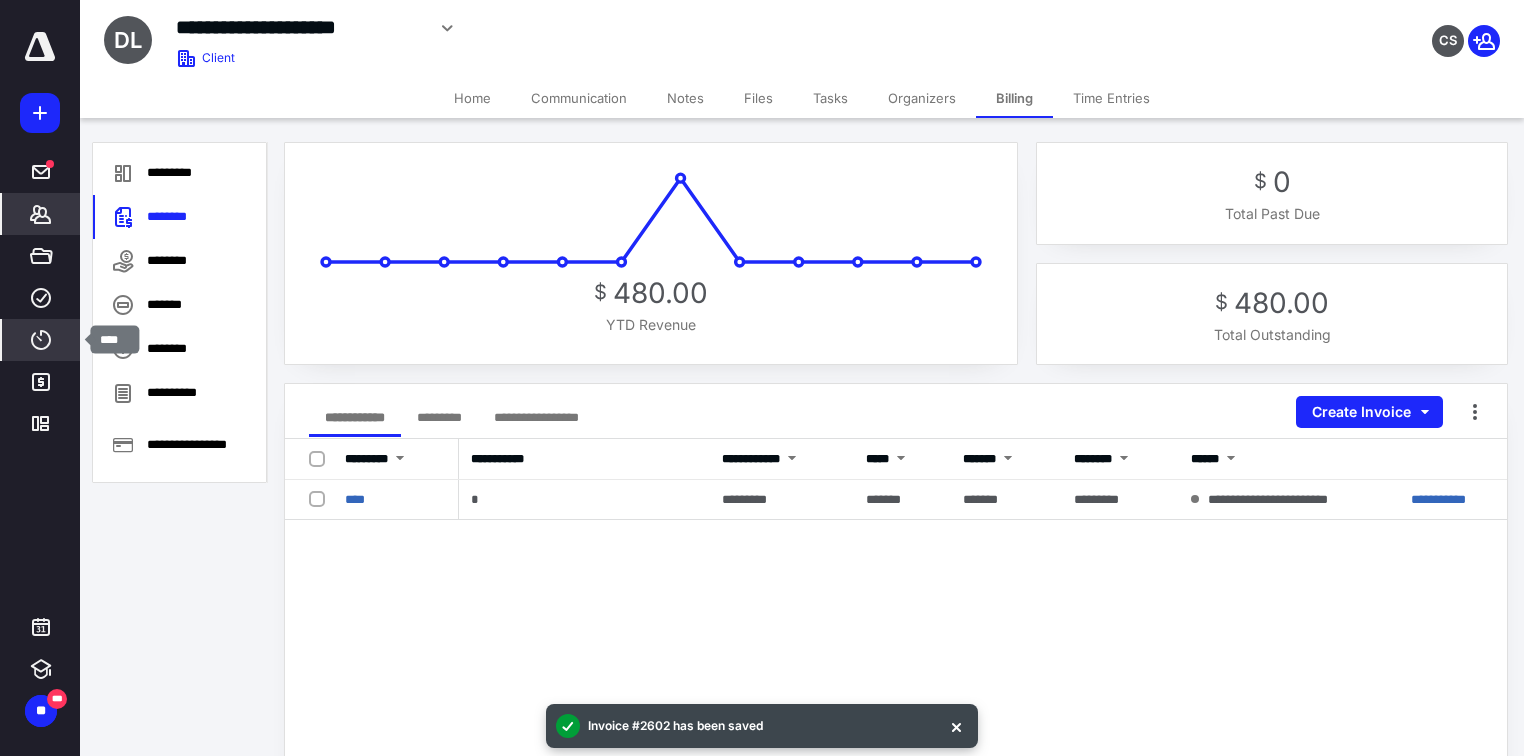 click 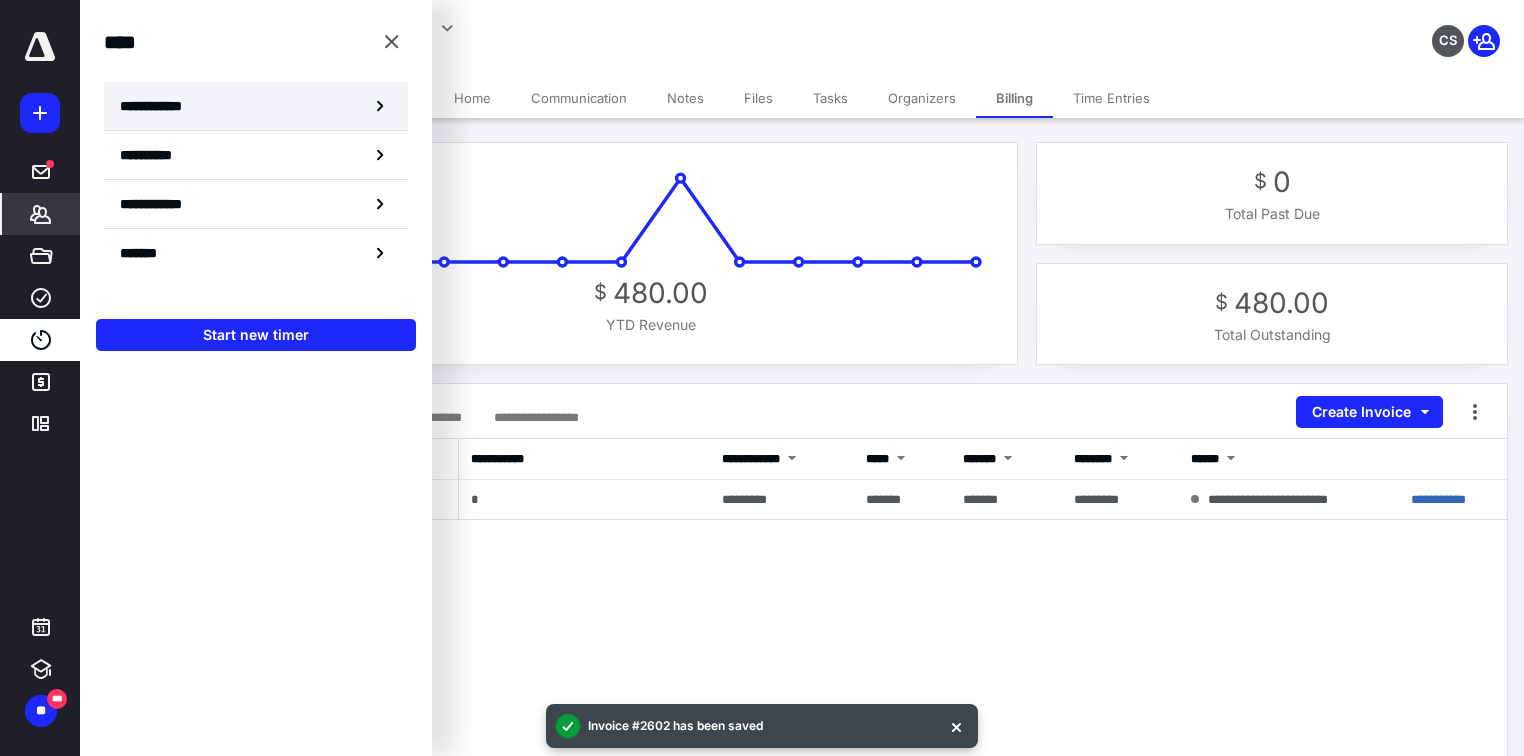click on "**********" at bounding box center (162, 106) 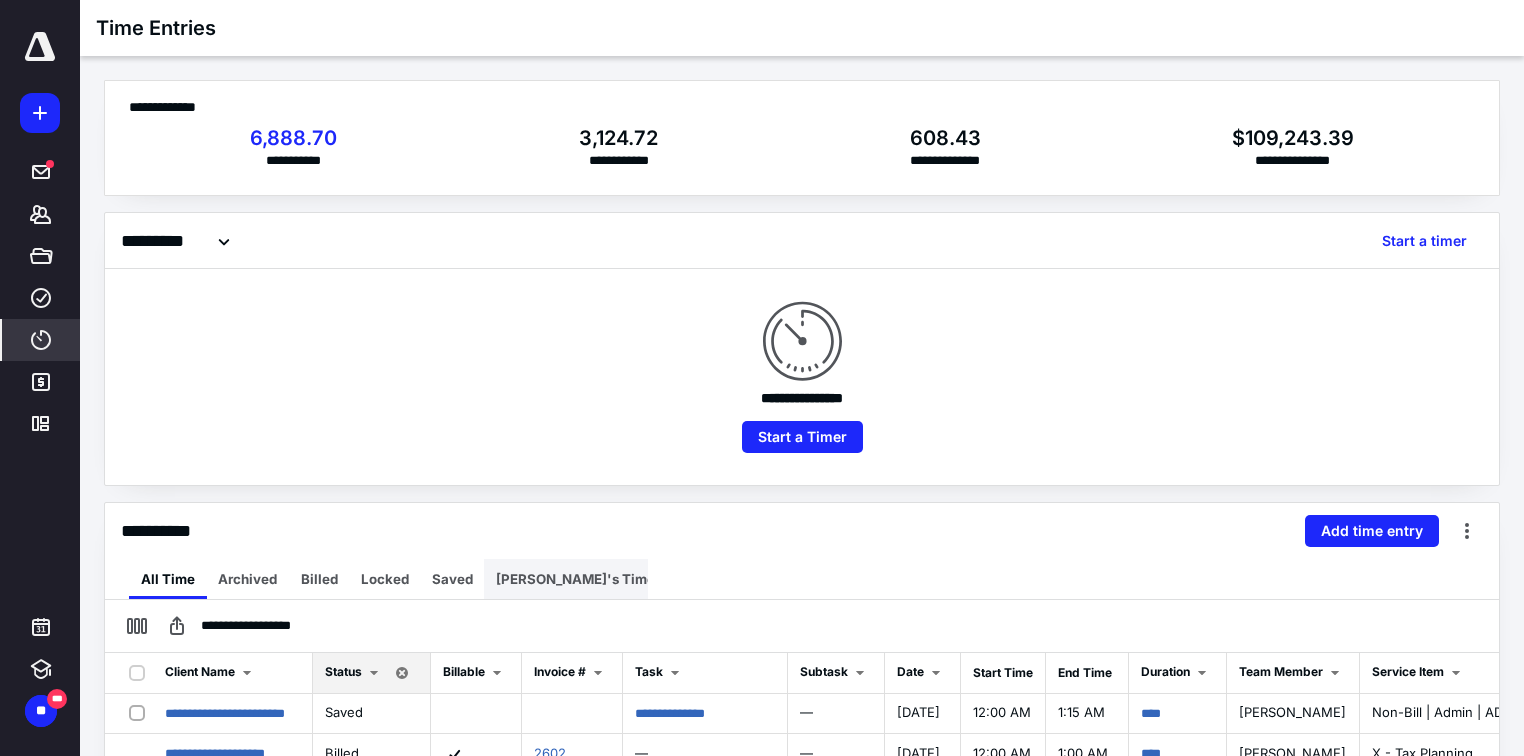 click on "[PERSON_NAME]'s Time Sheet" at bounding box center (596, 579) 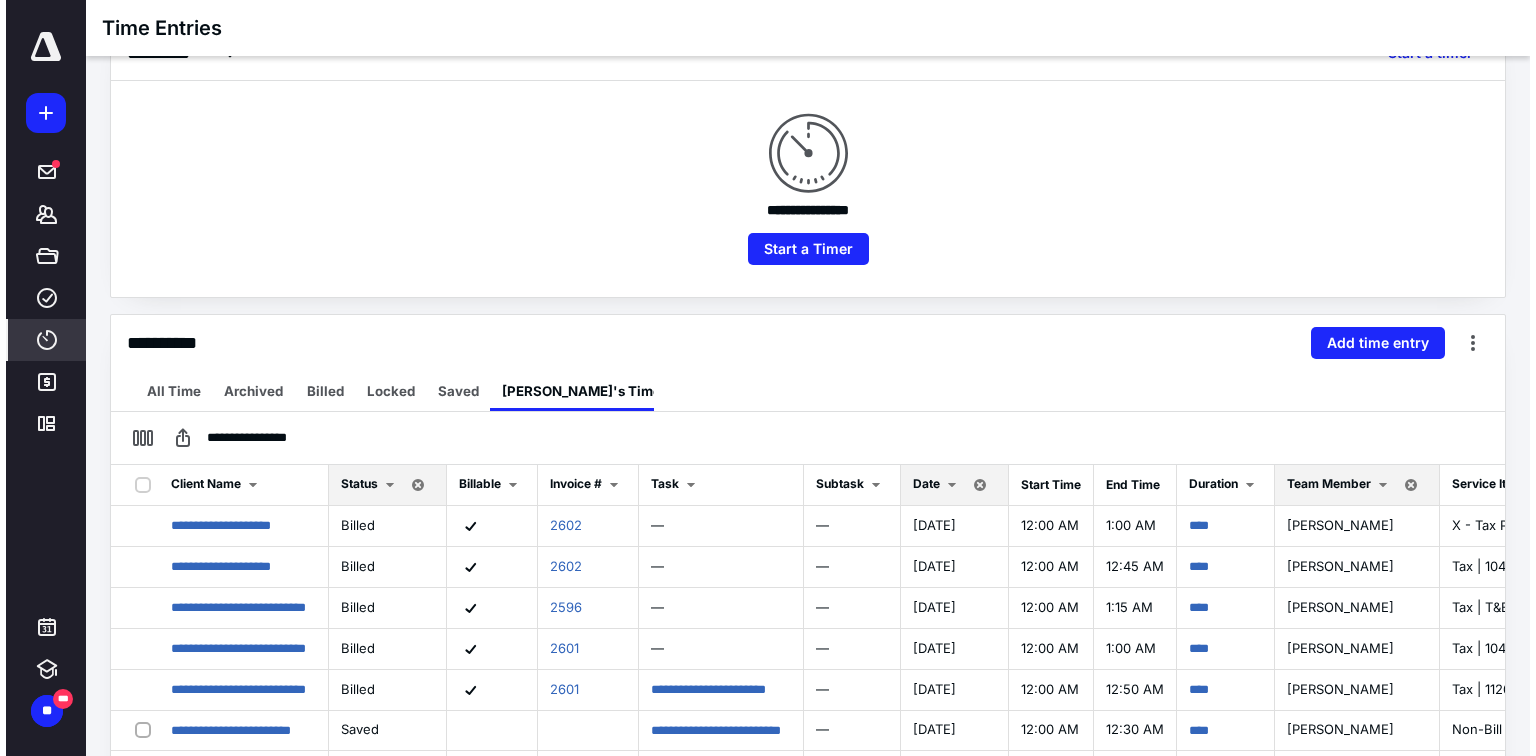 scroll, scrollTop: 240, scrollLeft: 0, axis: vertical 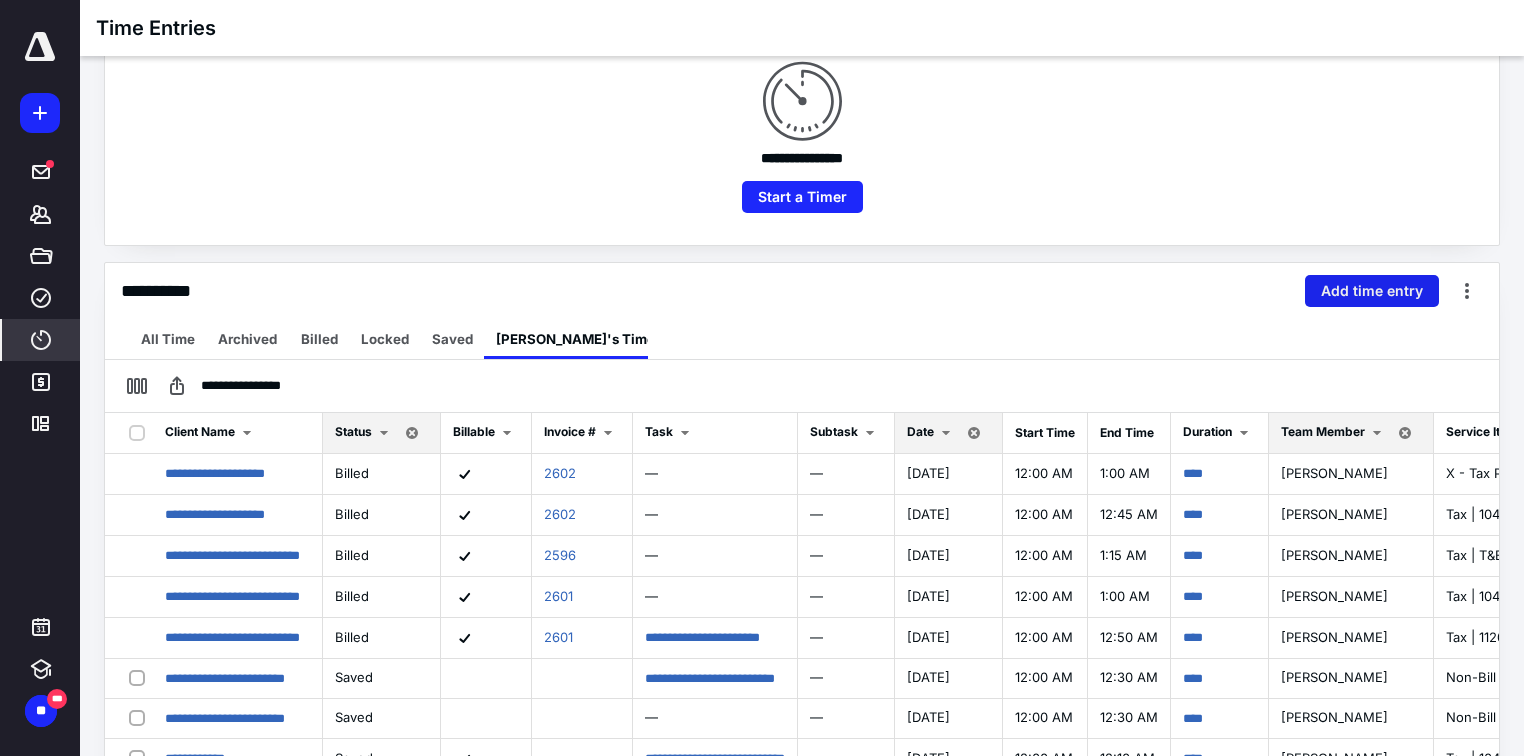 click on "Add time entry" at bounding box center [1372, 291] 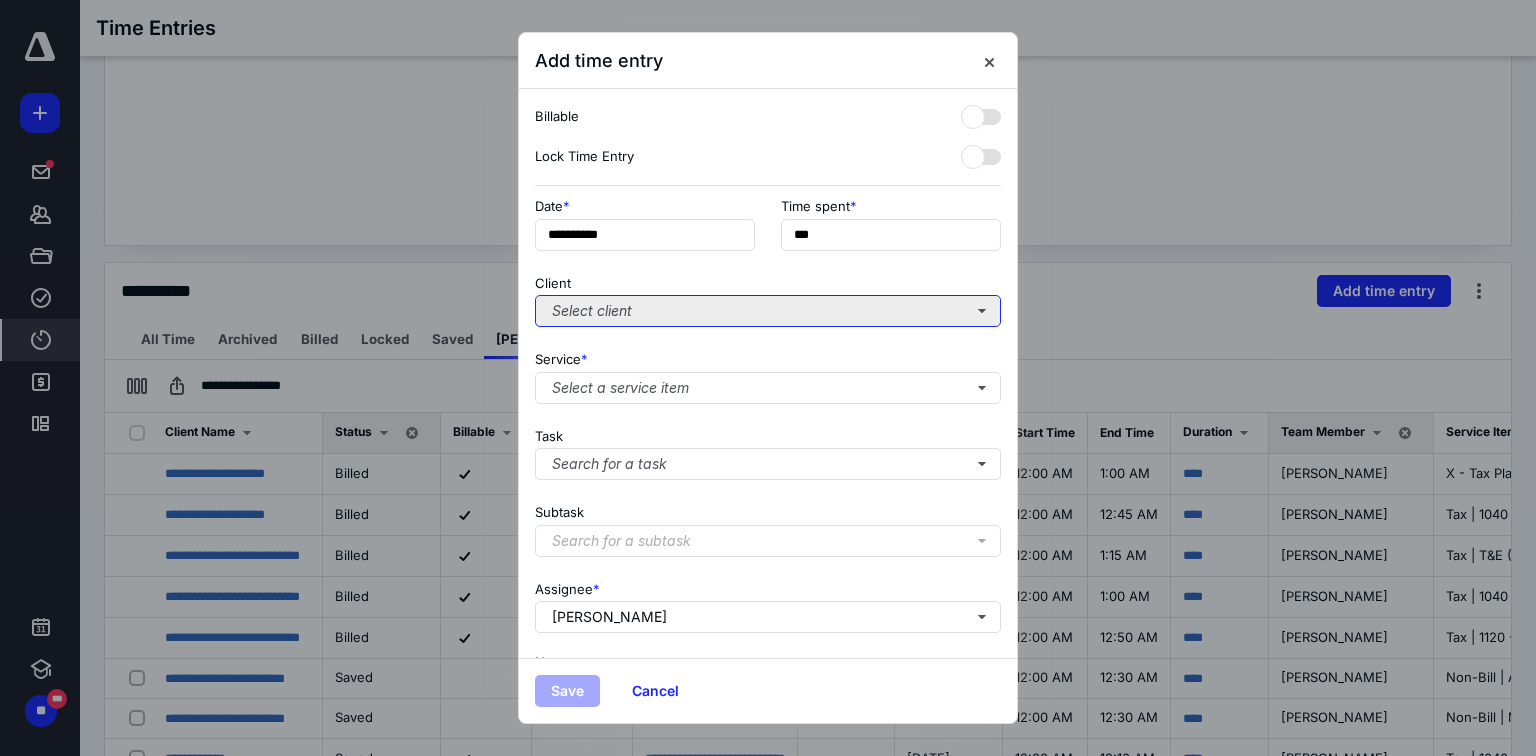 click on "Select client" at bounding box center [768, 311] 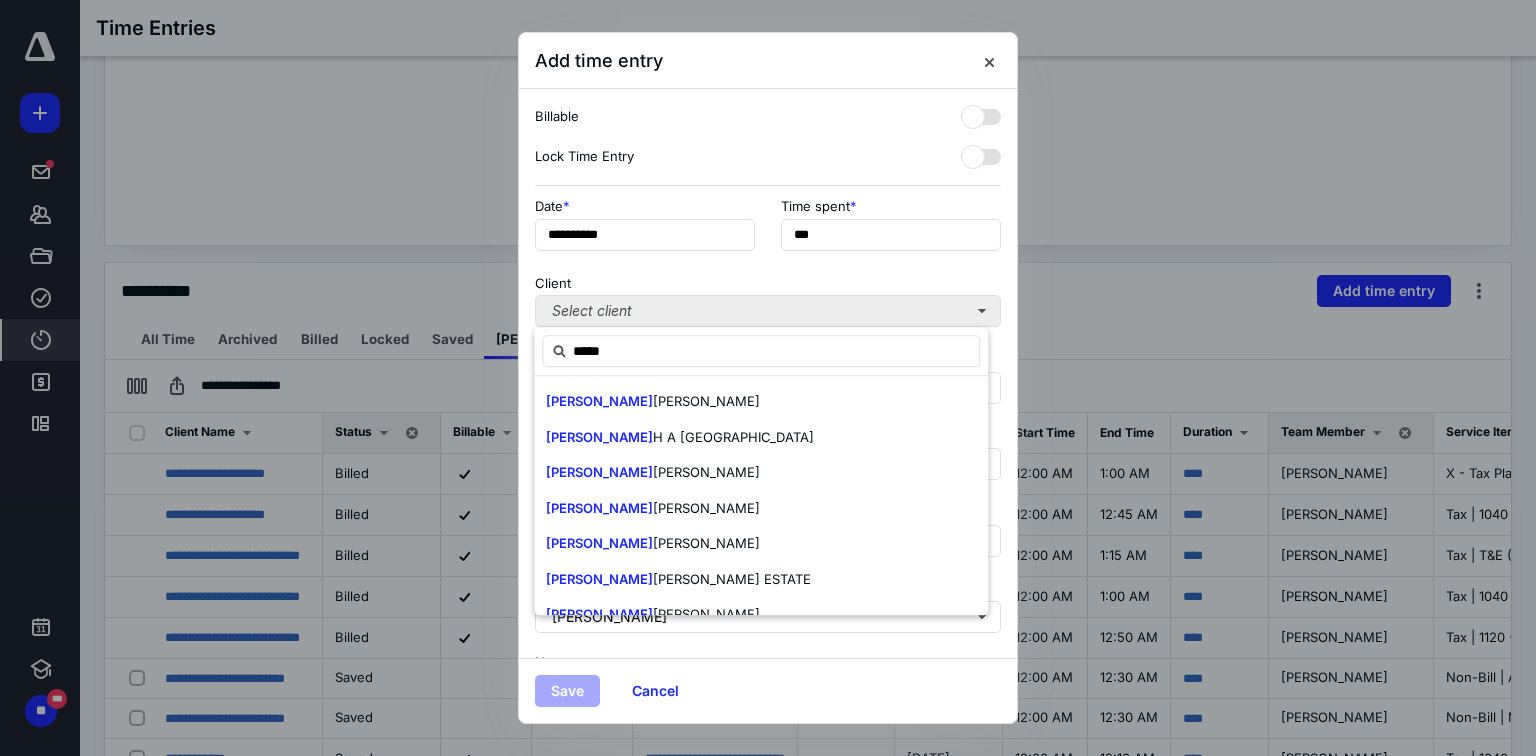 type on "******" 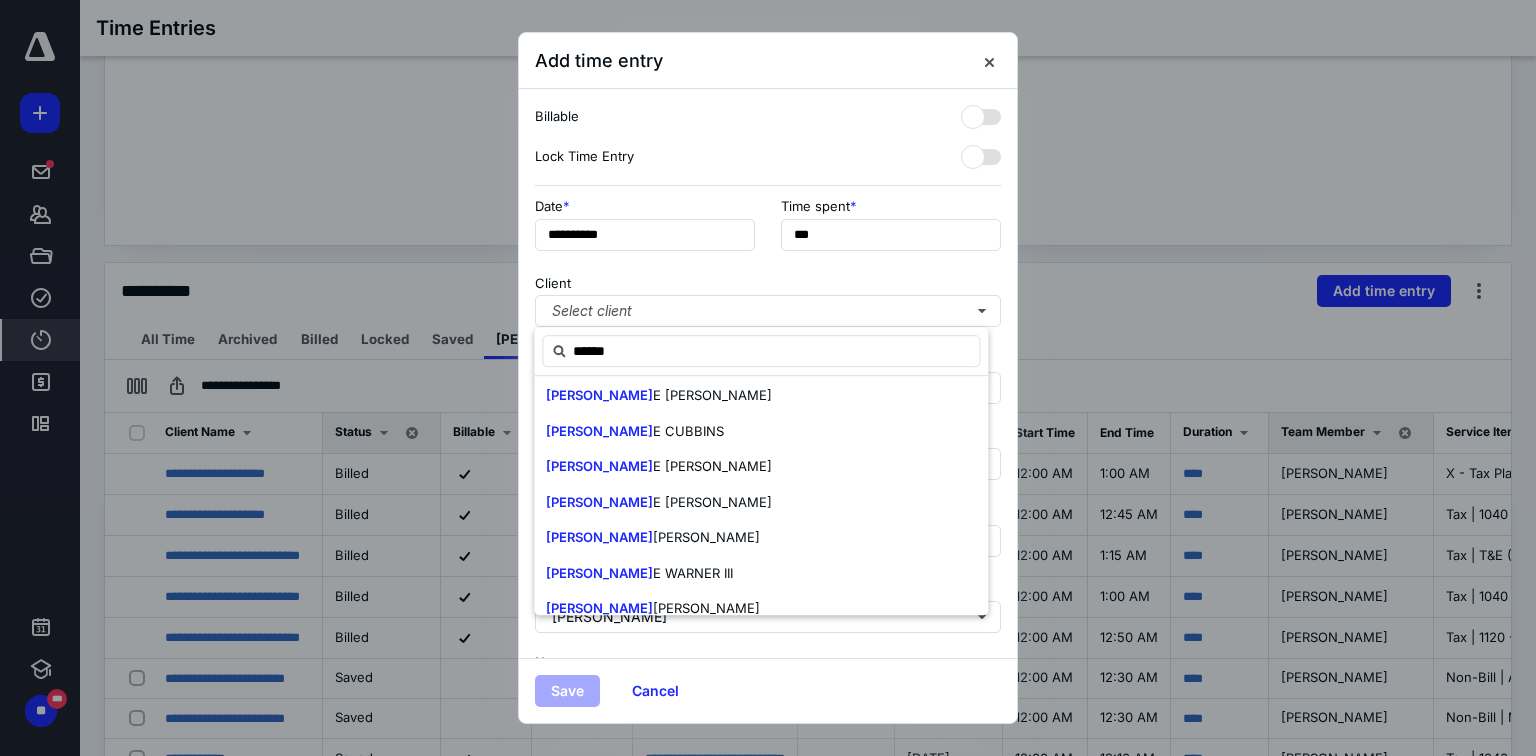 scroll, scrollTop: 400, scrollLeft: 0, axis: vertical 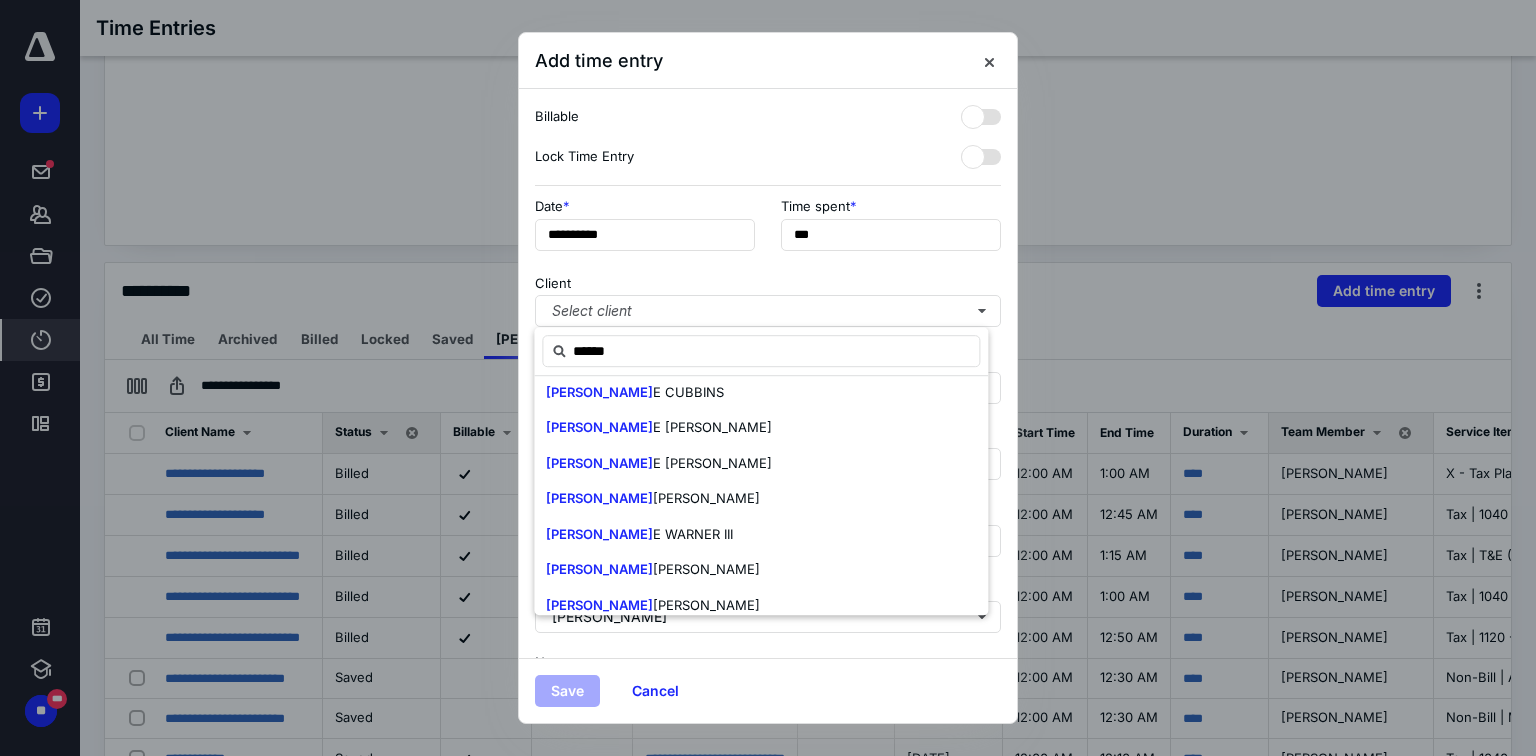 drag, startPoint x: 637, startPoint y: 357, endPoint x: 432, endPoint y: 348, distance: 205.19746 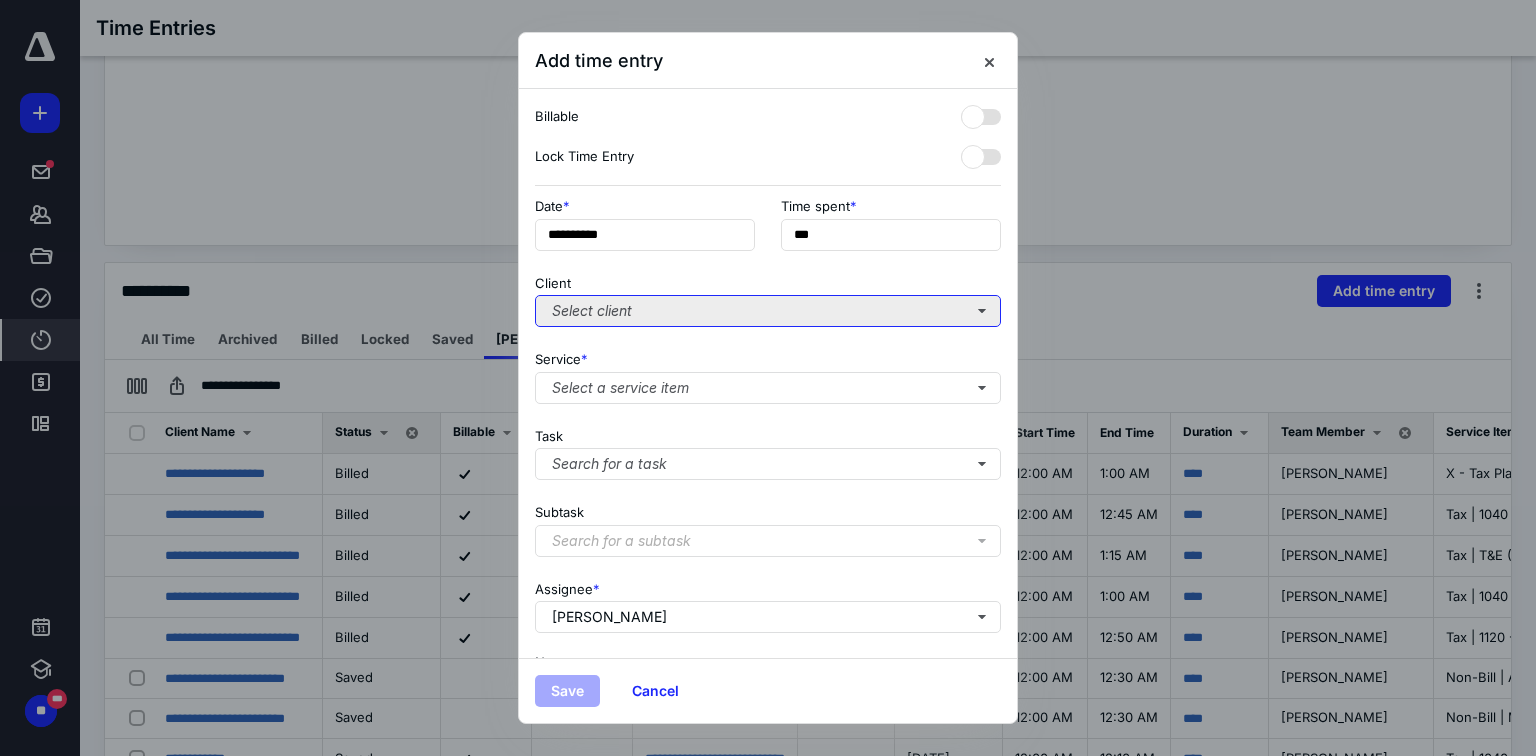 click on "Select client" at bounding box center (768, 311) 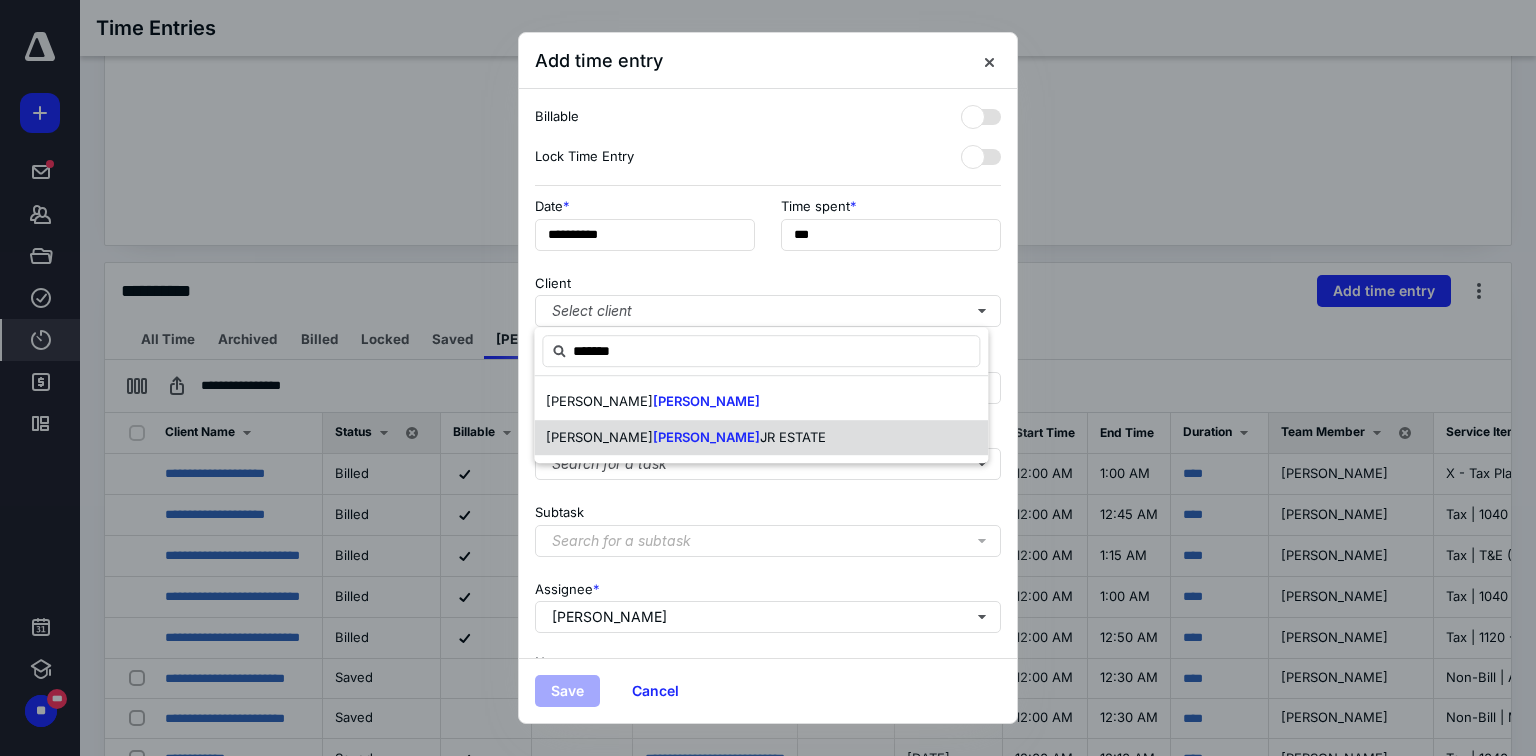 click on "[PERSON_NAME]" at bounding box center (706, 437) 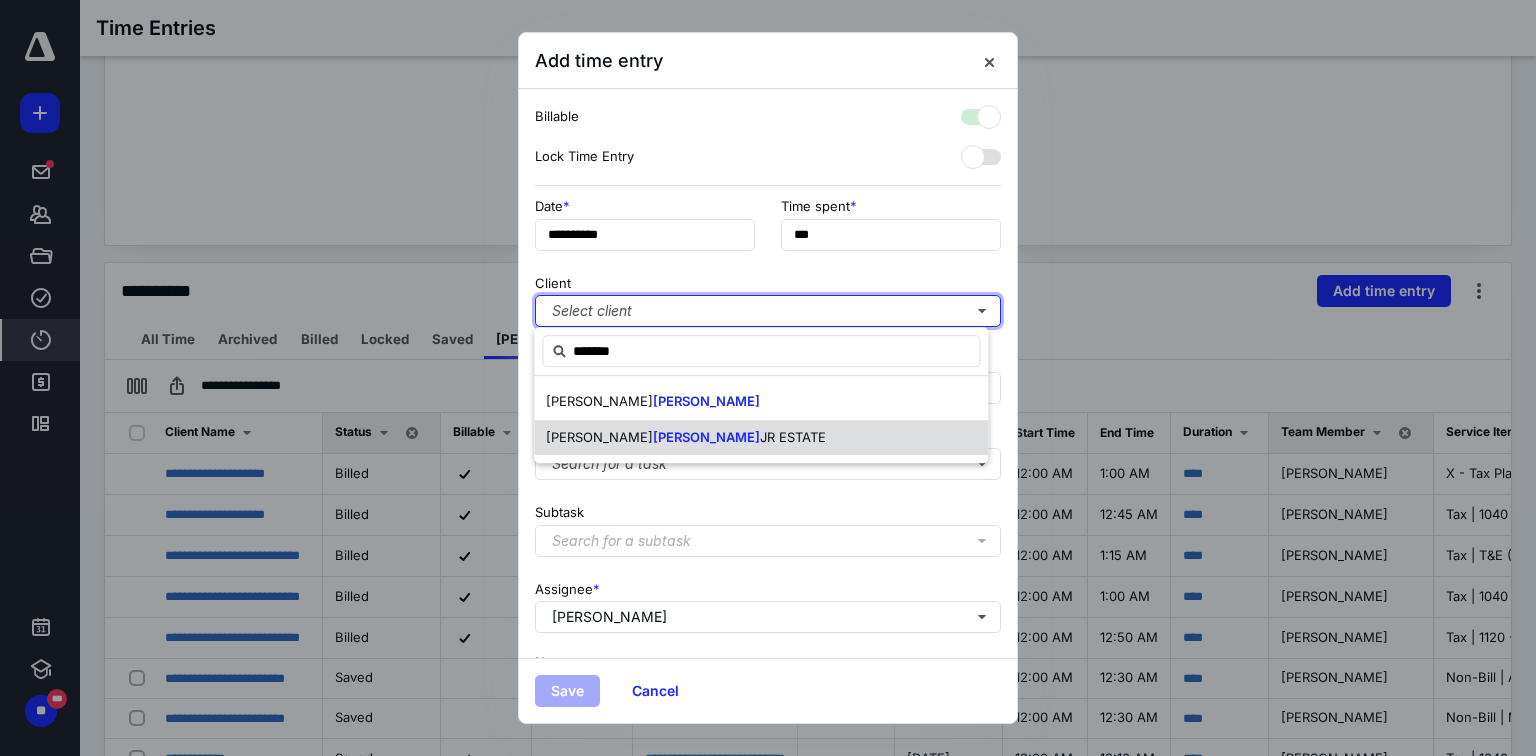 checkbox on "true" 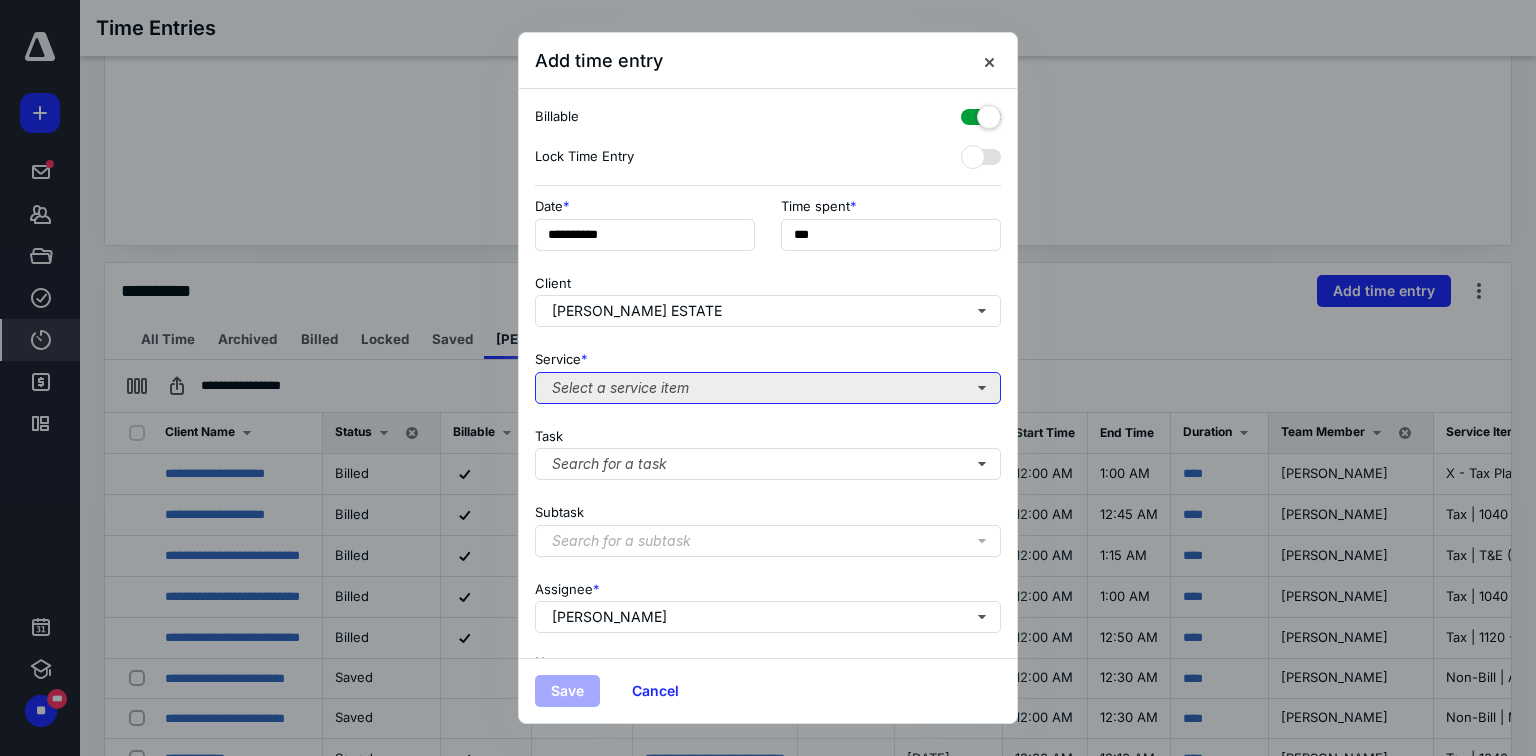 click on "Select a service item" at bounding box center (768, 388) 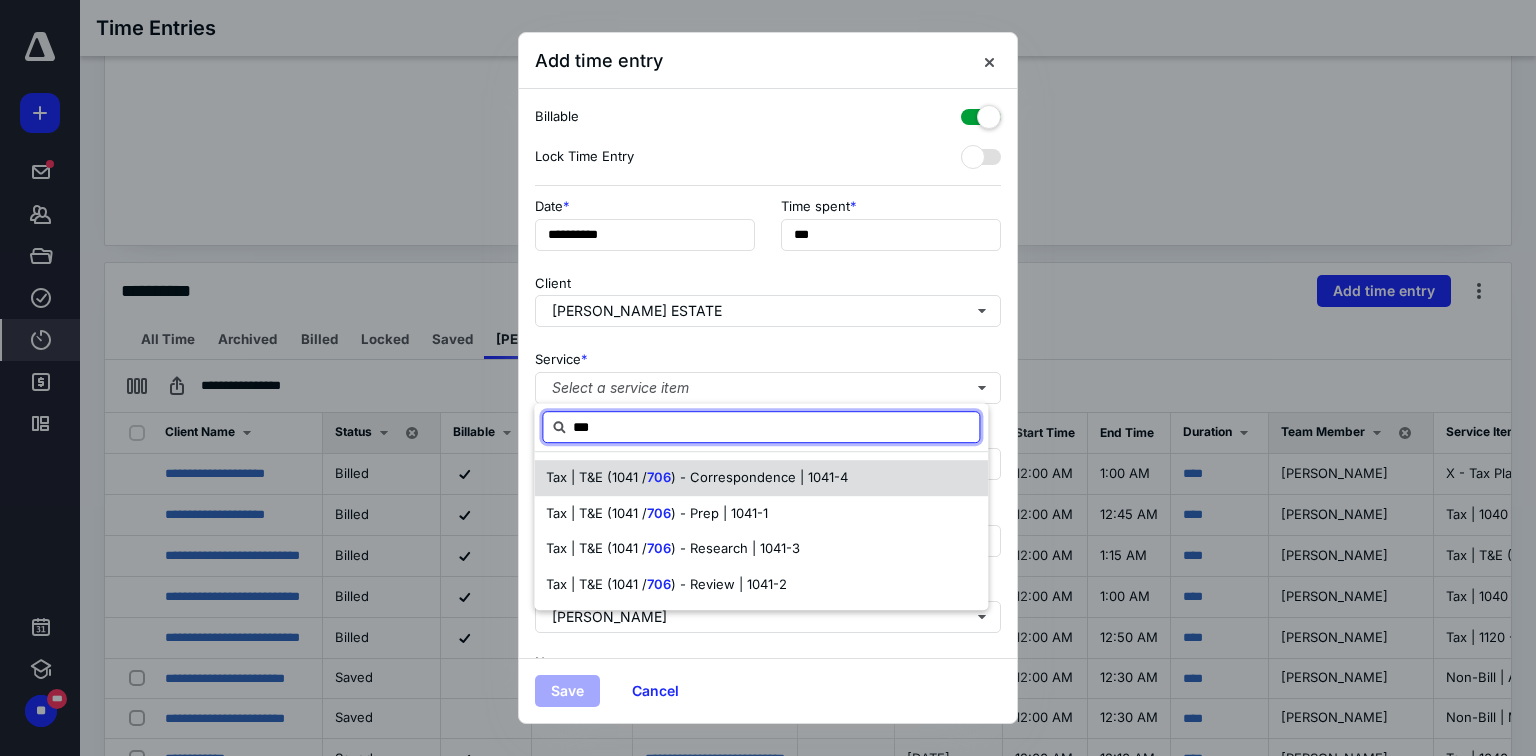 click on ") - Correspondence | 1041-4" at bounding box center (759, 477) 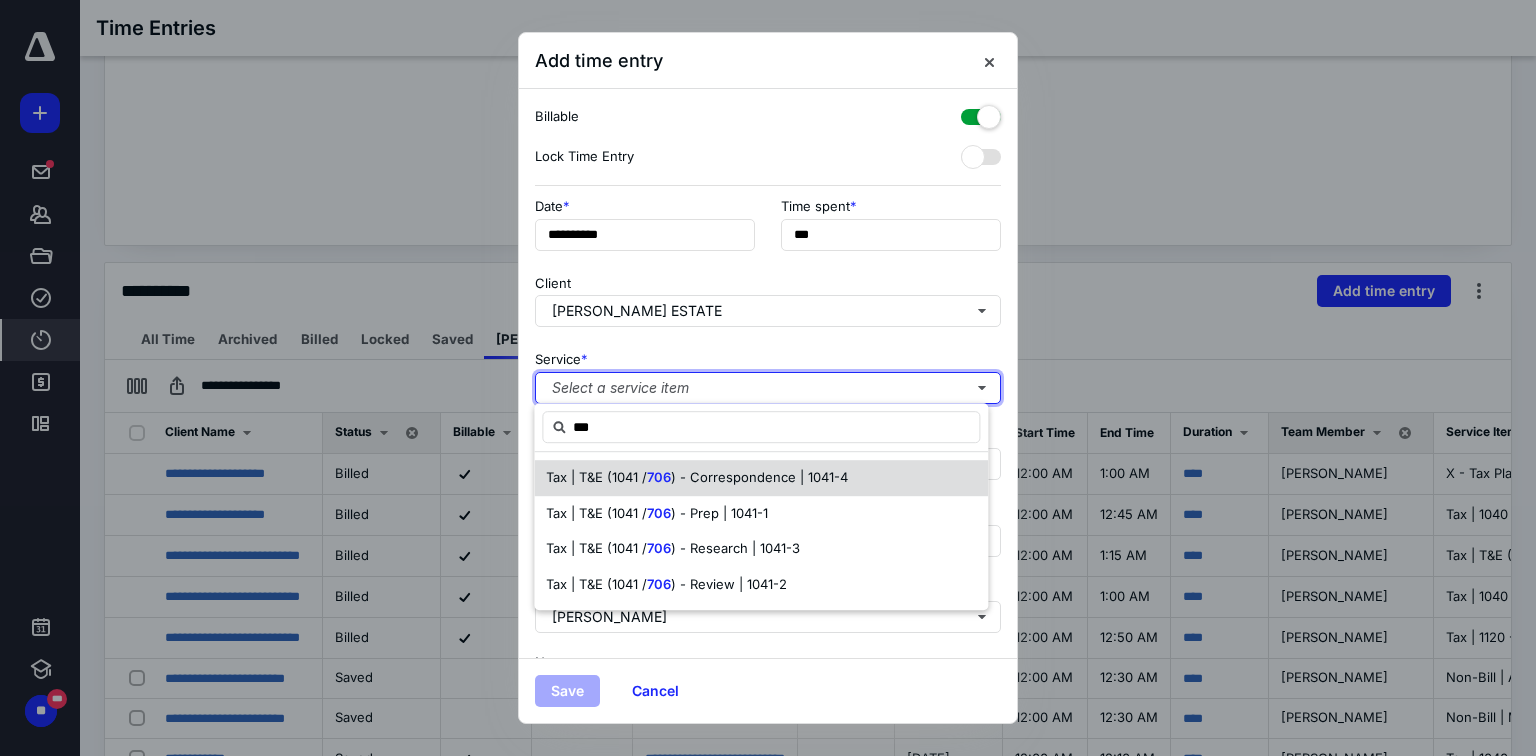 type 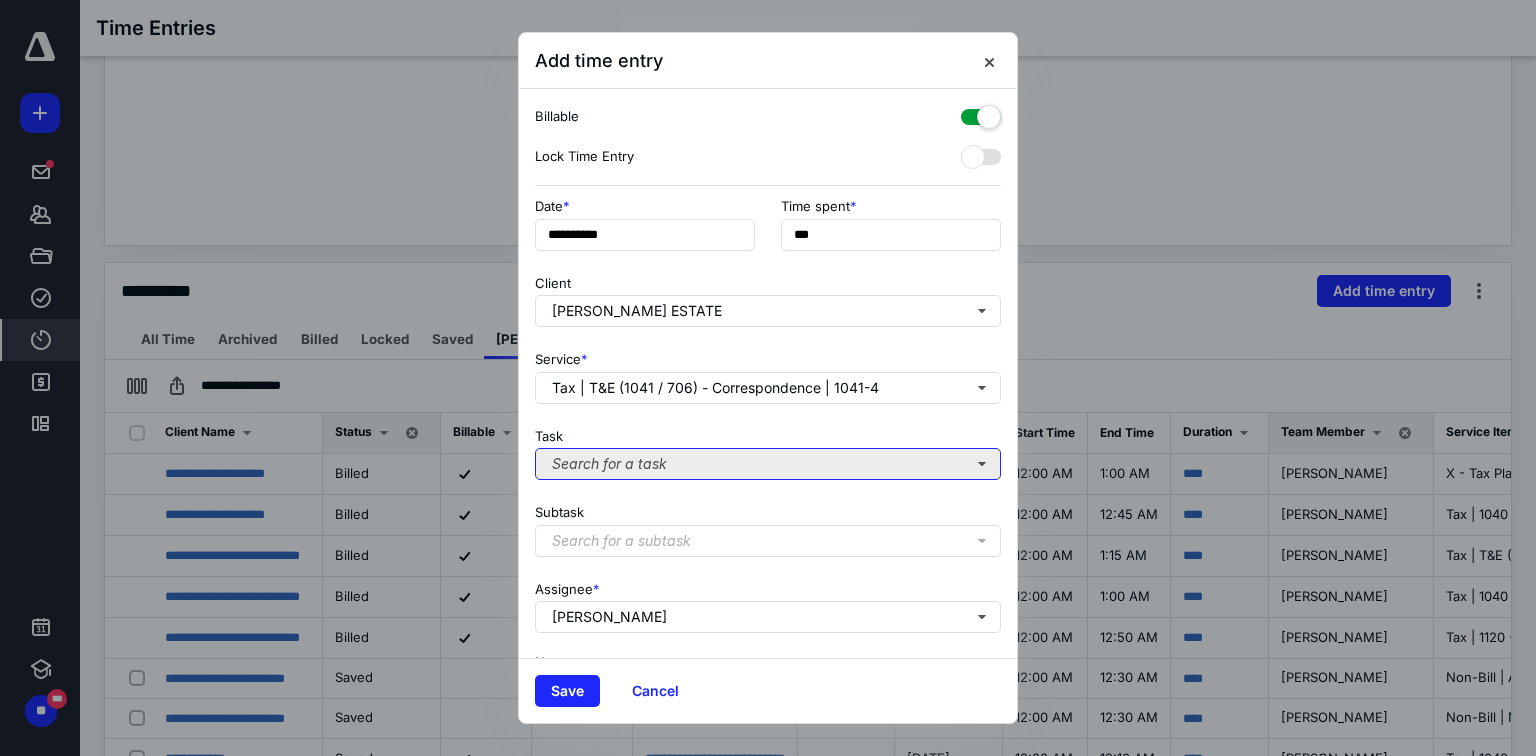 click on "Search for a task" at bounding box center [768, 464] 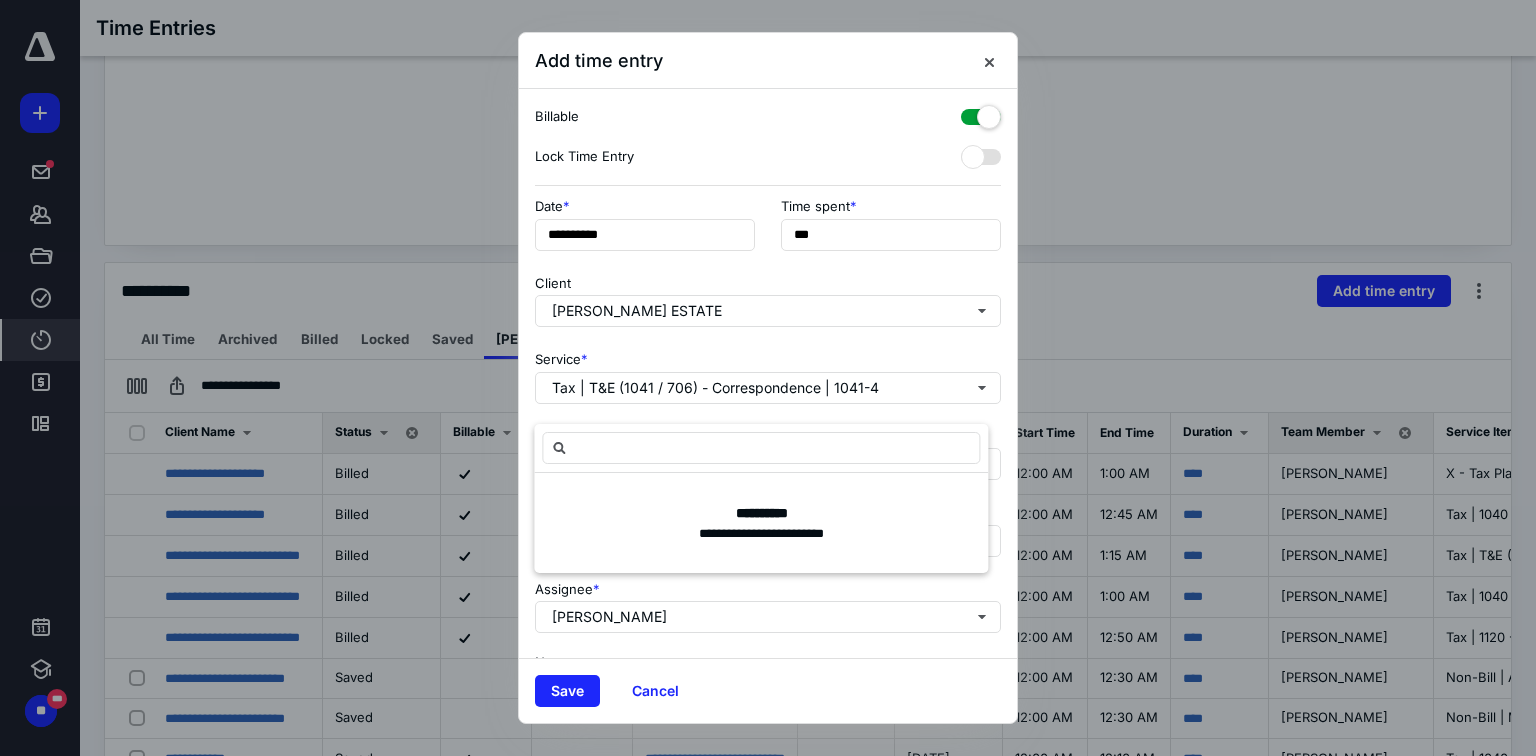 scroll, scrollTop: 129, scrollLeft: 0, axis: vertical 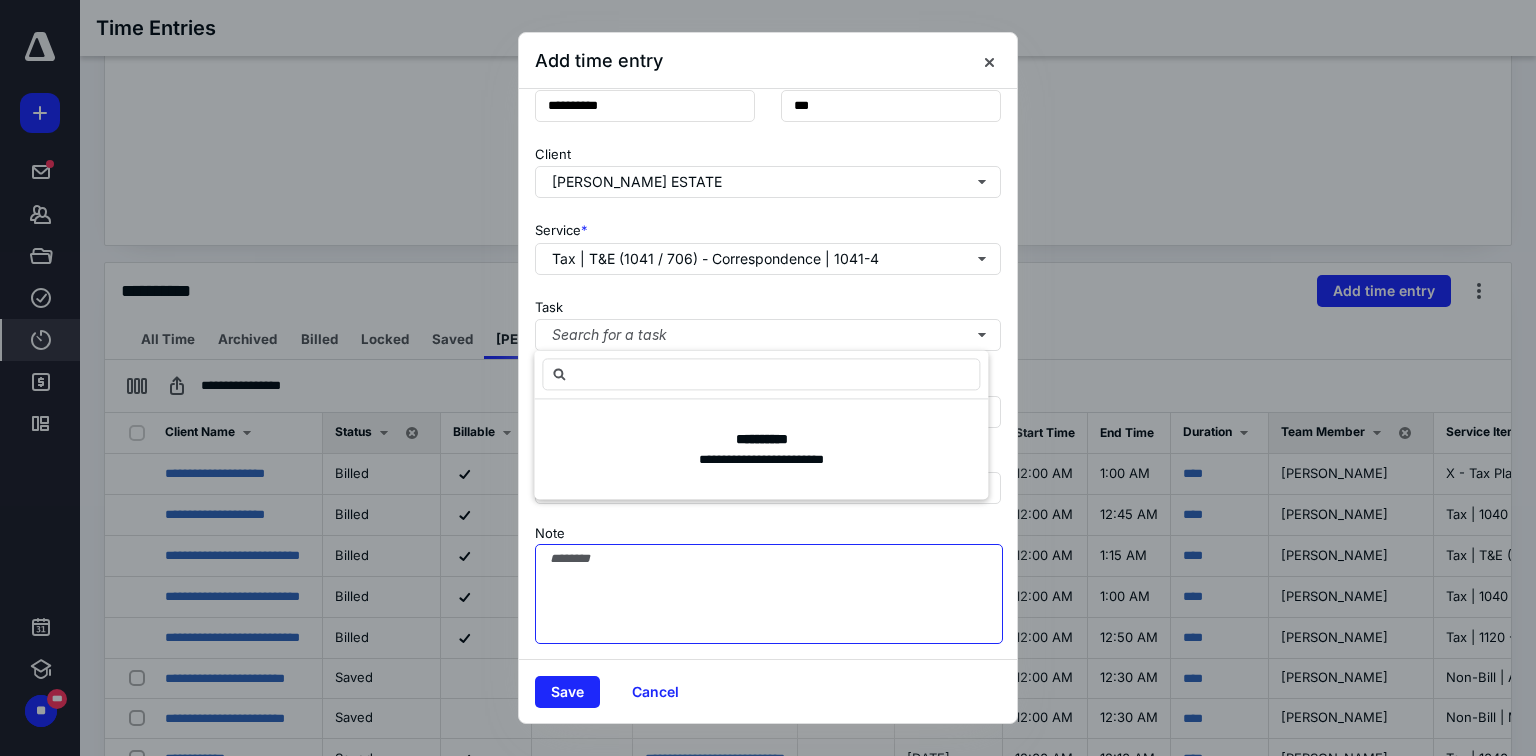 click on "Note" at bounding box center [769, 594] 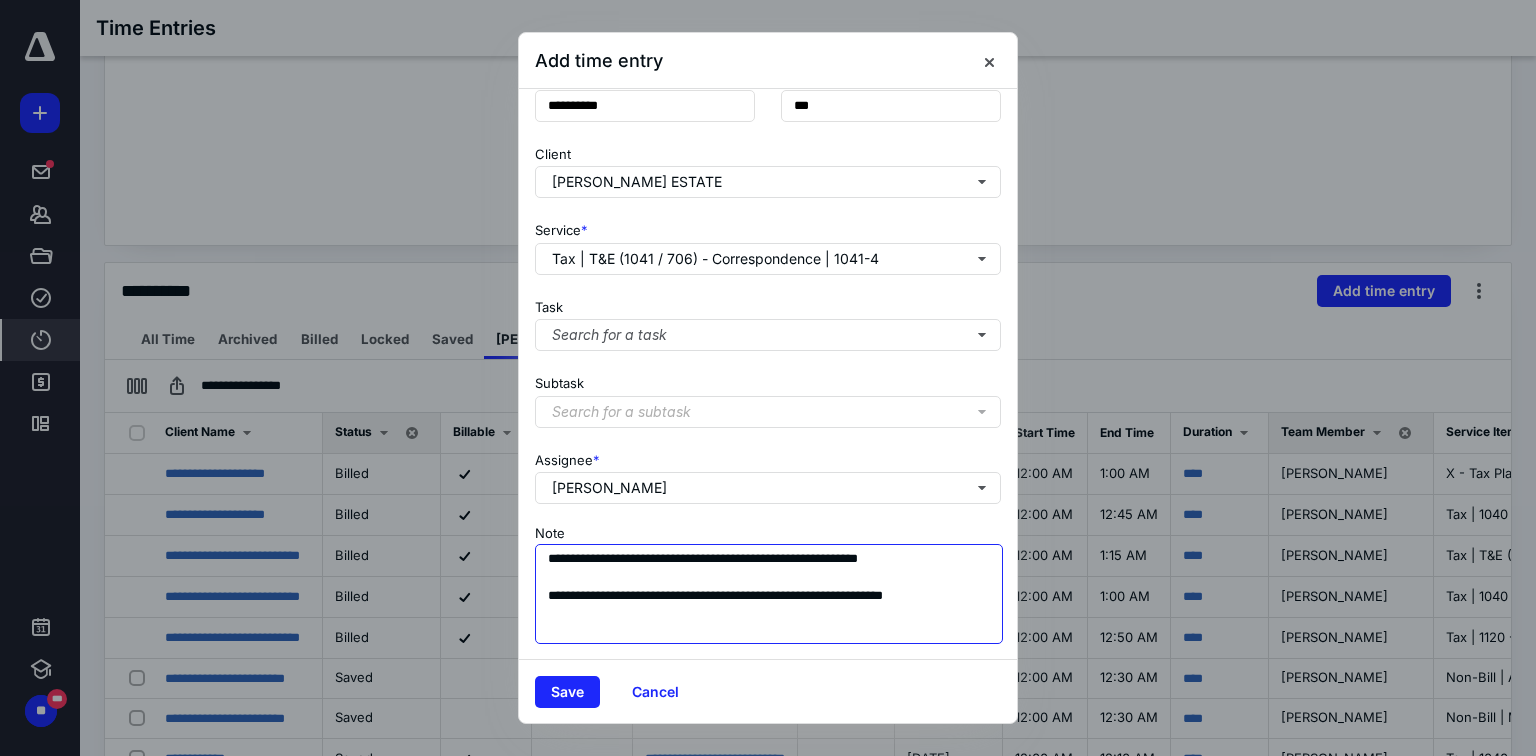 click on "**********" at bounding box center [769, 594] 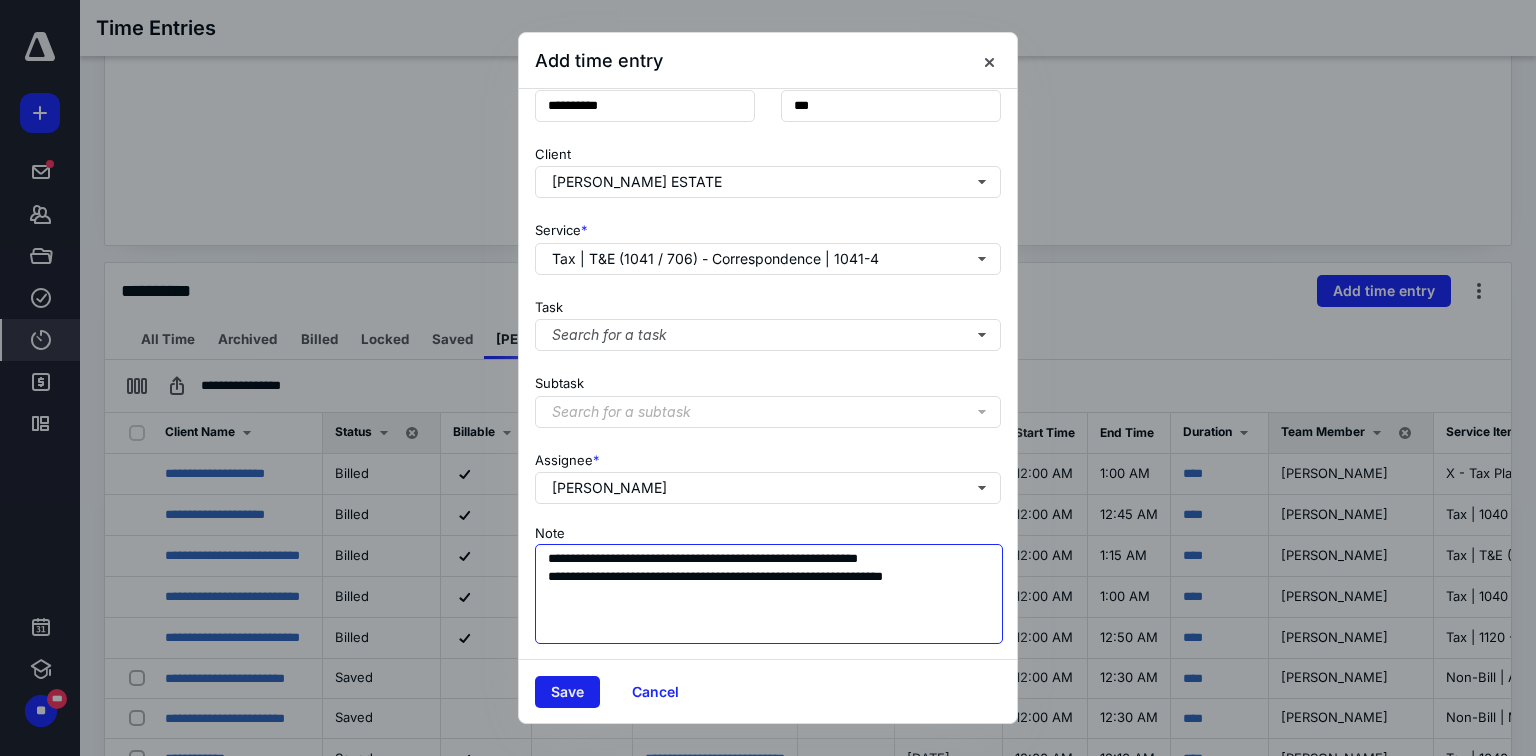type on "**********" 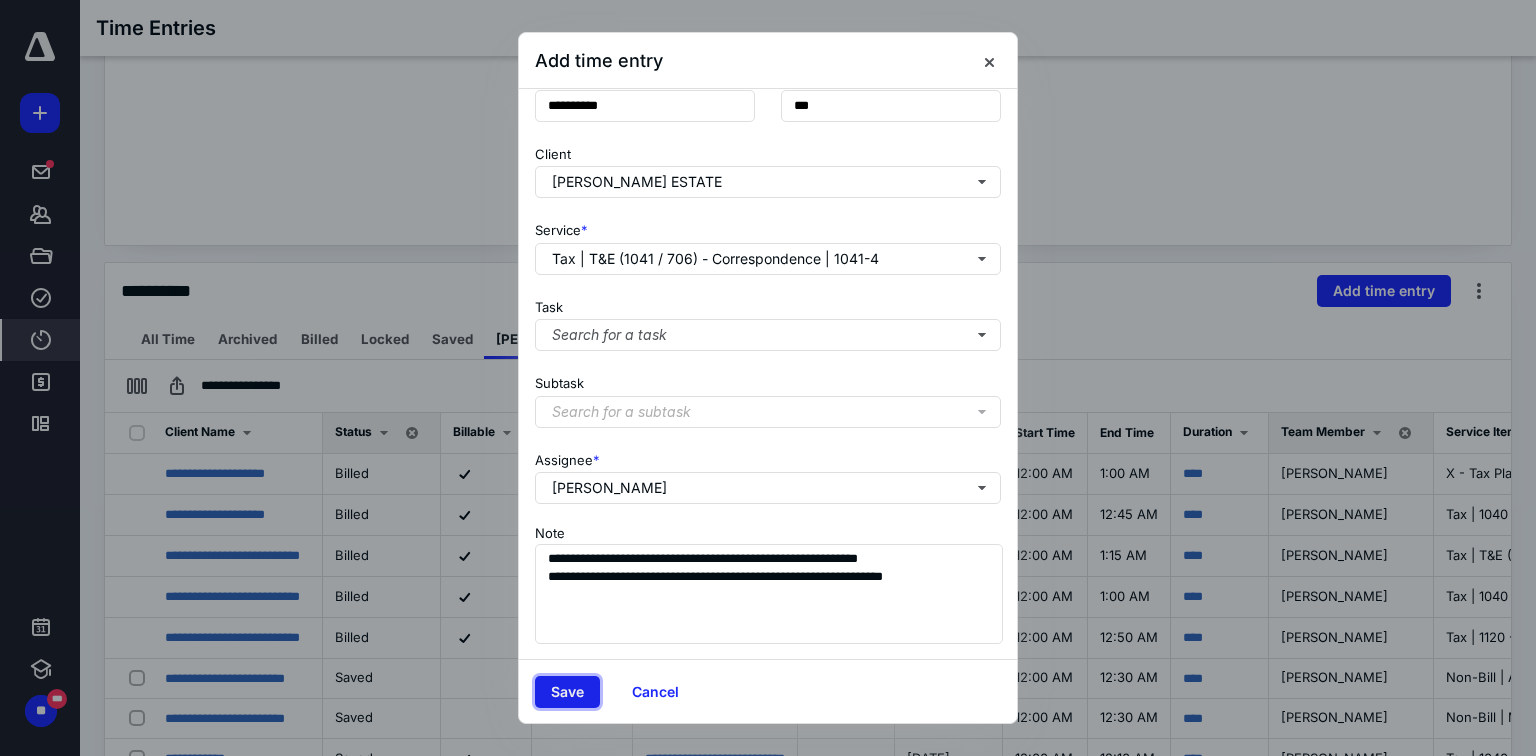 click on "Save" at bounding box center (567, 692) 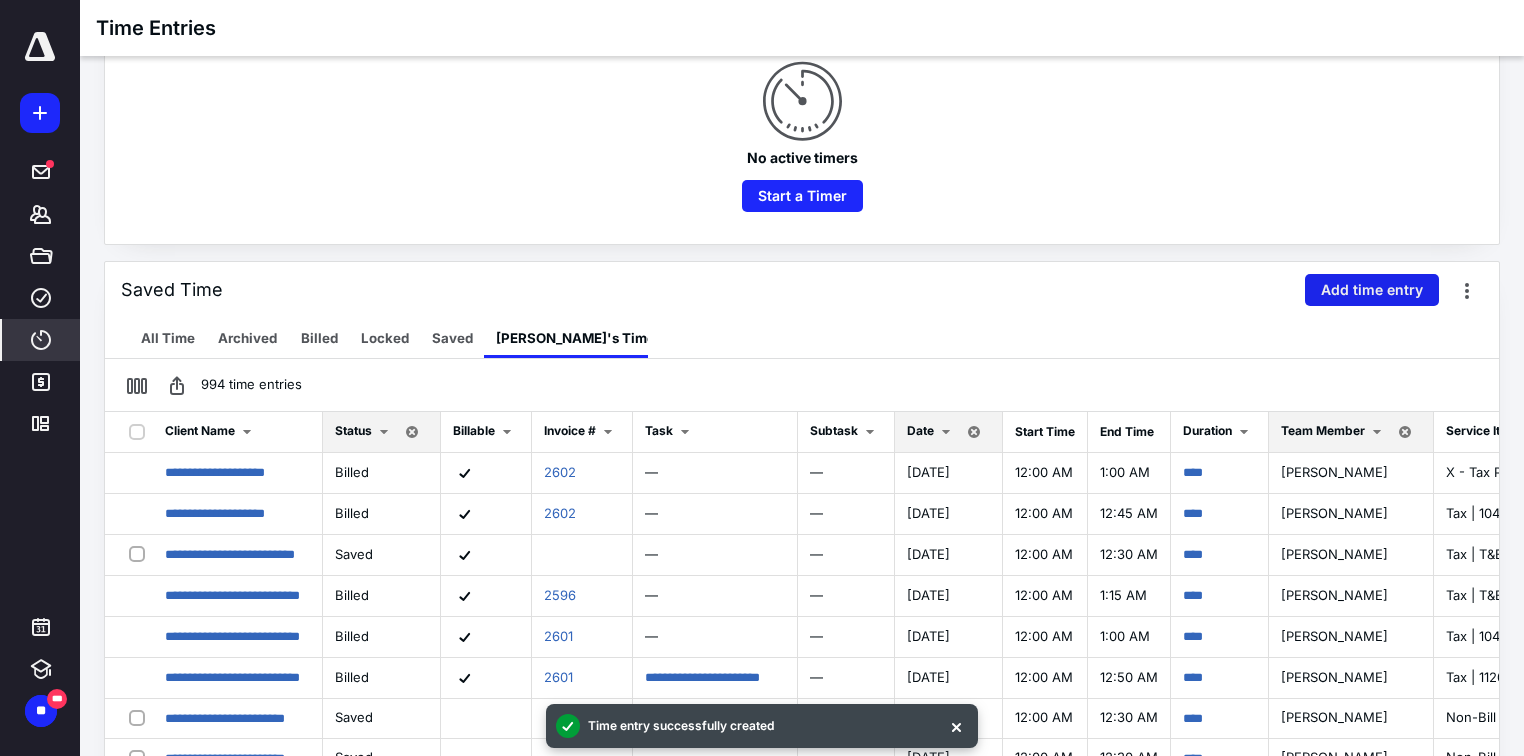 click on "Add time entry" at bounding box center [1372, 290] 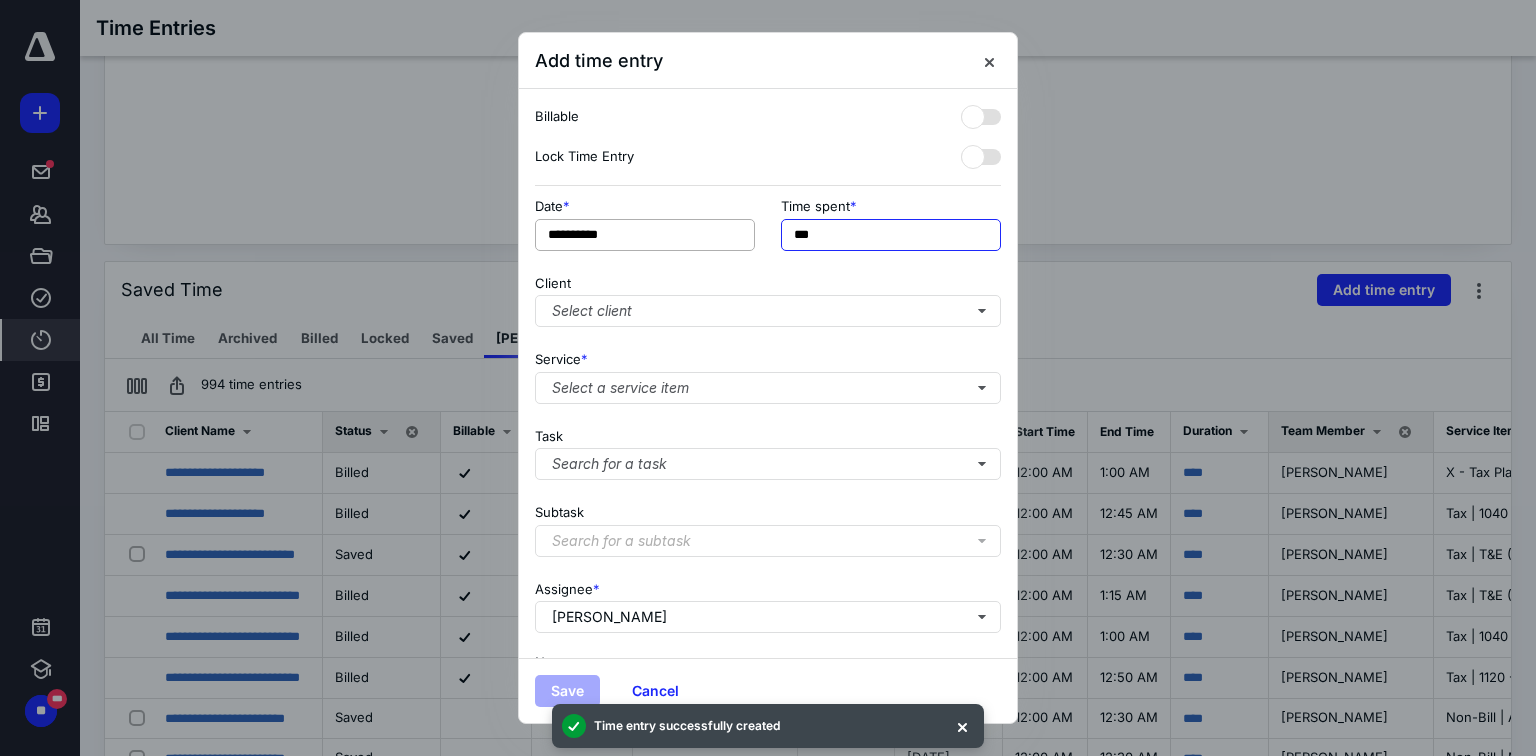drag, startPoint x: 805, startPoint y: 235, endPoint x: 694, endPoint y: 234, distance: 111.0045 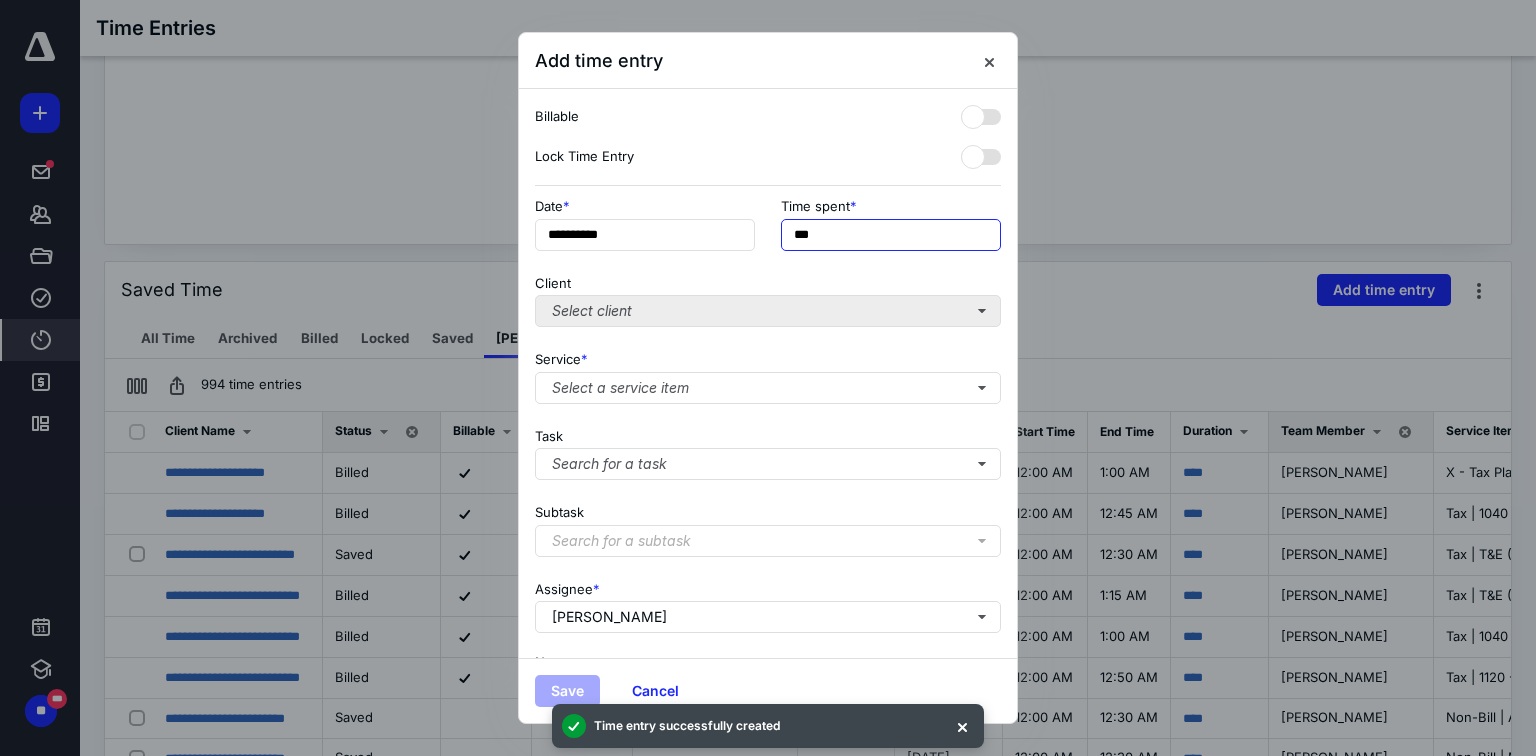 type on "***" 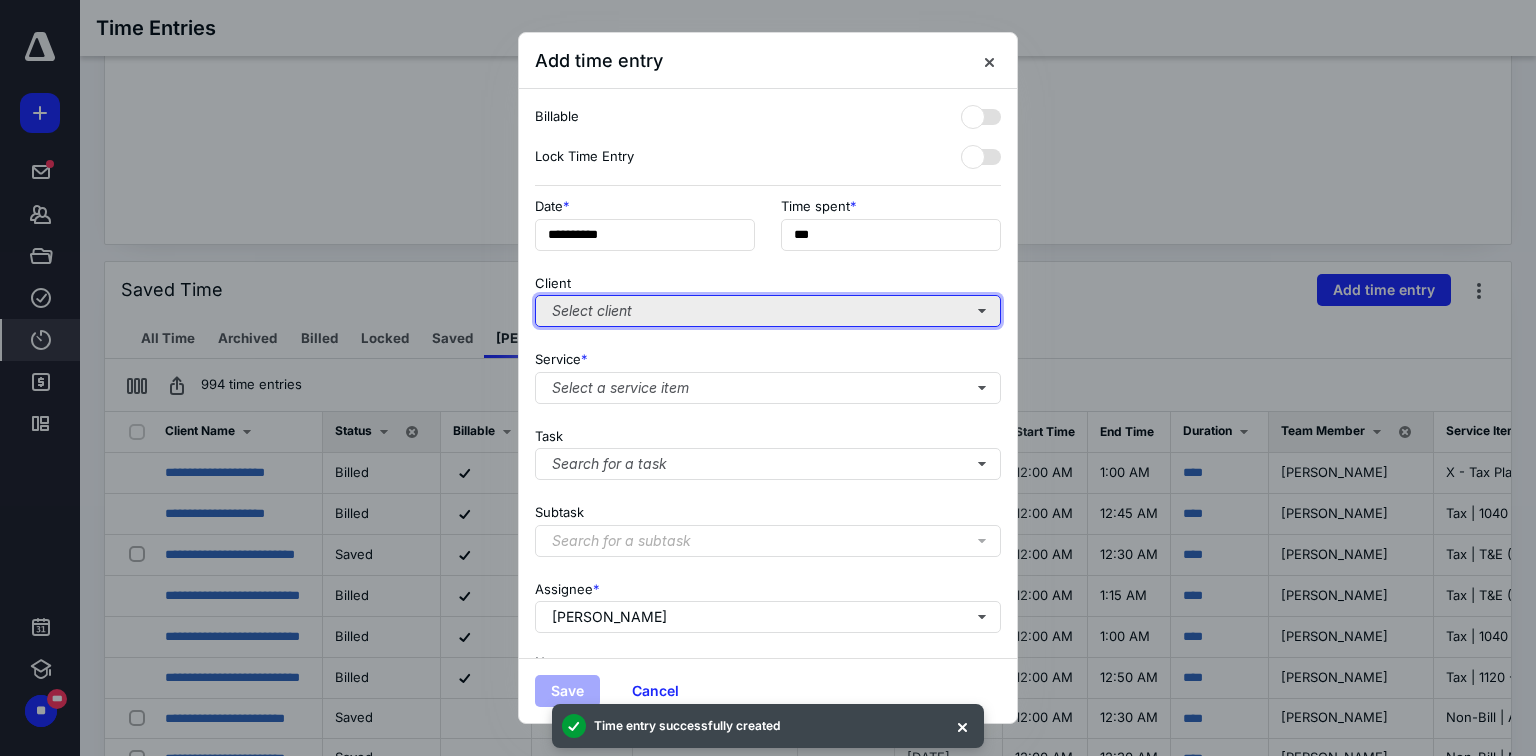 click on "Select client" at bounding box center [768, 311] 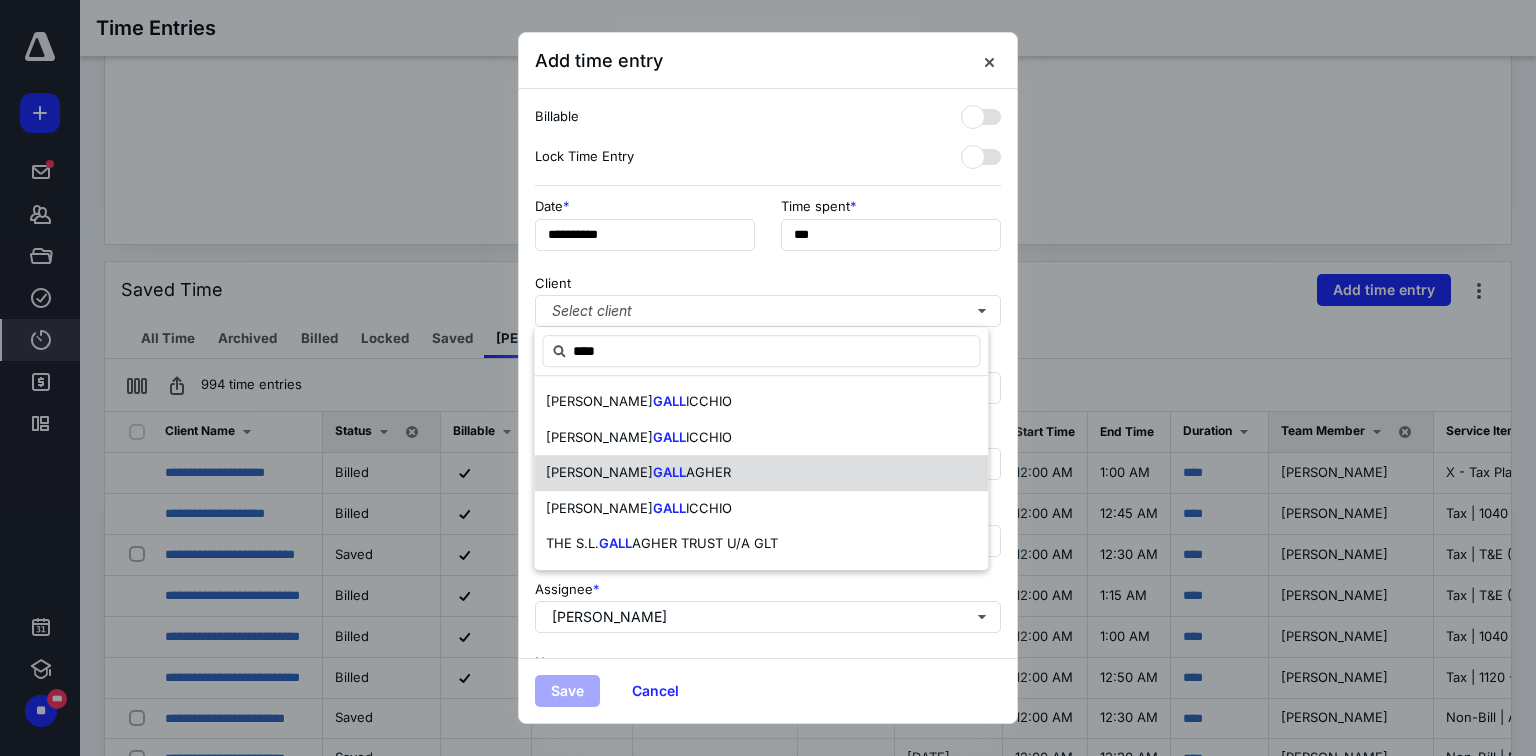 click on "GALL" at bounding box center (669, 472) 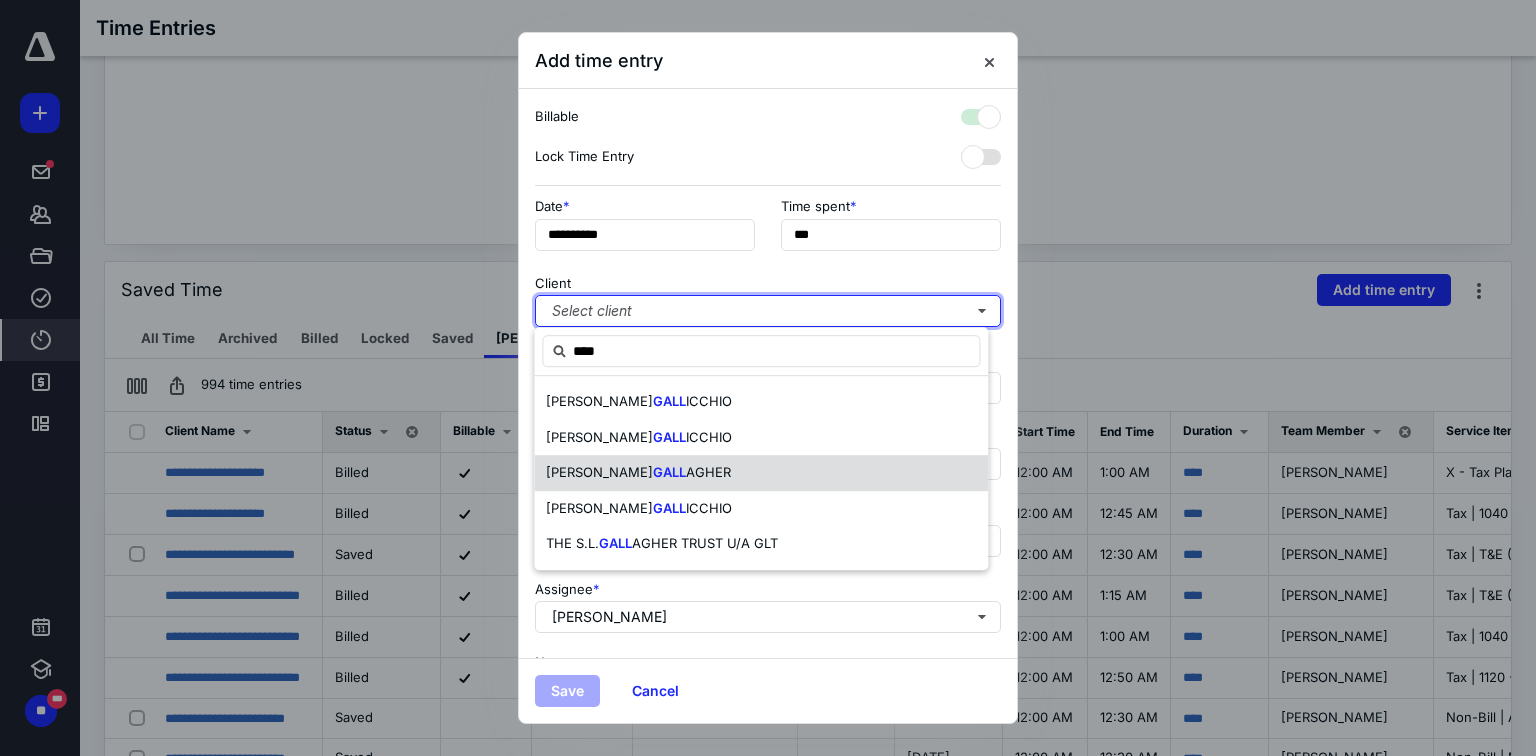 checkbox on "true" 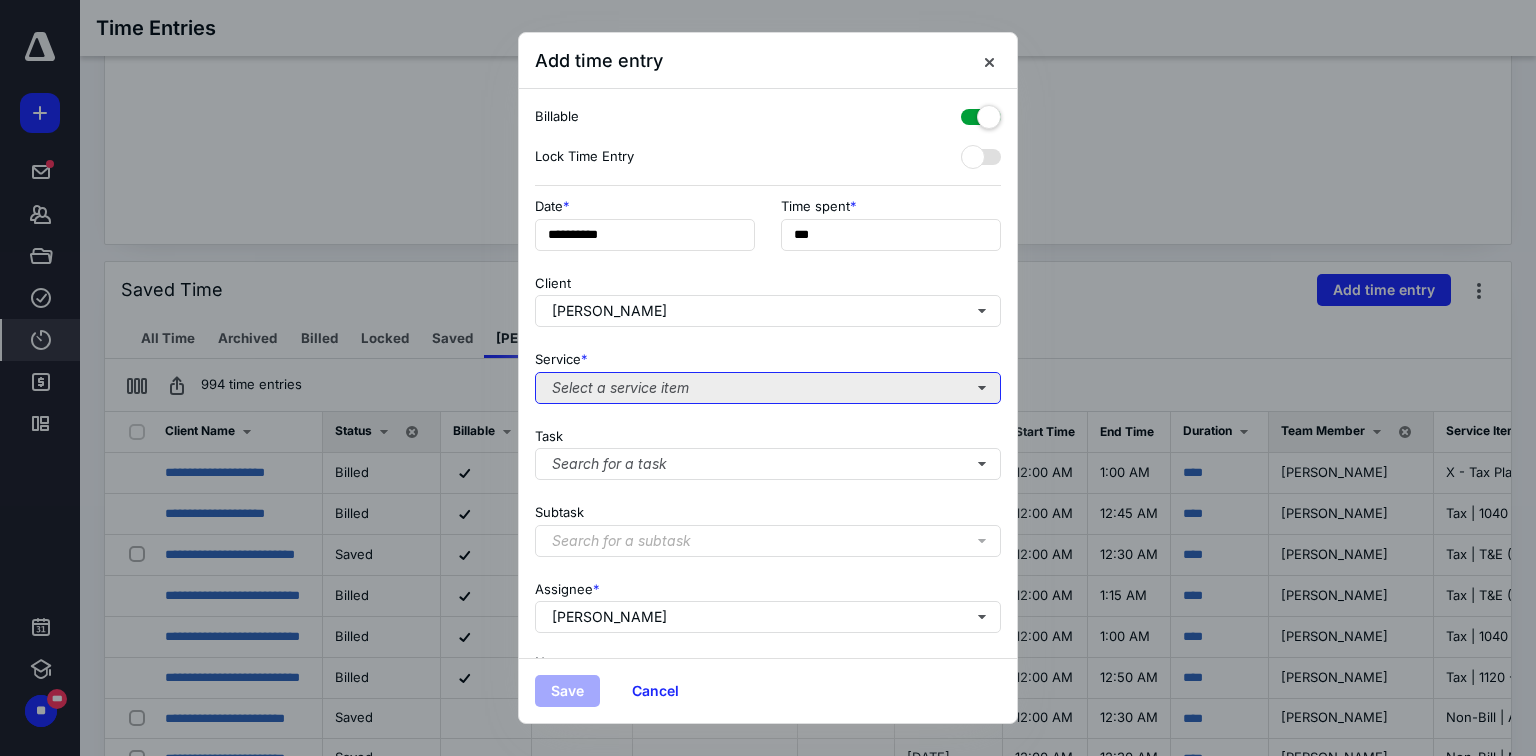 click on "Select a service item" at bounding box center [768, 388] 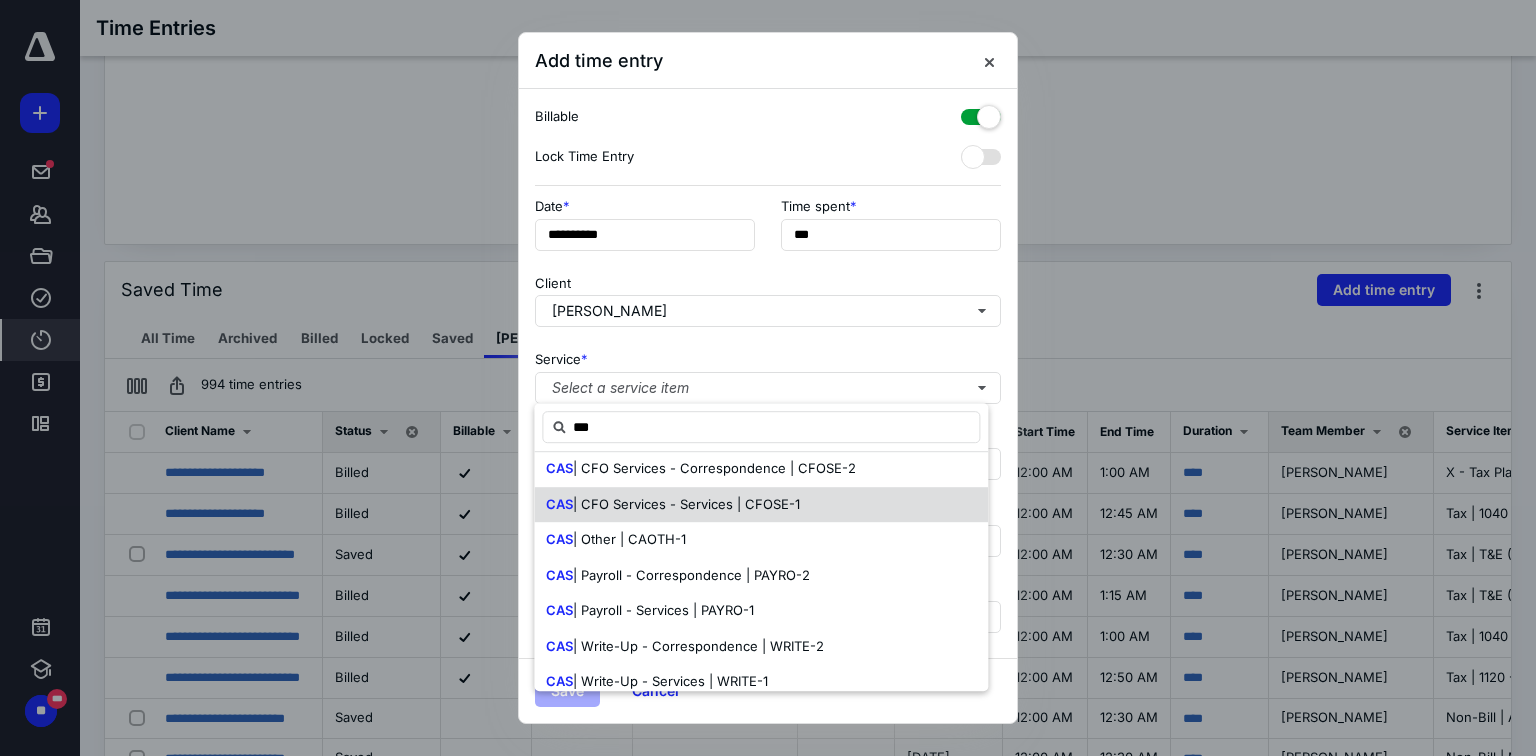 scroll, scrollTop: 96, scrollLeft: 0, axis: vertical 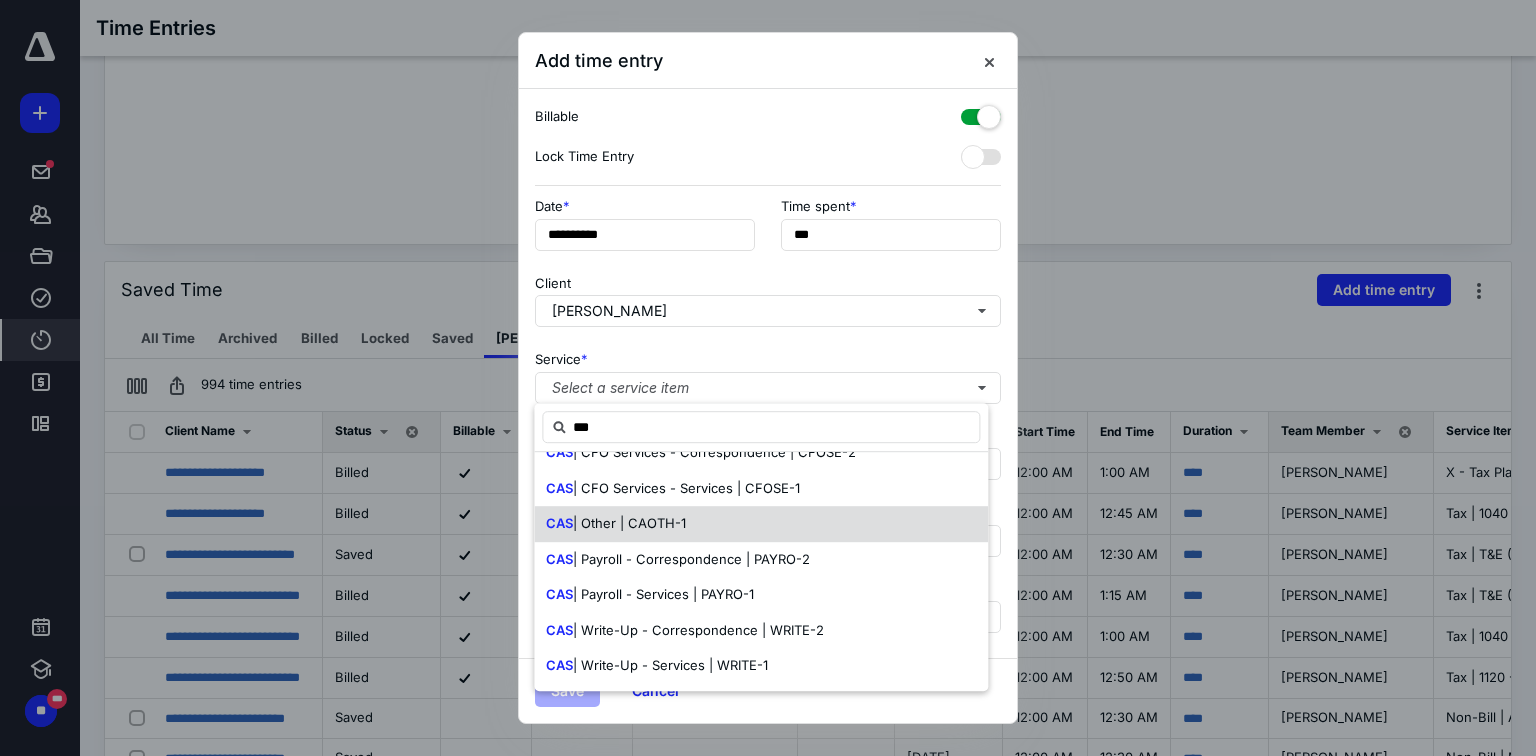 click on "| Other | CAOTH-1" at bounding box center [629, 523] 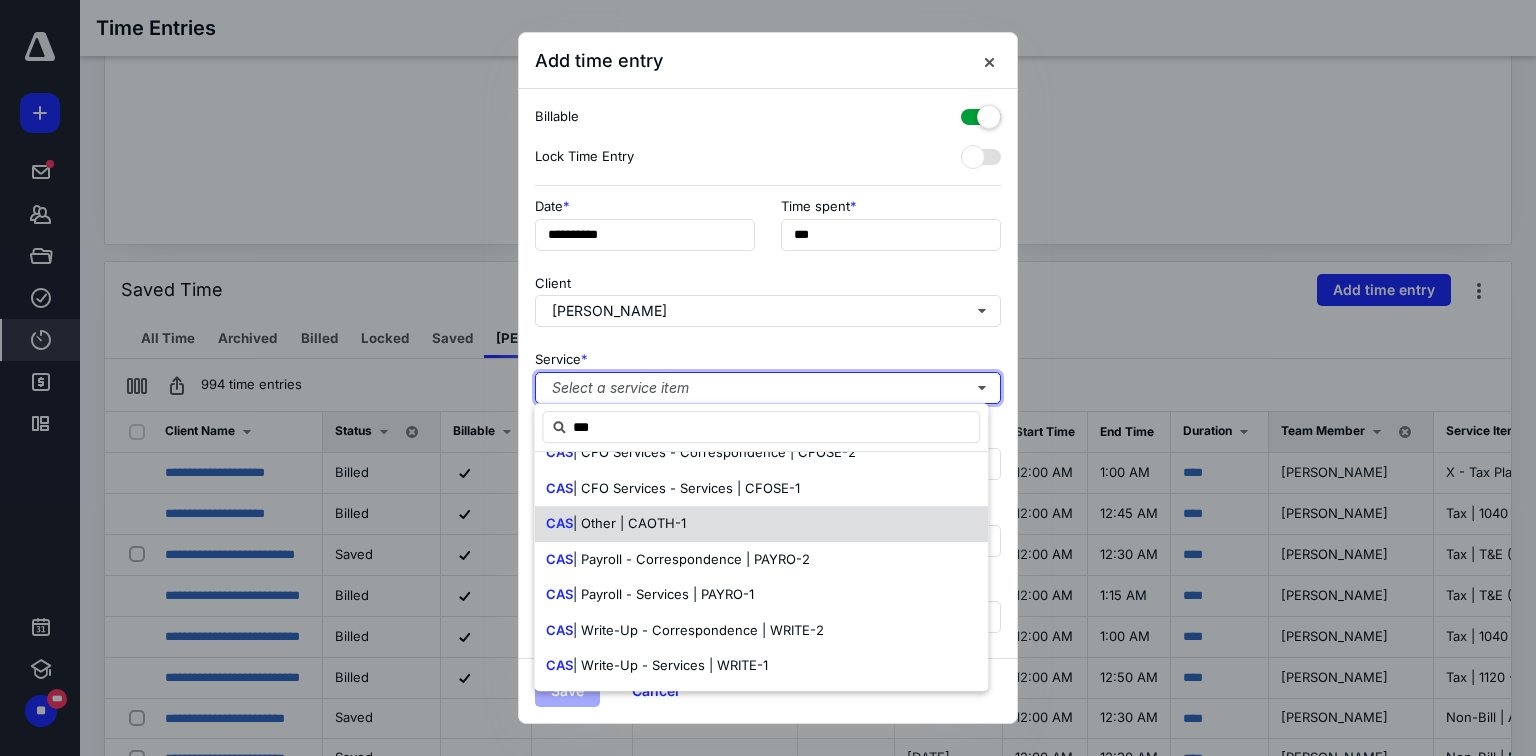 type 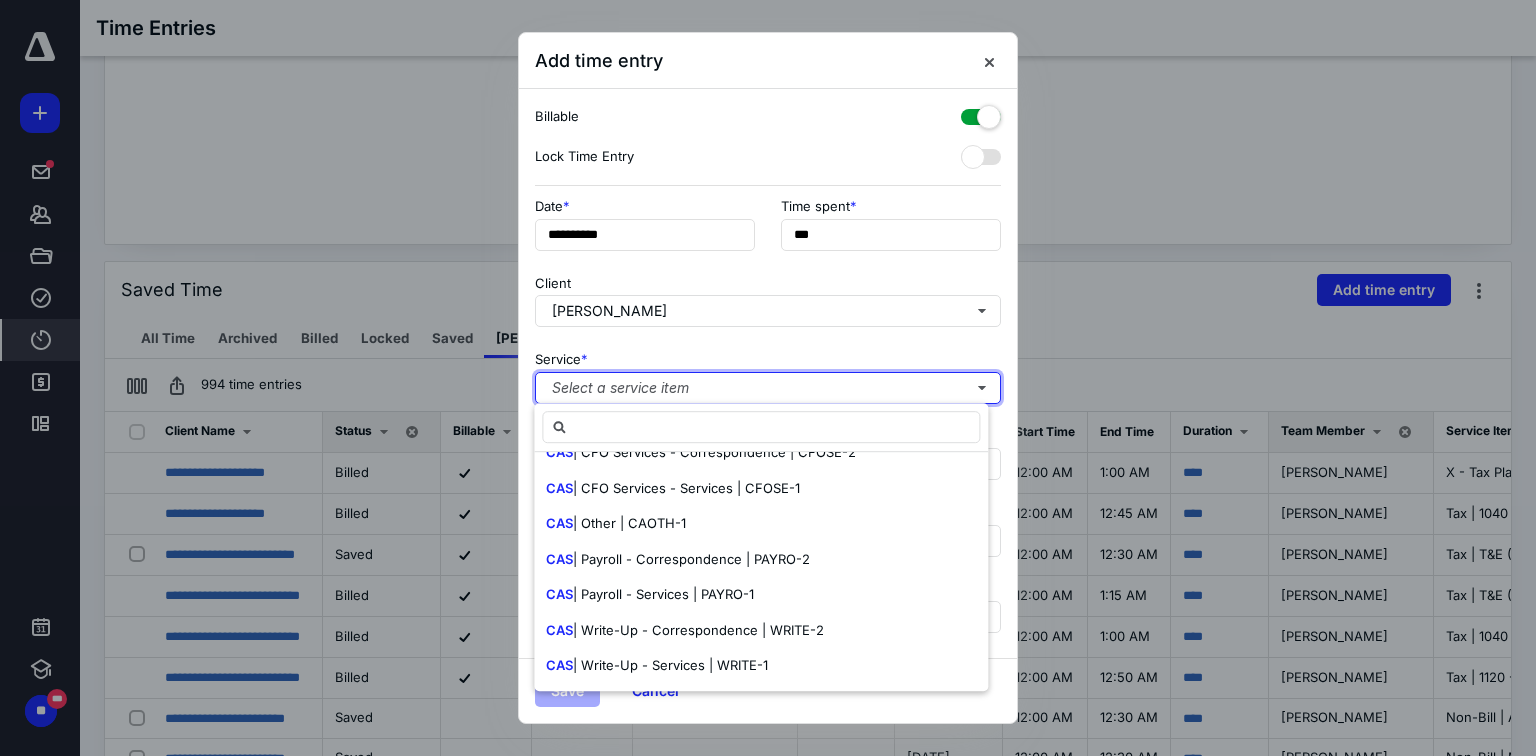 scroll, scrollTop: 0, scrollLeft: 0, axis: both 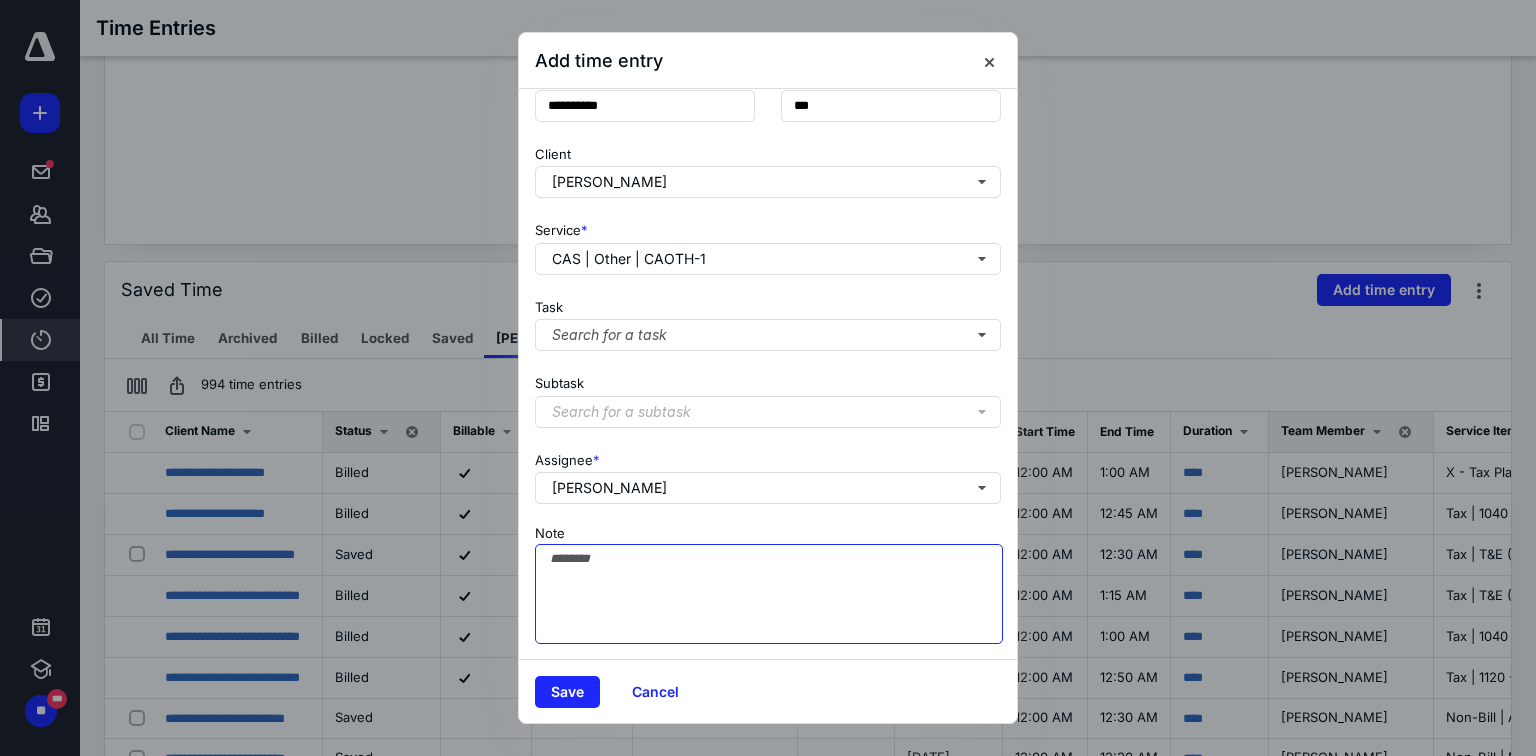 click on "Note" at bounding box center (769, 594) 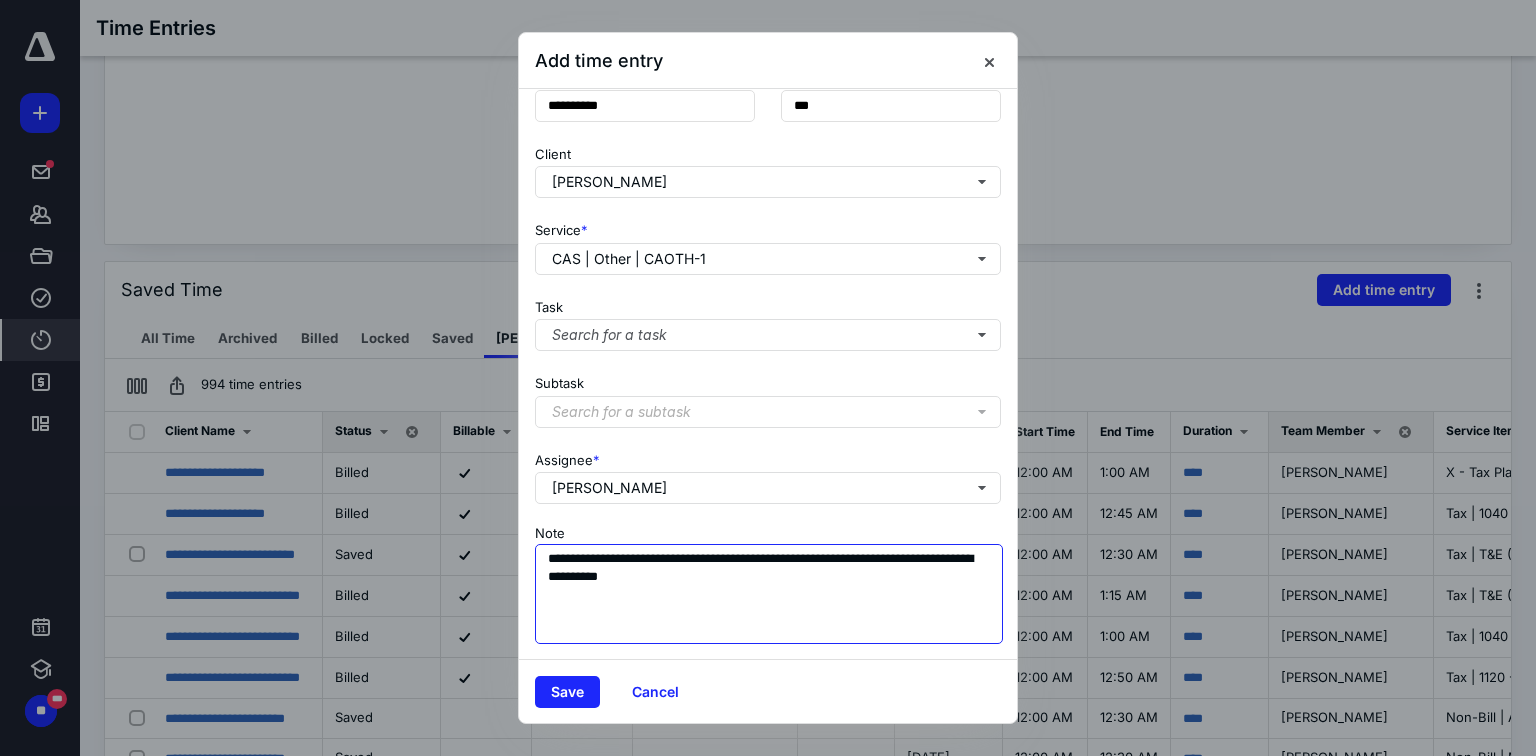 click on "**********" at bounding box center (769, 594) 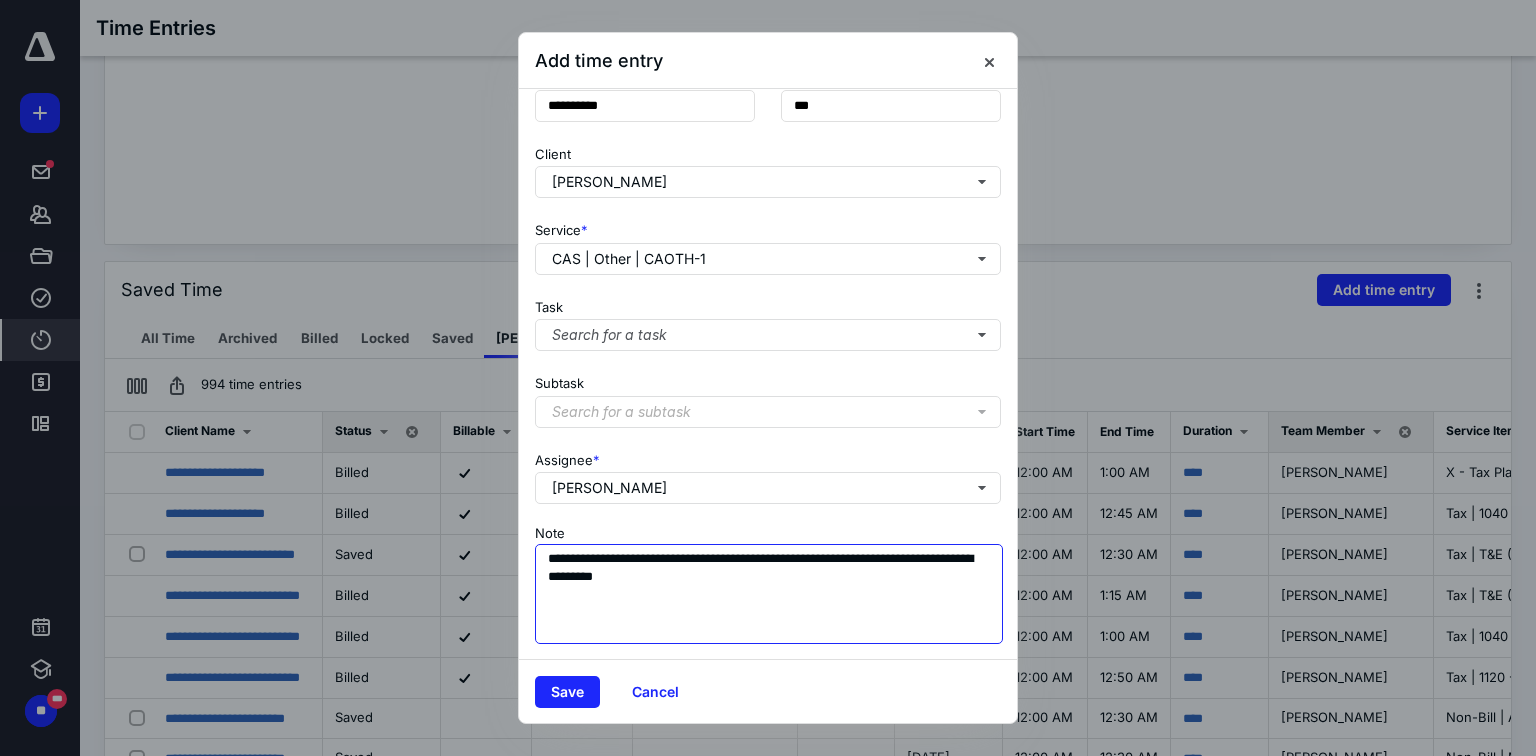 drag, startPoint x: 582, startPoint y: 582, endPoint x: 737, endPoint y: 576, distance: 155.11609 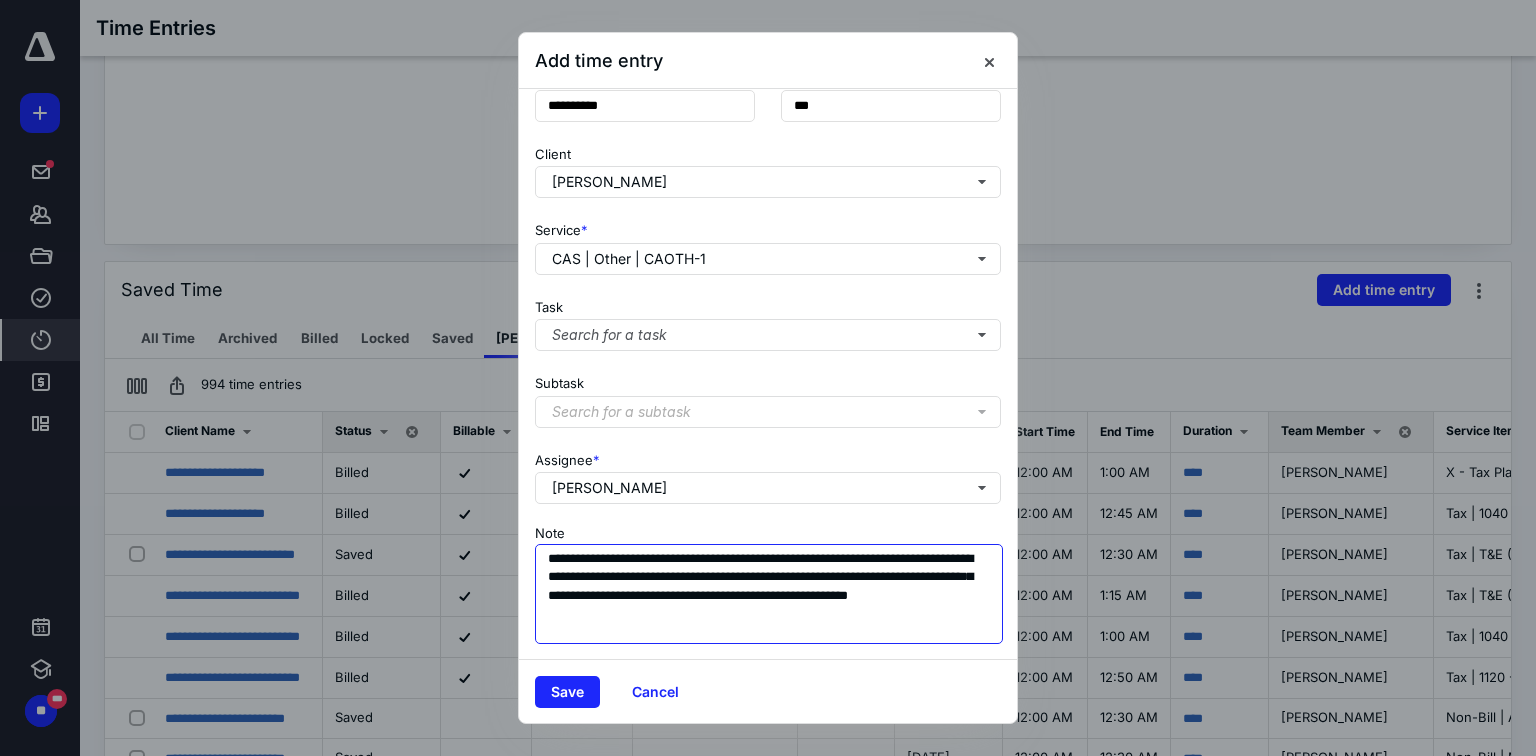 click on "**********" at bounding box center (769, 594) 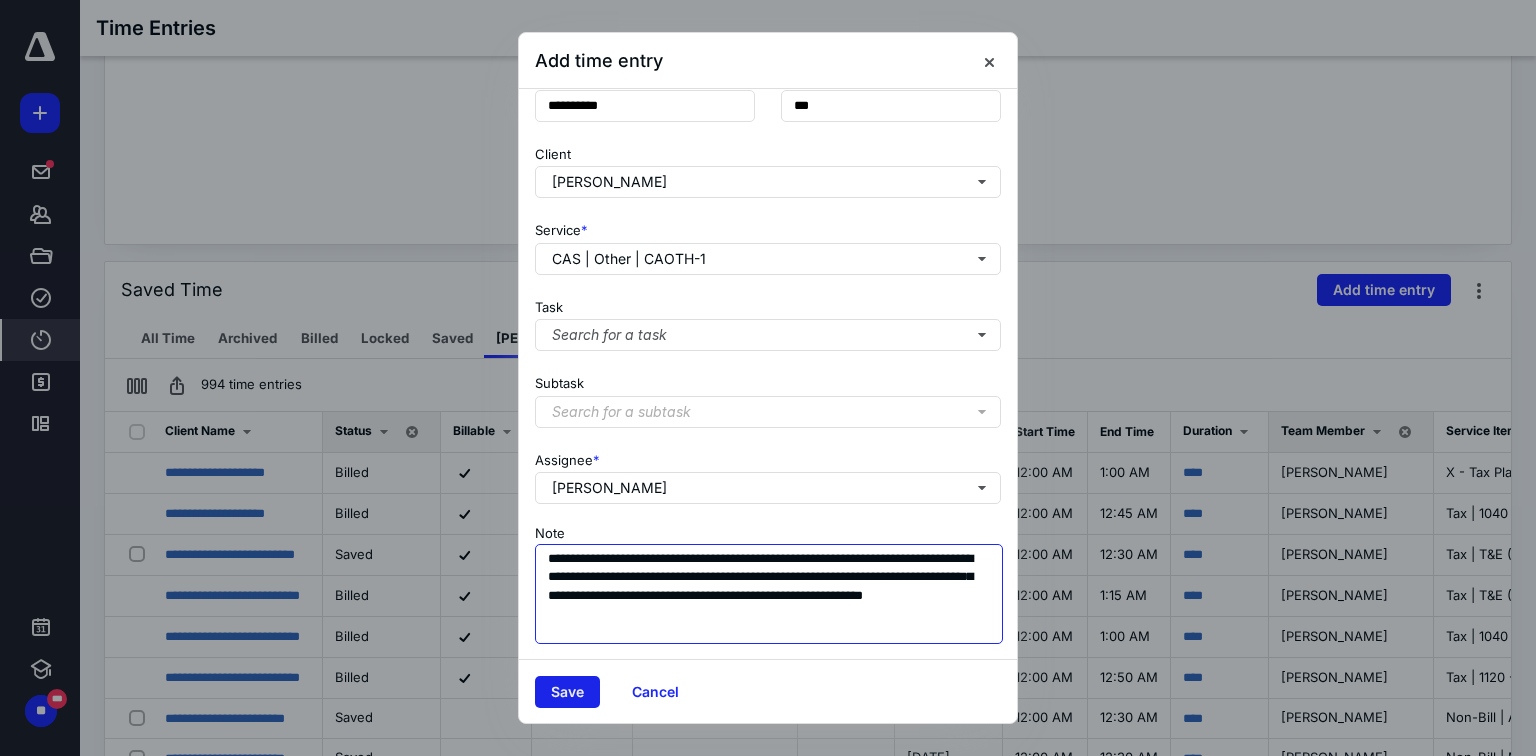 type on "**********" 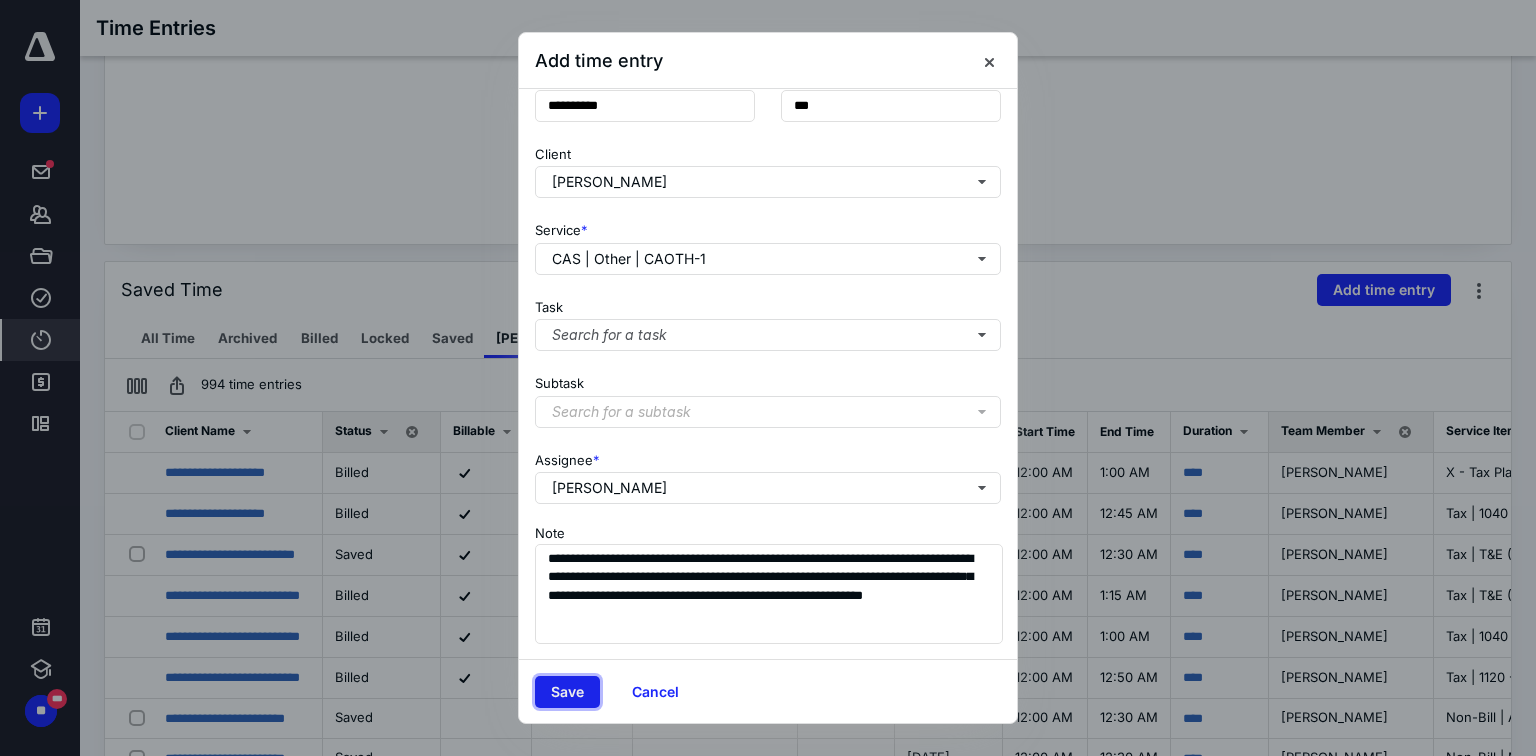 click on "Save" at bounding box center (567, 692) 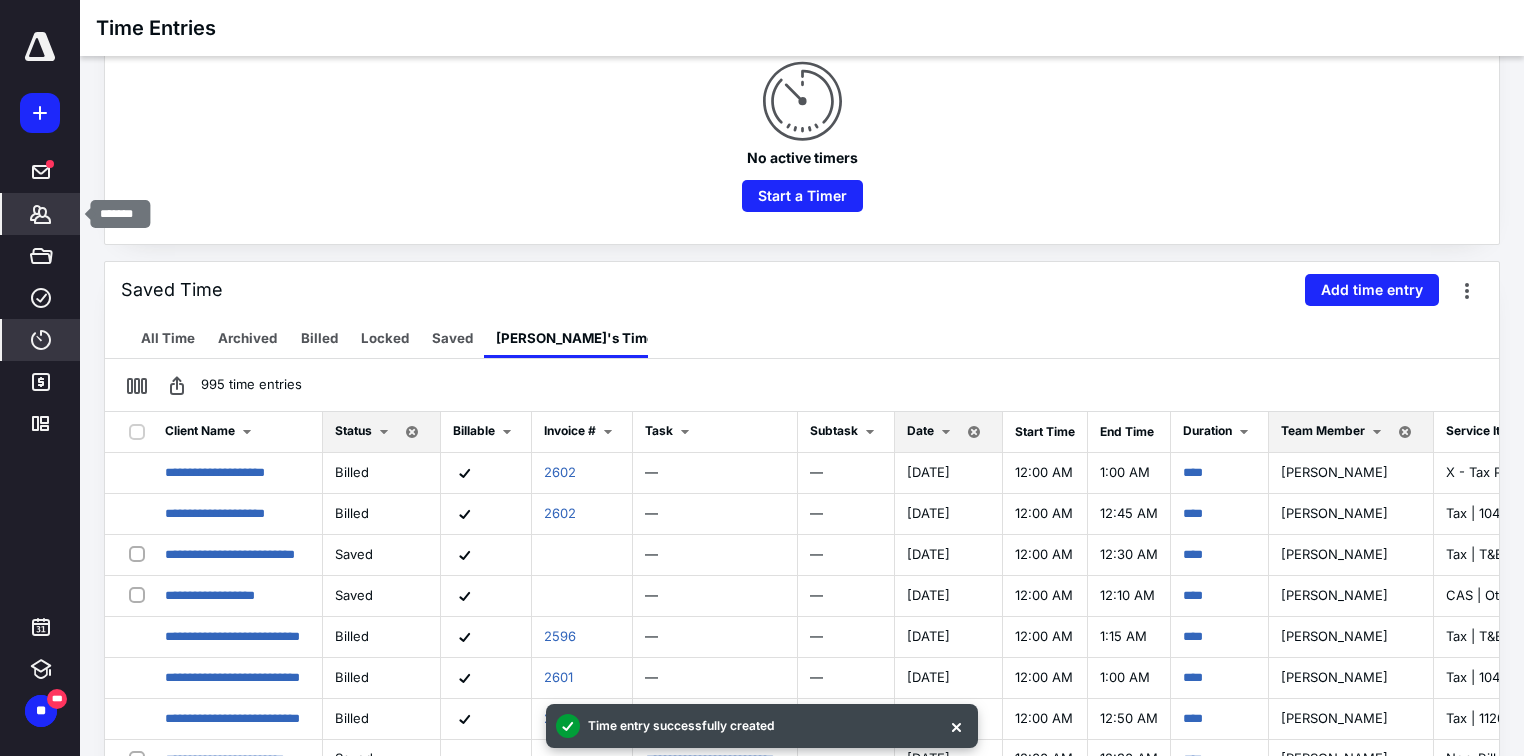 click 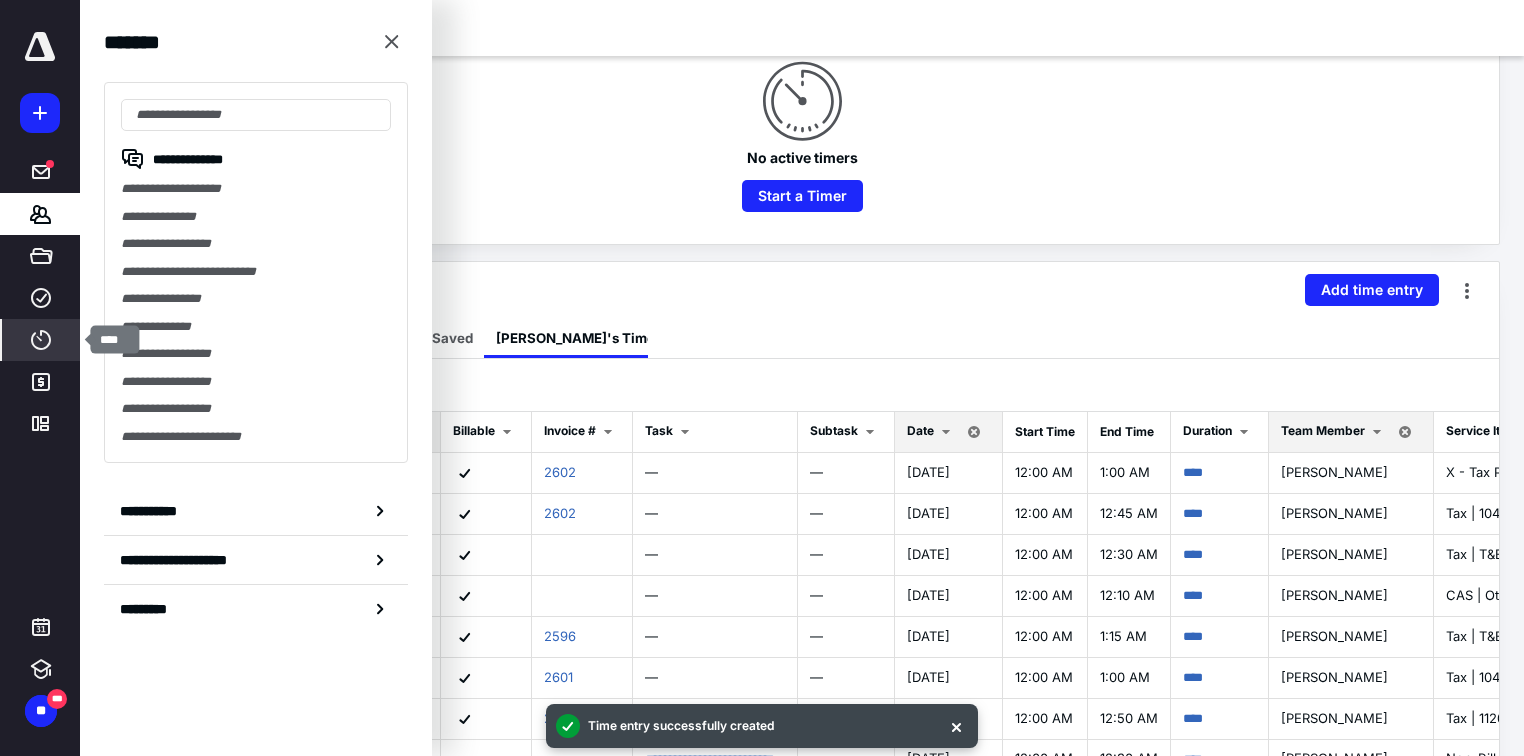 click 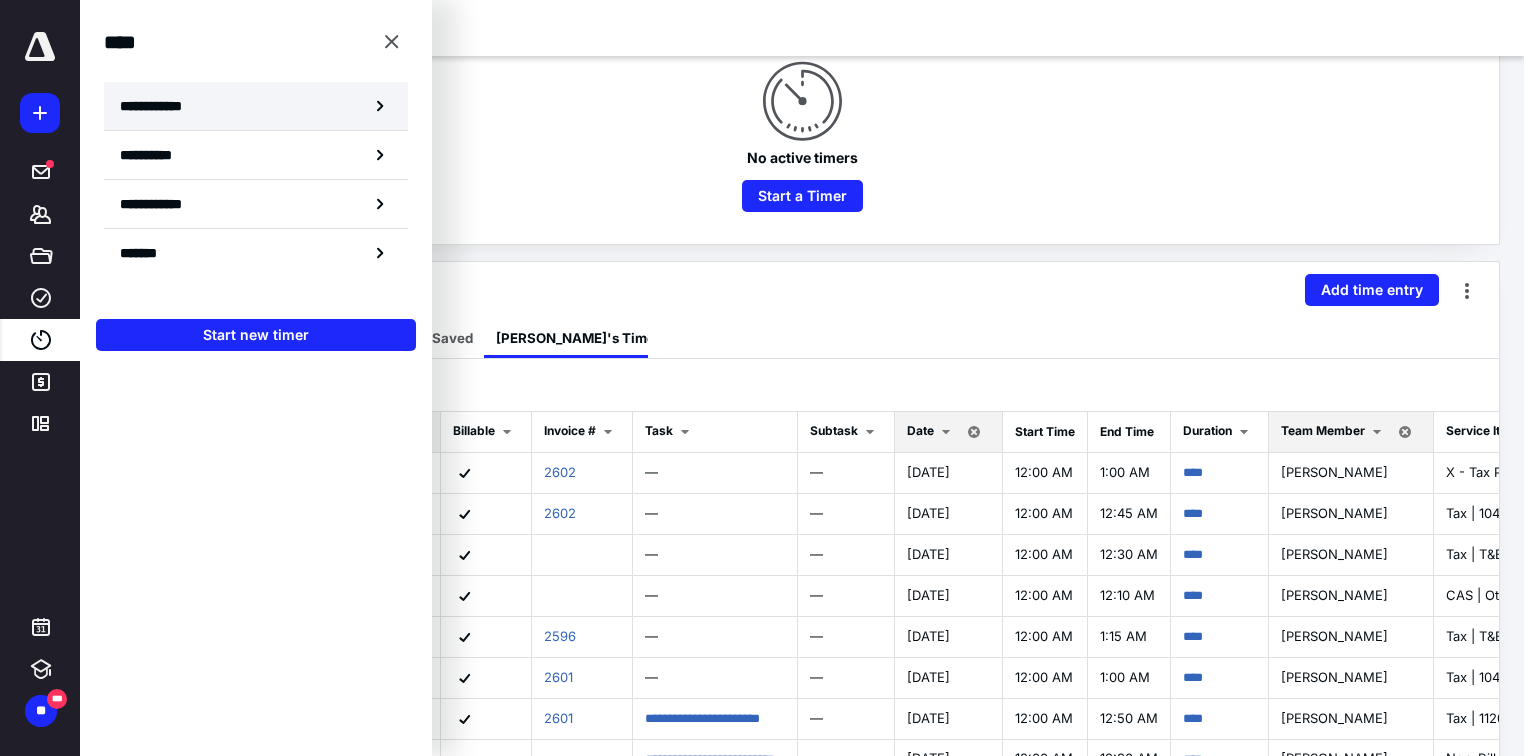 click on "**********" at bounding box center [162, 106] 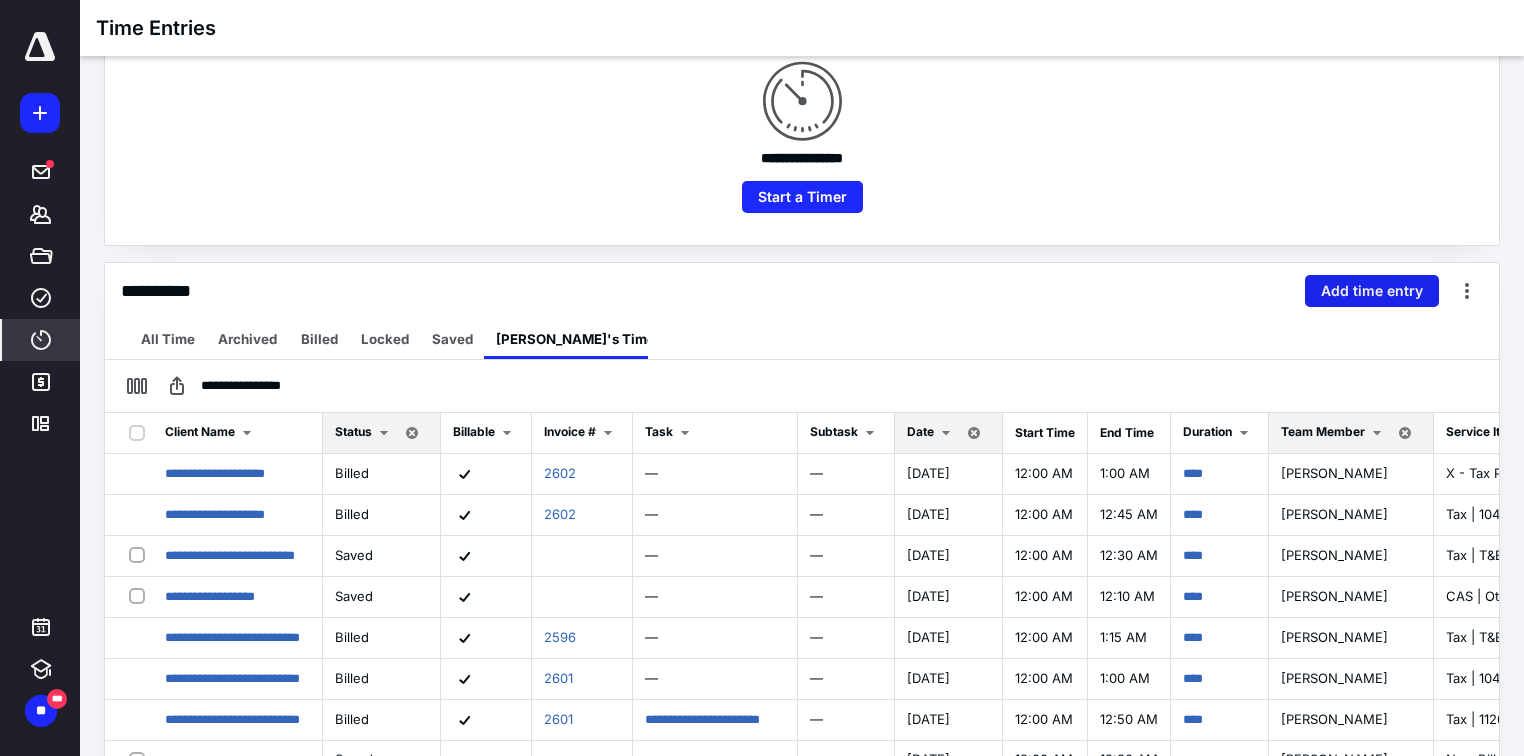 click on "Add time entry" at bounding box center (1372, 291) 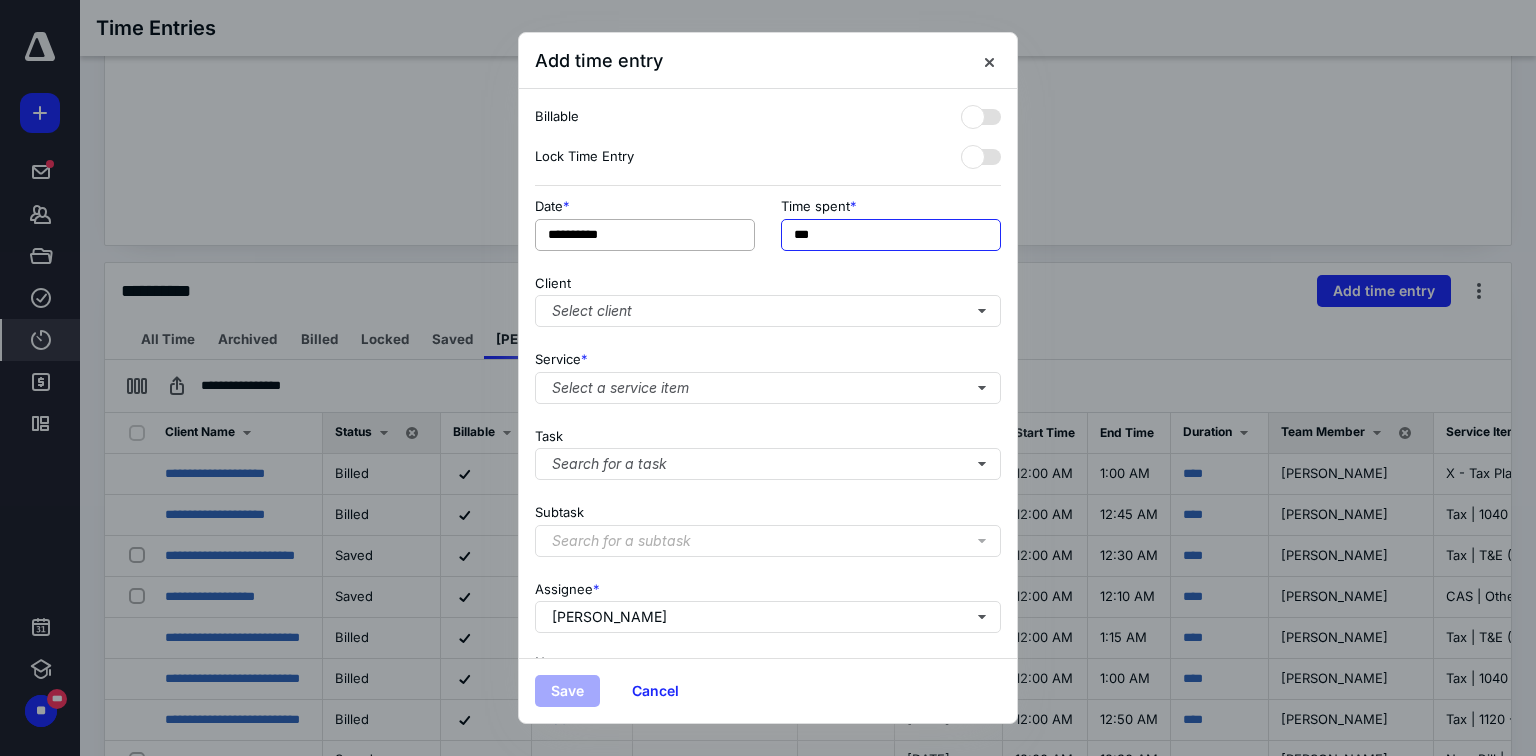 drag, startPoint x: 801, startPoint y: 234, endPoint x: 752, endPoint y: 236, distance: 49.0408 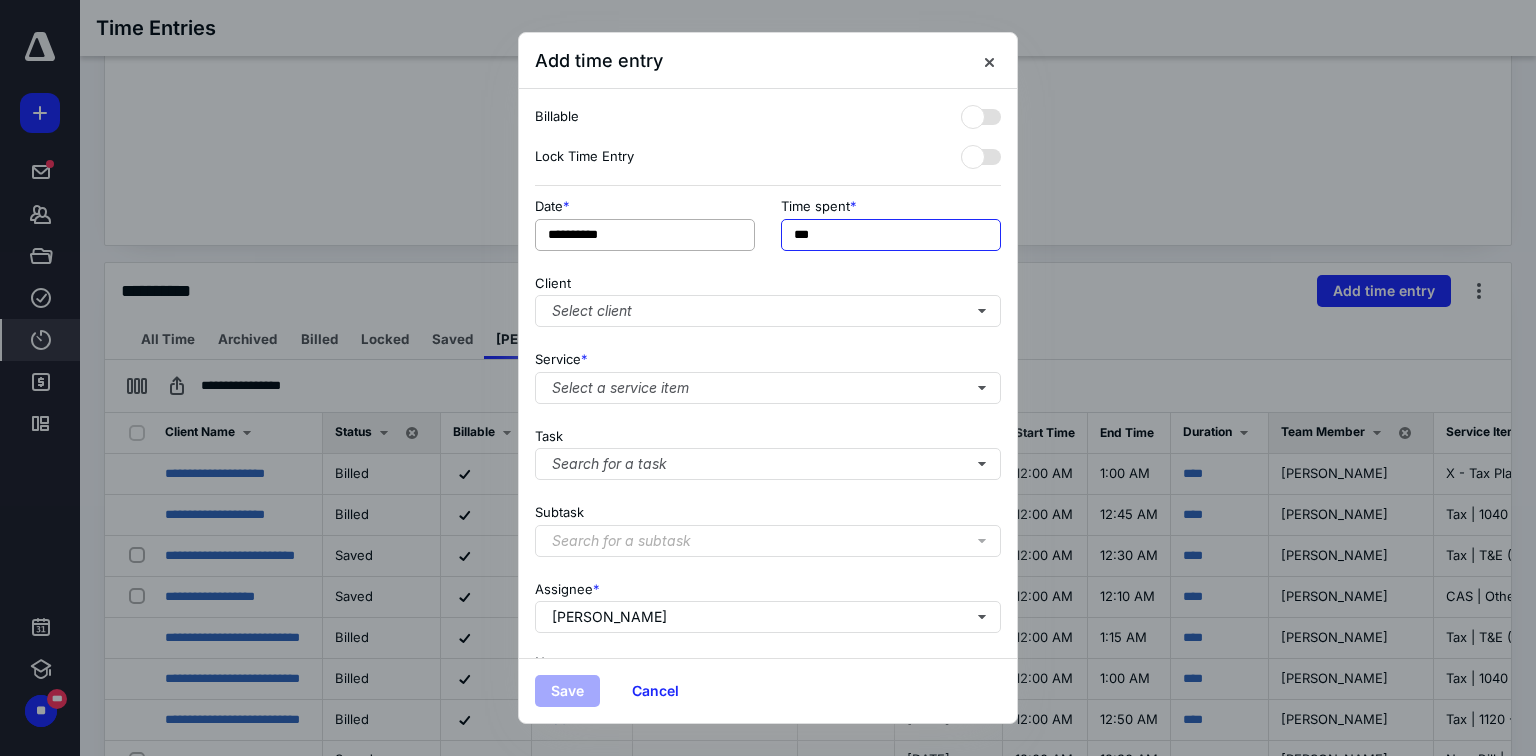 click on "**********" at bounding box center [768, 230] 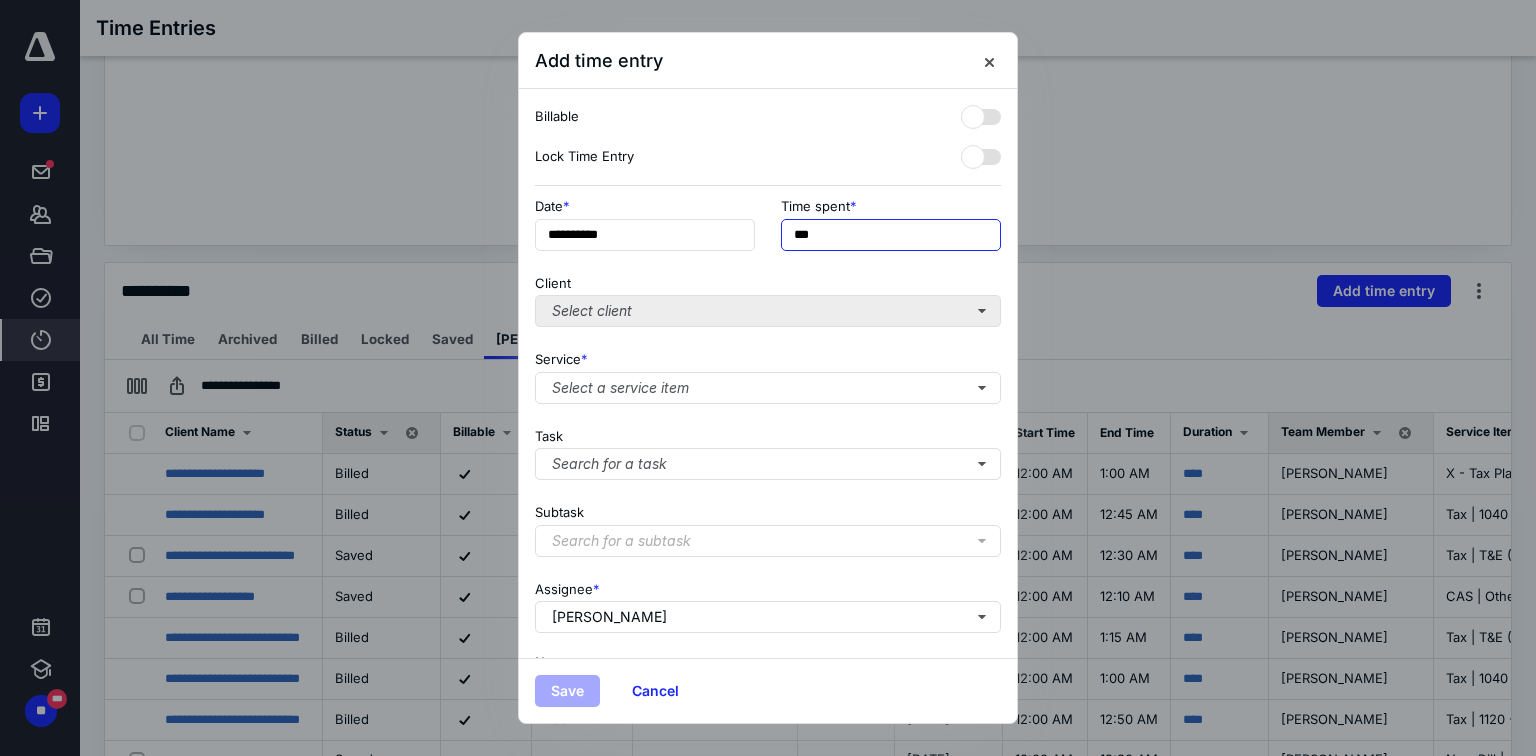 type on "***" 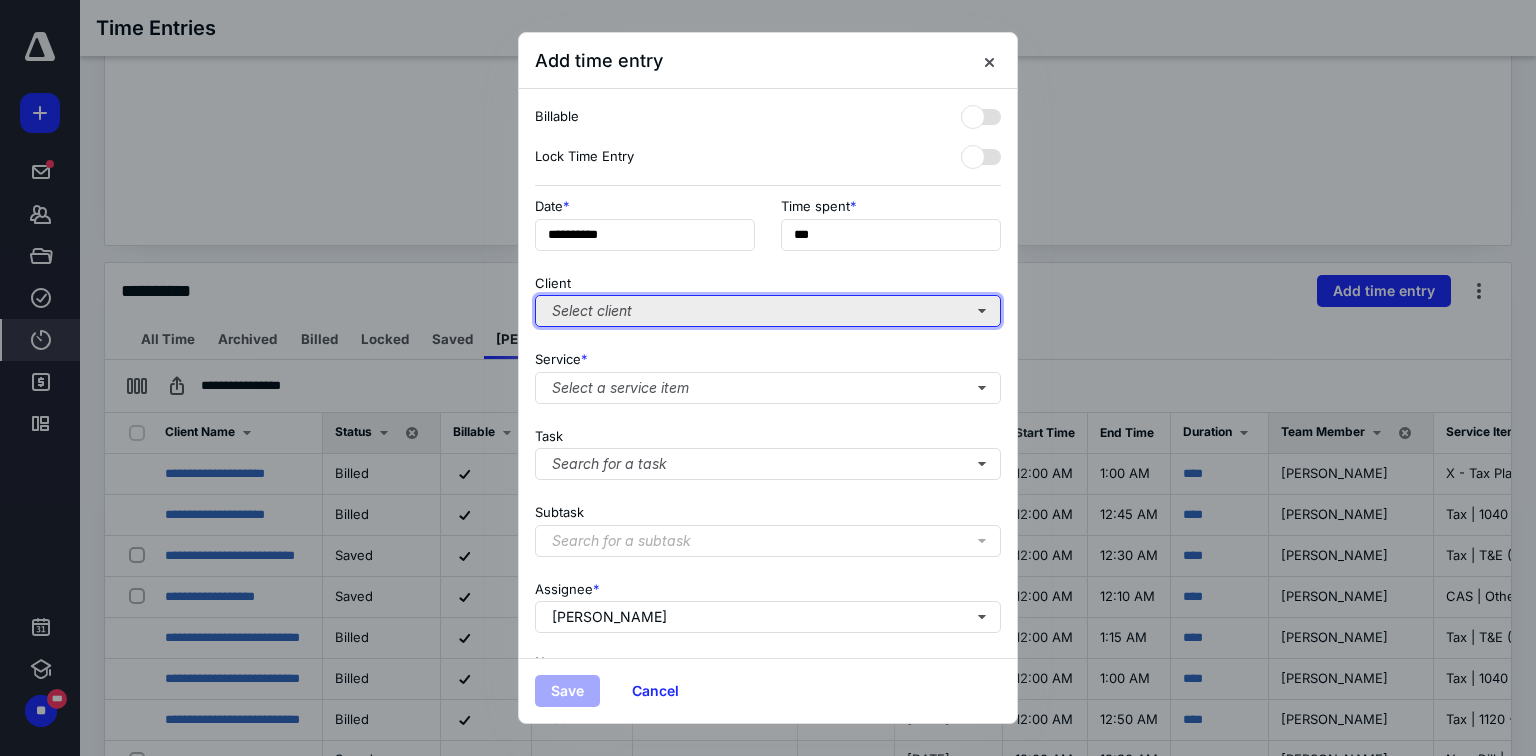 click on "Select client" at bounding box center (768, 311) 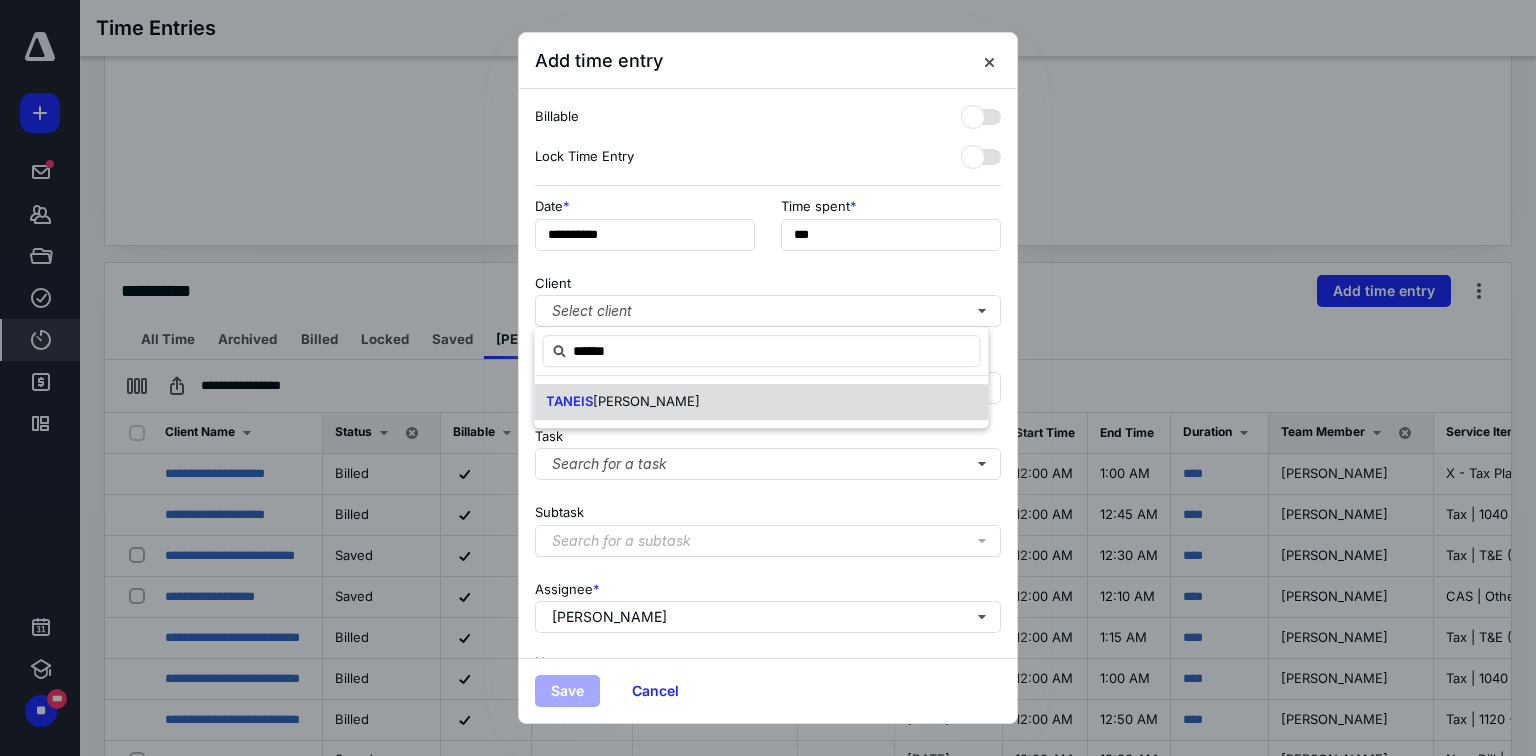 click on "[PERSON_NAME]" at bounding box center (646, 401) 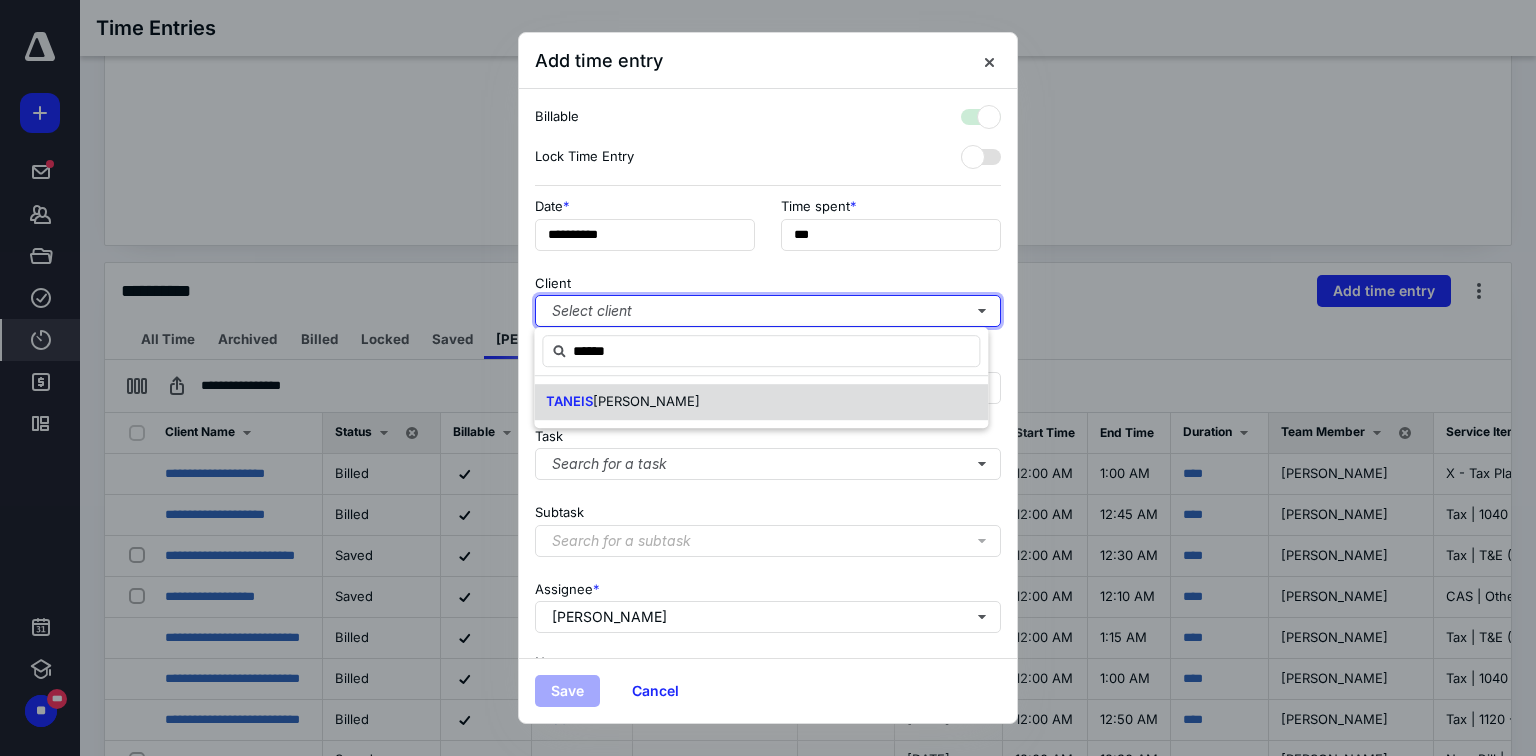 checkbox on "true" 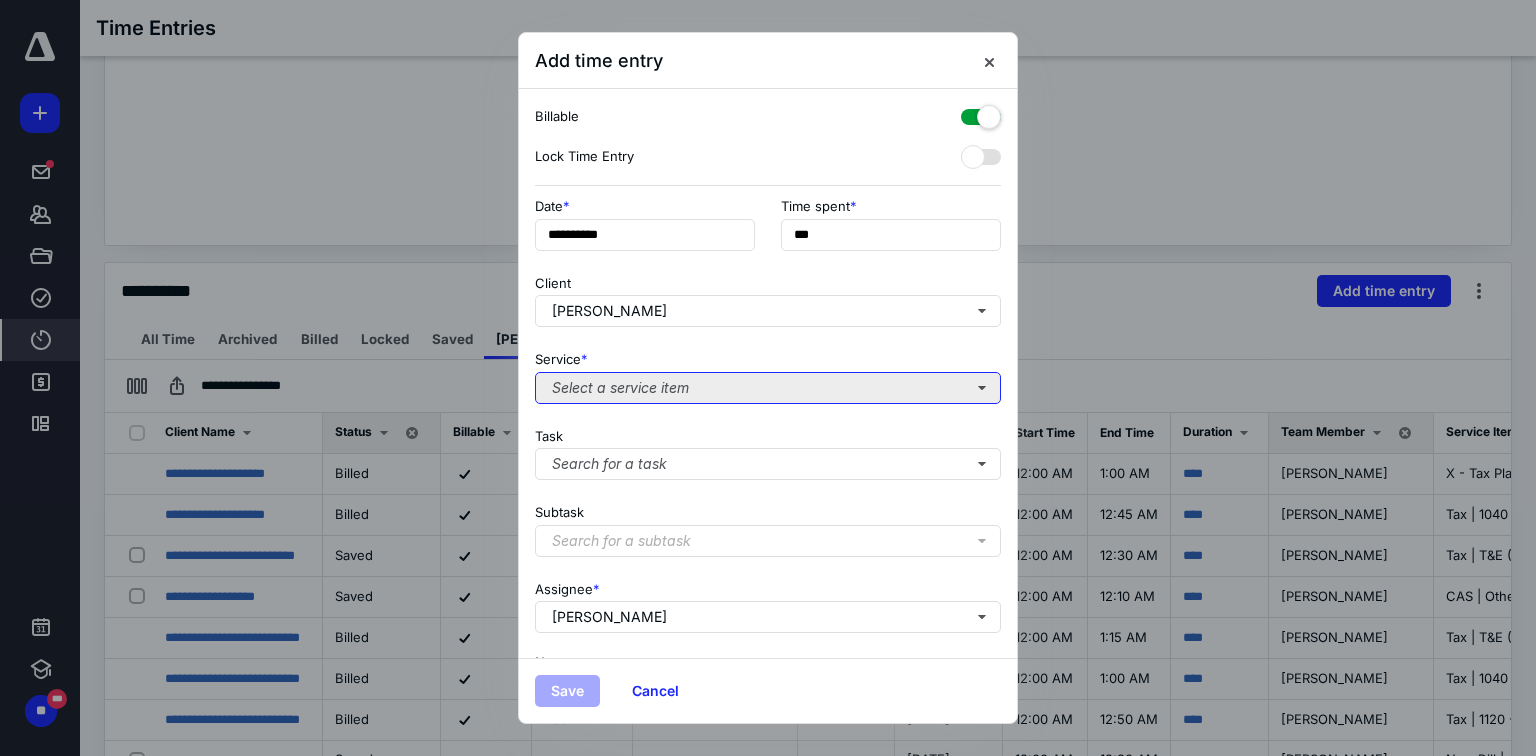 click on "Select a service item" at bounding box center (768, 388) 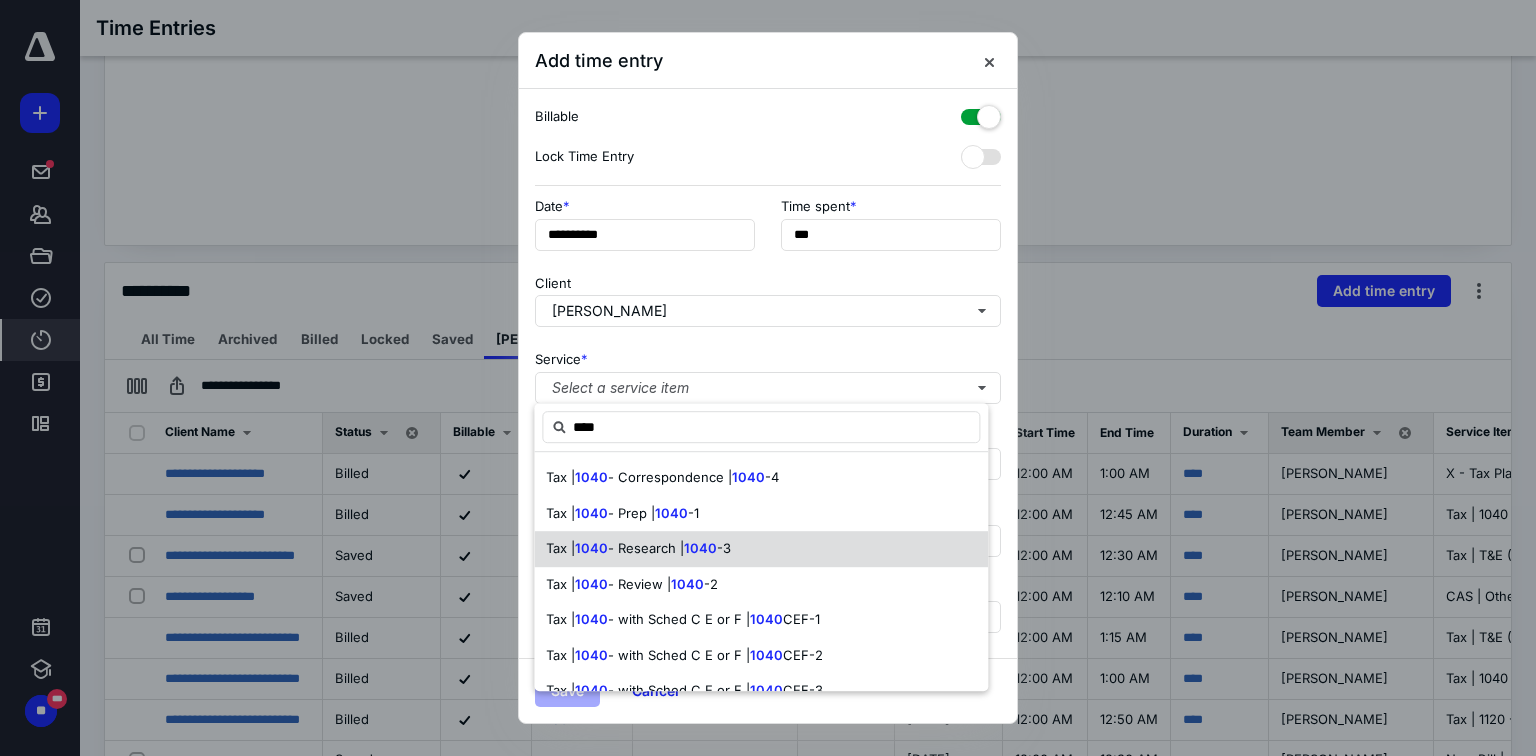 scroll, scrollTop: 80, scrollLeft: 0, axis: vertical 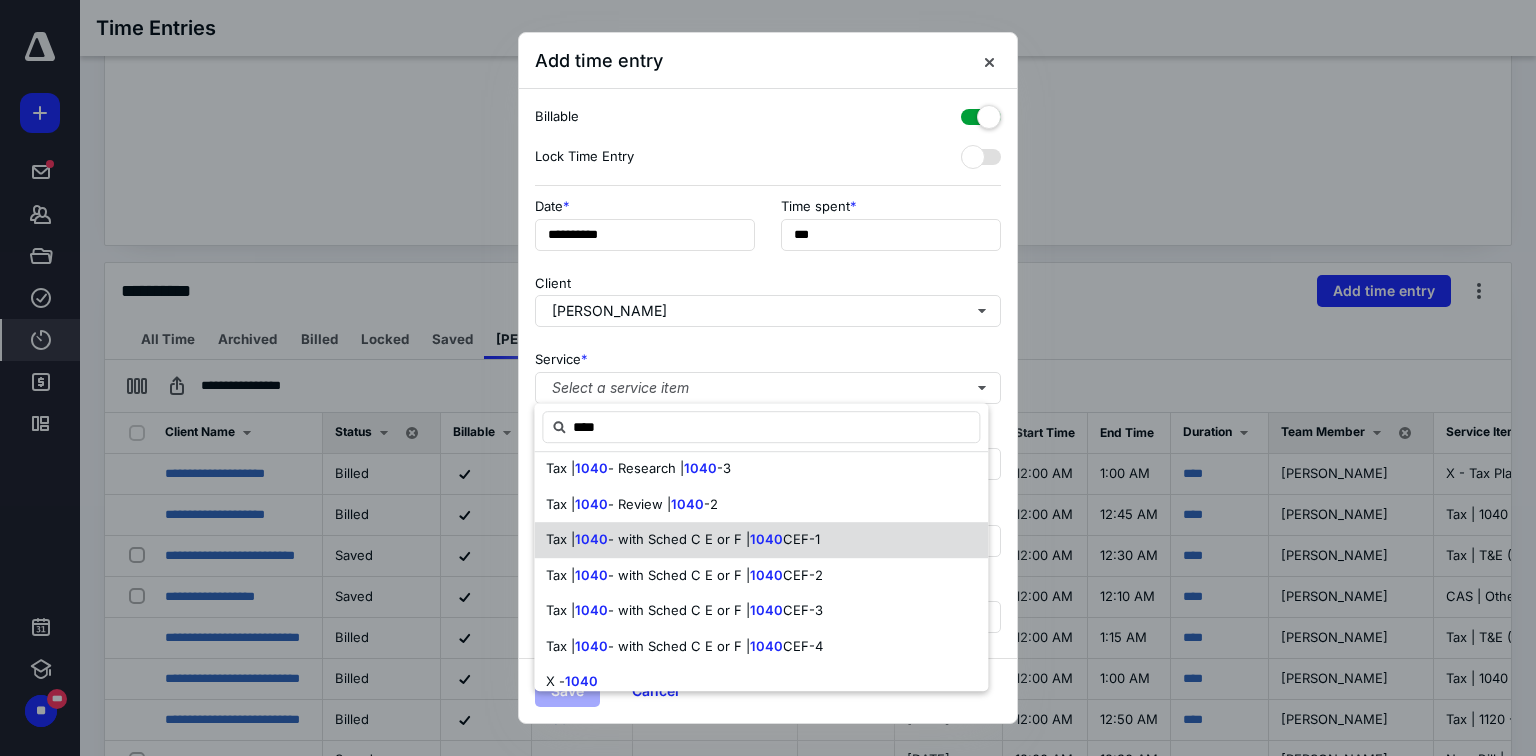 click on "1040" at bounding box center [766, 539] 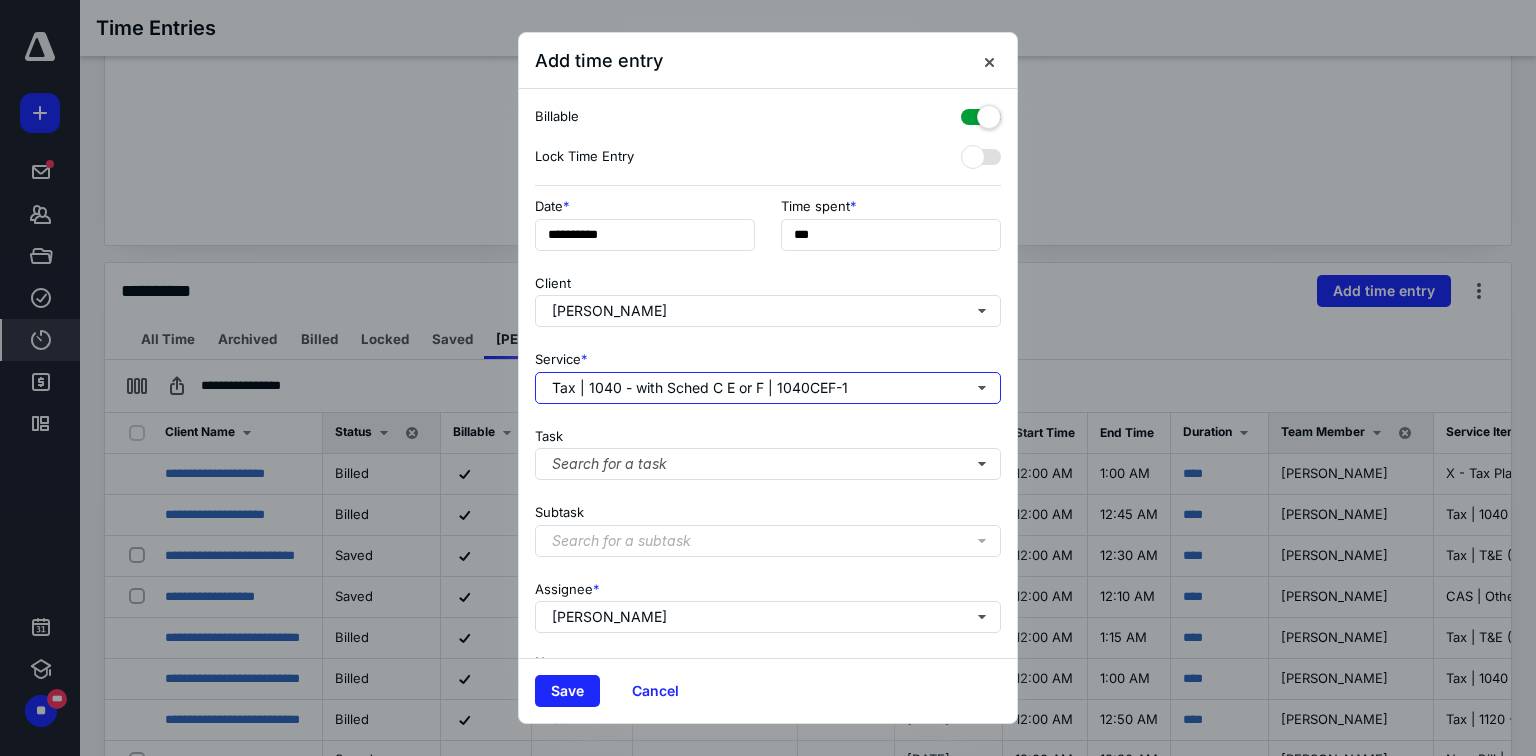type 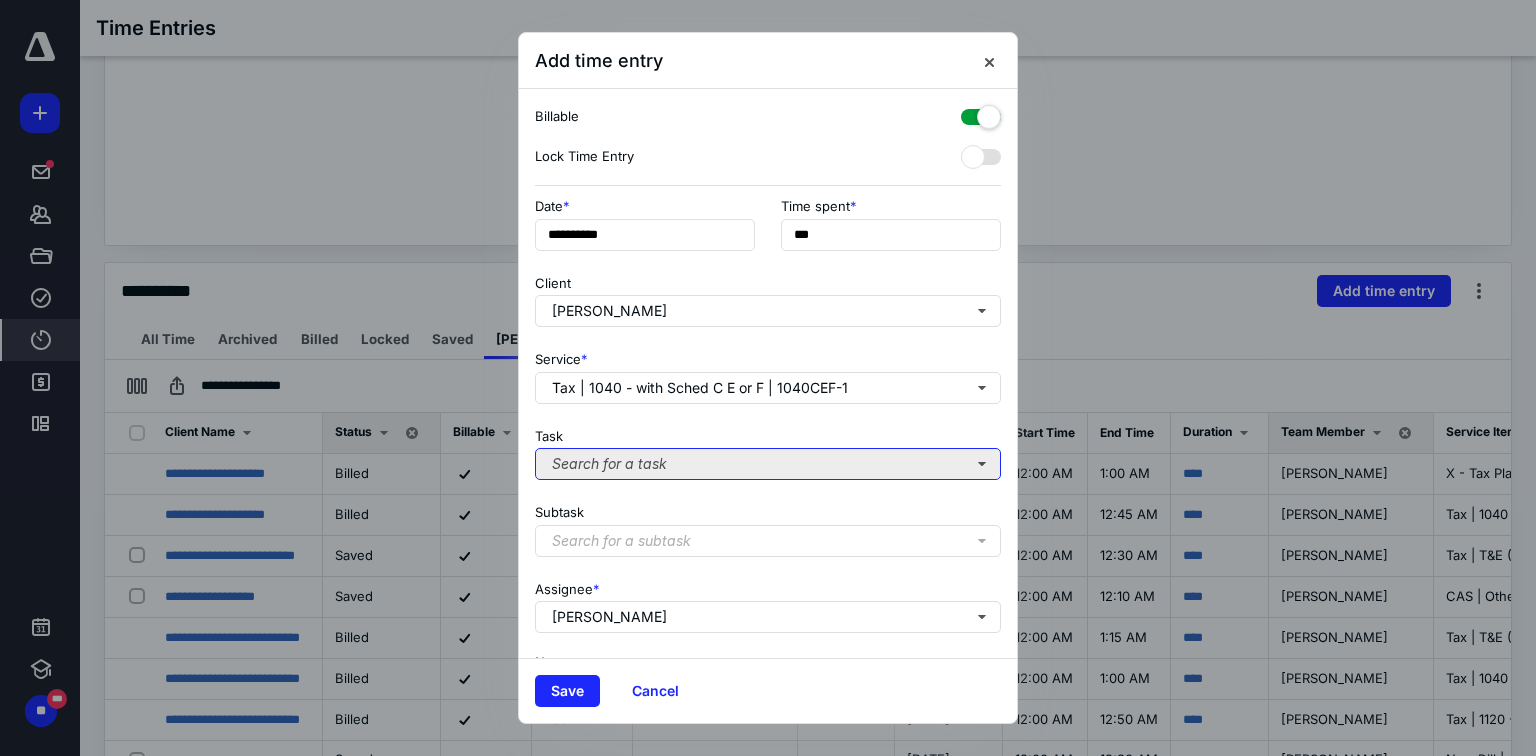 click on "Search for a task" at bounding box center [768, 464] 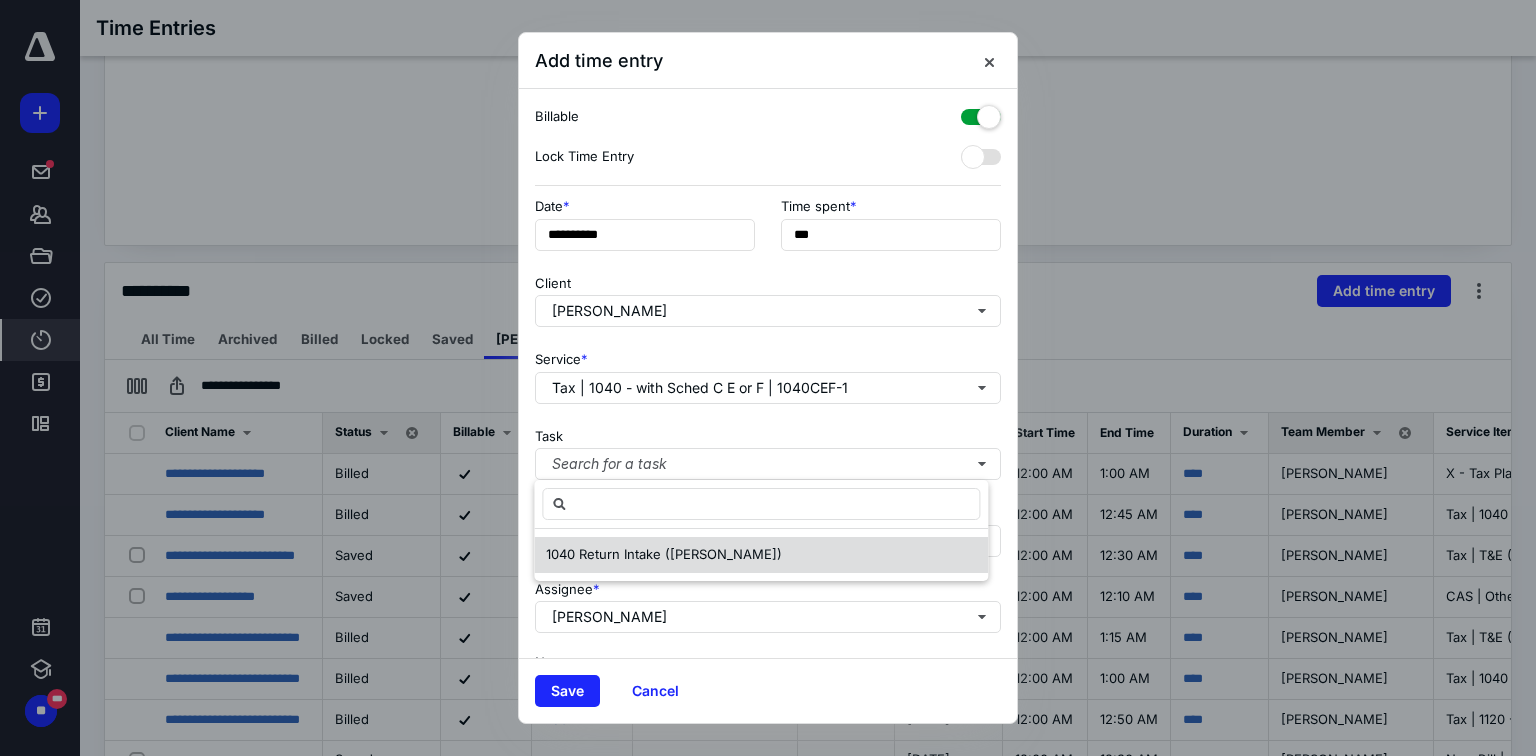 click on "1040 Return Intake ([PERSON_NAME])" at bounding box center (664, 554) 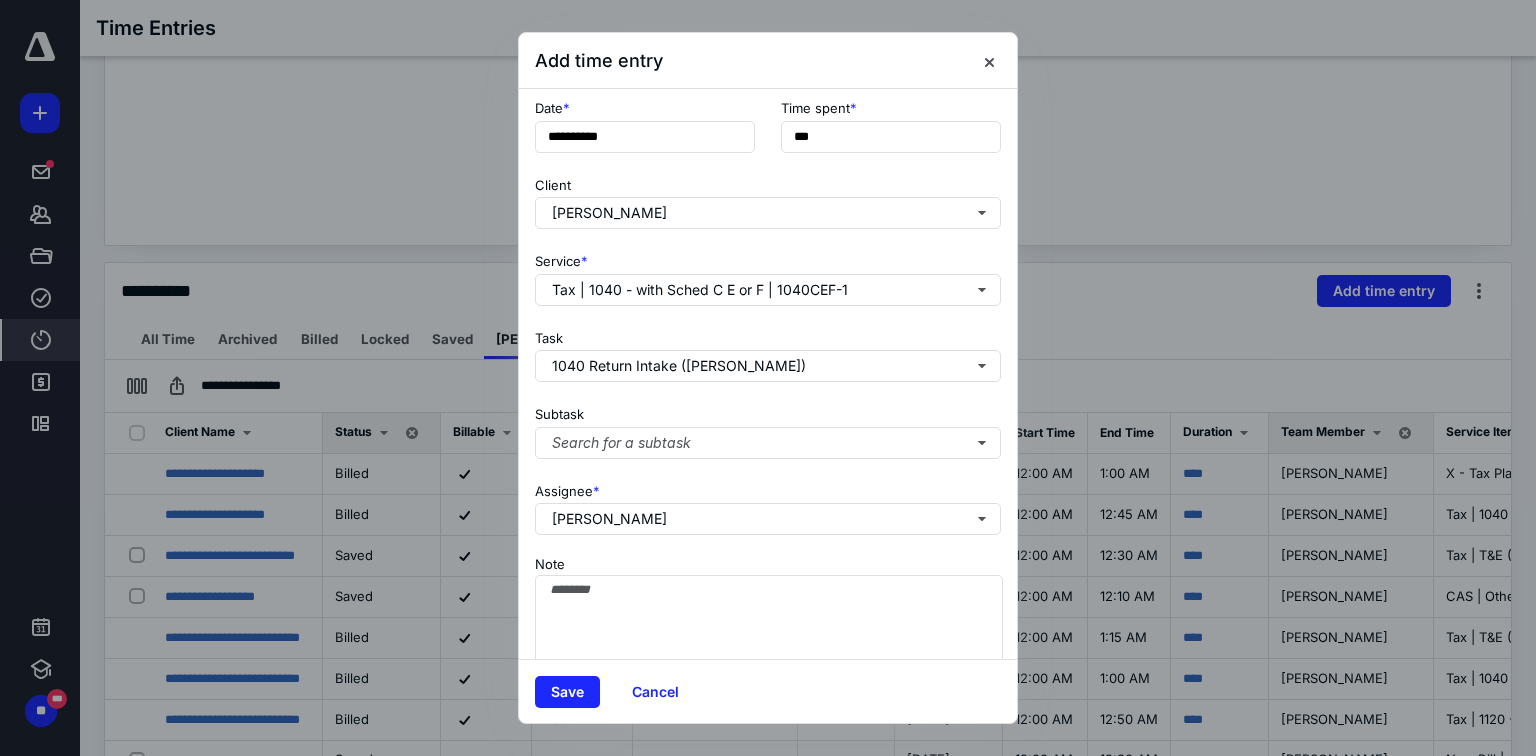 scroll, scrollTop: 122, scrollLeft: 0, axis: vertical 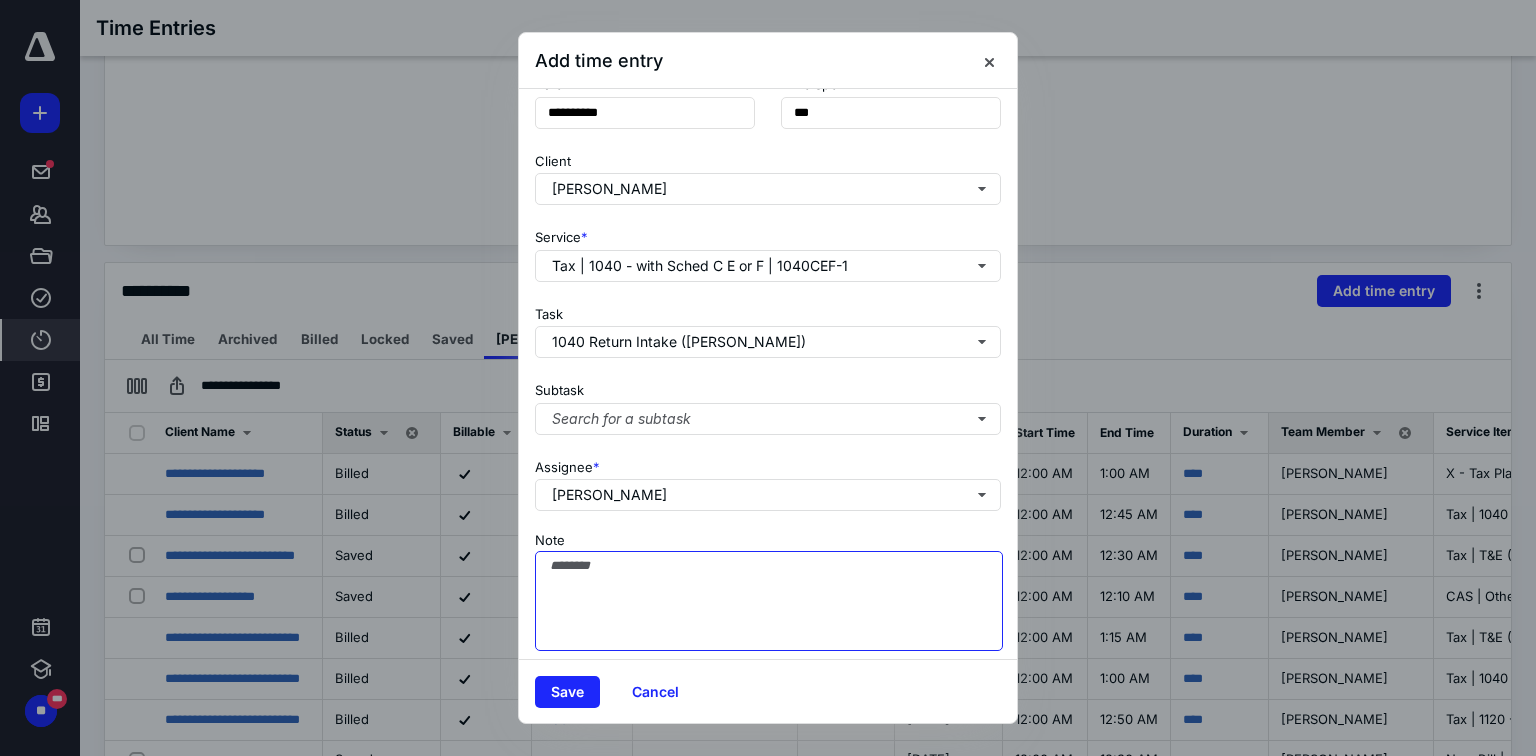click on "Note" at bounding box center [769, 601] 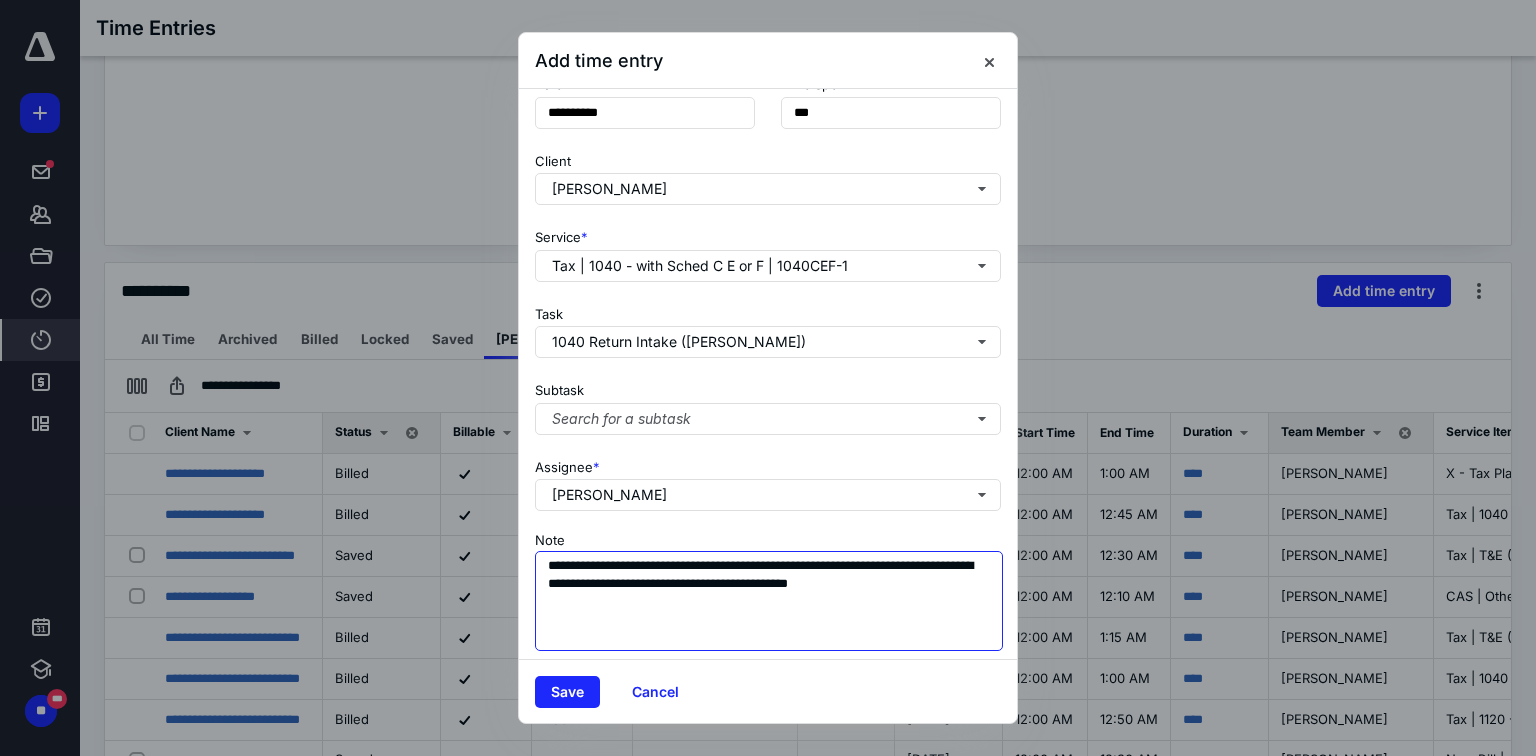 click on "**********" at bounding box center [769, 601] 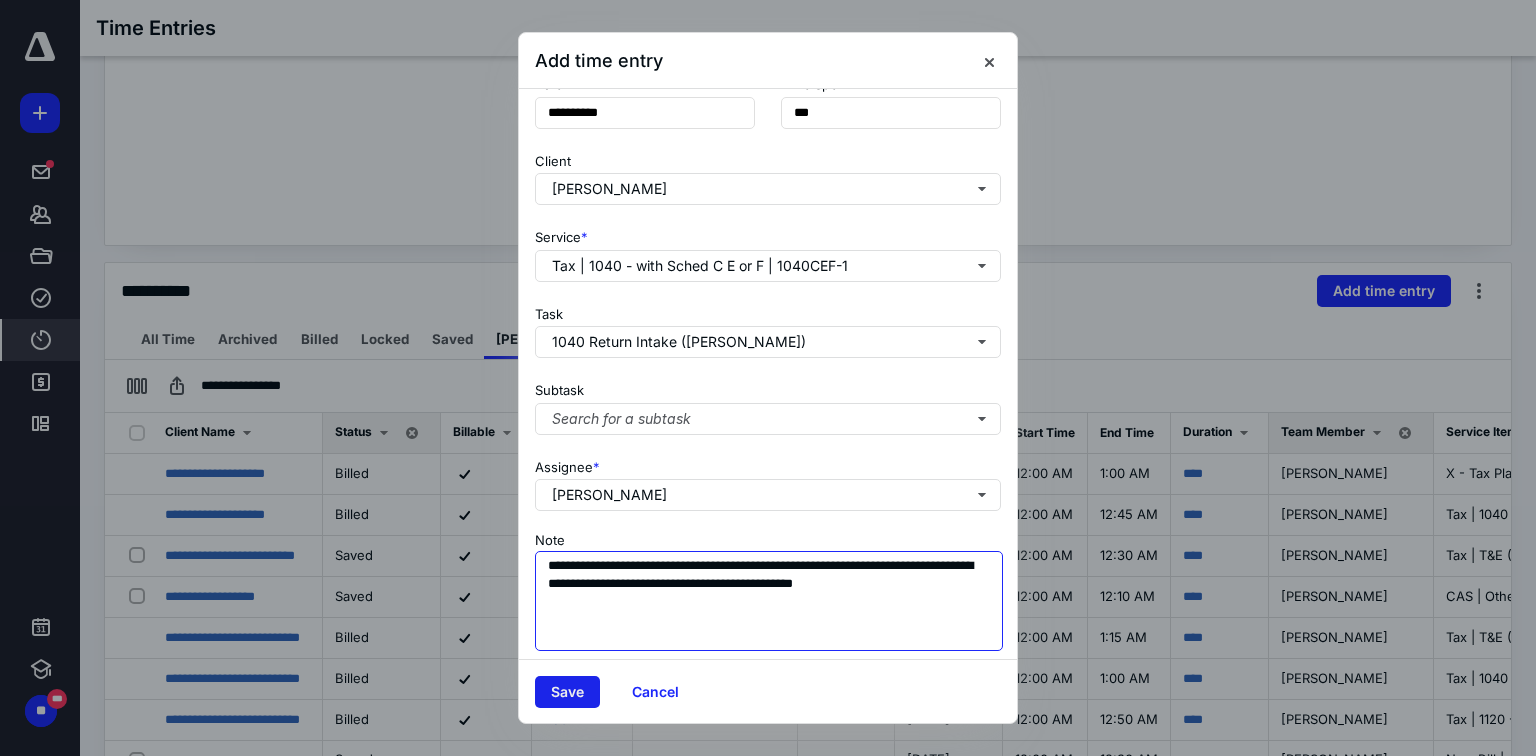 type on "**********" 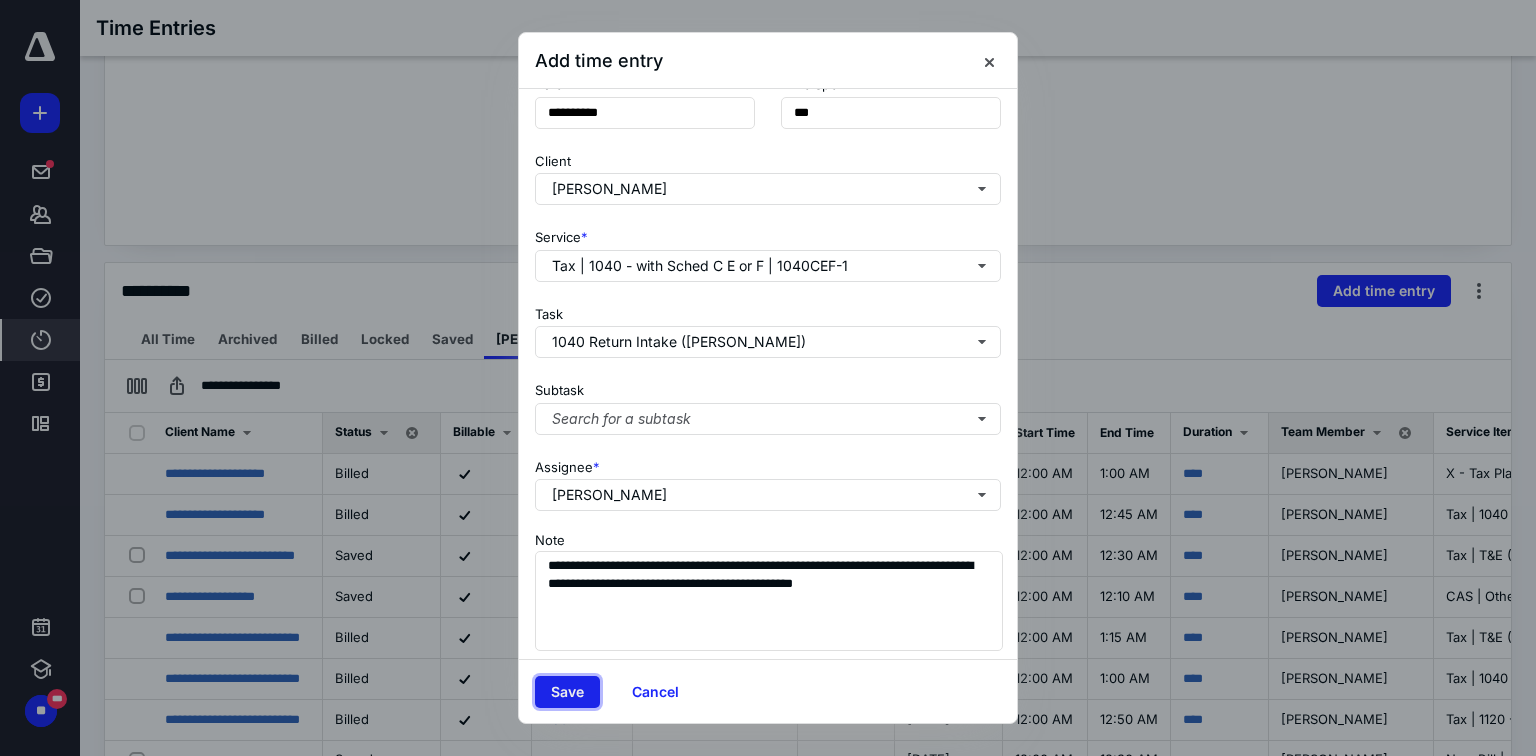 click on "Save" at bounding box center (567, 692) 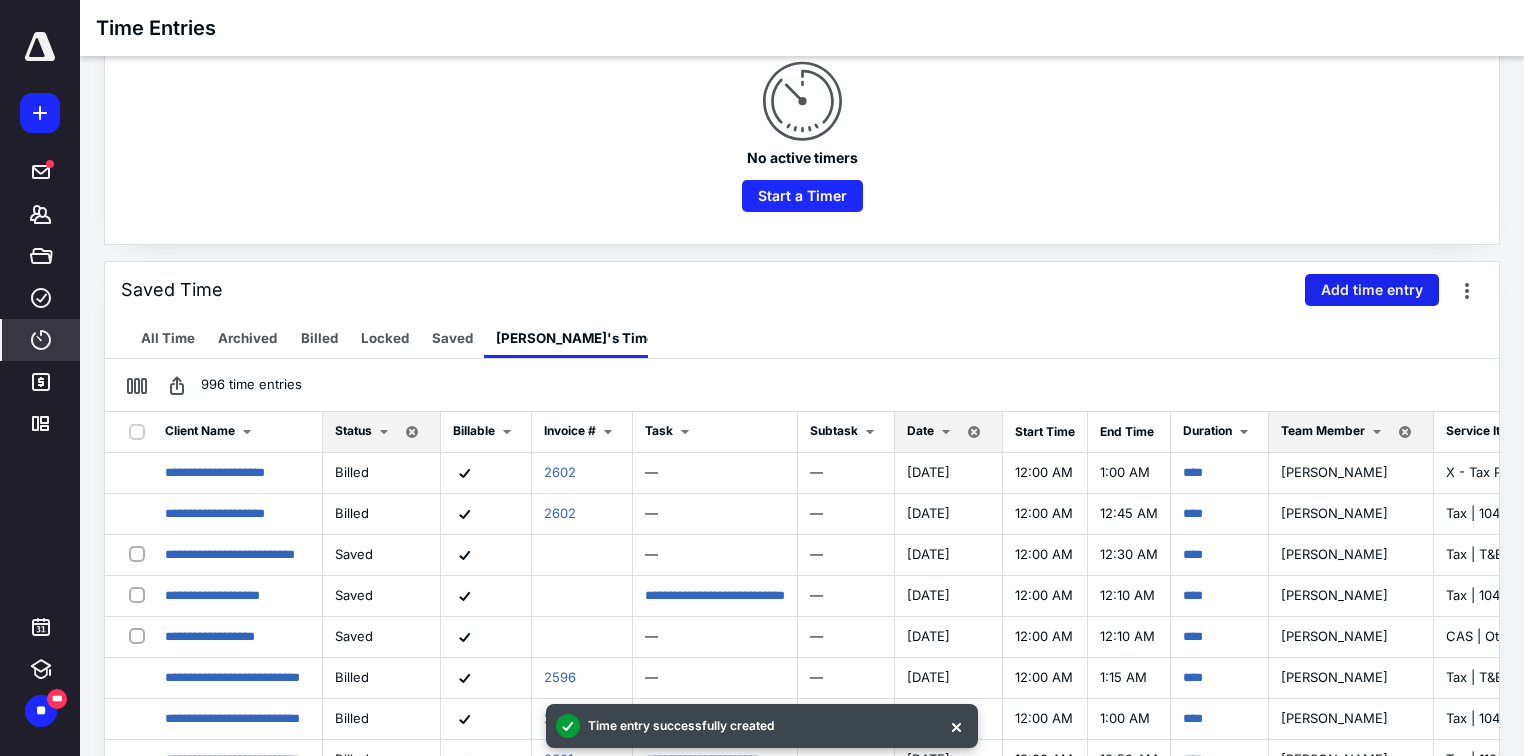 click on "Add time entry" at bounding box center [1372, 290] 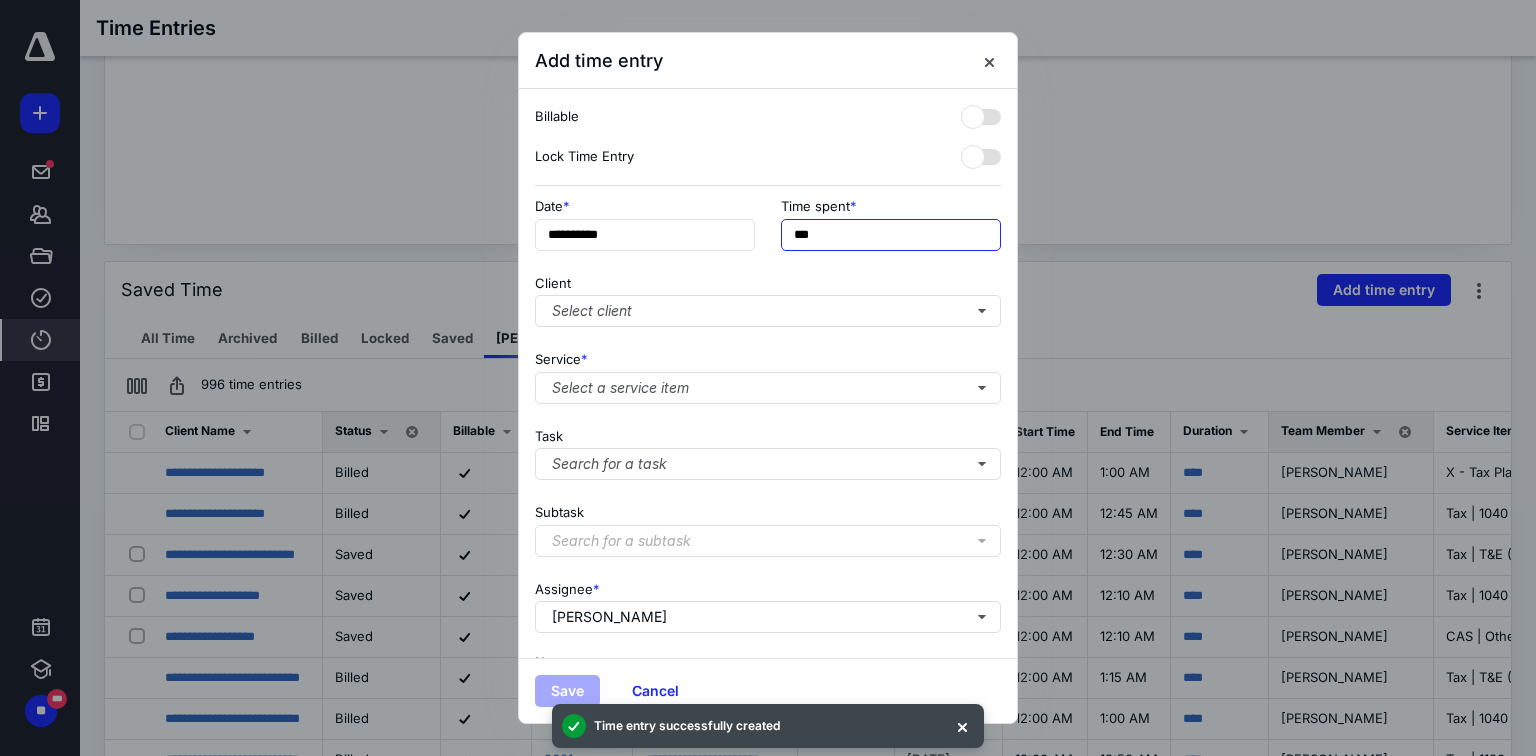 drag, startPoint x: 796, startPoint y: 234, endPoint x: 760, endPoint y: 233, distance: 36.013885 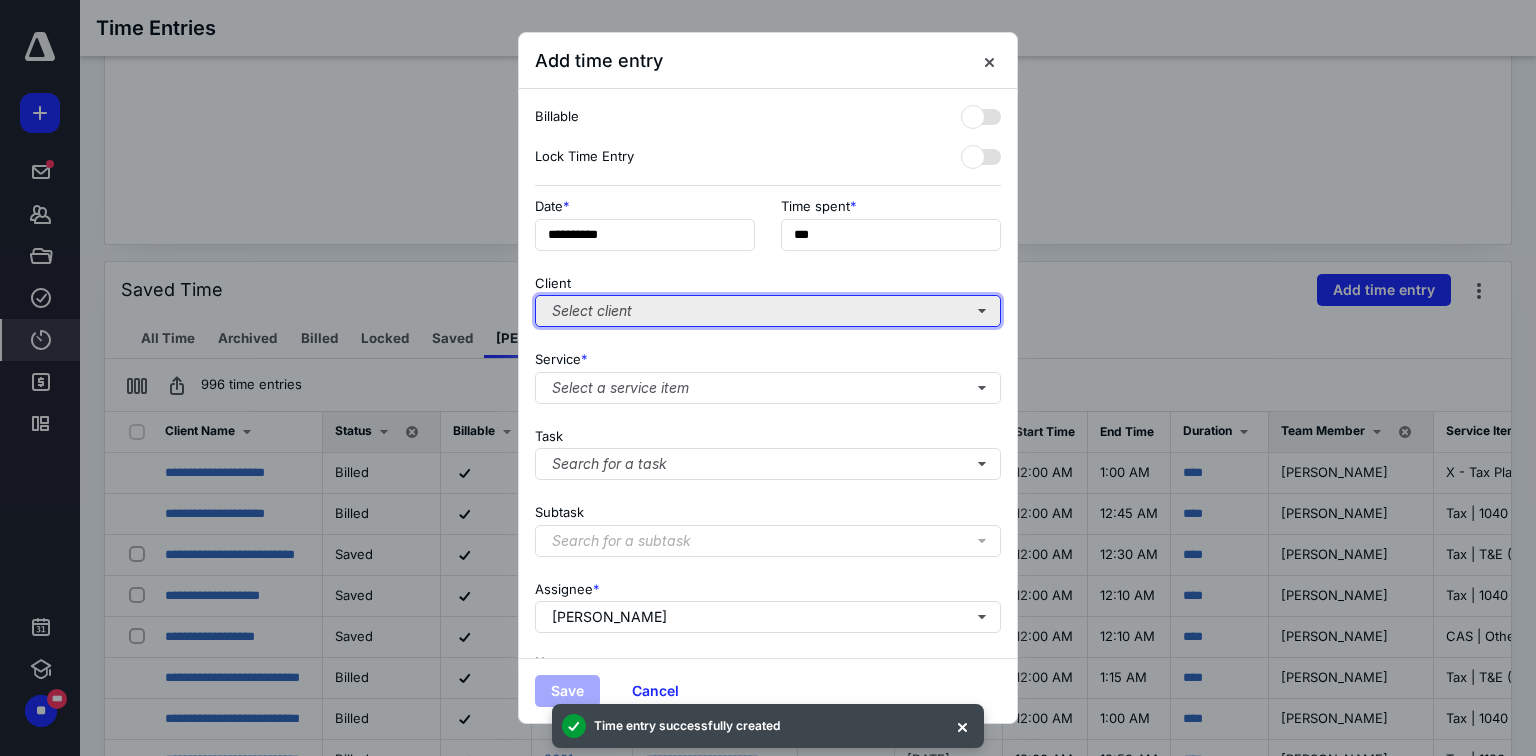 type on "**" 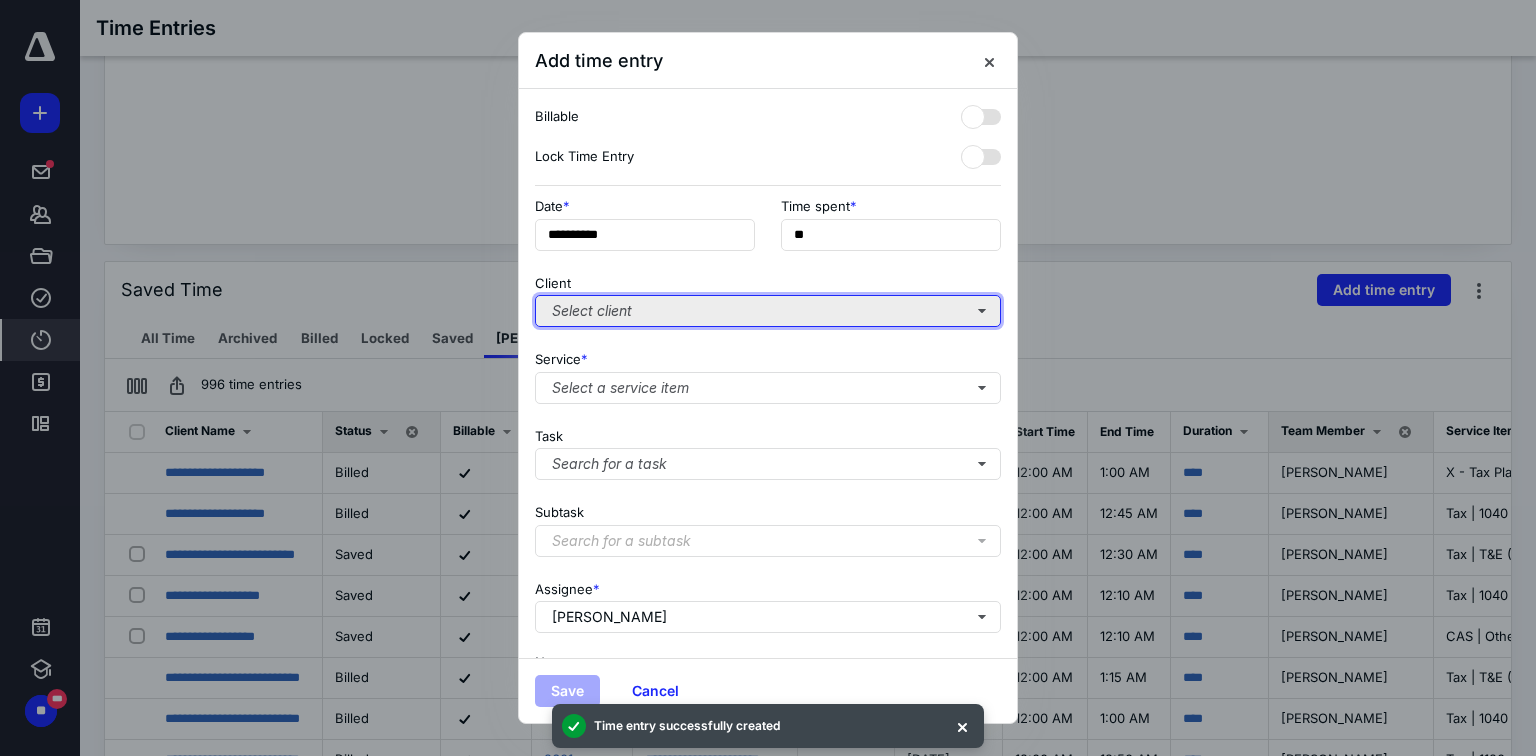 click on "Select client" at bounding box center [768, 311] 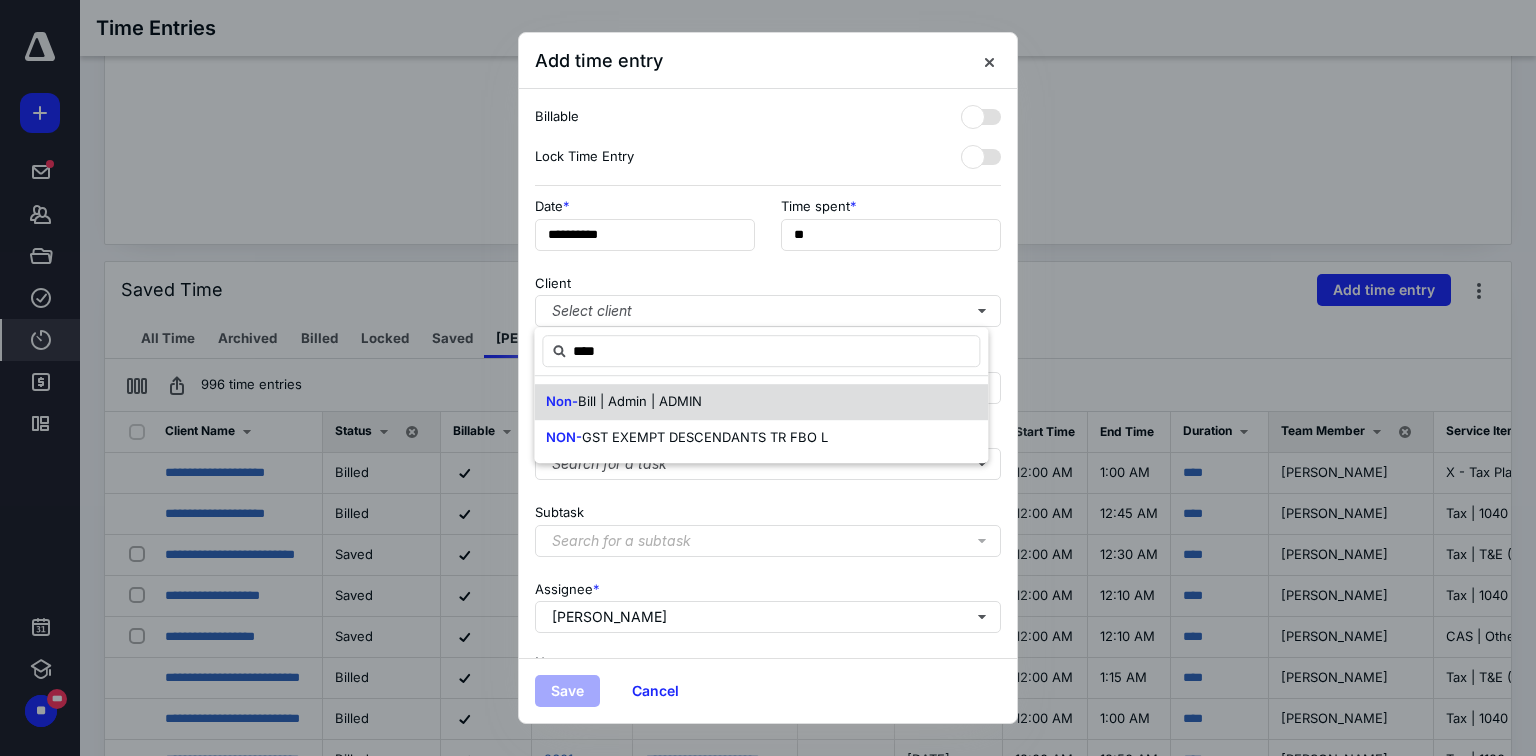 click on "Bill | Admin | ADMIN" at bounding box center (640, 401) 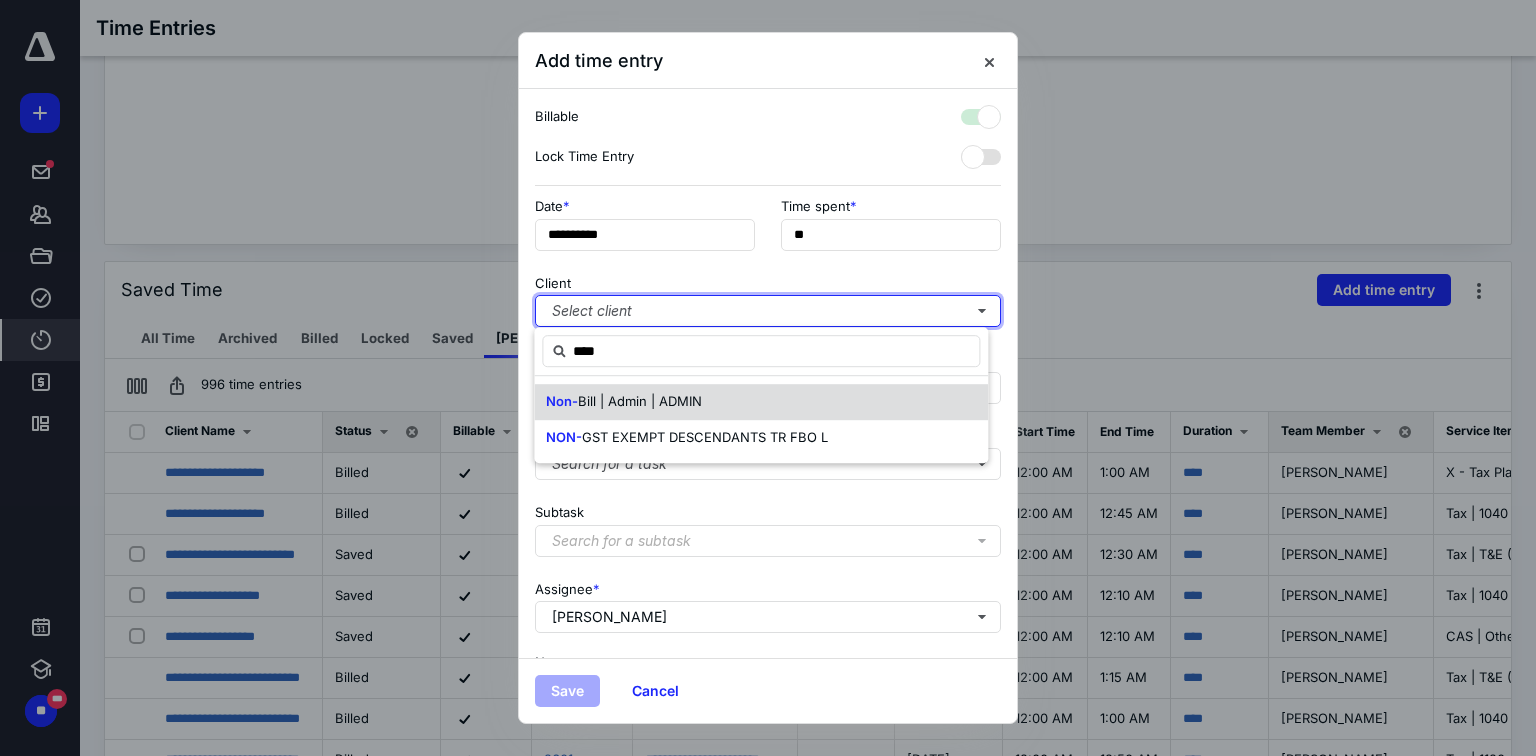 checkbox on "true" 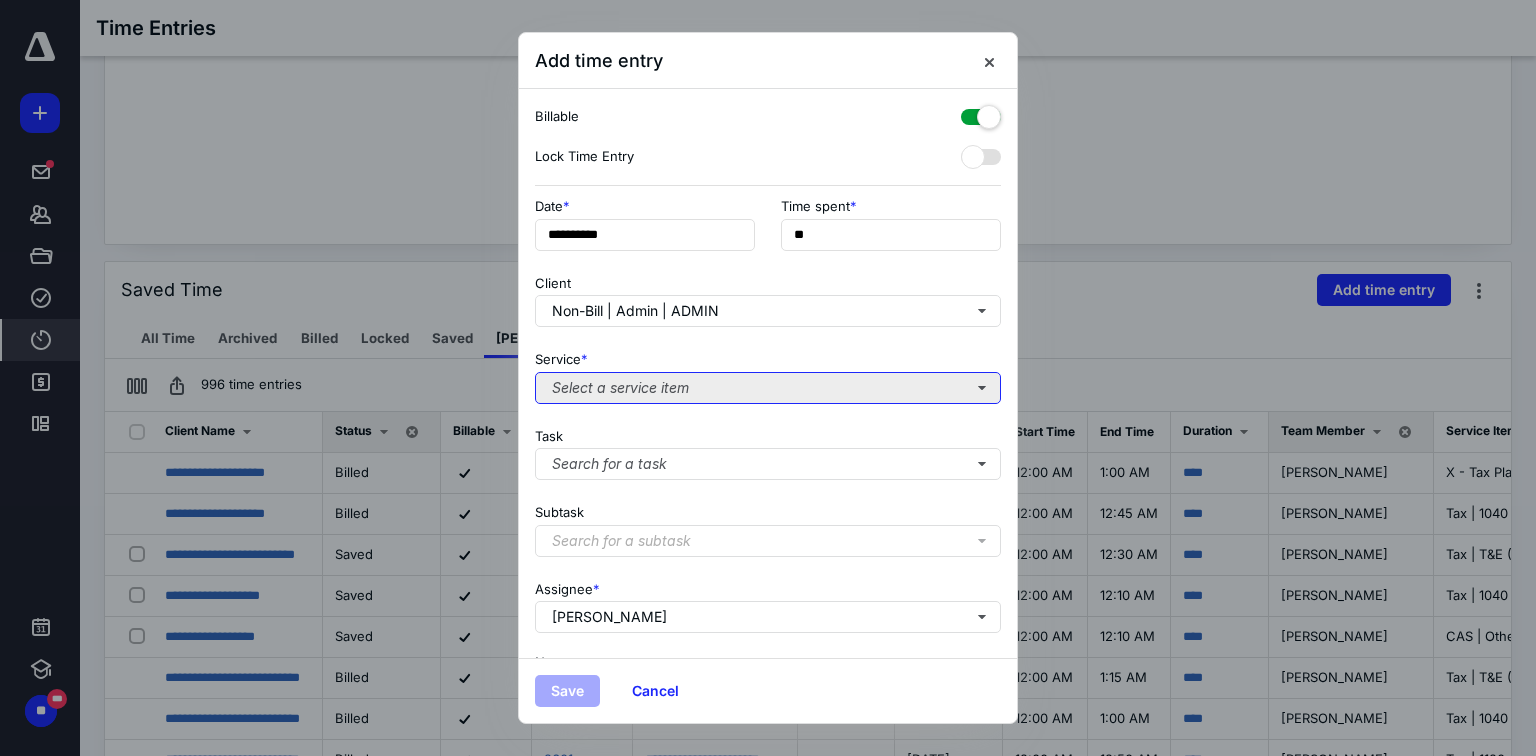 click on "Select a service item" at bounding box center (768, 388) 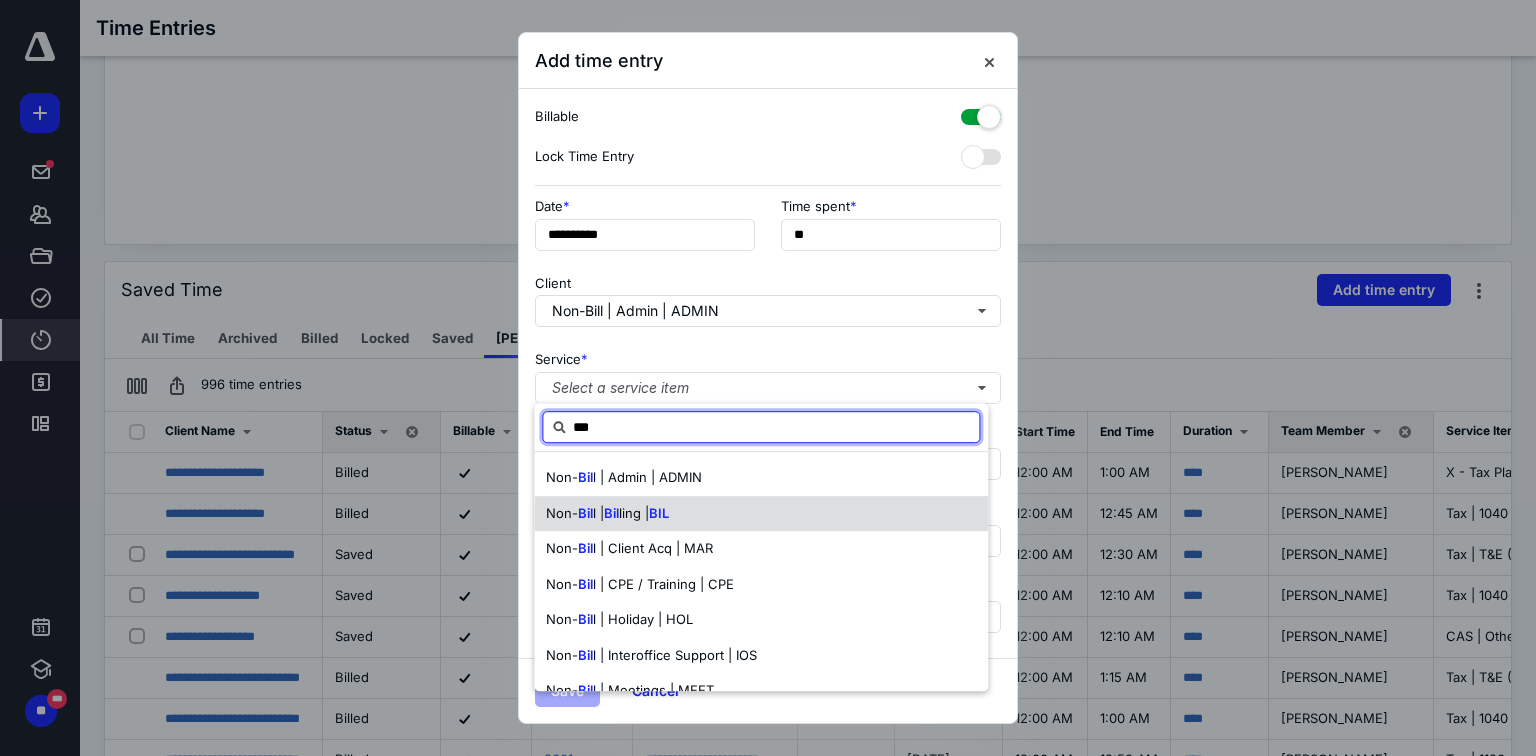 click on "BIL" at bounding box center (659, 513) 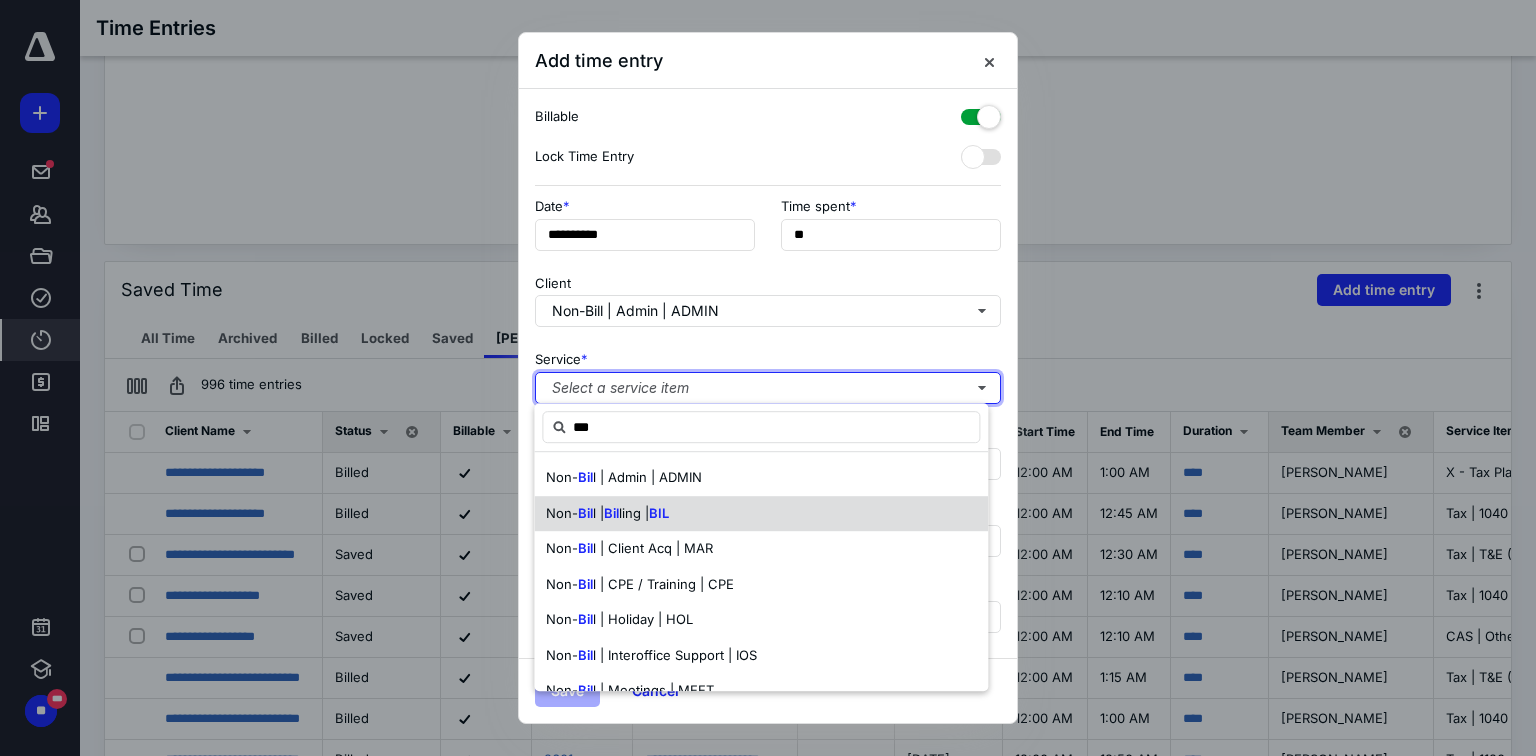 type 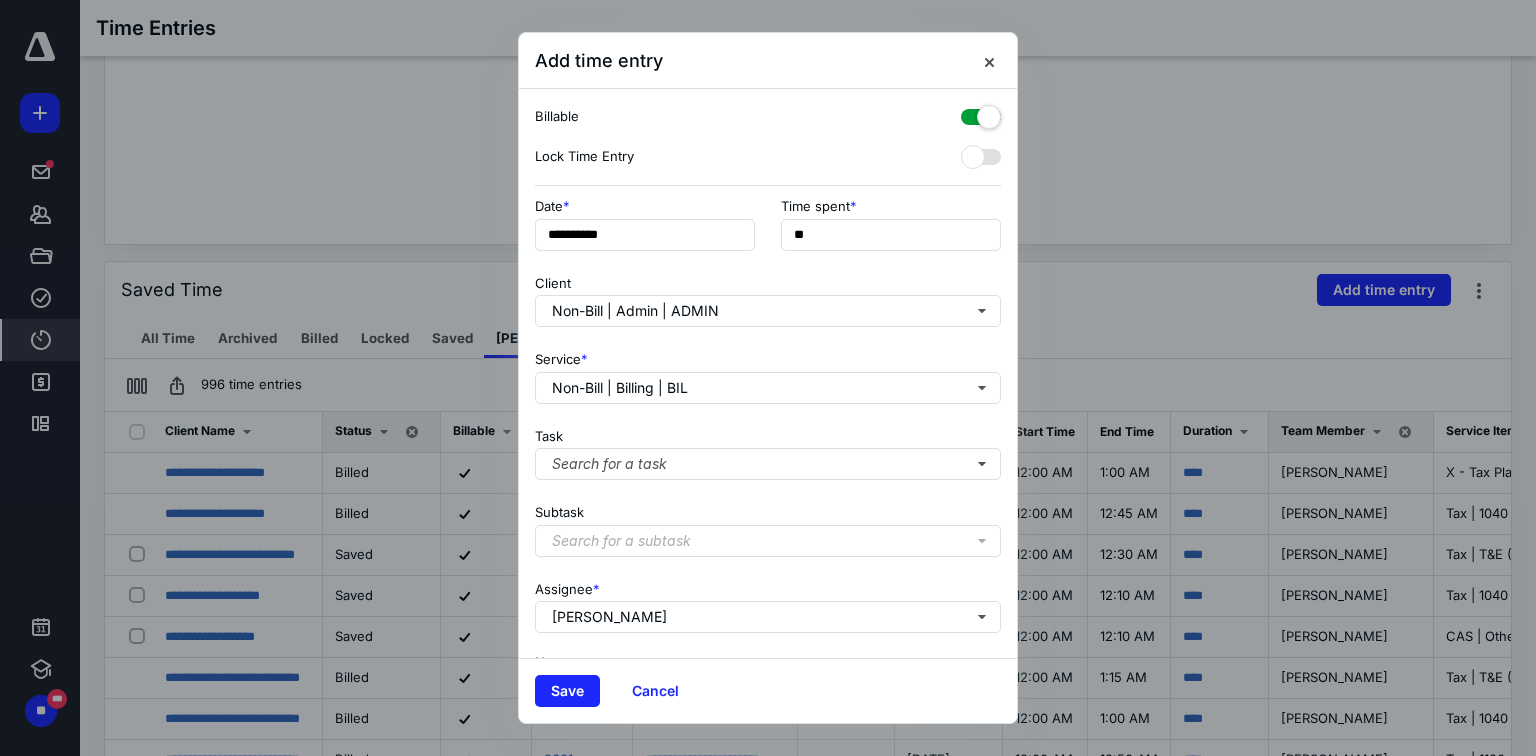 click at bounding box center [981, 113] 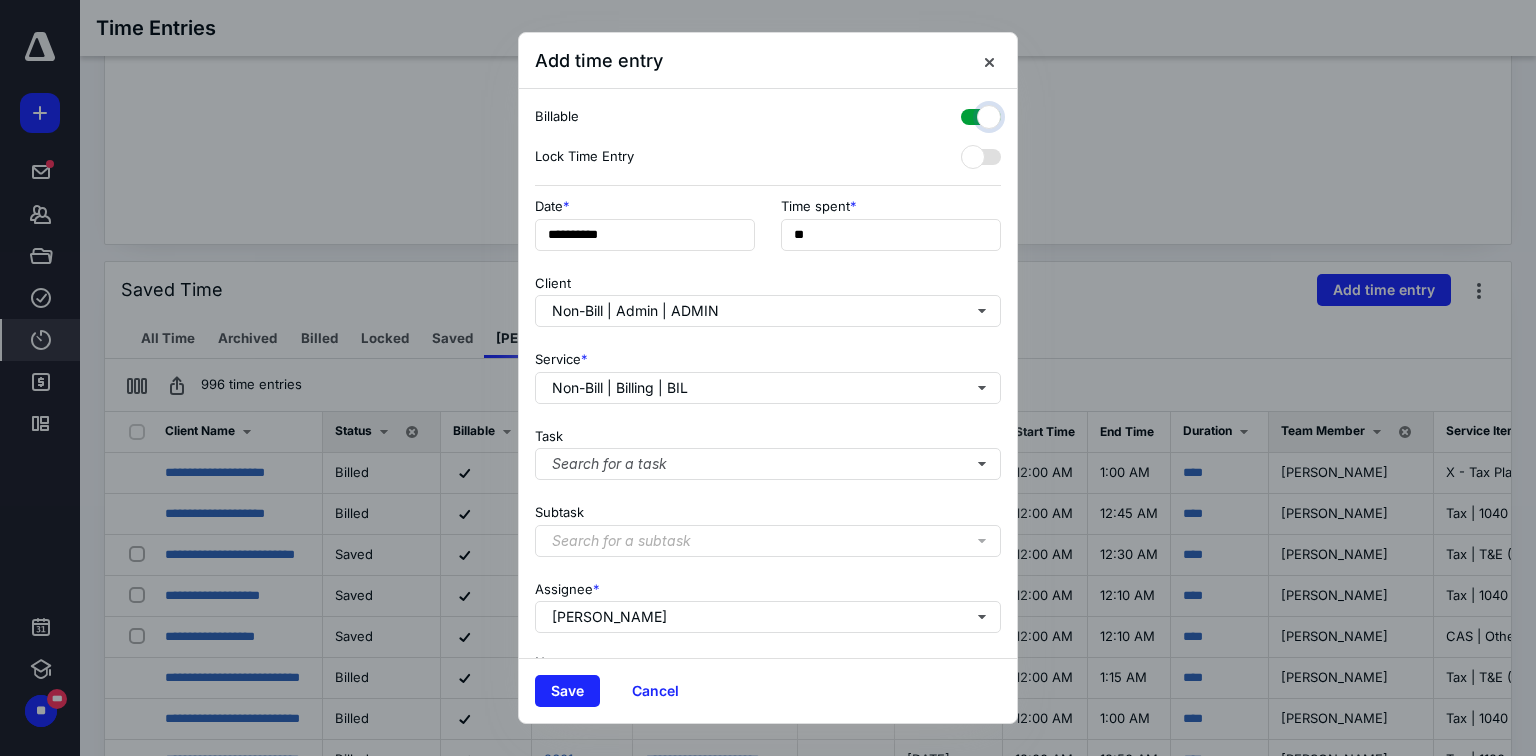click at bounding box center (971, 114) 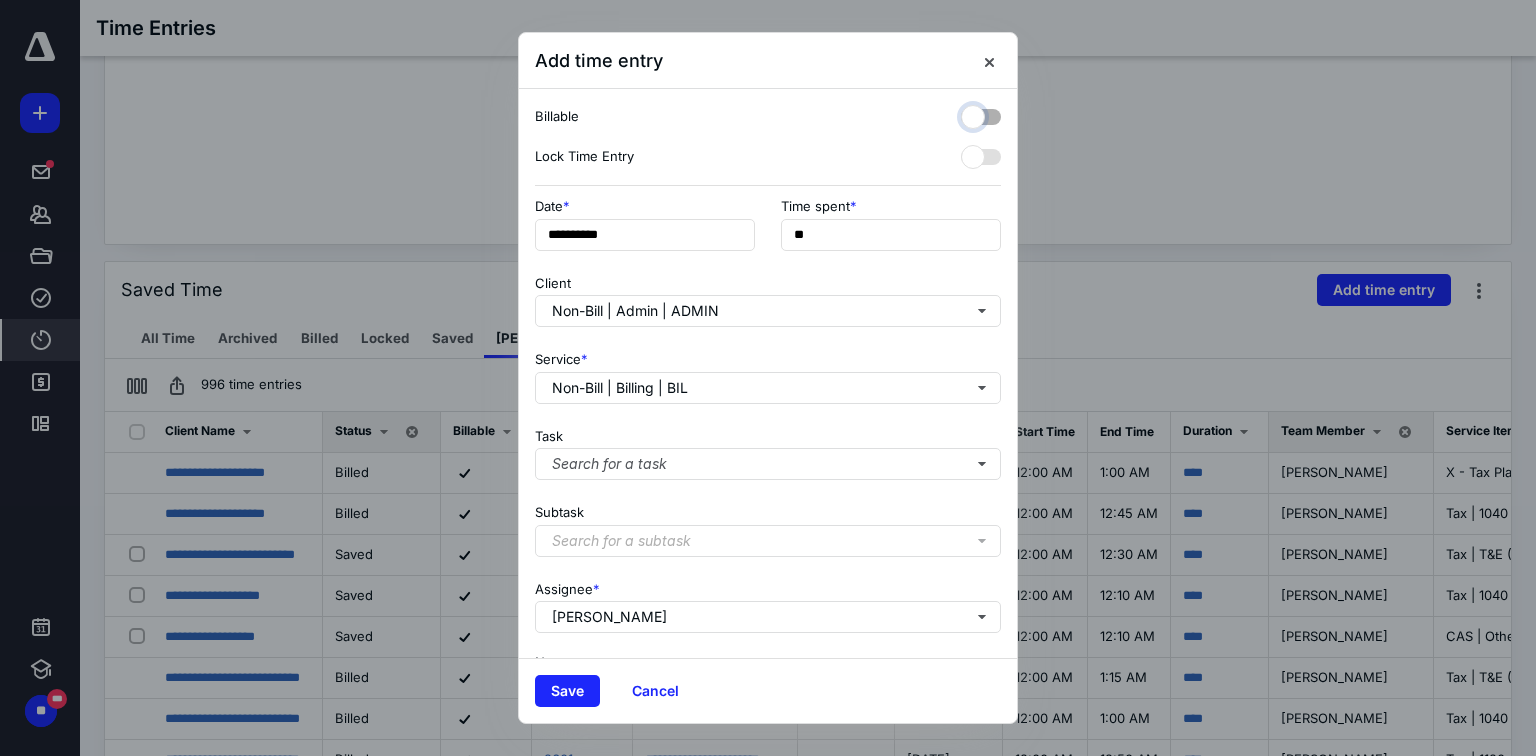 checkbox on "false" 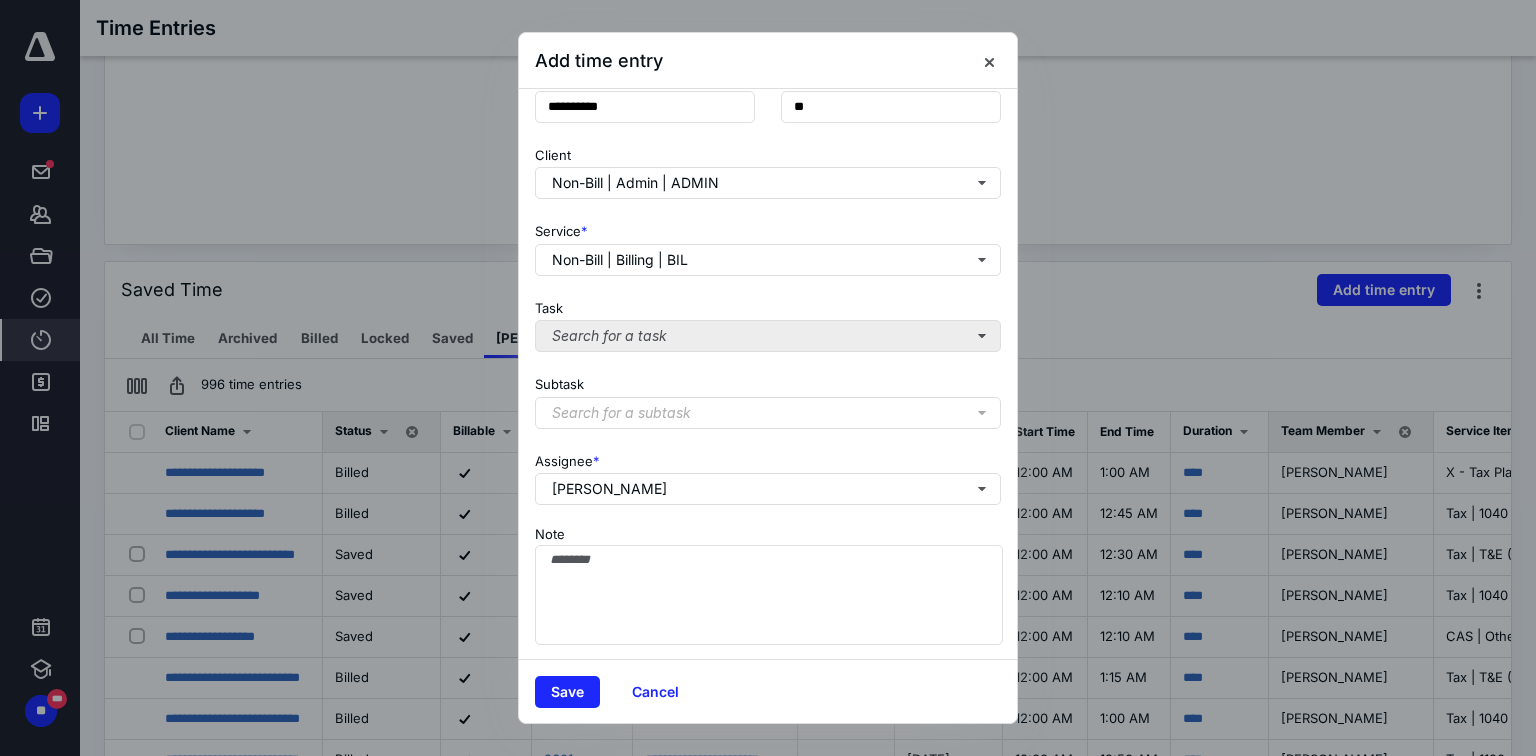 scroll, scrollTop: 129, scrollLeft: 0, axis: vertical 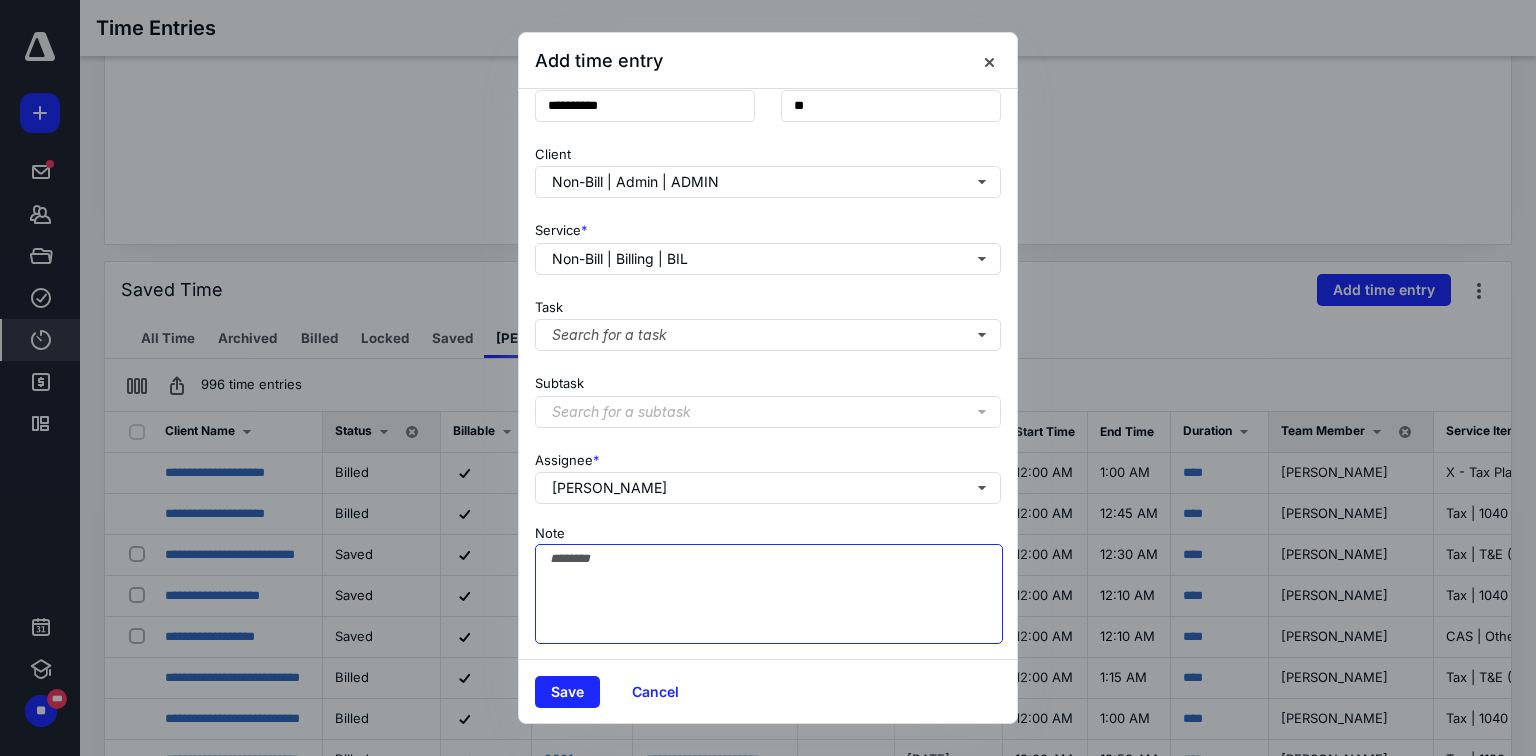 click on "Note" at bounding box center (769, 594) 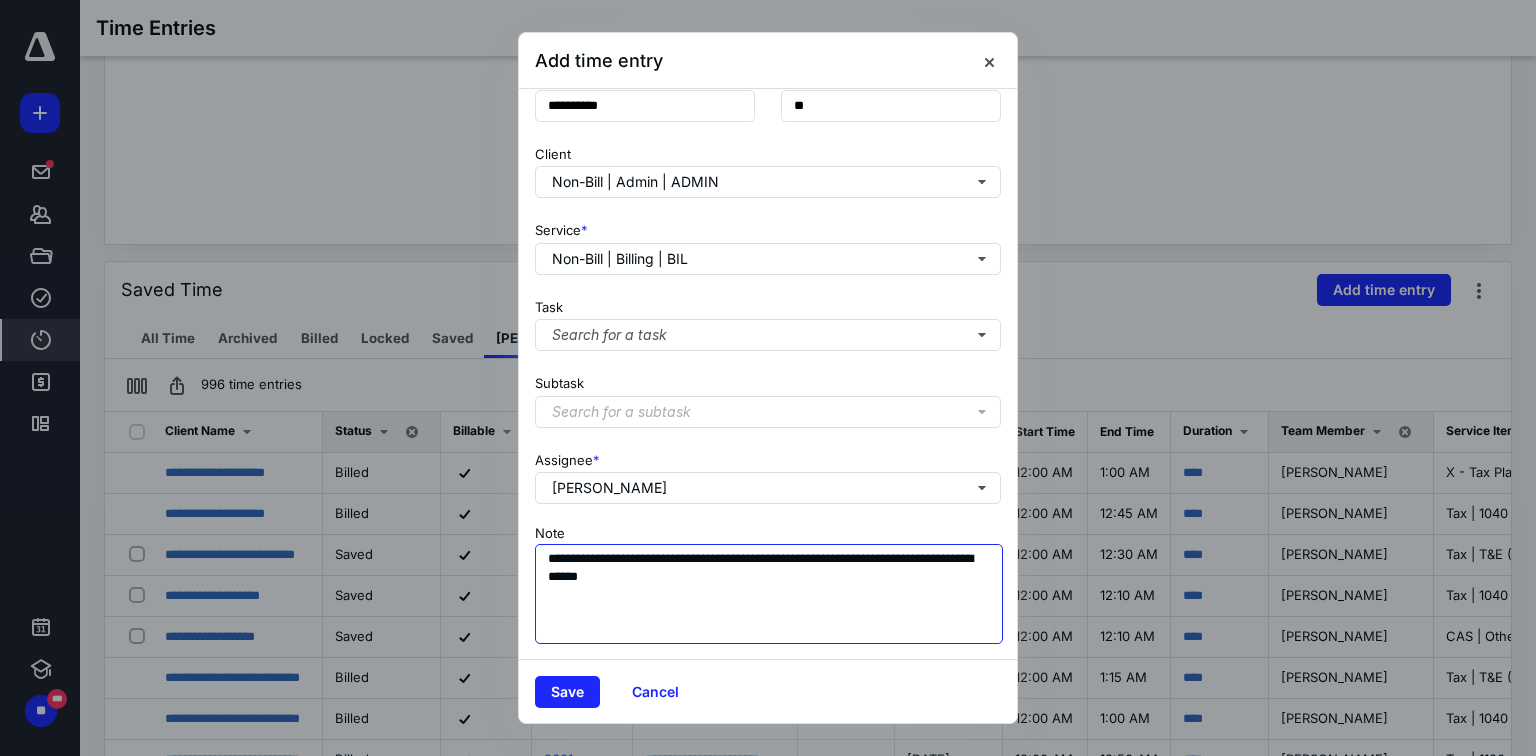 type on "**********" 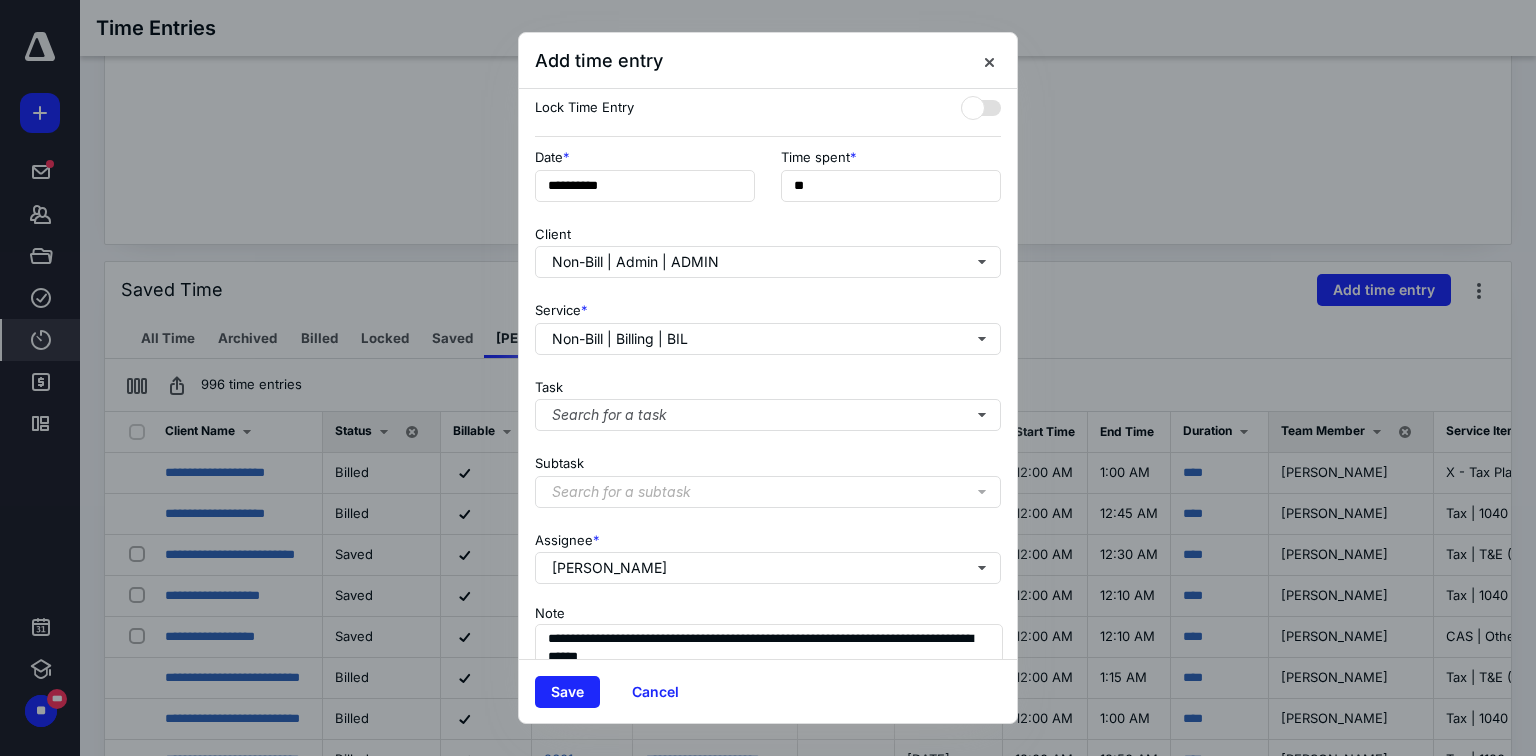 scroll, scrollTop: 0, scrollLeft: 0, axis: both 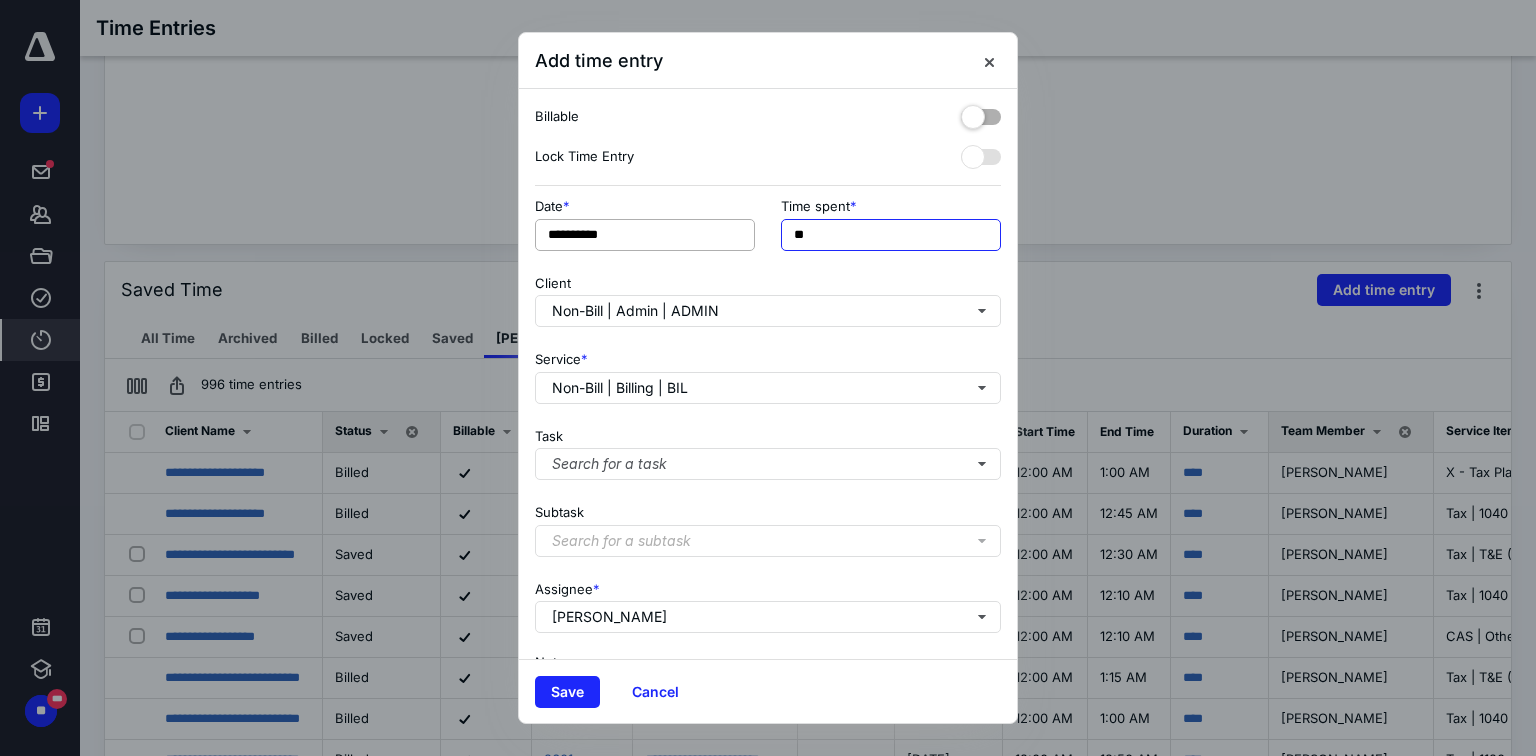 drag, startPoint x: 821, startPoint y: 238, endPoint x: 703, endPoint y: 236, distance: 118.016945 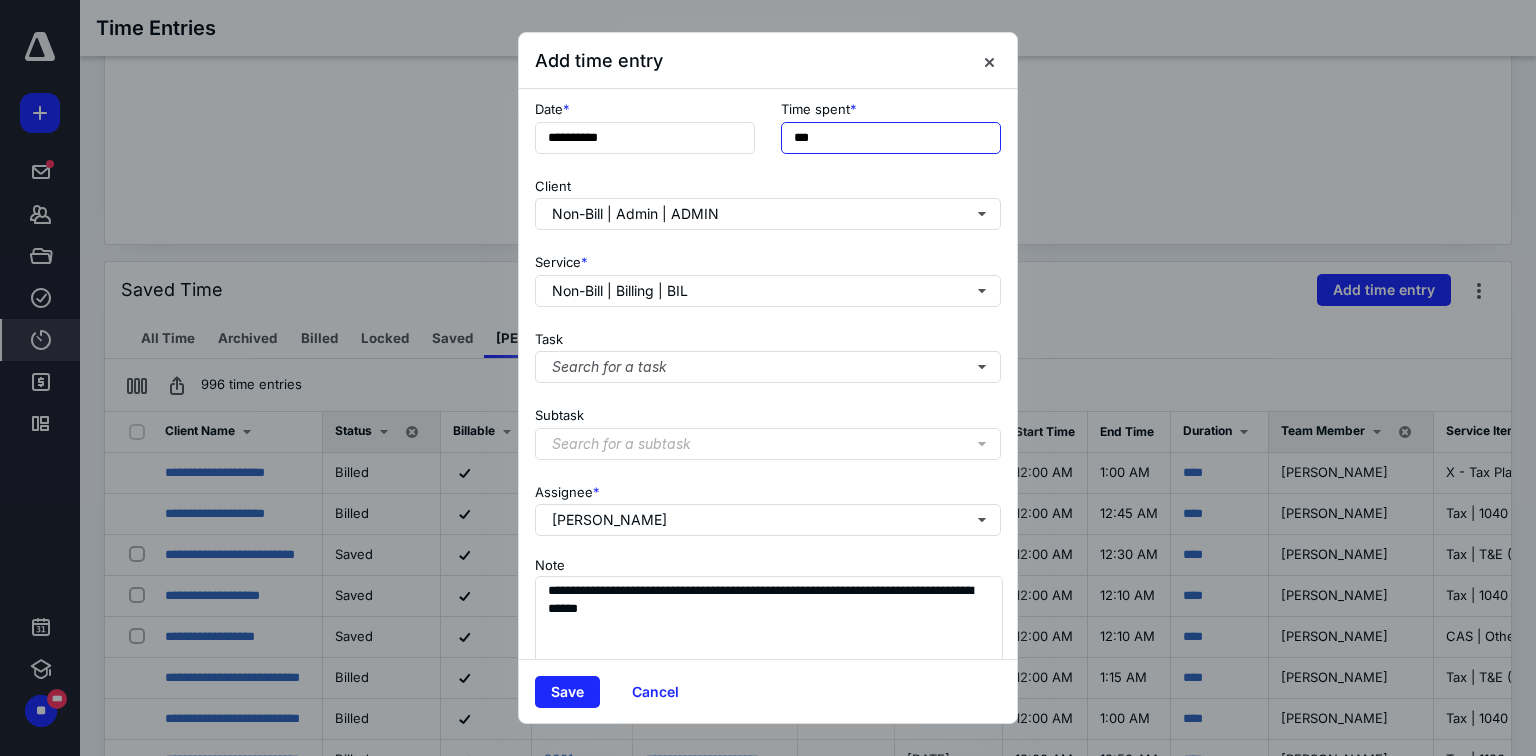 scroll, scrollTop: 129, scrollLeft: 0, axis: vertical 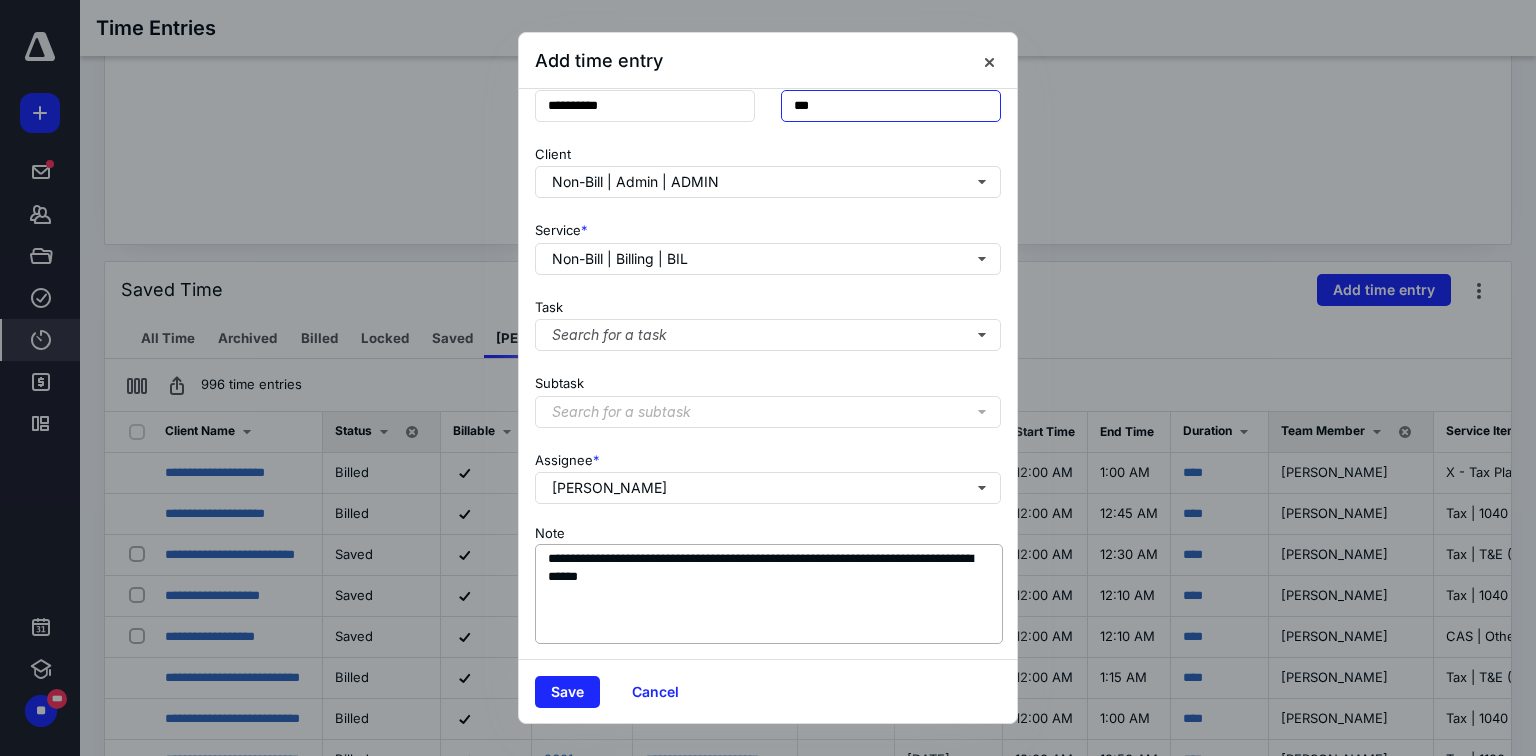 type on "***" 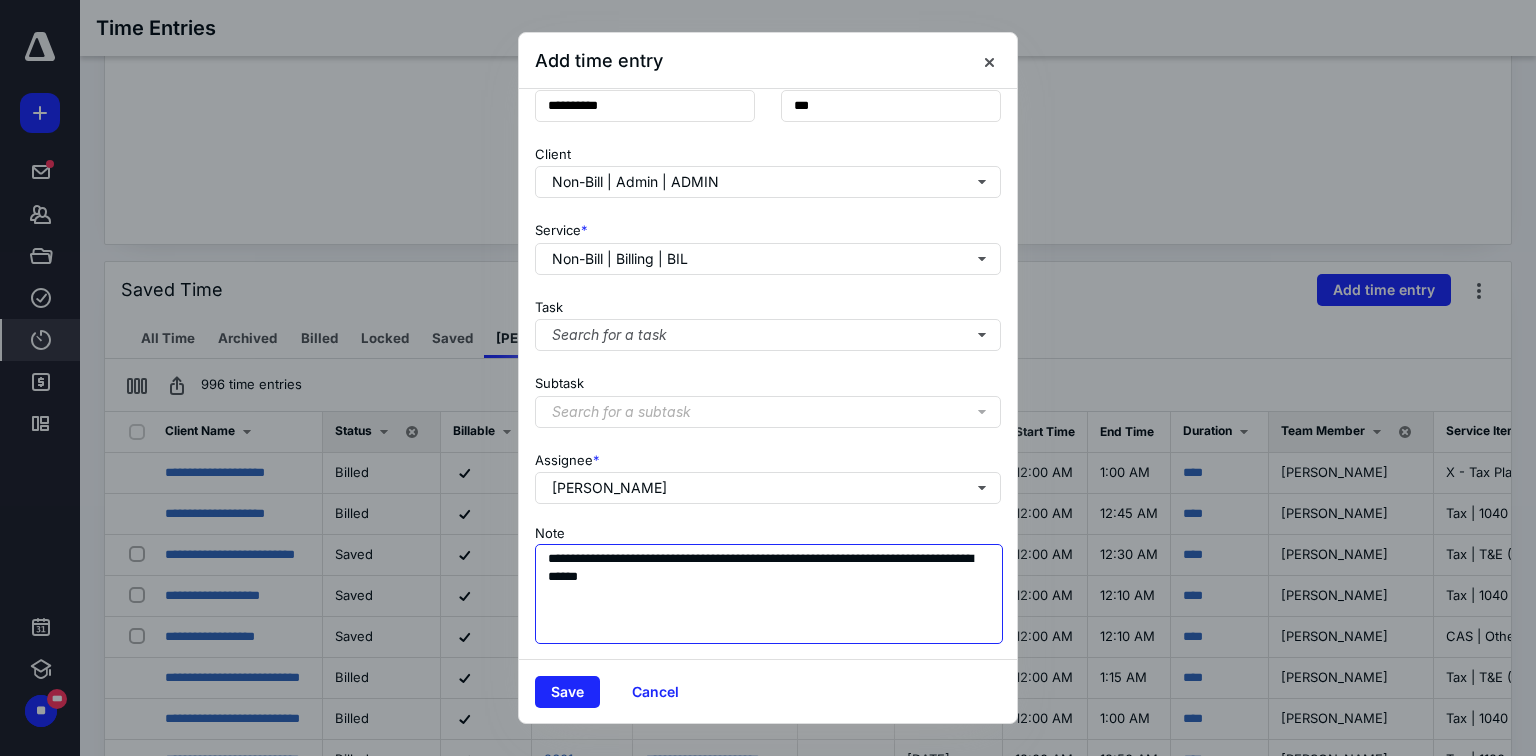 click on "**********" at bounding box center [769, 594] 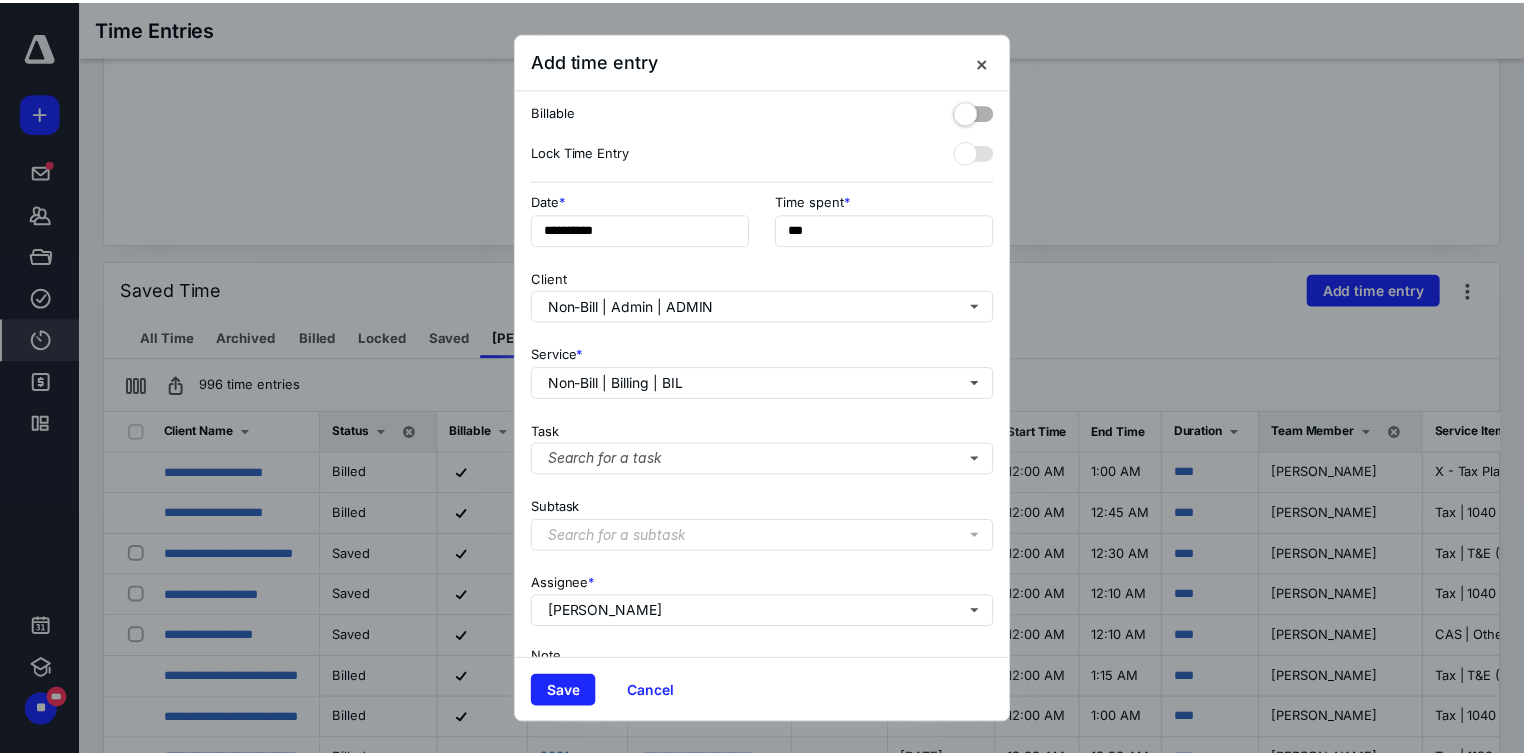 scroll, scrollTop: 0, scrollLeft: 0, axis: both 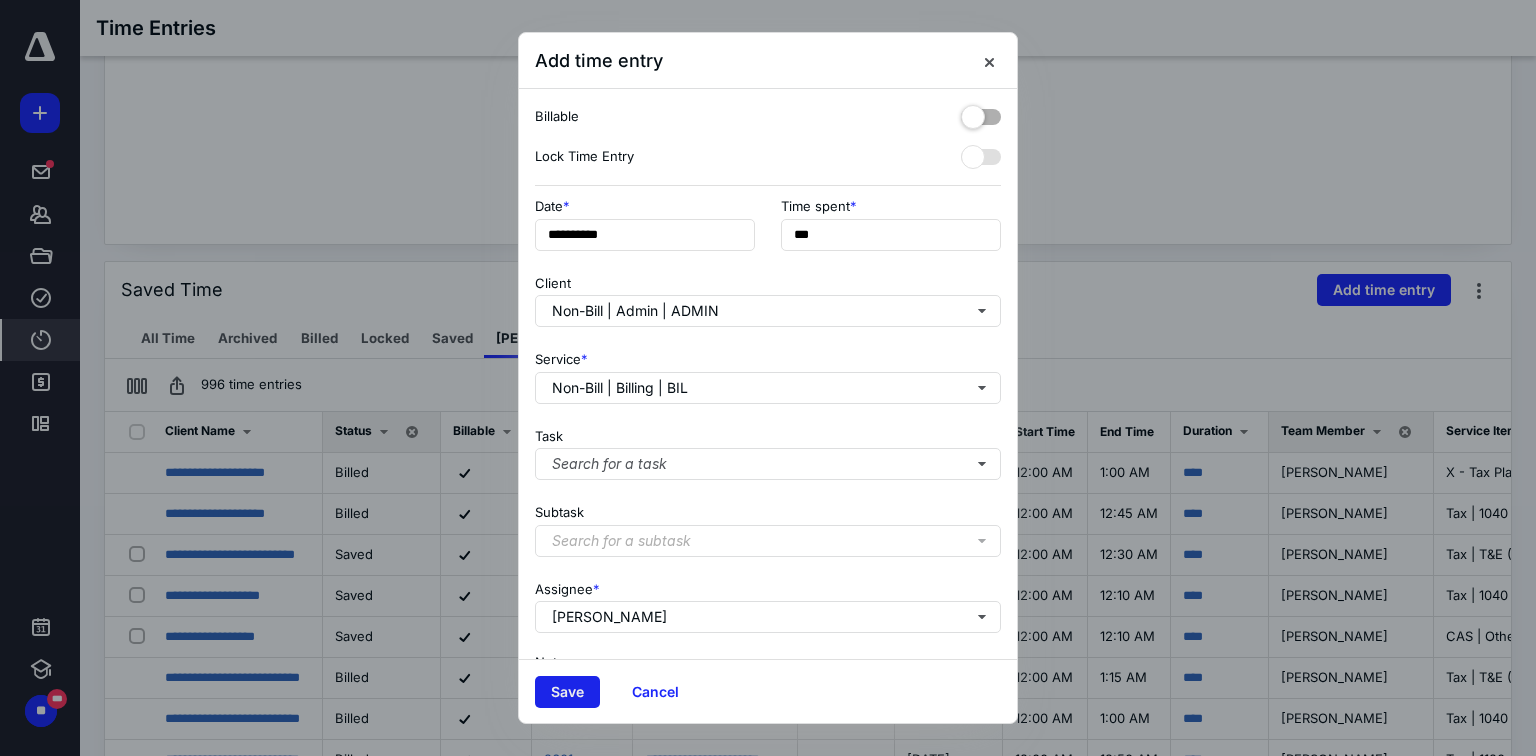 type on "**********" 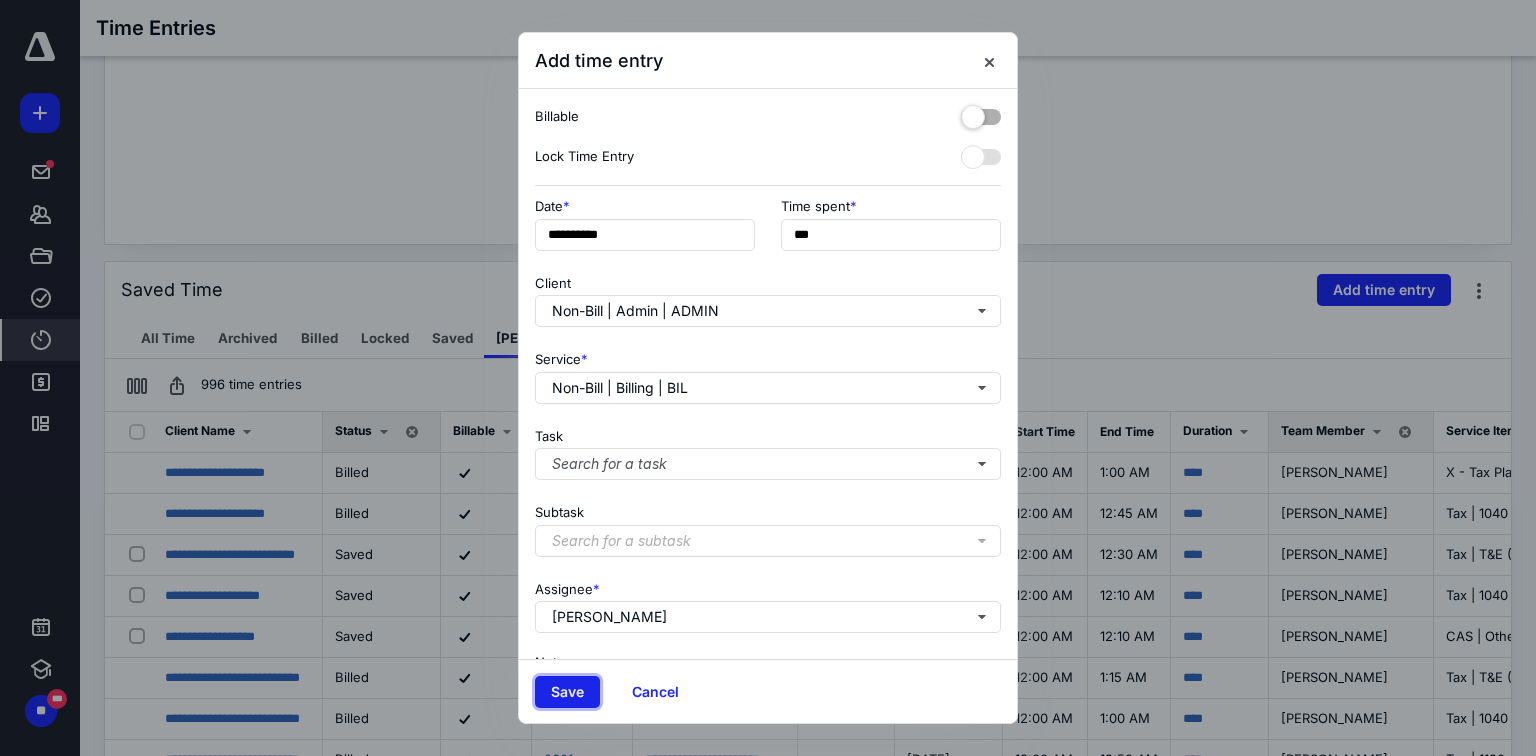 click on "Save" at bounding box center (567, 692) 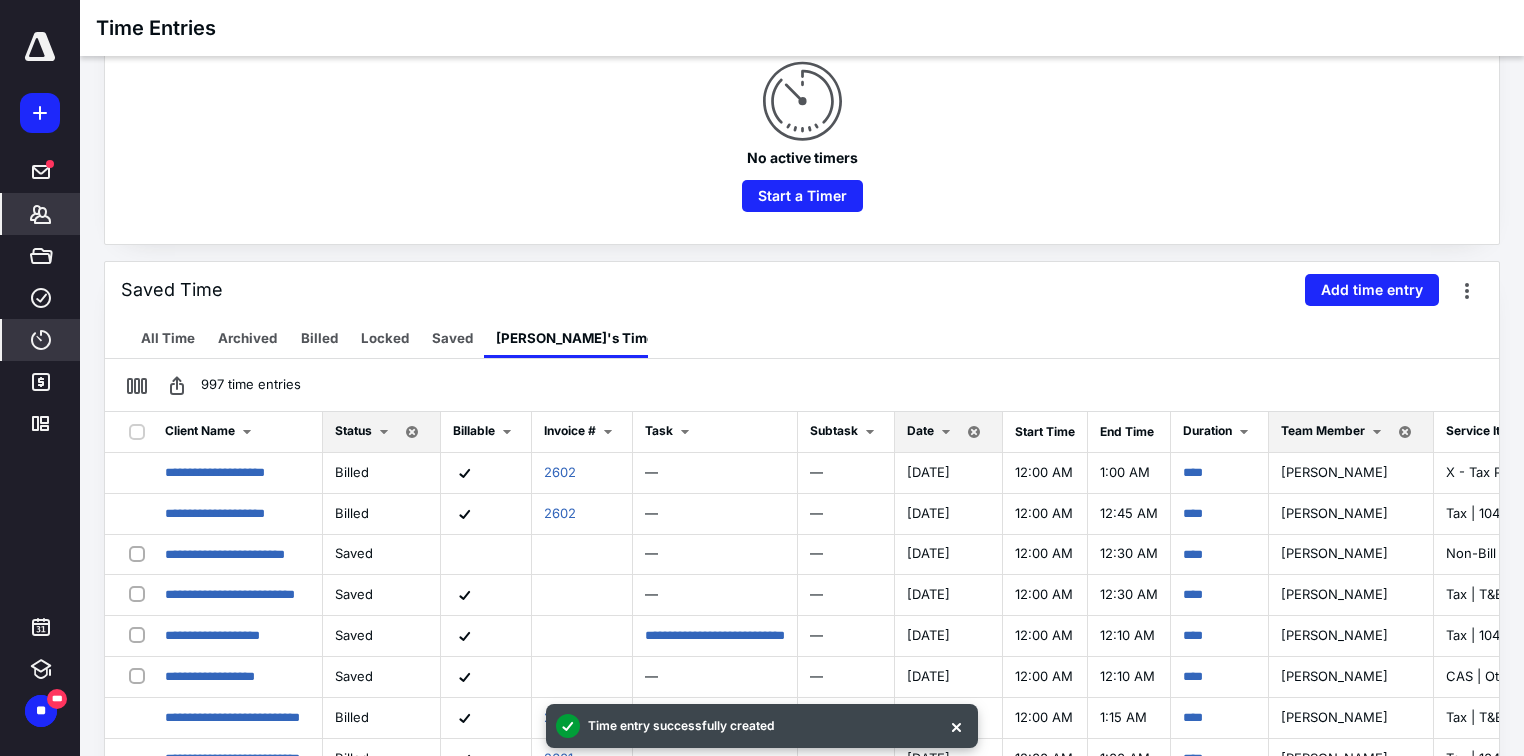 click 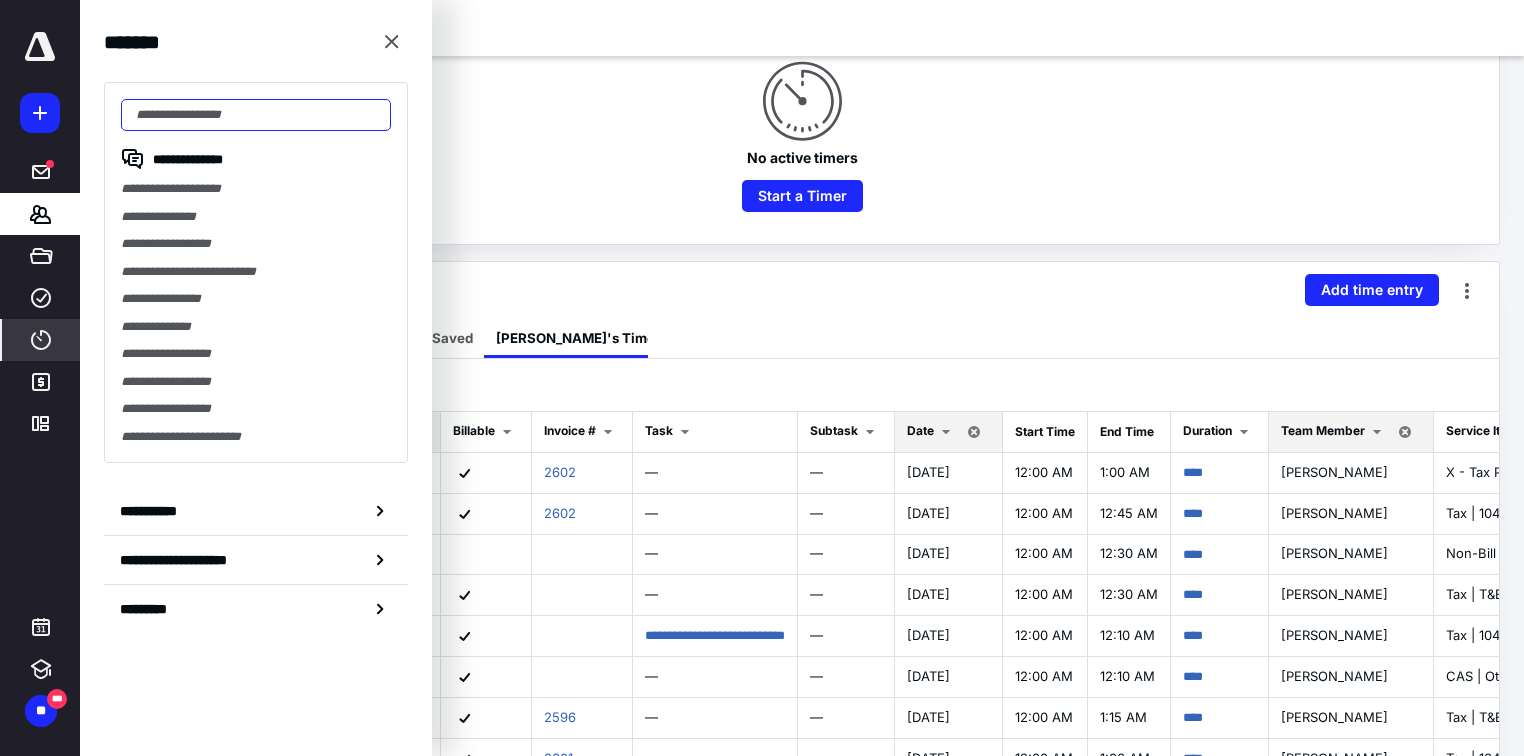 click at bounding box center (256, 115) 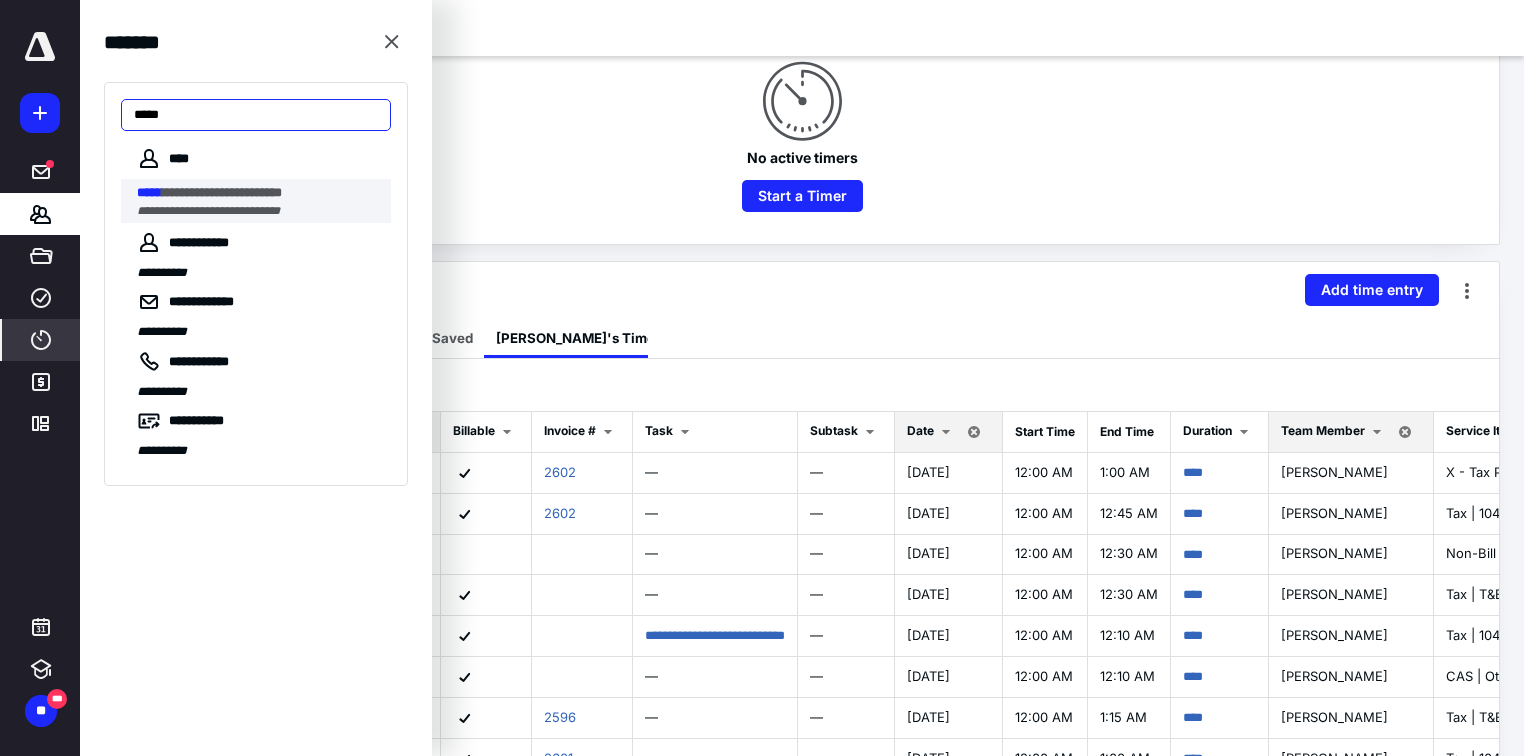 type on "*****" 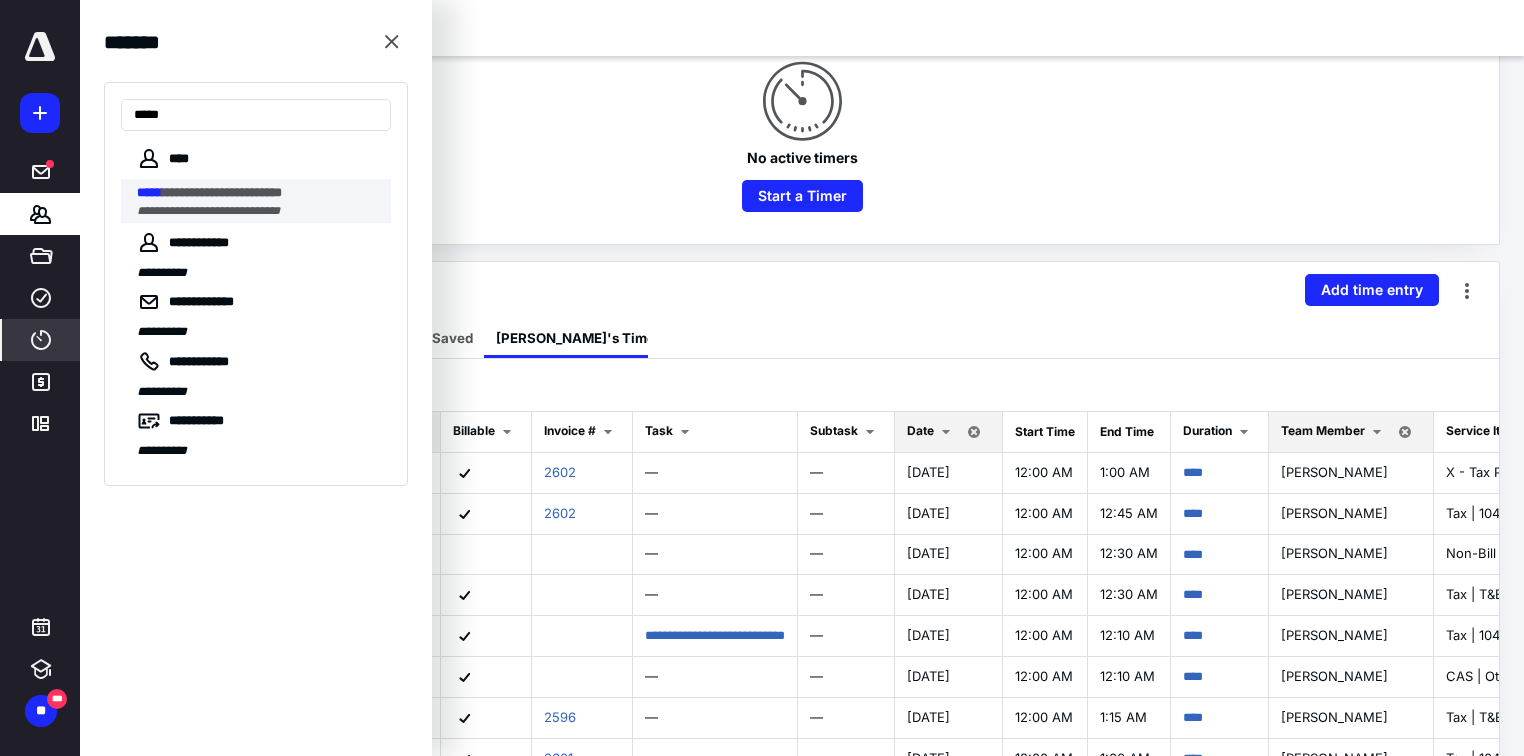 click on "**********" at bounding box center [222, 192] 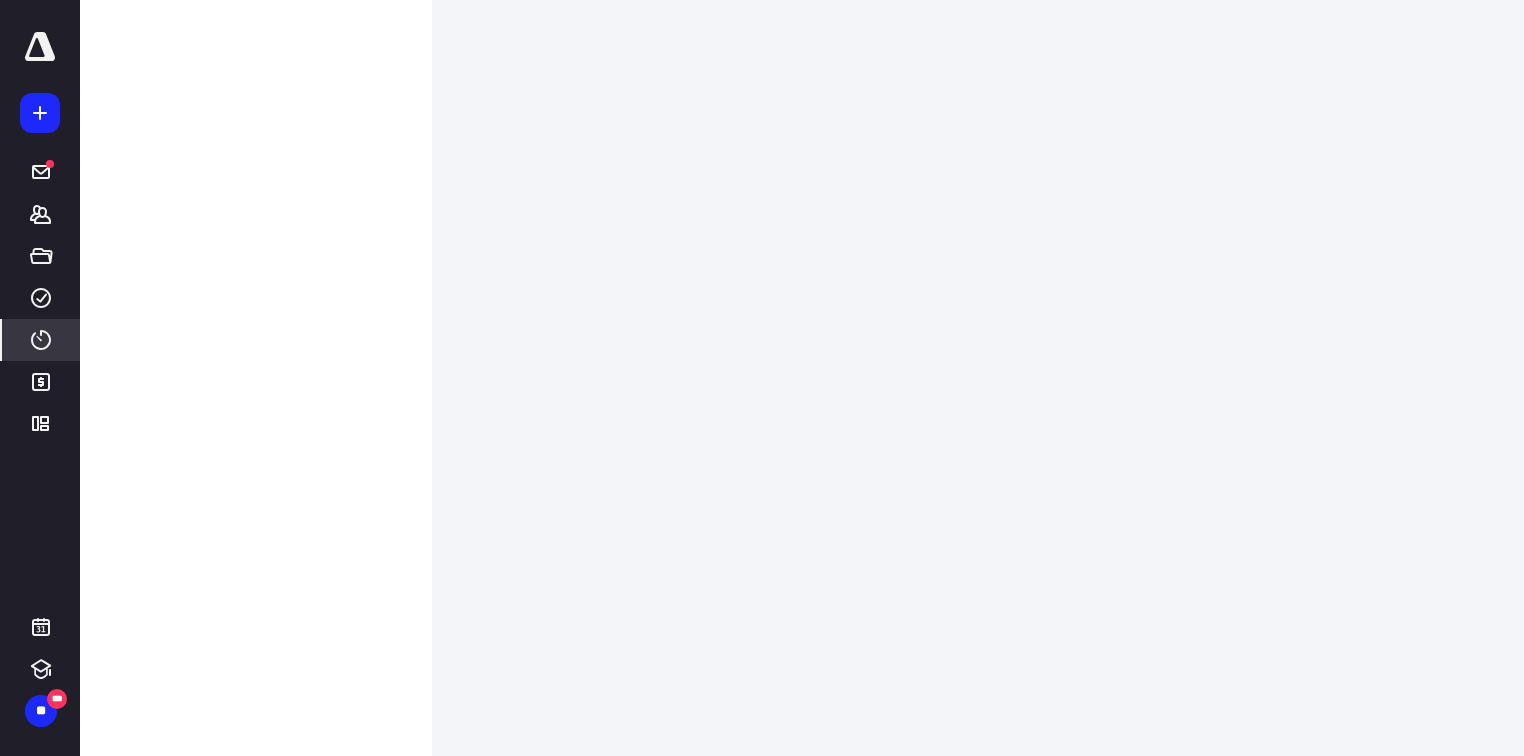 scroll, scrollTop: 0, scrollLeft: 0, axis: both 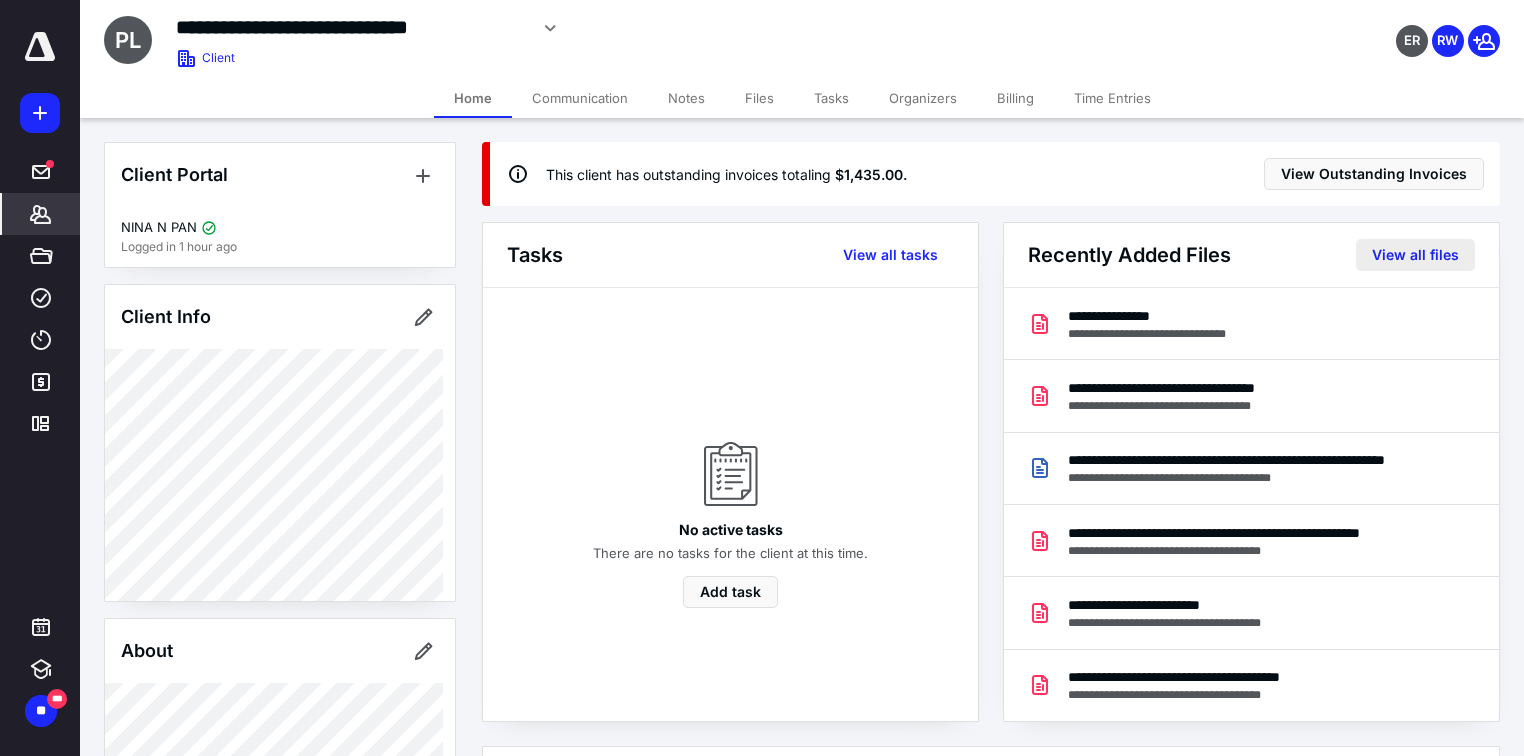 click on "View all files" at bounding box center (1415, 255) 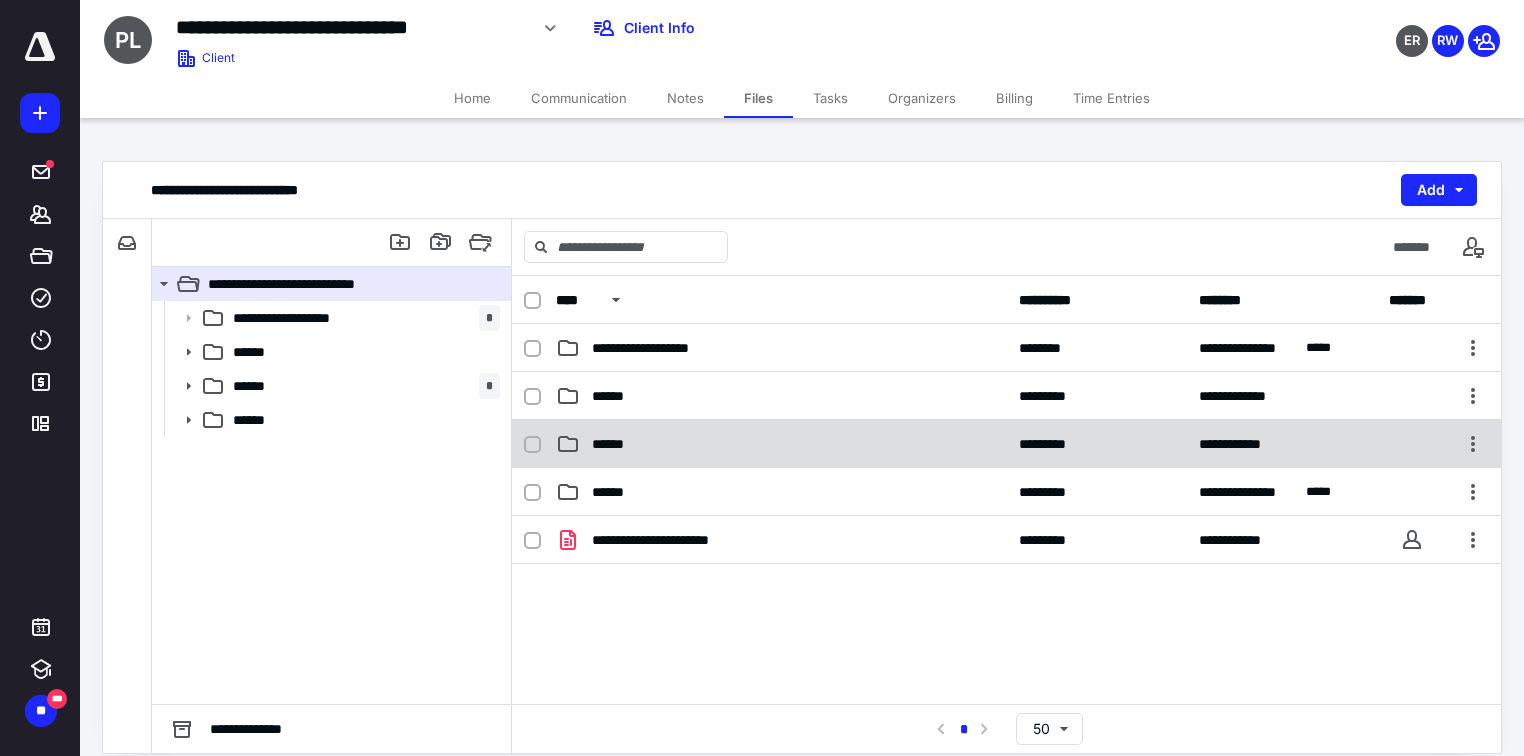 click on "**********" at bounding box center (1006, 444) 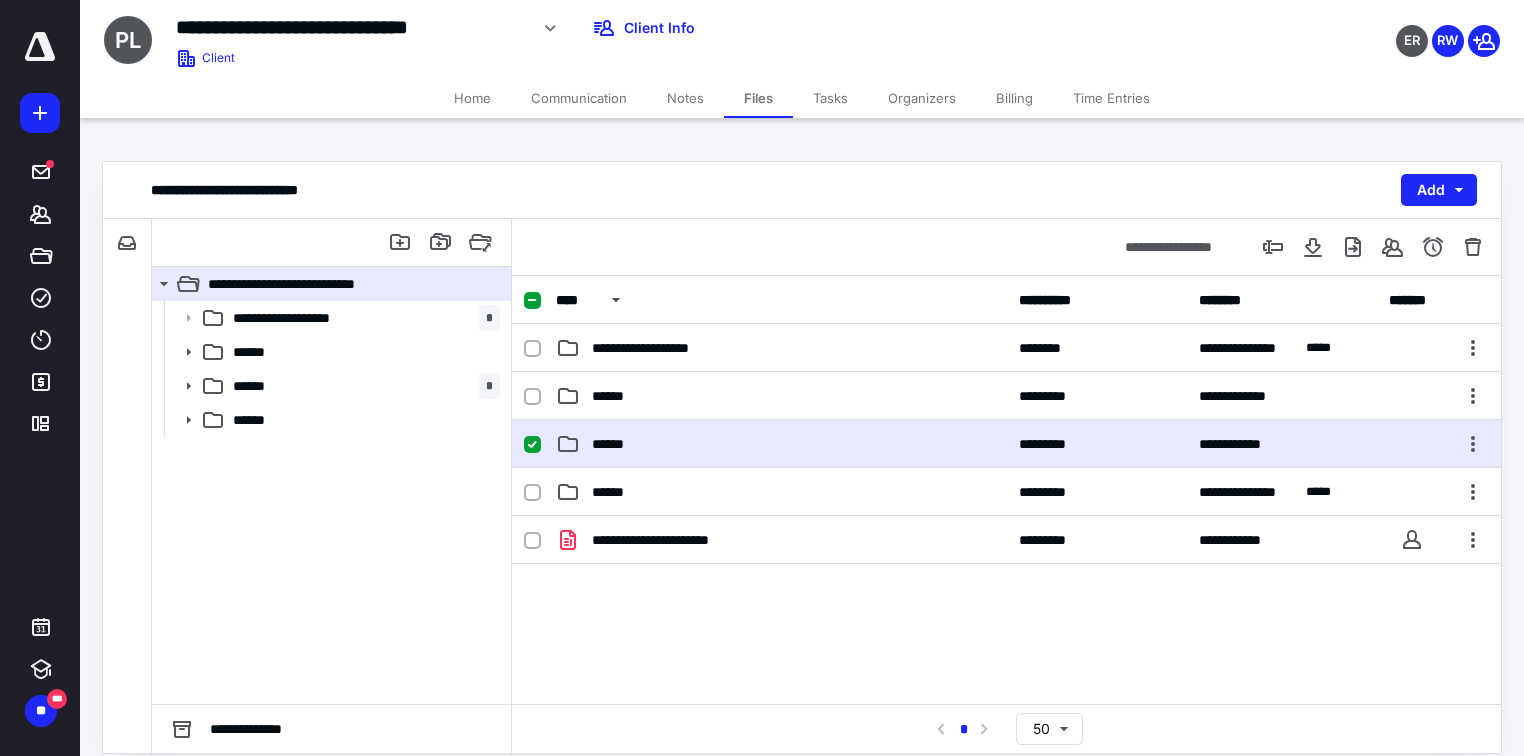 click on "**********" at bounding box center [1006, 444] 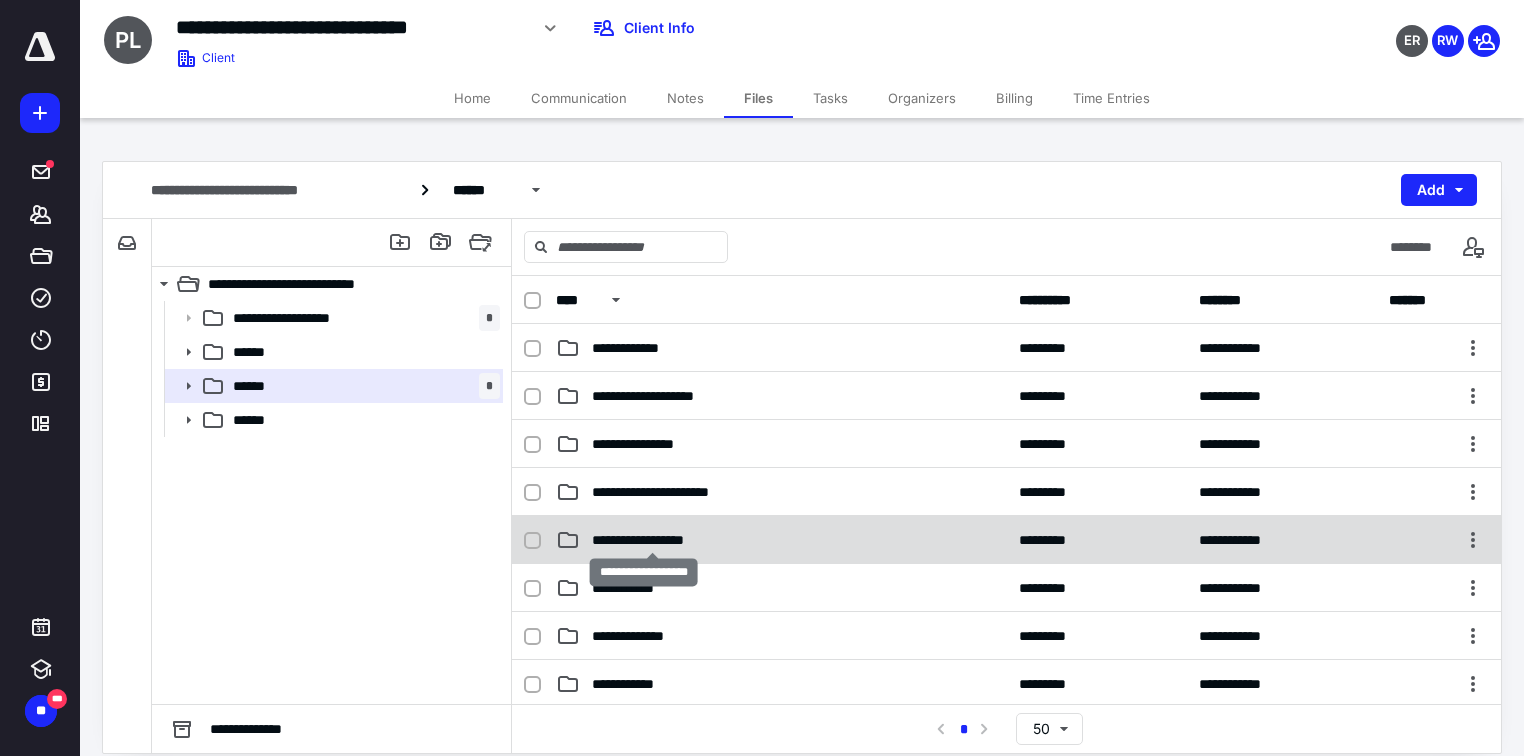 click on "**********" at bounding box center [652, 540] 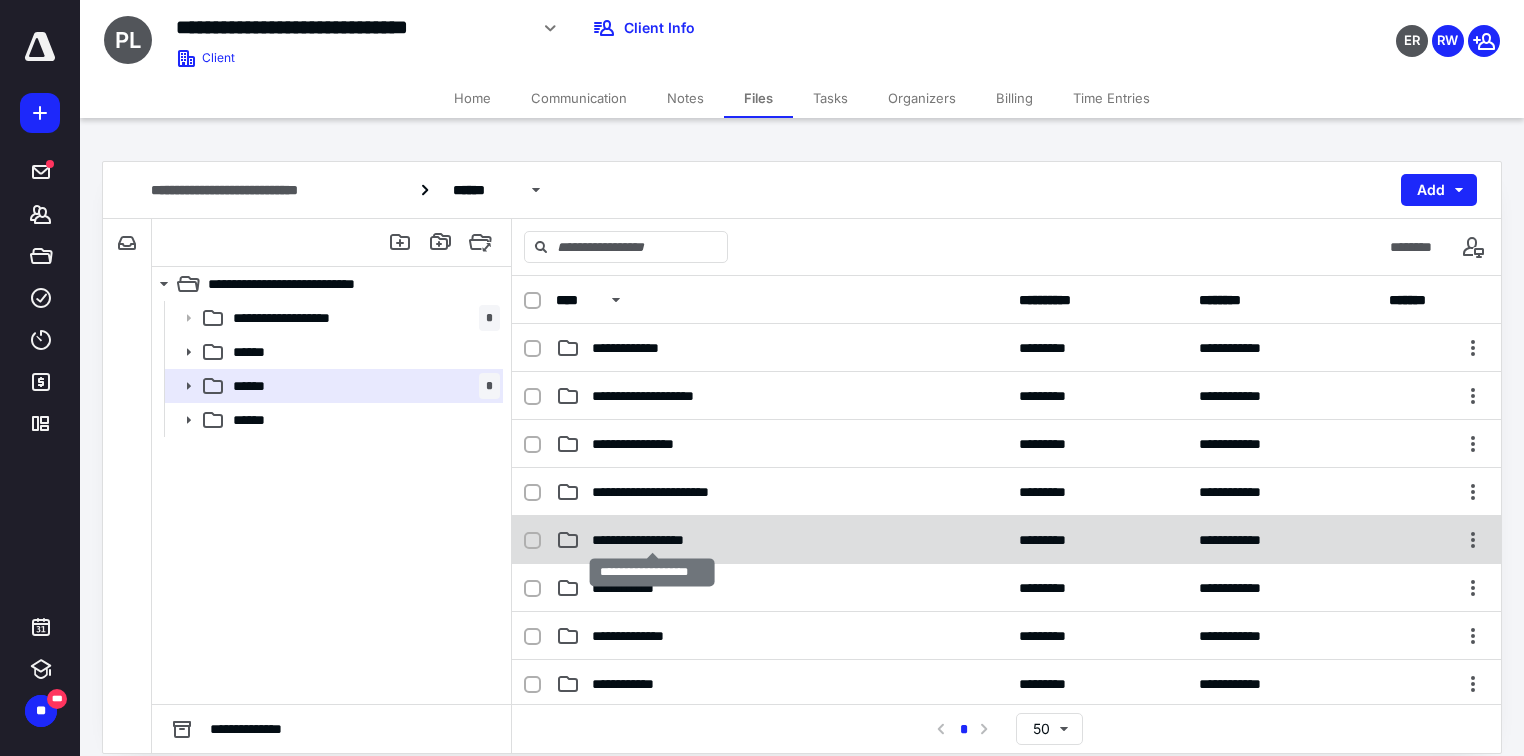 click on "**********" at bounding box center [652, 540] 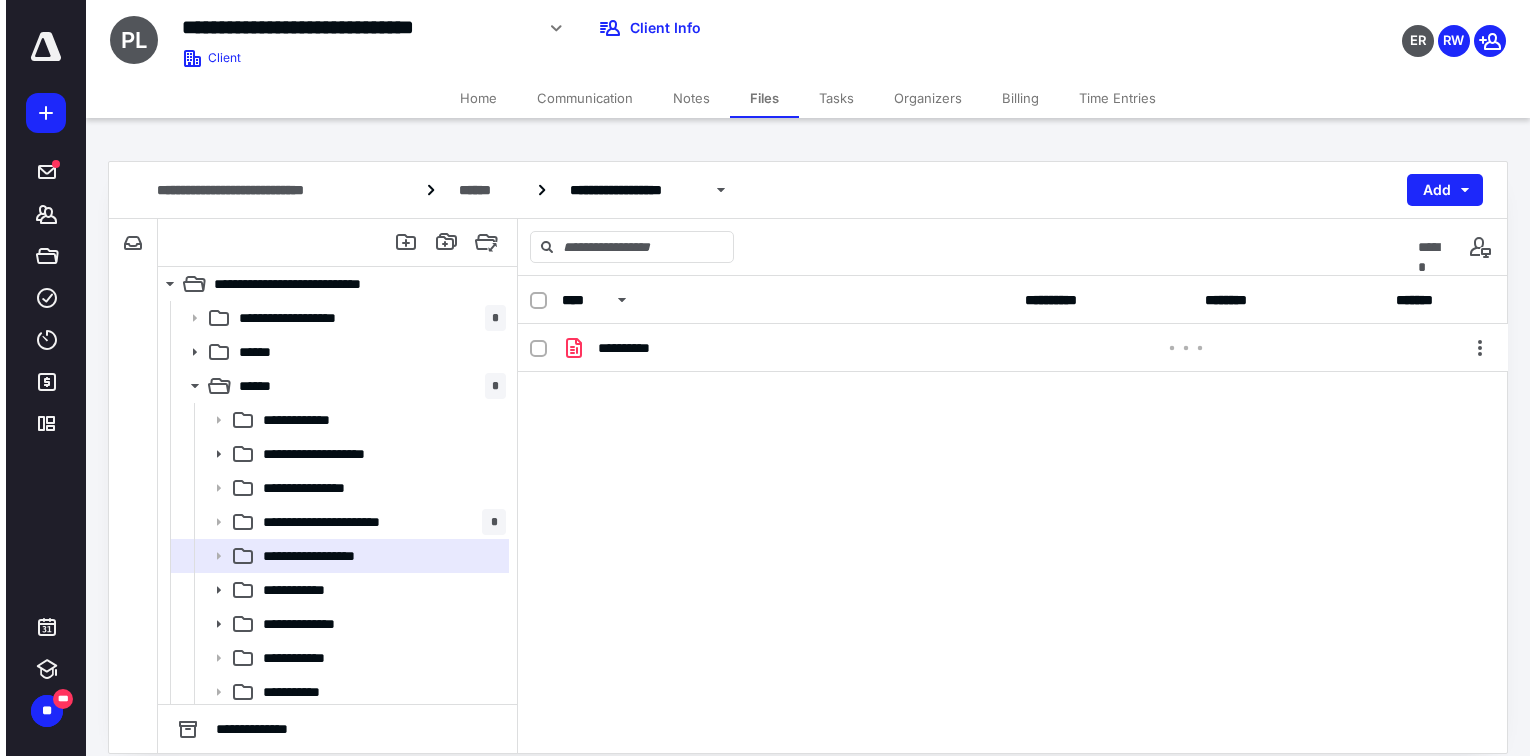 scroll, scrollTop: 0, scrollLeft: 0, axis: both 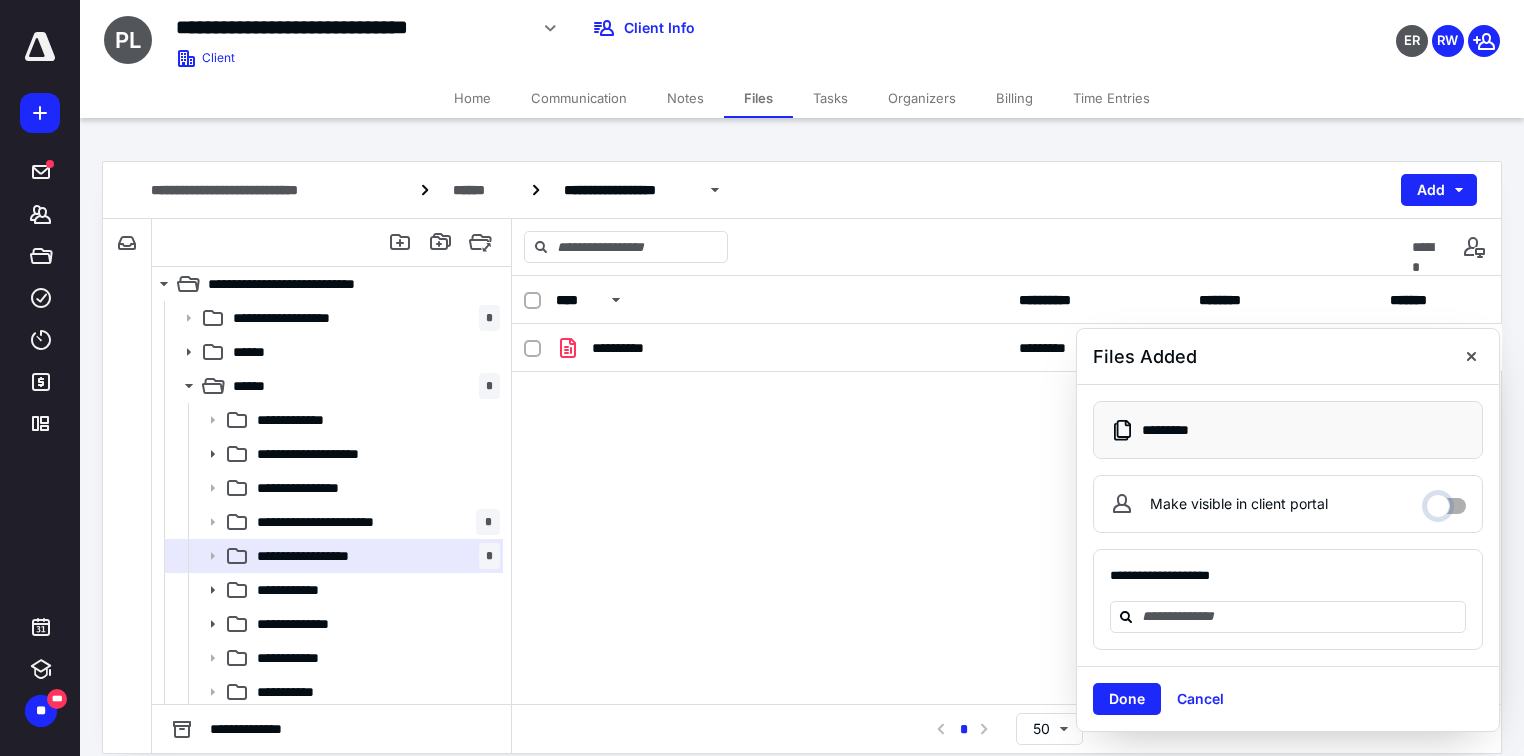 click on "Make visible in client portal" at bounding box center (1446, 501) 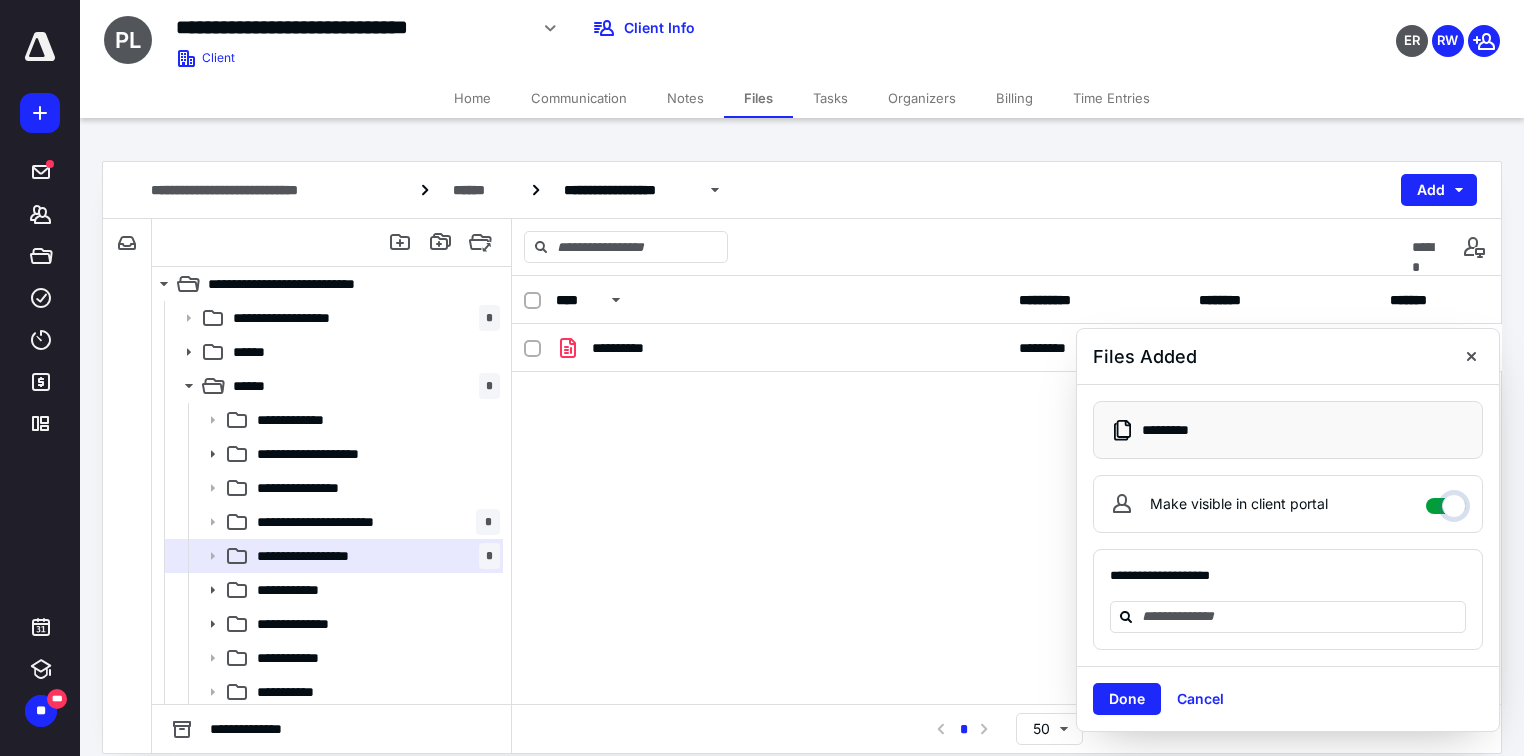 checkbox on "****" 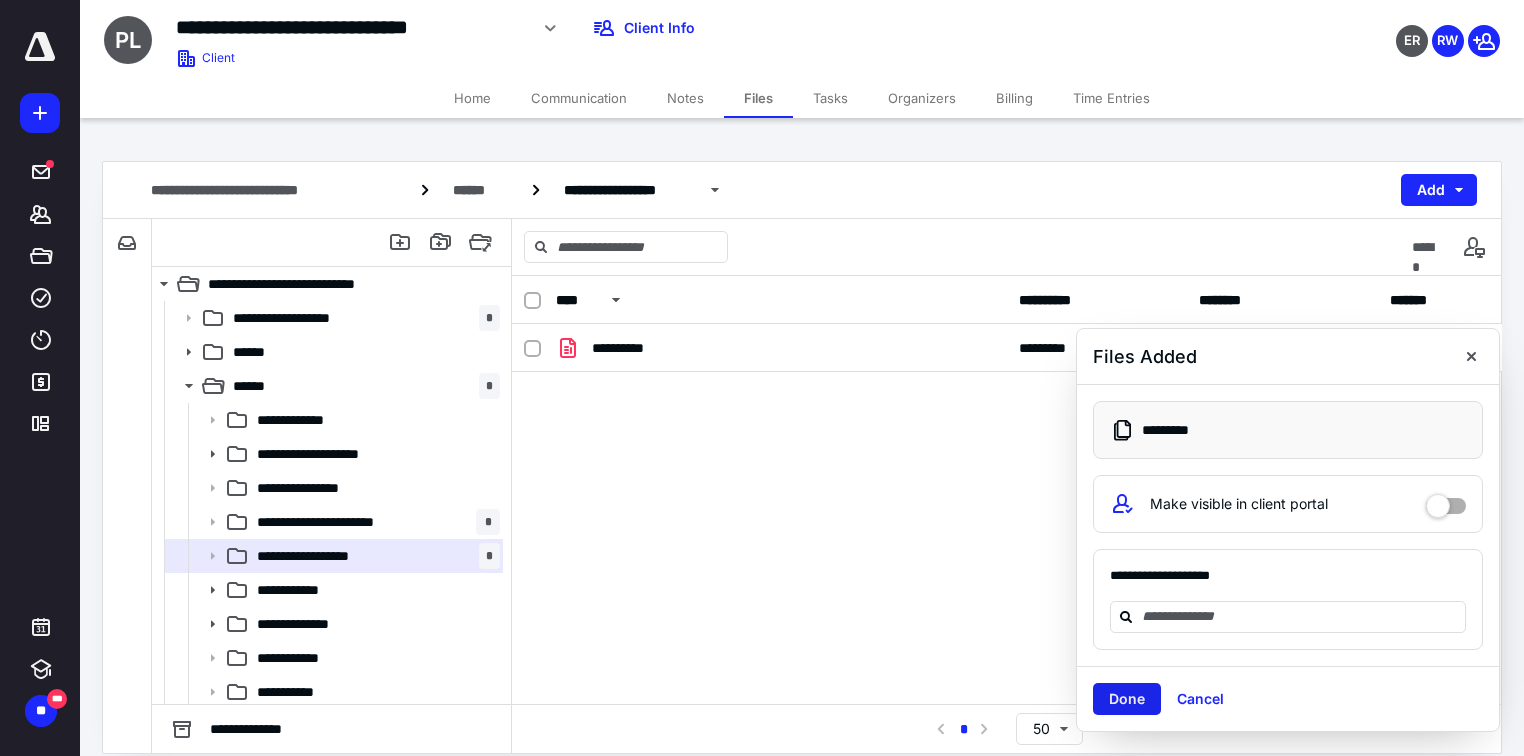 click on "Done" at bounding box center [1127, 699] 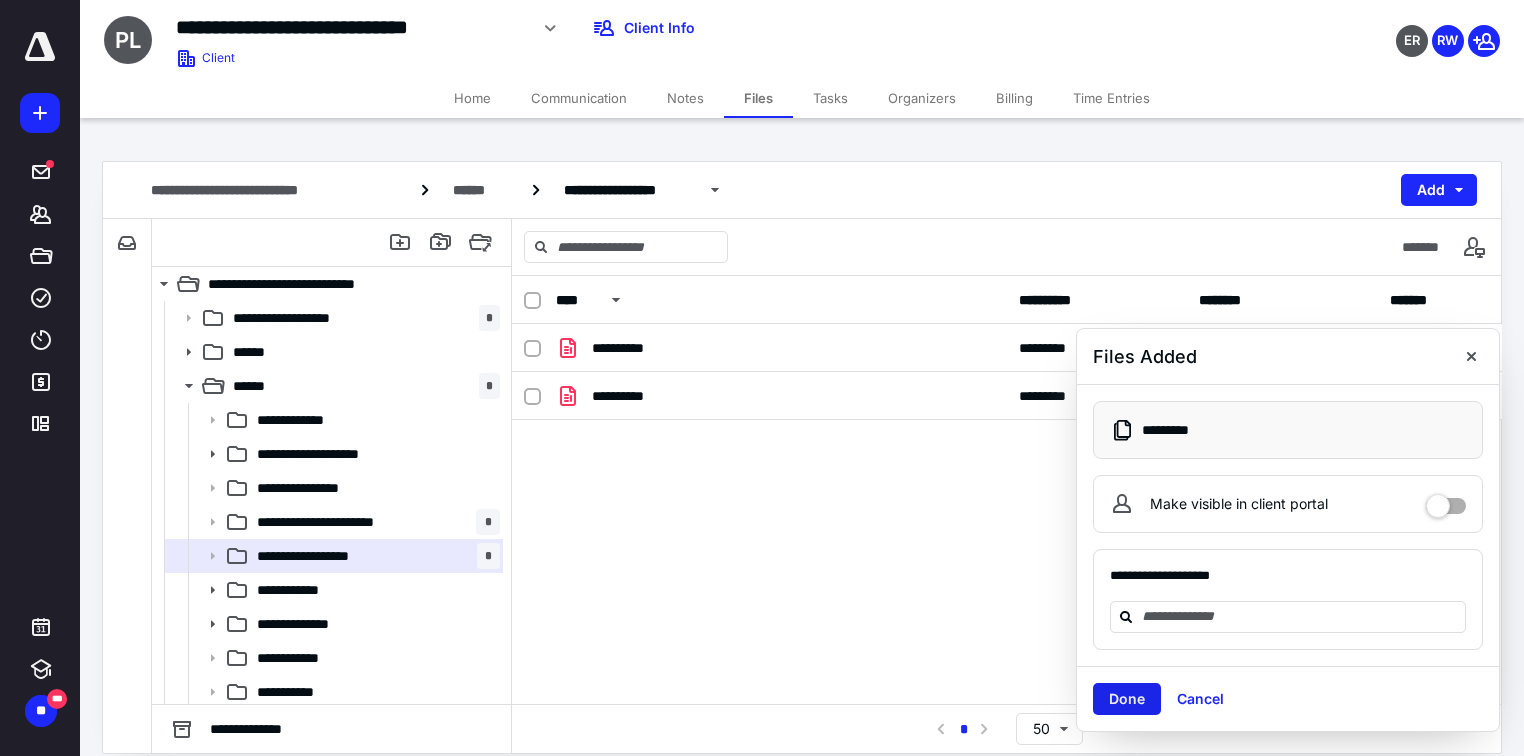 click on "Done" at bounding box center [1127, 699] 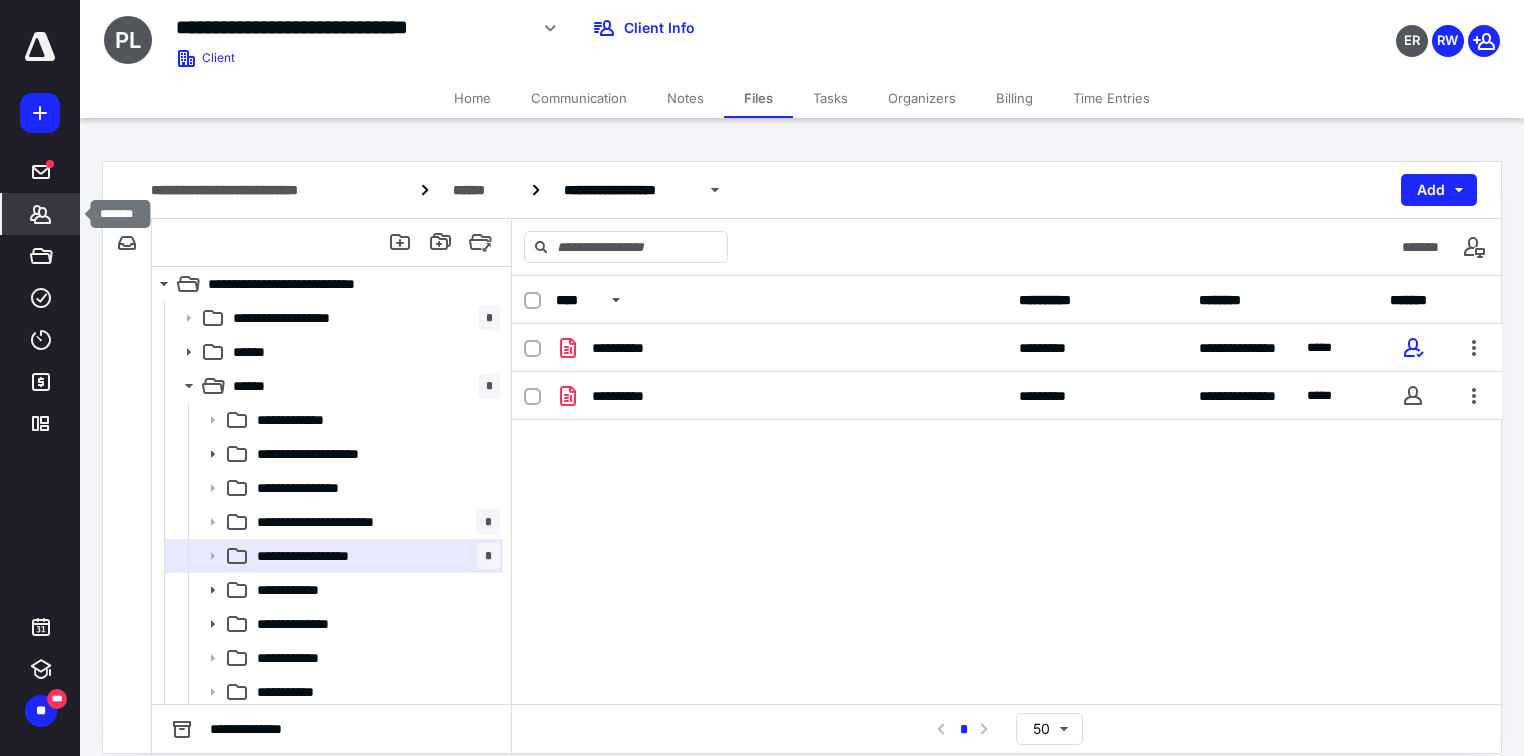 click 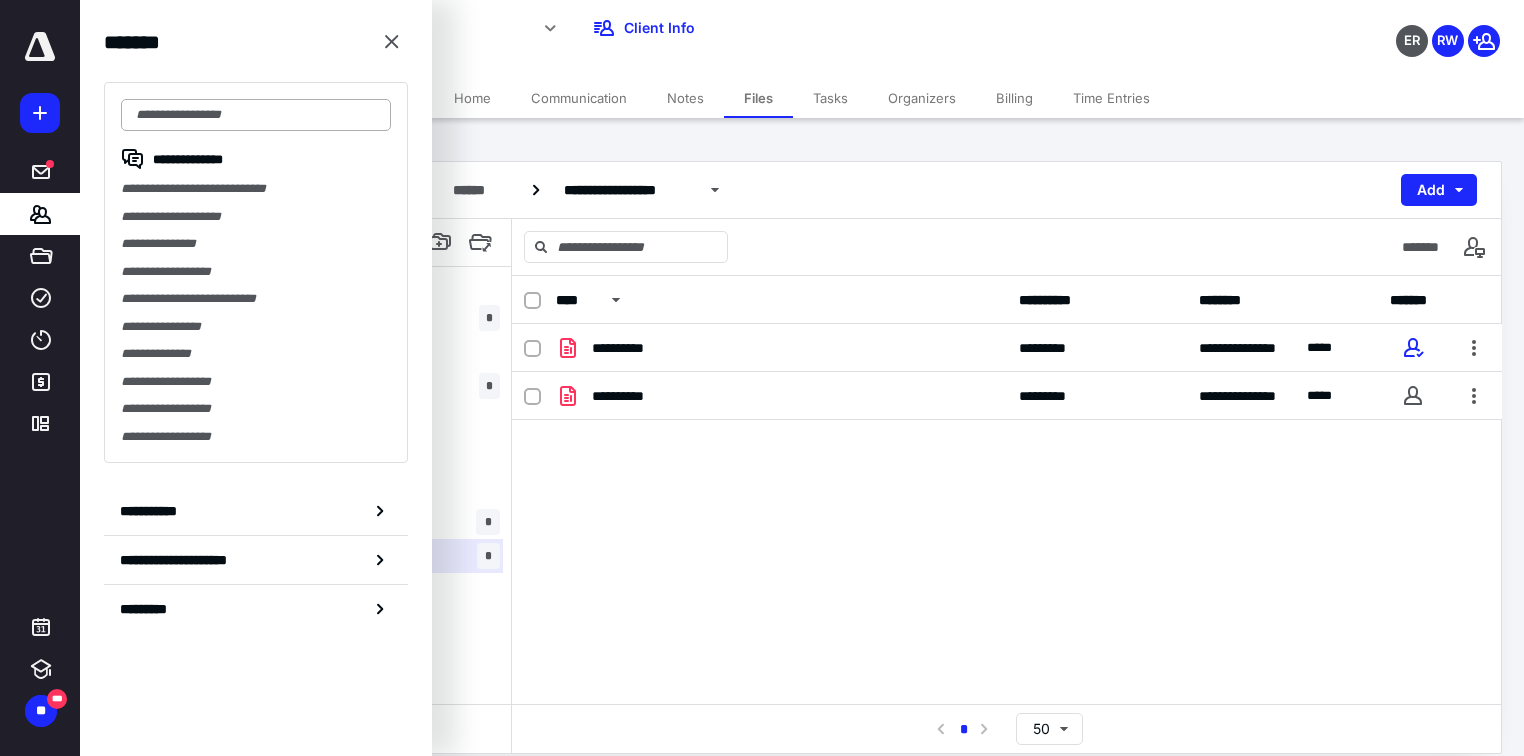 click at bounding box center [256, 115] 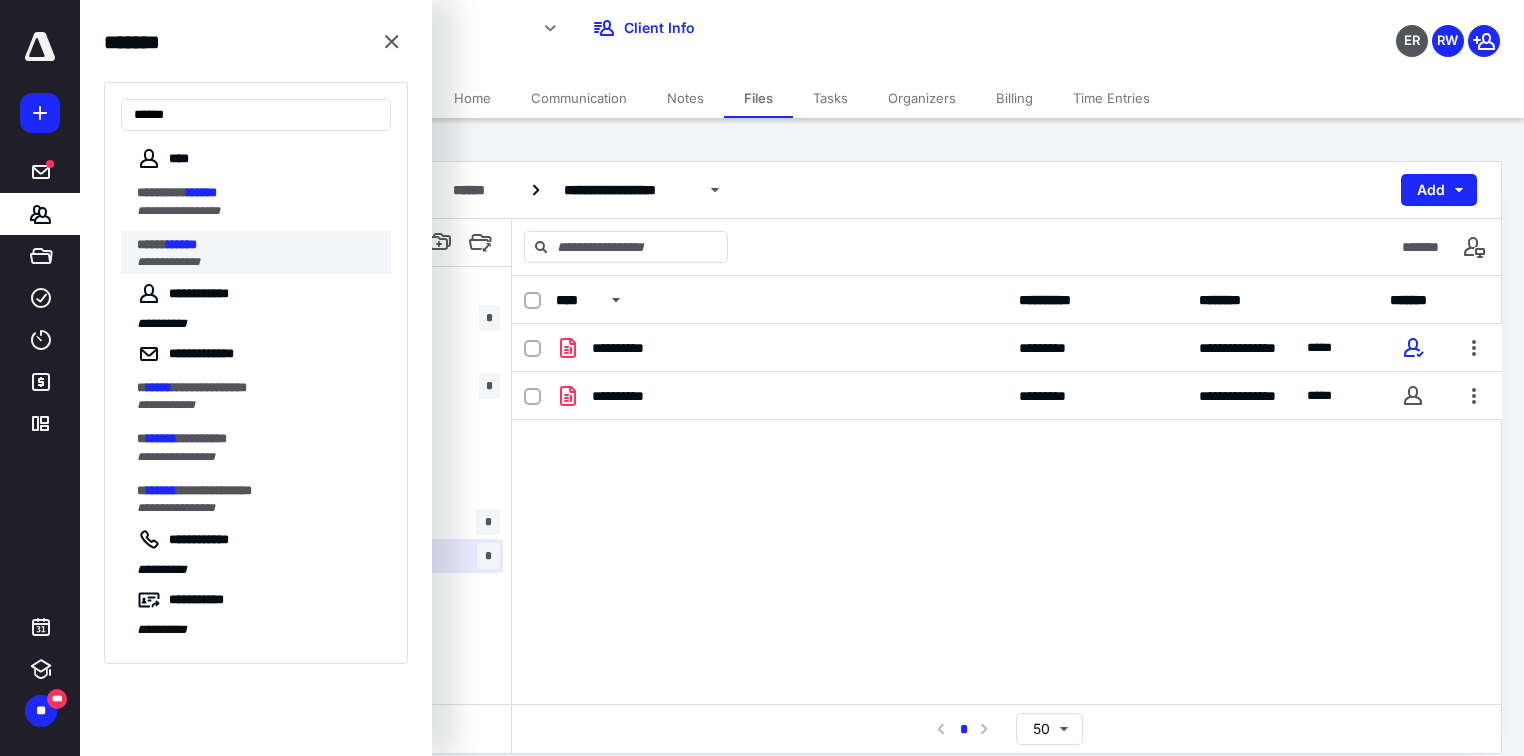 type on "******" 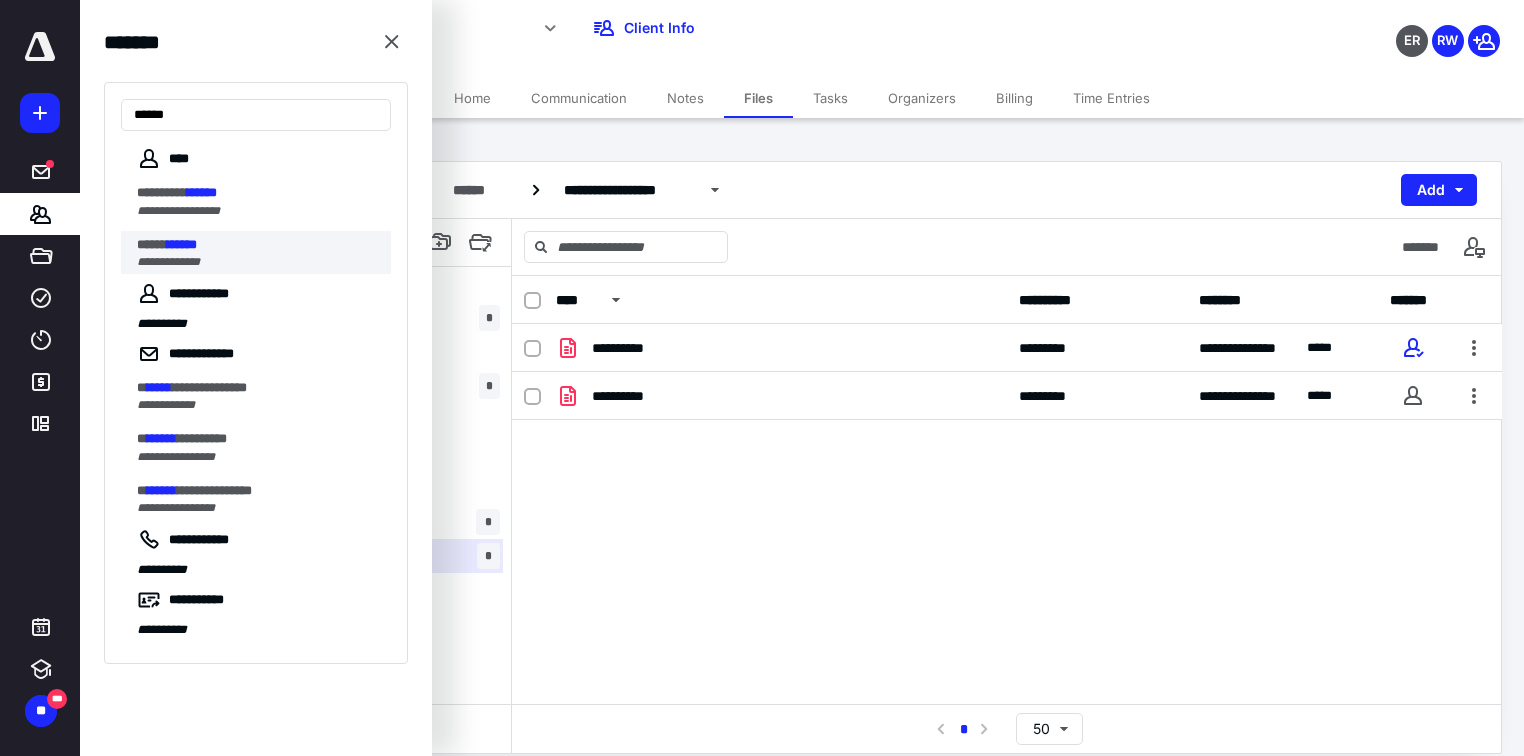 click on "**********" at bounding box center [168, 262] 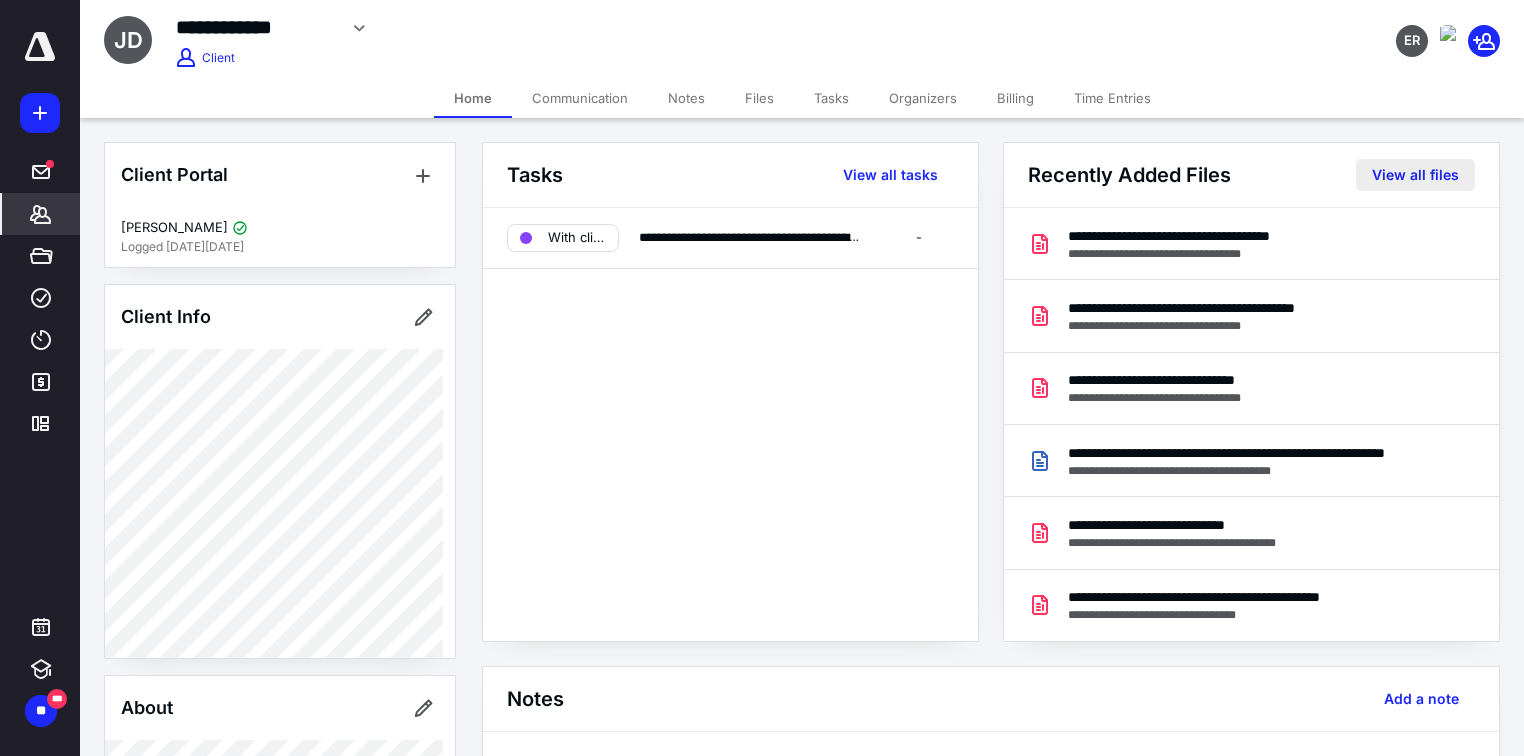 click on "View all files" at bounding box center [1415, 175] 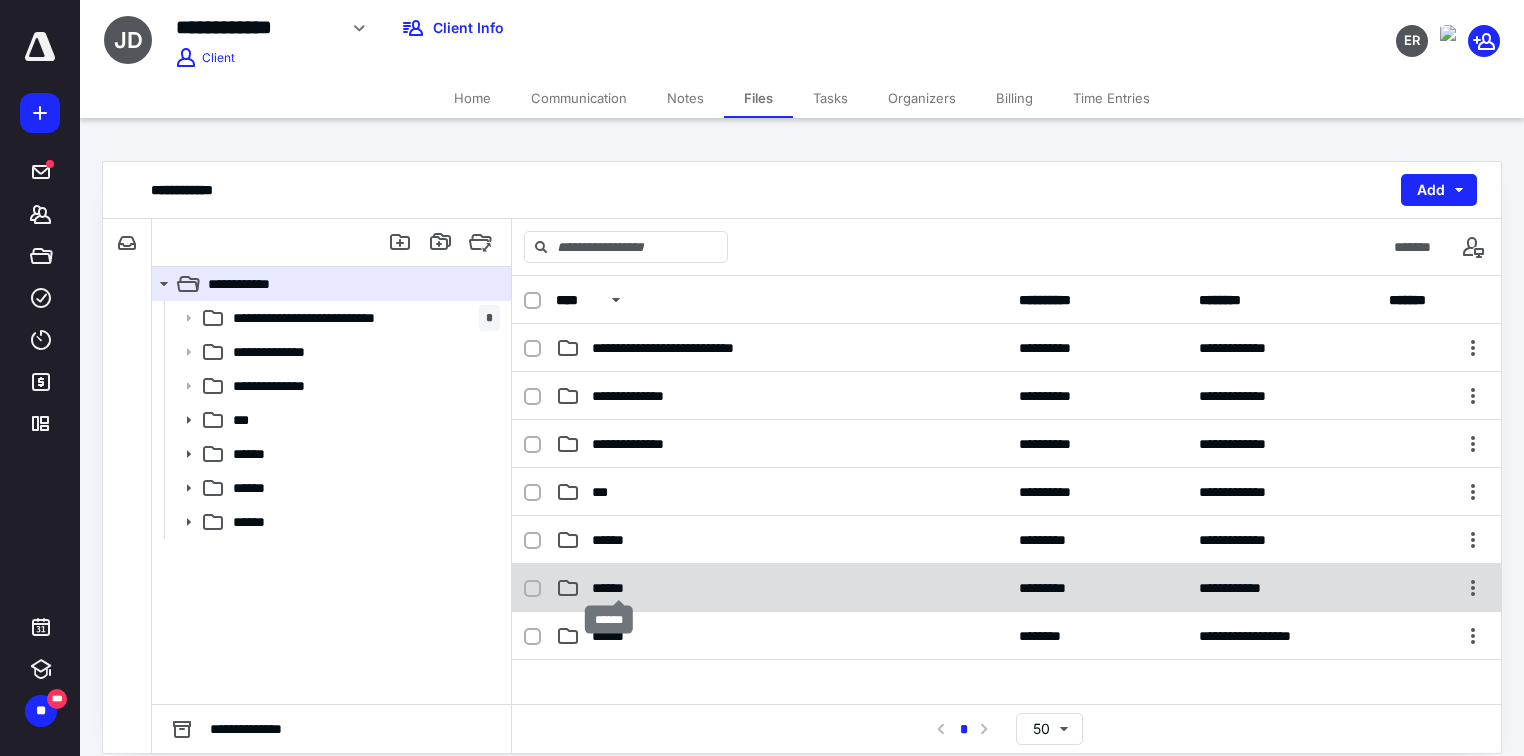 click on "******" at bounding box center [619, 588] 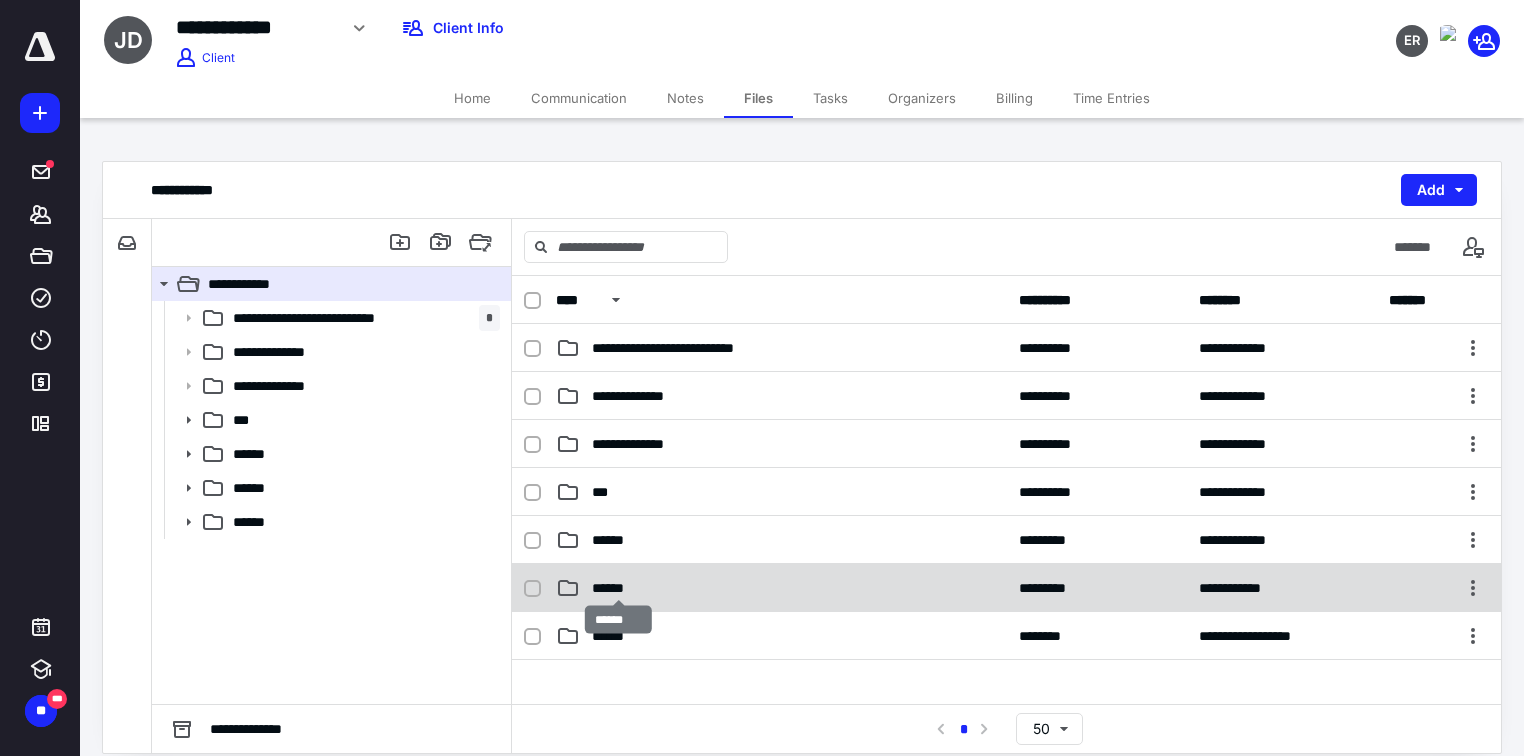 click on "******" at bounding box center [619, 588] 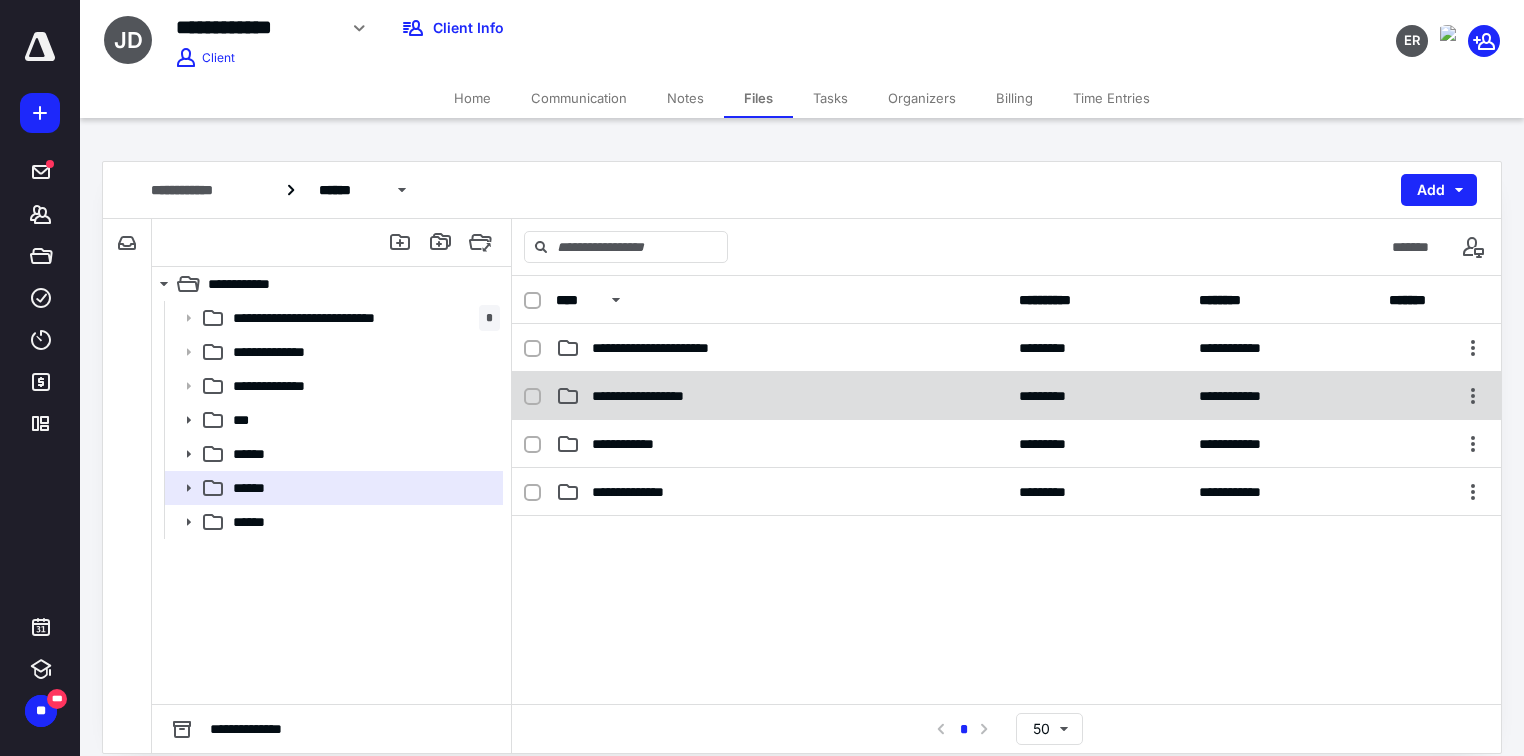 click on "**********" at bounding box center (652, 396) 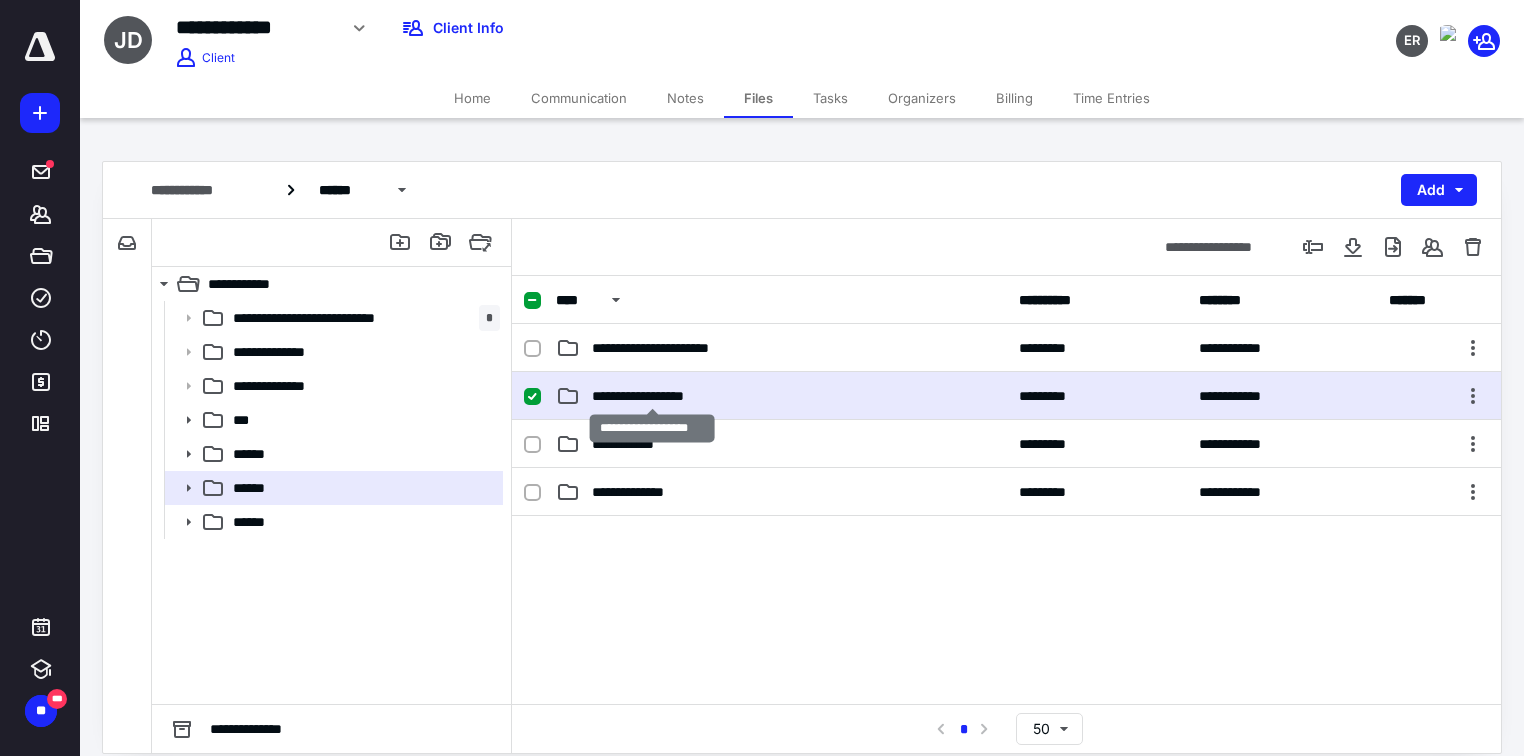 click on "**********" at bounding box center [652, 396] 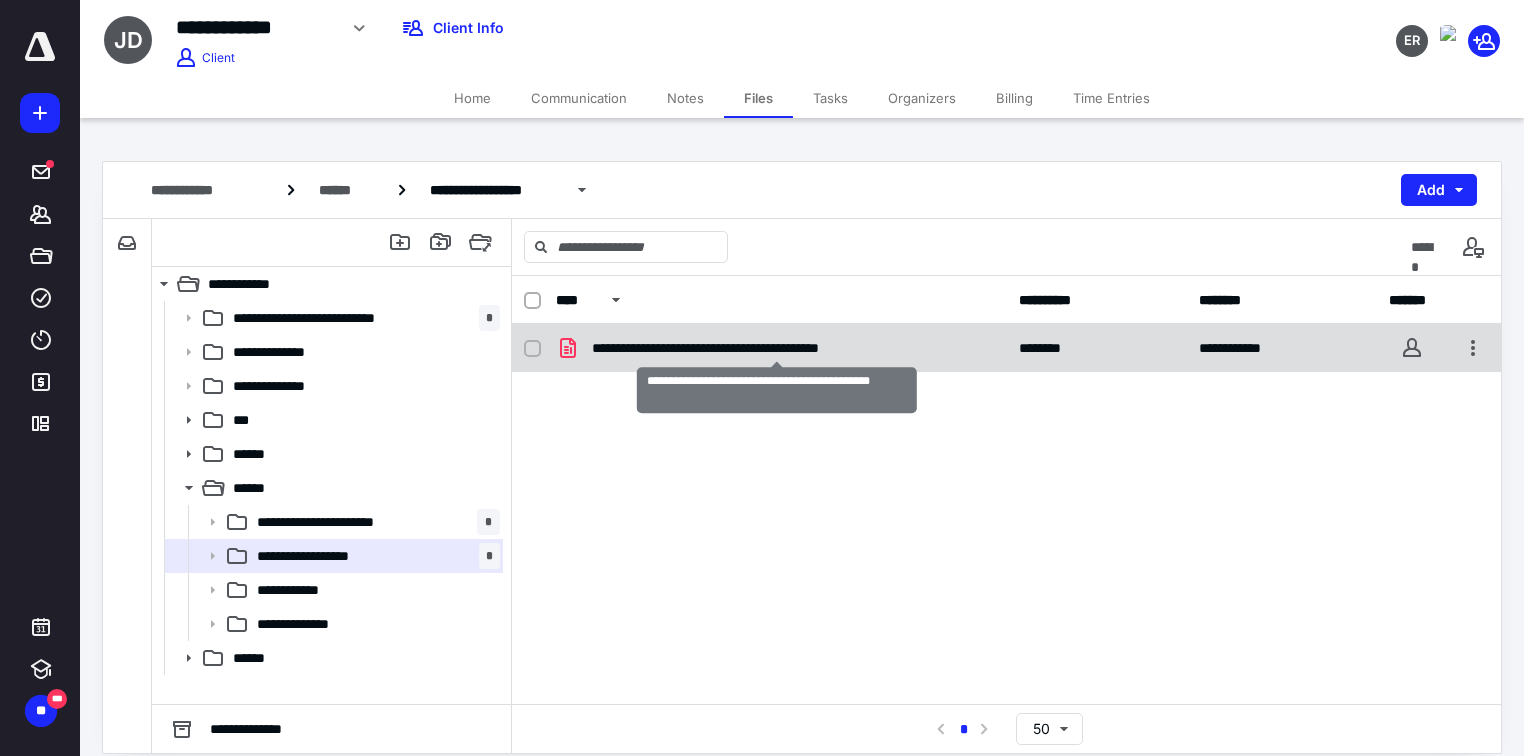 click on "**********" at bounding box center [777, 348] 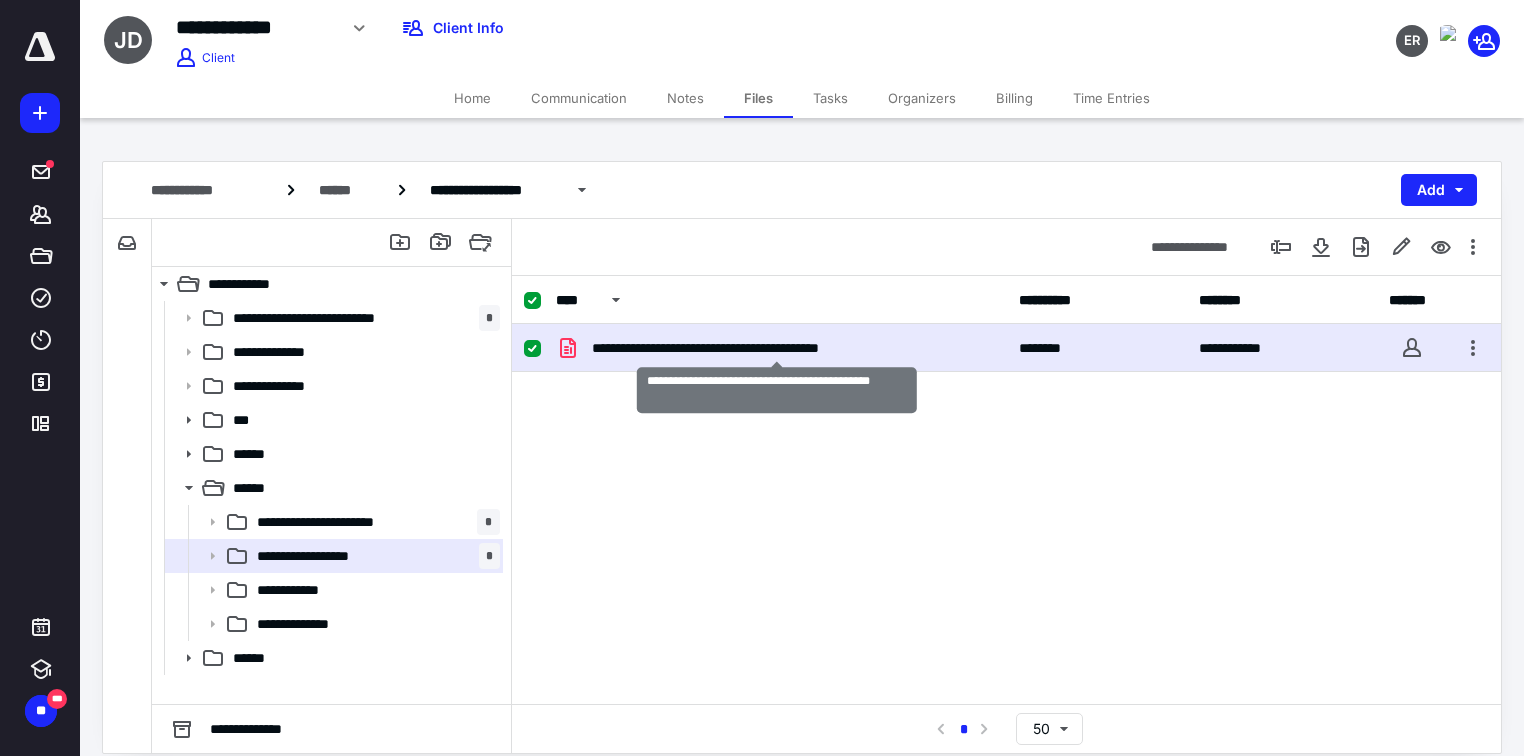 click on "**********" at bounding box center (777, 348) 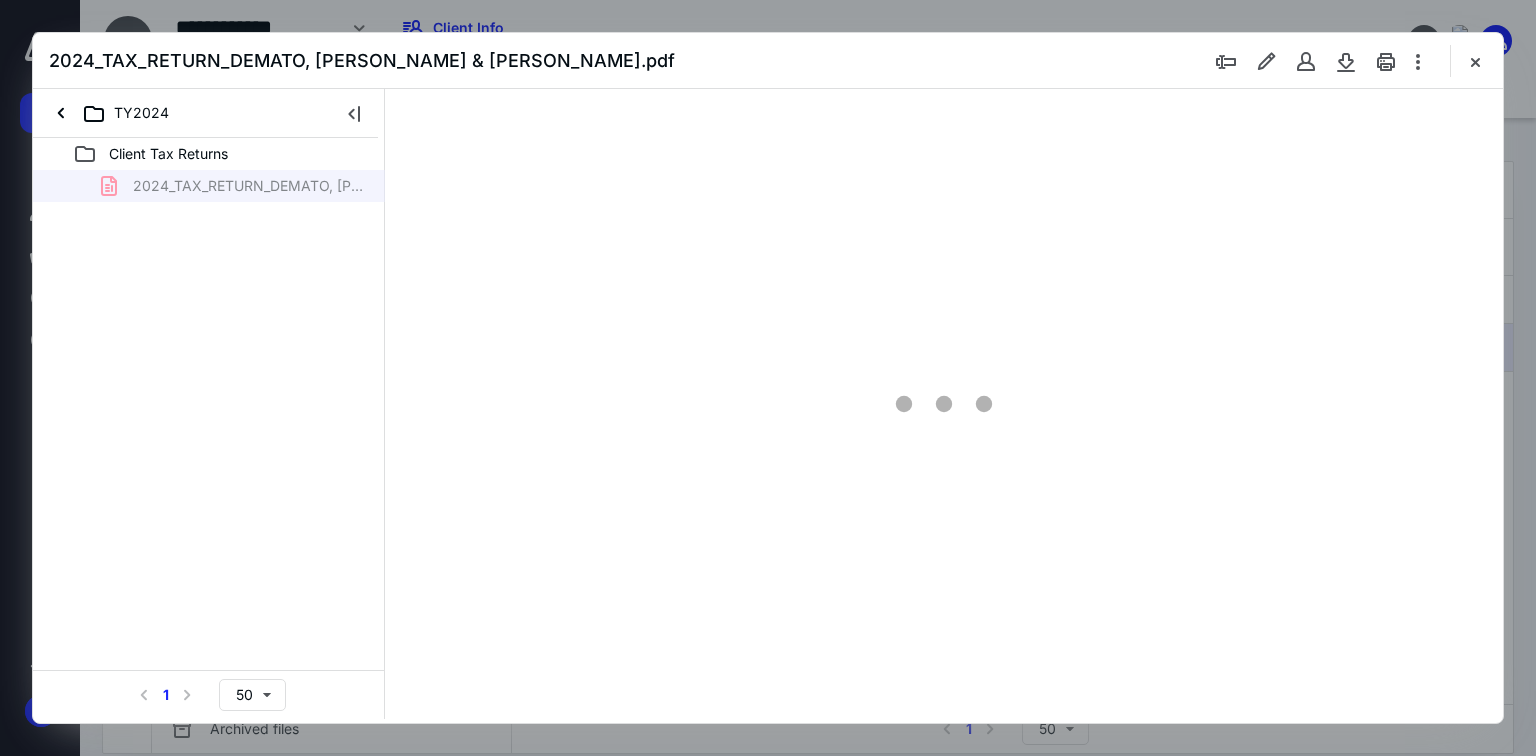 scroll, scrollTop: 0, scrollLeft: 0, axis: both 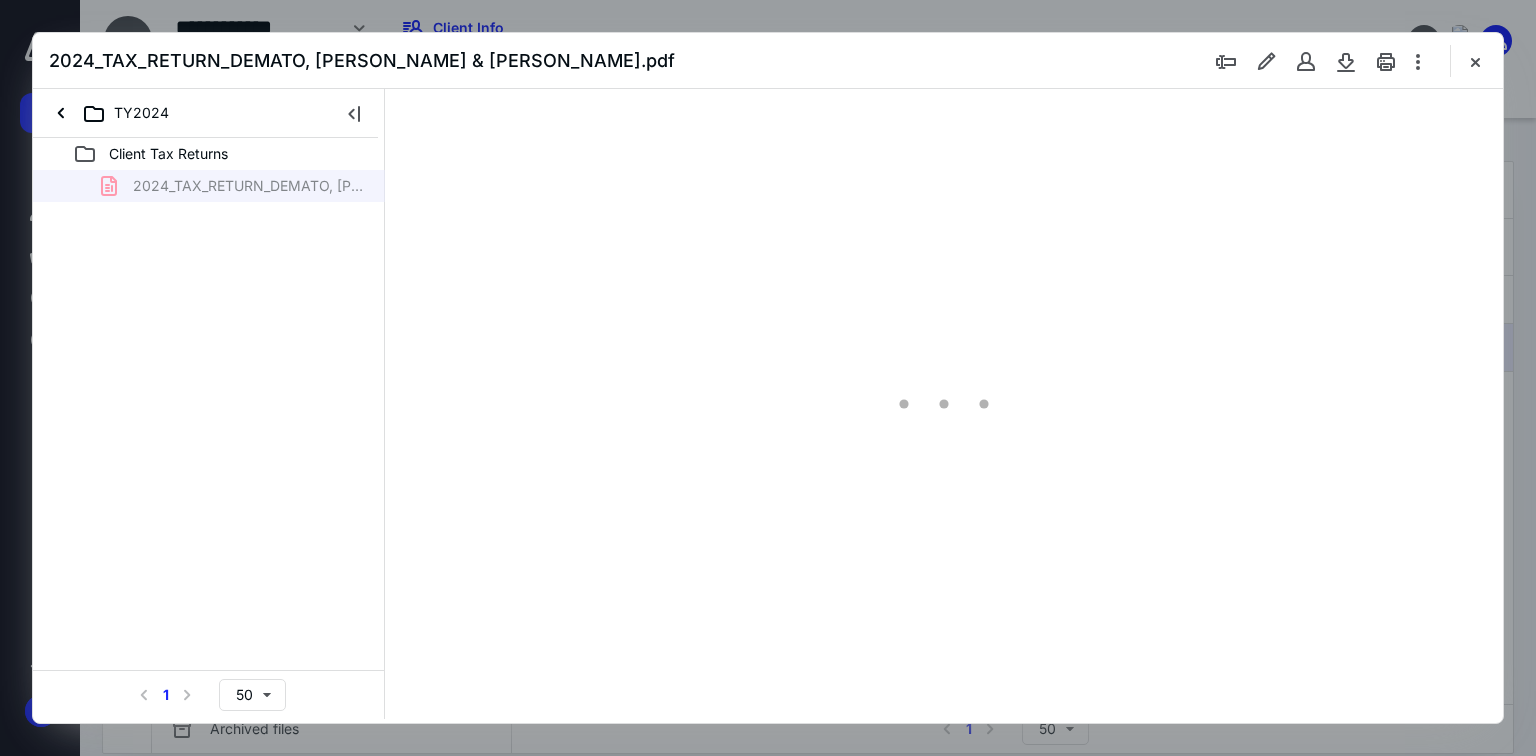 type on "70" 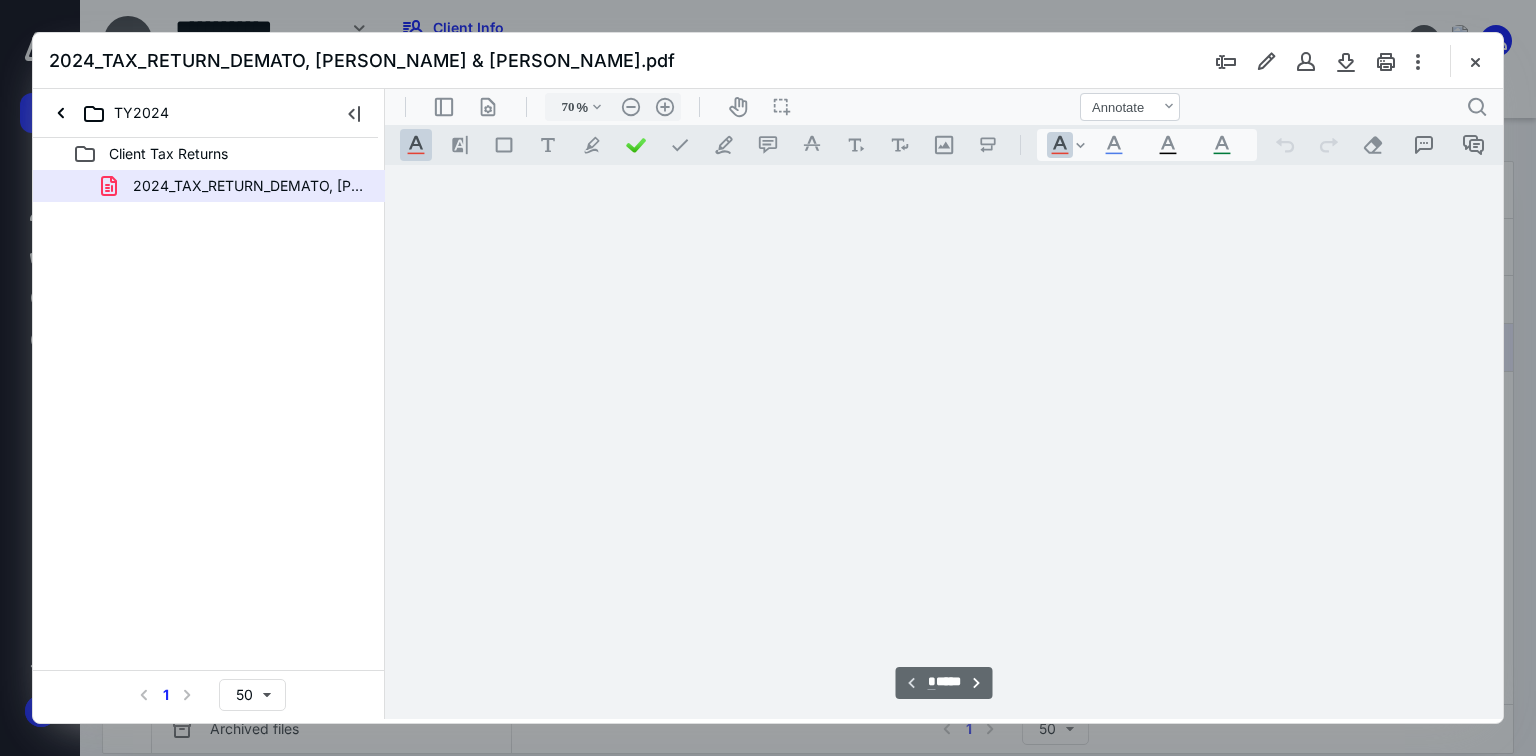 scroll, scrollTop: 79, scrollLeft: 0, axis: vertical 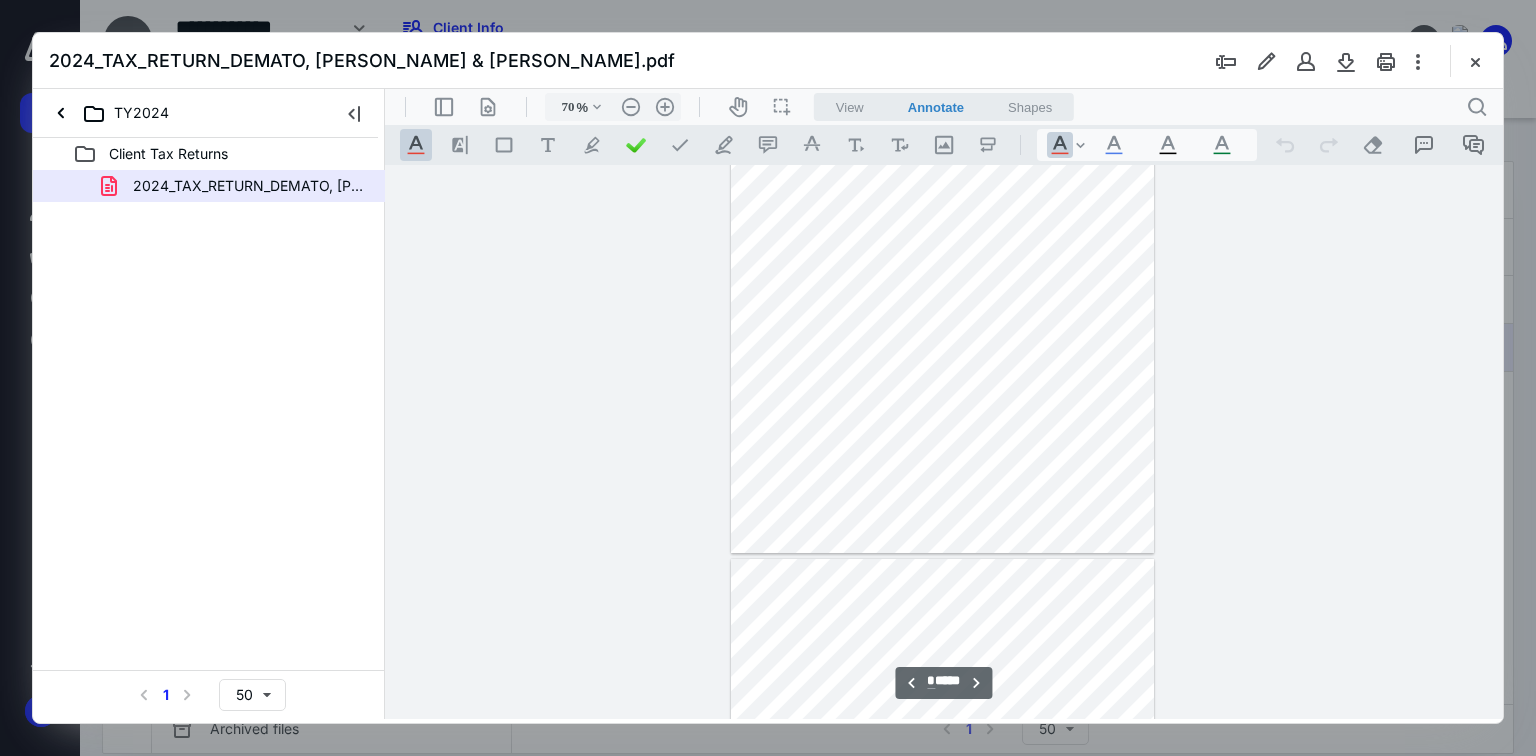 type on "*" 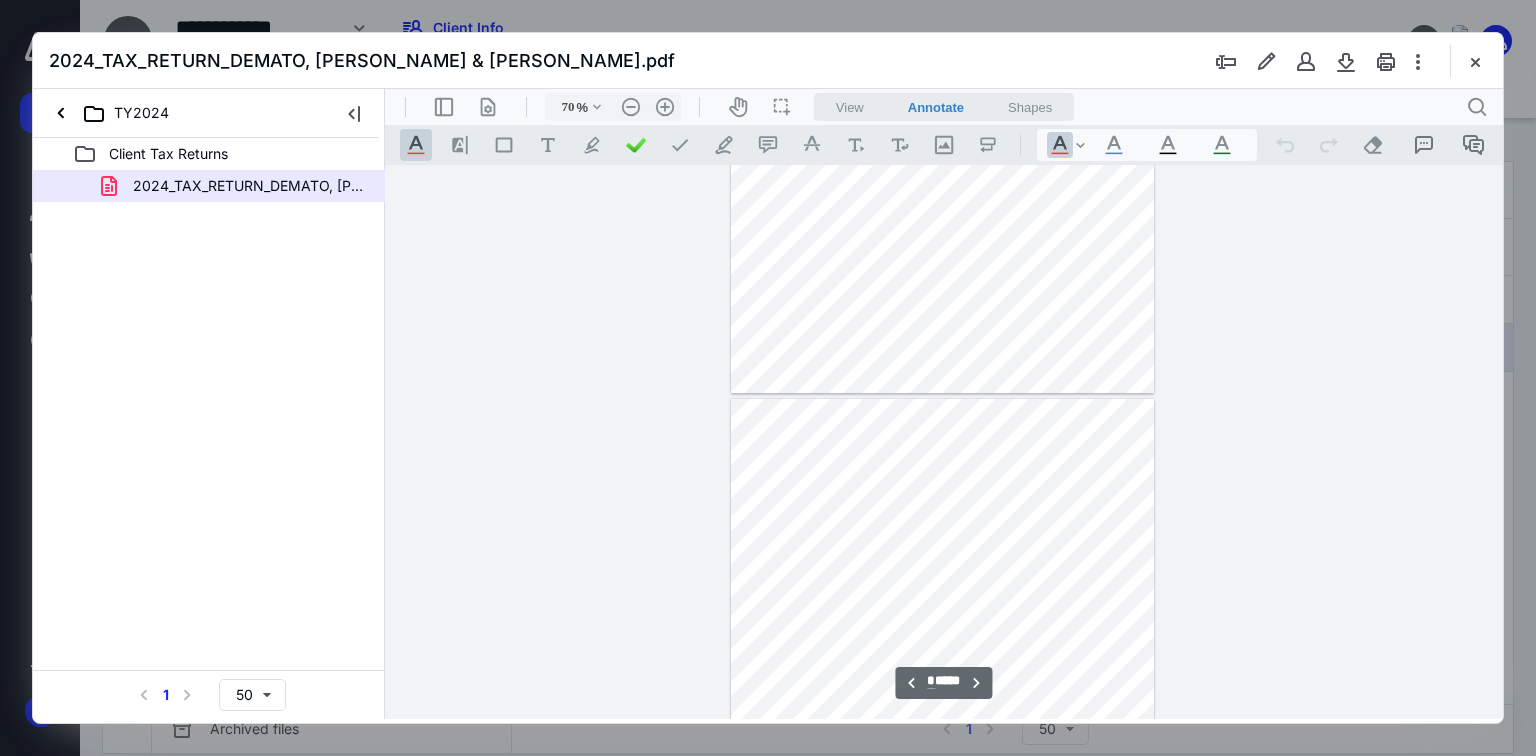 scroll, scrollTop: 879, scrollLeft: 0, axis: vertical 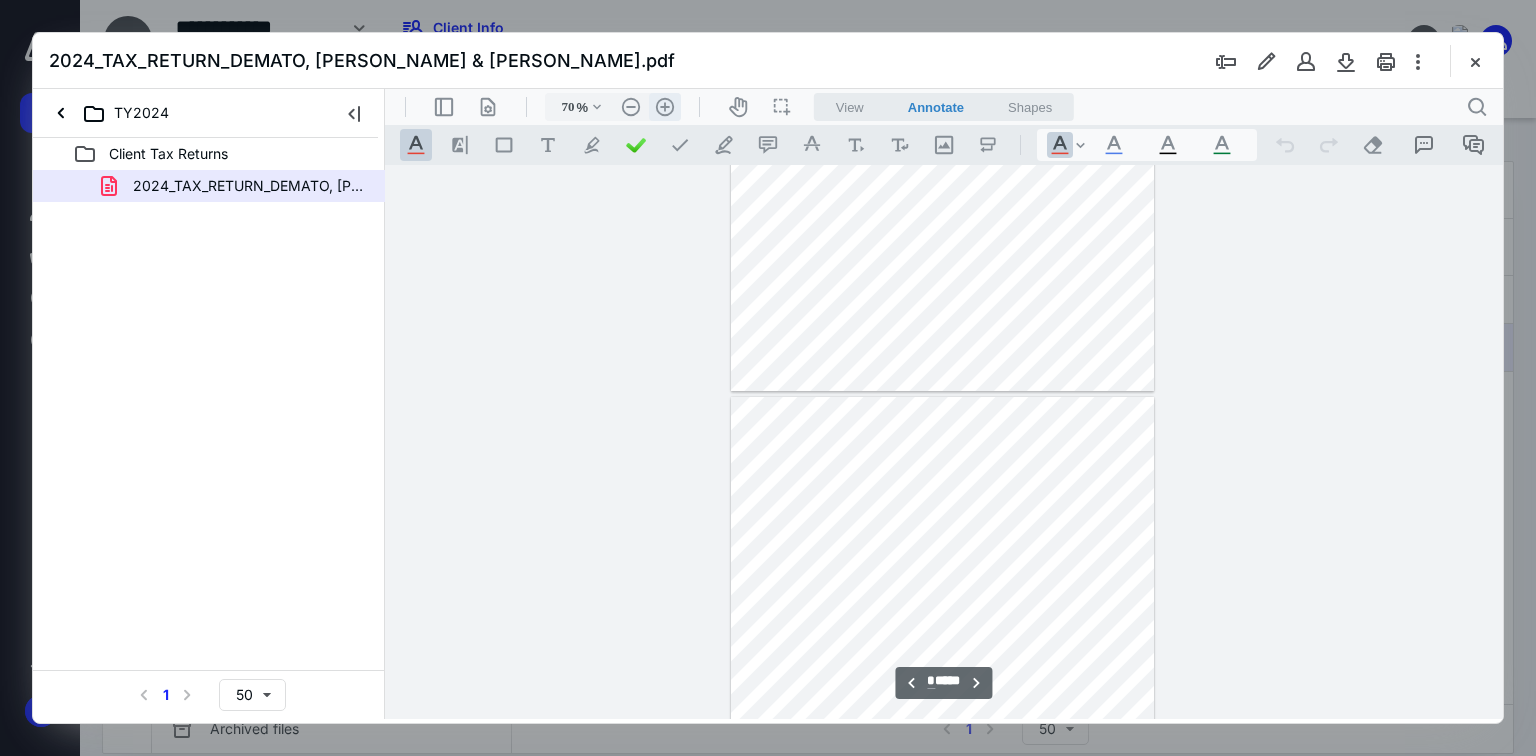 click on ".cls-1{fill:#abb0c4;} icon - header - zoom - in - line" at bounding box center (665, 107) 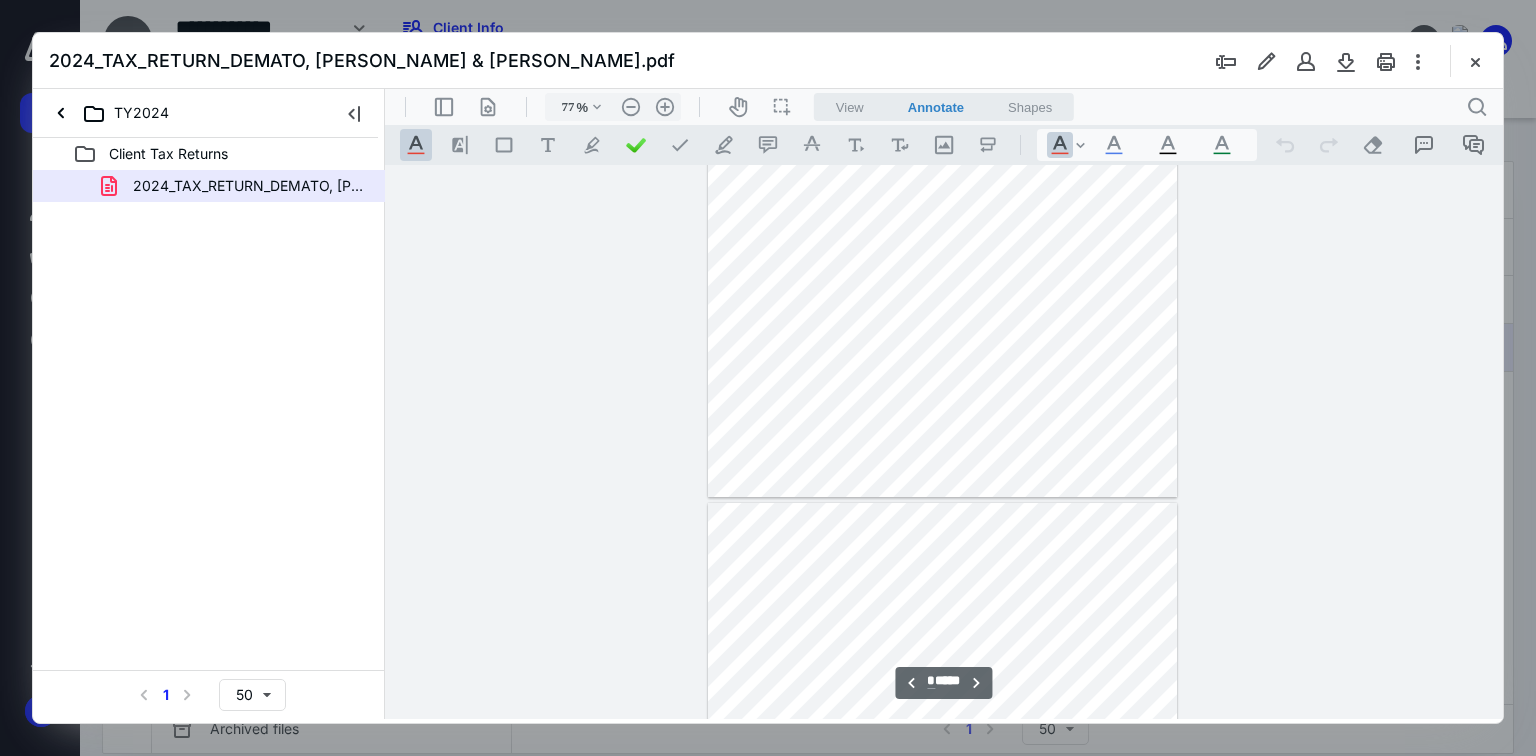 type on "*" 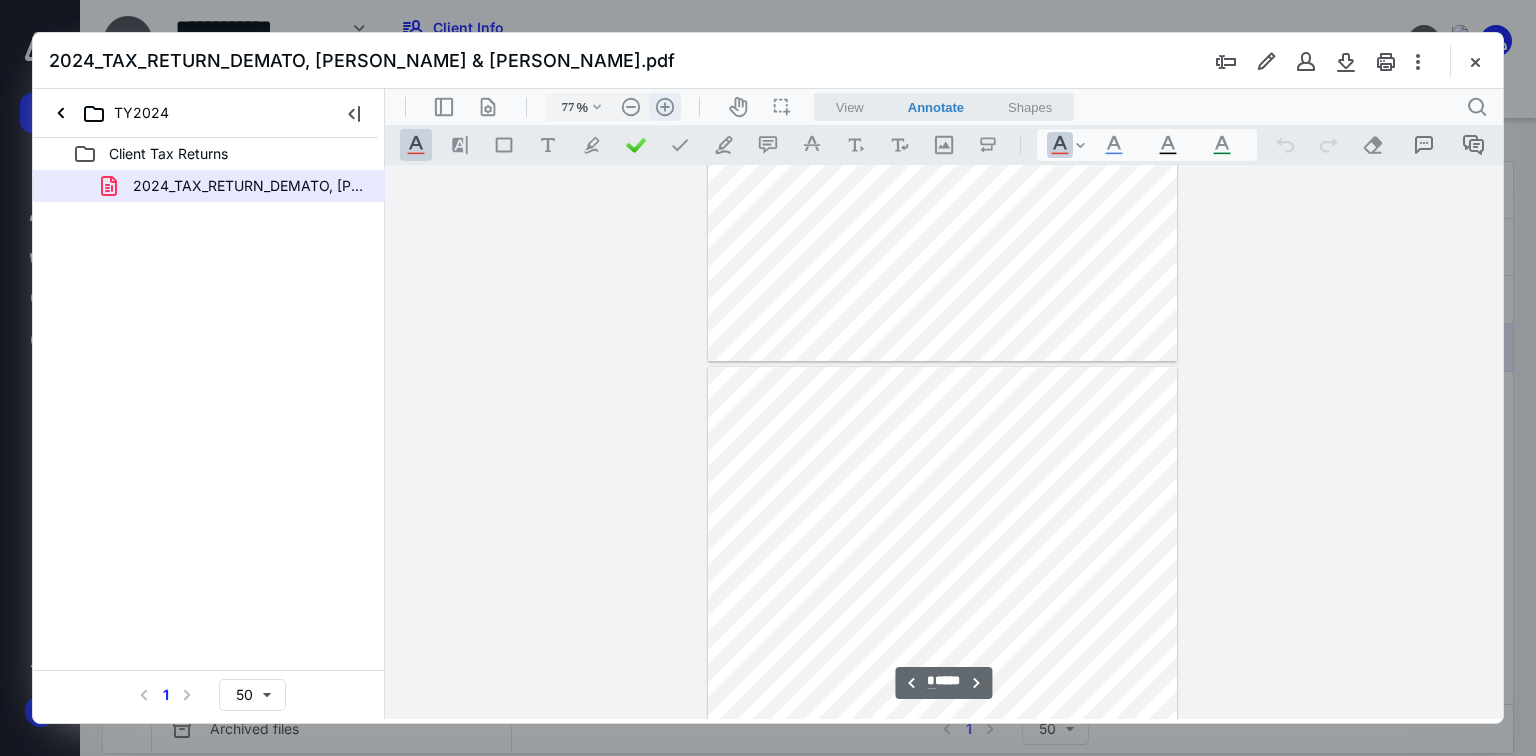 click on ".cls-1{fill:#abb0c4;} icon - header - zoom - in - line" at bounding box center [665, 107] 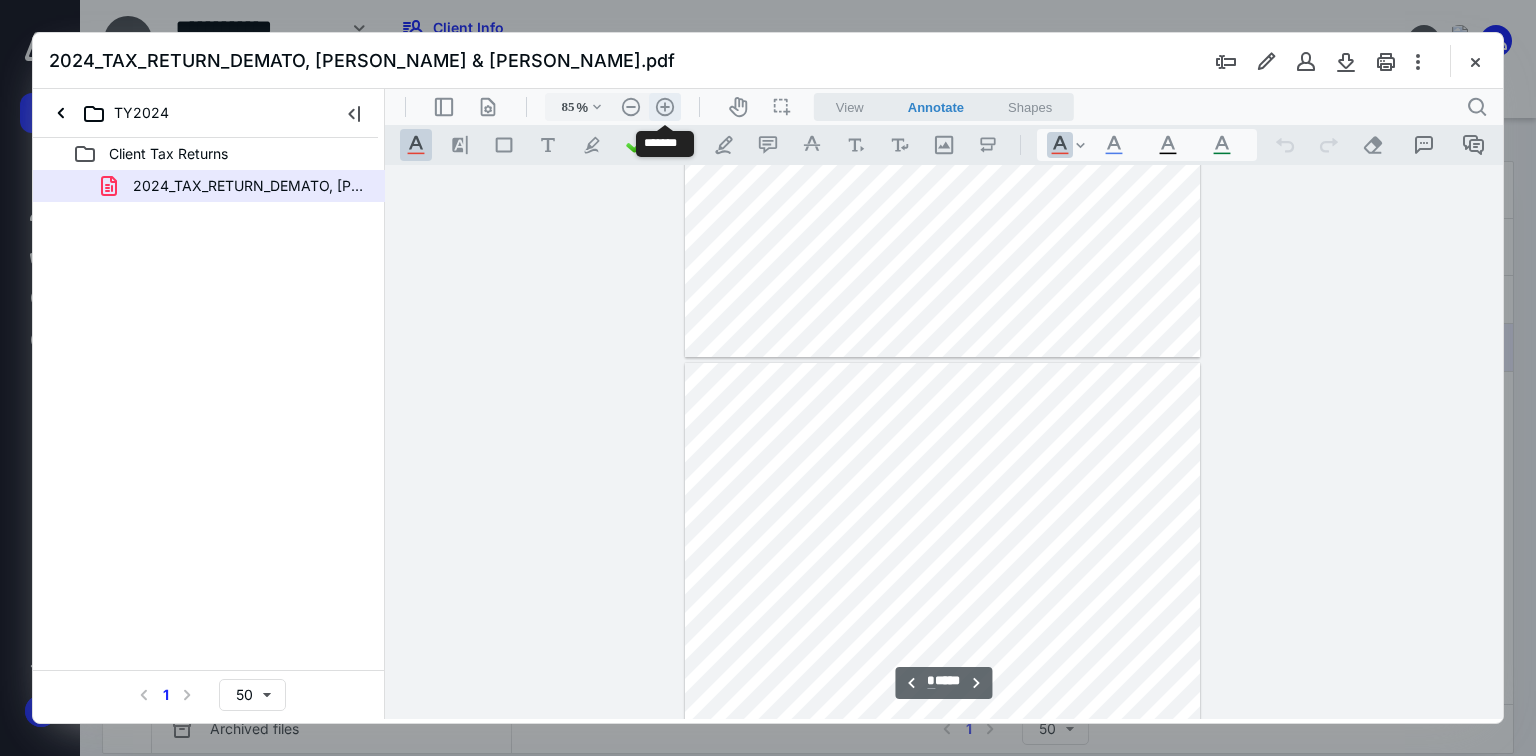 click on ".cls-1{fill:#abb0c4;} icon - header - zoom - in - line" at bounding box center [665, 107] 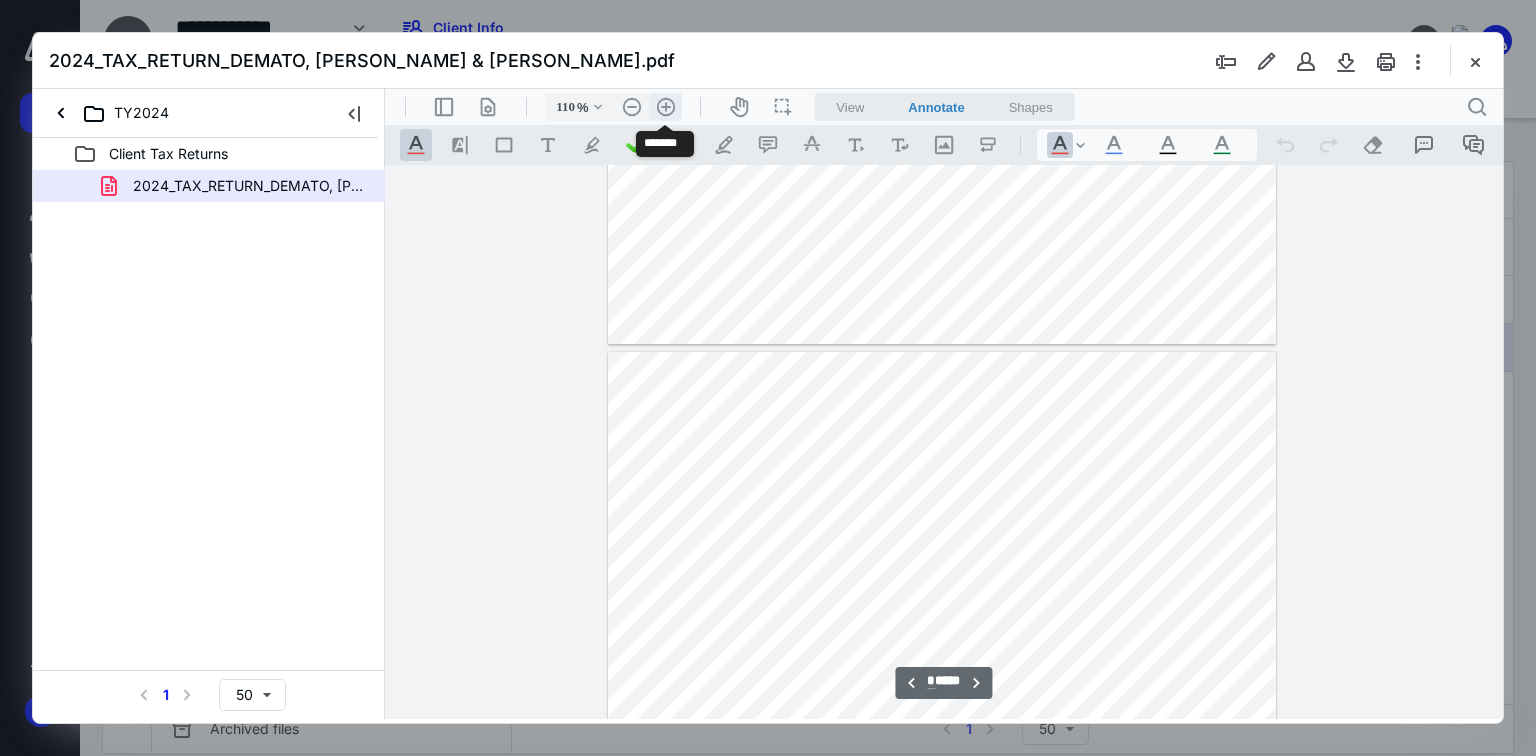 click on ".cls-1{fill:#abb0c4;} icon - header - zoom - in - line" at bounding box center [666, 107] 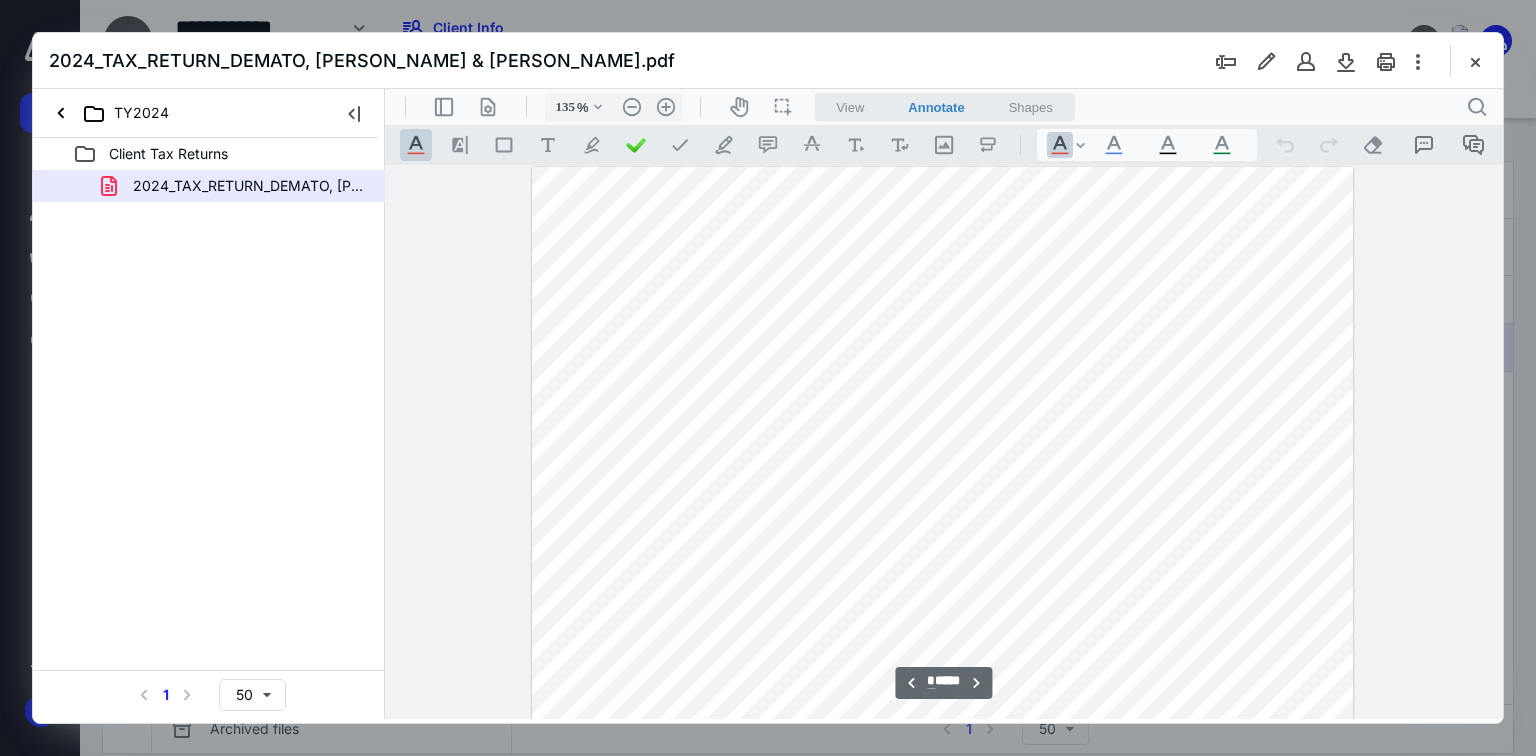 scroll, scrollTop: 5688, scrollLeft: 0, axis: vertical 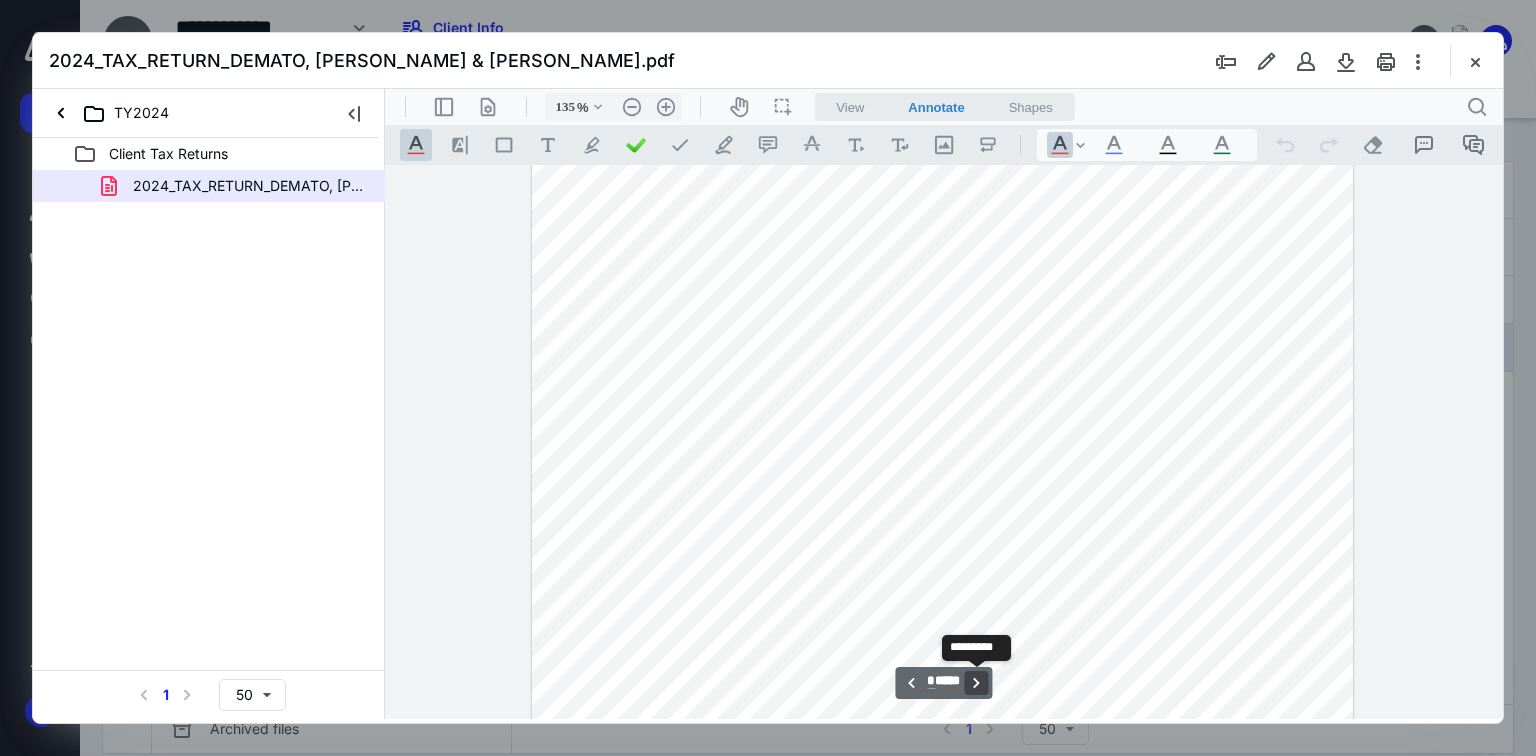 click on "**********" at bounding box center [977, 683] 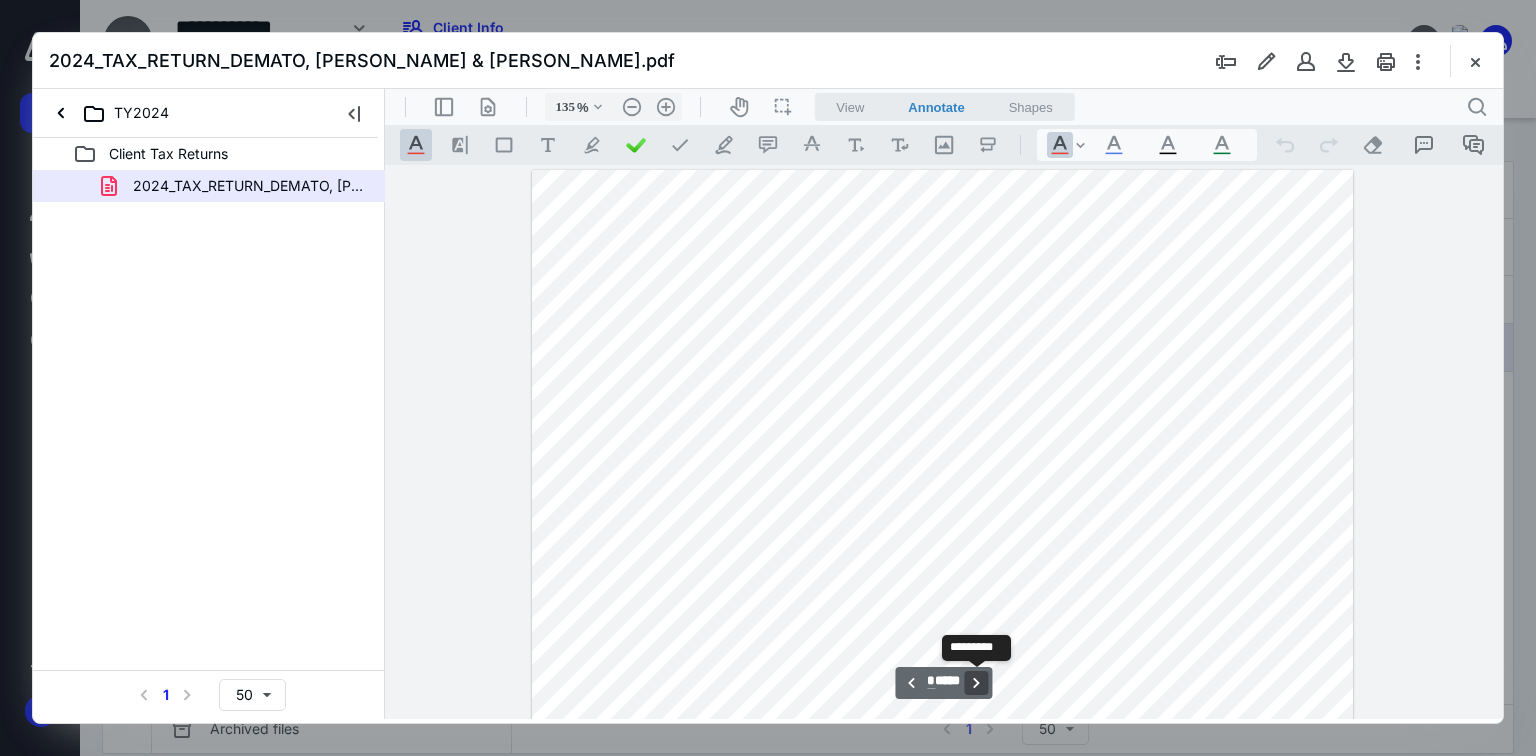 click on "**********" at bounding box center [977, 683] 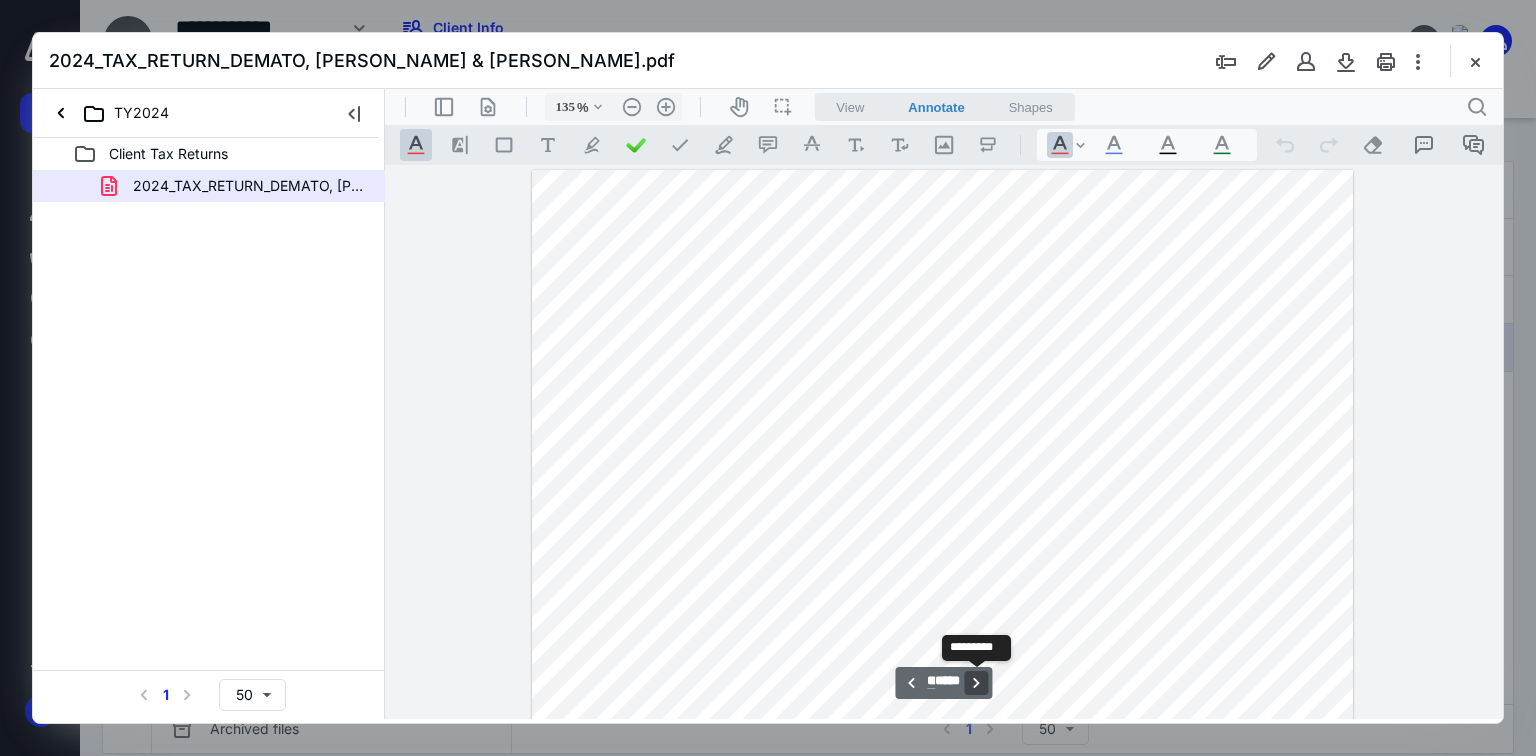 scroll, scrollTop: 9656, scrollLeft: 0, axis: vertical 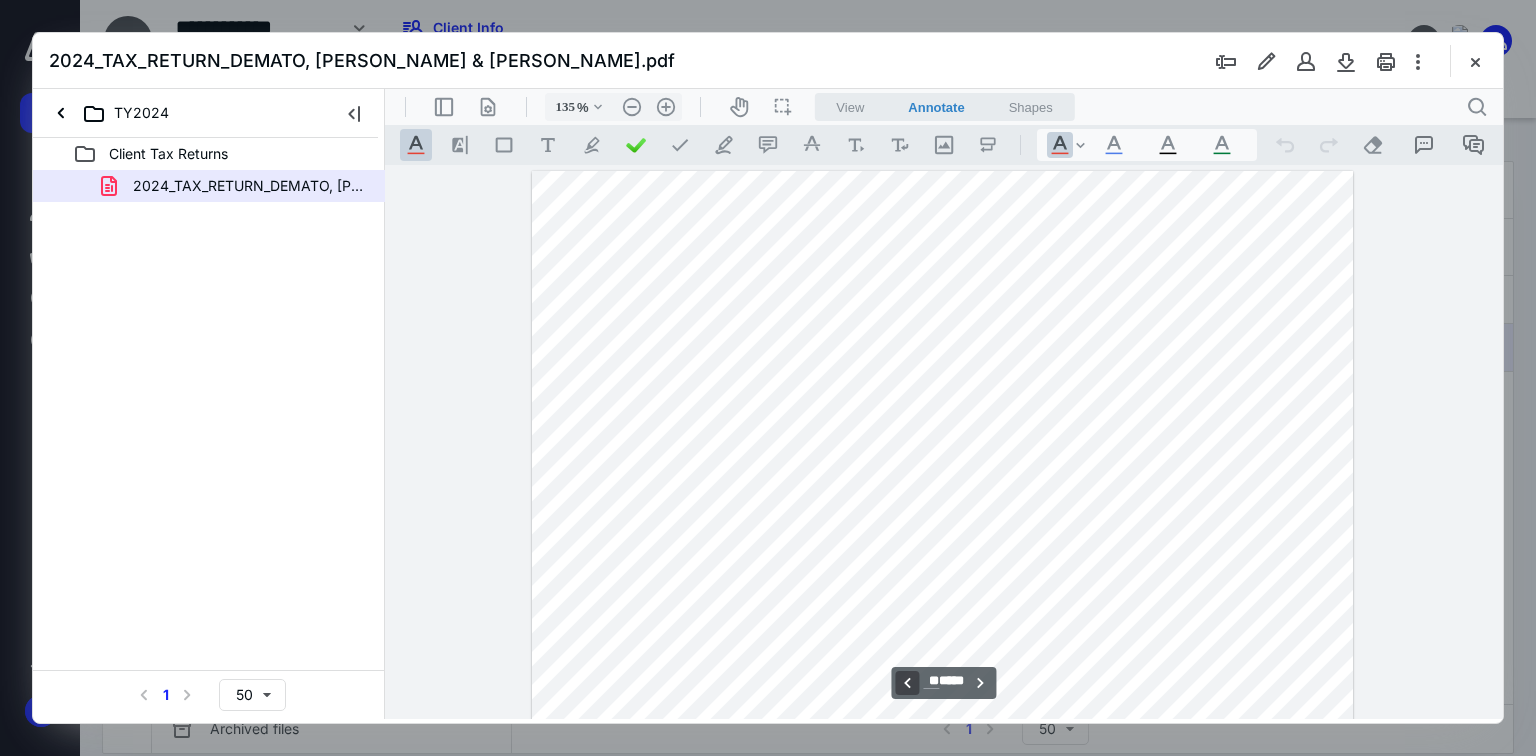 click on "**********" at bounding box center [907, 683] 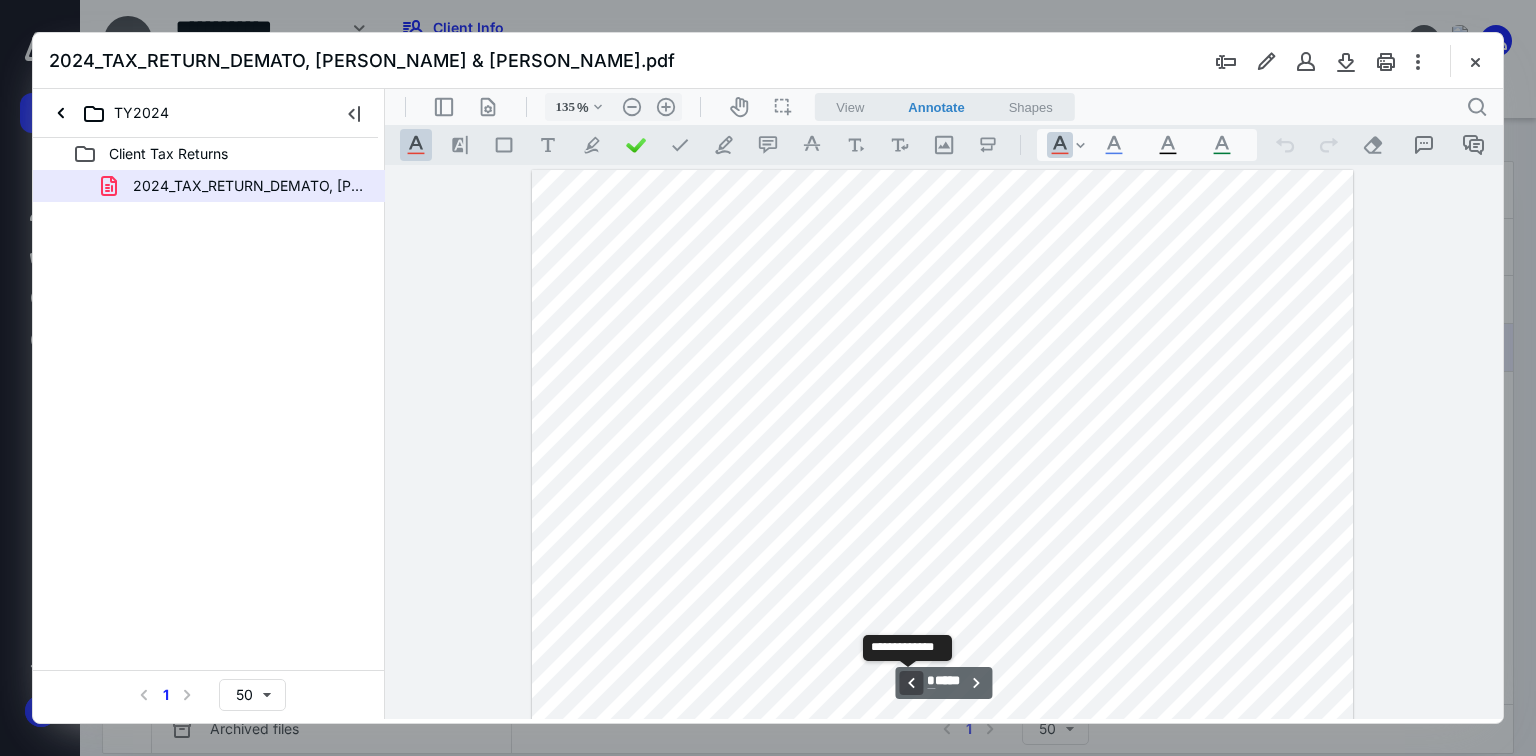 click on "**********" at bounding box center [911, 683] 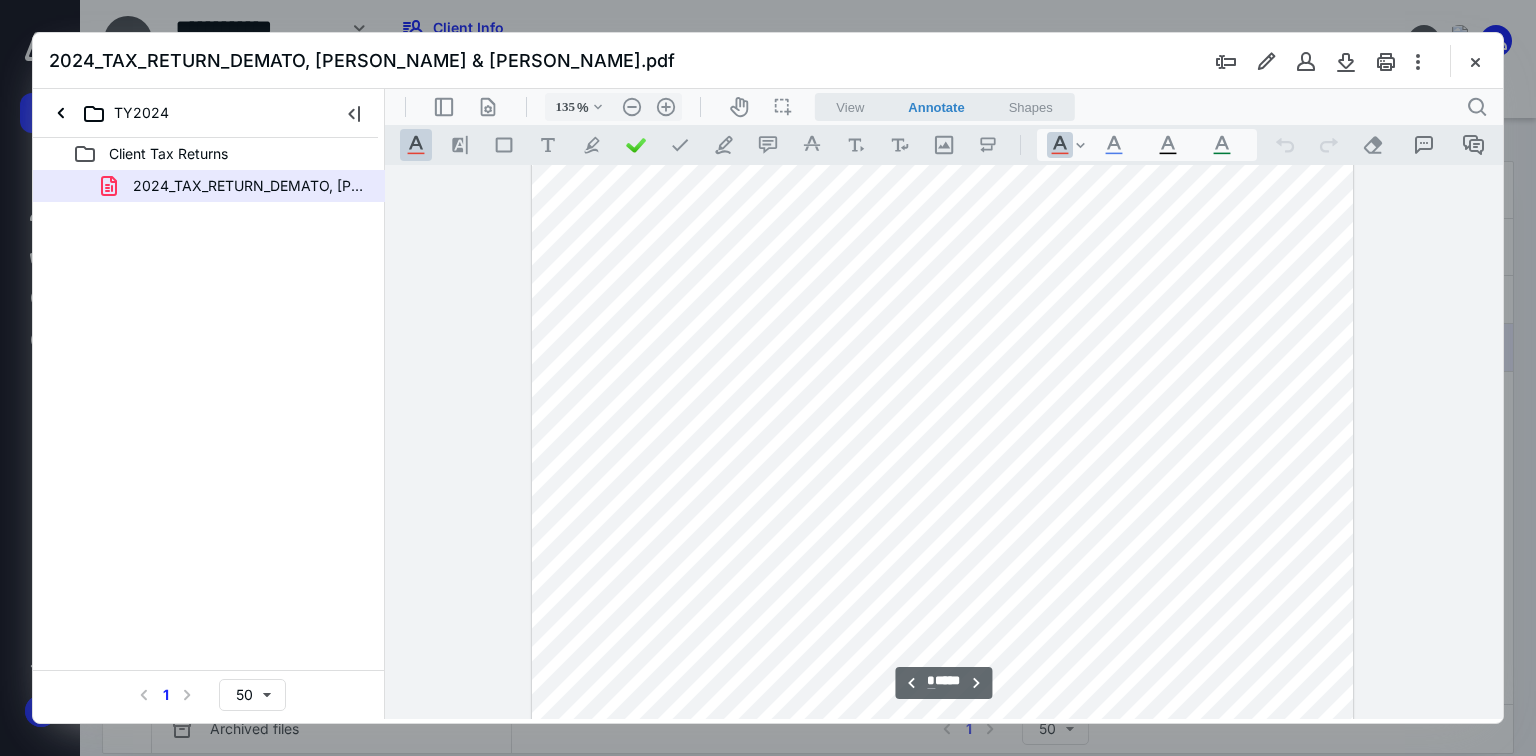scroll, scrollTop: 7991, scrollLeft: 0, axis: vertical 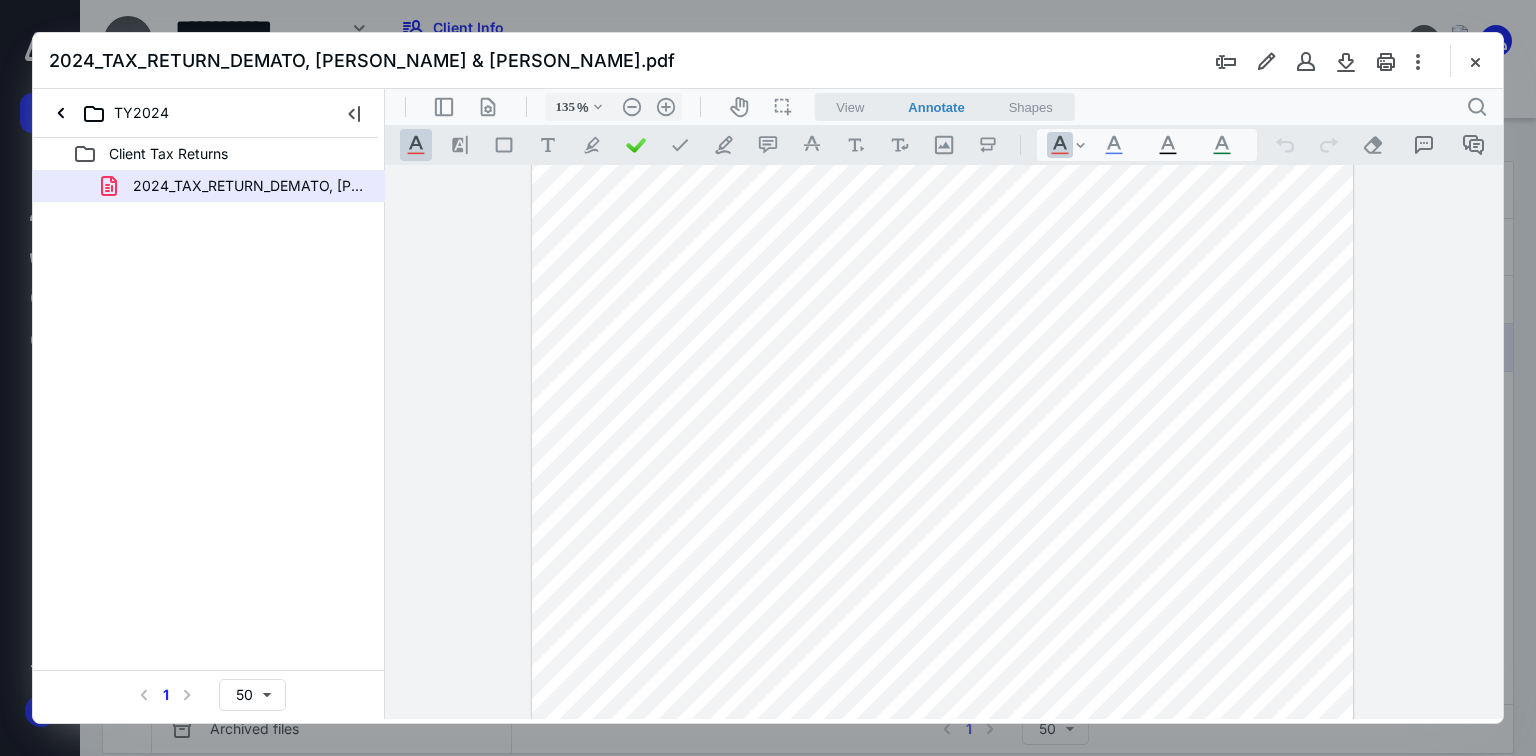 drag, startPoint x: 1476, startPoint y: 63, endPoint x: 1467, endPoint y: 71, distance: 12.0415945 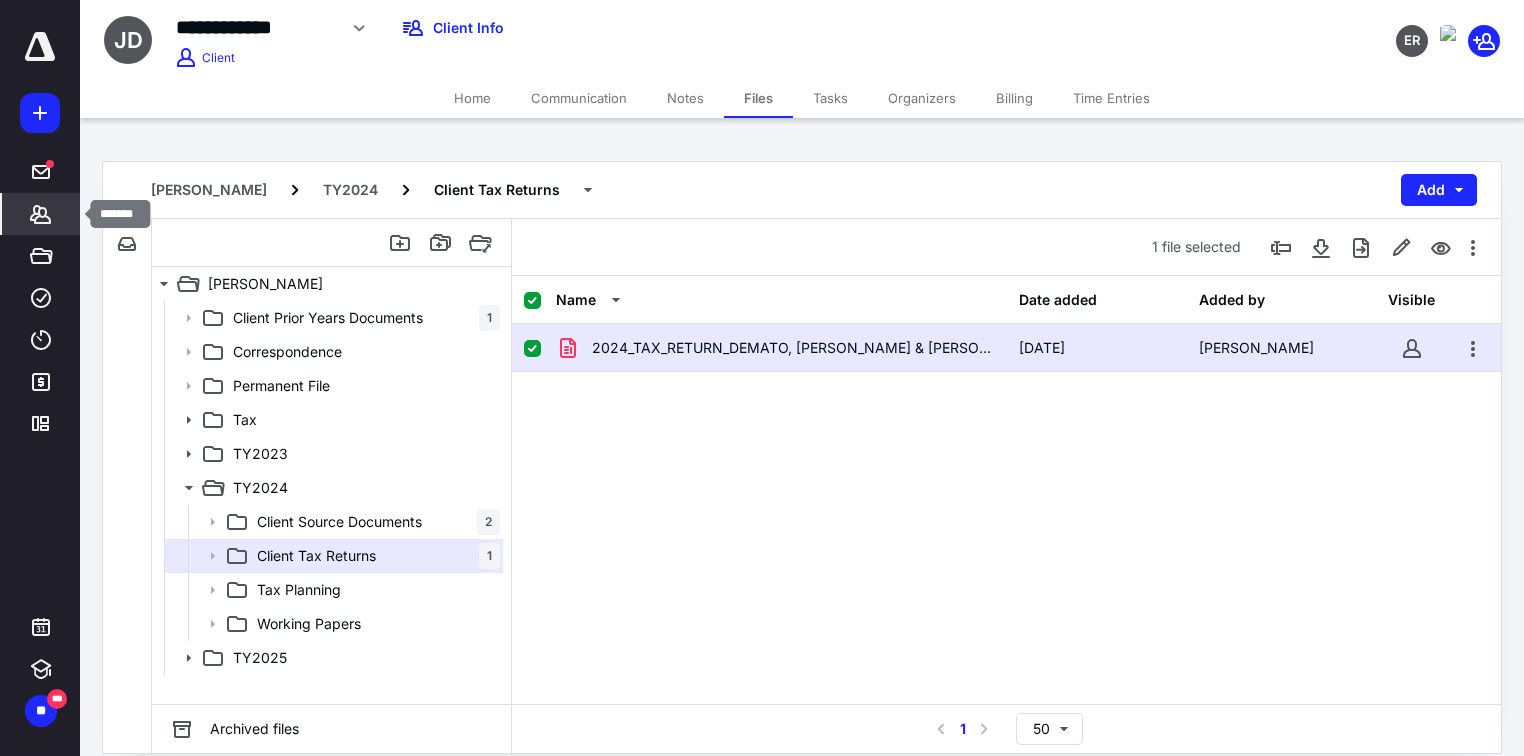 click 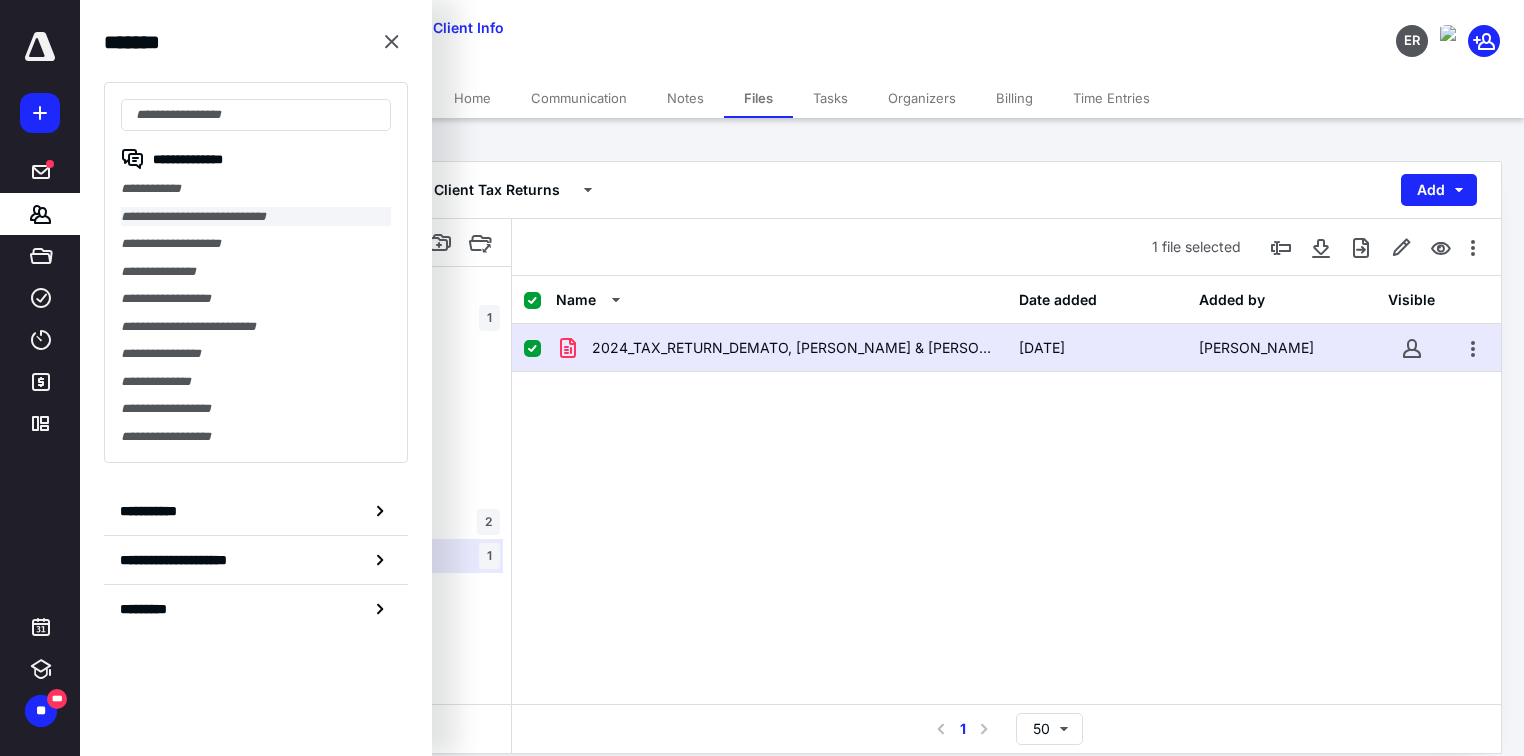 click on "**********" at bounding box center (256, 217) 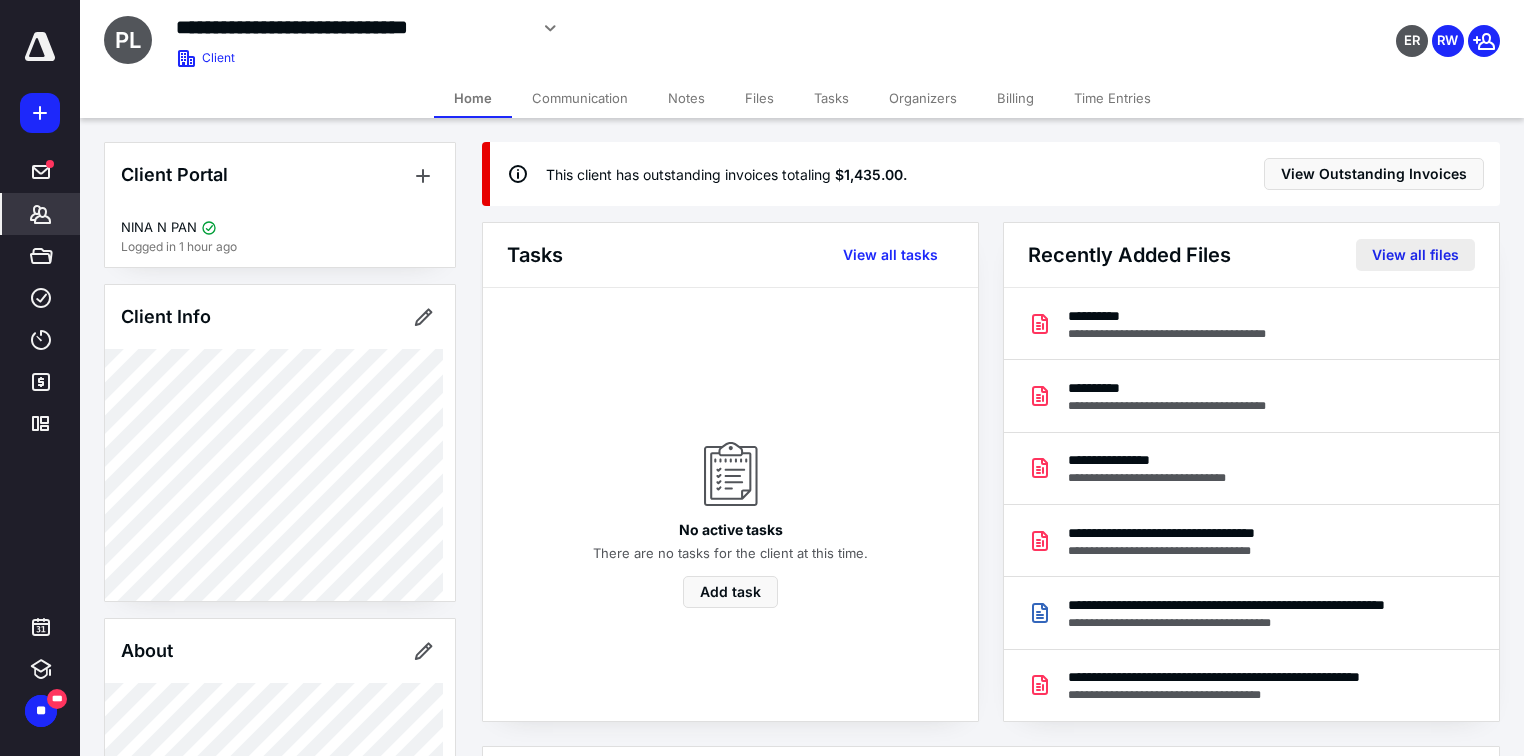 click on "View all files" at bounding box center (1415, 255) 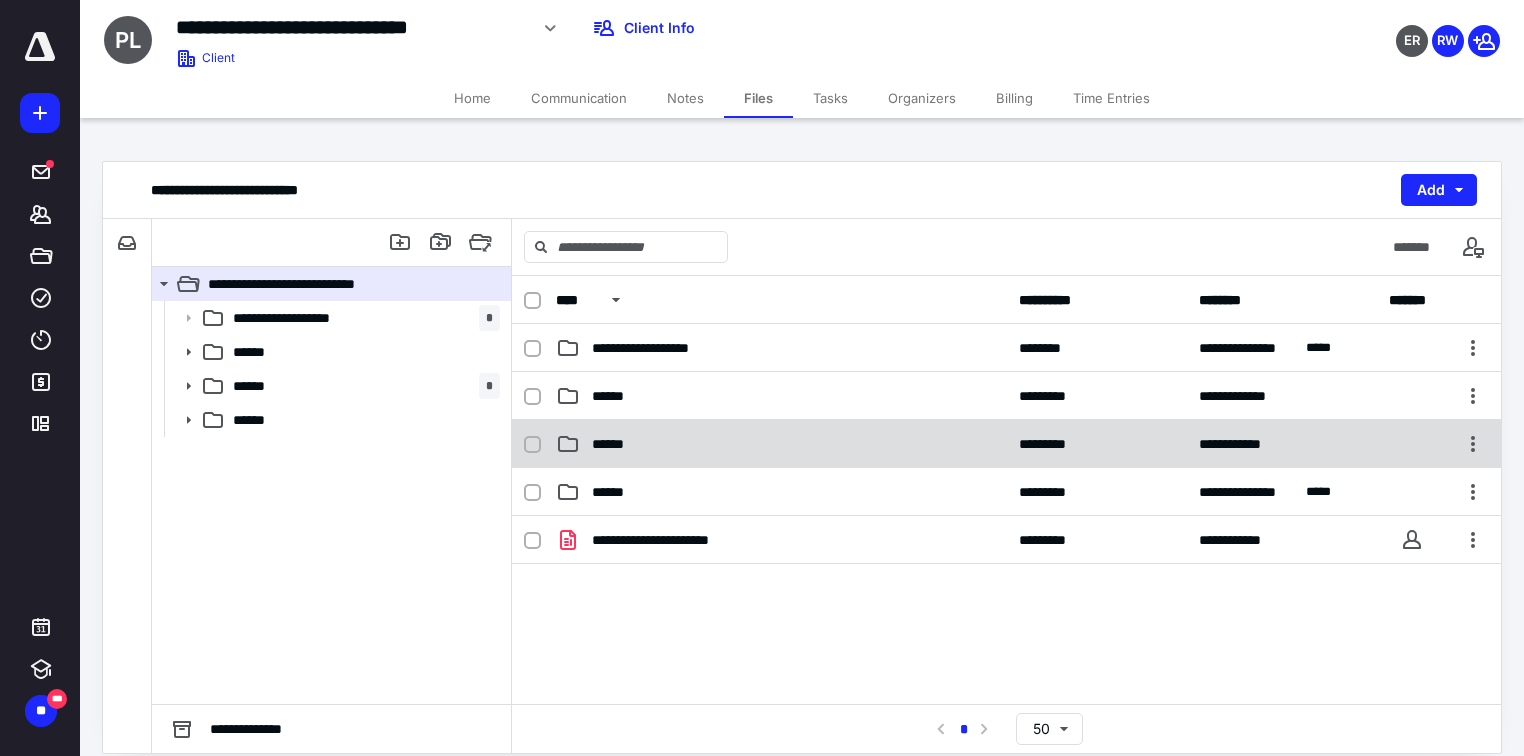 click on "******" at bounding box center [619, 444] 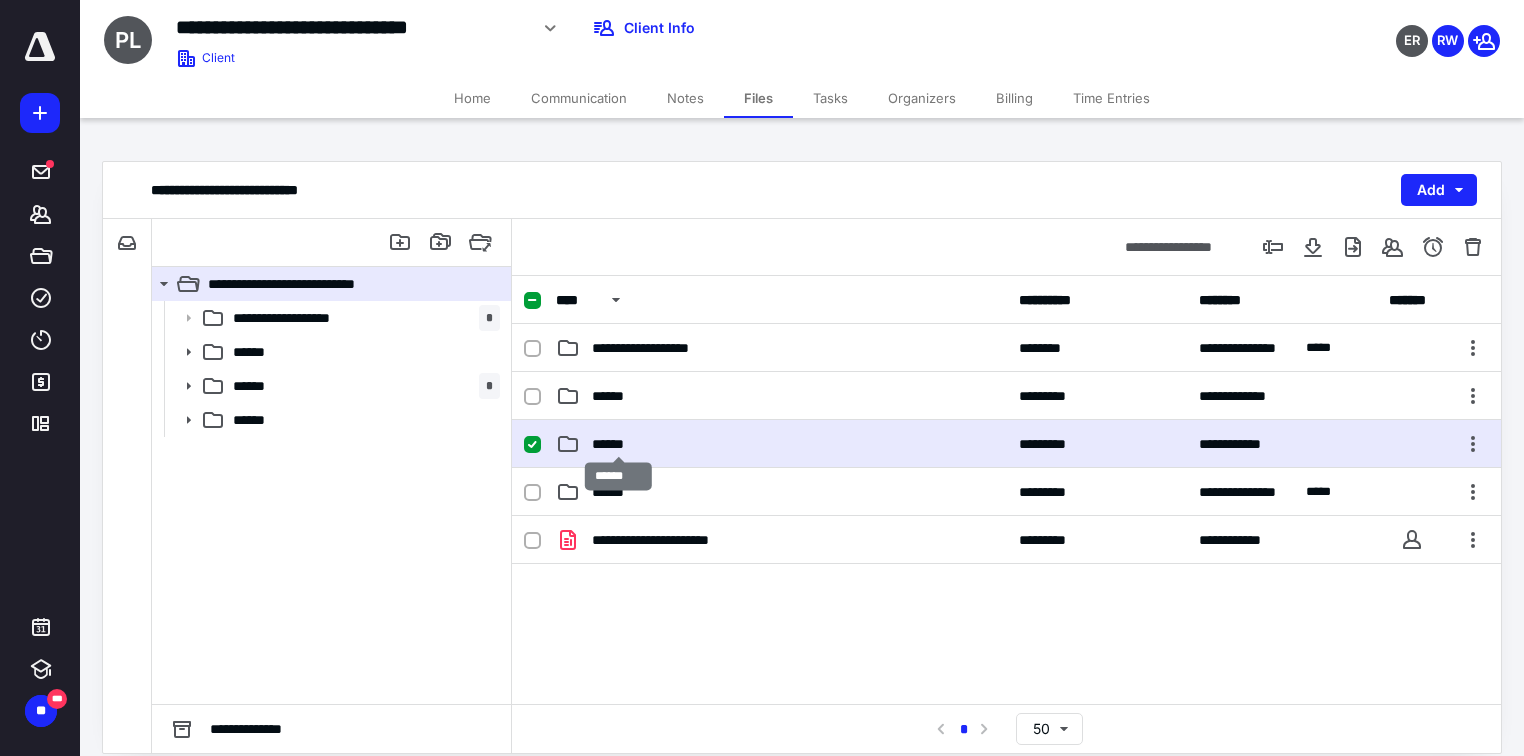click on "******" at bounding box center (619, 444) 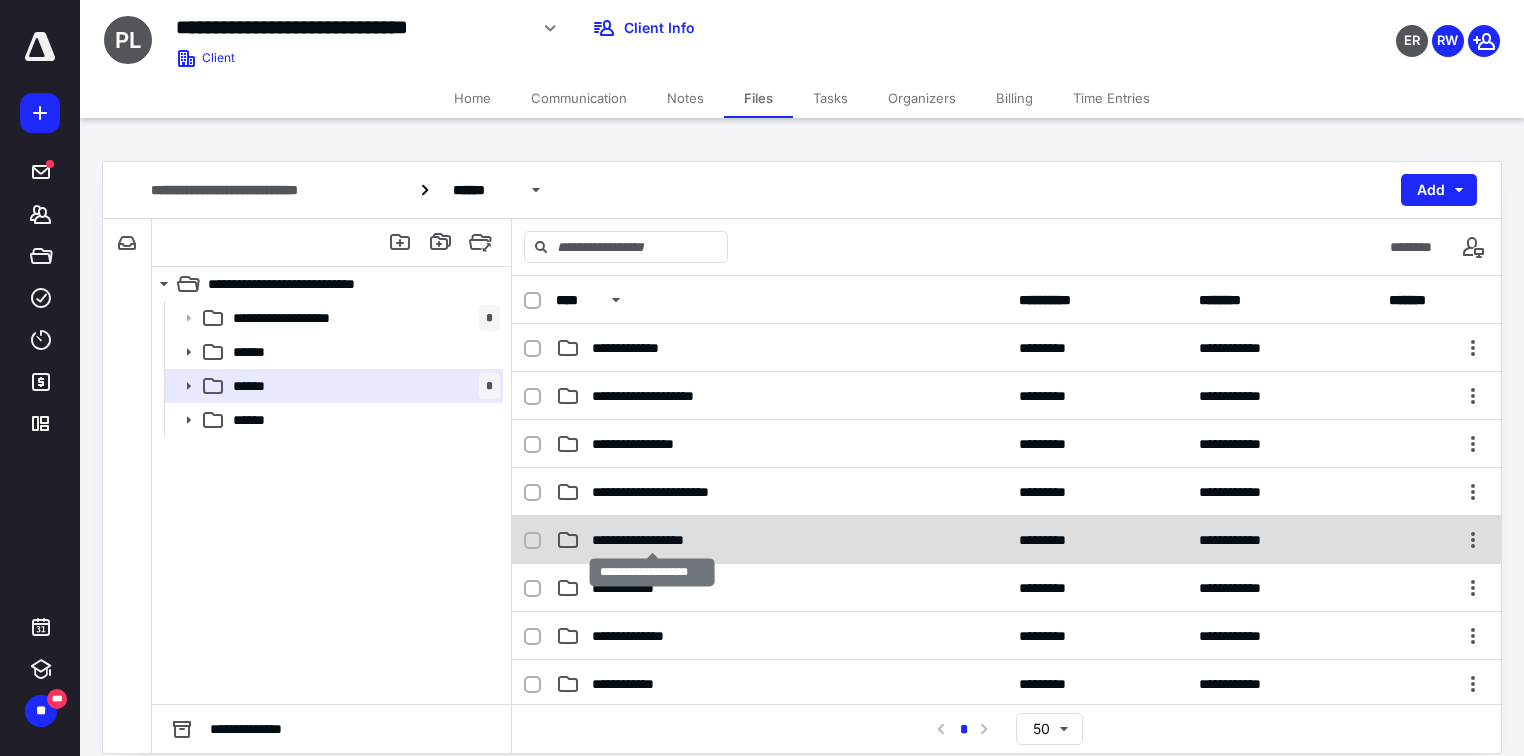 click on "**********" at bounding box center [652, 540] 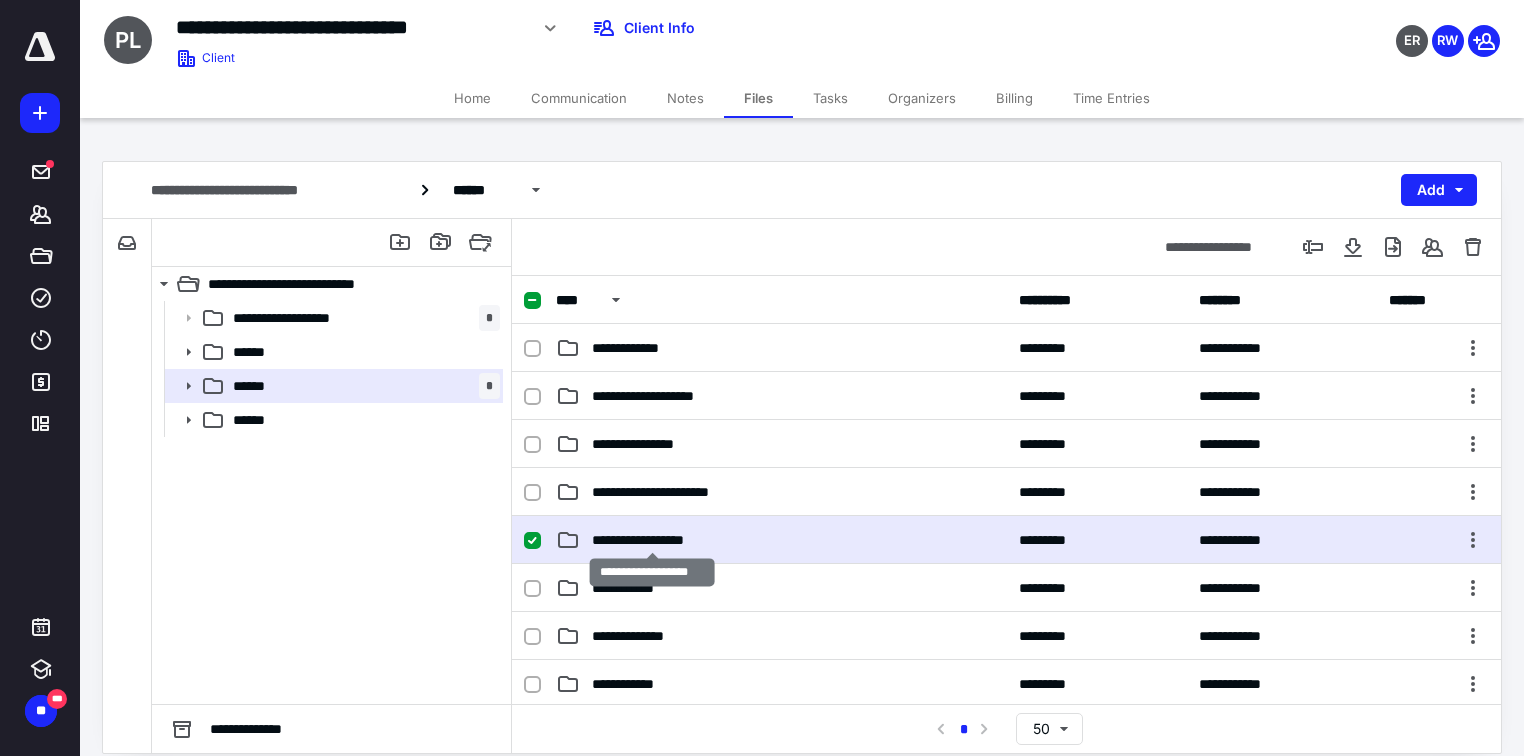 click on "**********" at bounding box center (652, 540) 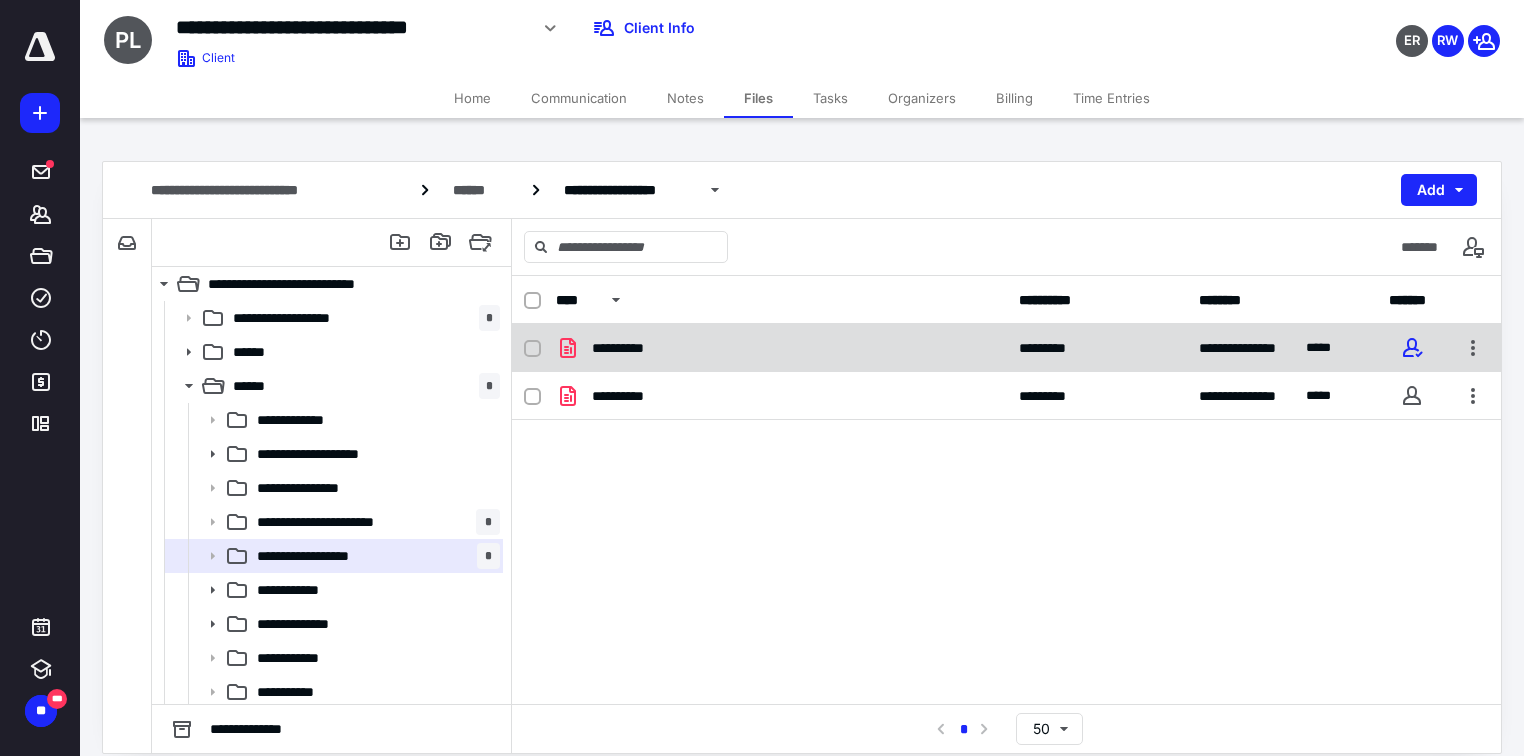 click on "**********" at bounding box center (630, 348) 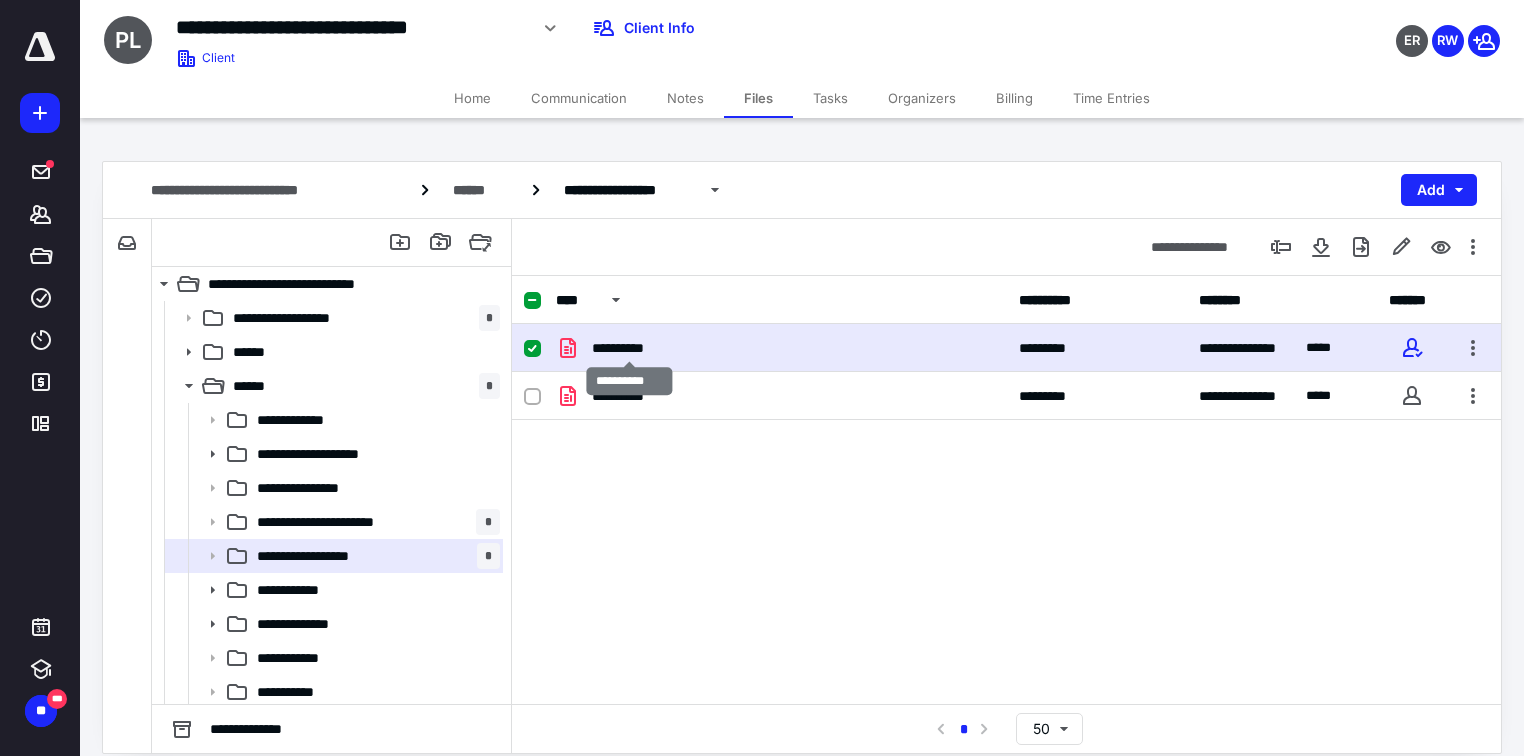 click on "**********" at bounding box center (630, 348) 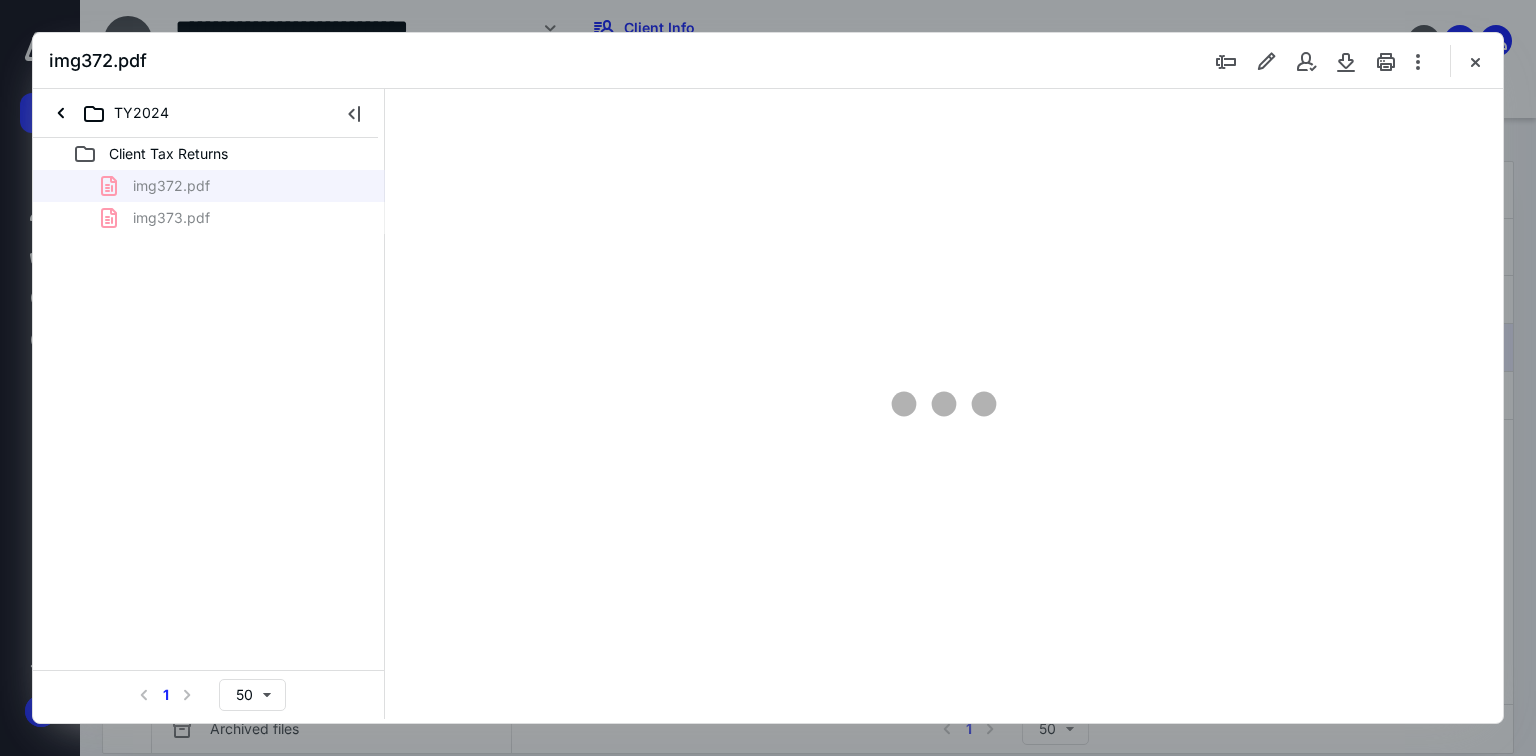 scroll, scrollTop: 0, scrollLeft: 0, axis: both 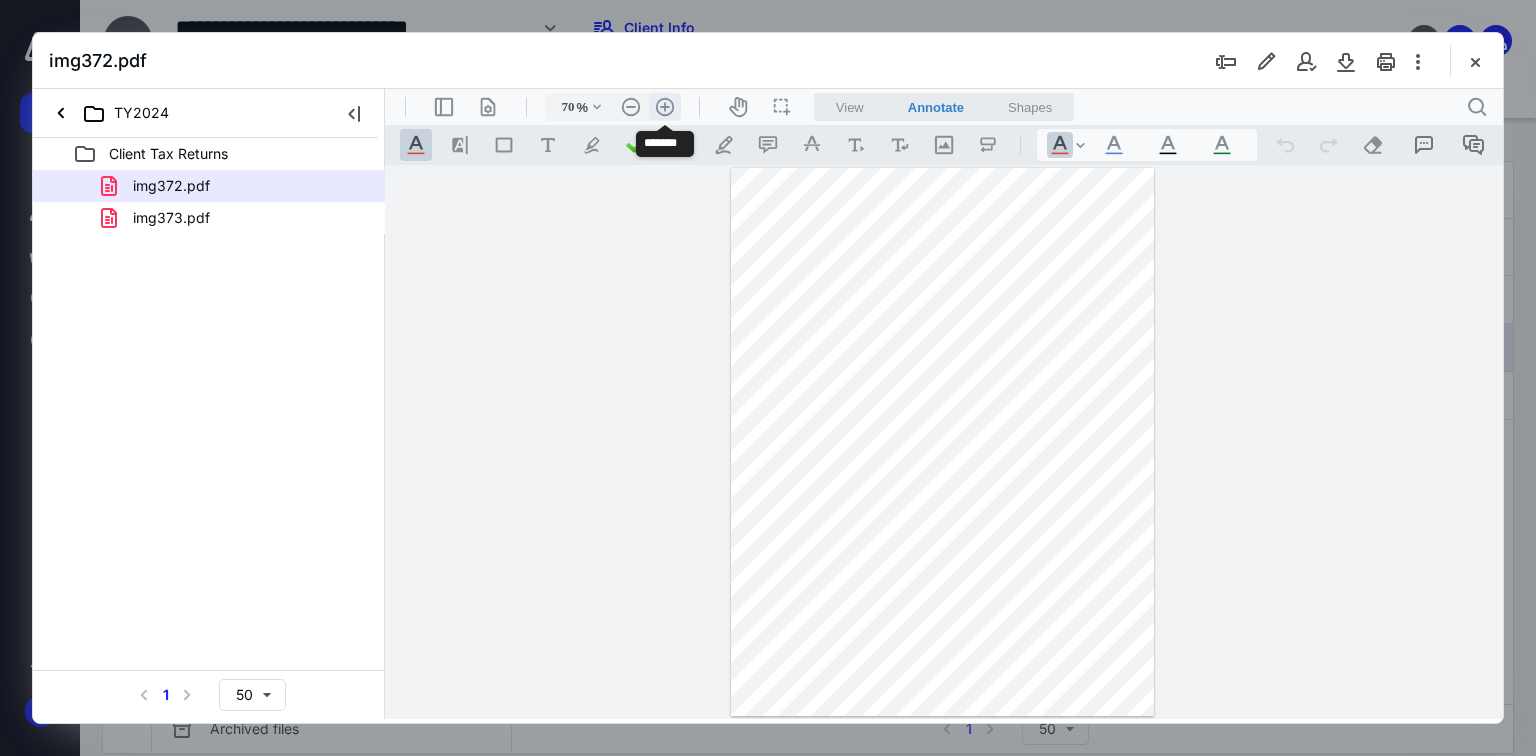 click on ".cls-1{fill:#abb0c4;} icon - header - zoom - in - line" at bounding box center (665, 107) 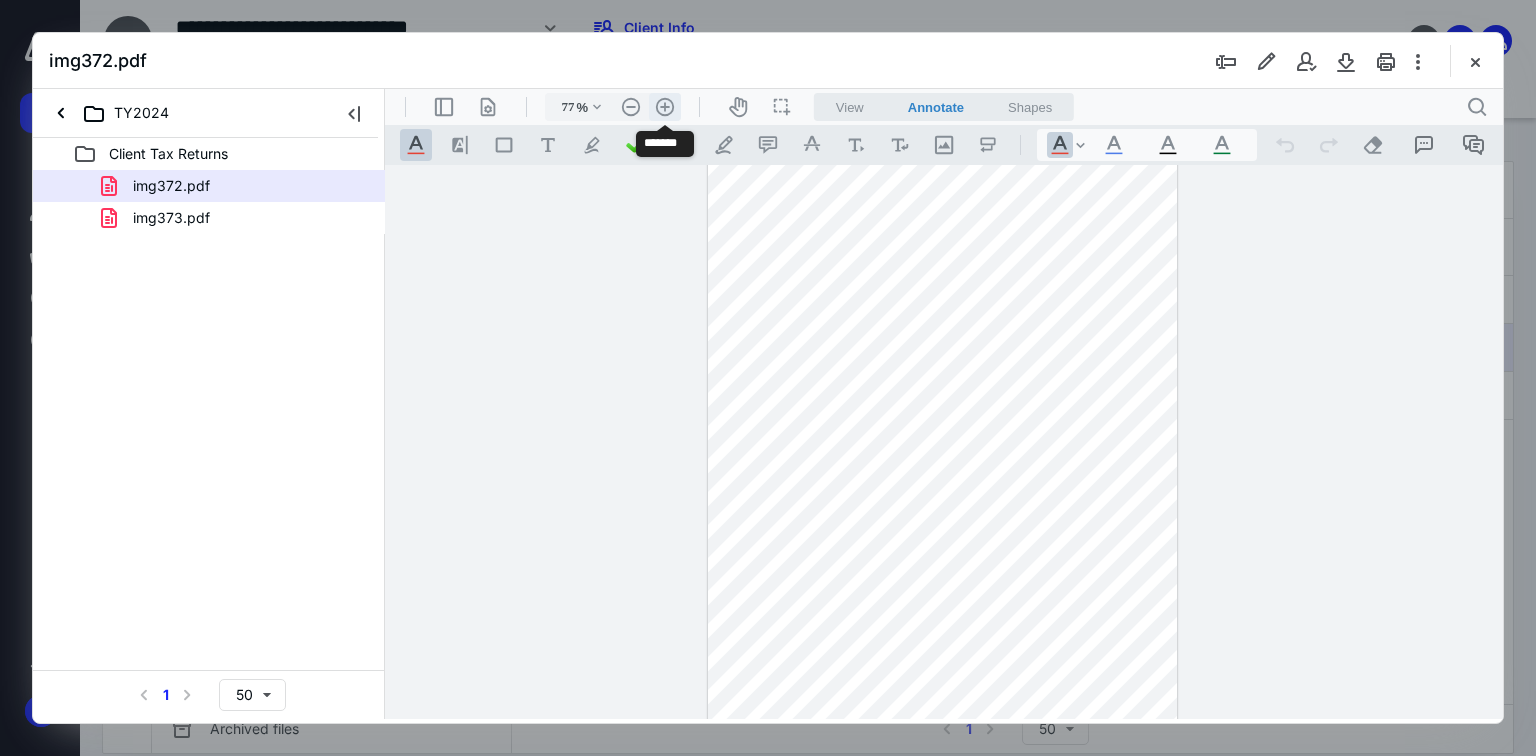 click on ".cls-1{fill:#abb0c4;} icon - header - zoom - in - line" at bounding box center (665, 107) 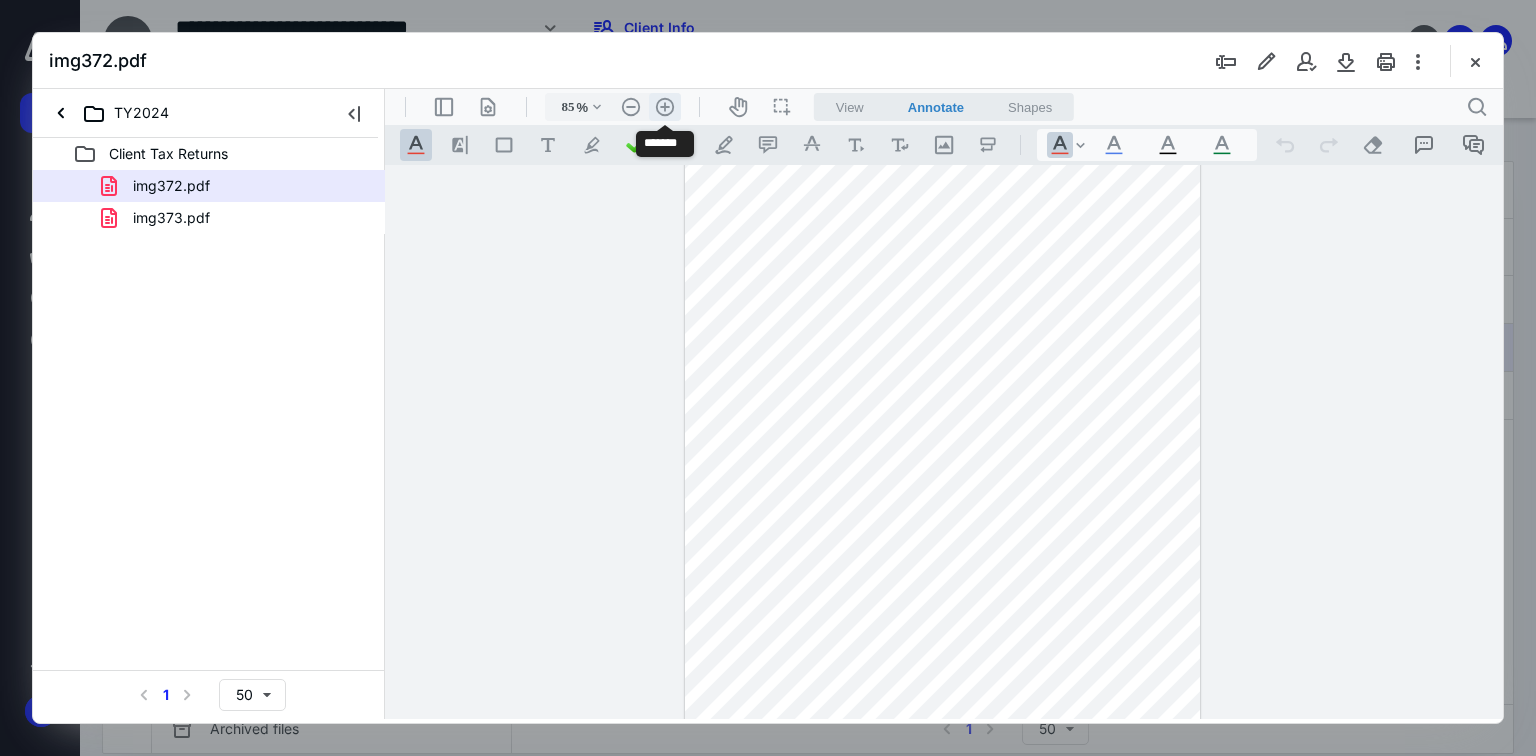 click on ".cls-1{fill:#abb0c4;} icon - header - zoom - in - line" at bounding box center (665, 107) 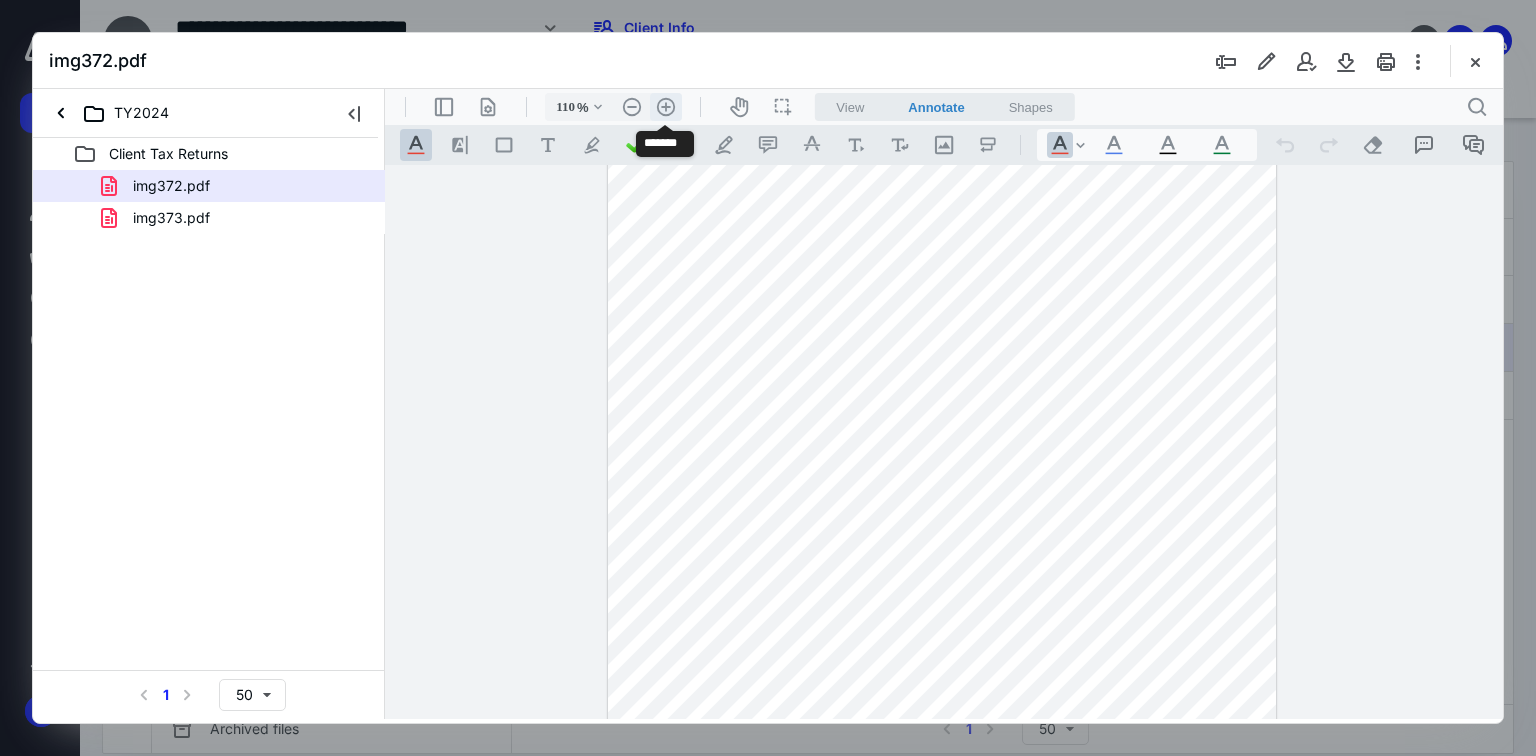 scroll, scrollTop: 137, scrollLeft: 0, axis: vertical 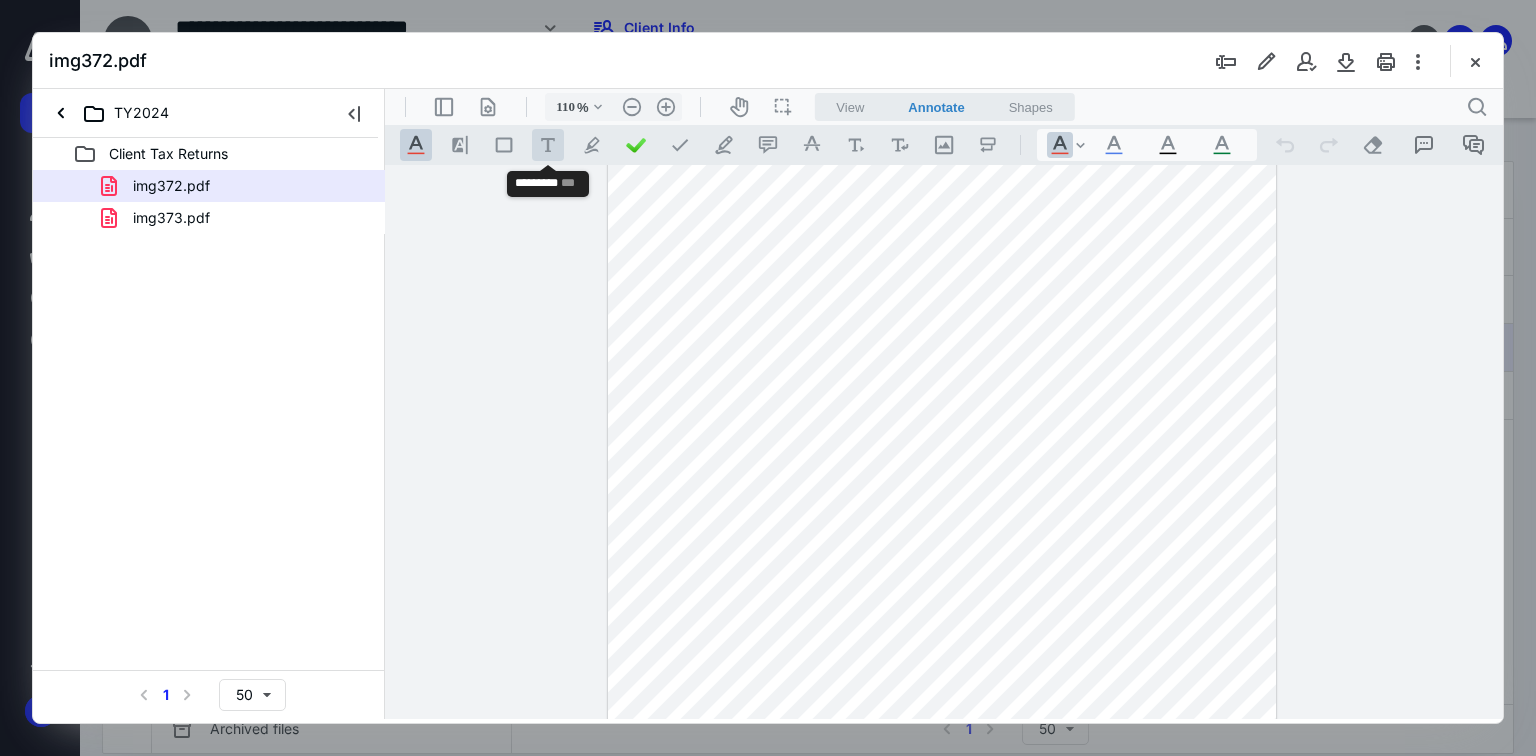 click on ".cls-1{fill:#abb0c4;} icon - tool - text - free text" at bounding box center [548, 145] 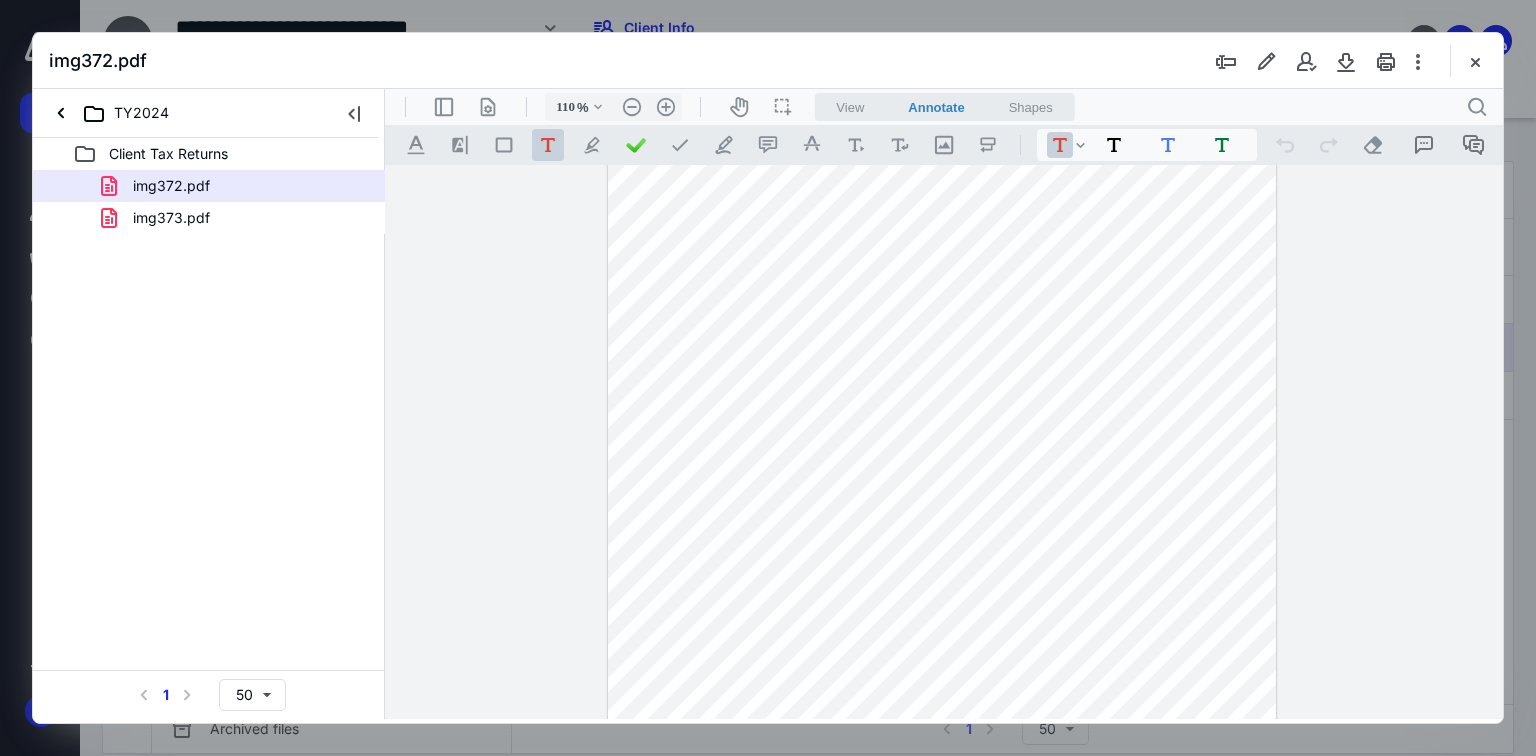 click at bounding box center (942, 464) 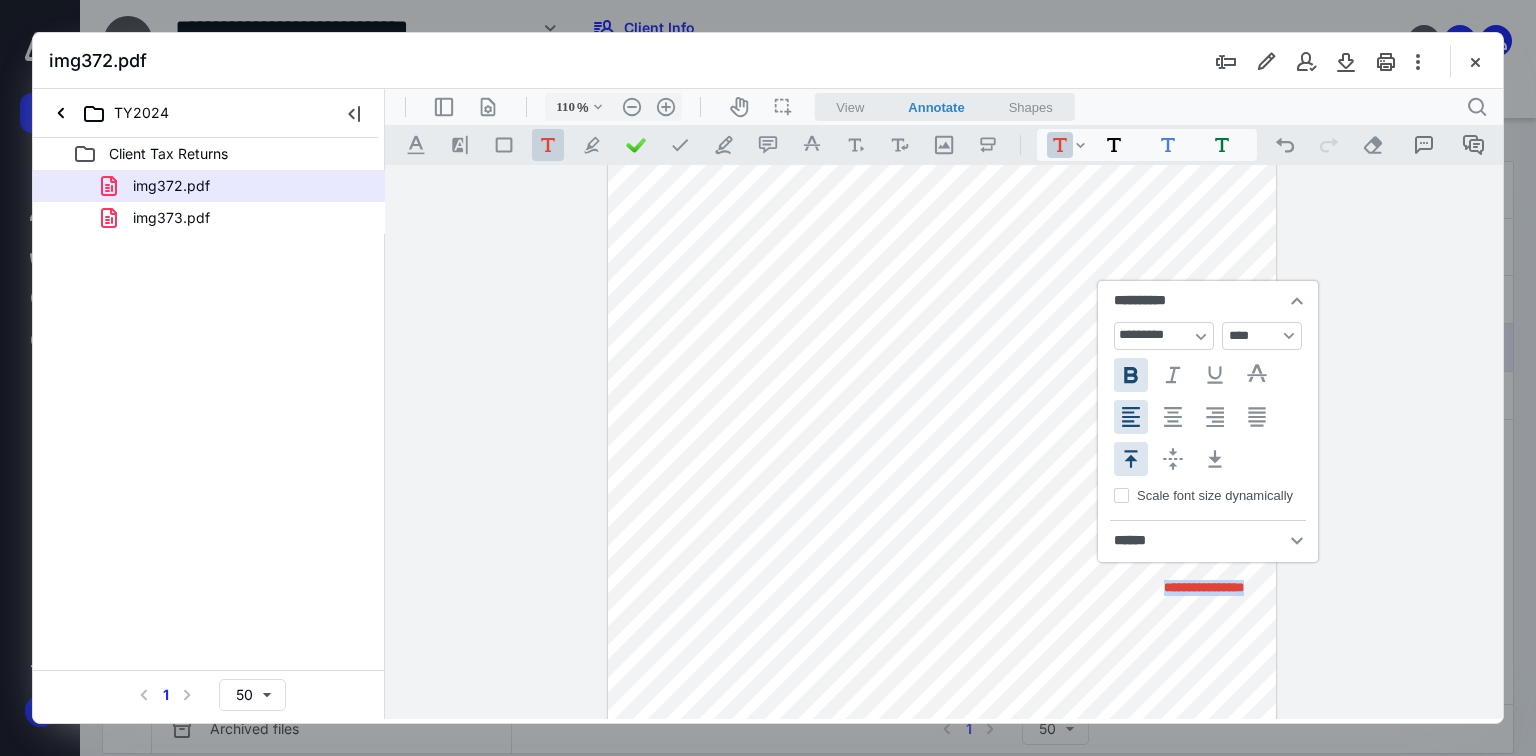 type 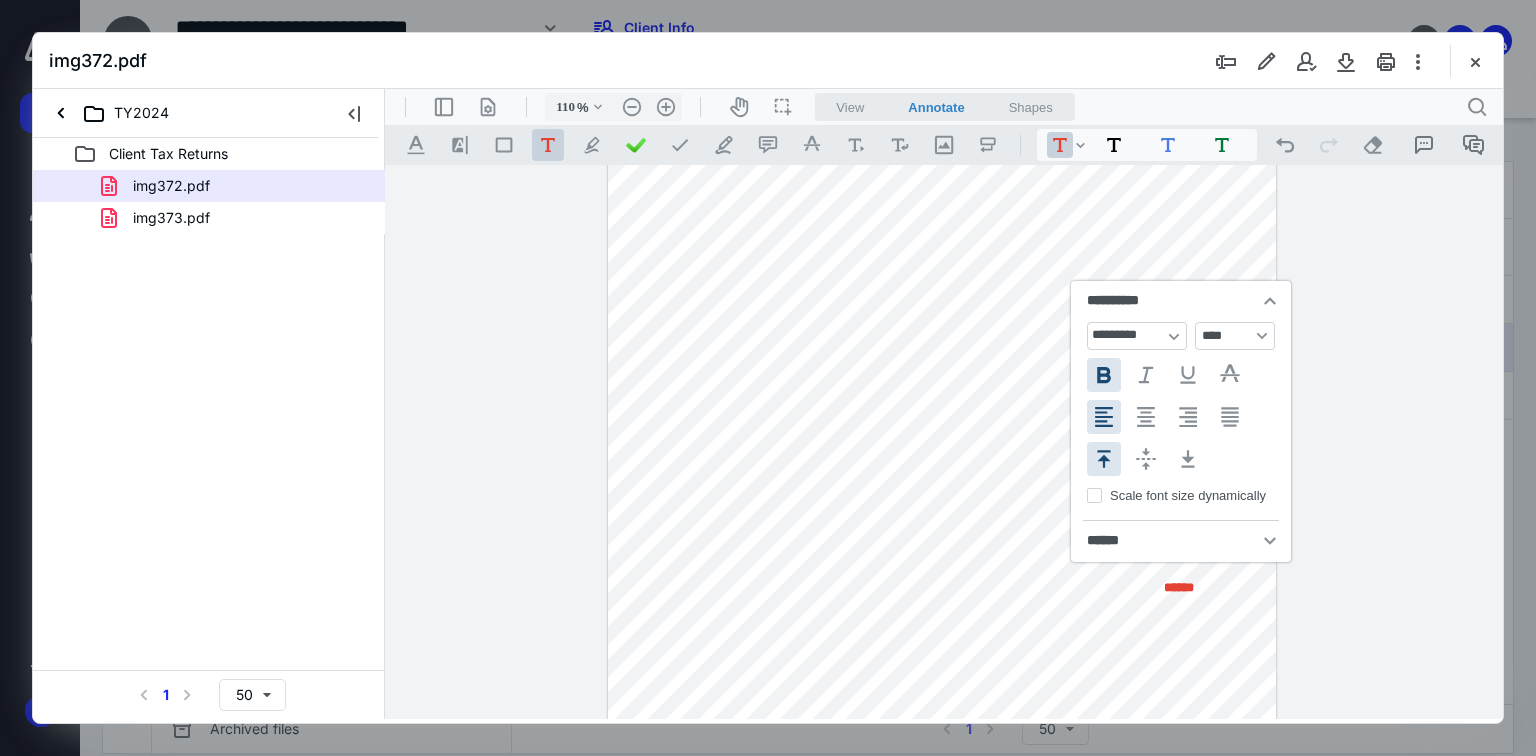 click on "******" at bounding box center [942, 464] 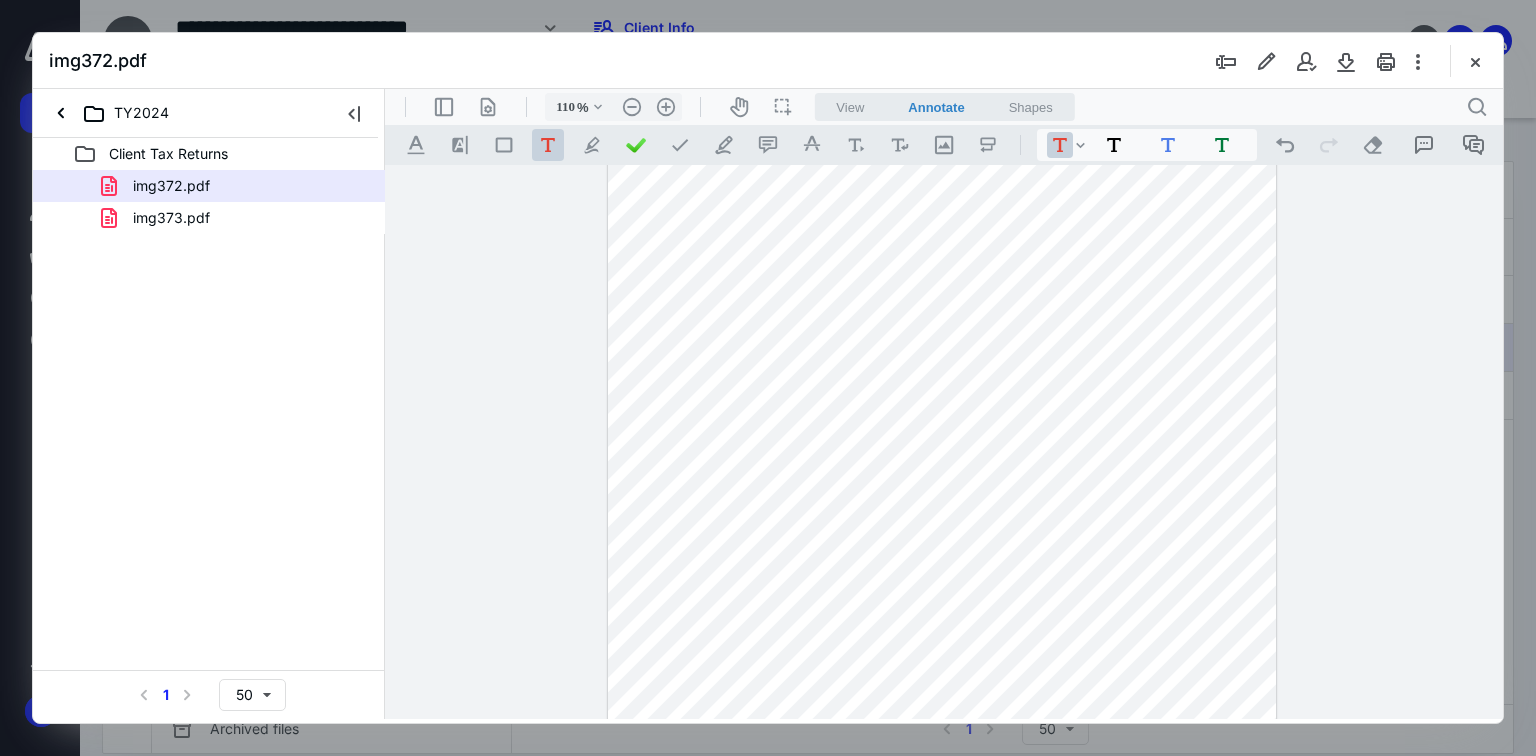 click on "******" at bounding box center [942, 464] 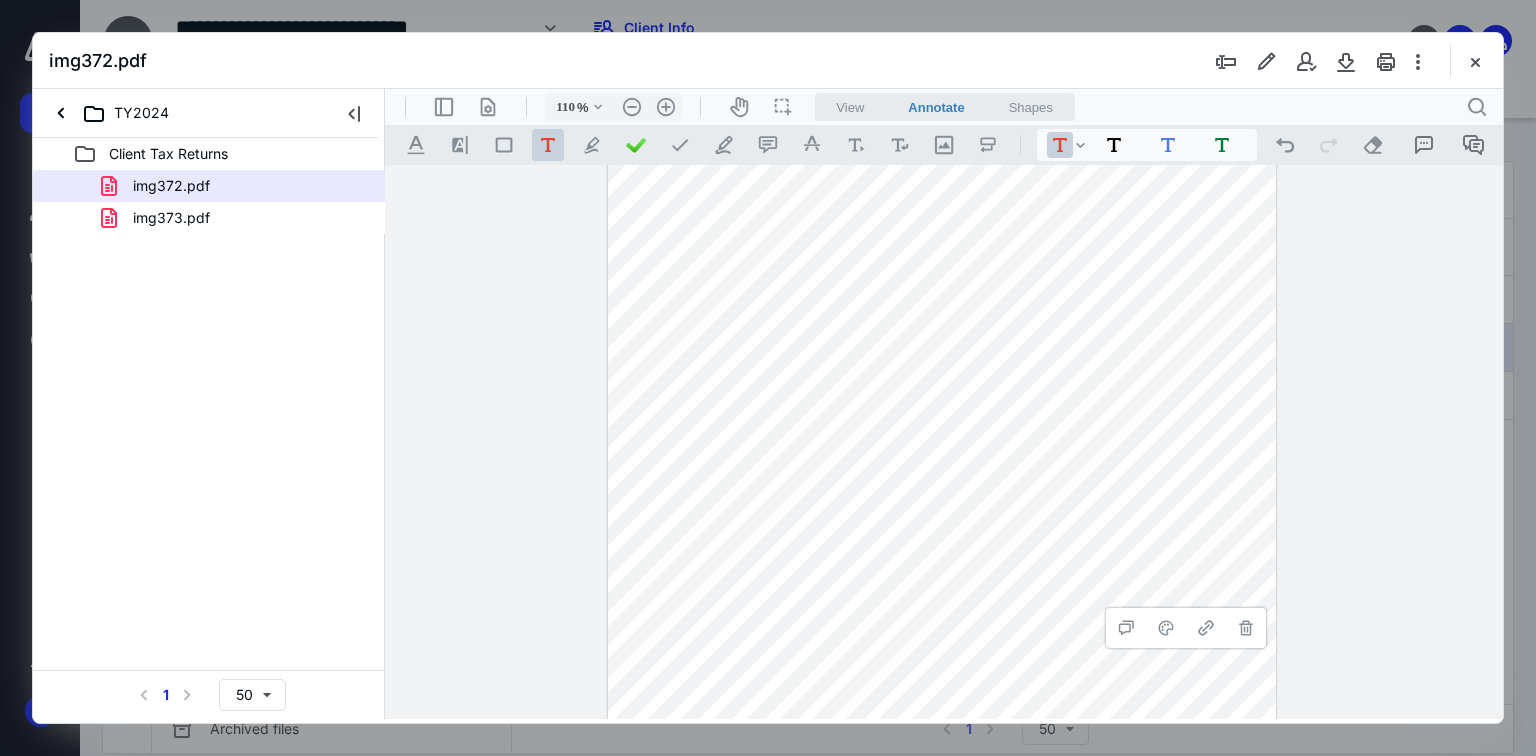 click on "******" at bounding box center (942, 464) 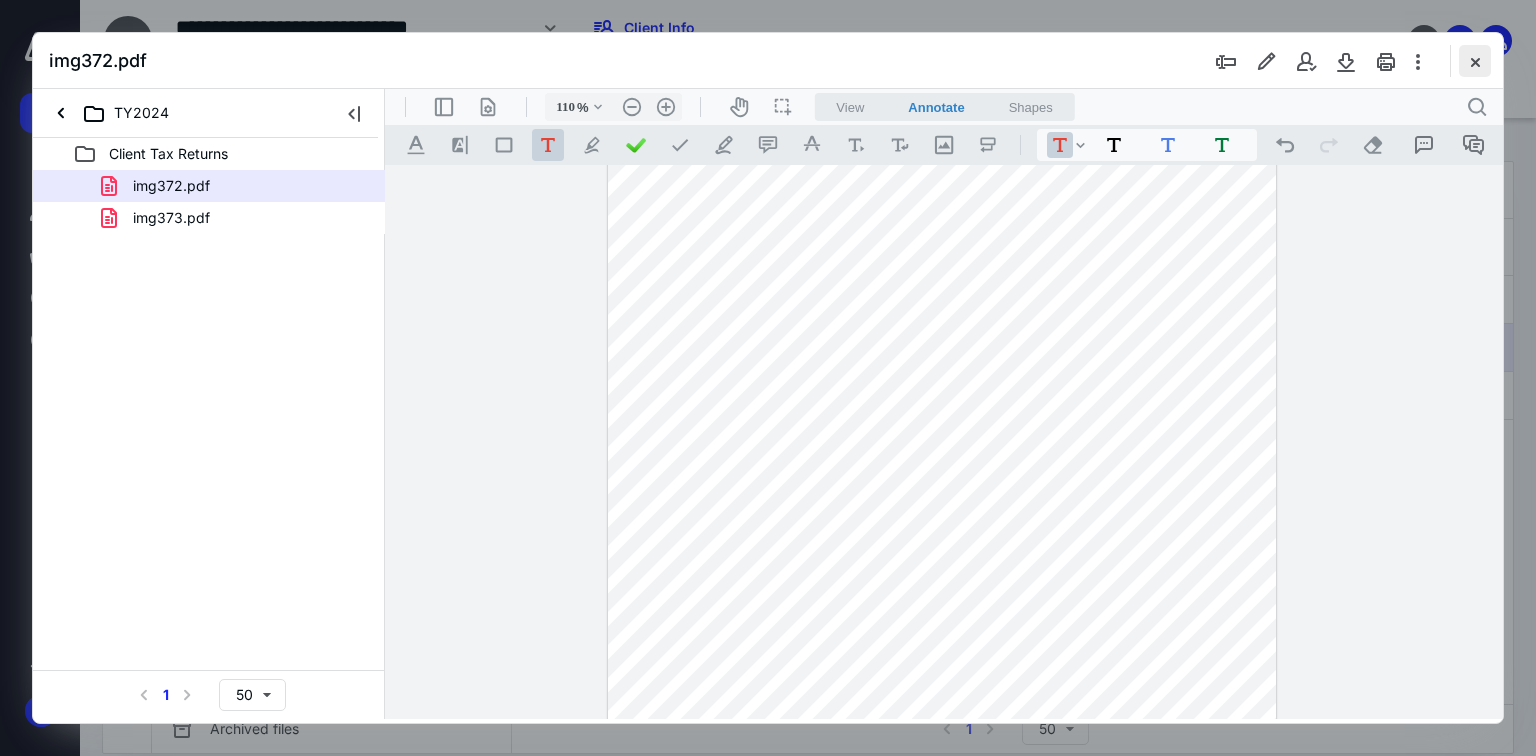 click at bounding box center (1475, 61) 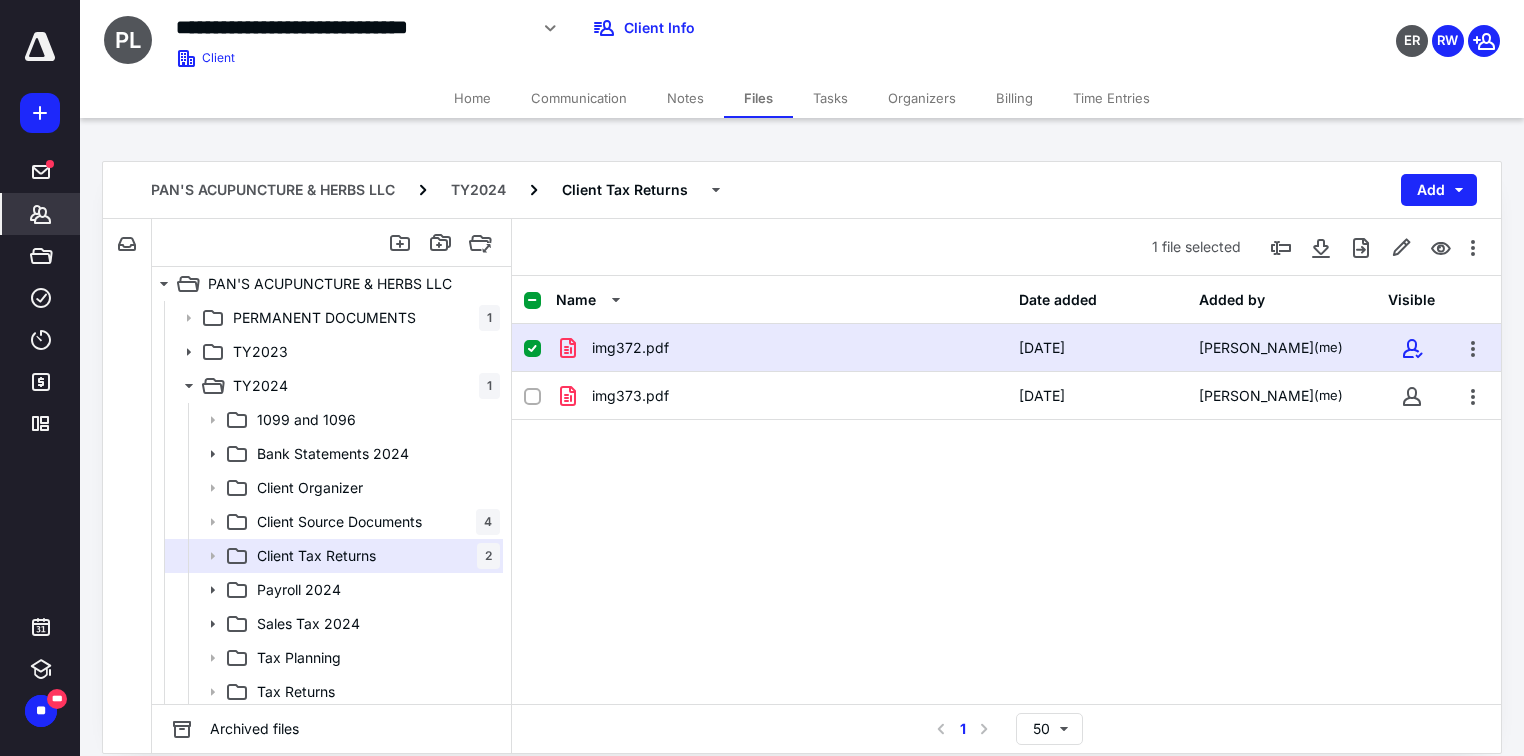 click 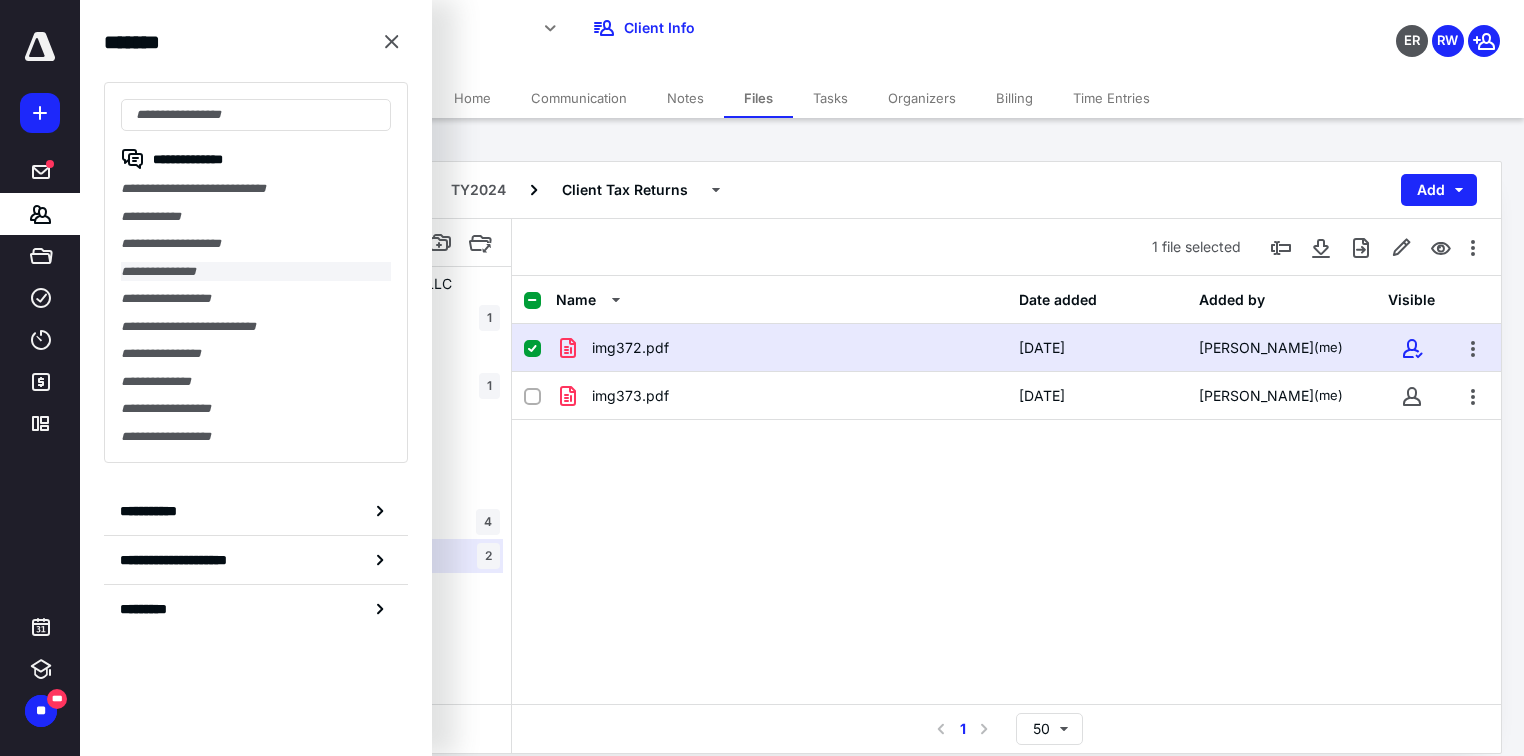 click on "**********" at bounding box center (256, 272) 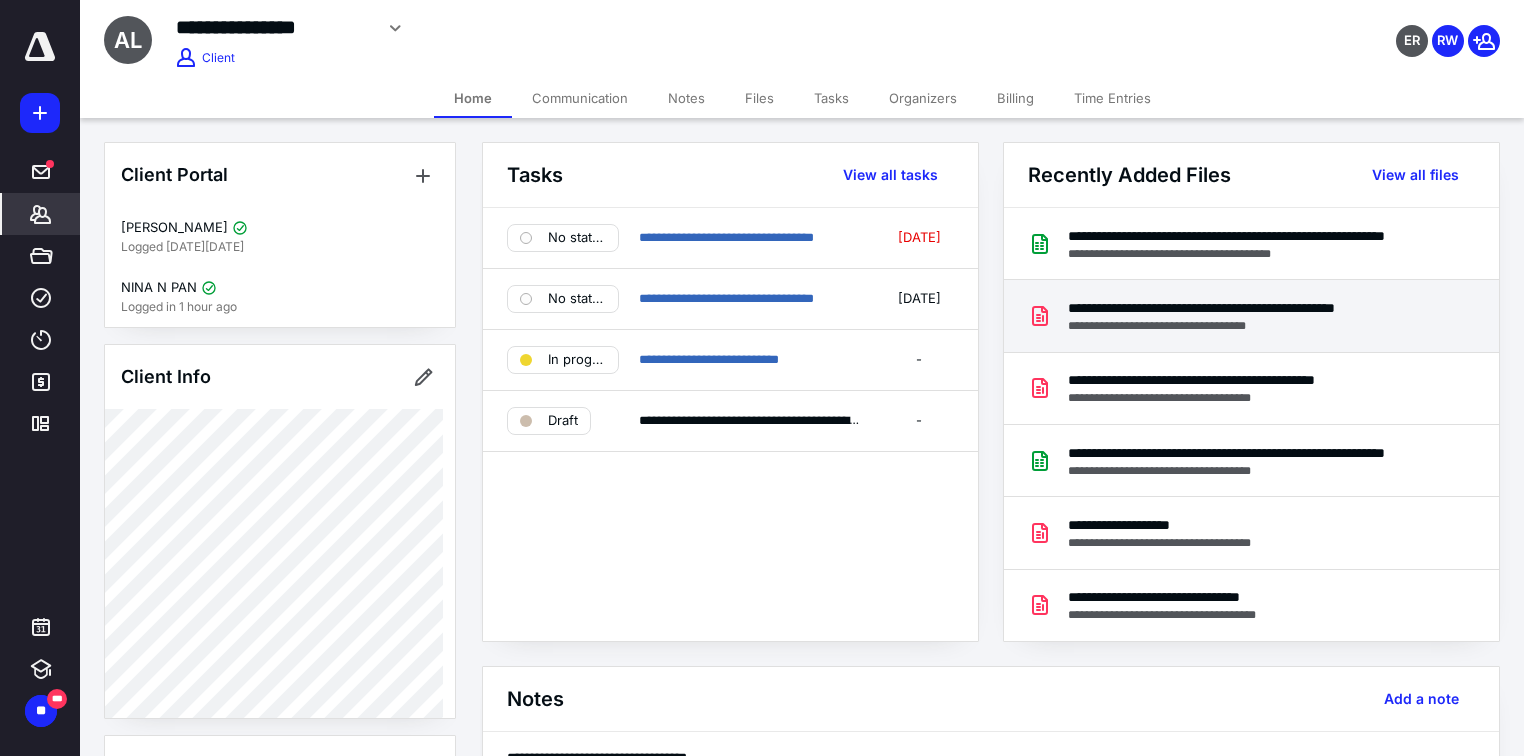 click on "**********" at bounding box center (1247, 326) 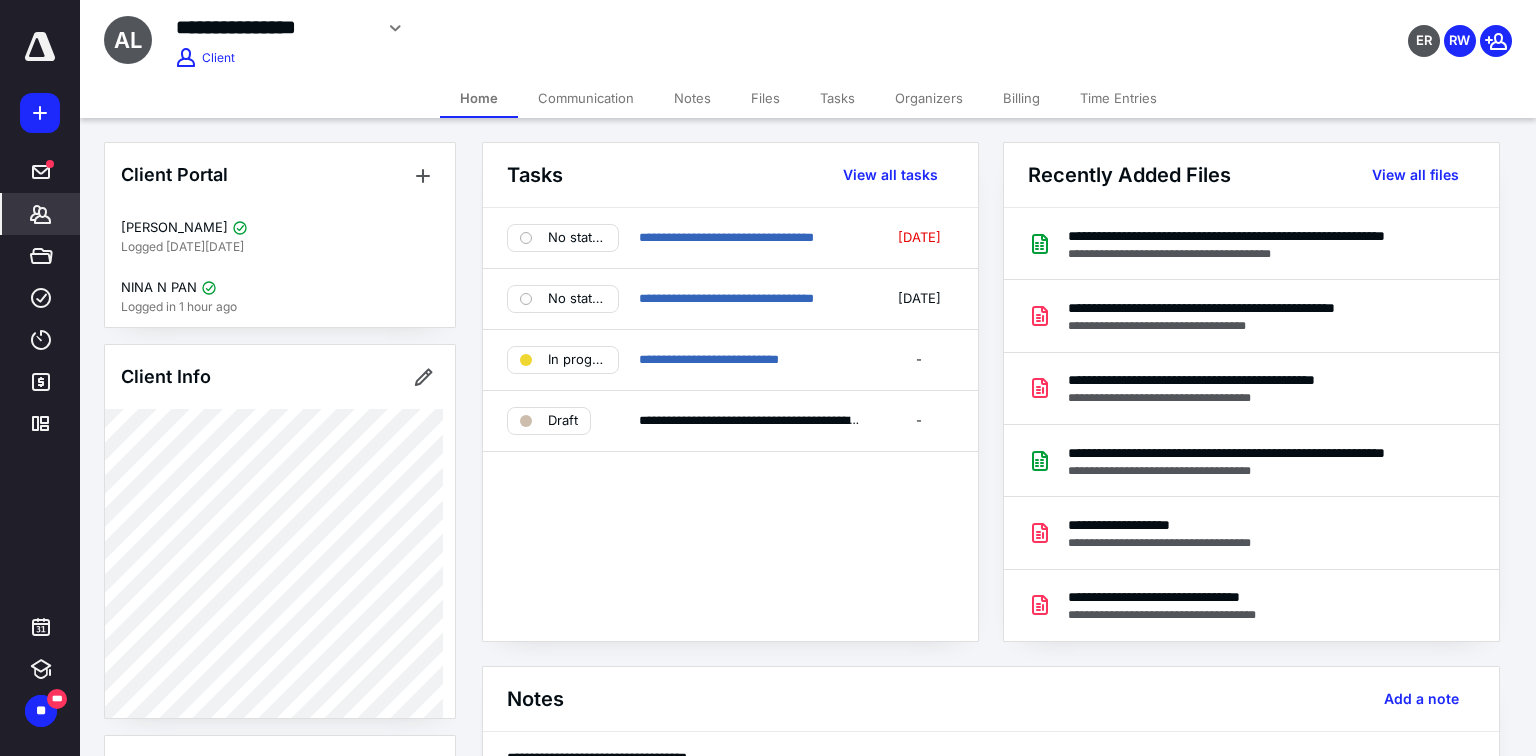 click at bounding box center (768, 392) 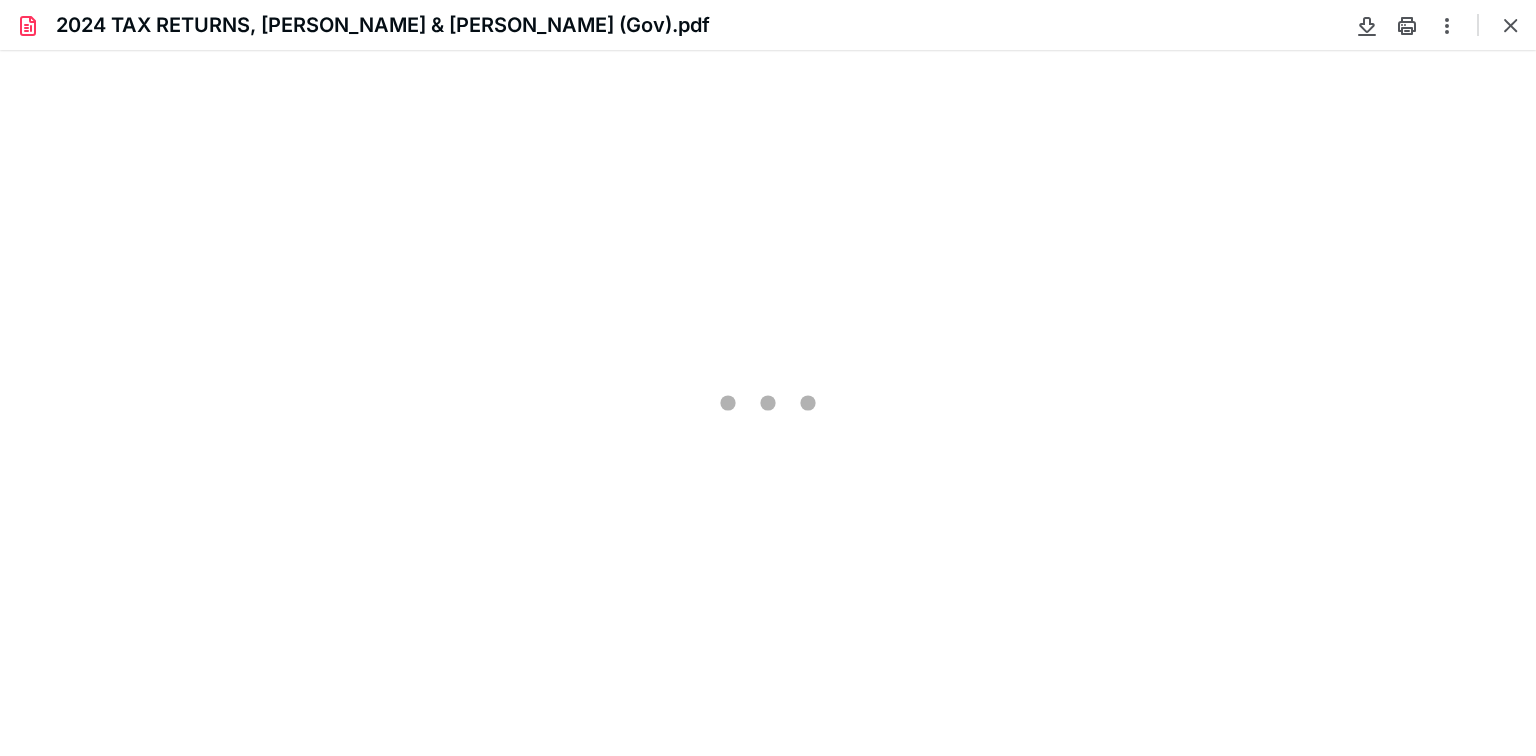 scroll, scrollTop: 0, scrollLeft: 0, axis: both 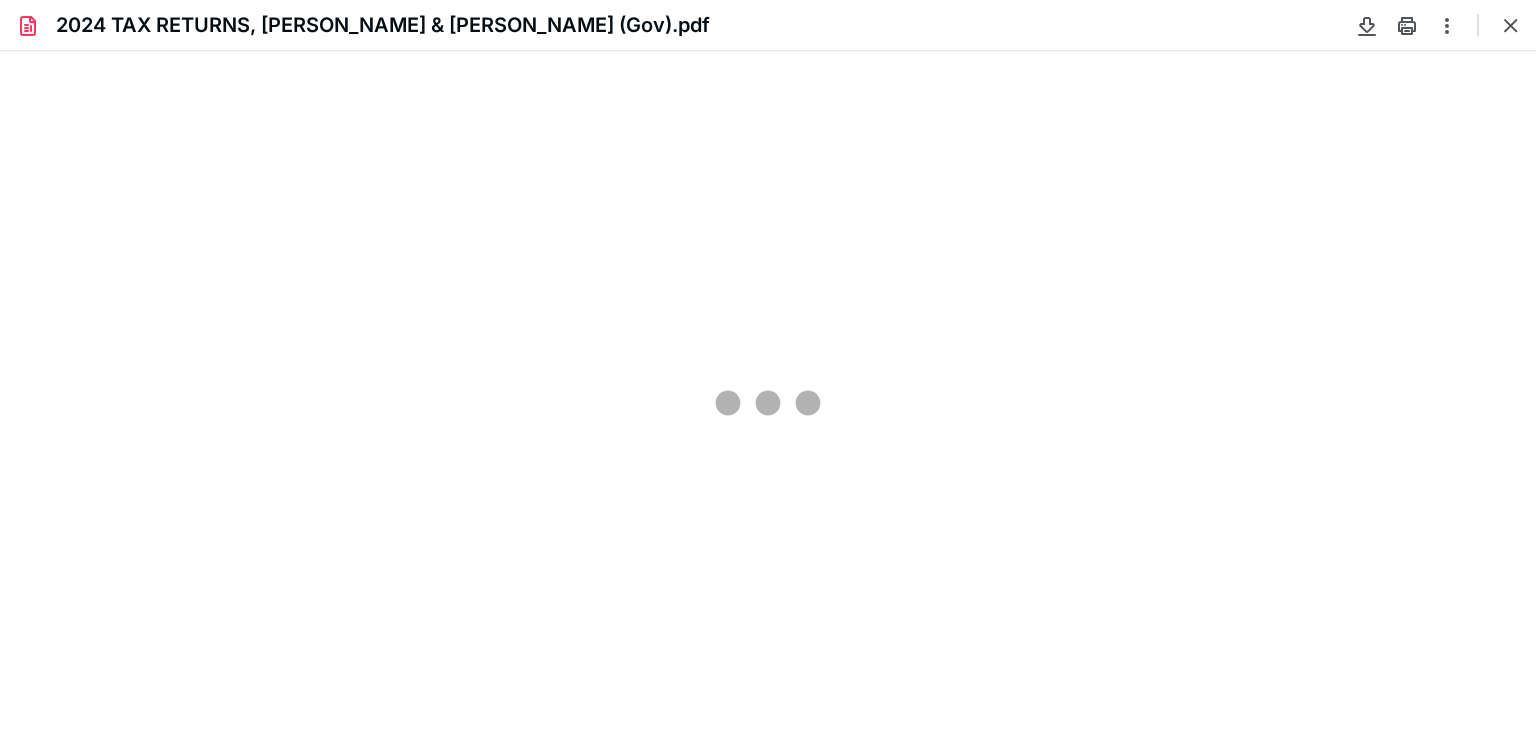 type on "84" 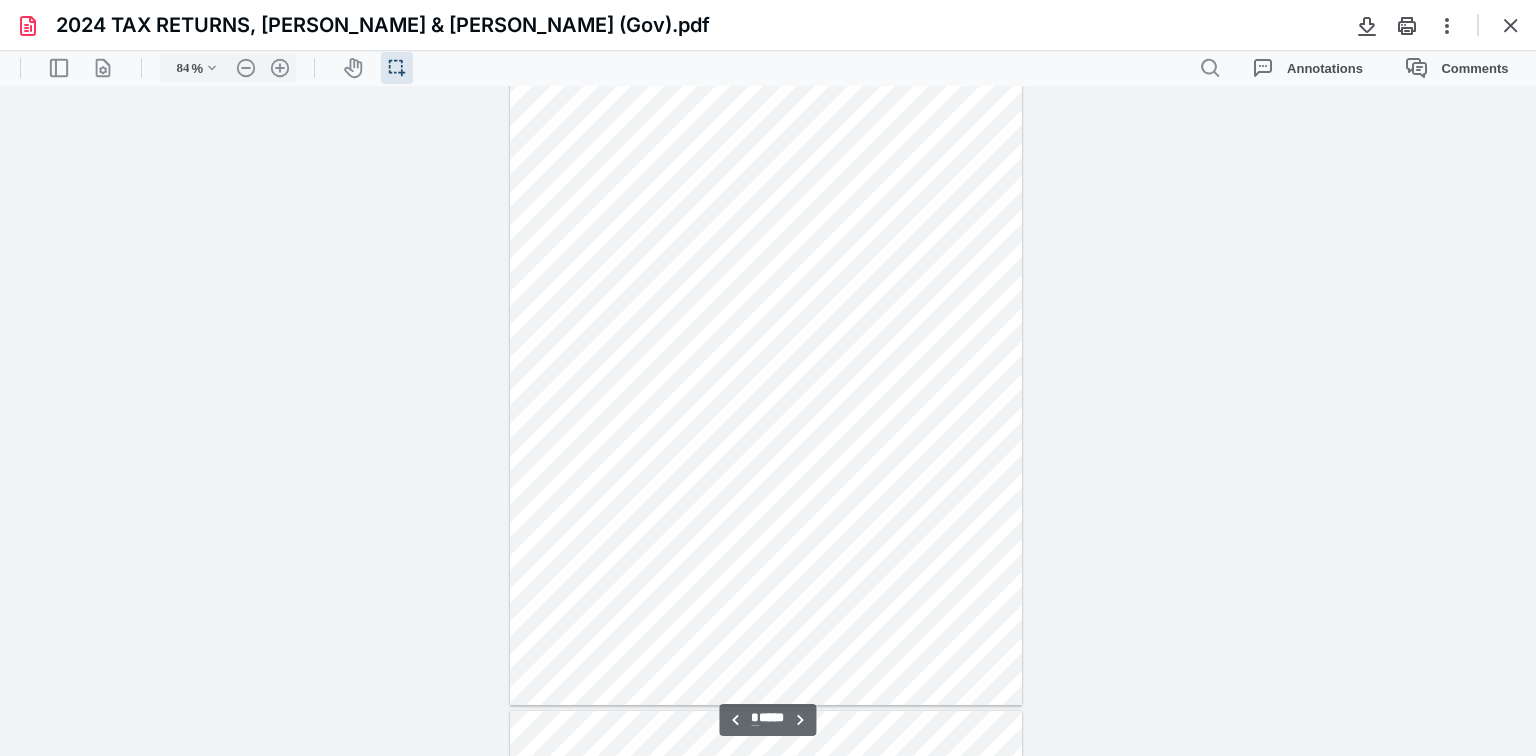 scroll, scrollTop: 1399, scrollLeft: 0, axis: vertical 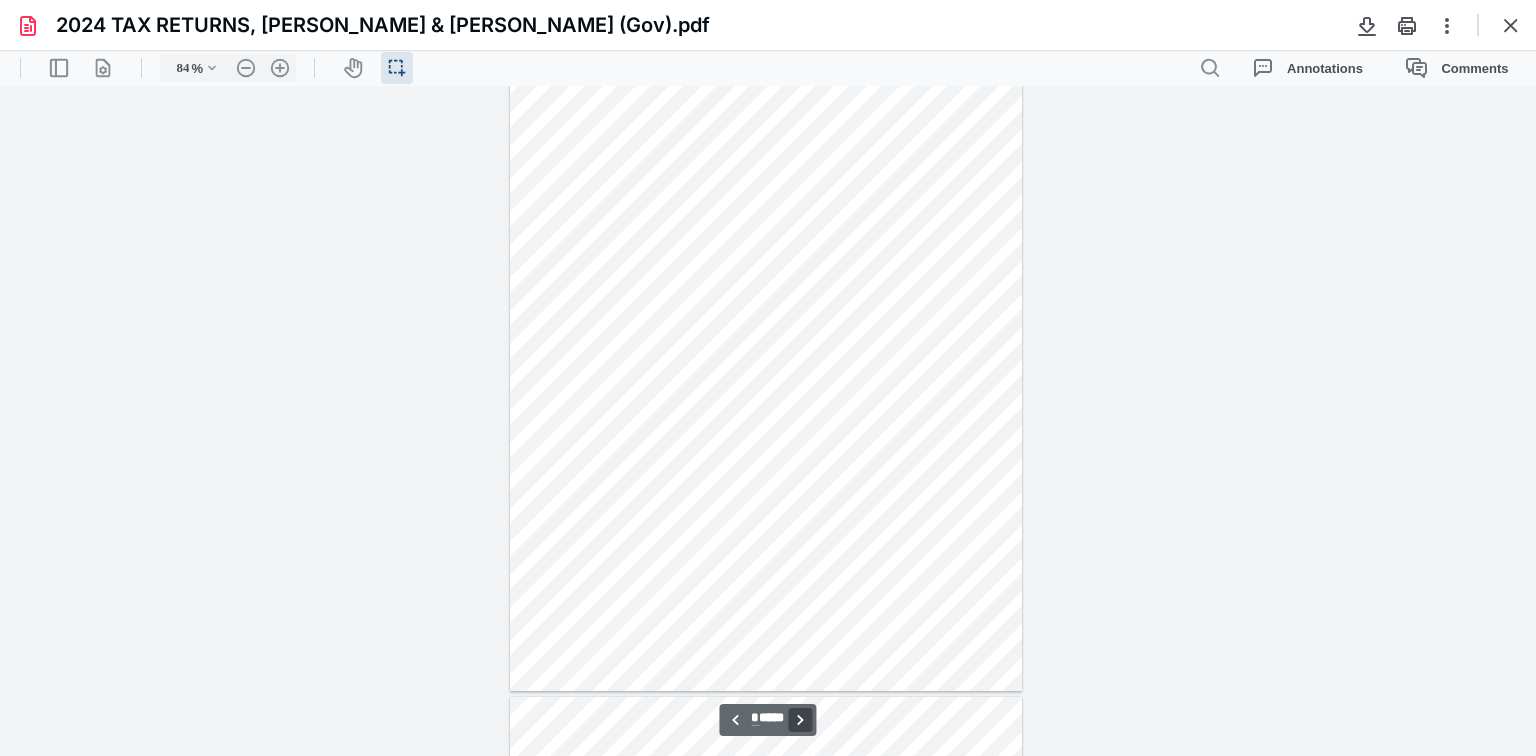 click on "**********" at bounding box center [801, 720] 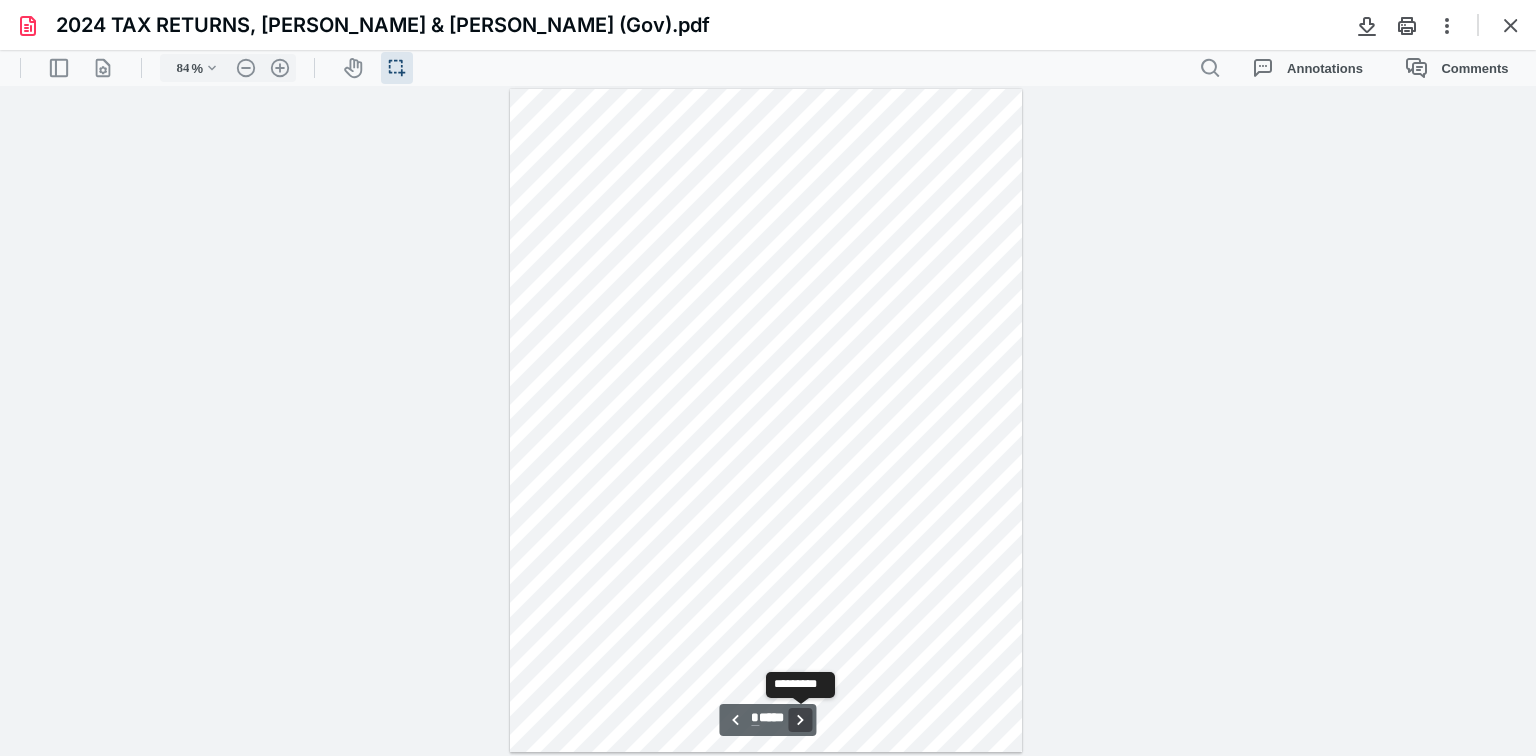 click on "**********" at bounding box center (801, 720) 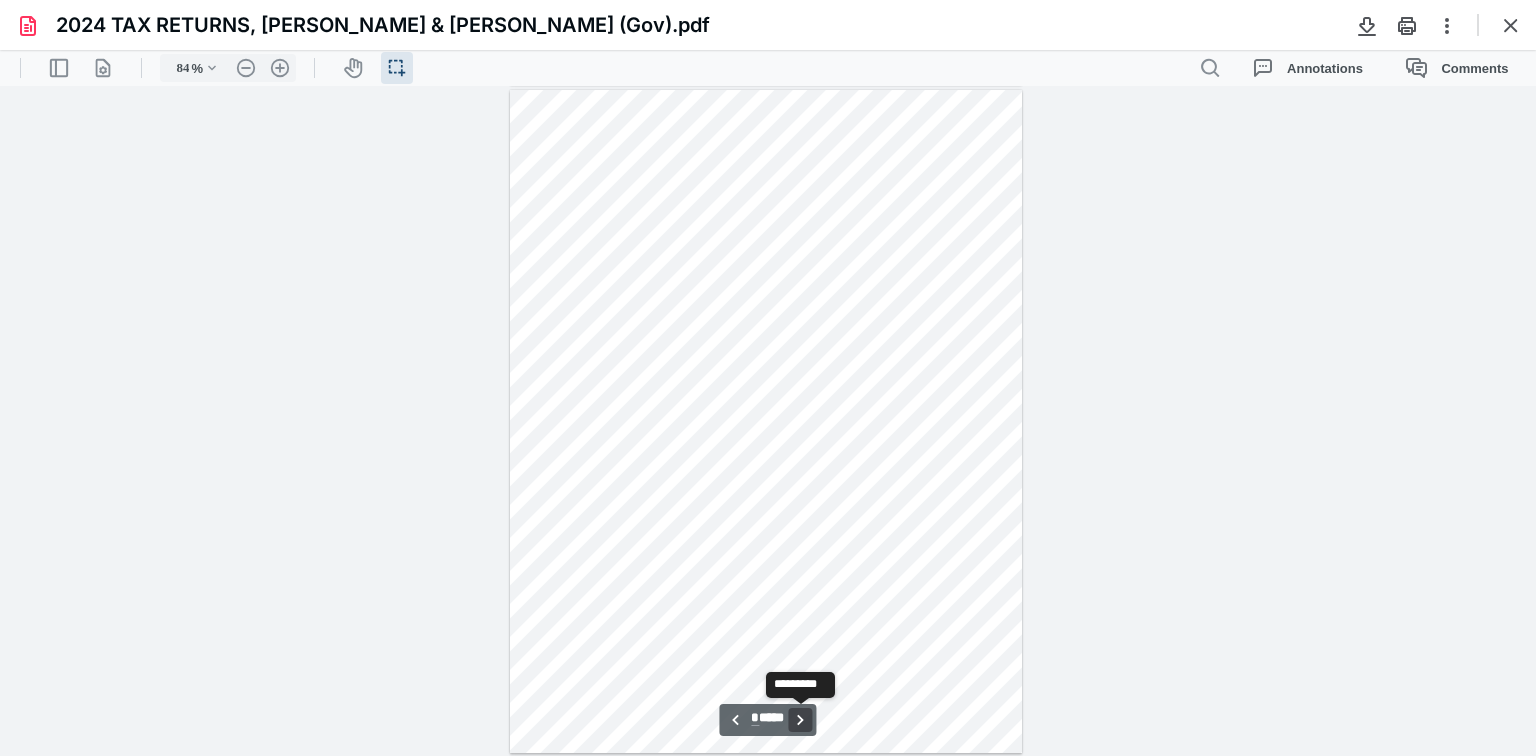 click on "**********" at bounding box center (801, 720) 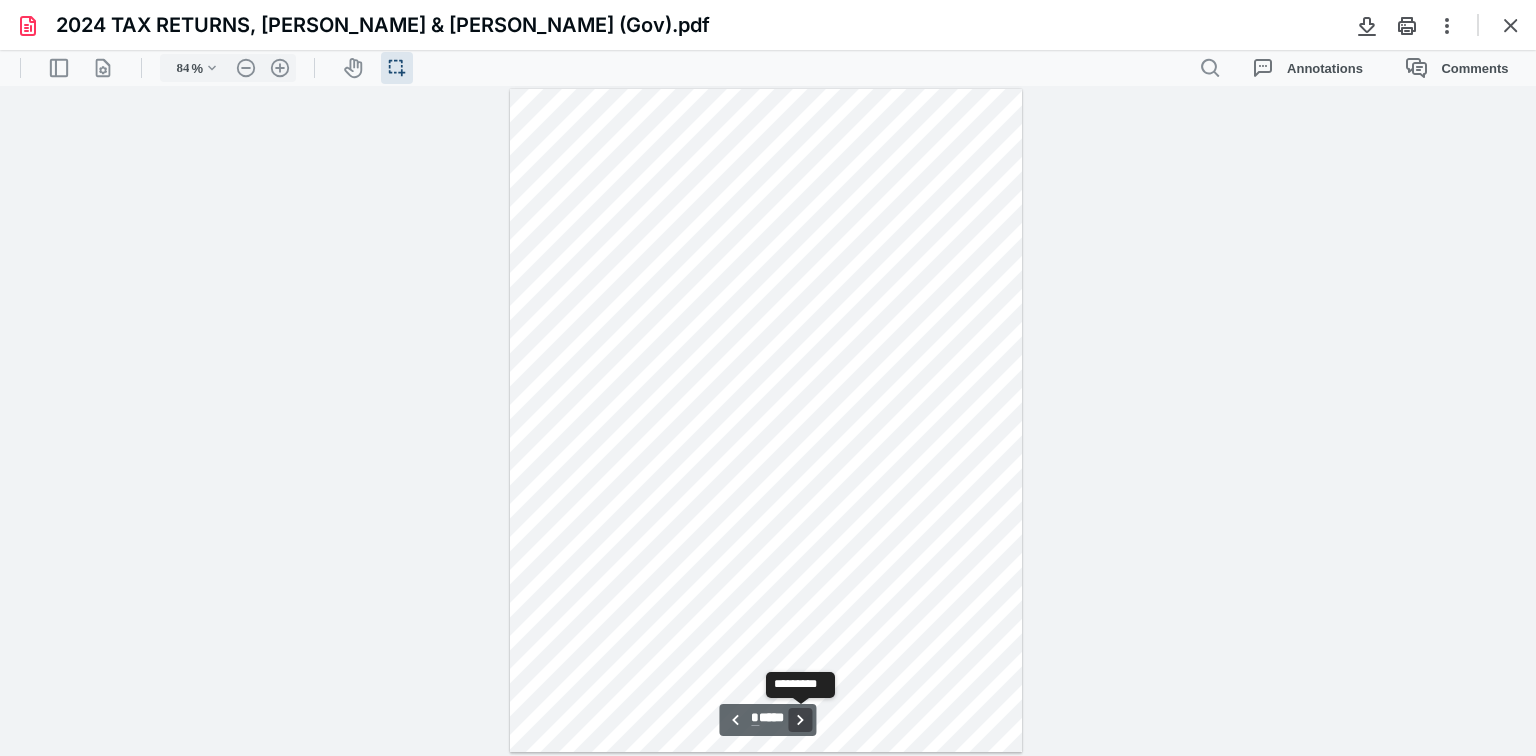 click on "**********" at bounding box center (801, 720) 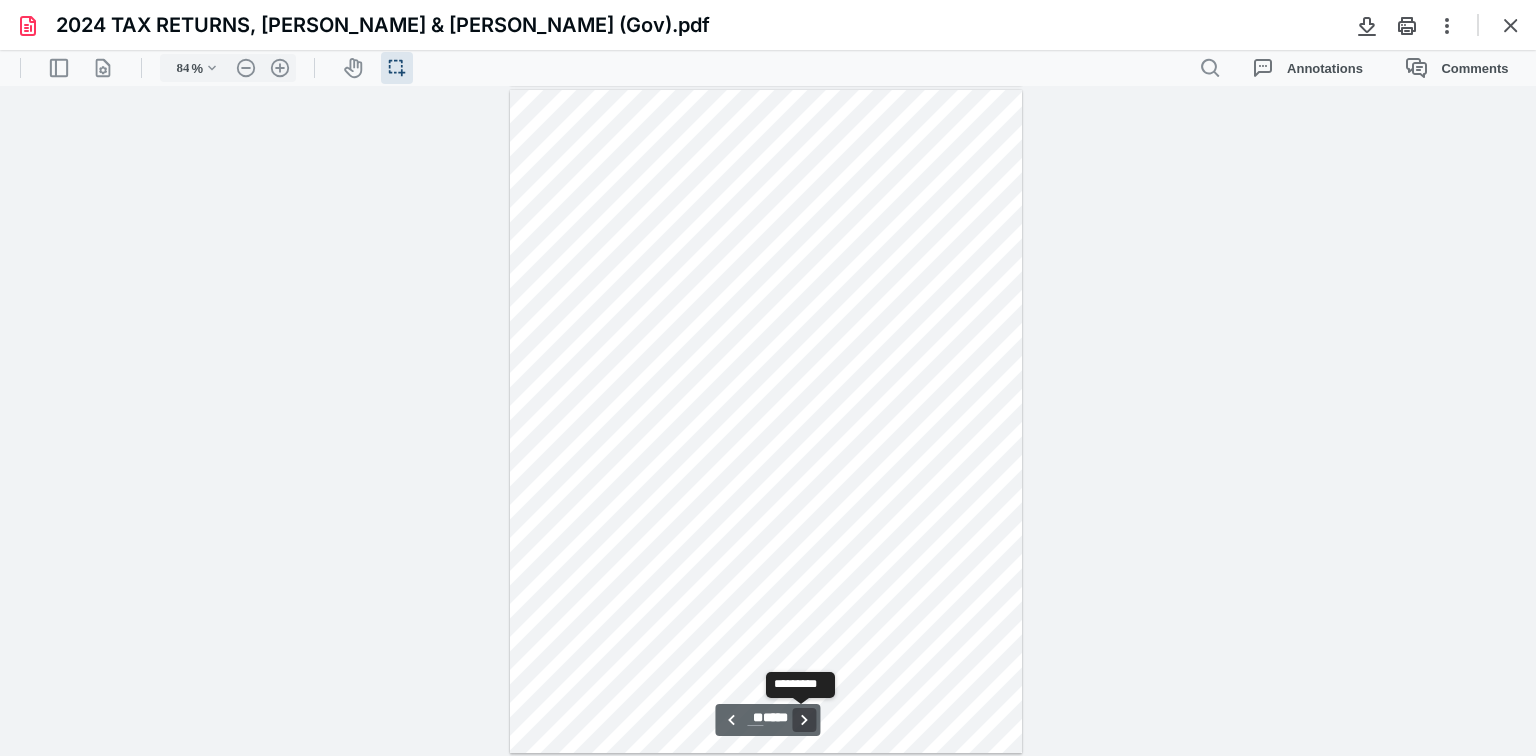 click on "**********" at bounding box center [805, 720] 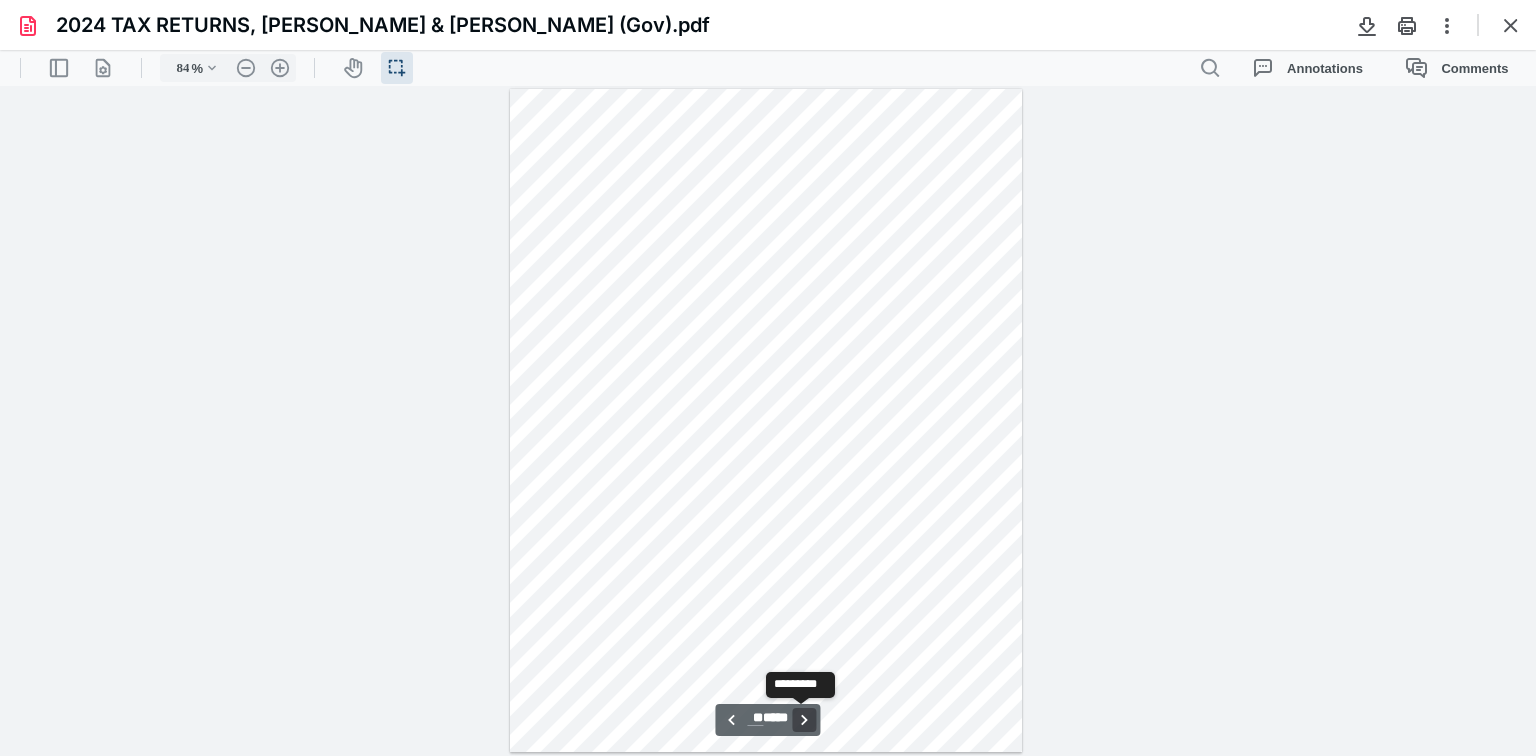 click on "**********" at bounding box center (805, 720) 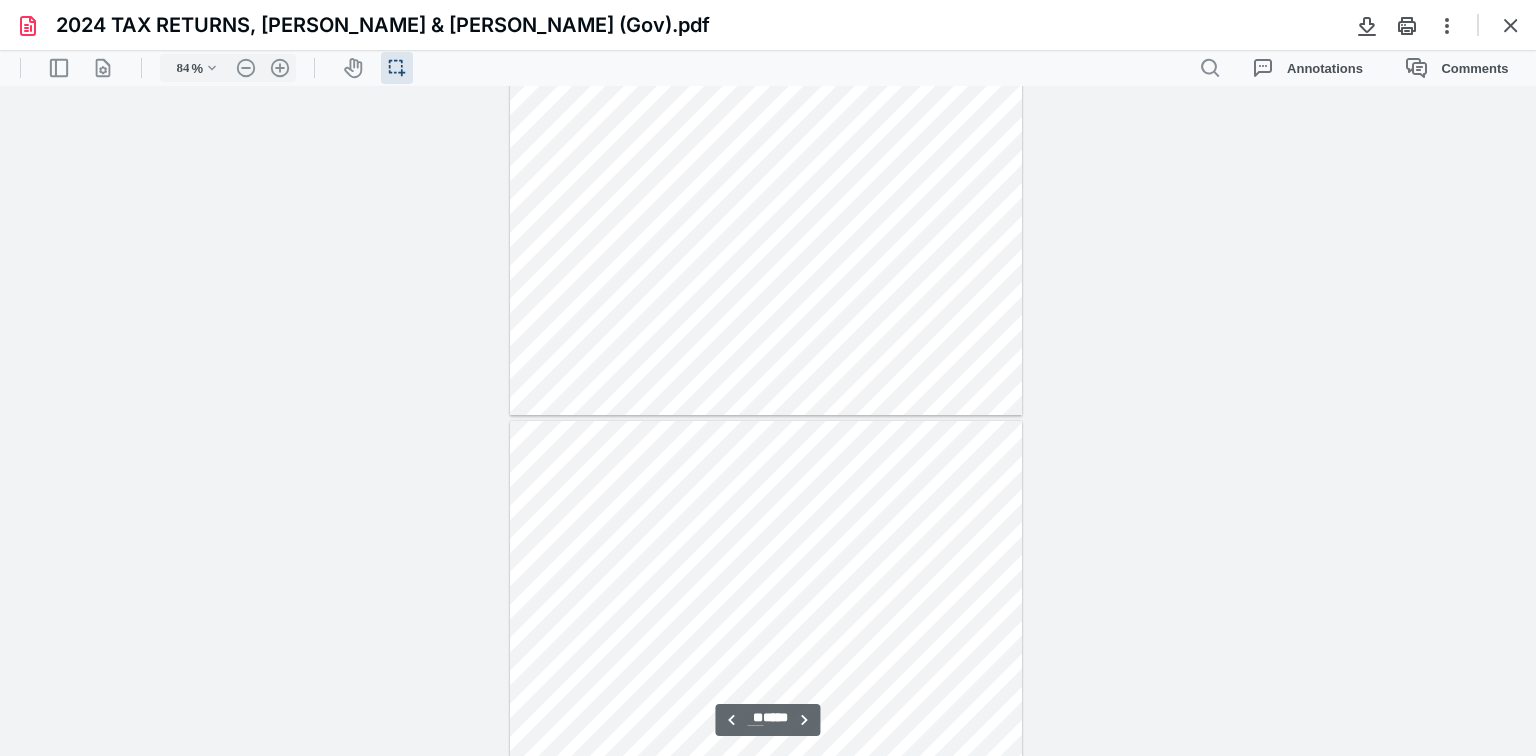 scroll, scrollTop: 8399, scrollLeft: 0, axis: vertical 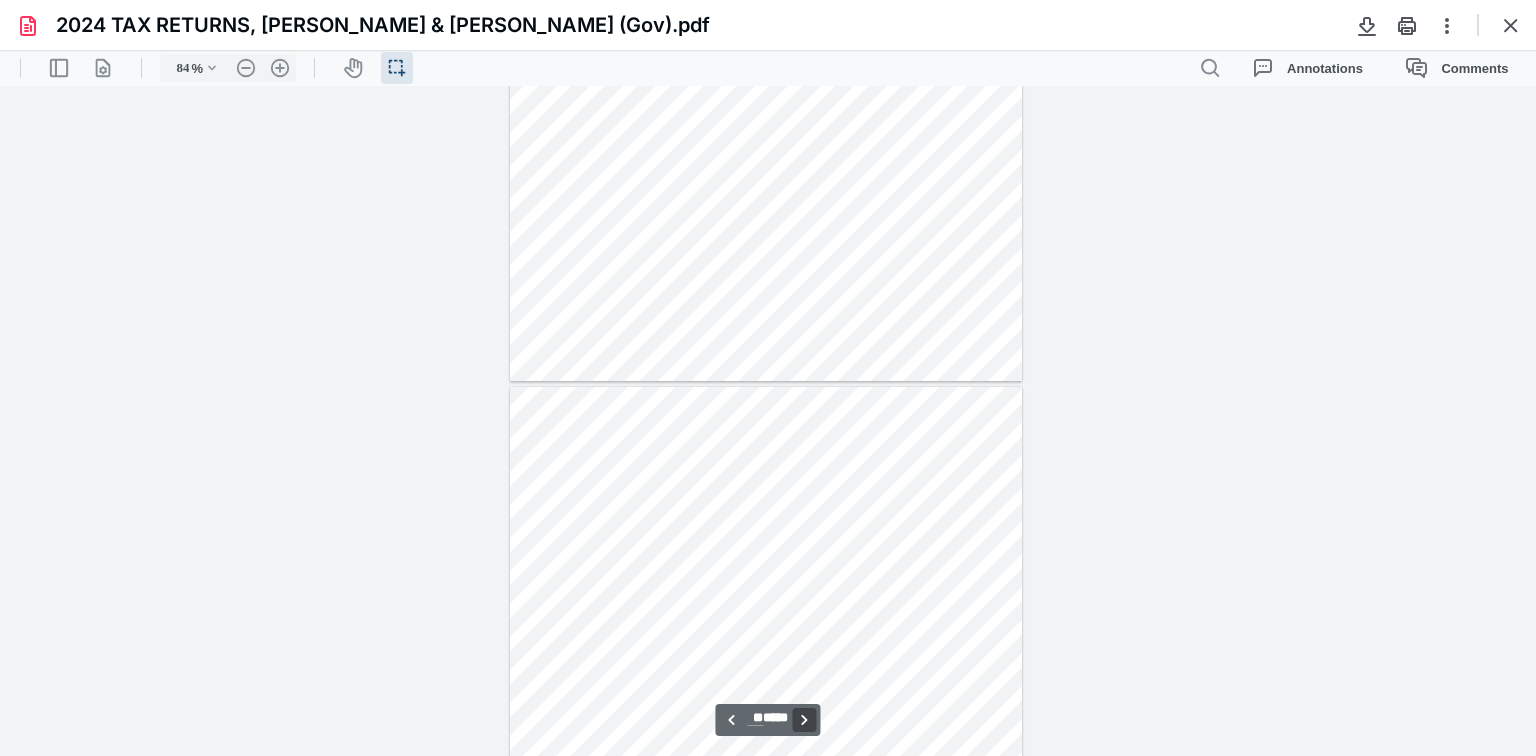 click on "**********" at bounding box center [805, 720] 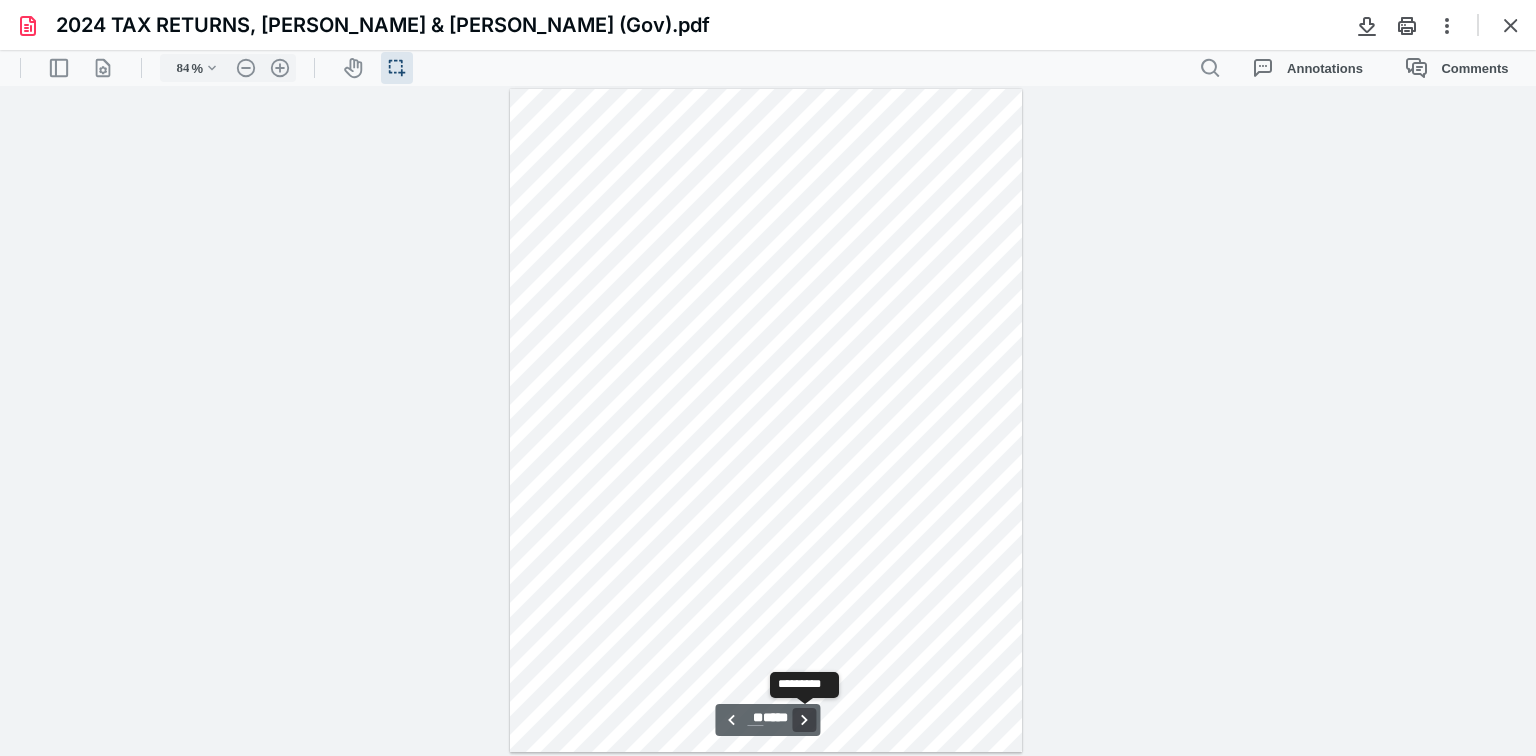 click on "**********" at bounding box center (805, 720) 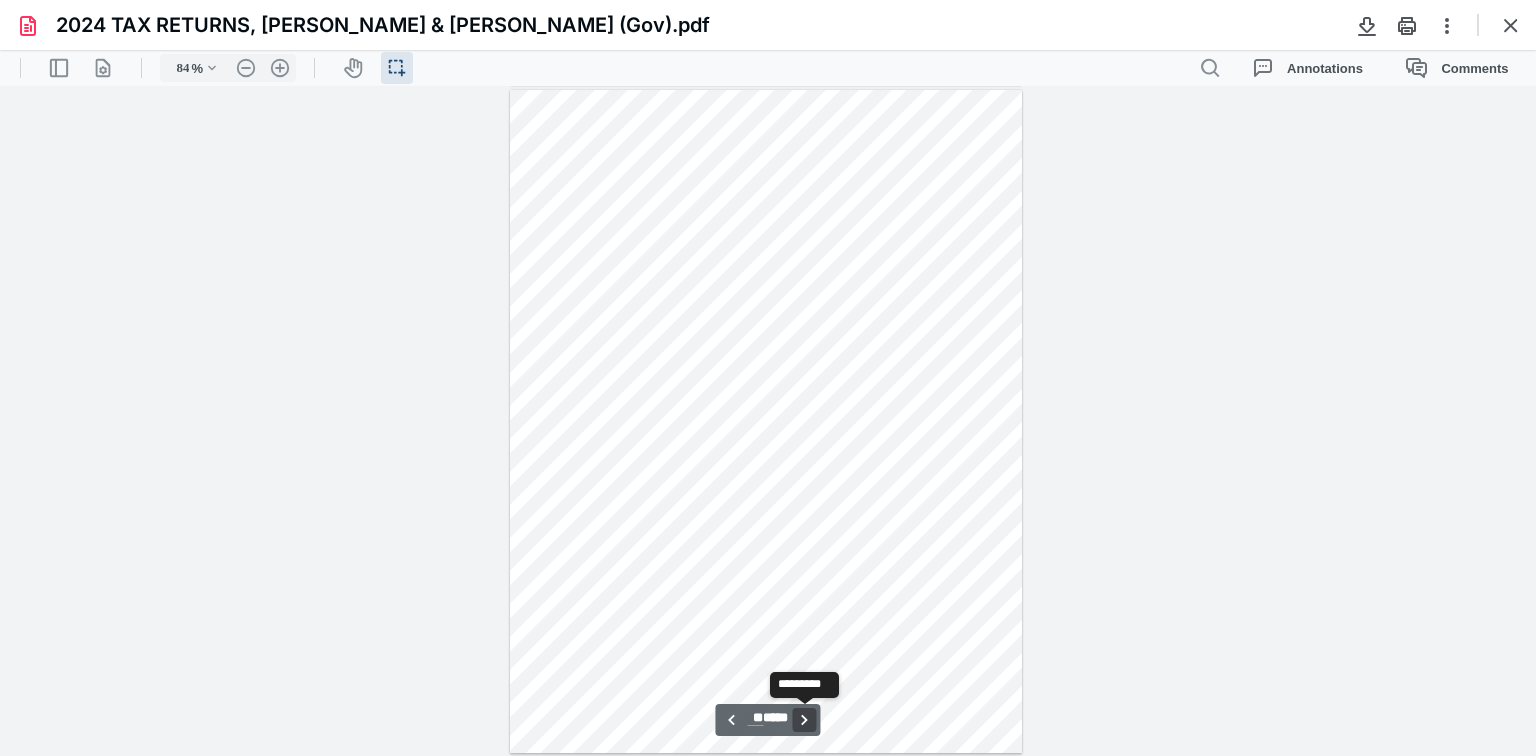 click on "**********" at bounding box center (805, 720) 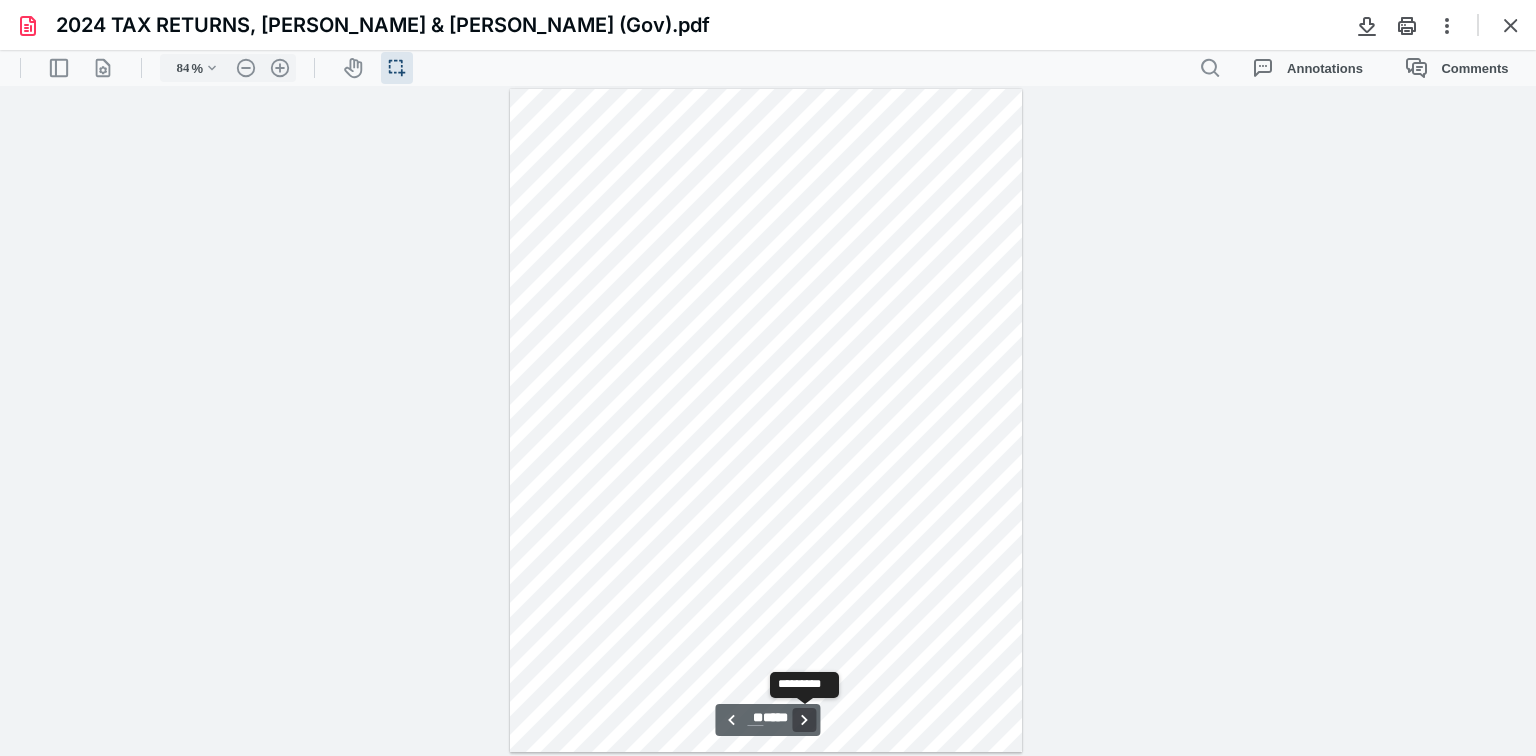 click on "**********" at bounding box center (805, 720) 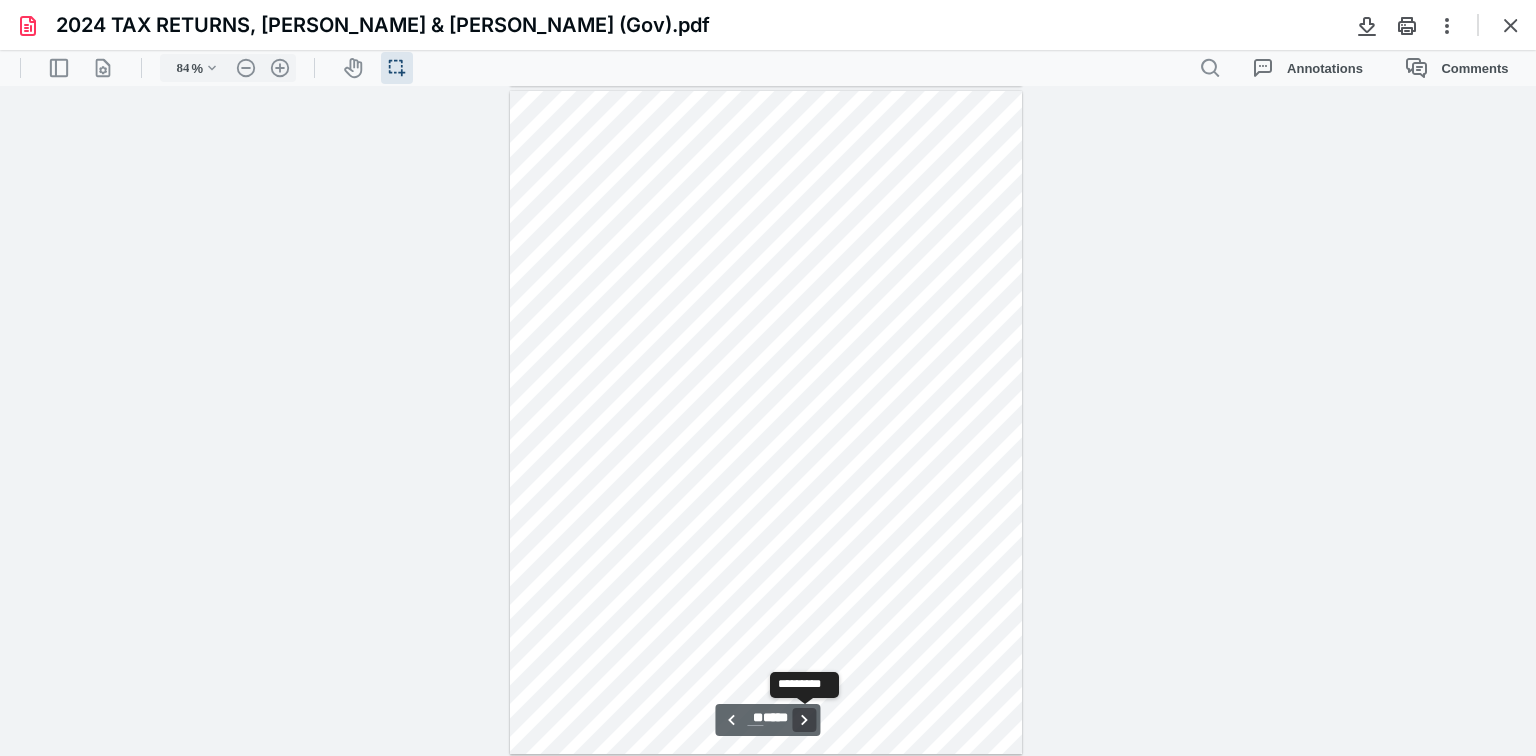 click on "**********" at bounding box center (805, 720) 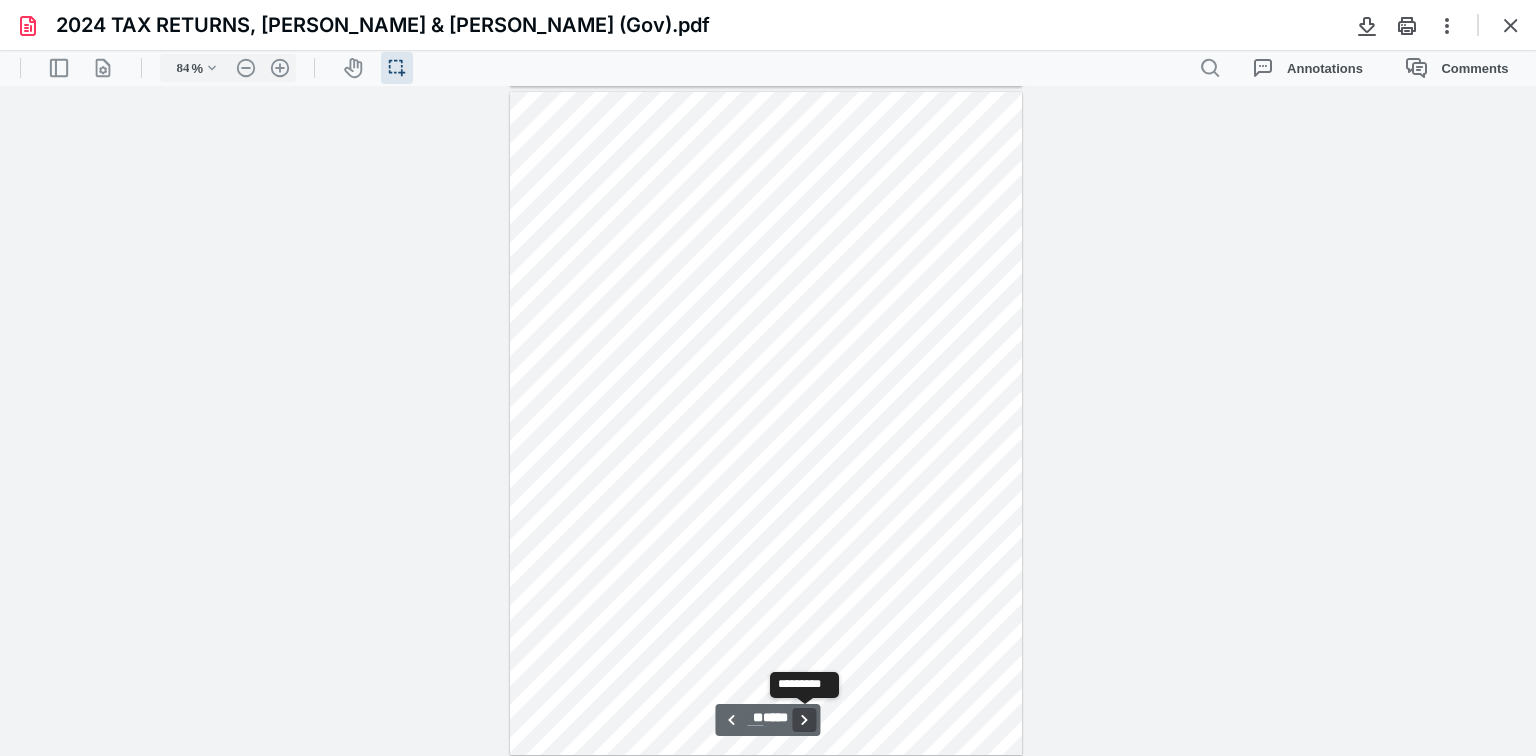click on "**********" at bounding box center [805, 720] 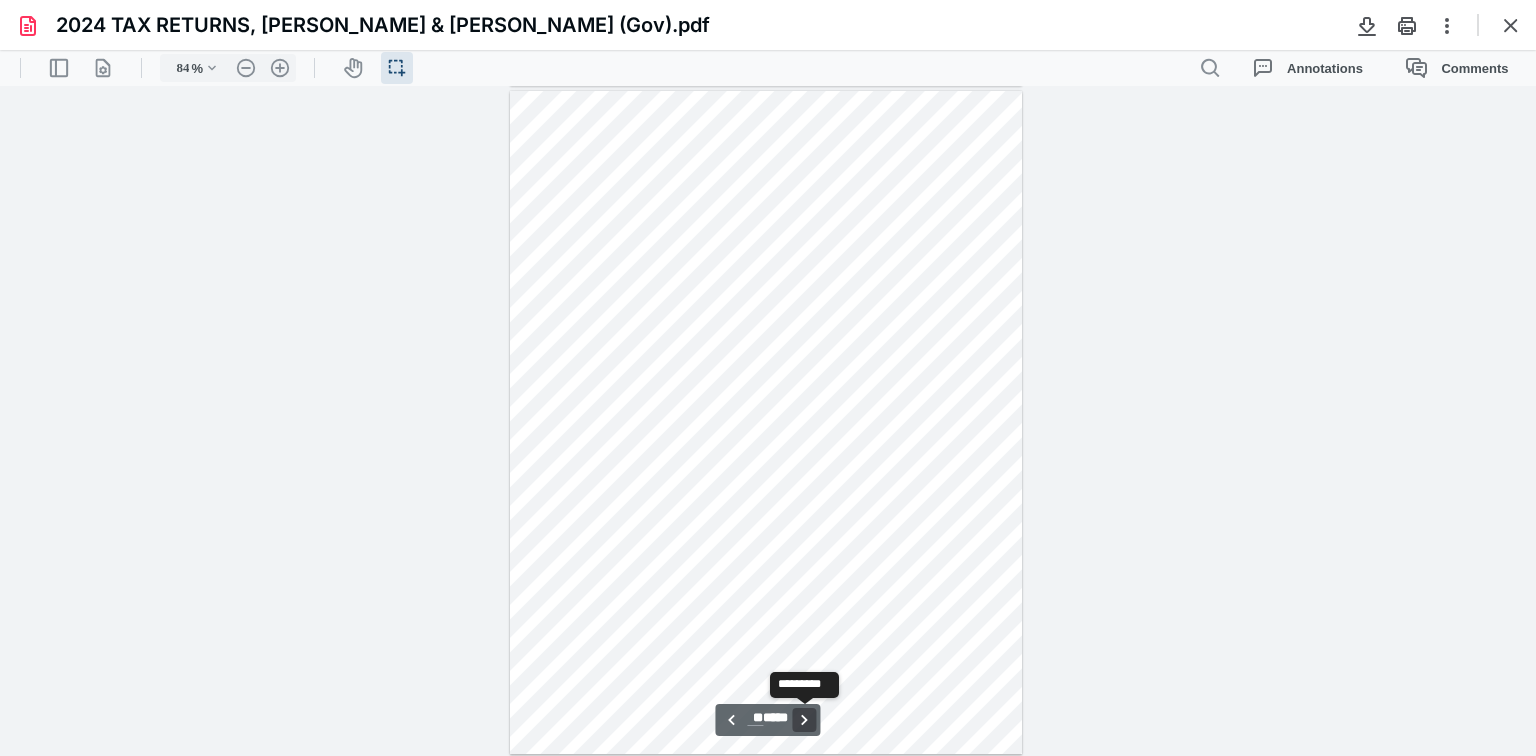 click on "**********" at bounding box center (805, 720) 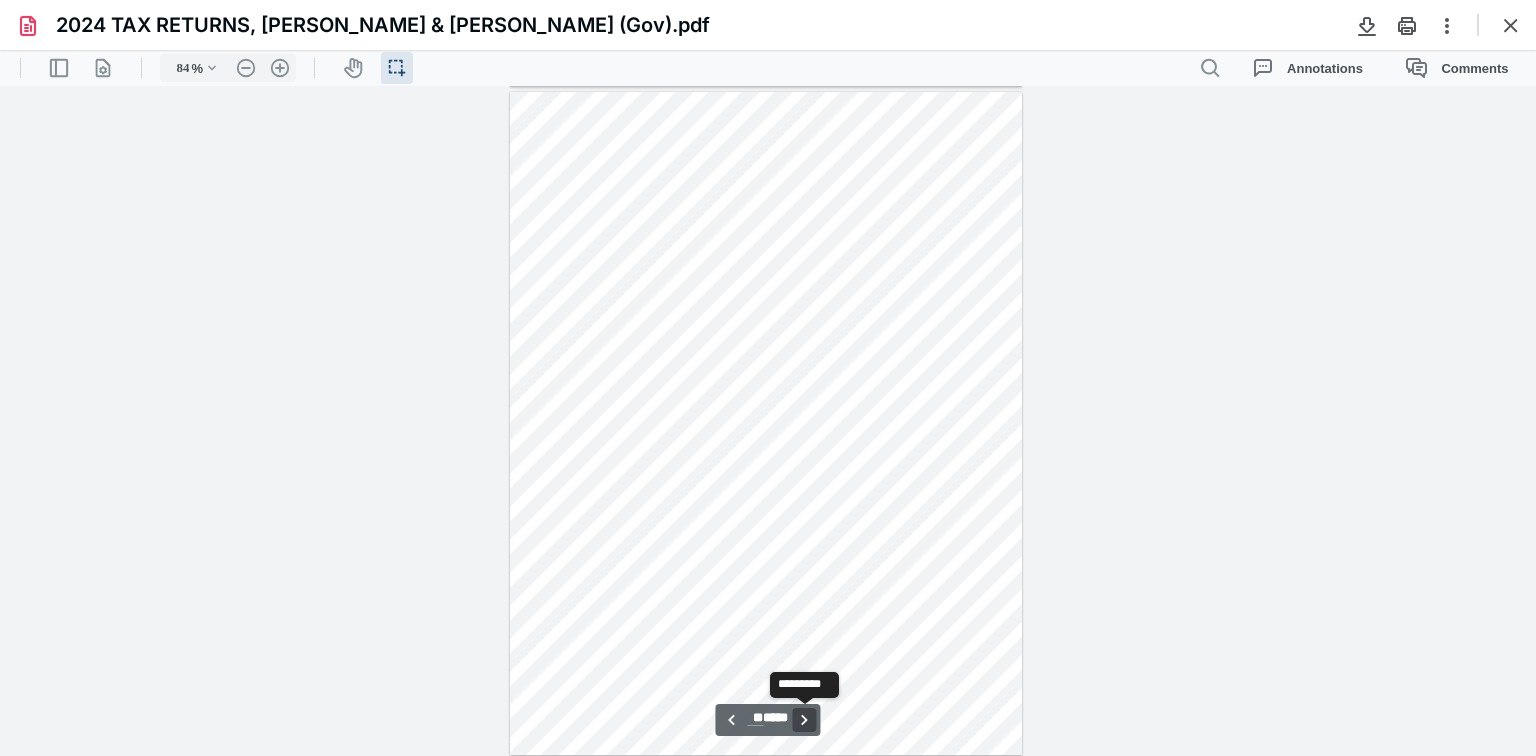 click on "**********" at bounding box center [805, 720] 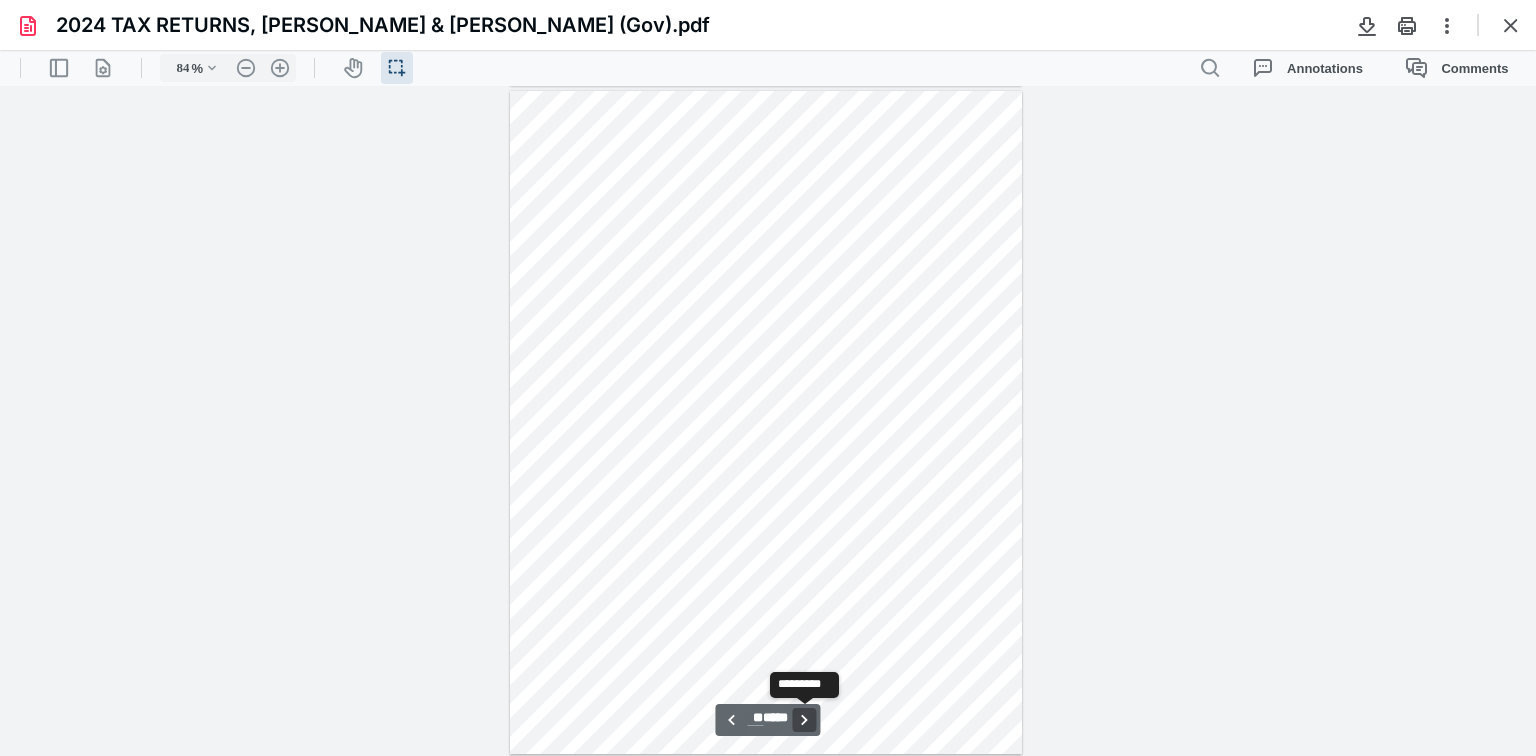 click on "**********" at bounding box center [805, 720] 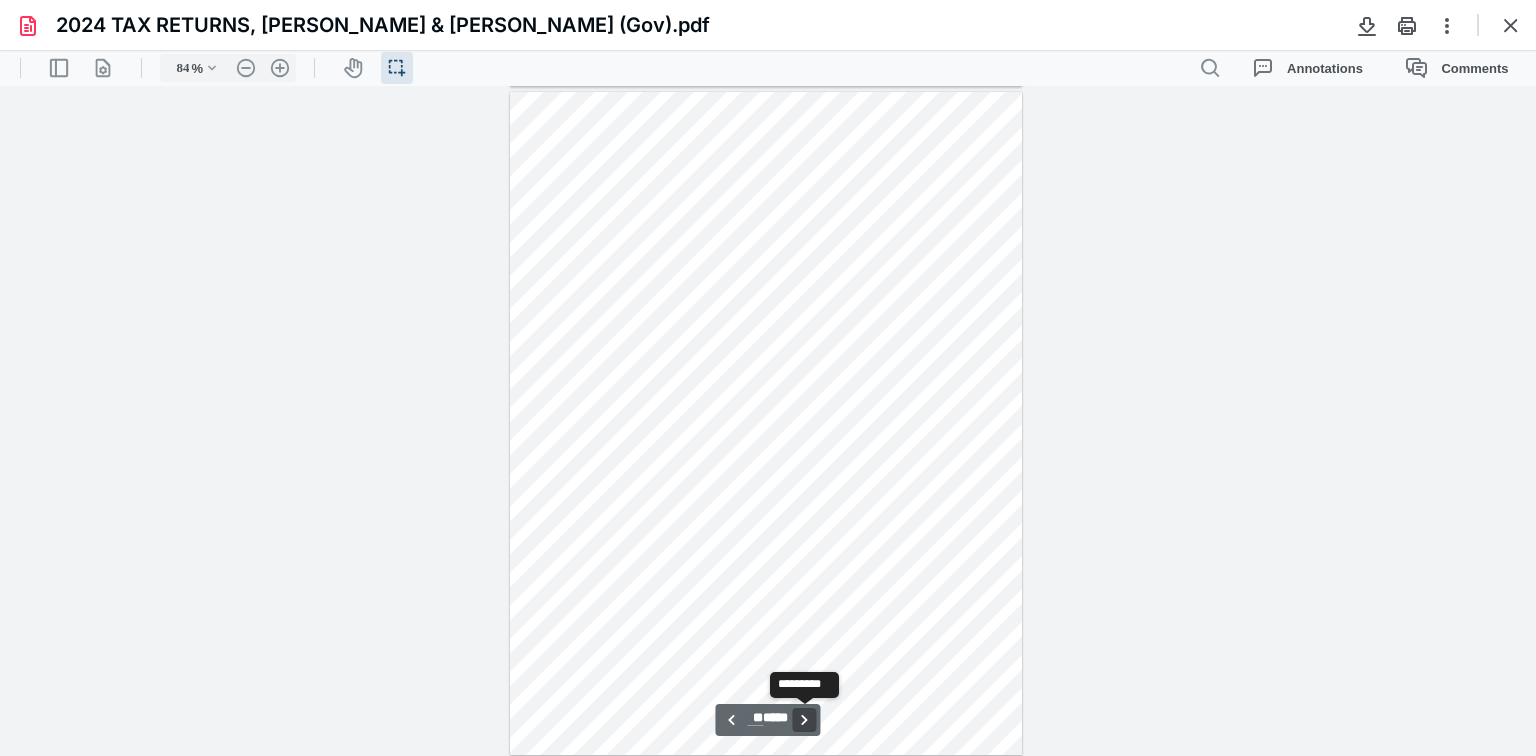 click on "**********" at bounding box center (805, 720) 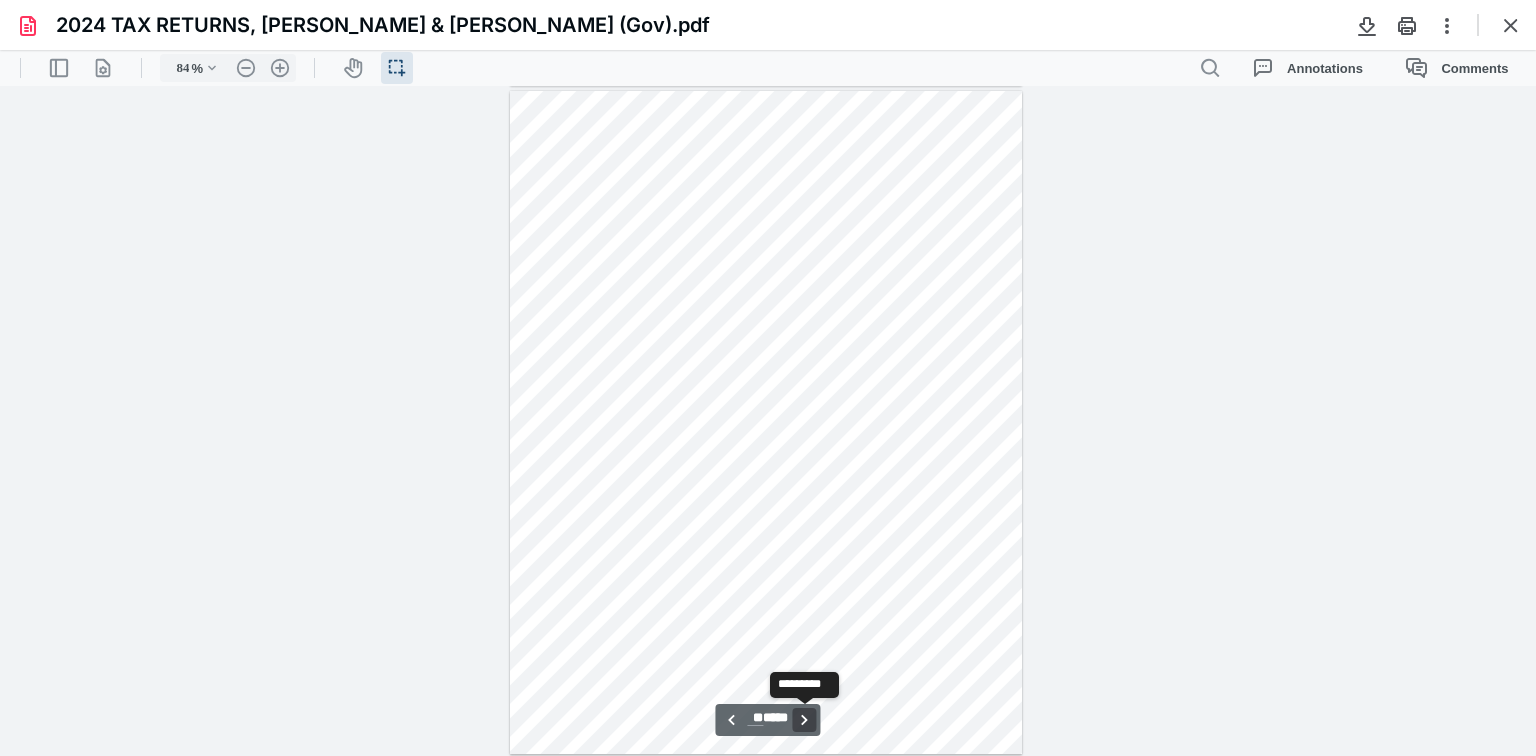 click on "**********" at bounding box center [805, 720] 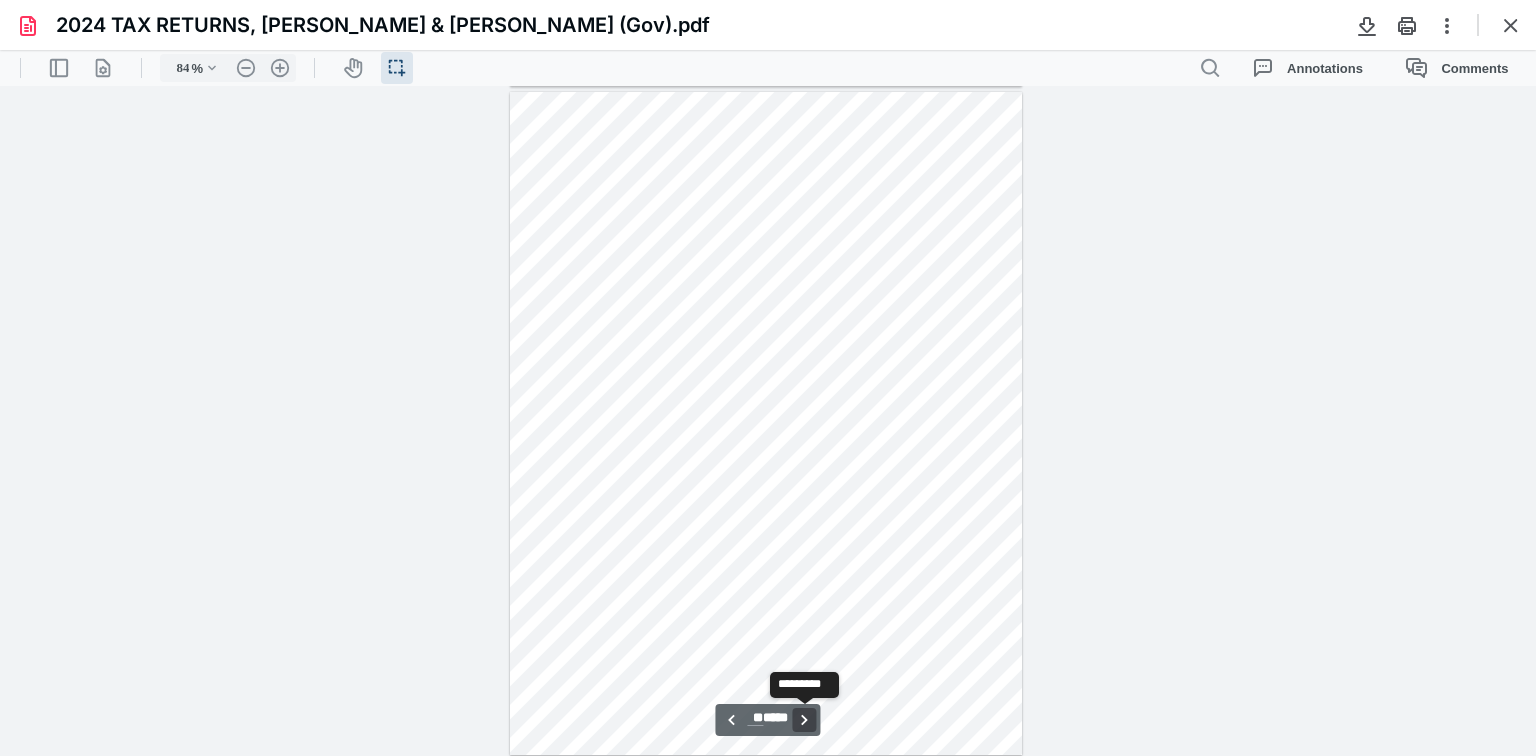 click on "**********" at bounding box center [805, 720] 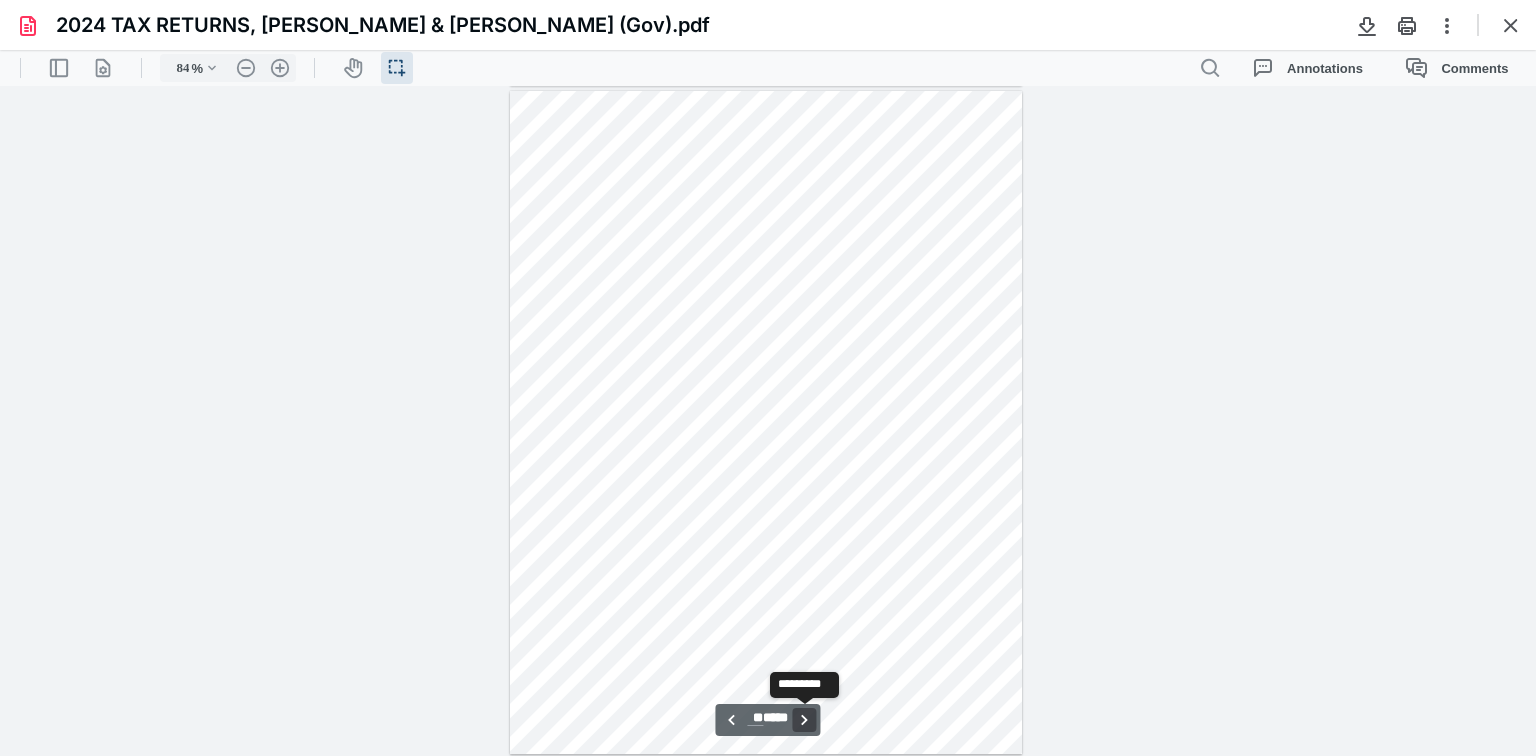 click on "**********" at bounding box center [805, 720] 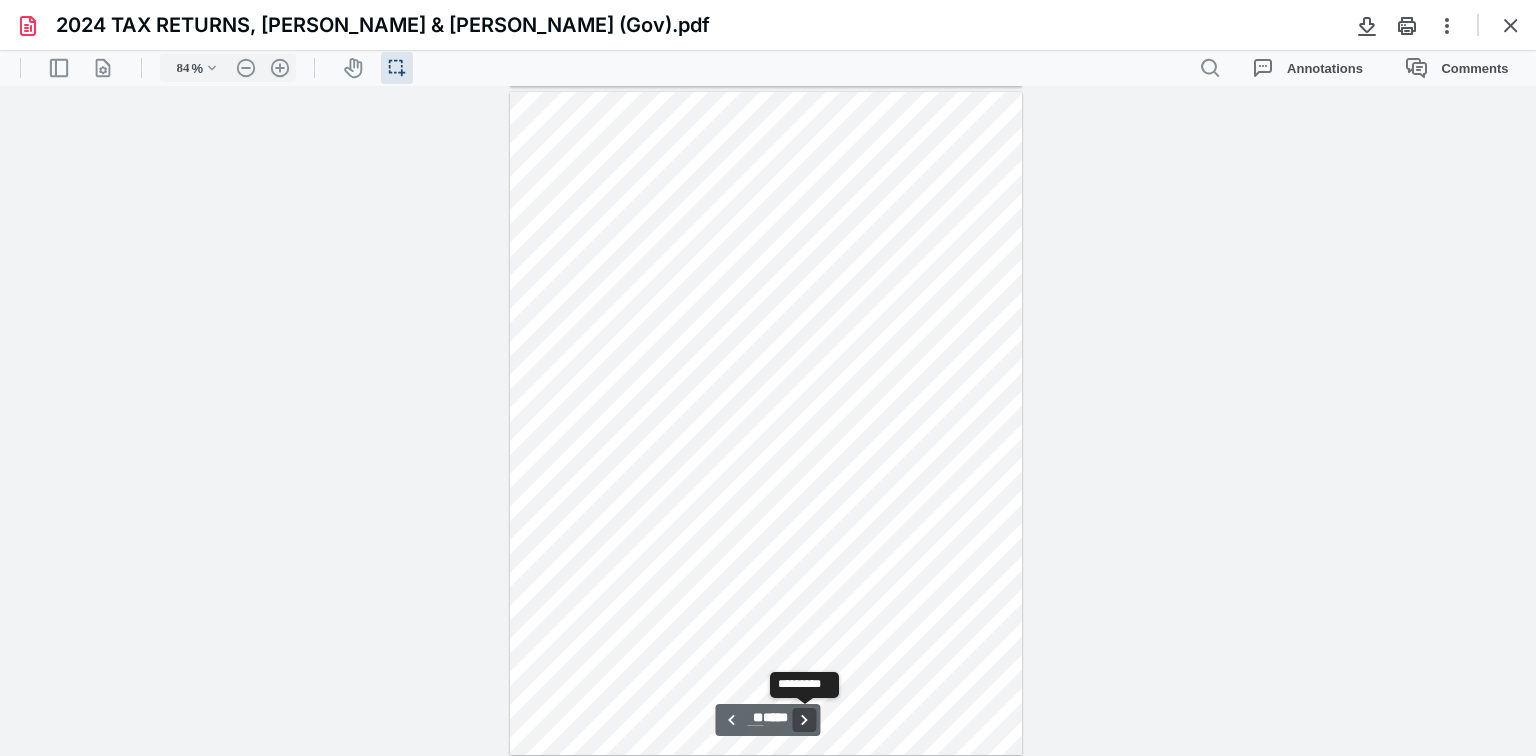 click on "**********" at bounding box center [805, 720] 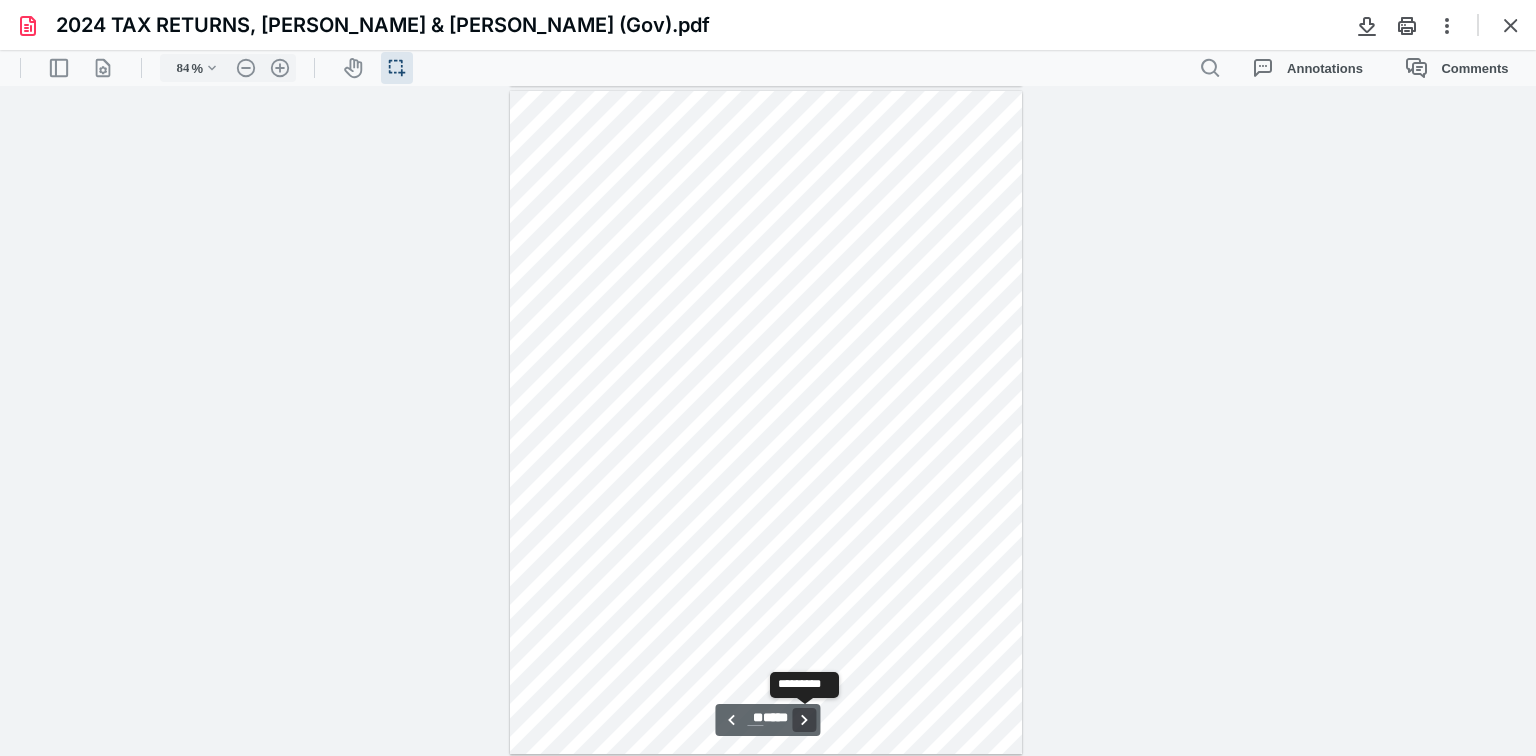 click on "**********" at bounding box center [805, 720] 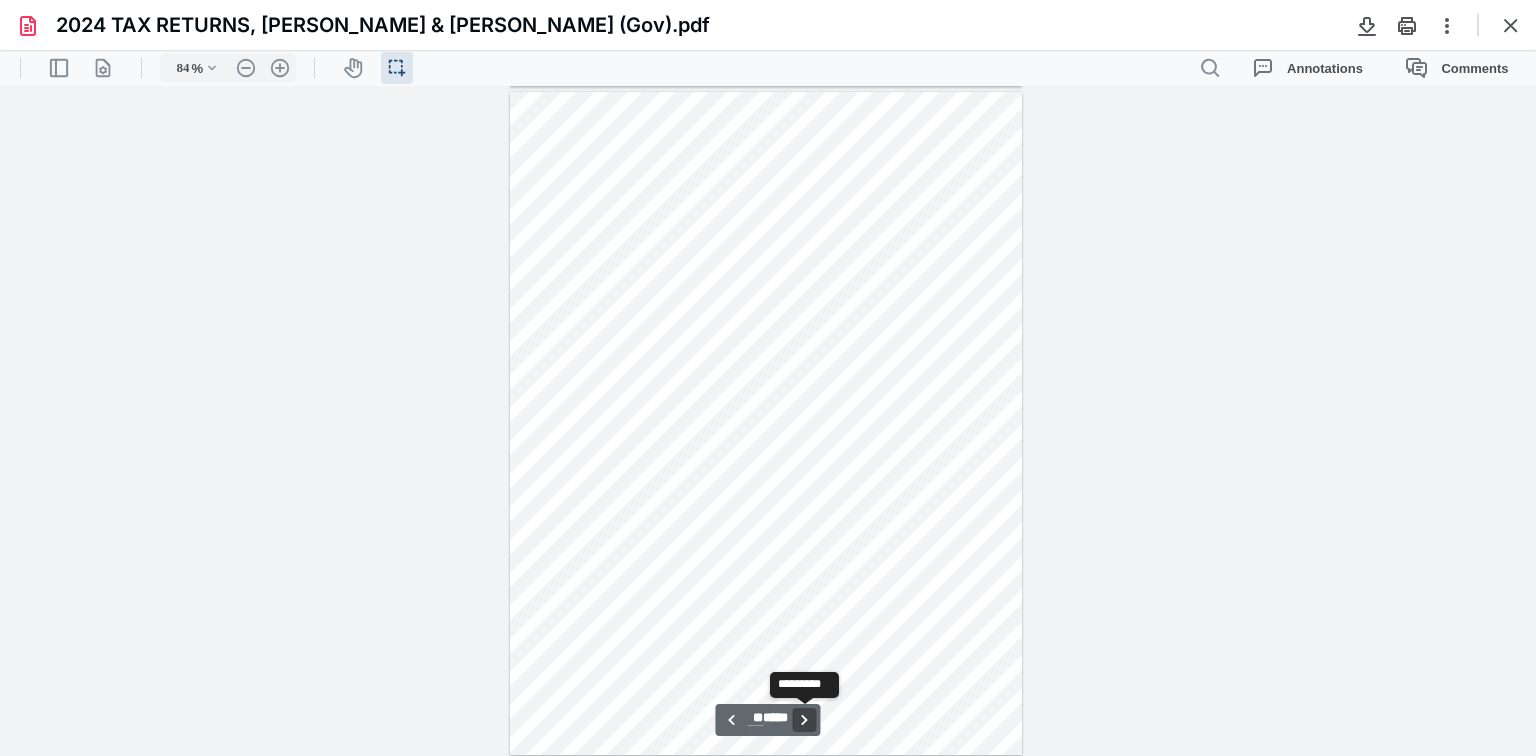 click on "**********" at bounding box center [805, 720] 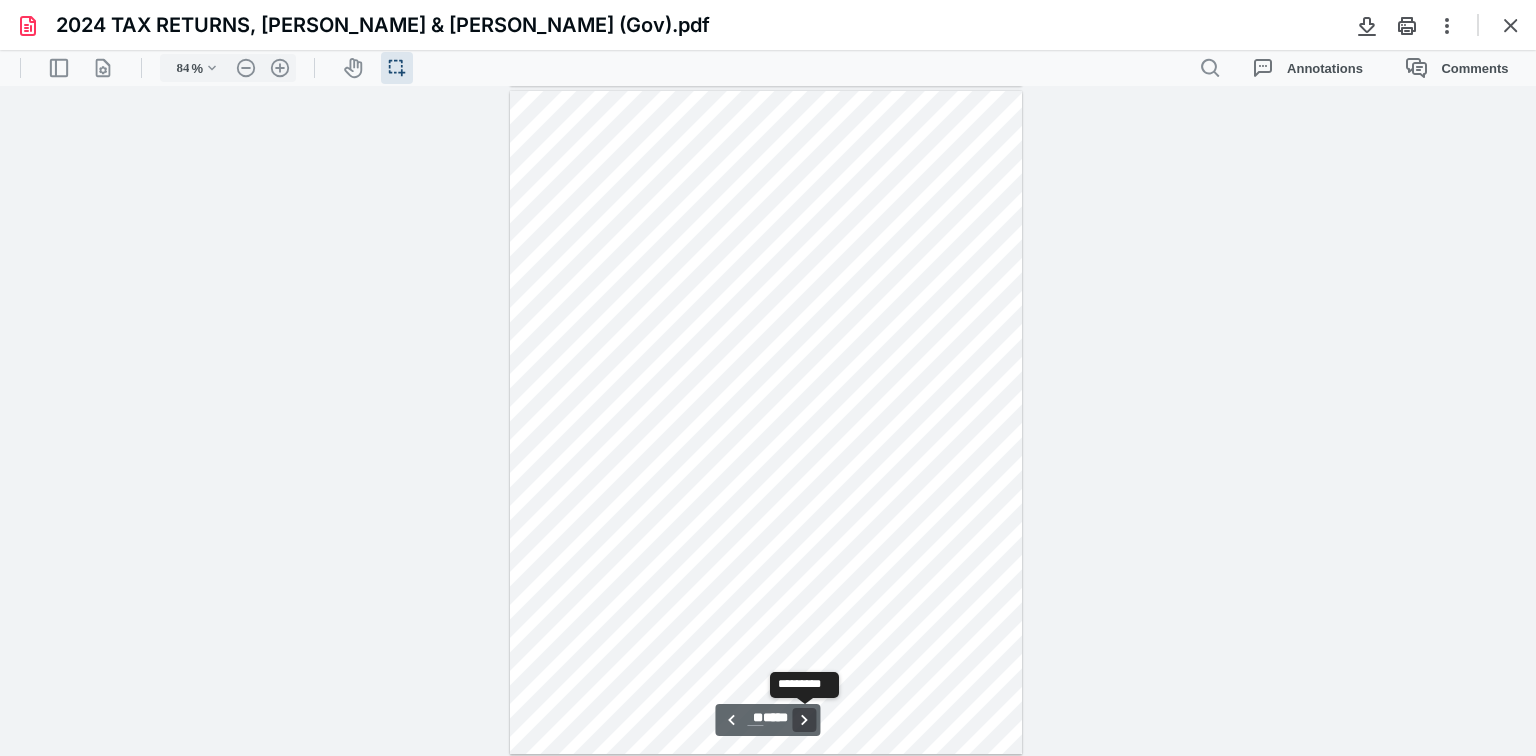 click on "**********" at bounding box center [805, 720] 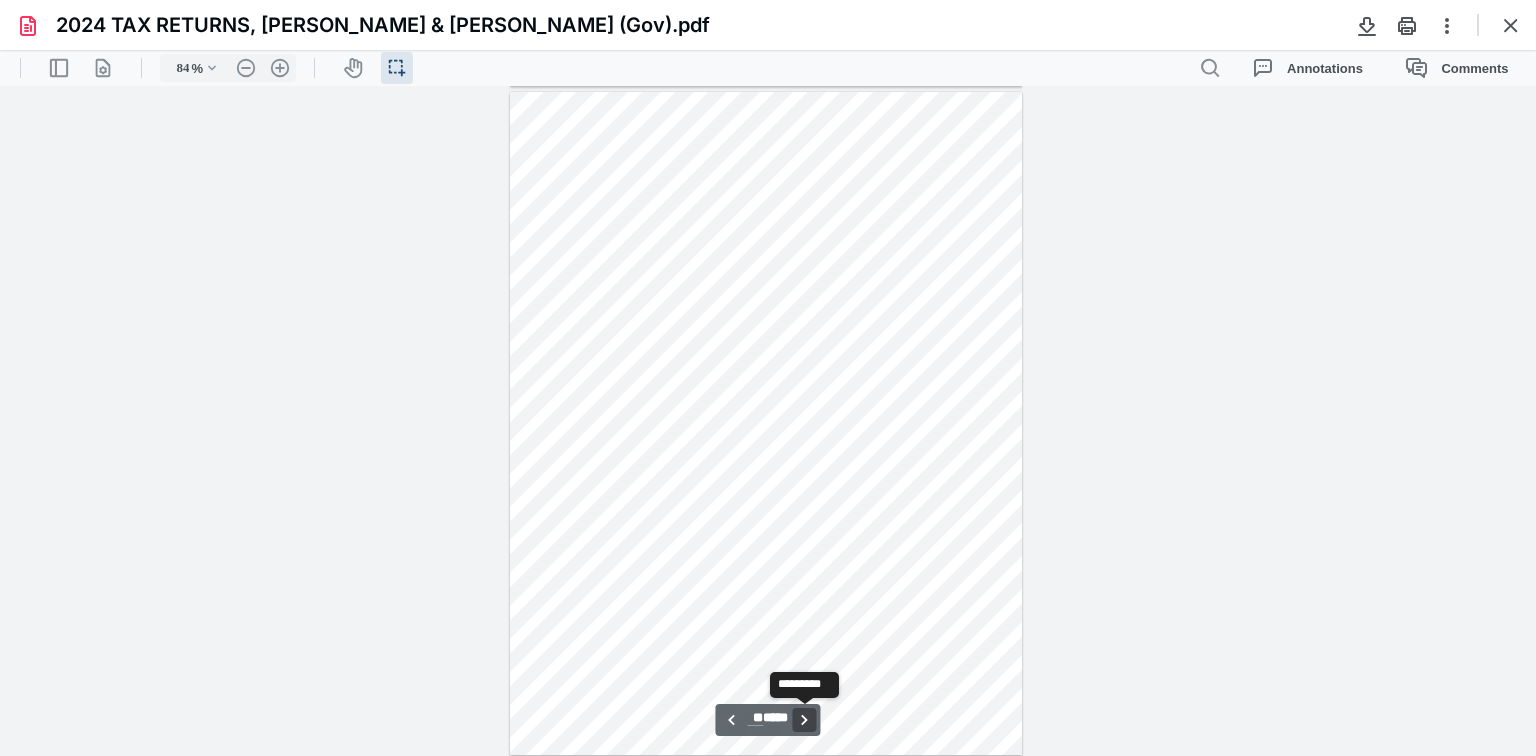 click on "**********" at bounding box center [805, 720] 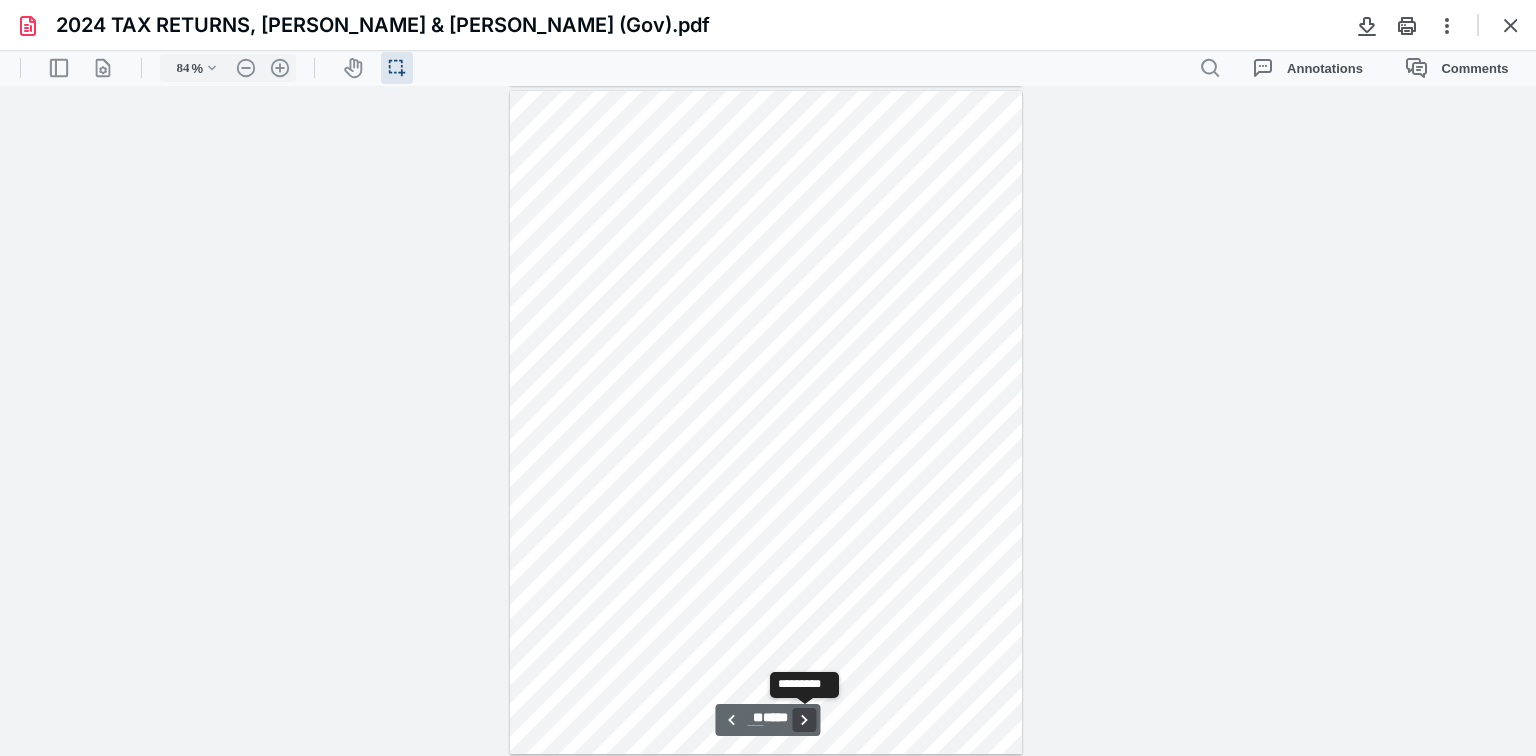 click on "**********" at bounding box center (805, 720) 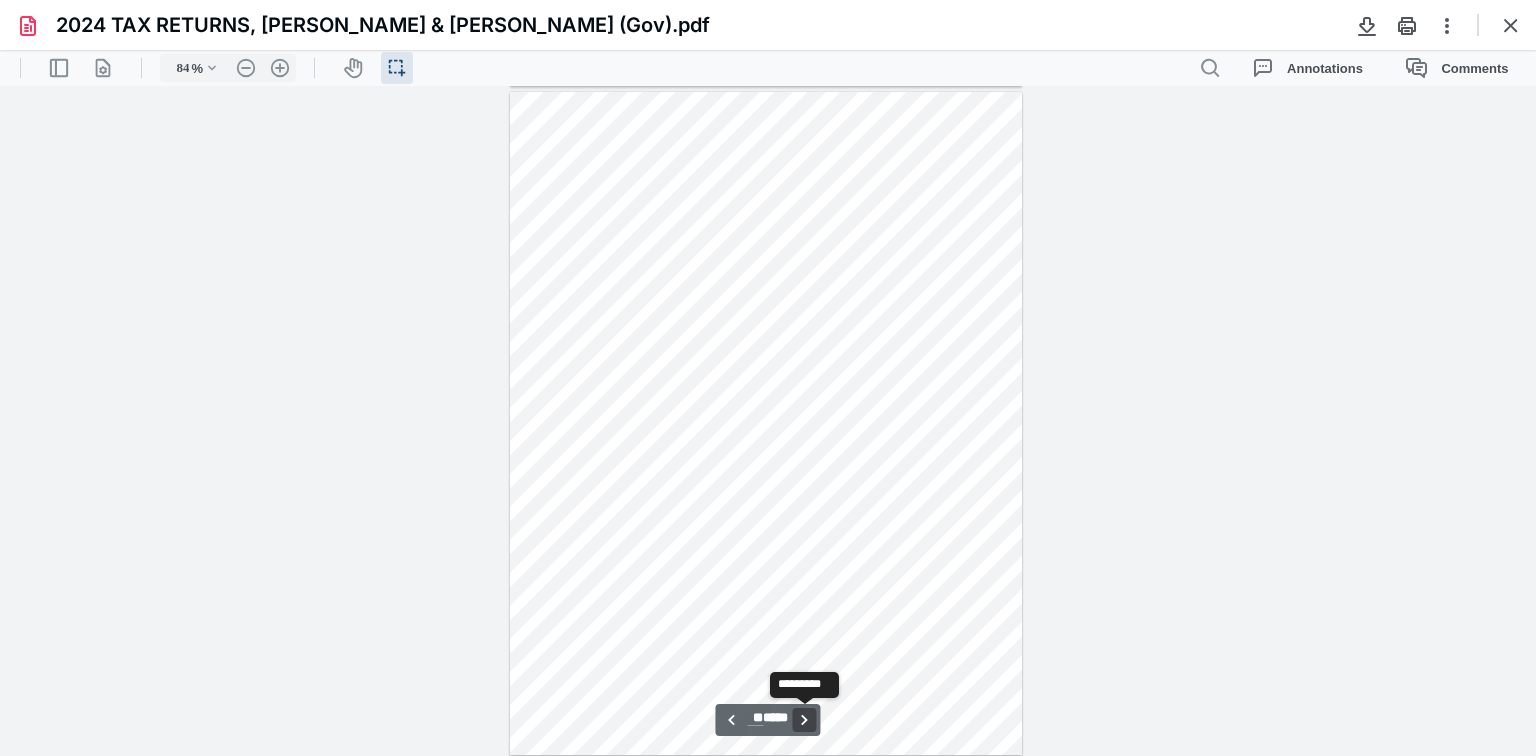 click on "**********" at bounding box center (805, 720) 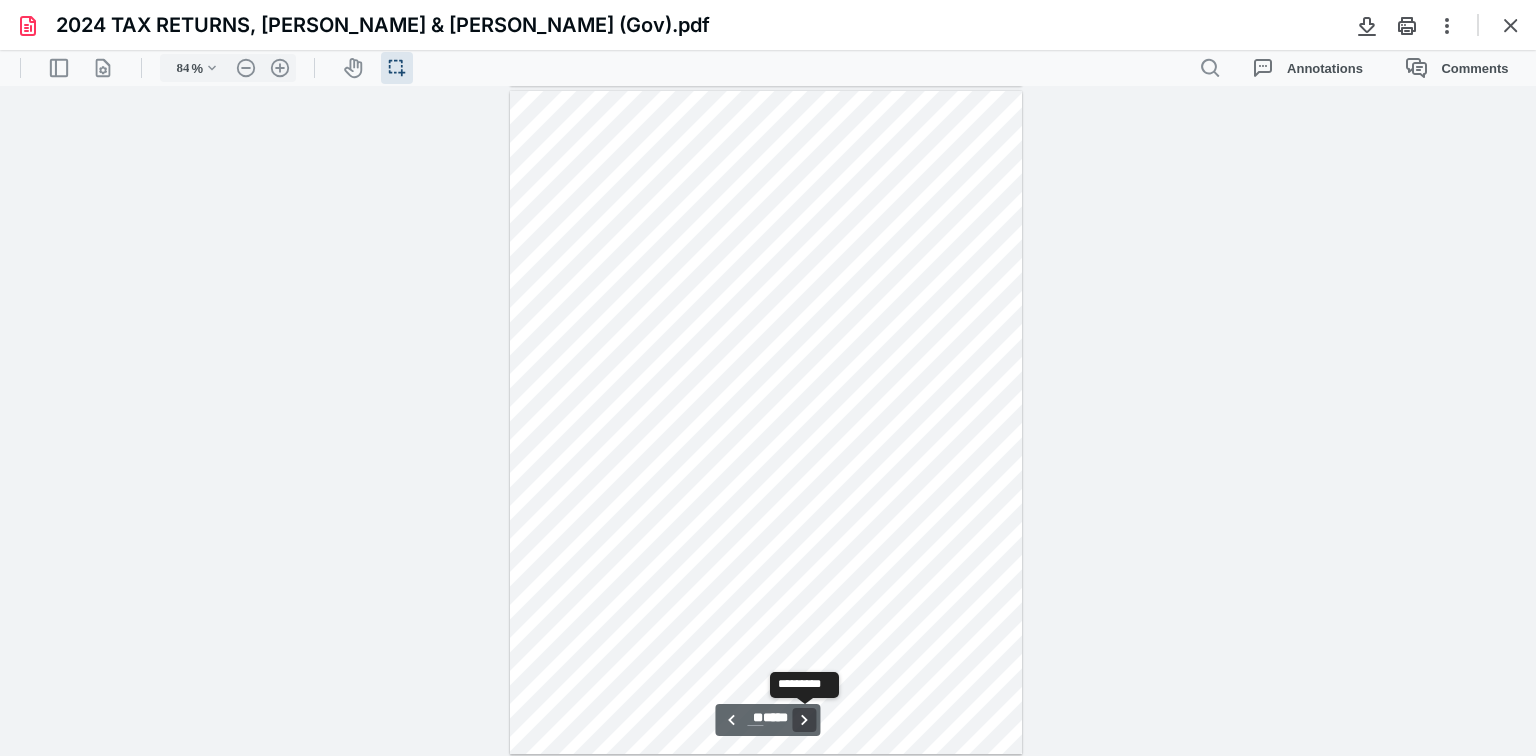 click on "**********" at bounding box center [805, 720] 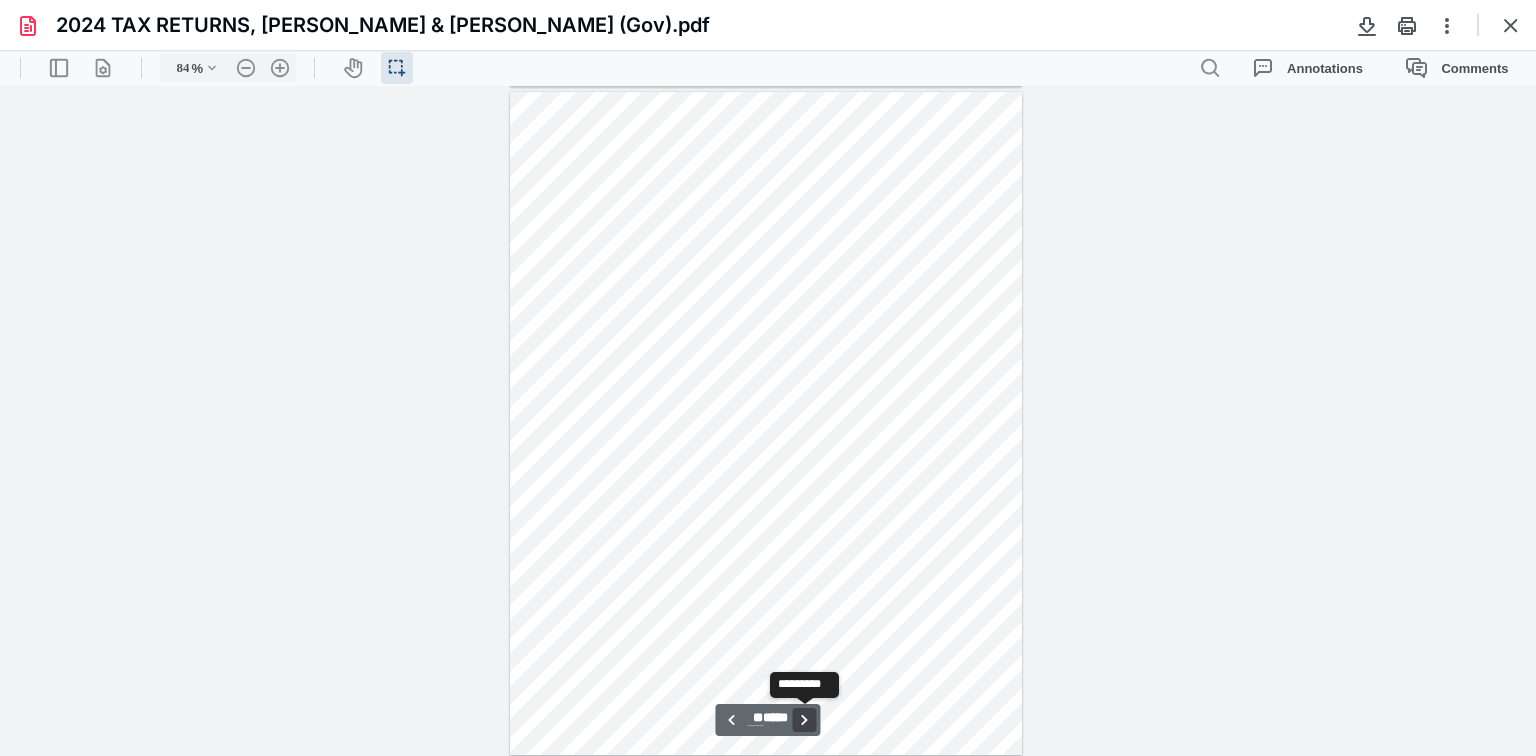 click on "**********" at bounding box center [805, 720] 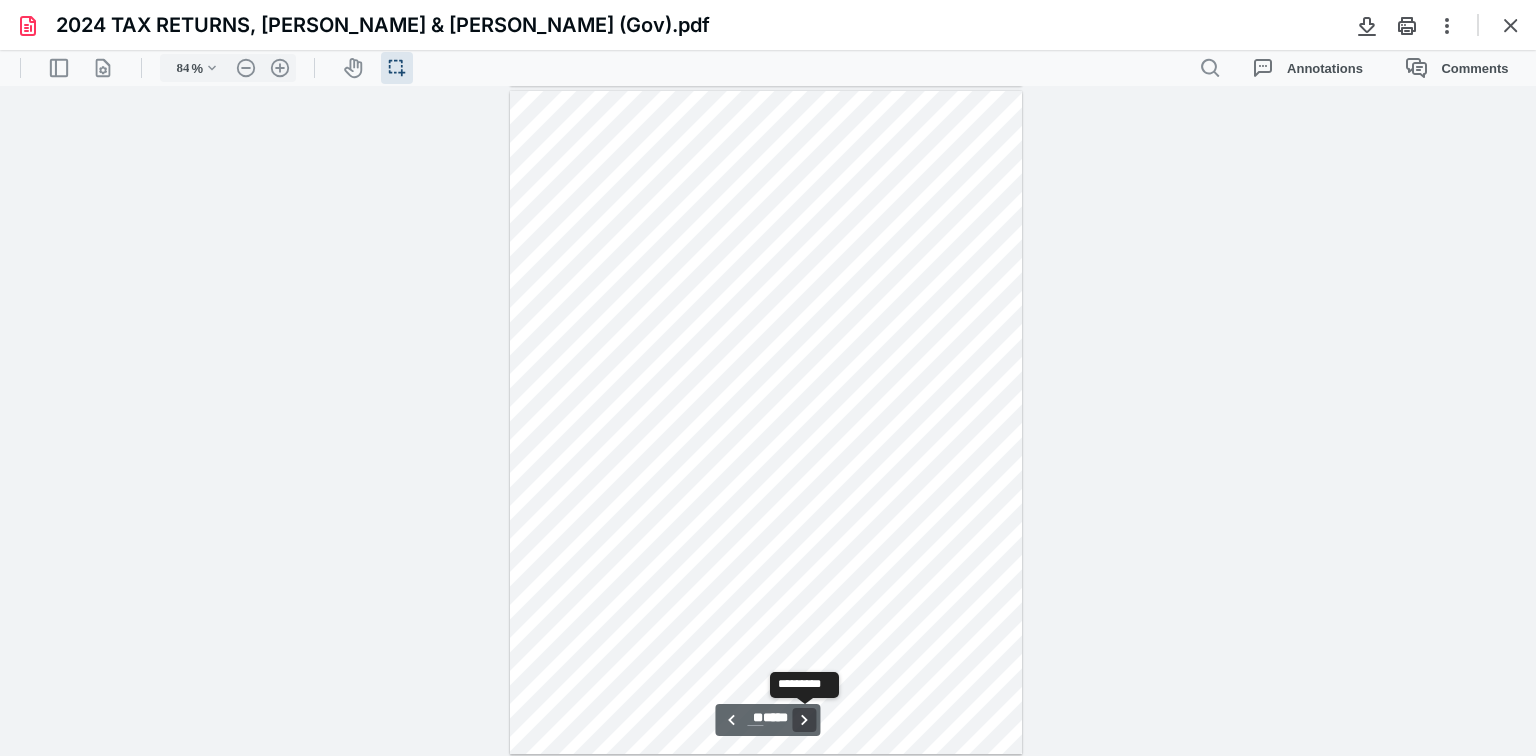 click on "**********" at bounding box center (805, 720) 